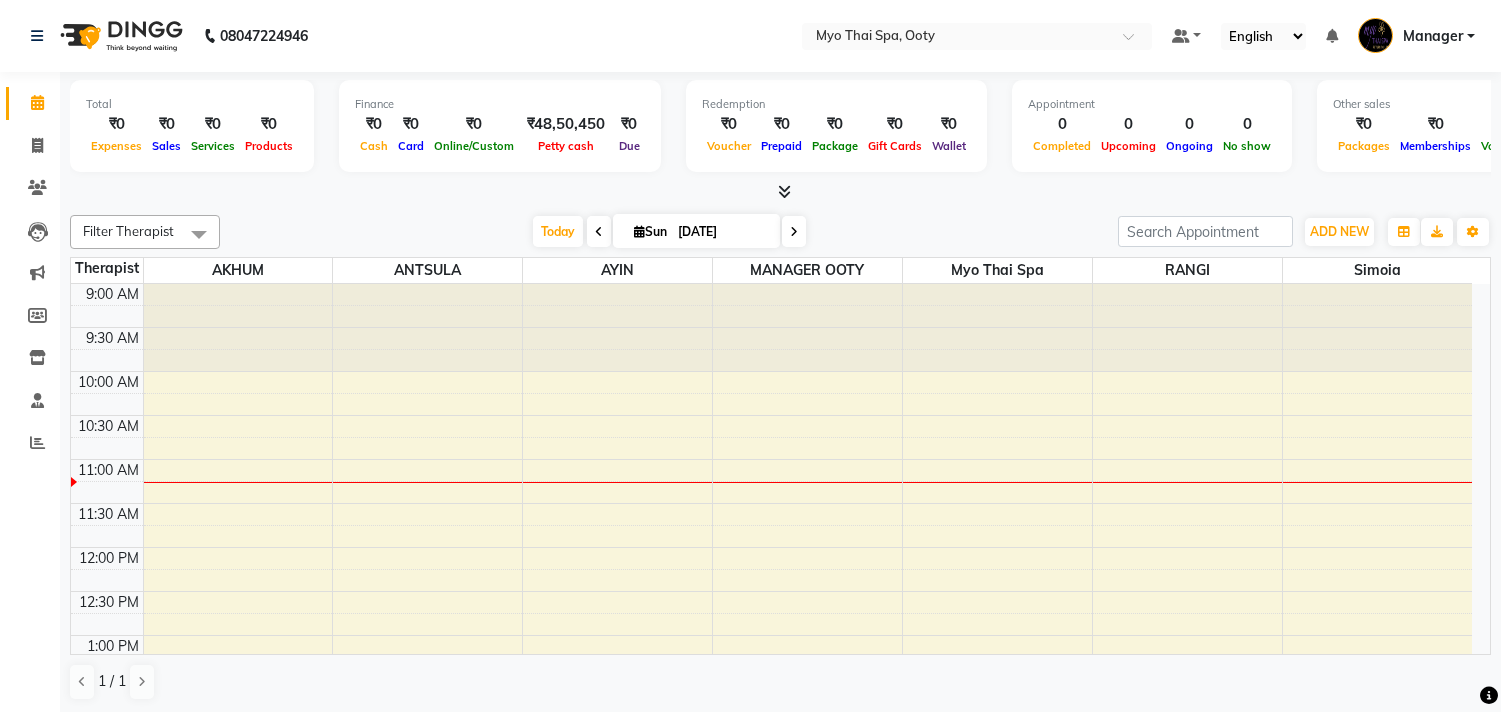scroll, scrollTop: 0, scrollLeft: 0, axis: both 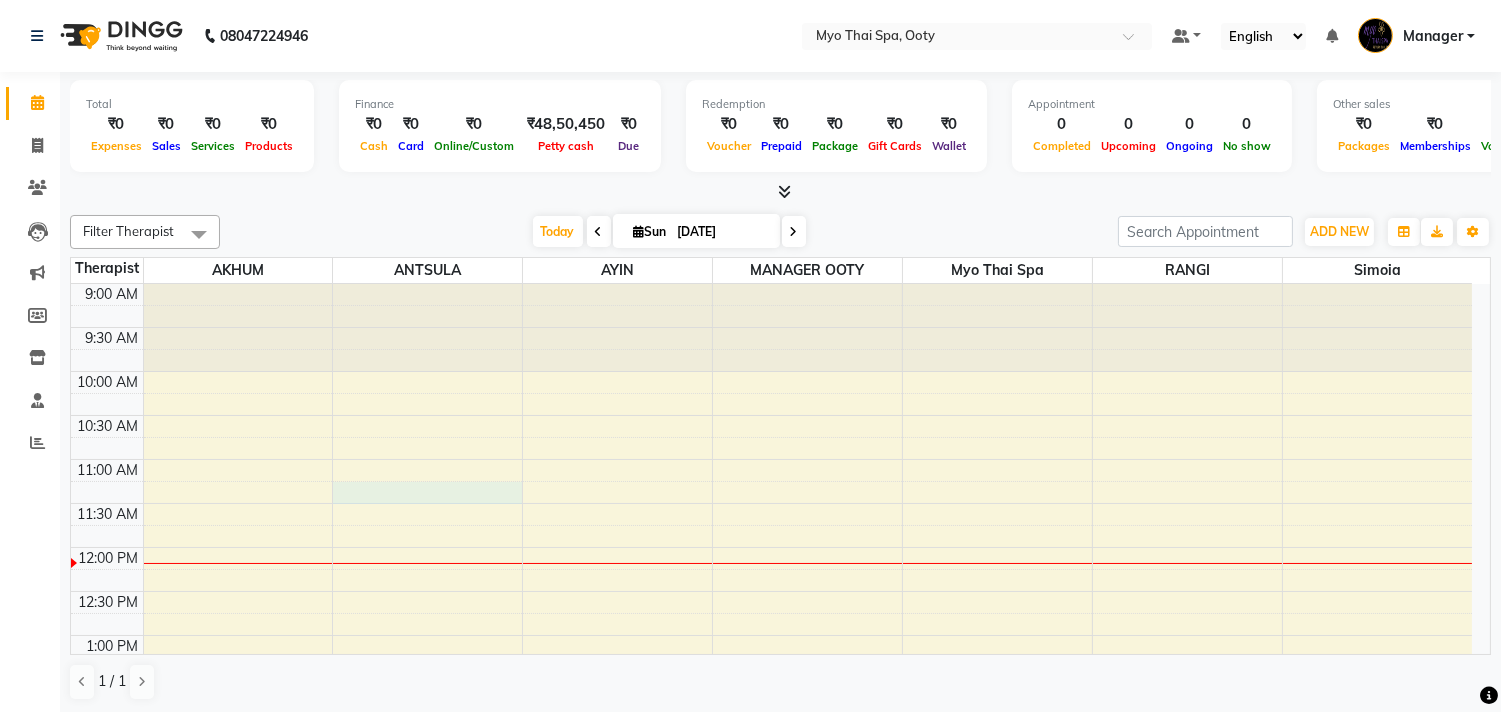 click on "9:00 AM 9:30 AM 10:00 AM 10:30 AM 11:00 AM 11:30 AM 12:00 PM 12:30 PM 1:00 PM 1:30 PM 2:00 PM 2:30 PM 3:00 PM 3:30 PM 4:00 PM 4:30 PM 5:00 PM 5:30 PM 6:00 PM 6:30 PM 7:00 PM 7:30 PM 8:00 PM 8:30 PM 9:00 PM 9:30 PM" at bounding box center (771, 855) 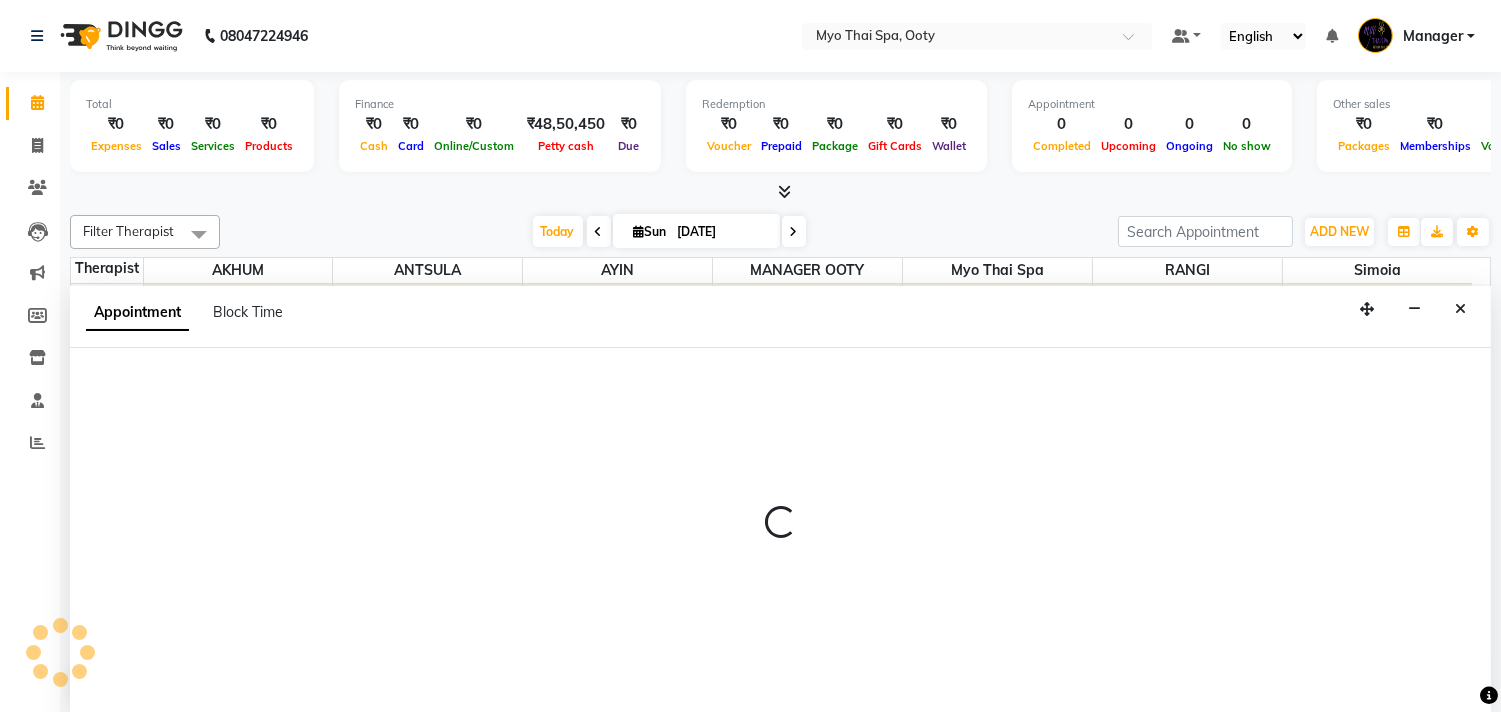 scroll, scrollTop: 1, scrollLeft: 0, axis: vertical 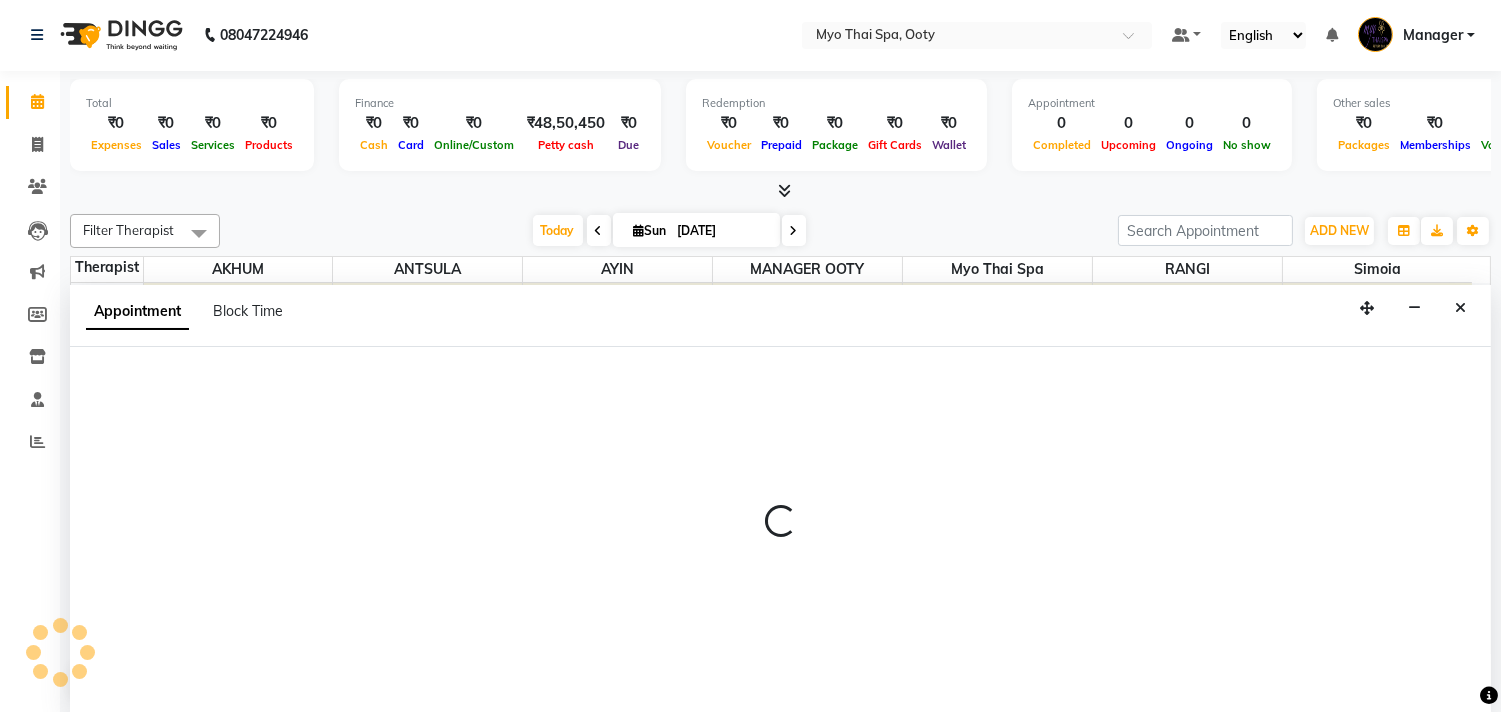 select on "59515" 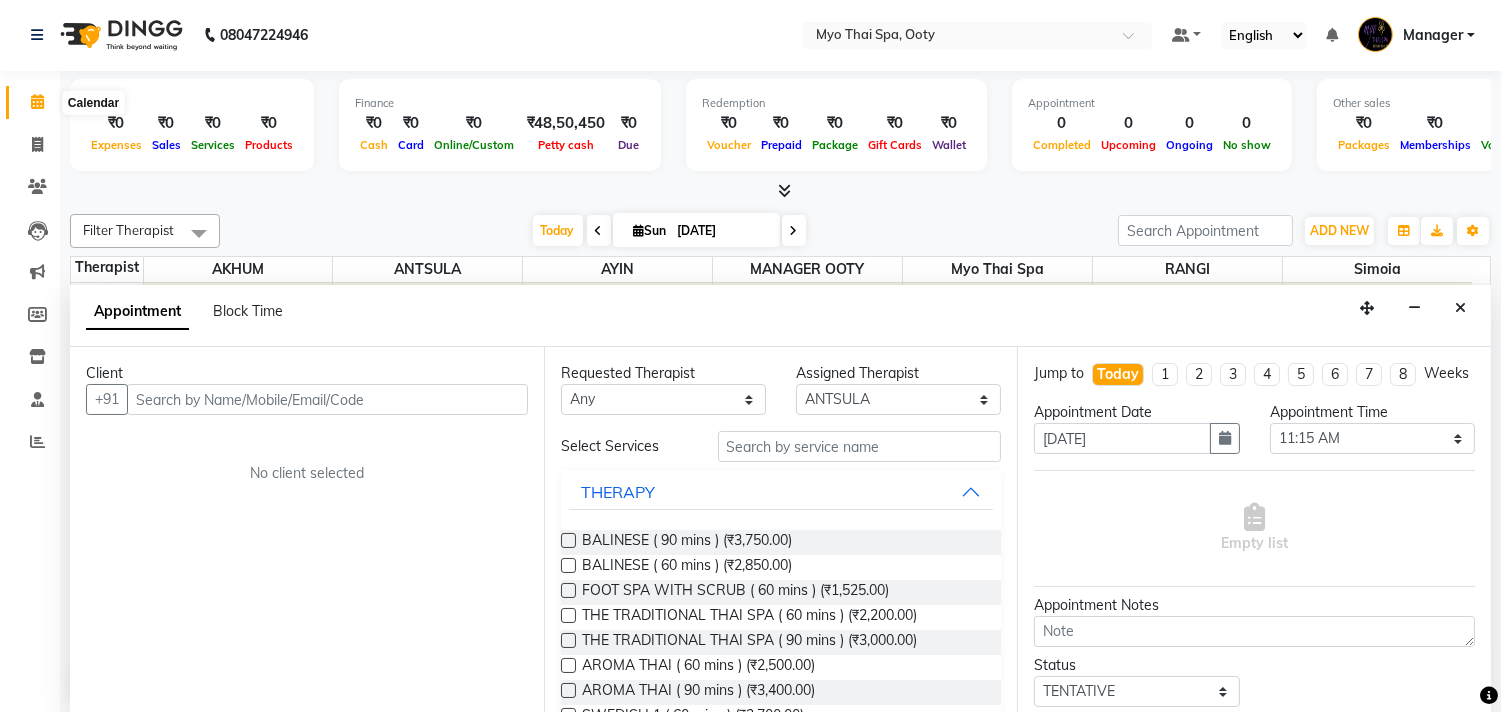 click 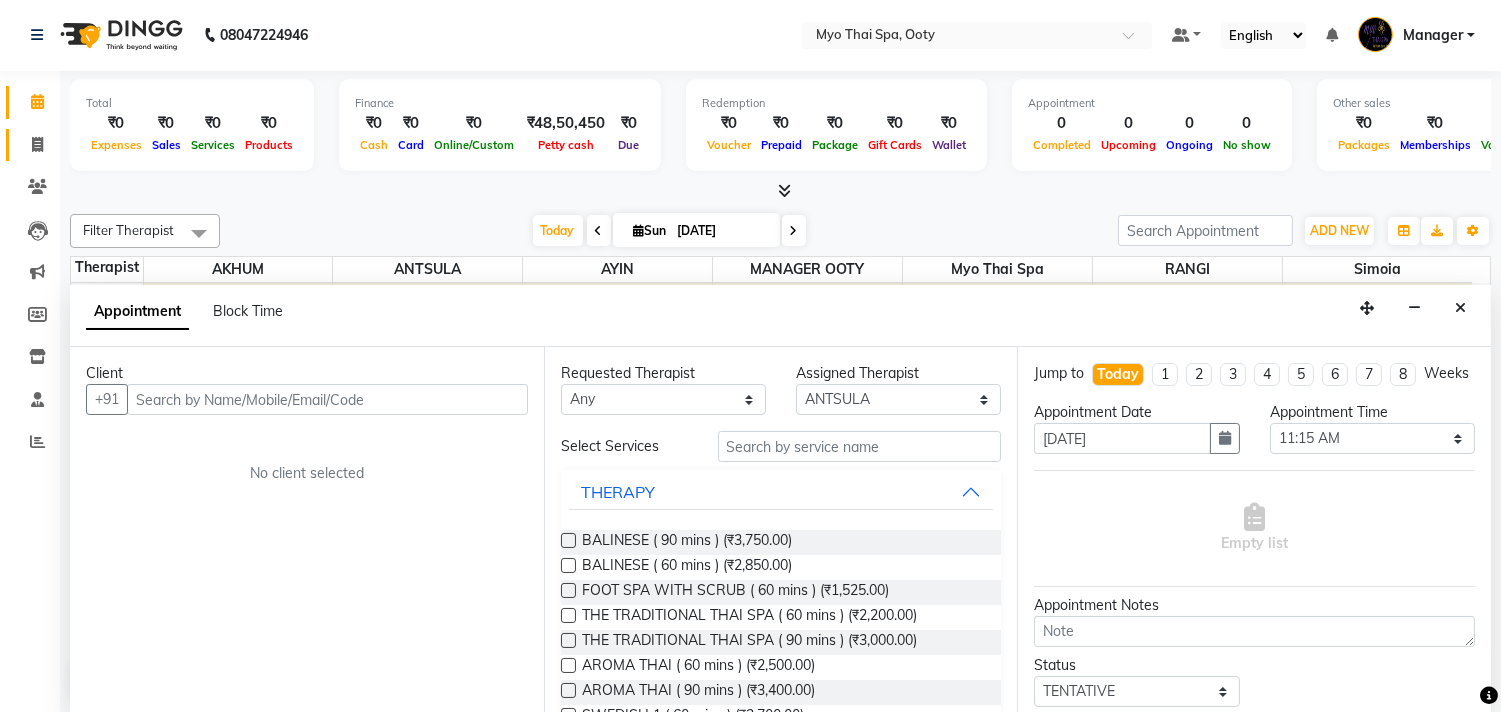 click on "Invoice" 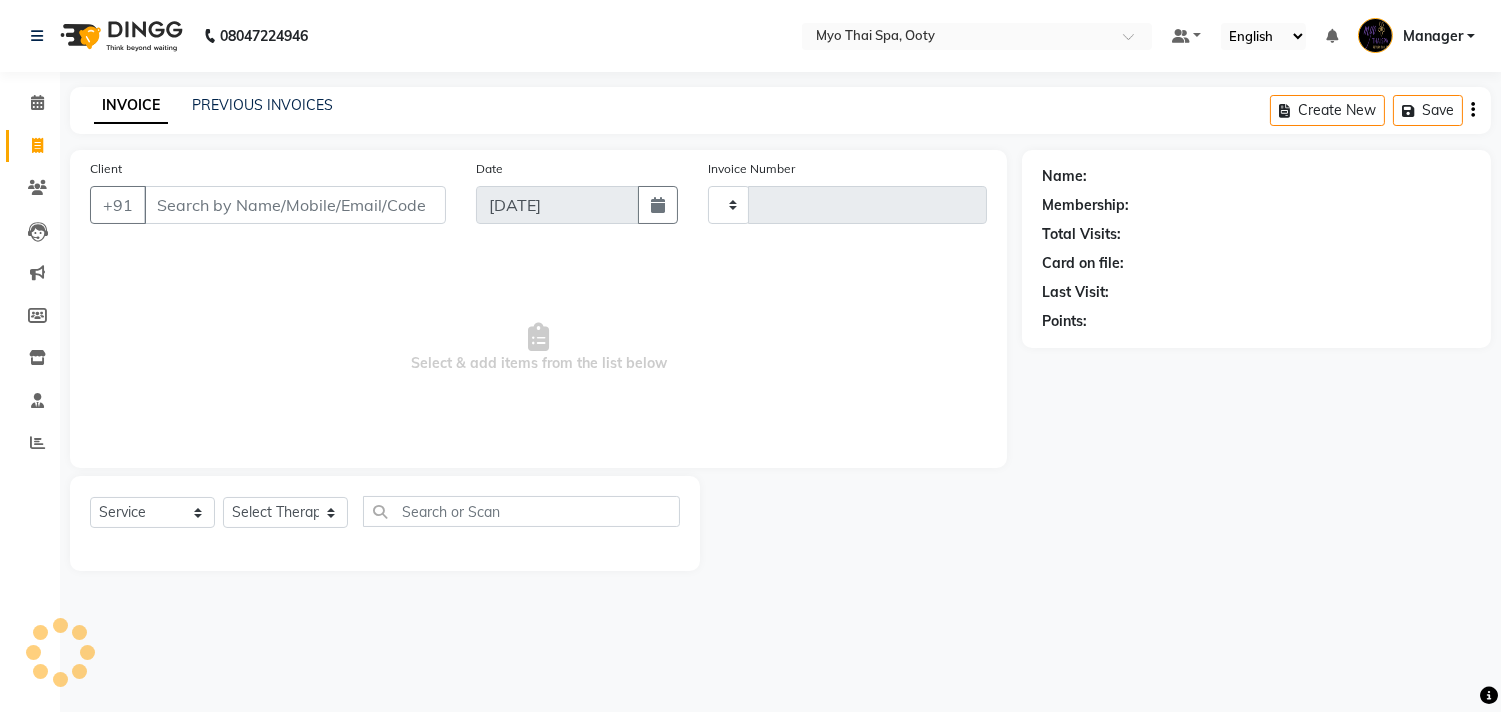 scroll, scrollTop: 0, scrollLeft: 0, axis: both 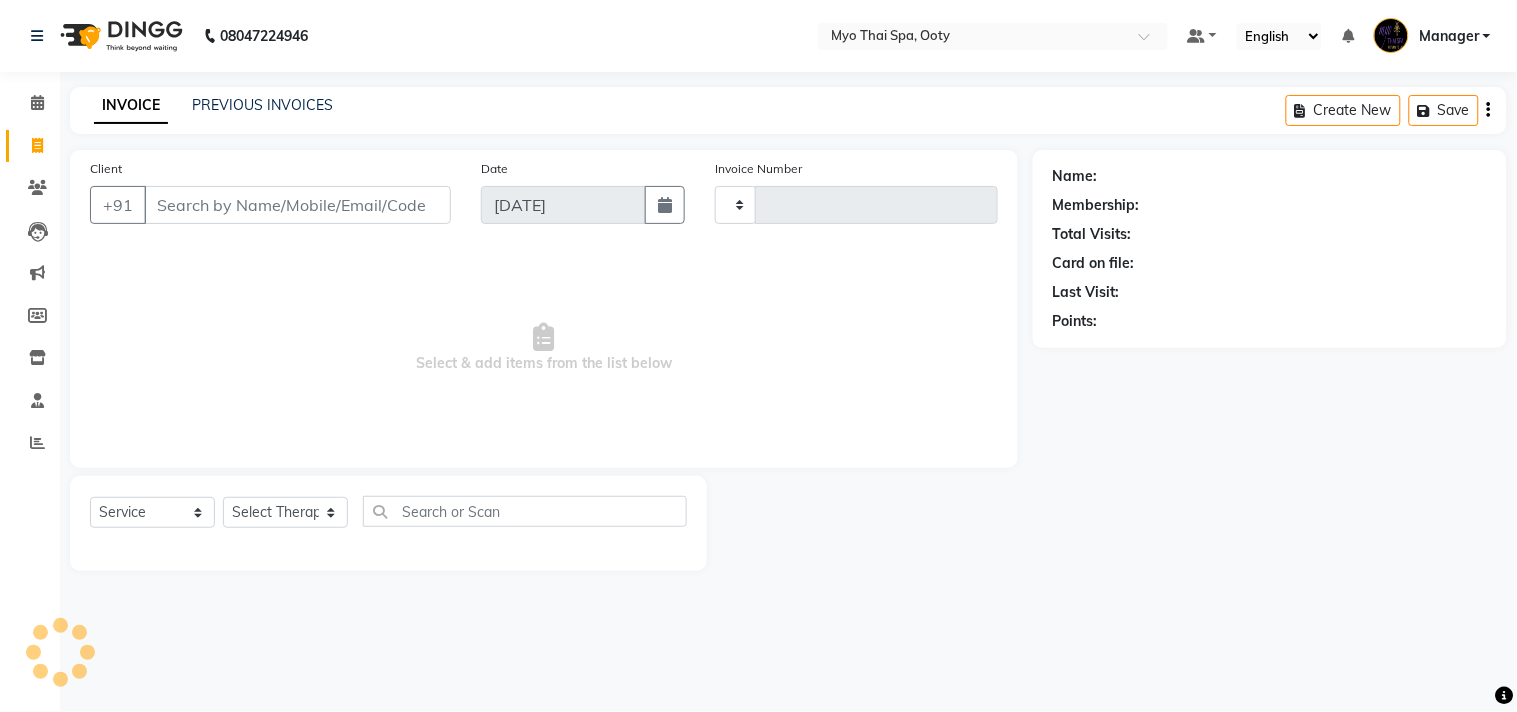 type on "0600" 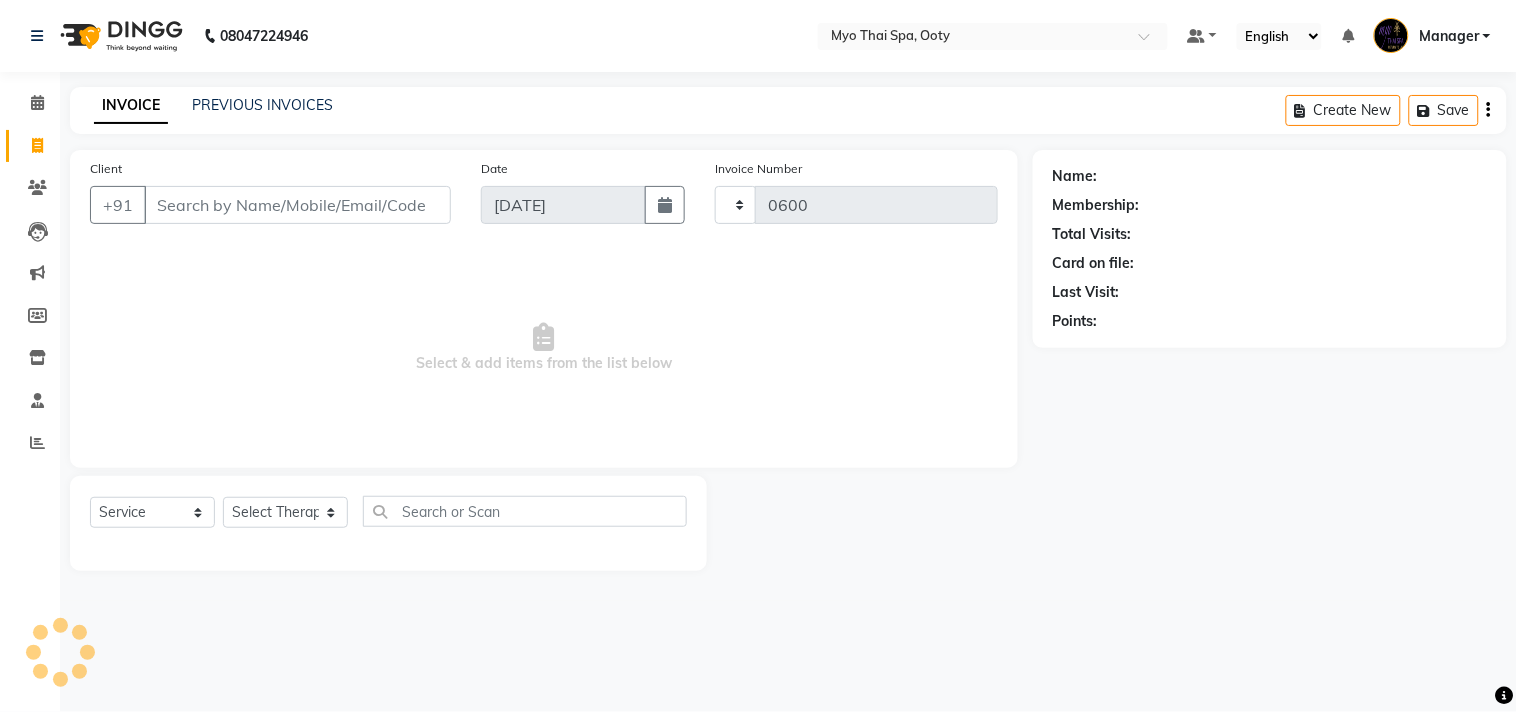 select on "558" 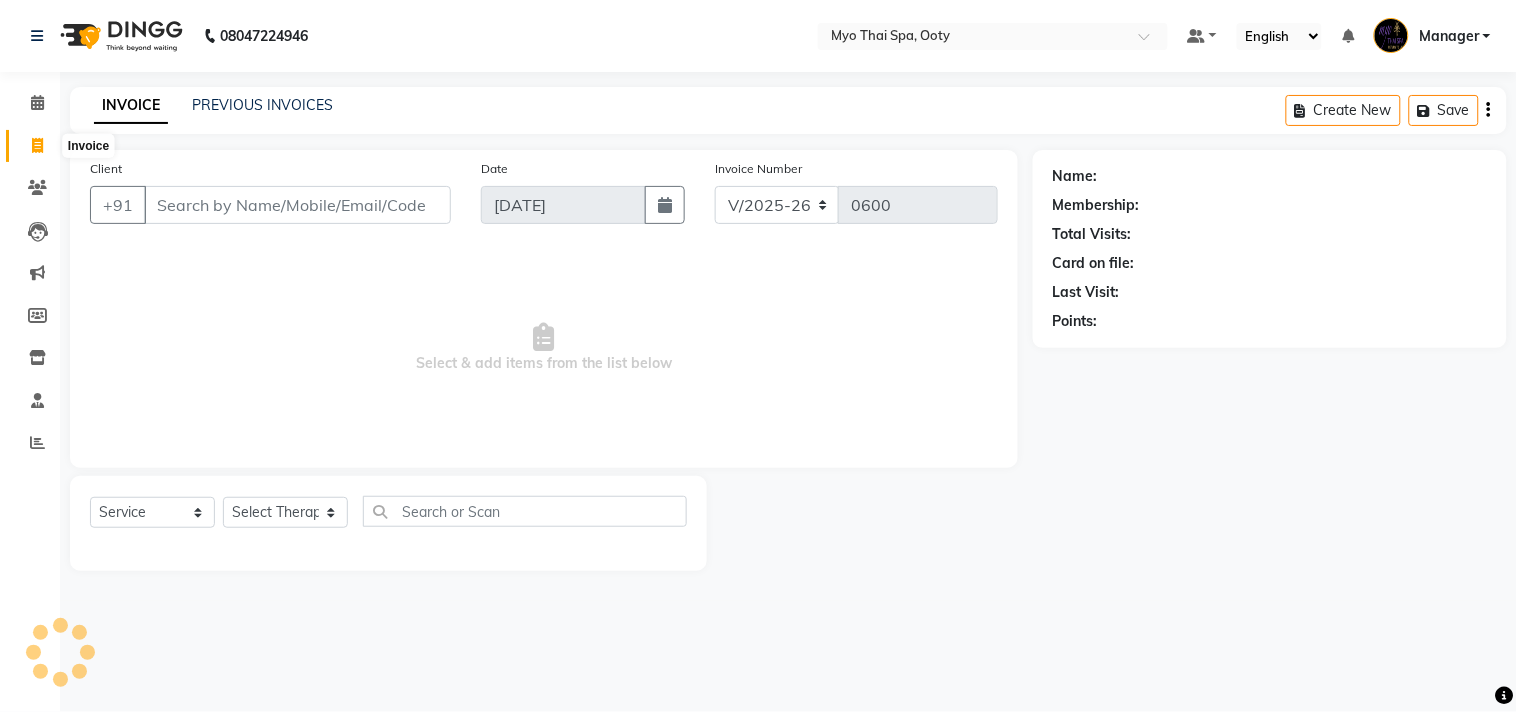 select on "V" 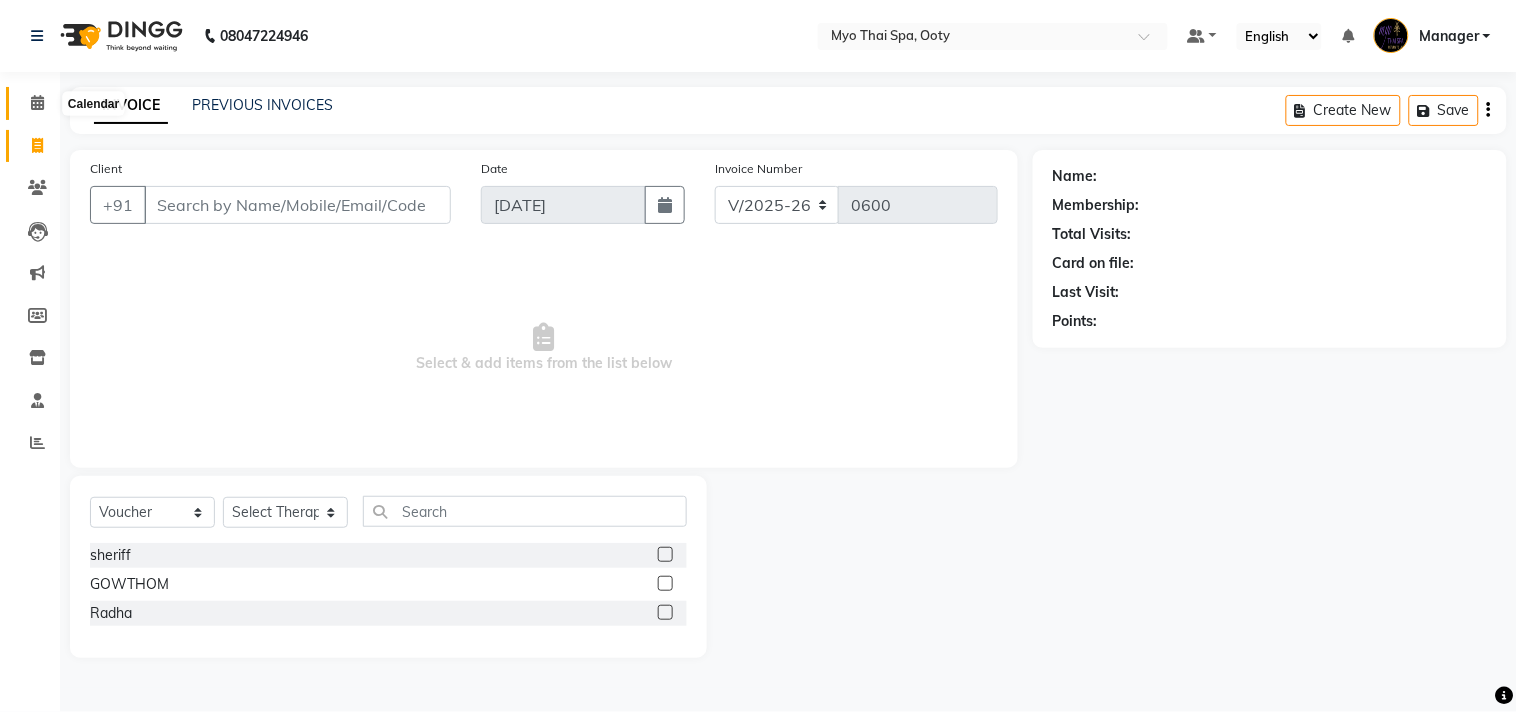 click 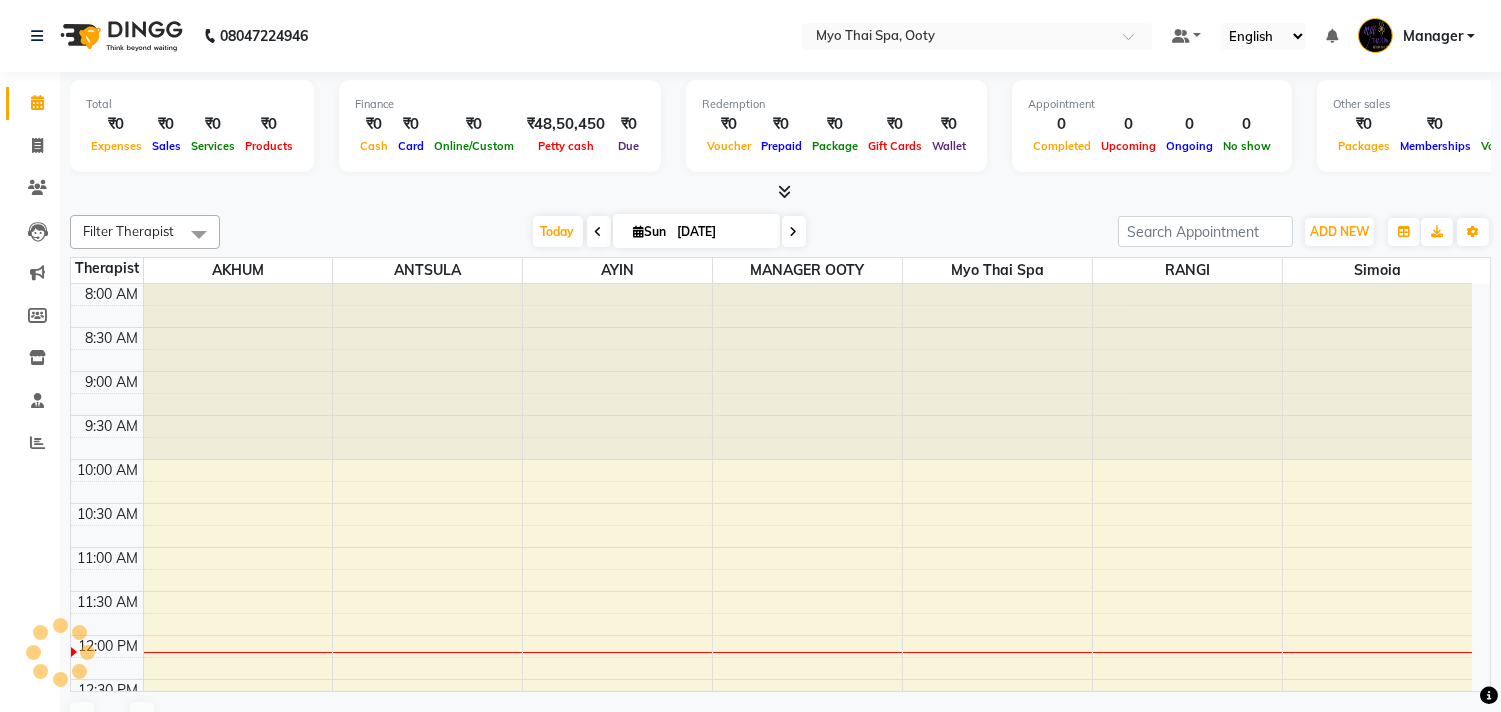 scroll, scrollTop: 0, scrollLeft: 0, axis: both 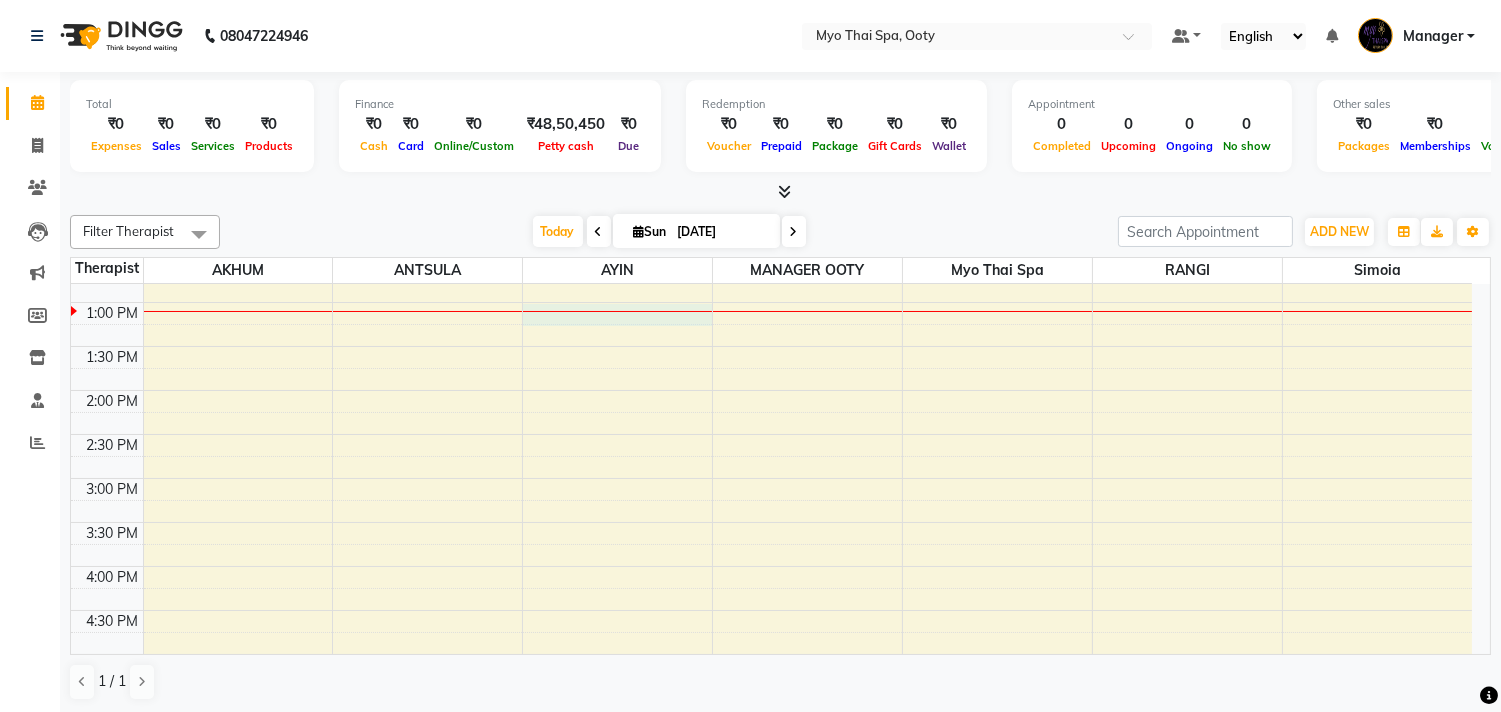 click on "9:00 AM 9:30 AM 10:00 AM 10:30 AM 11:00 AM 11:30 AM 12:00 PM 12:30 PM 1:00 PM 1:30 PM 2:00 PM 2:30 PM 3:00 PM 3:30 PM 4:00 PM 4:30 PM 5:00 PM 5:30 PM 6:00 PM 6:30 PM 7:00 PM 7:30 PM 8:00 PM 8:30 PM 9:00 PM 9:30 PM" at bounding box center [771, 522] 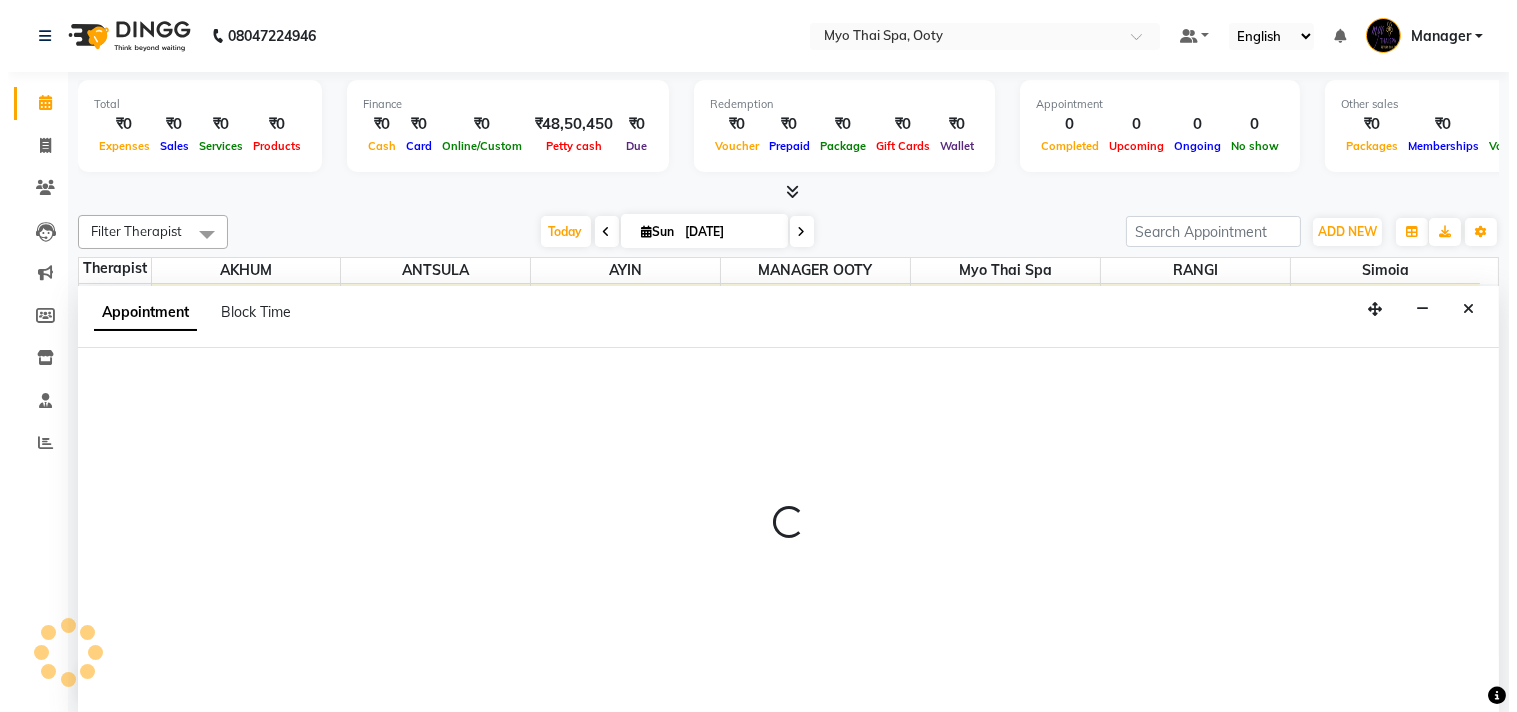 scroll, scrollTop: 1, scrollLeft: 0, axis: vertical 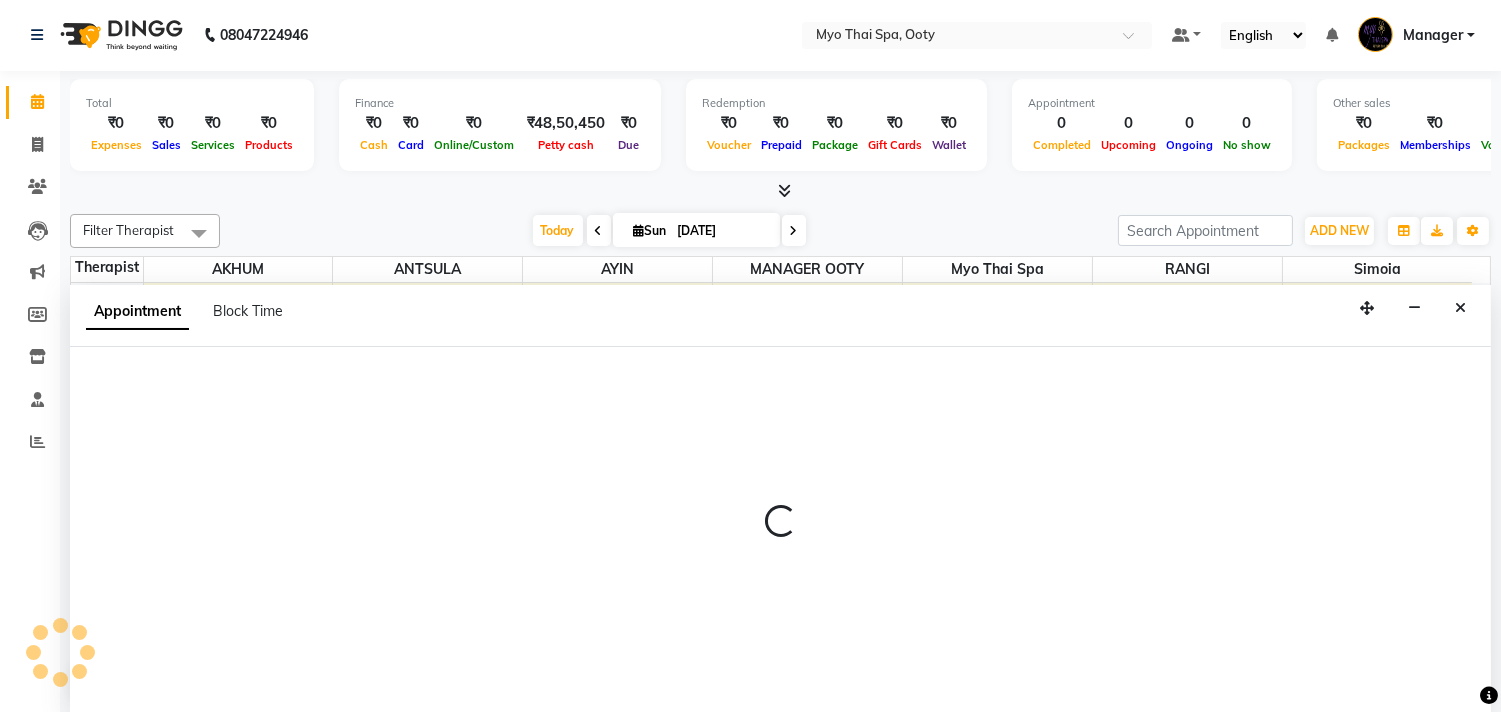 select on "84004" 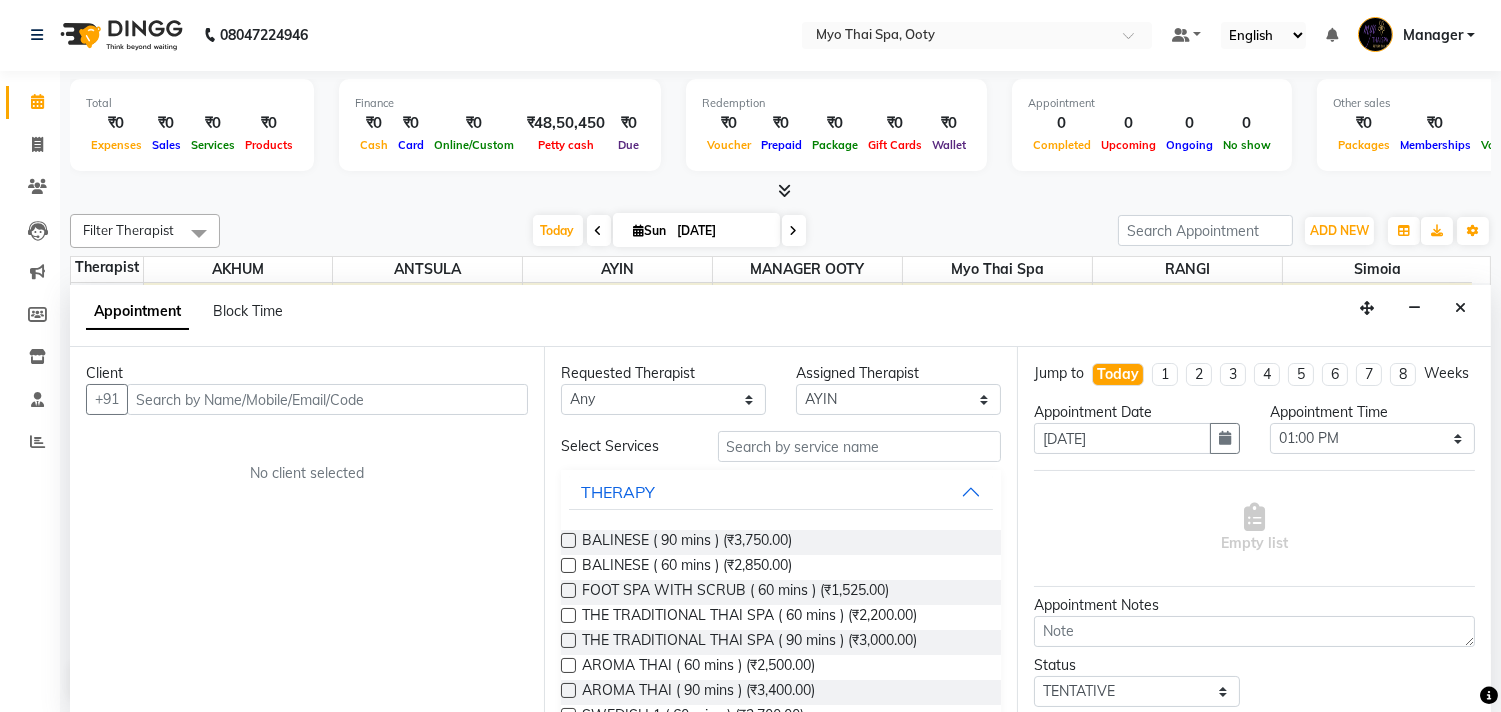 click at bounding box center (327, 399) 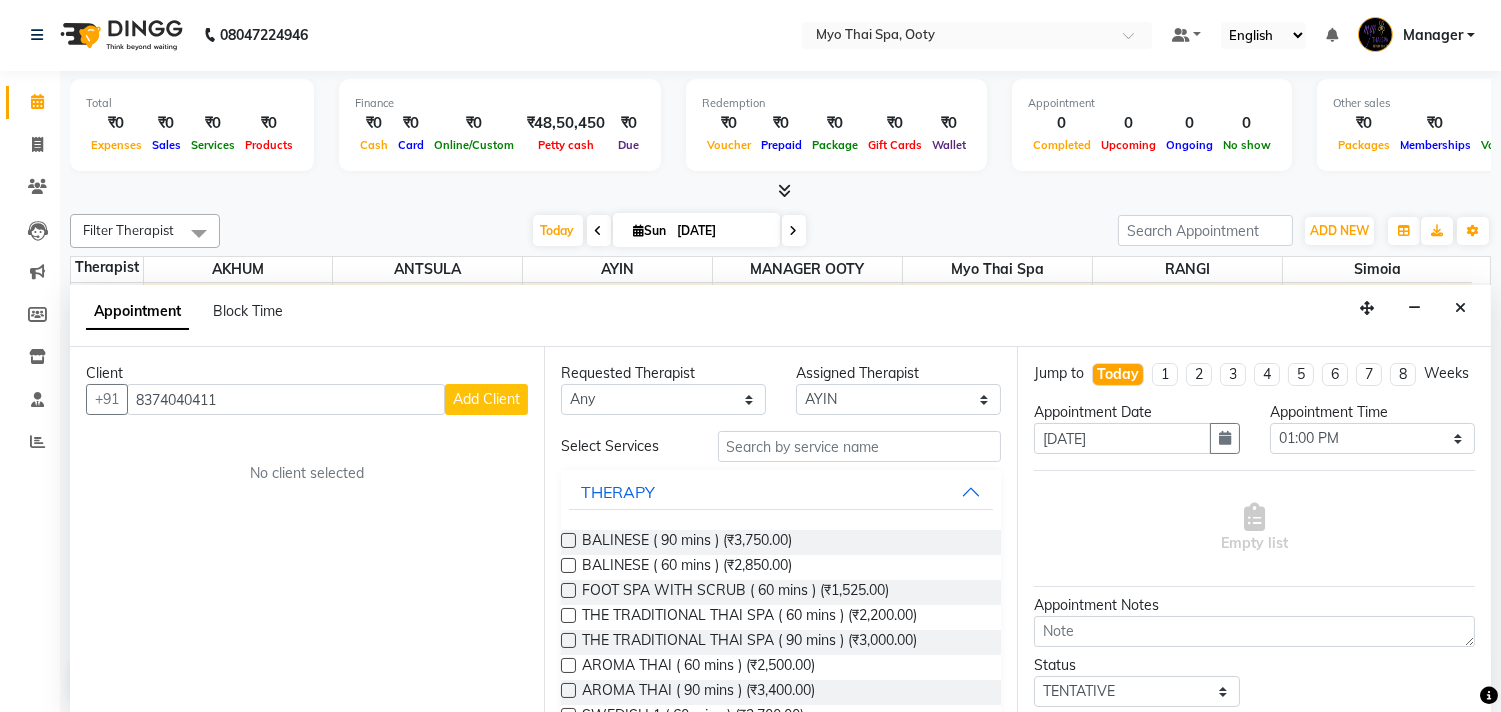 click on "8374040411" at bounding box center [286, 399] 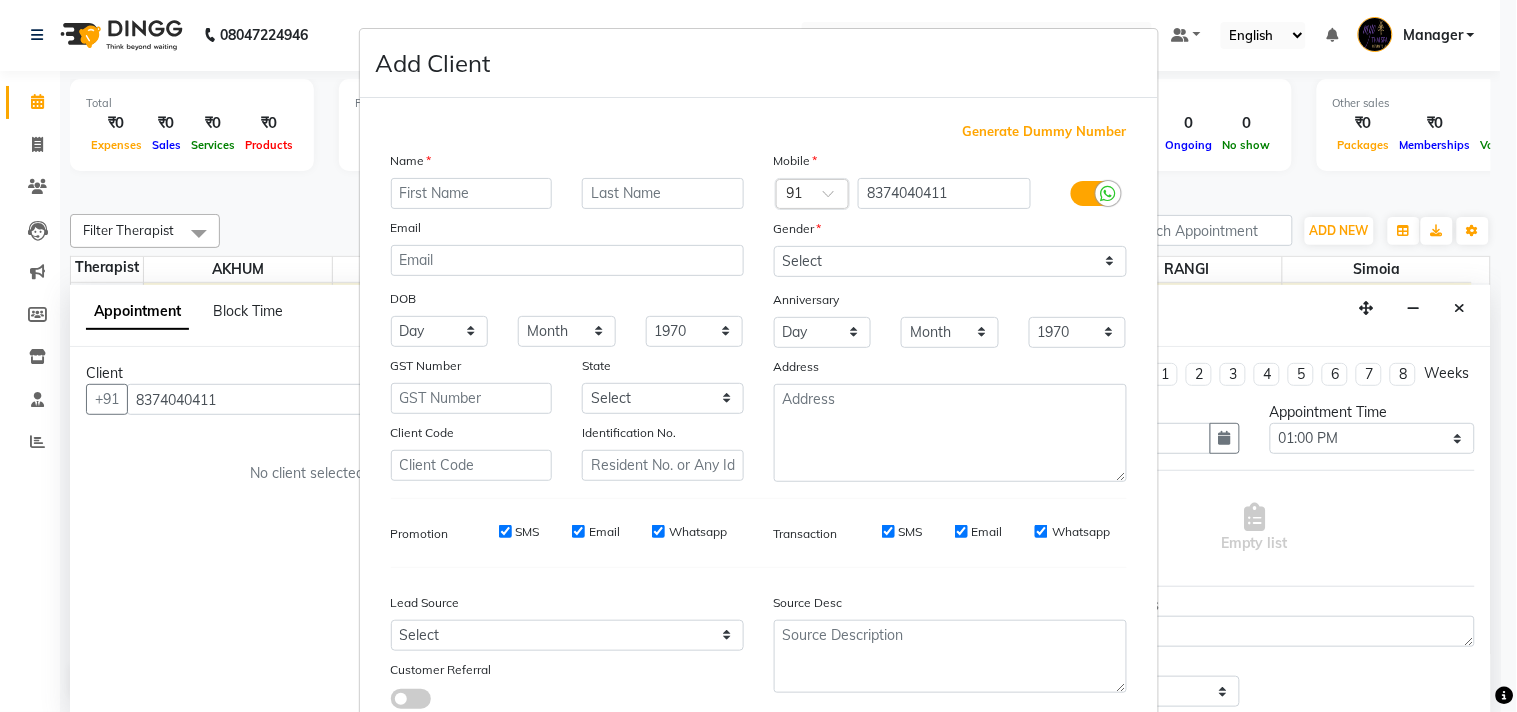 click at bounding box center [472, 193] 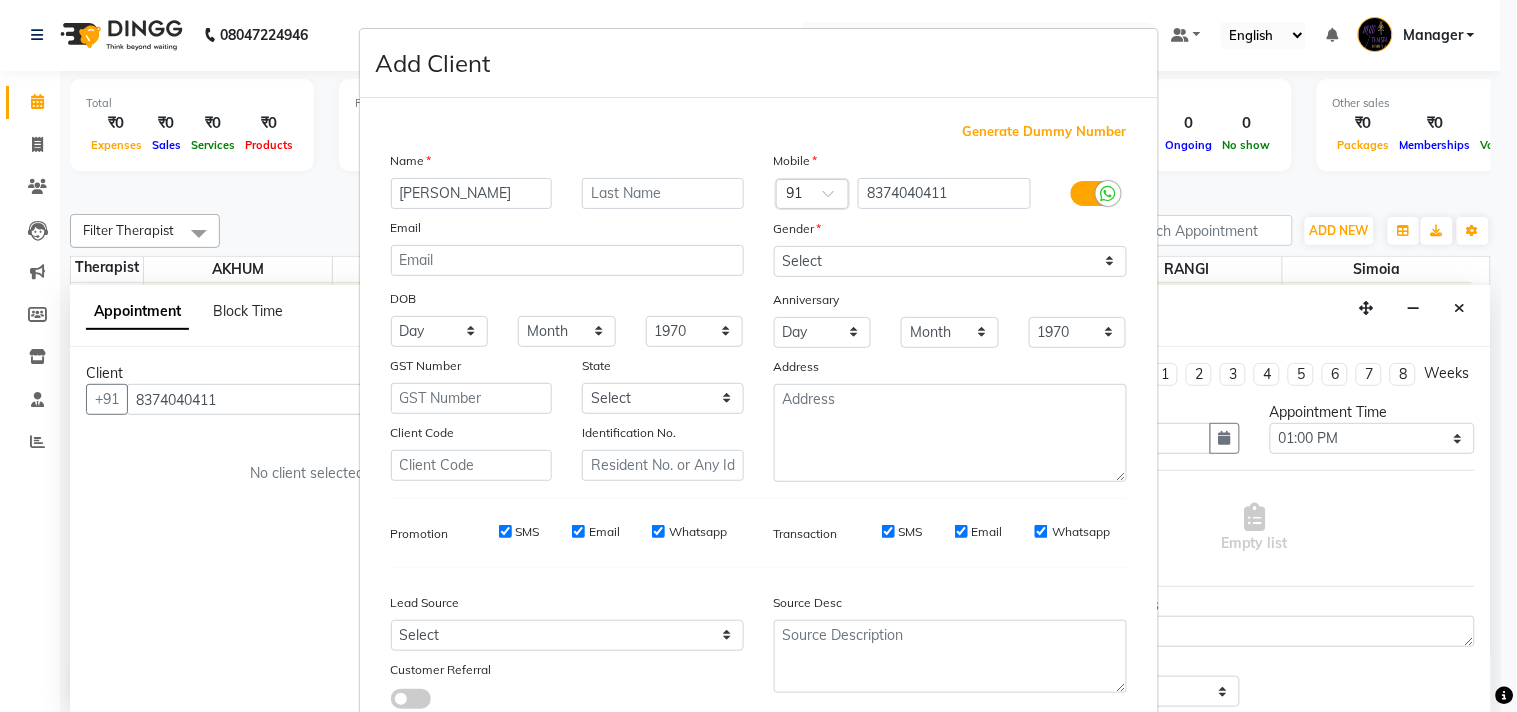 type on "[PERSON_NAME]" 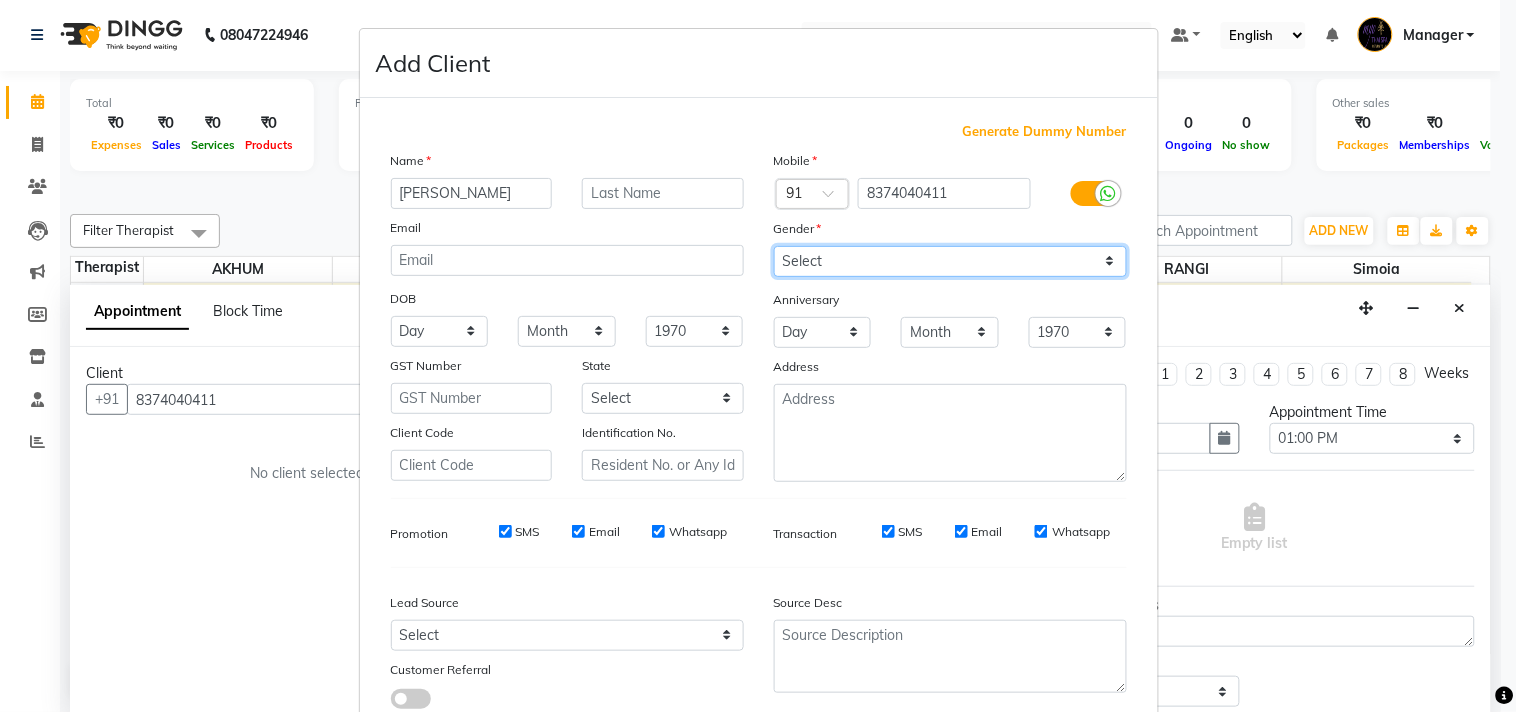 click on "Select [DEMOGRAPHIC_DATA] [DEMOGRAPHIC_DATA] Other Prefer Not To Say" at bounding box center [950, 261] 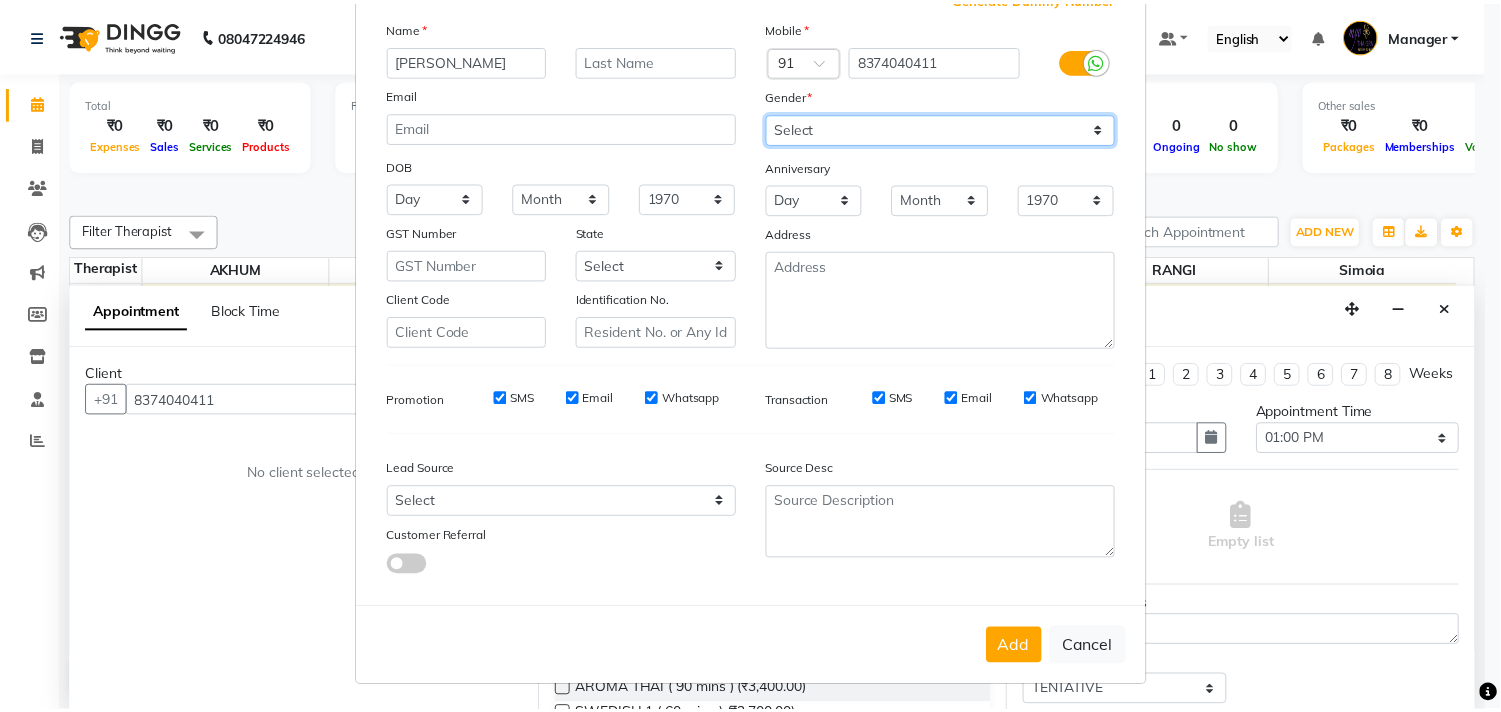 scroll, scrollTop: 138, scrollLeft: 0, axis: vertical 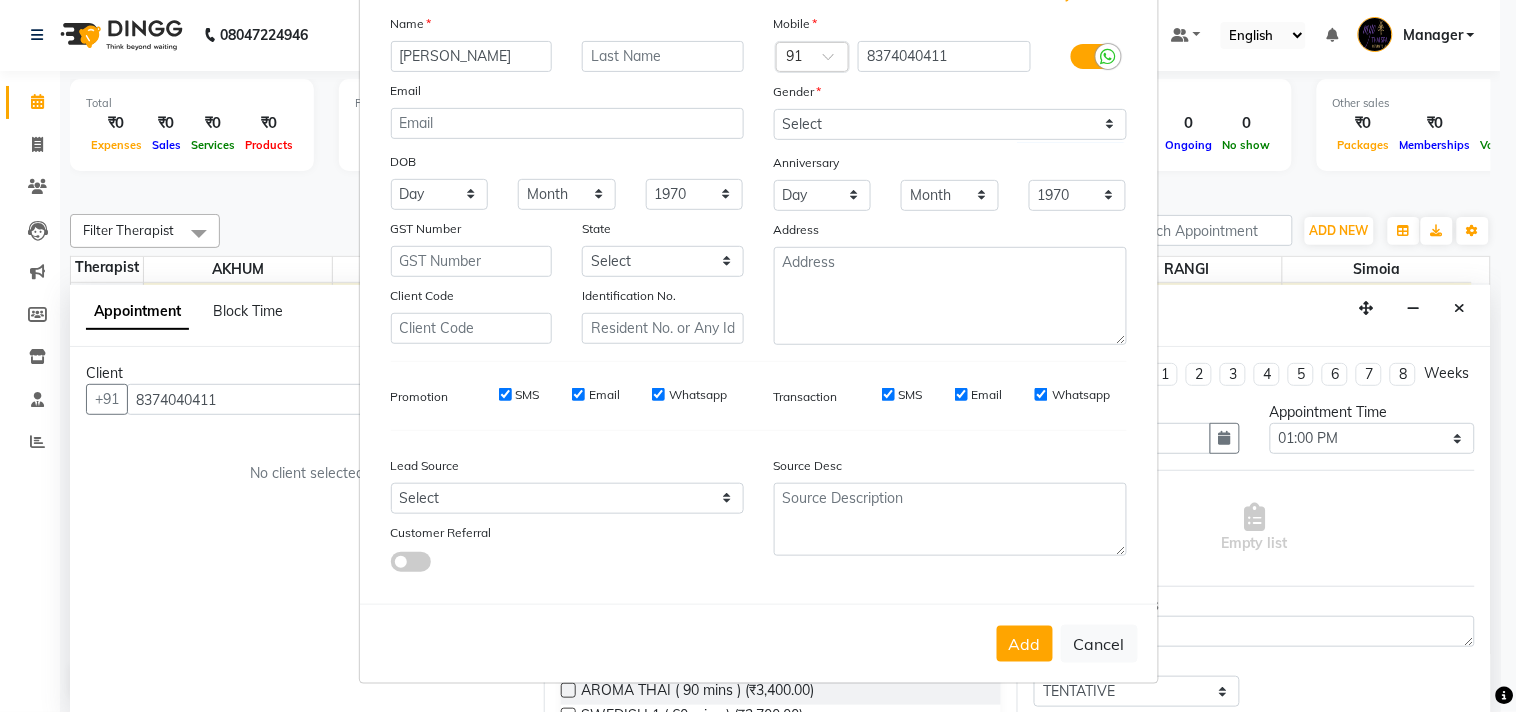 click on "Whatsapp" at bounding box center (1081, 395) 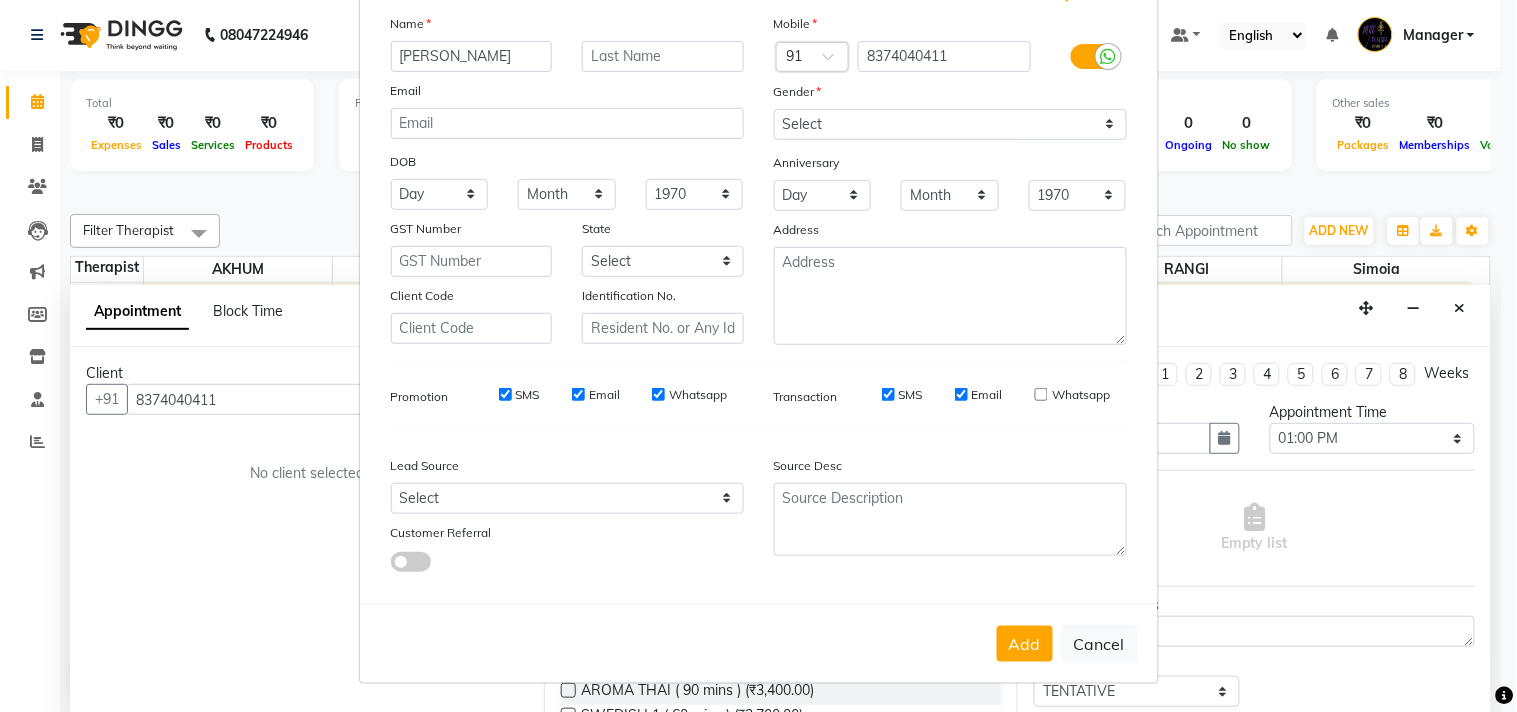 click on "Email" at bounding box center (987, 395) 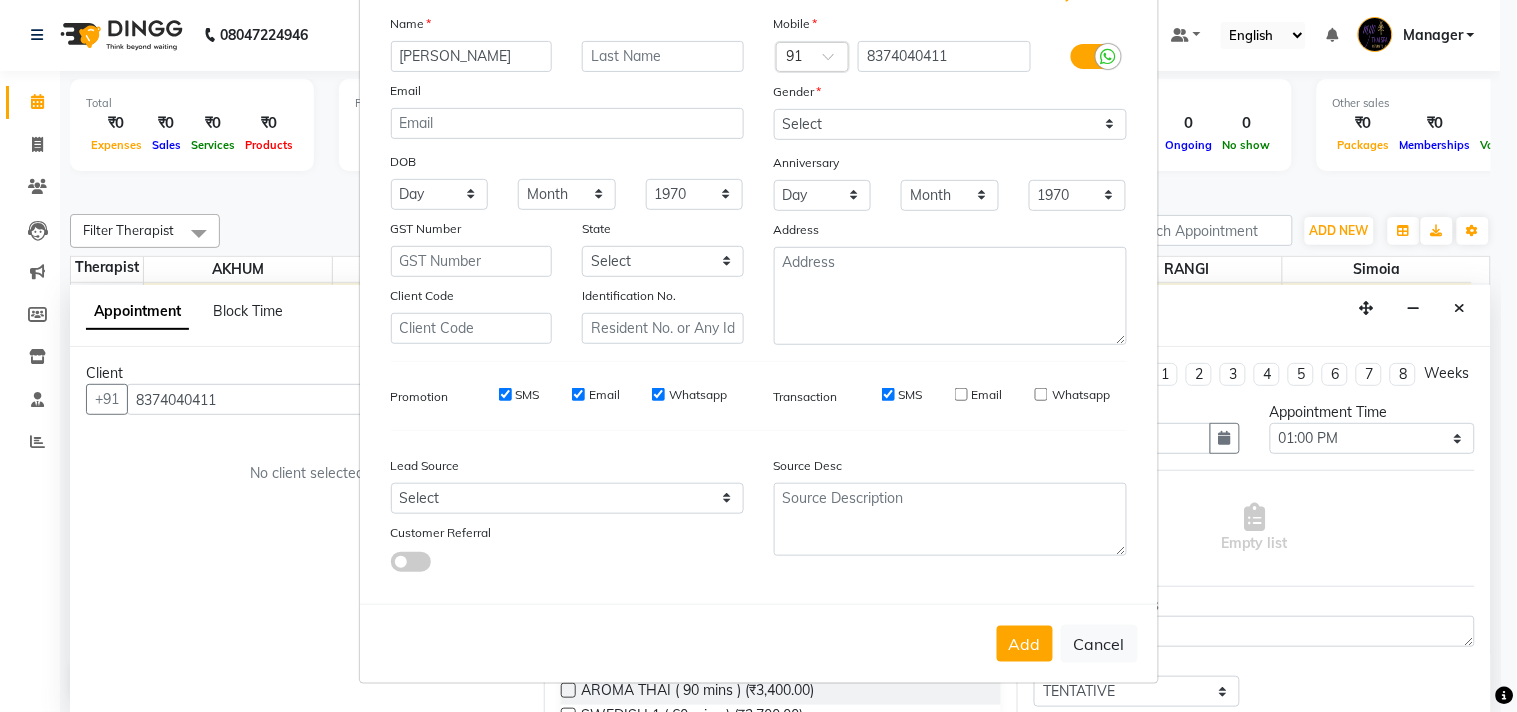 click on "Whatsapp" at bounding box center [698, 395] 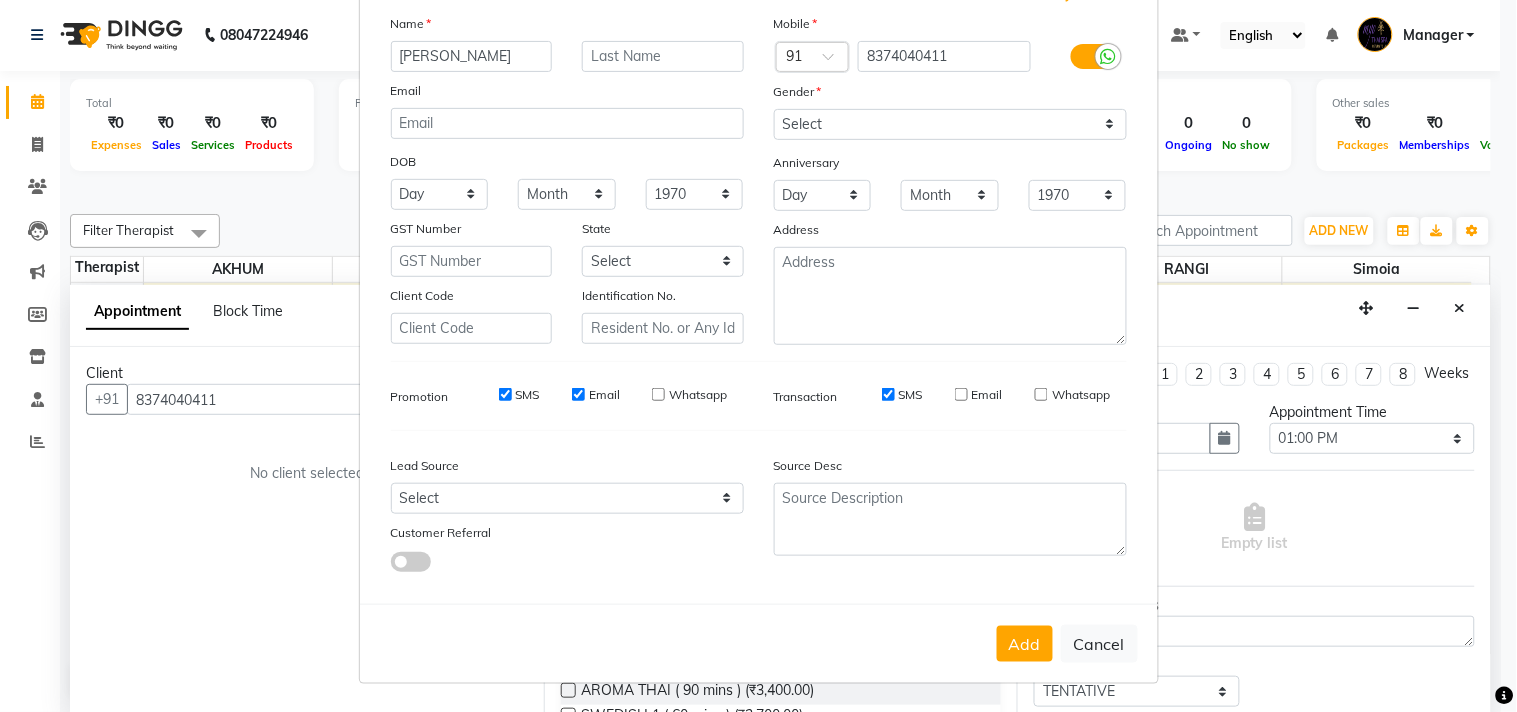 click on "Email" at bounding box center [604, 395] 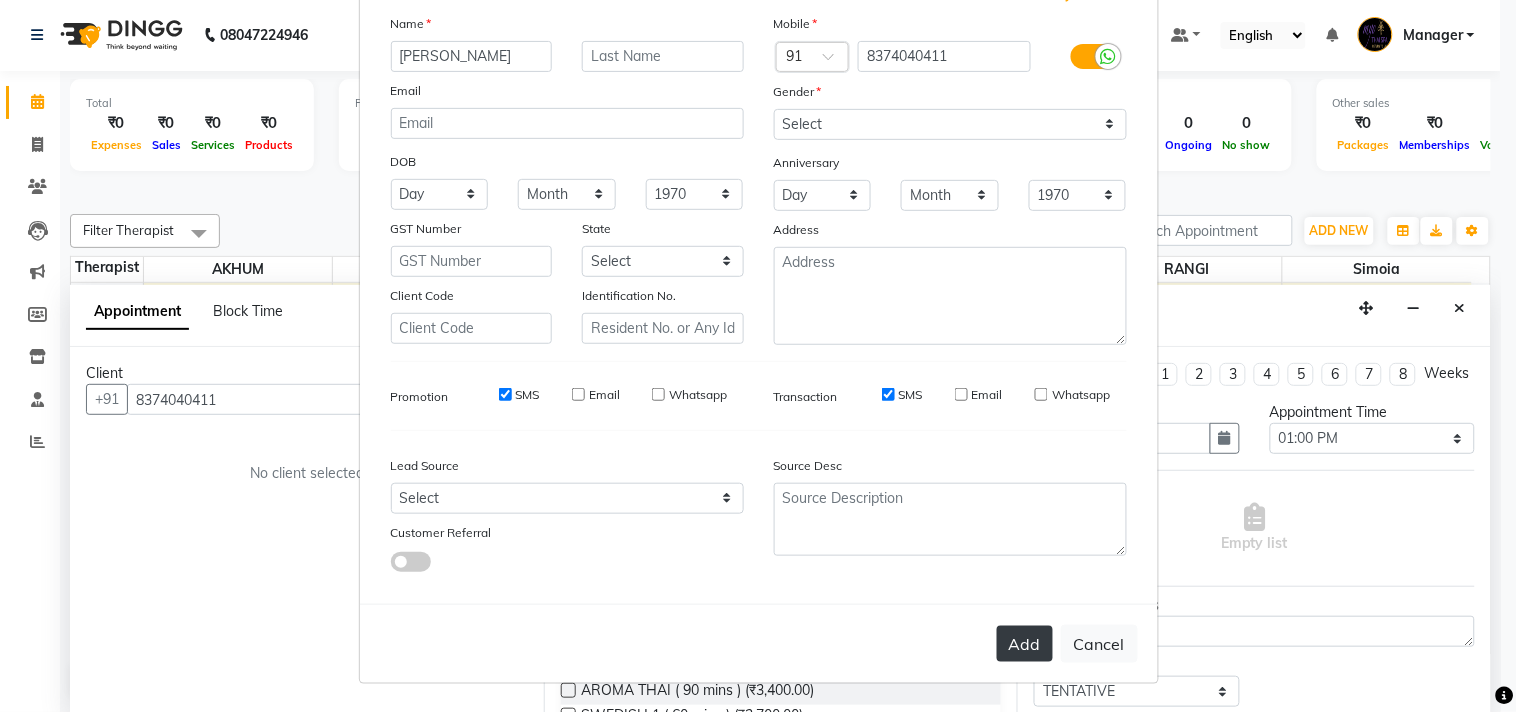 click on "Add" at bounding box center [1025, 644] 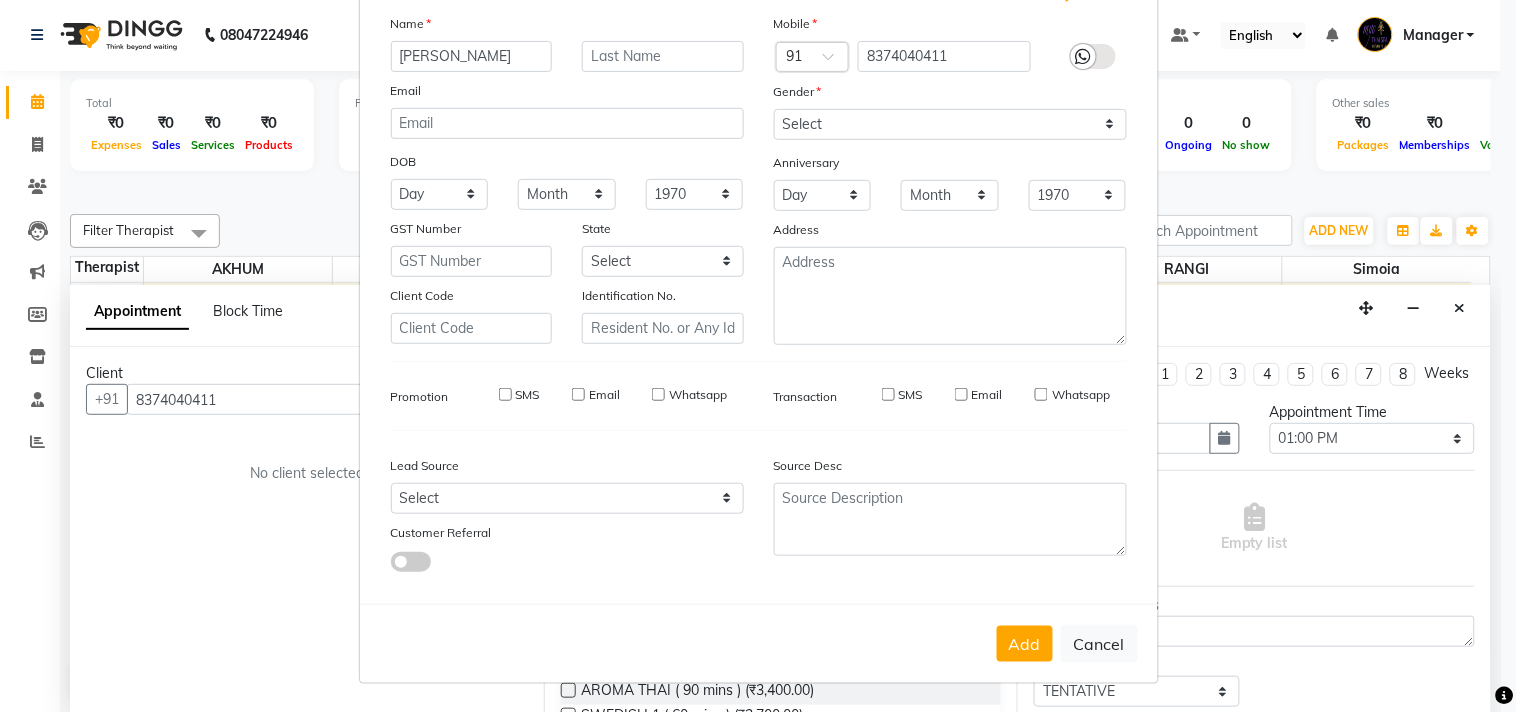type 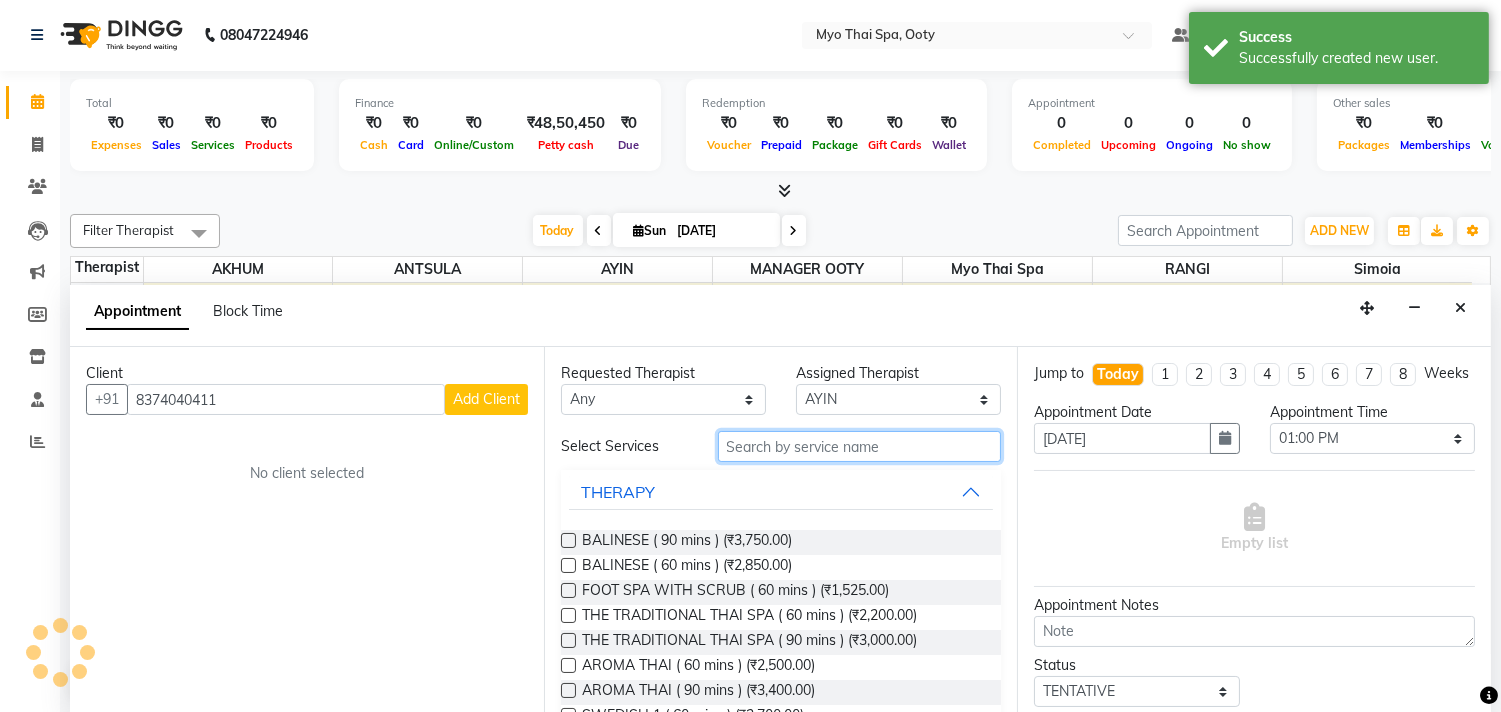 click at bounding box center (860, 446) 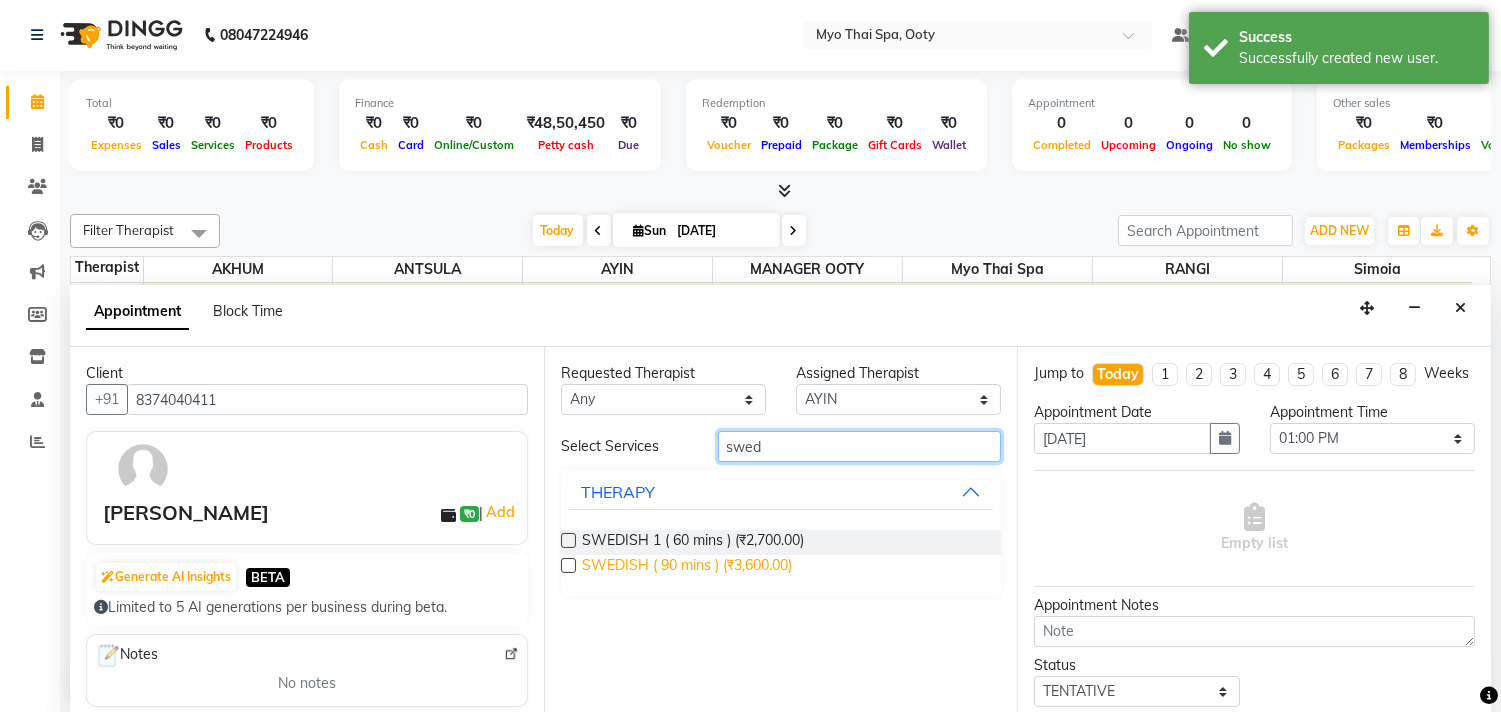 type on "swed" 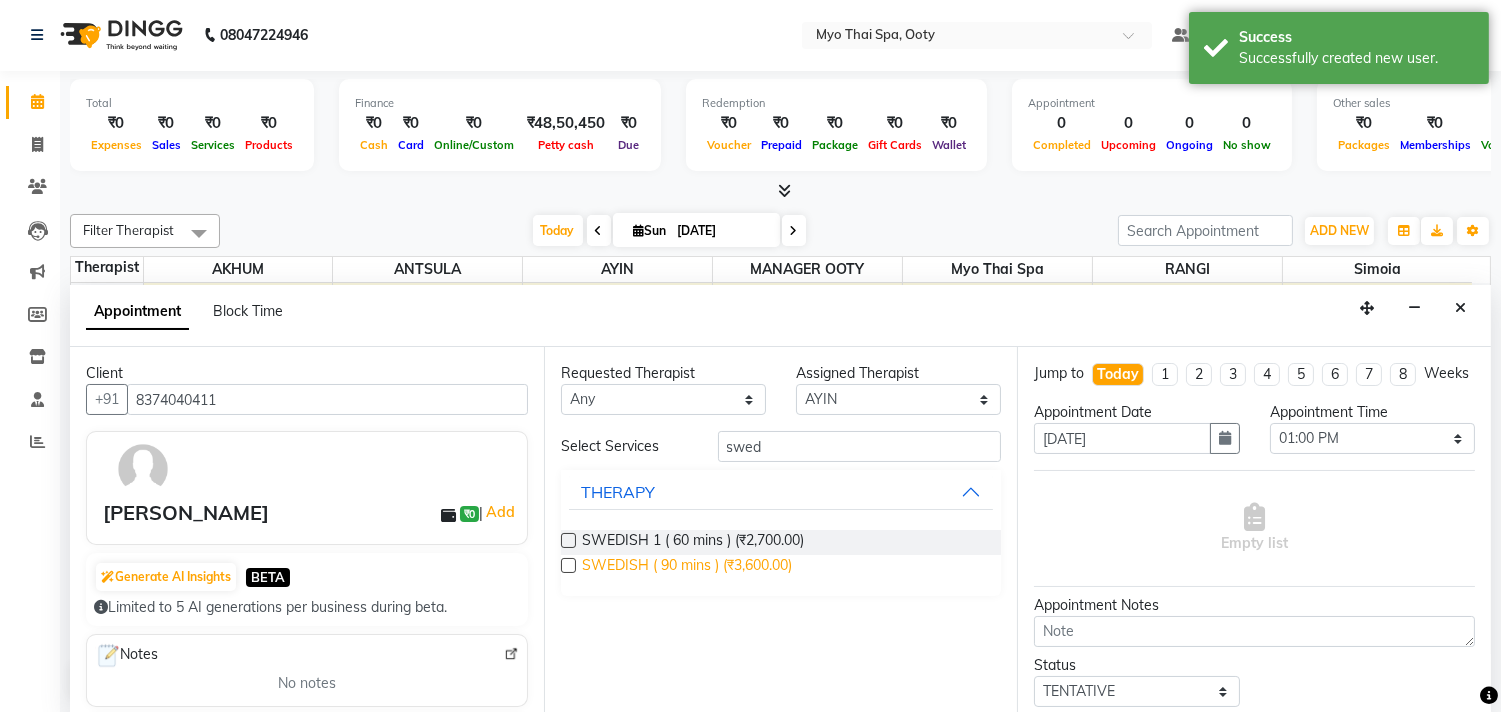 click on "SWEDISH ( 90 mins ) (₹3,600.00)" at bounding box center (687, 567) 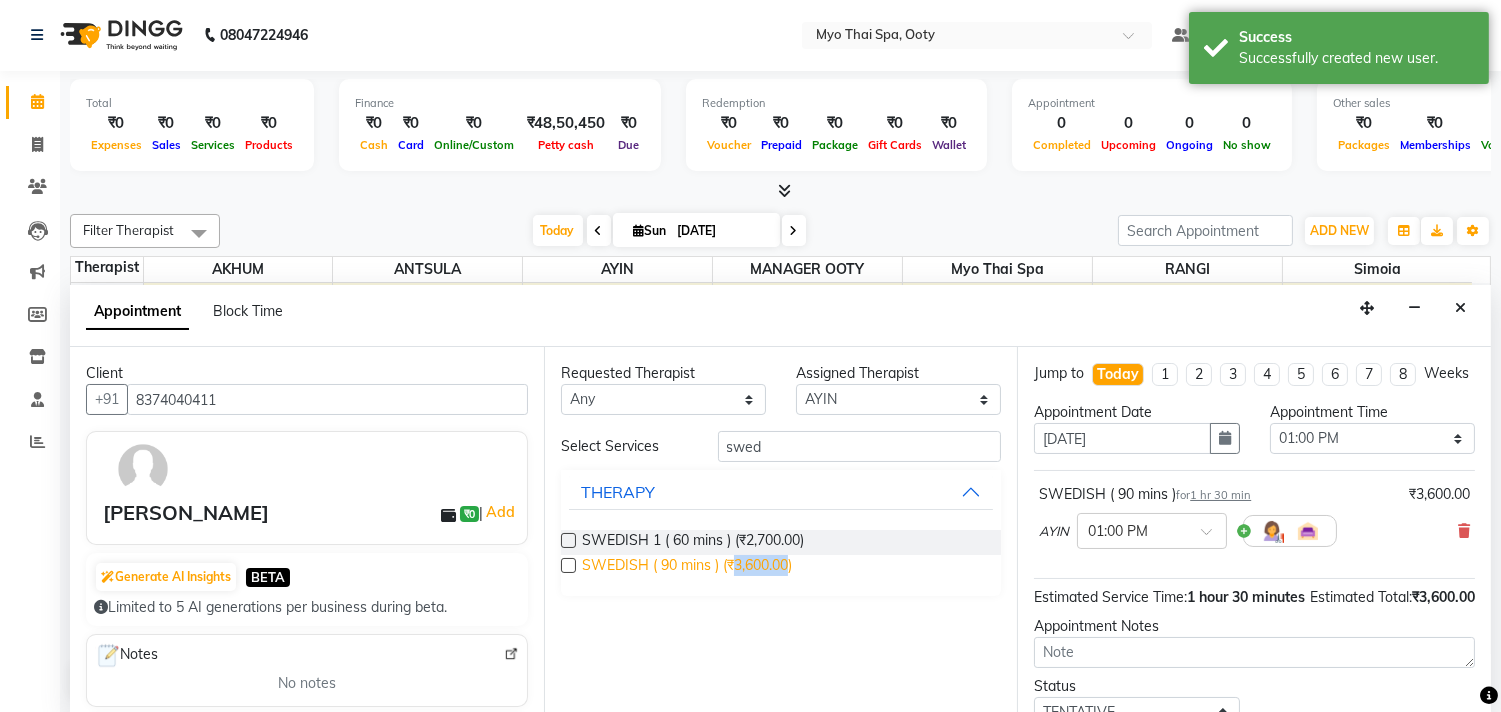 click on "SWEDISH ( 90 mins ) (₹3,600.00)" at bounding box center [687, 567] 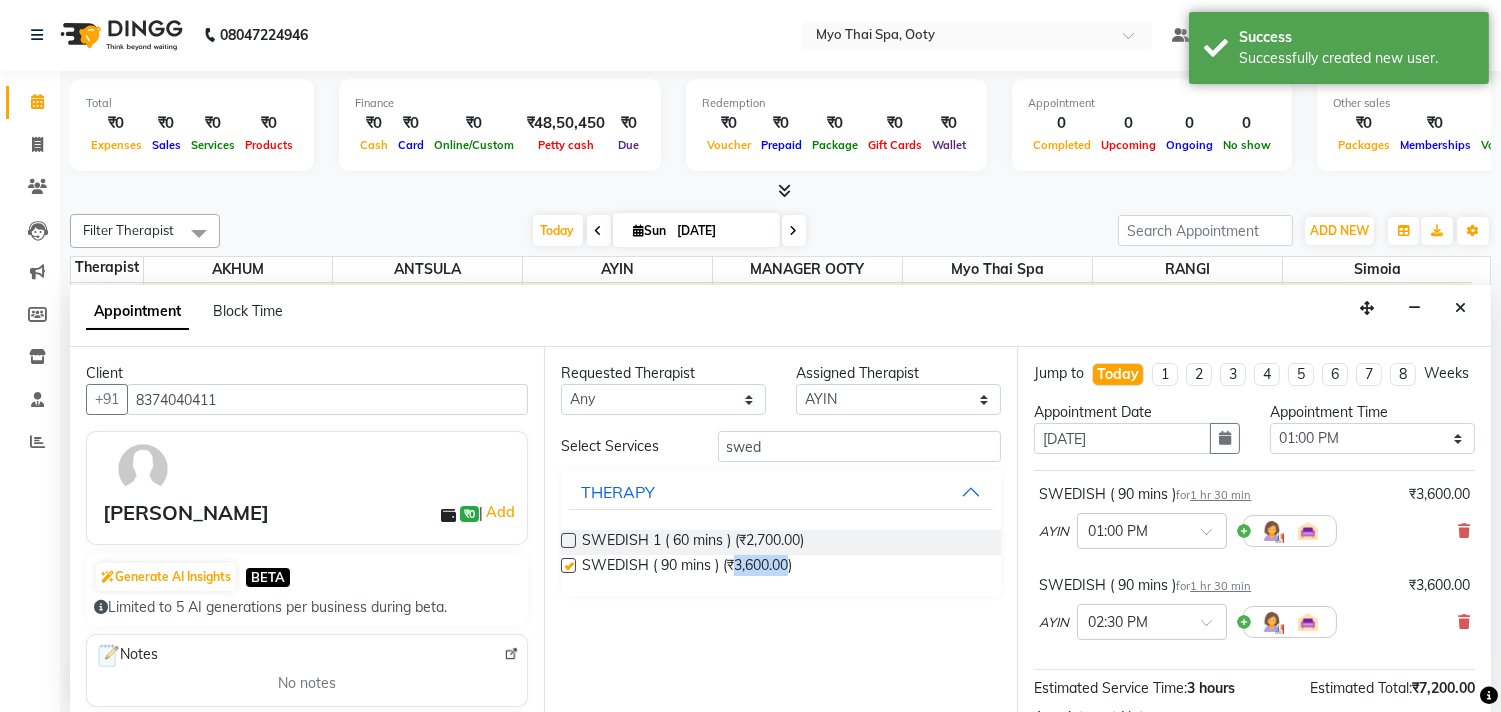 checkbox on "false" 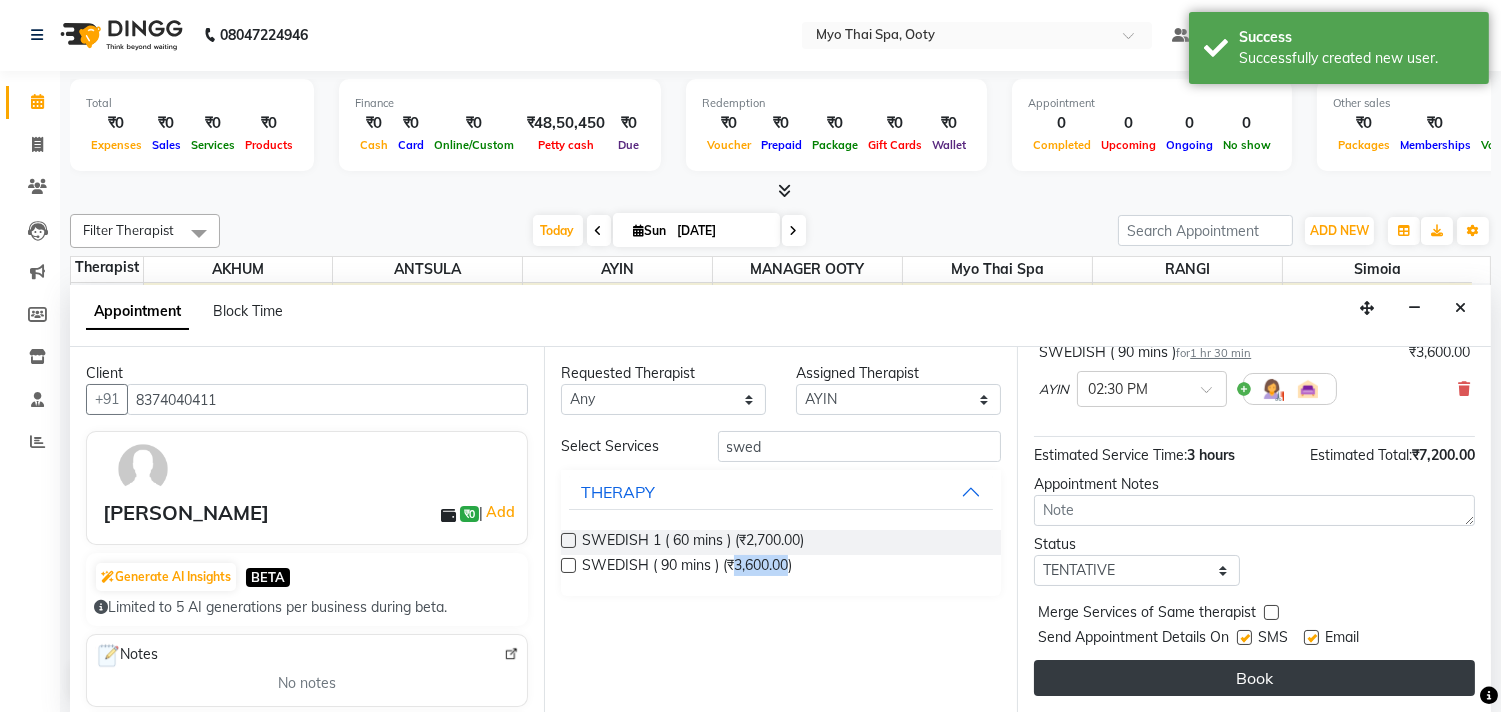 scroll, scrollTop: 251, scrollLeft: 0, axis: vertical 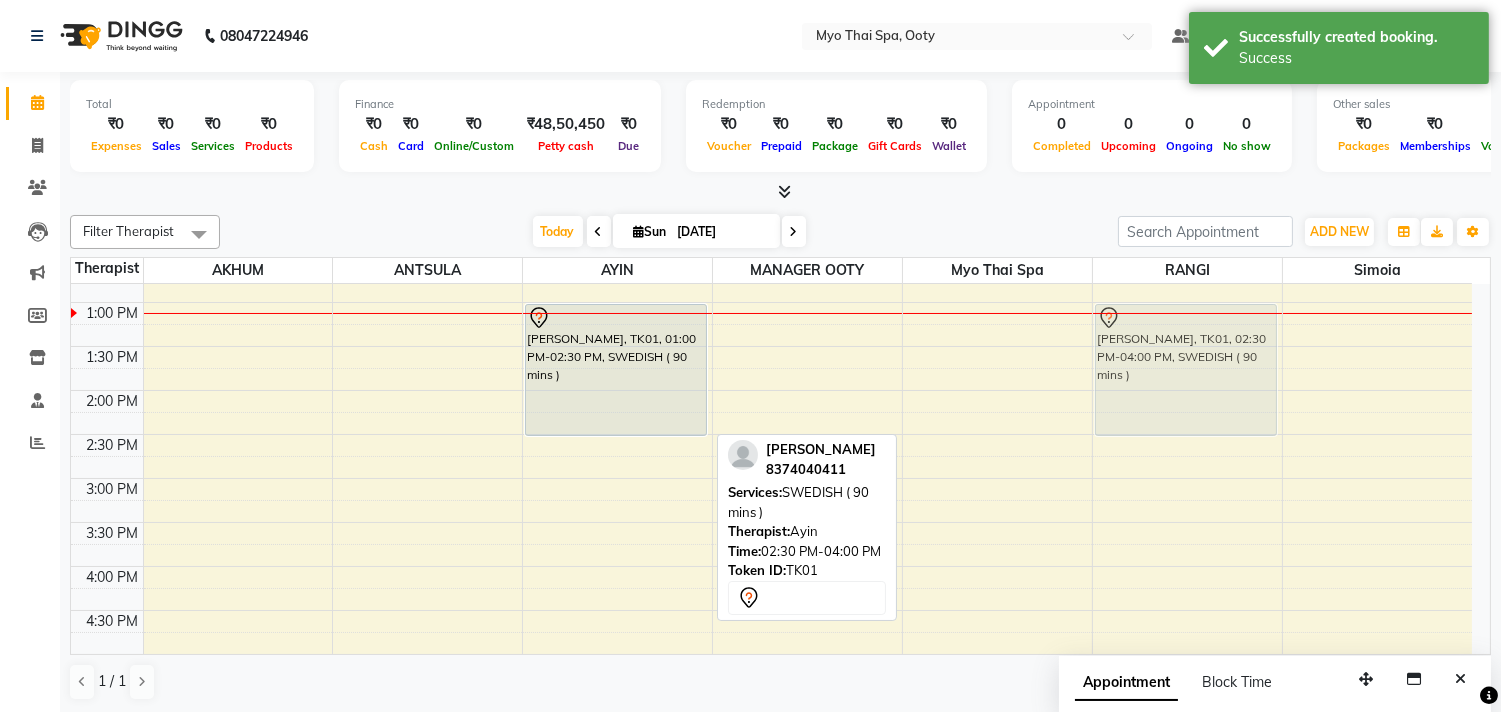 drag, startPoint x: 642, startPoint y: 484, endPoint x: 1134, endPoint y: 361, distance: 507.142 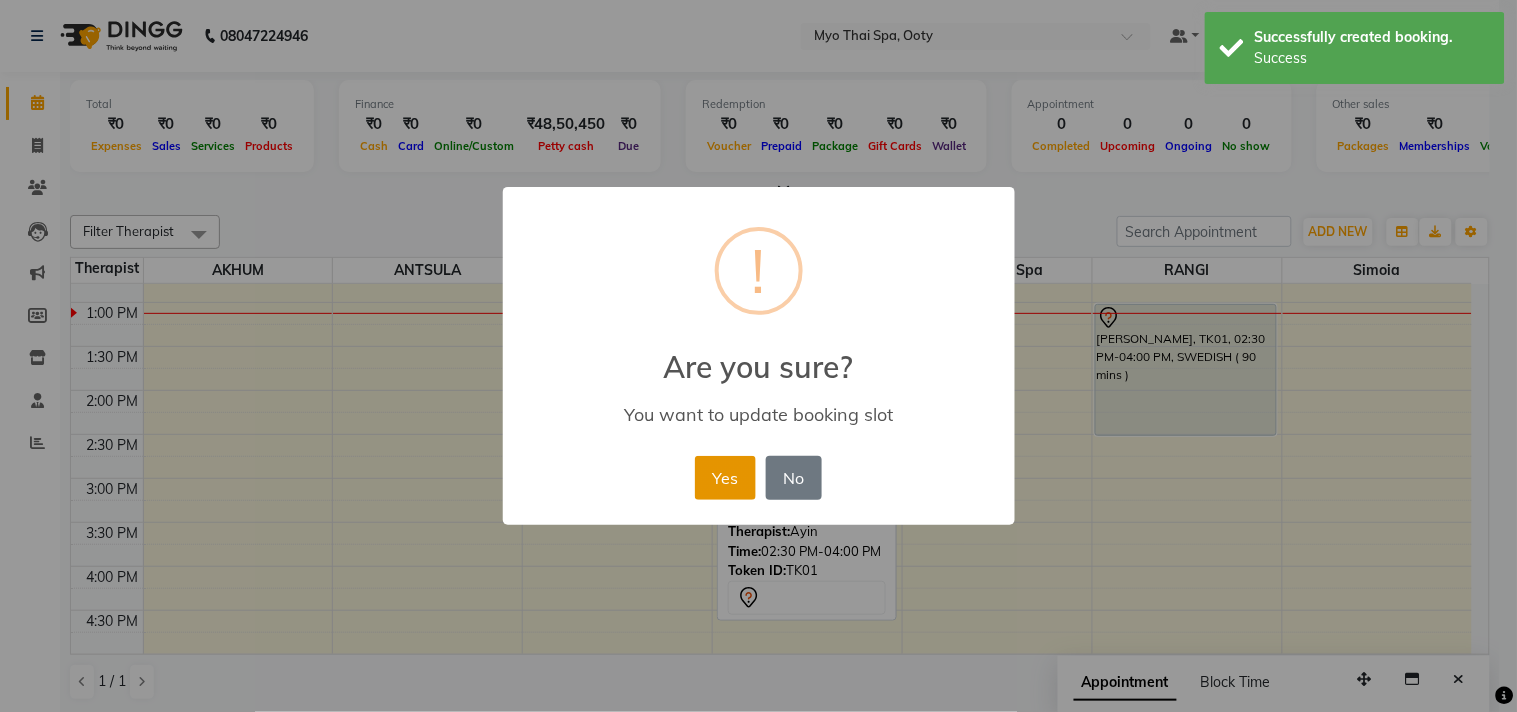 click on "Yes" at bounding box center [725, 478] 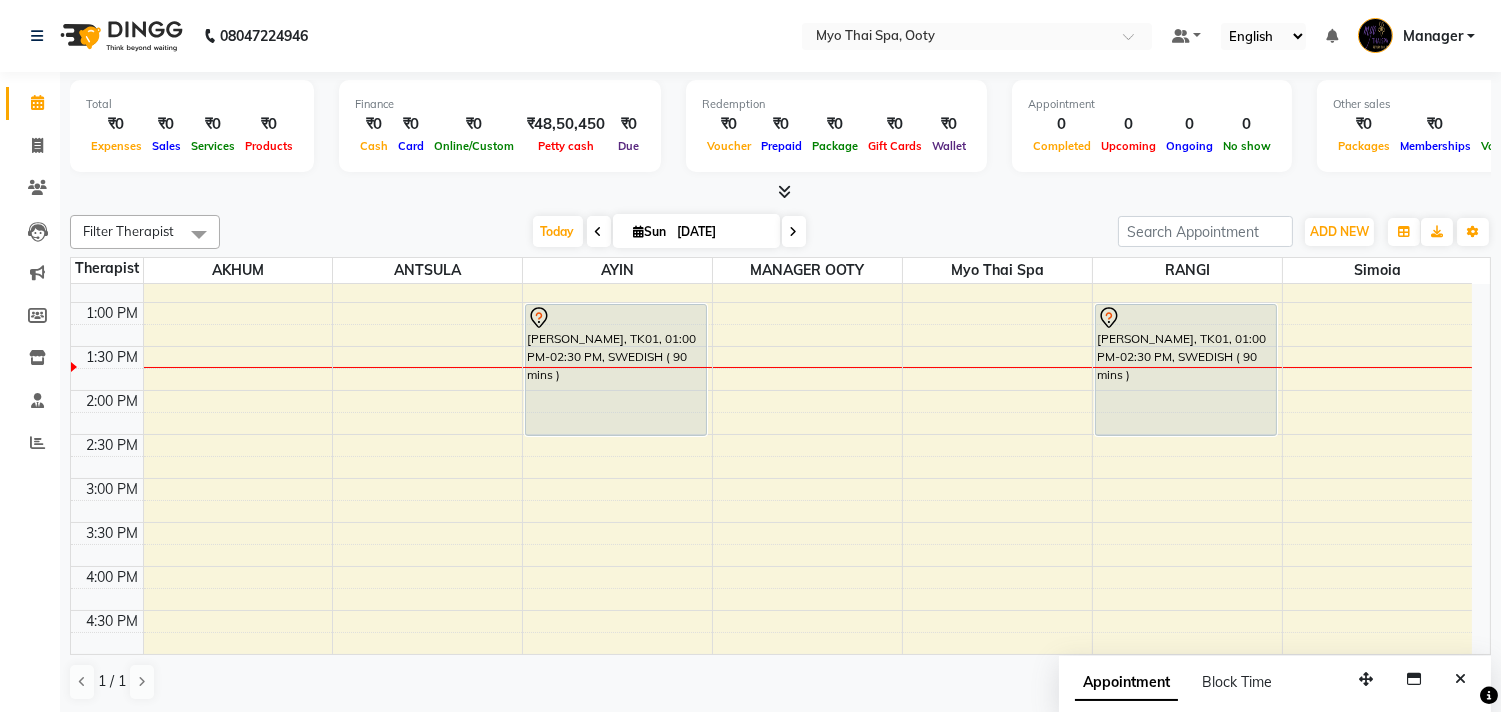 scroll, scrollTop: 1, scrollLeft: 0, axis: vertical 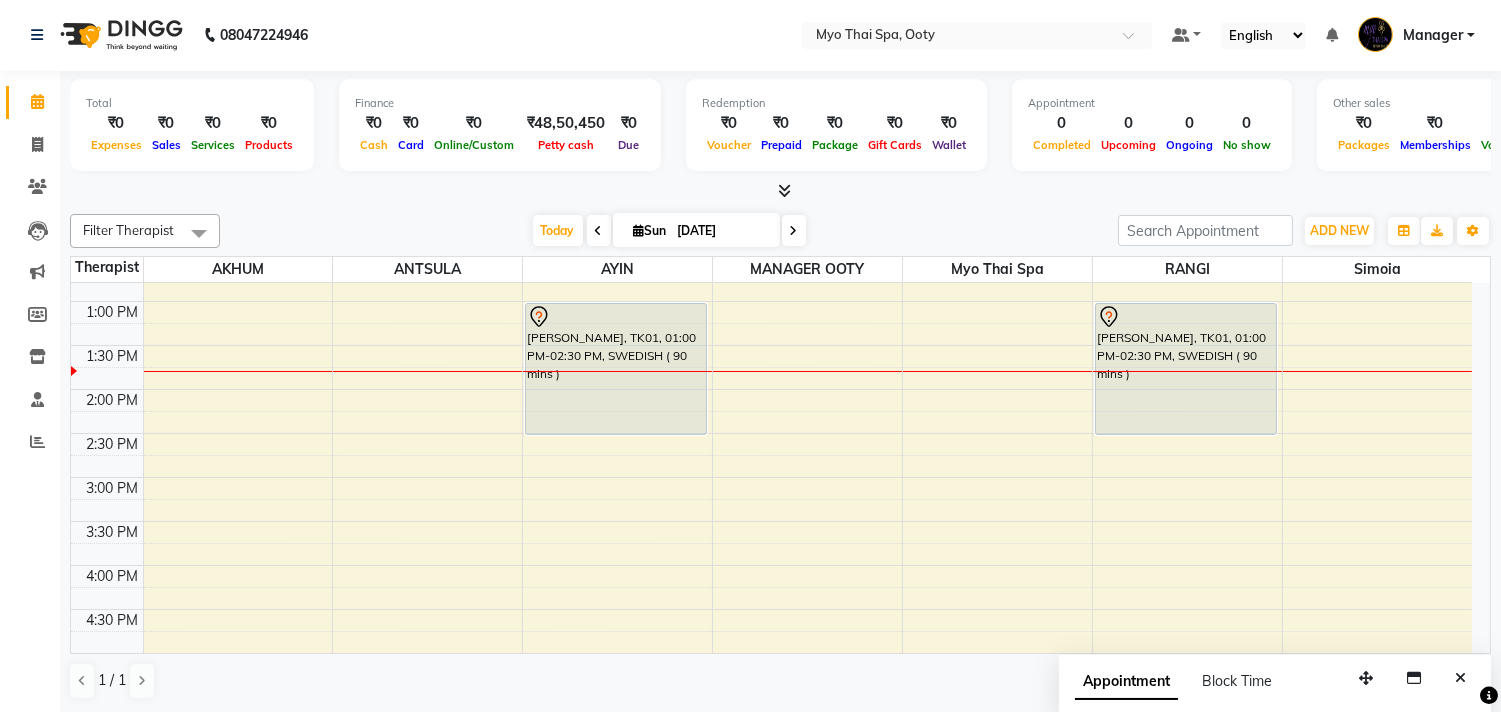 click at bounding box center [199, 233] 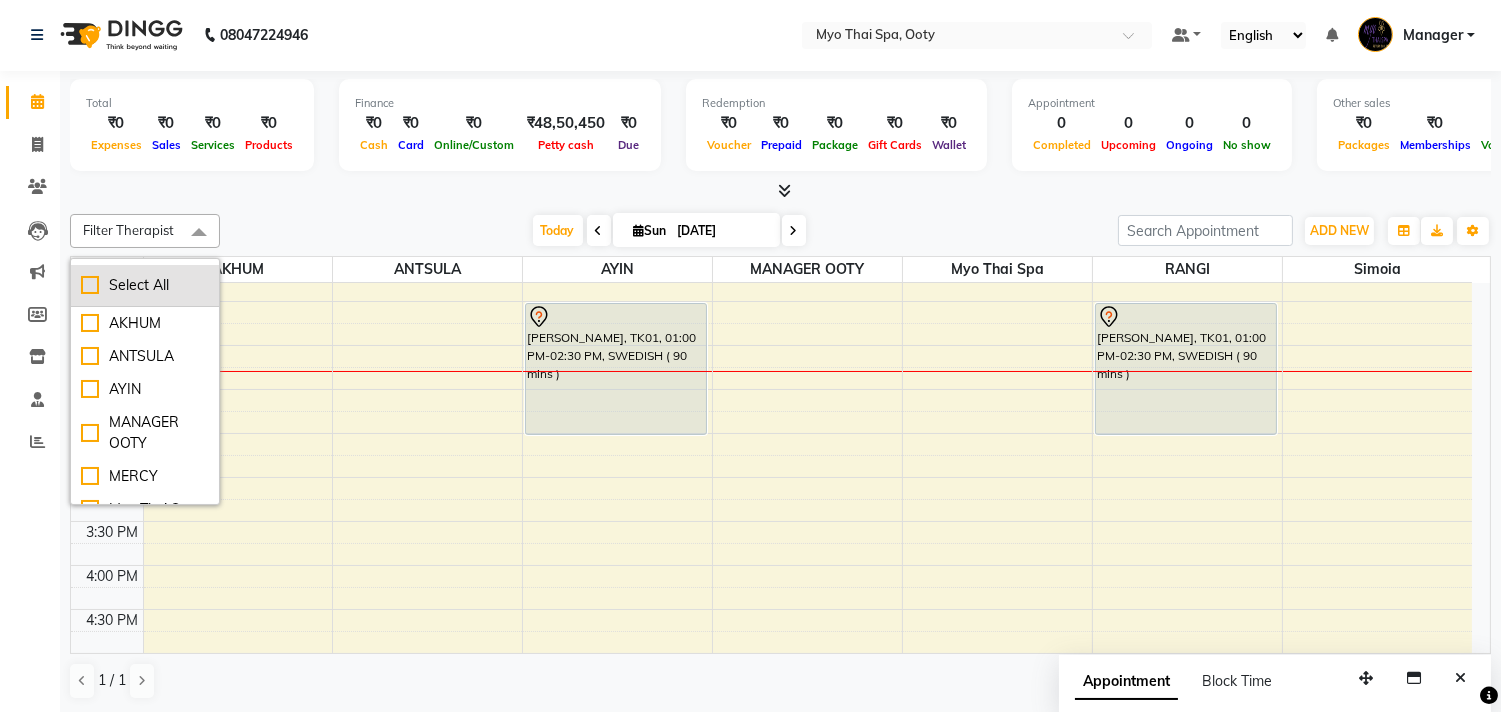 click on "Select All" at bounding box center (145, 285) 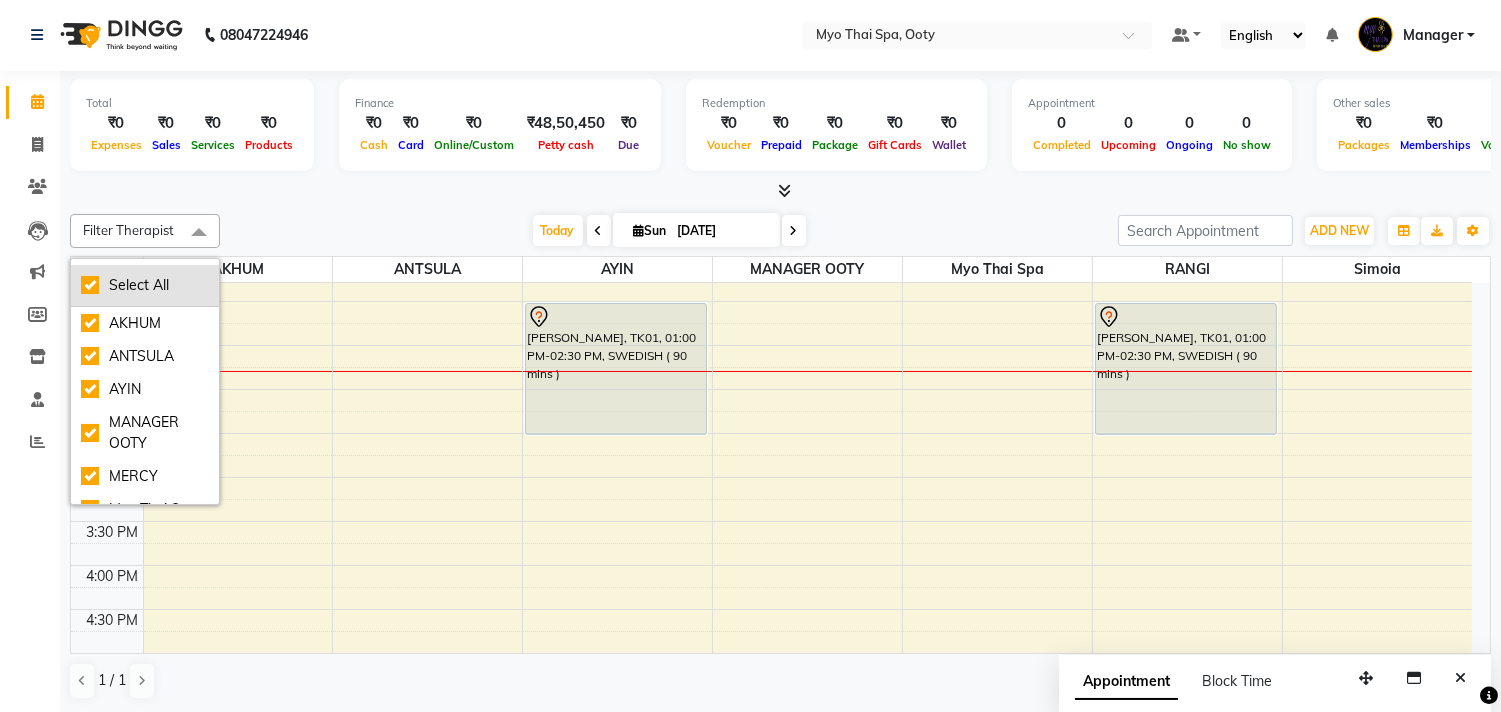 checkbox on "true" 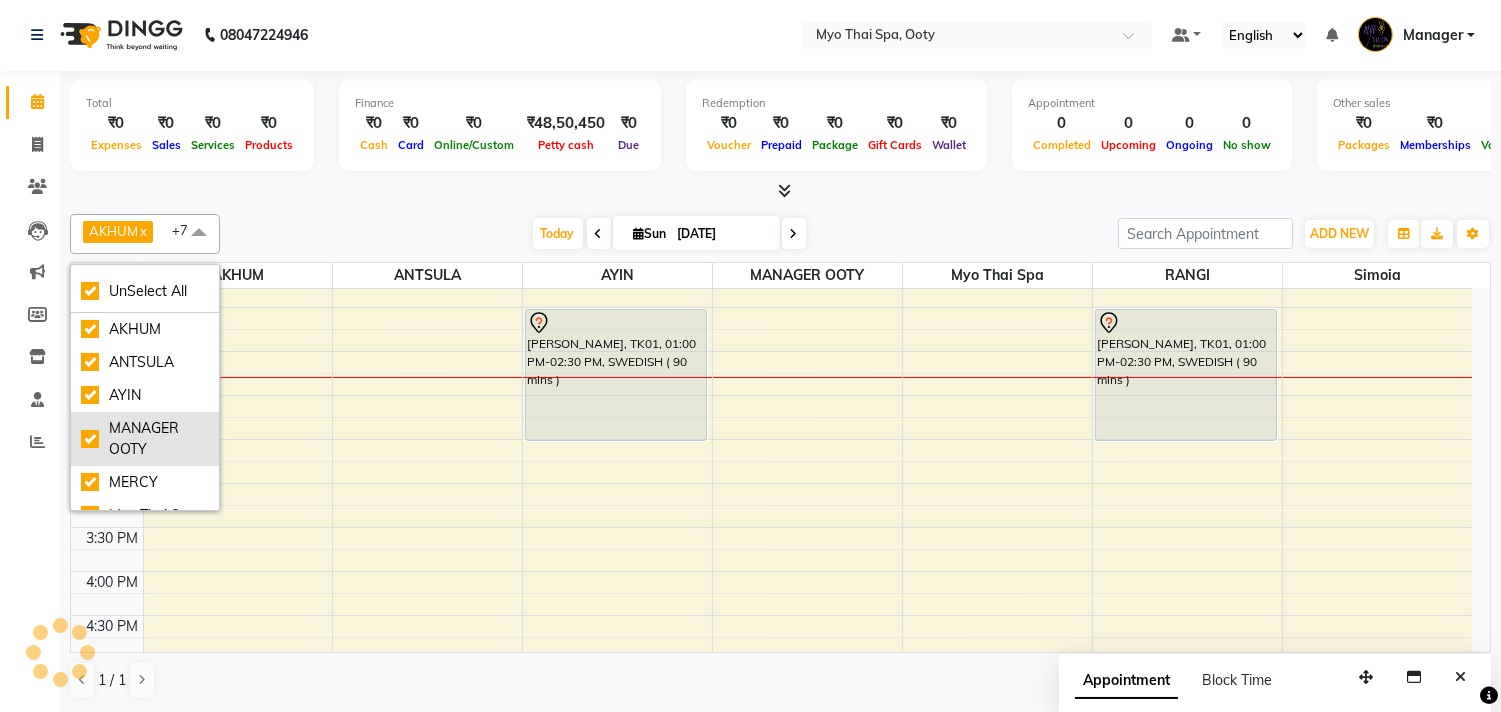 click on "MANAGER OOTY" at bounding box center (145, 439) 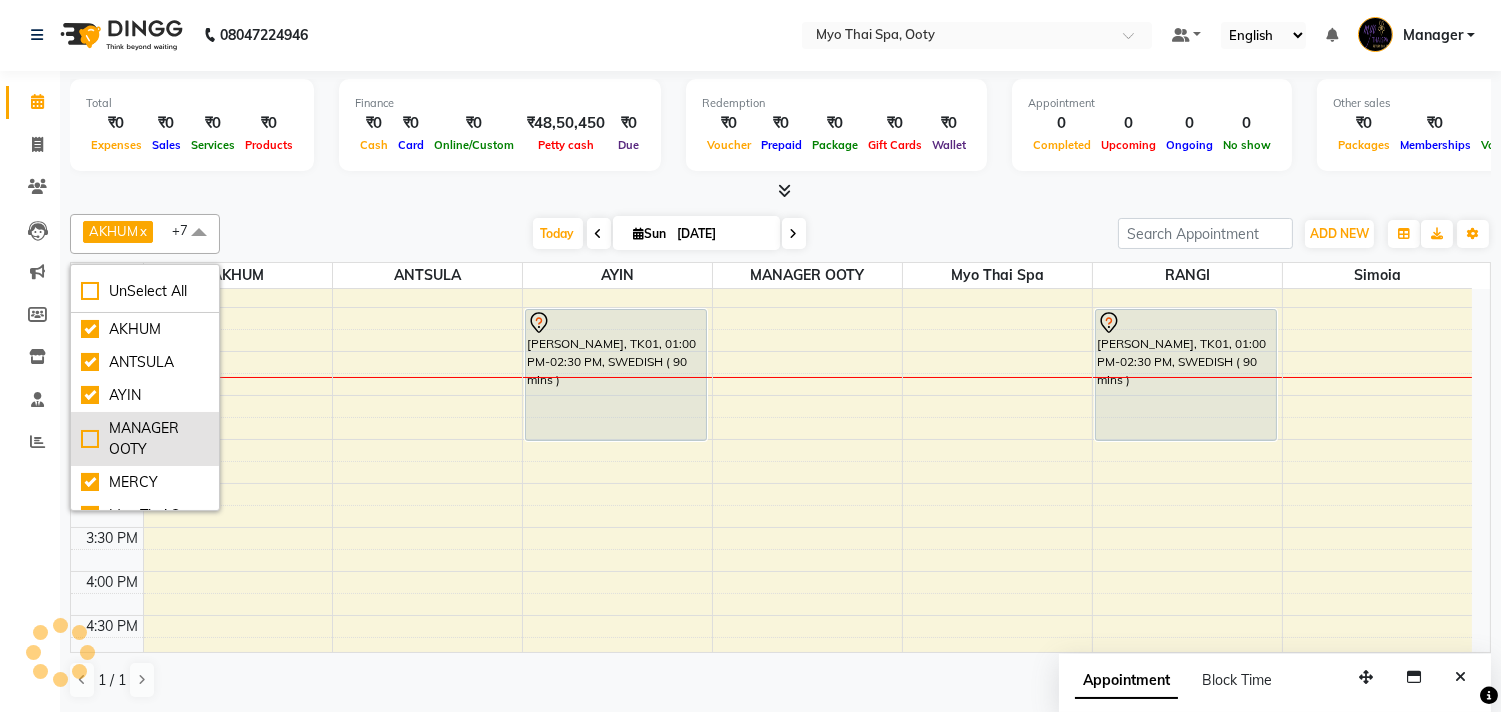 checkbox on "false" 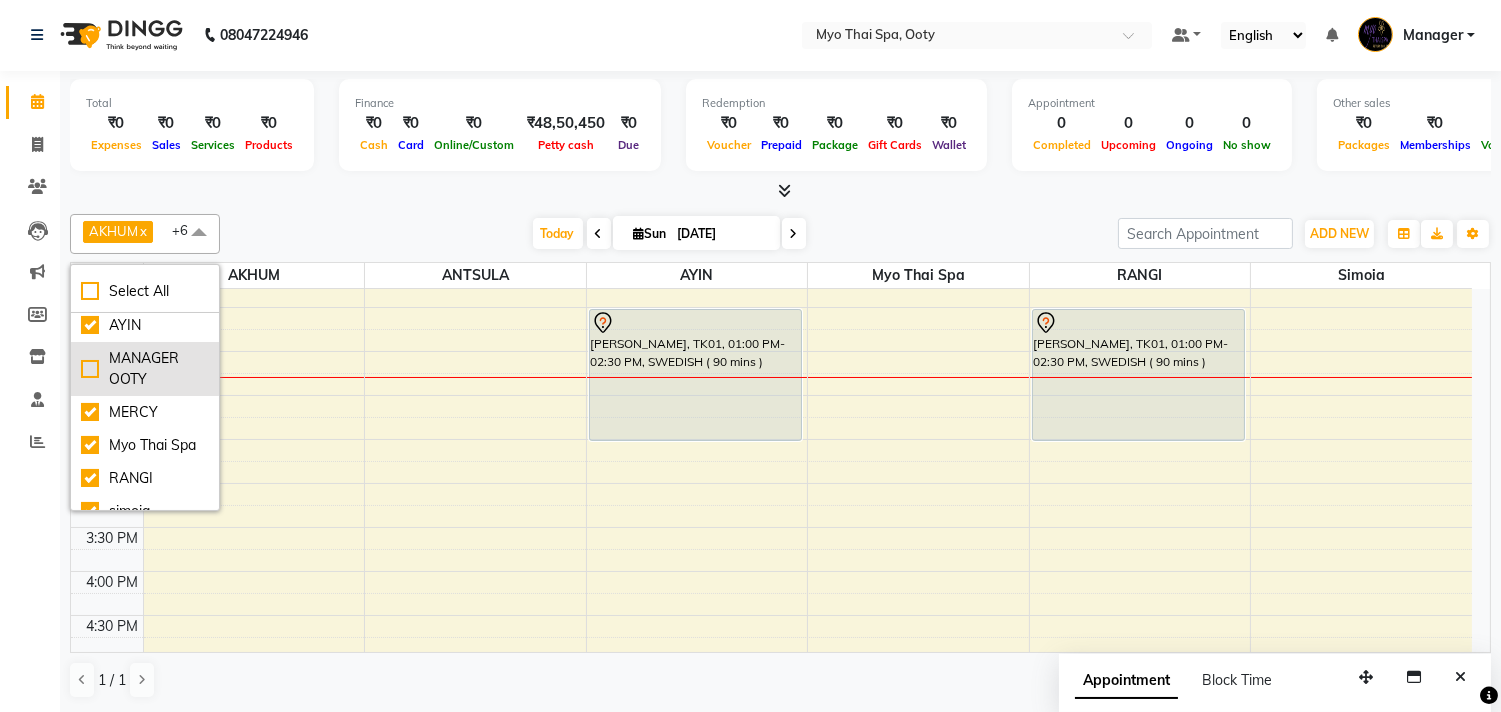 scroll, scrollTop: 108, scrollLeft: 0, axis: vertical 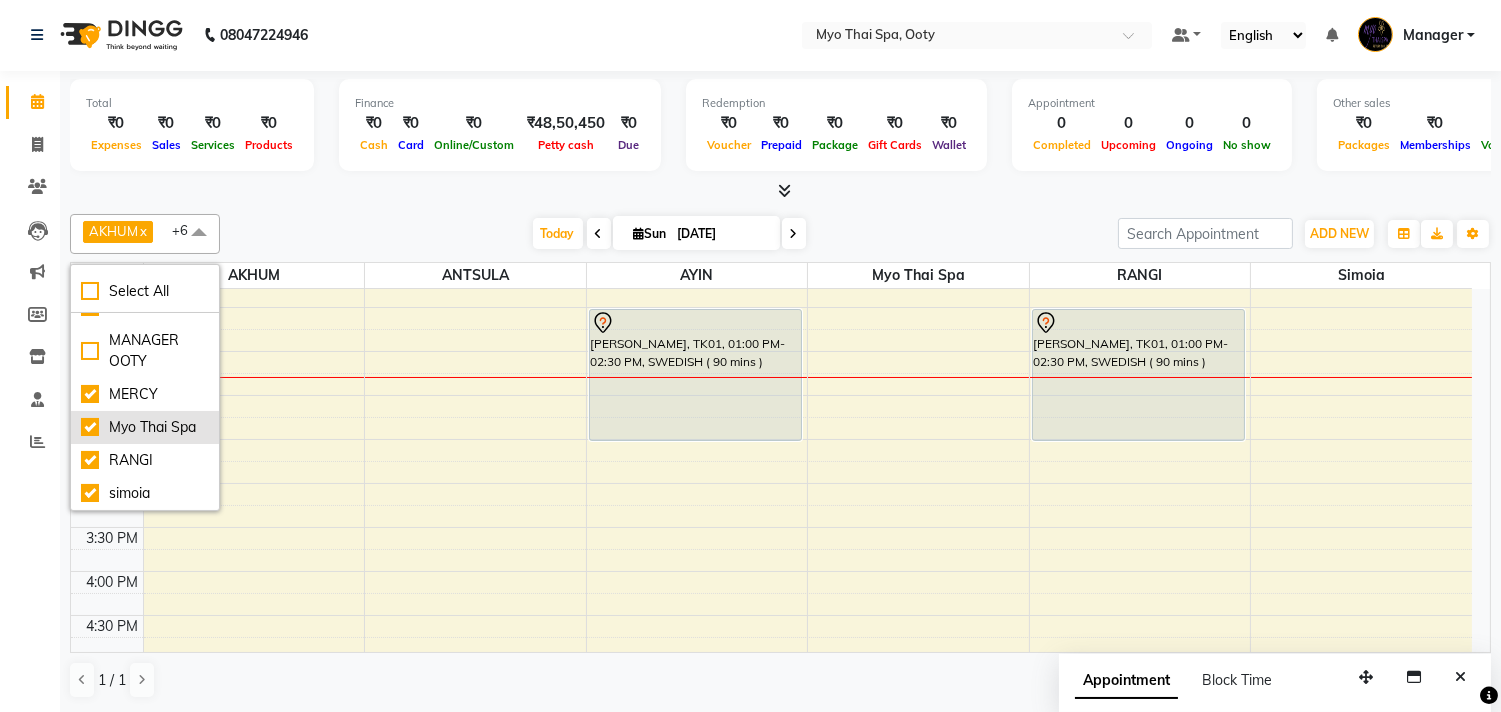 click on "Myo Thai Spa" at bounding box center [145, 427] 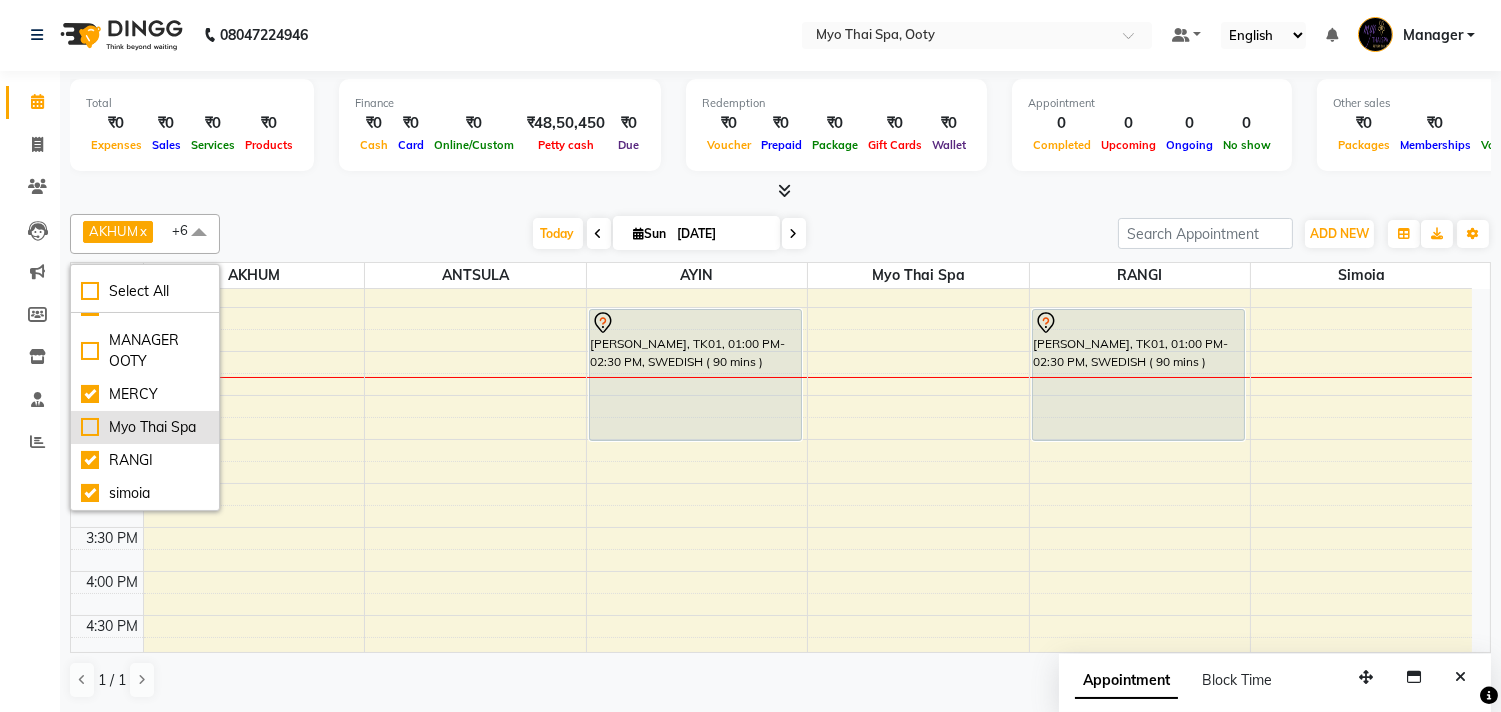 checkbox on "false" 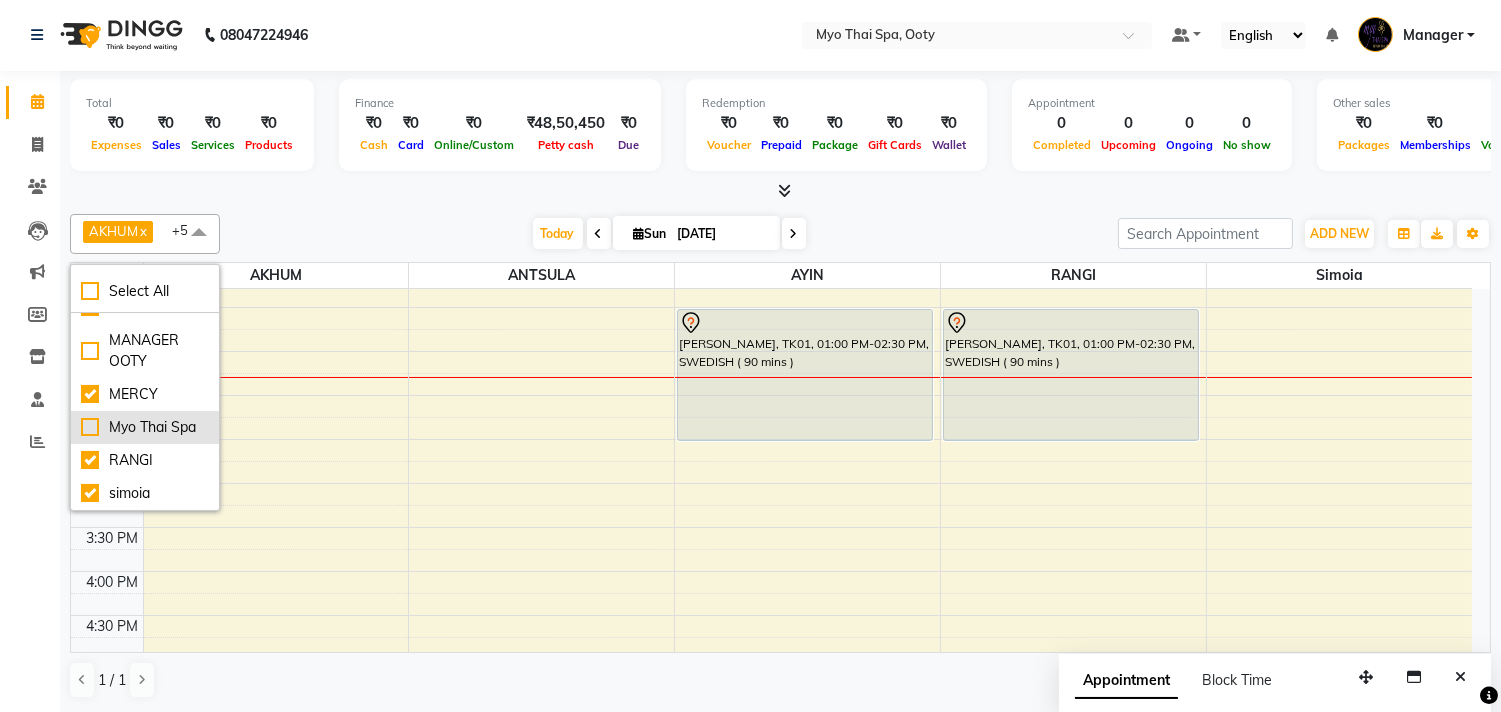 scroll, scrollTop: 0, scrollLeft: 0, axis: both 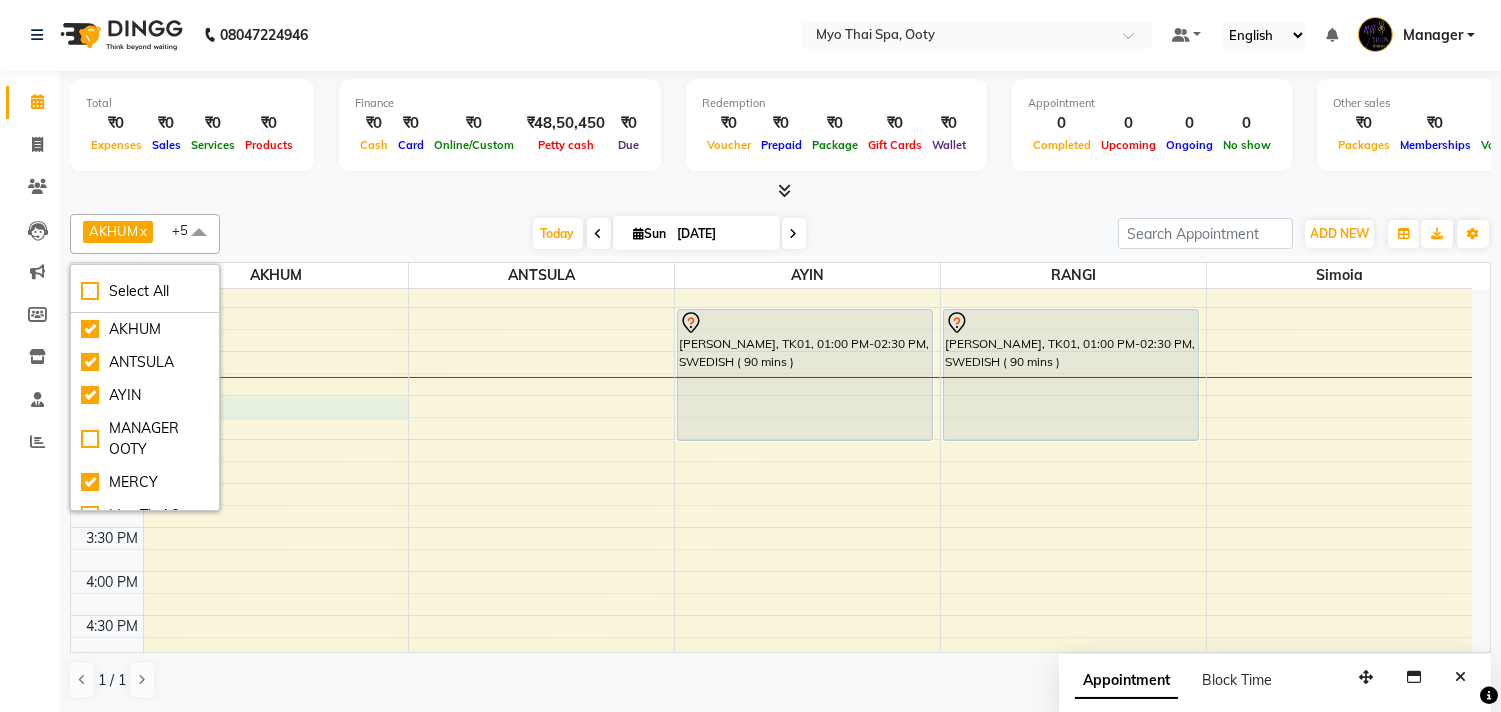 click on "9:00 AM 9:30 AM 10:00 AM 10:30 AM 11:00 AM 11:30 AM 12:00 PM 12:30 PM 1:00 PM 1:30 PM 2:00 PM 2:30 PM 3:00 PM 3:30 PM 4:00 PM 4:30 PM 5:00 PM 5:30 PM 6:00 PM 6:30 PM 7:00 PM 7:30 PM 8:00 PM 8:30 PM 9:00 PM 9:30 PM             sriteja, TK01, 01:00 PM-02:30 PM, SWEDISH ( 90 mins )             sriteja, TK01, 01:00 PM-02:30 PM, SWEDISH ( 90 mins )" at bounding box center (771, 527) 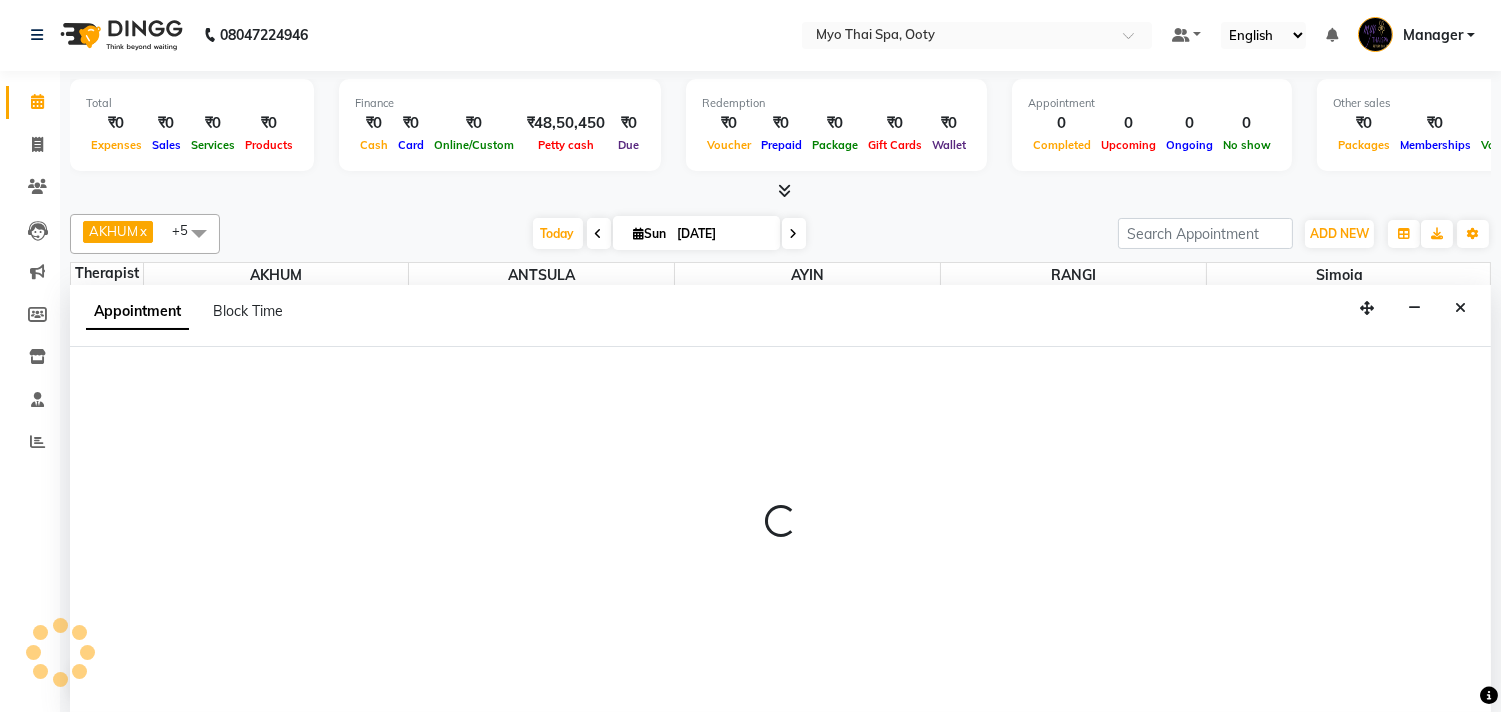 select on "59516" 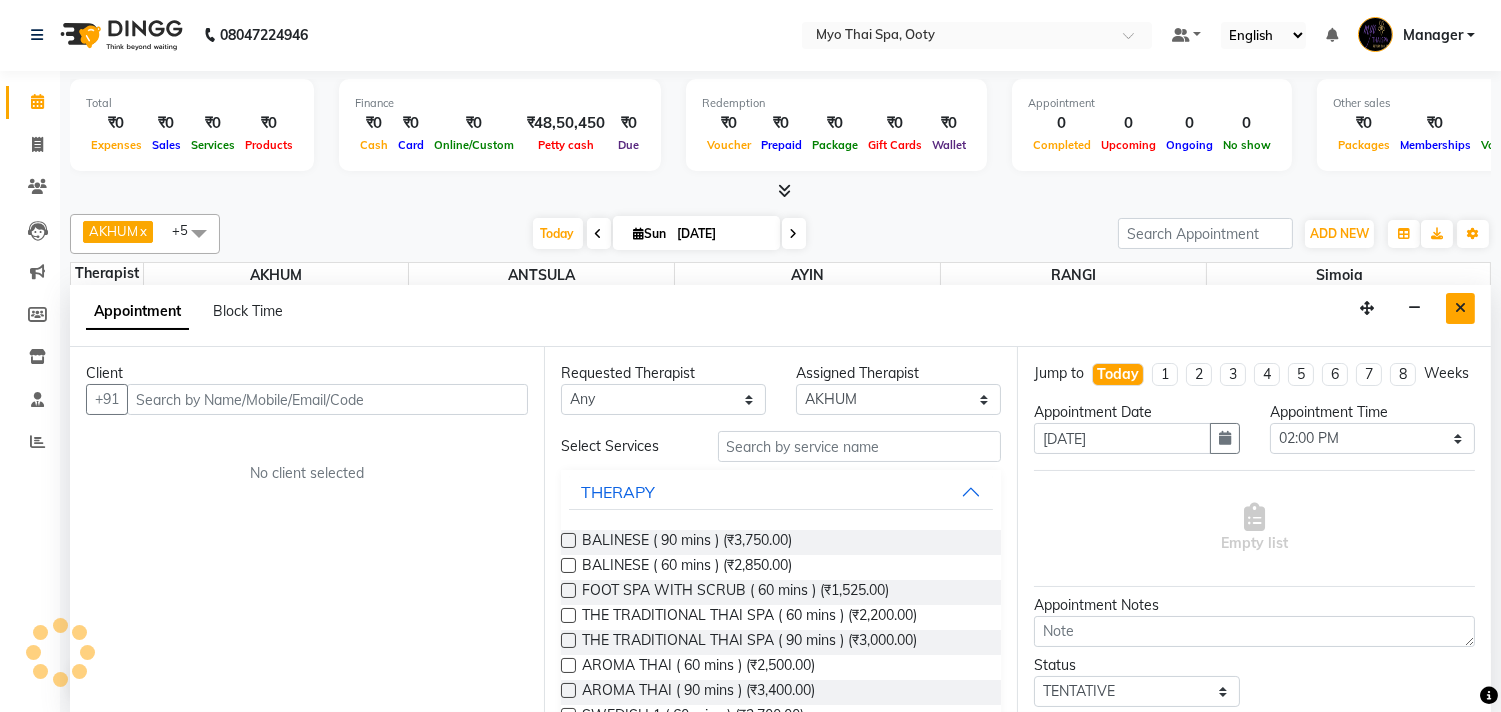 click at bounding box center [1460, 308] 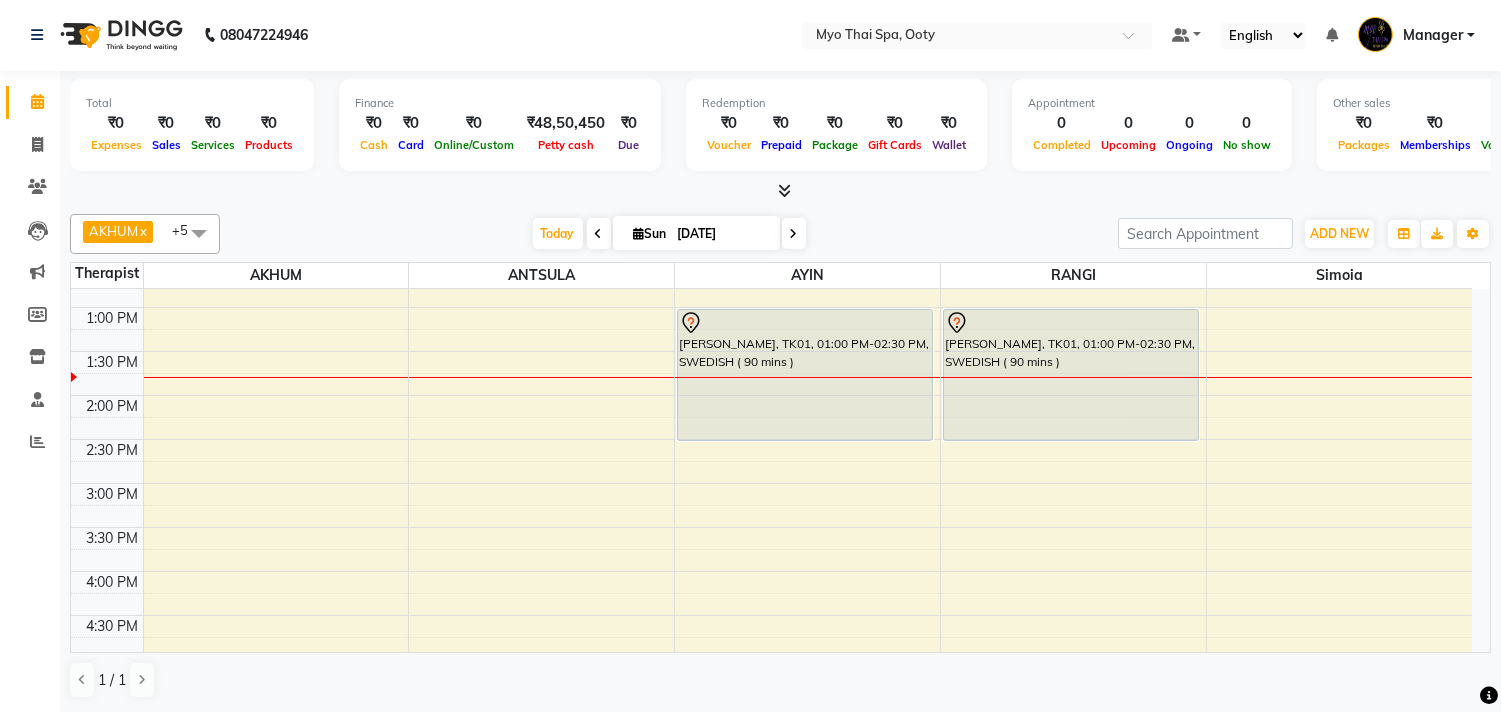 click at bounding box center [199, 233] 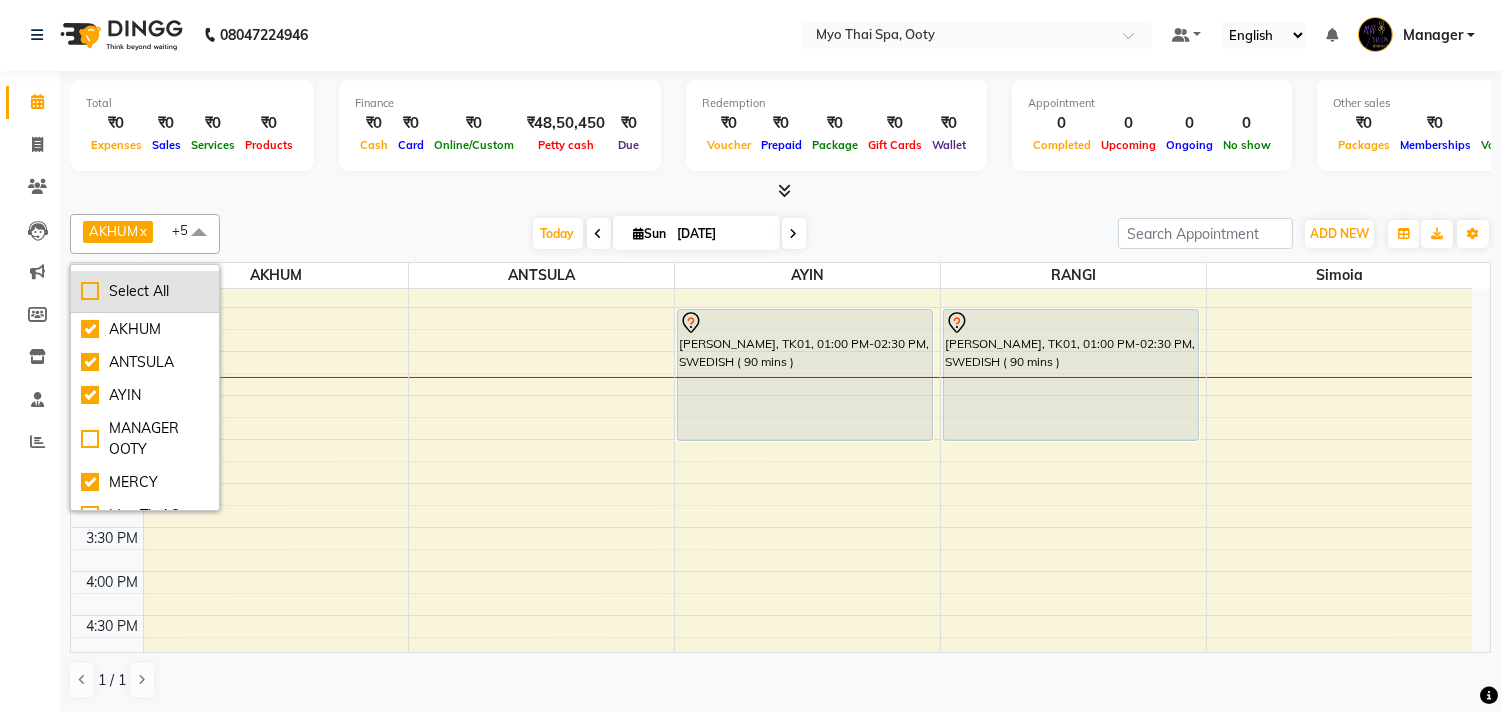click on "Select All" at bounding box center (145, 291) 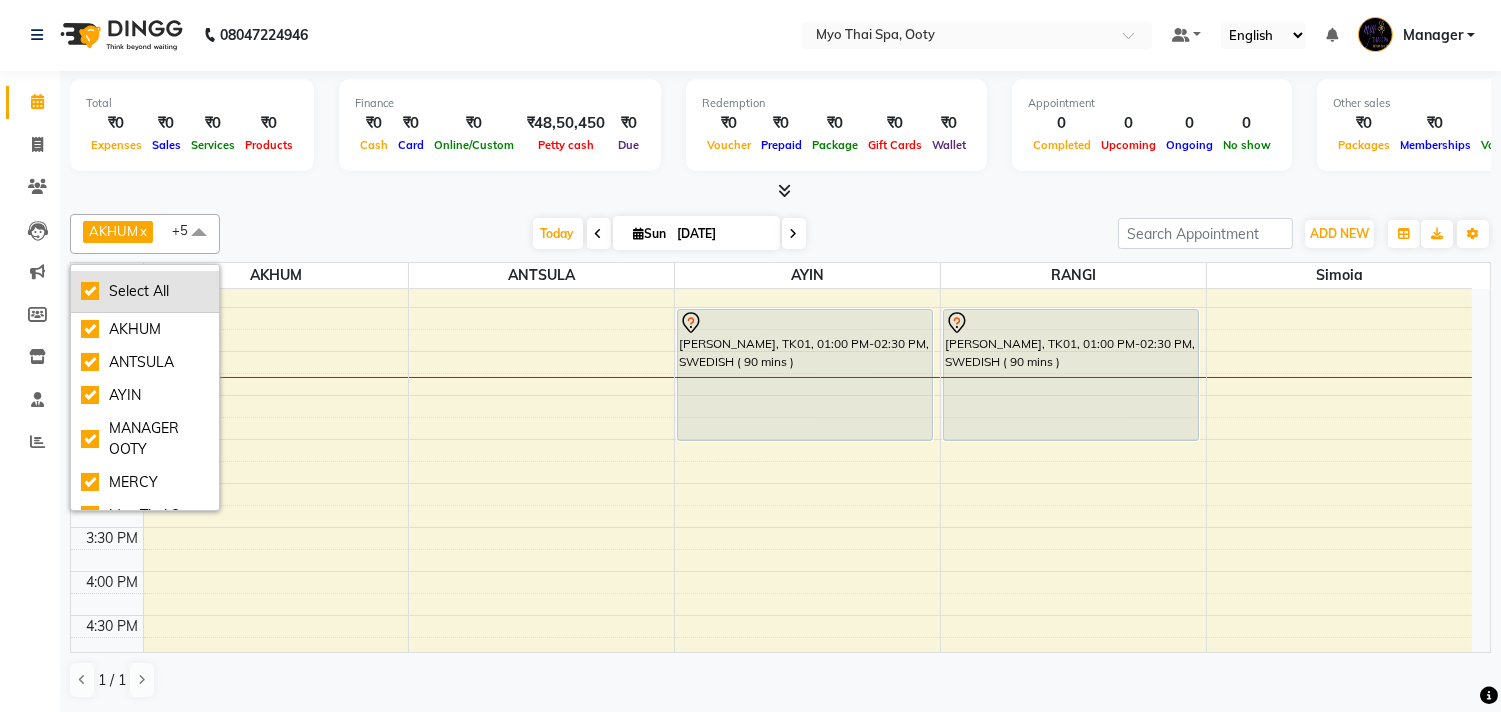 checkbox on "true" 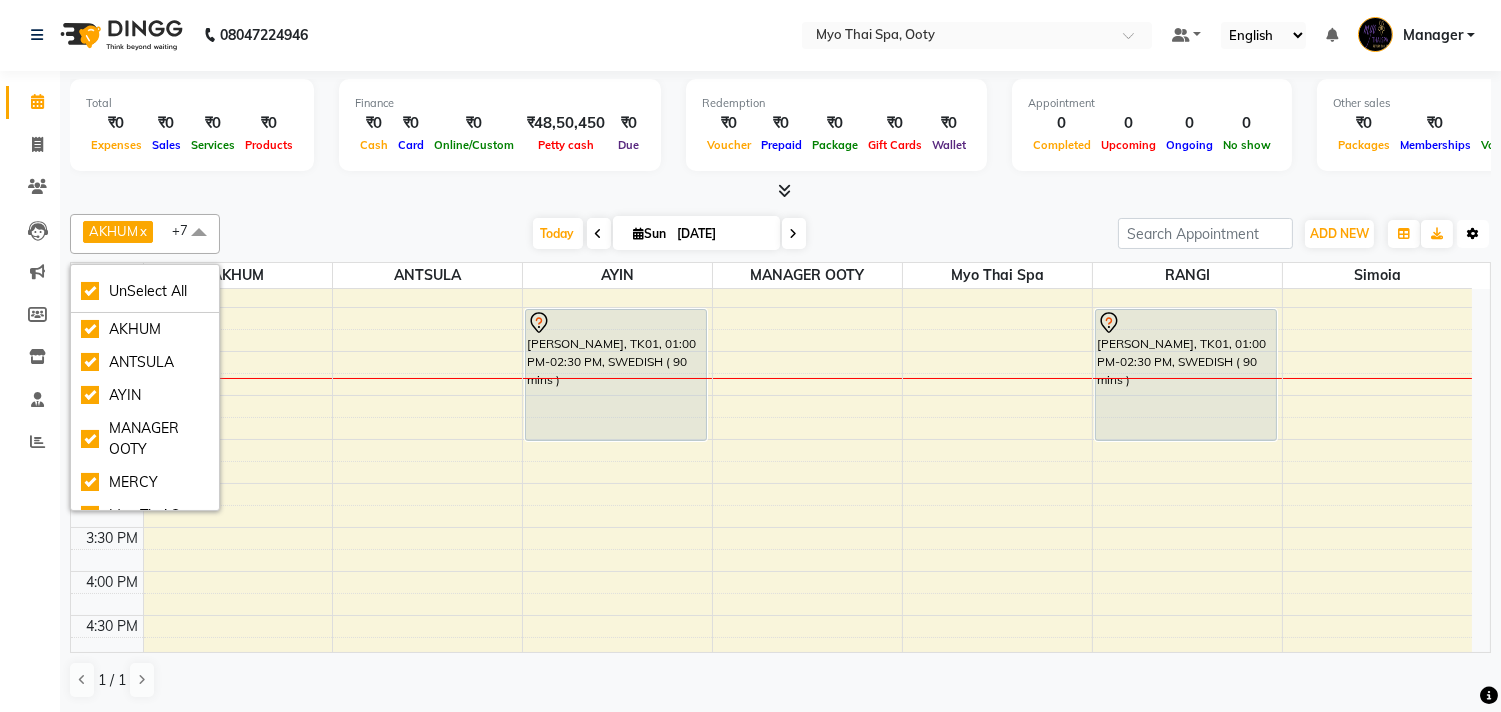 click at bounding box center (1473, 234) 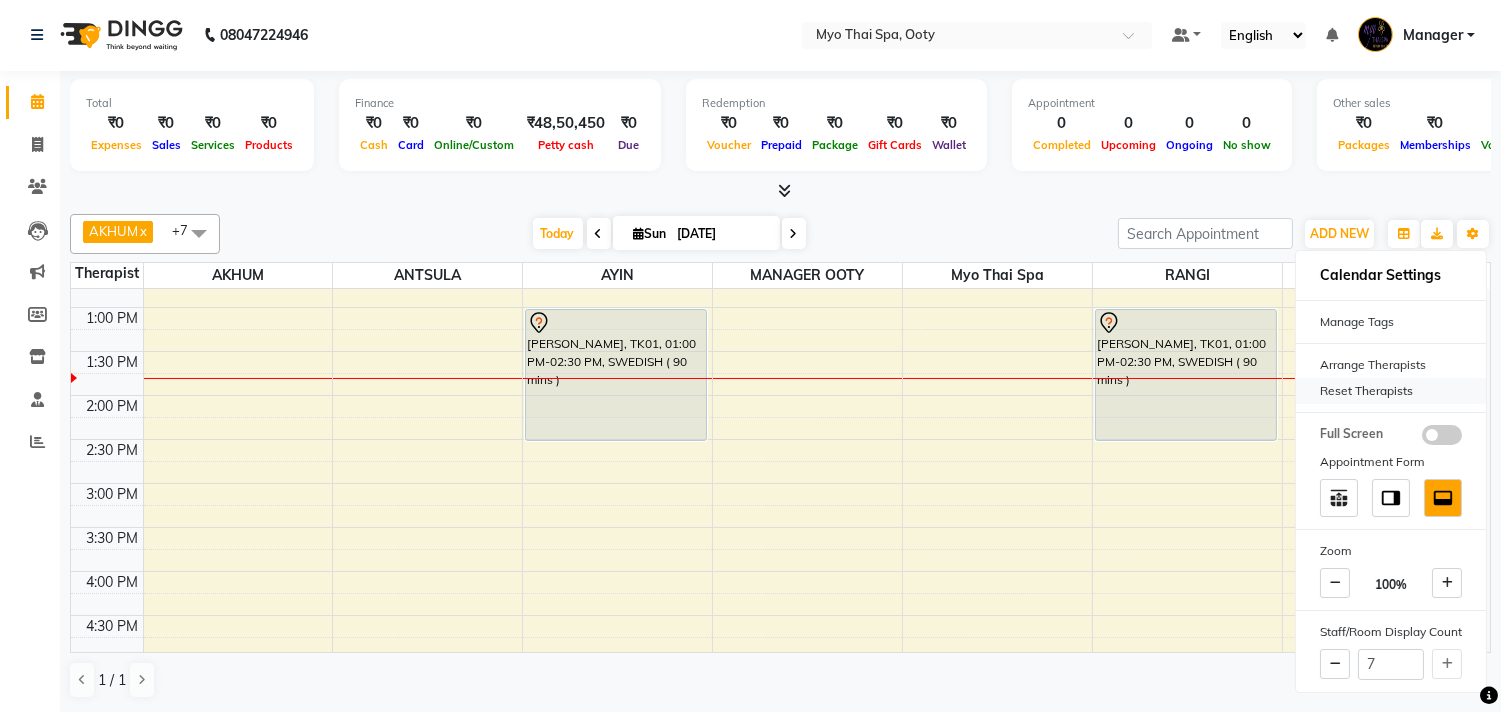 click on "Reset Therapists" at bounding box center (1391, 391) 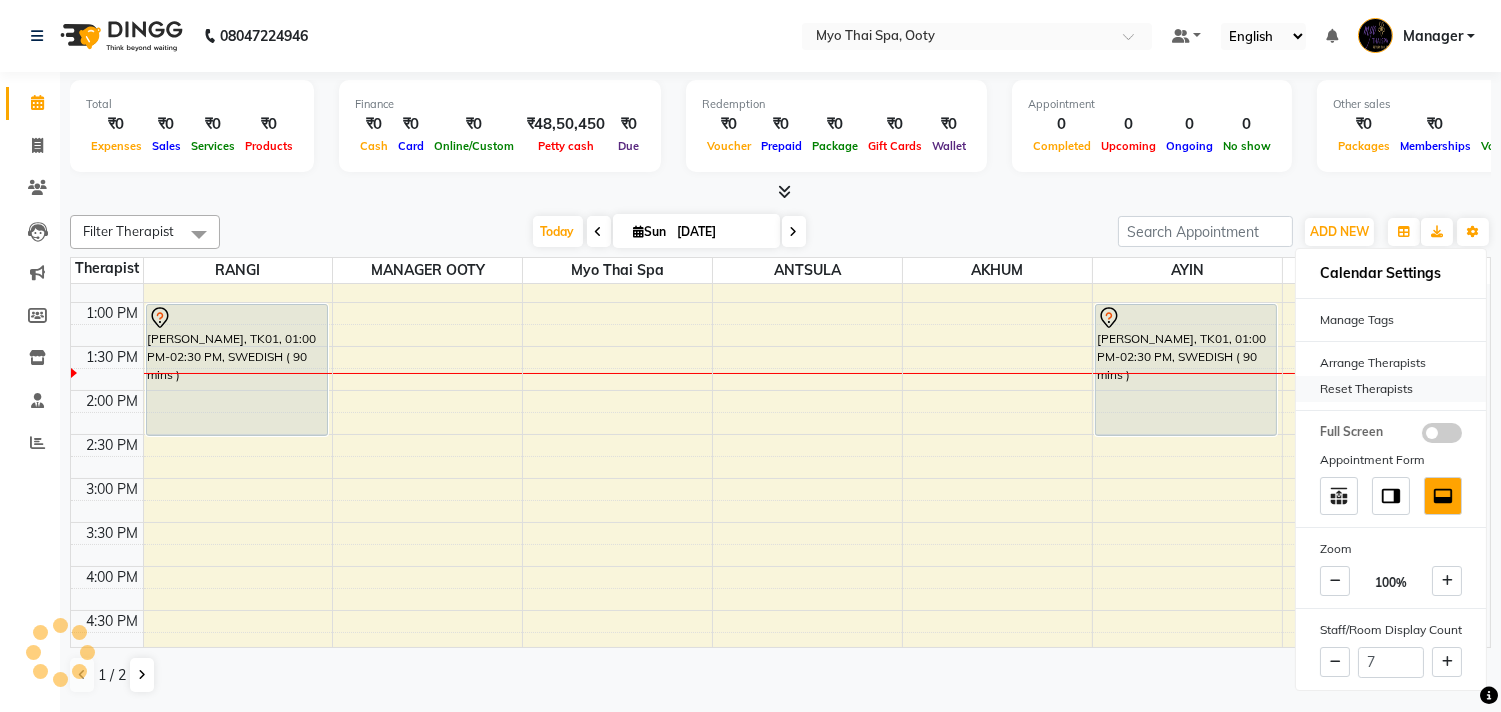 scroll, scrollTop: 0, scrollLeft: 0, axis: both 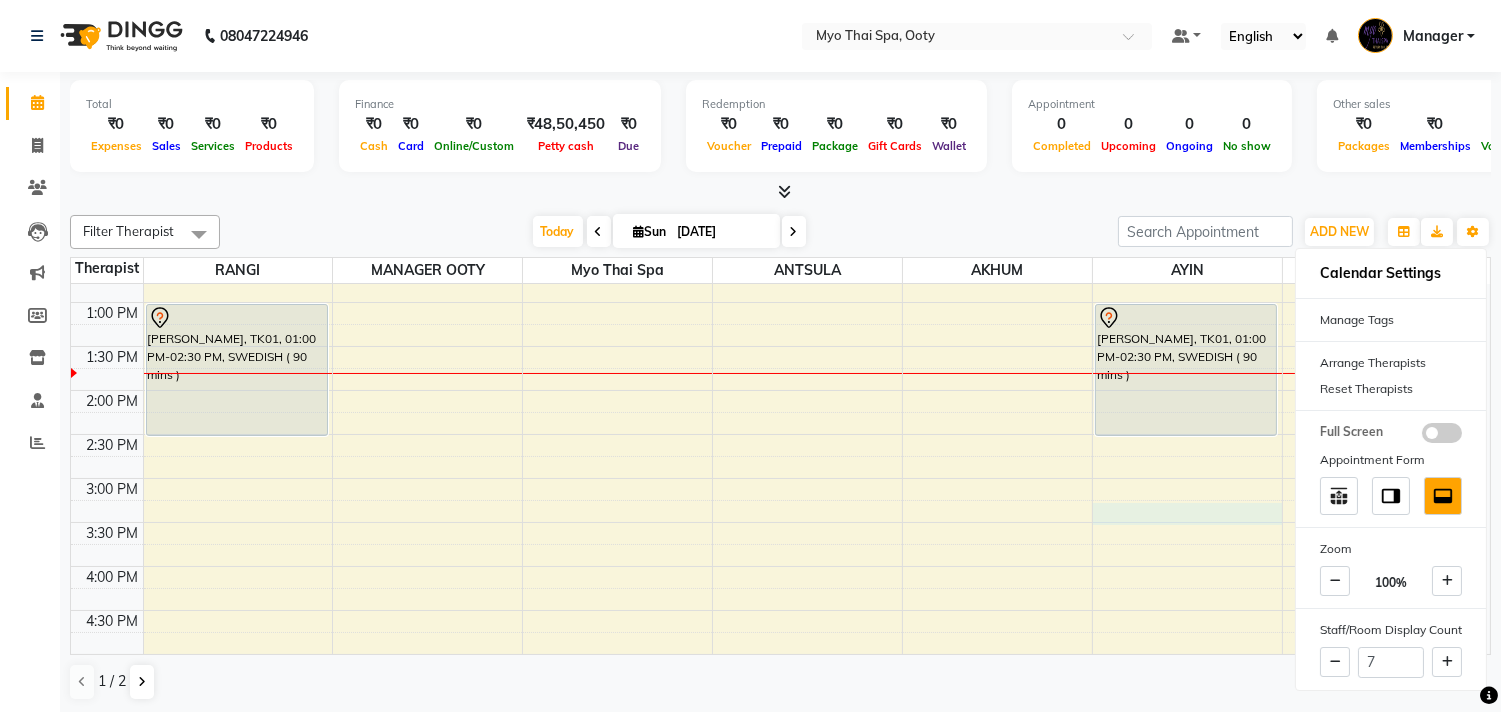 click on "9:00 AM 9:30 AM 10:00 AM 10:30 AM 11:00 AM 11:30 AM 12:00 PM 12:30 PM 1:00 PM 1:30 PM 2:00 PM 2:30 PM 3:00 PM 3:30 PM 4:00 PM 4:30 PM 5:00 PM 5:30 PM 6:00 PM 6:30 PM 7:00 PM 7:30 PM 8:00 PM 8:30 PM 9:00 PM 9:30 PM             sriteja, TK01, 01:00 PM-02:30 PM, SWEDISH ( 90 mins )             sriteja, TK01, 01:00 PM-02:30 PM, SWEDISH ( 90 mins )" at bounding box center [771, 522] 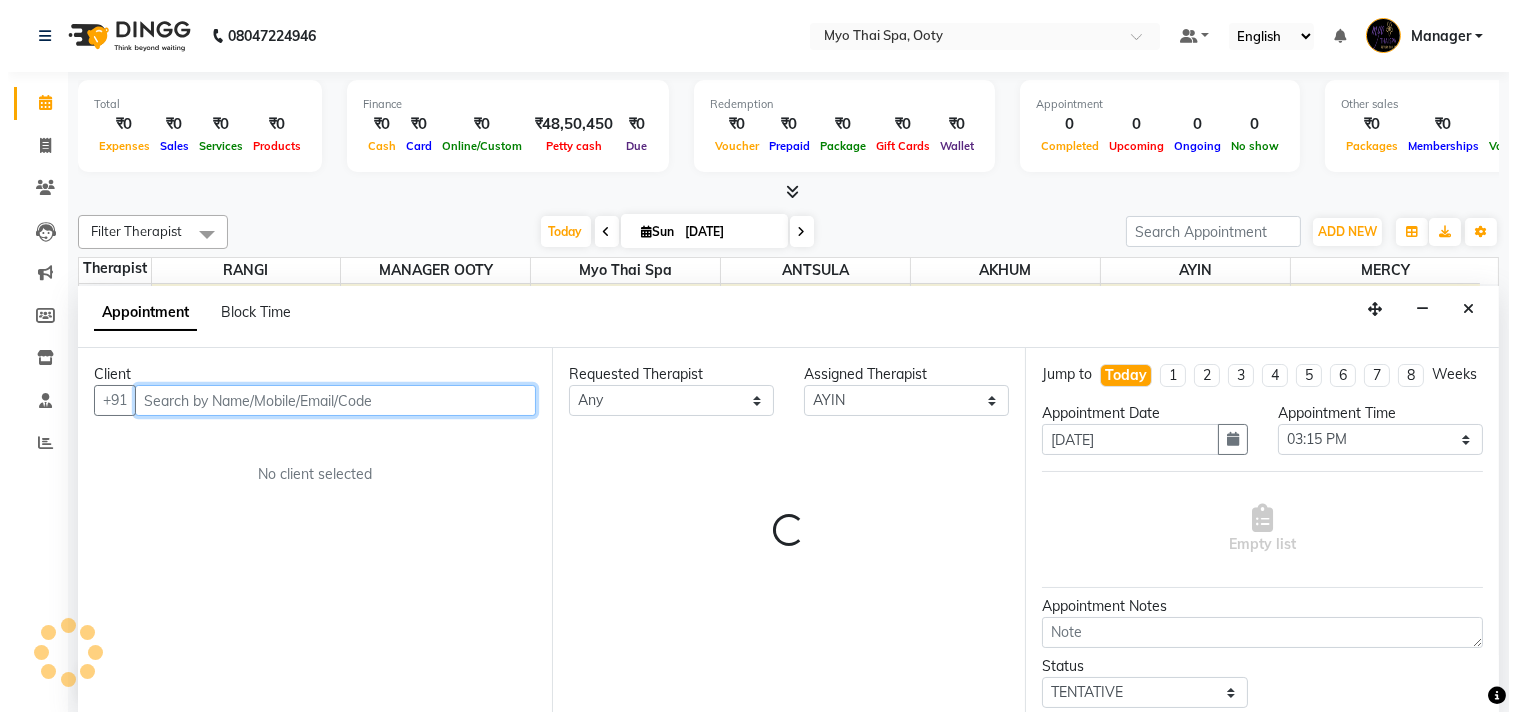 scroll, scrollTop: 1, scrollLeft: 0, axis: vertical 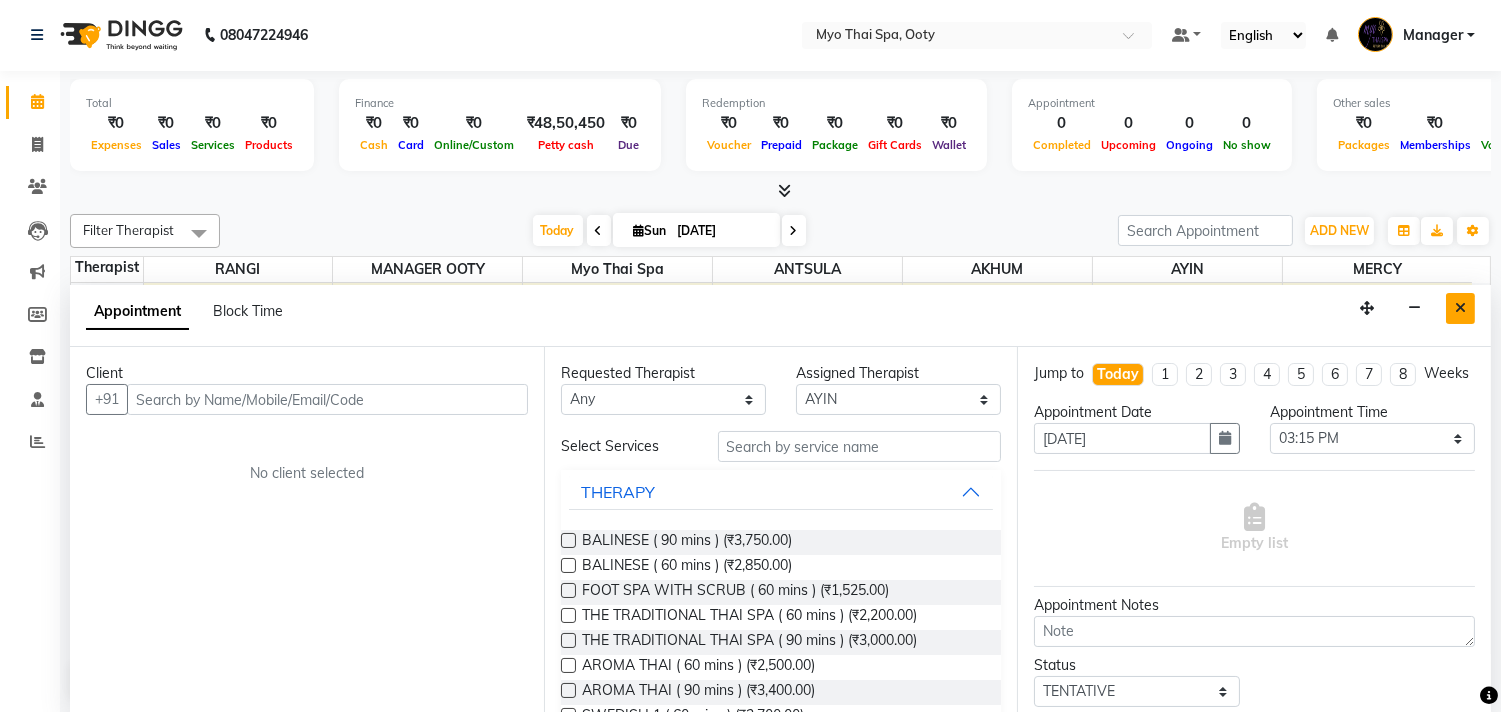 click at bounding box center [1460, 308] 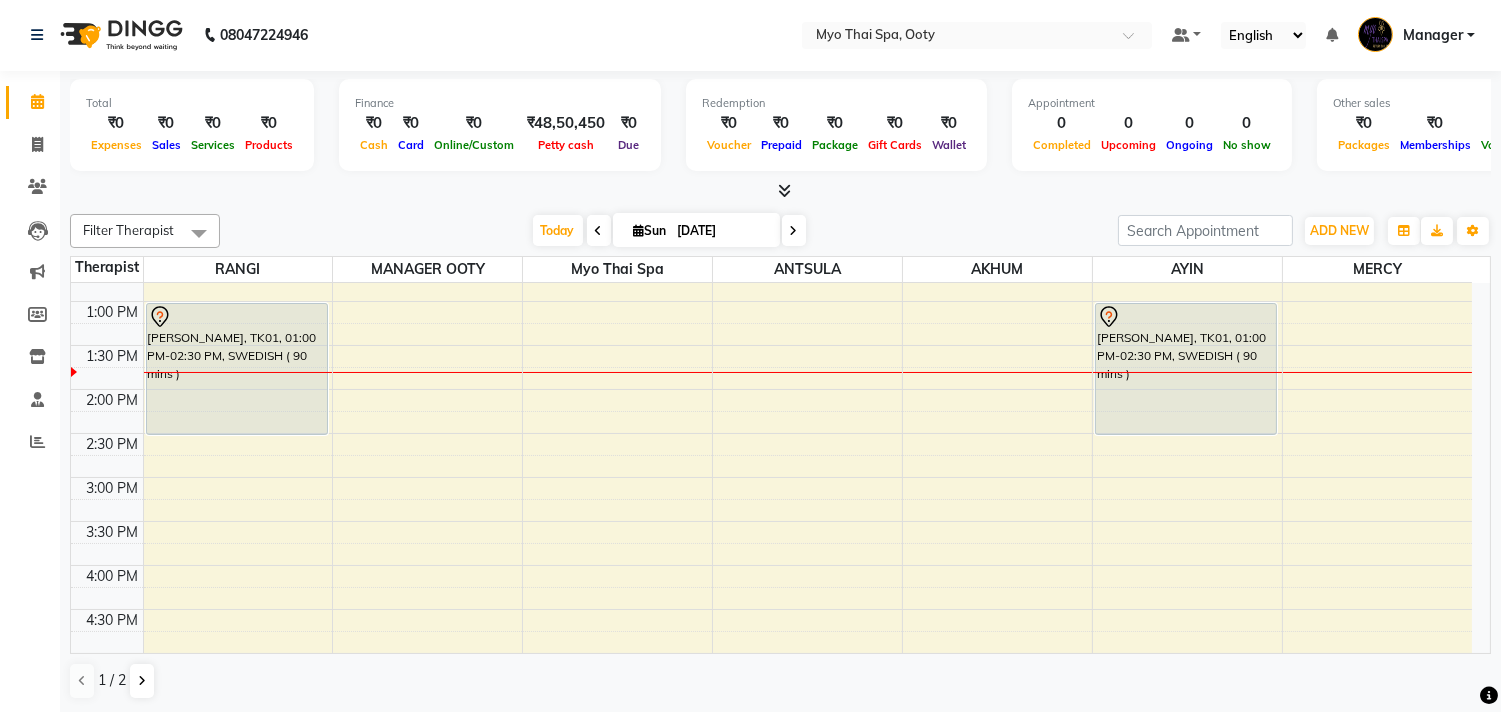 click on "9:00 AM 9:30 AM 10:00 AM 10:30 AM 11:00 AM 11:30 AM 12:00 PM 12:30 PM 1:00 PM 1:30 PM 2:00 PM 2:30 PM 3:00 PM 3:30 PM 4:00 PM 4:30 PM 5:00 PM 5:30 PM 6:00 PM 6:30 PM 7:00 PM 7:30 PM 8:00 PM 8:30 PM 9:00 PM 9:30 PM             sriteja, TK01, 01:00 PM-02:30 PM, SWEDISH ( 90 mins )             sriteja, TK01, 01:00 PM-02:30 PM, SWEDISH ( 90 mins )" at bounding box center [771, 521] 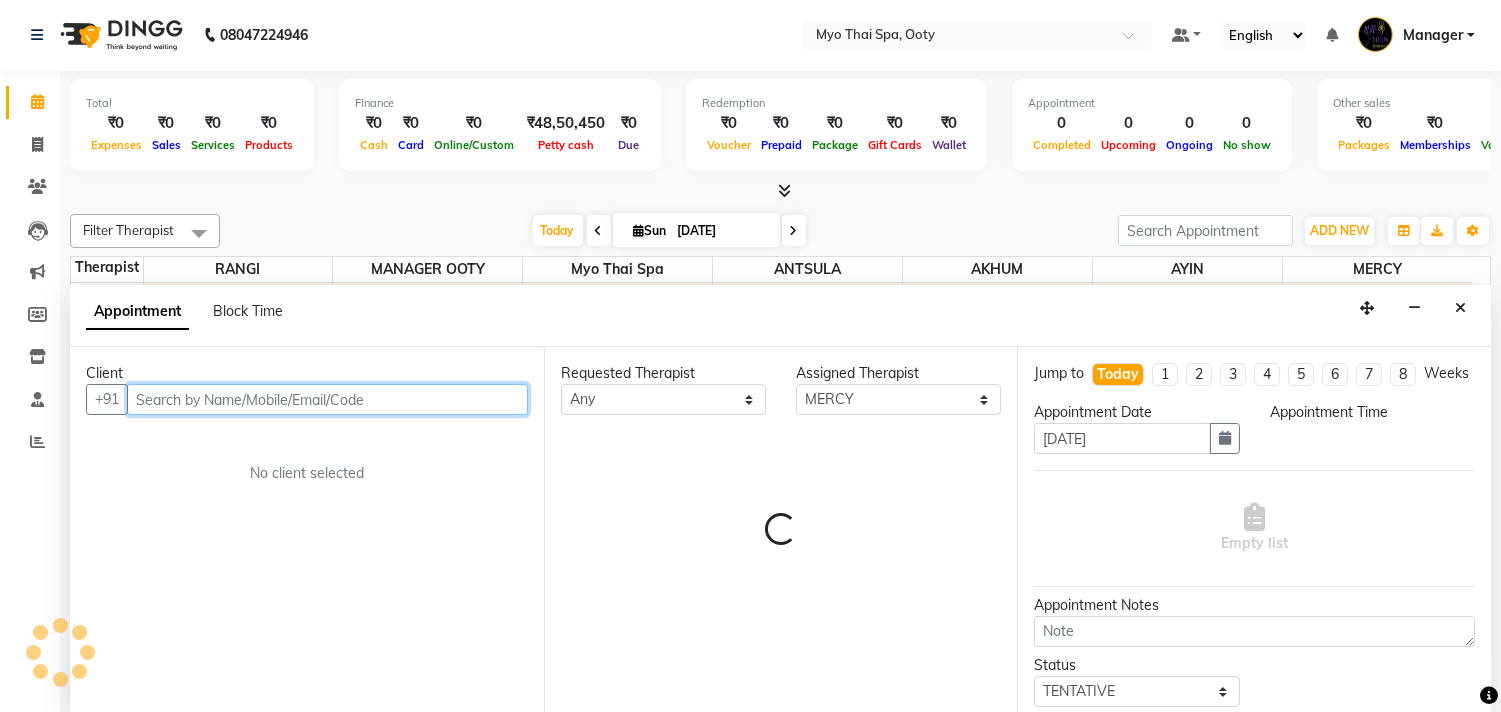 select on "810" 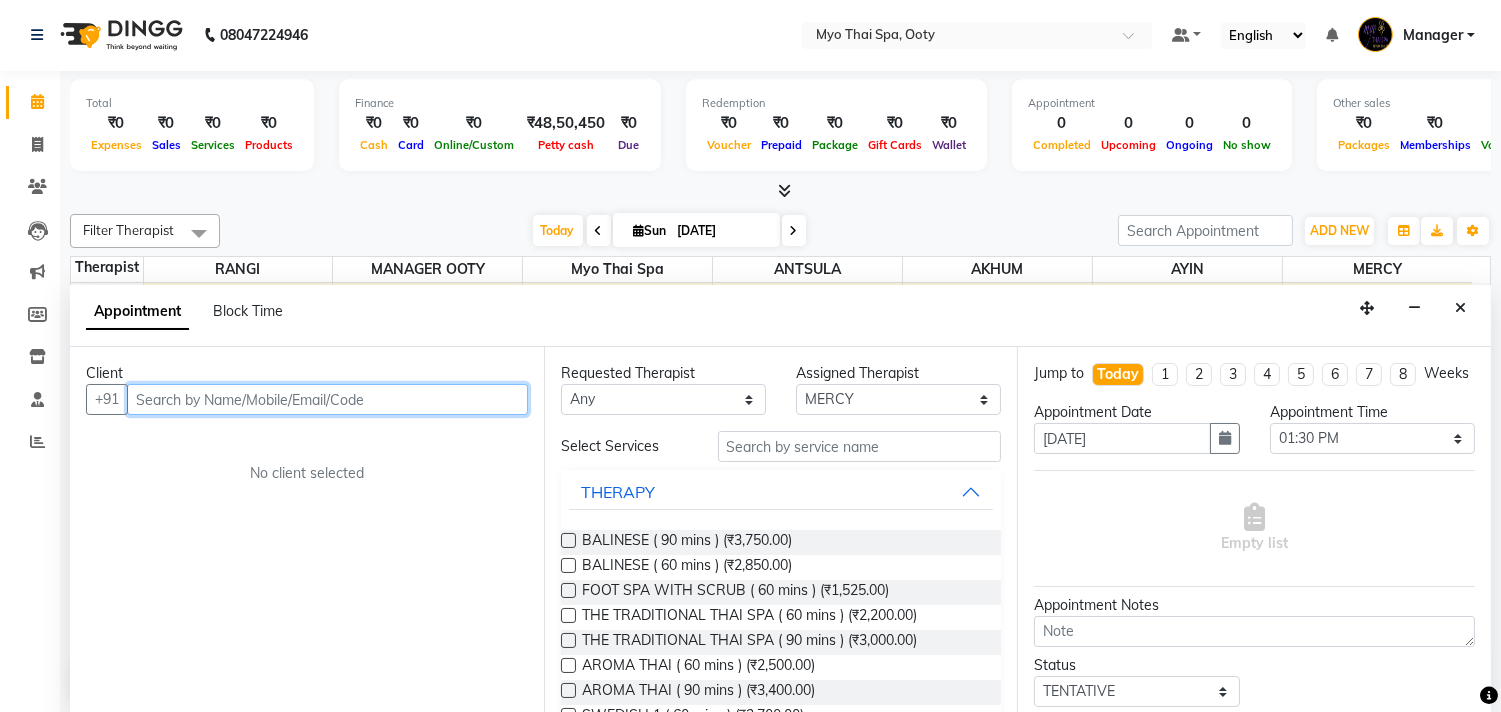 click at bounding box center (327, 399) 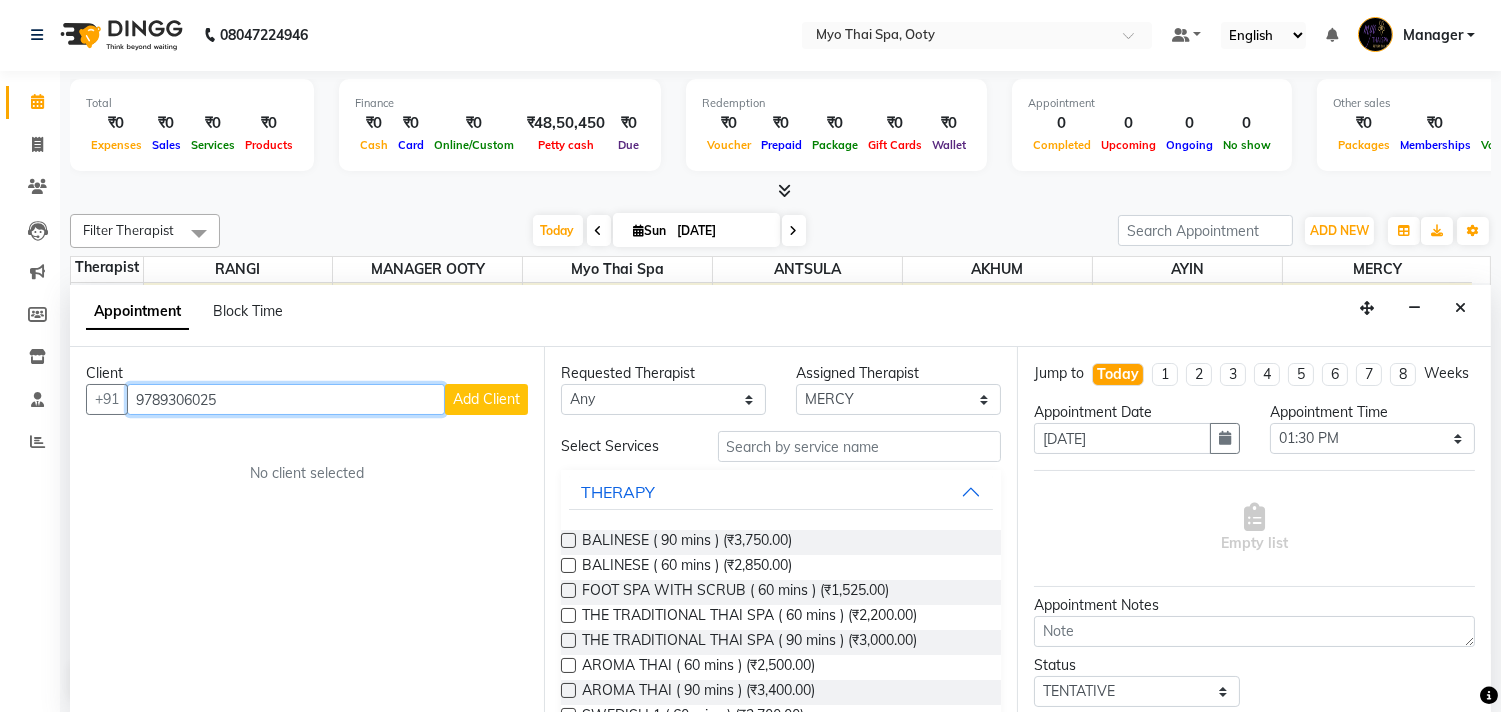 type on "9789306025" 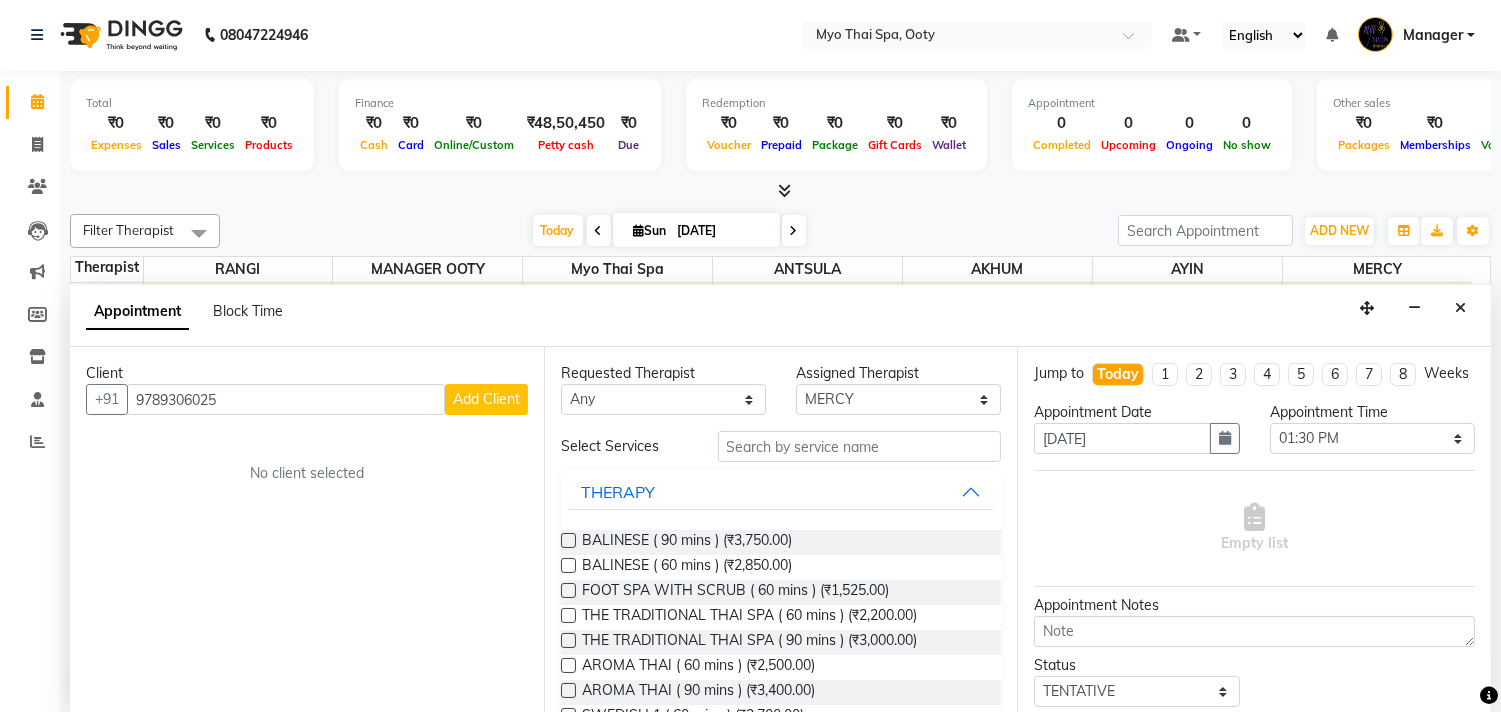click on "Add Client" at bounding box center [486, 399] 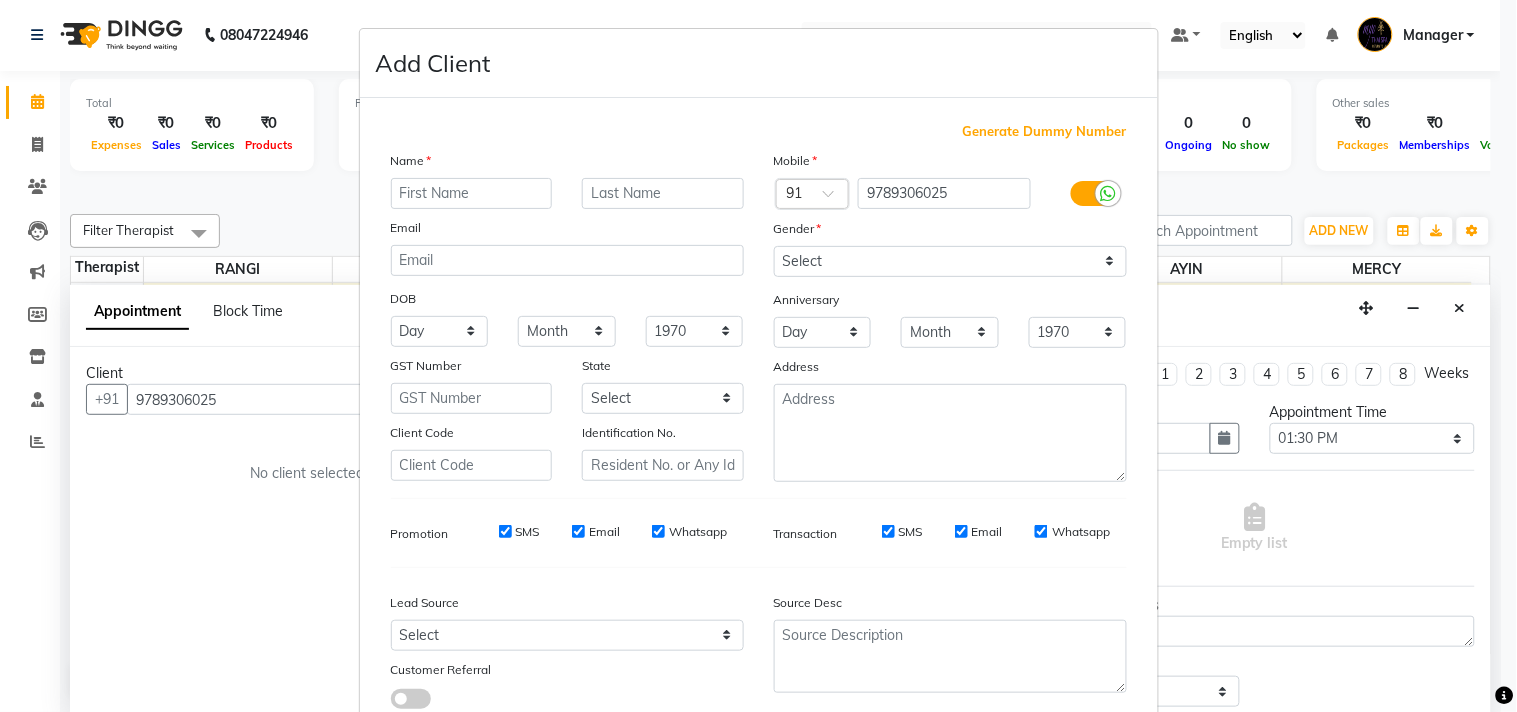 click at bounding box center [472, 193] 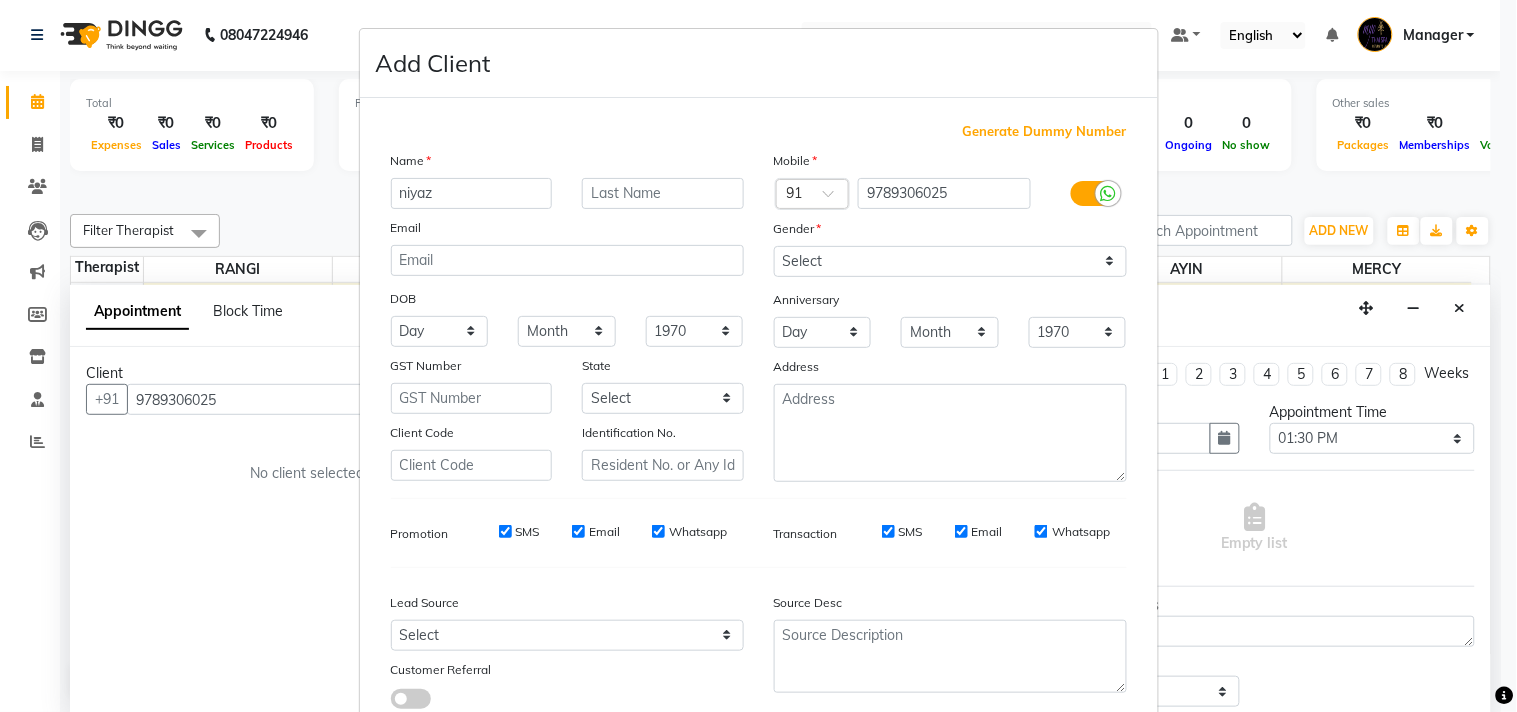 type on "niyaz" 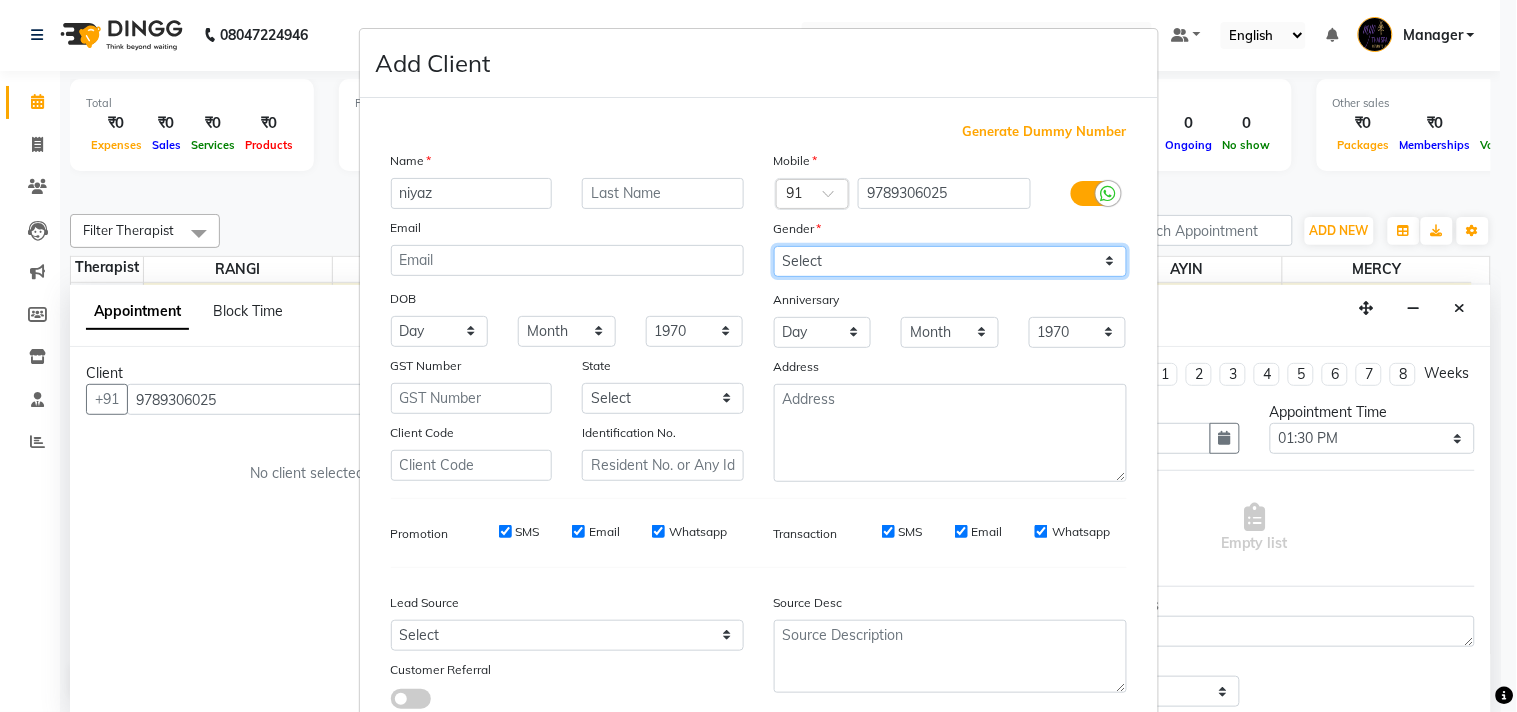 click on "Select Male Female Other Prefer Not To Say" at bounding box center [950, 261] 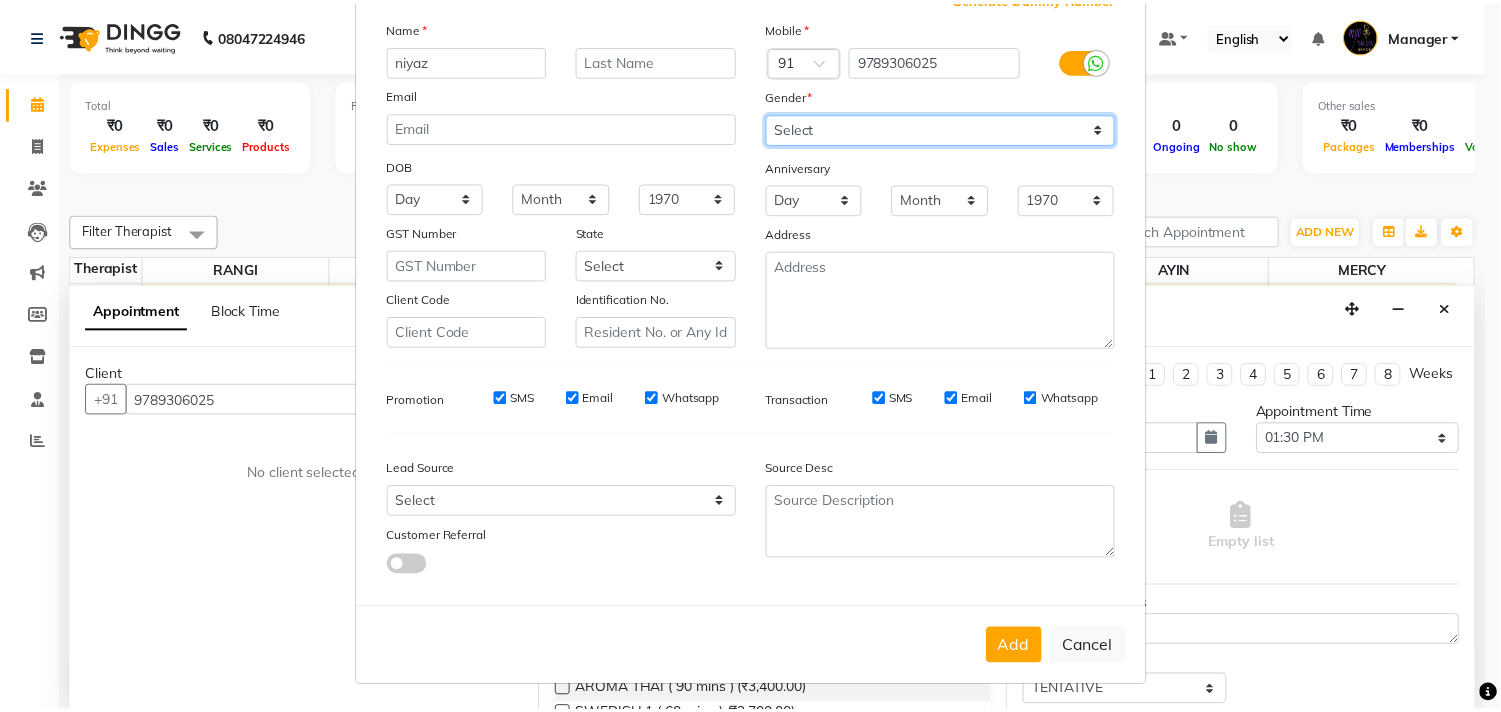scroll, scrollTop: 138, scrollLeft: 0, axis: vertical 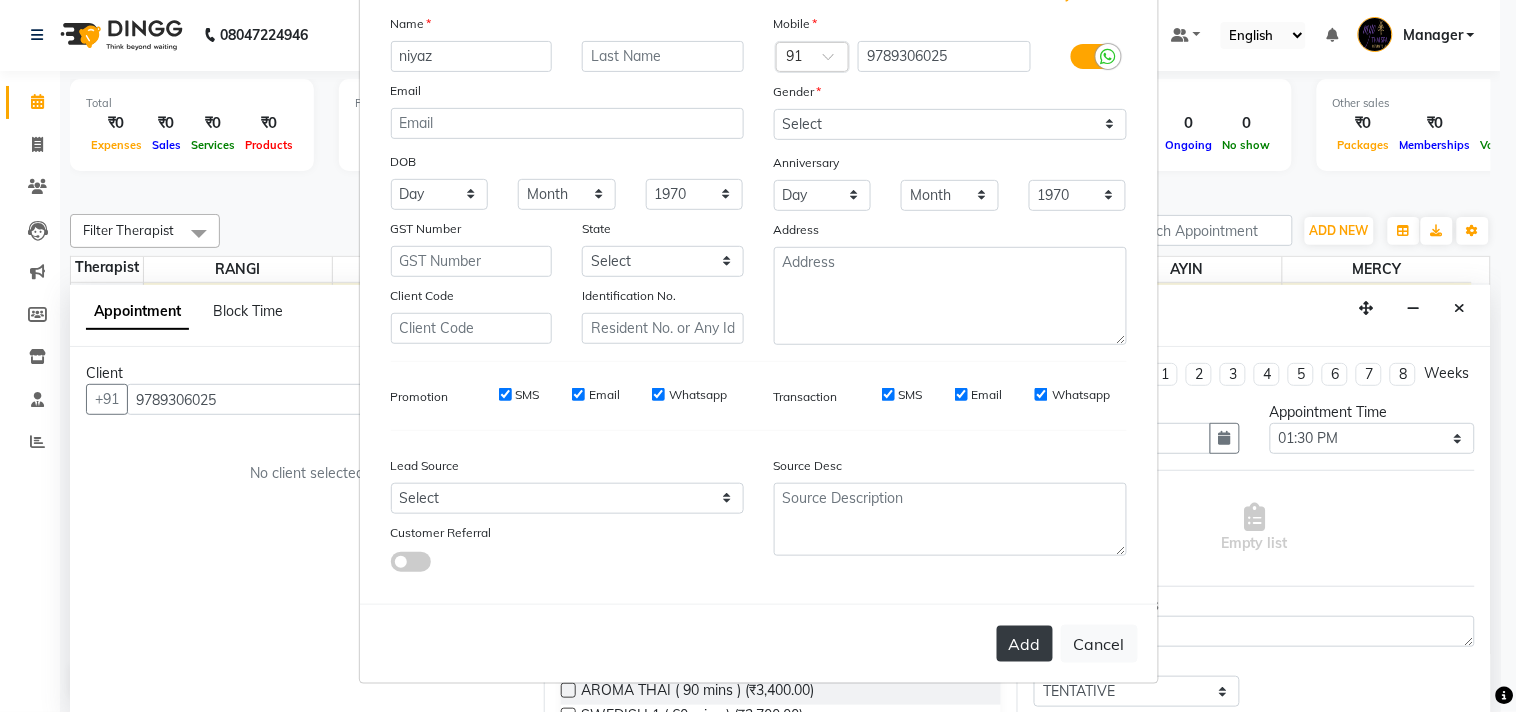 click on "Add" at bounding box center [1025, 644] 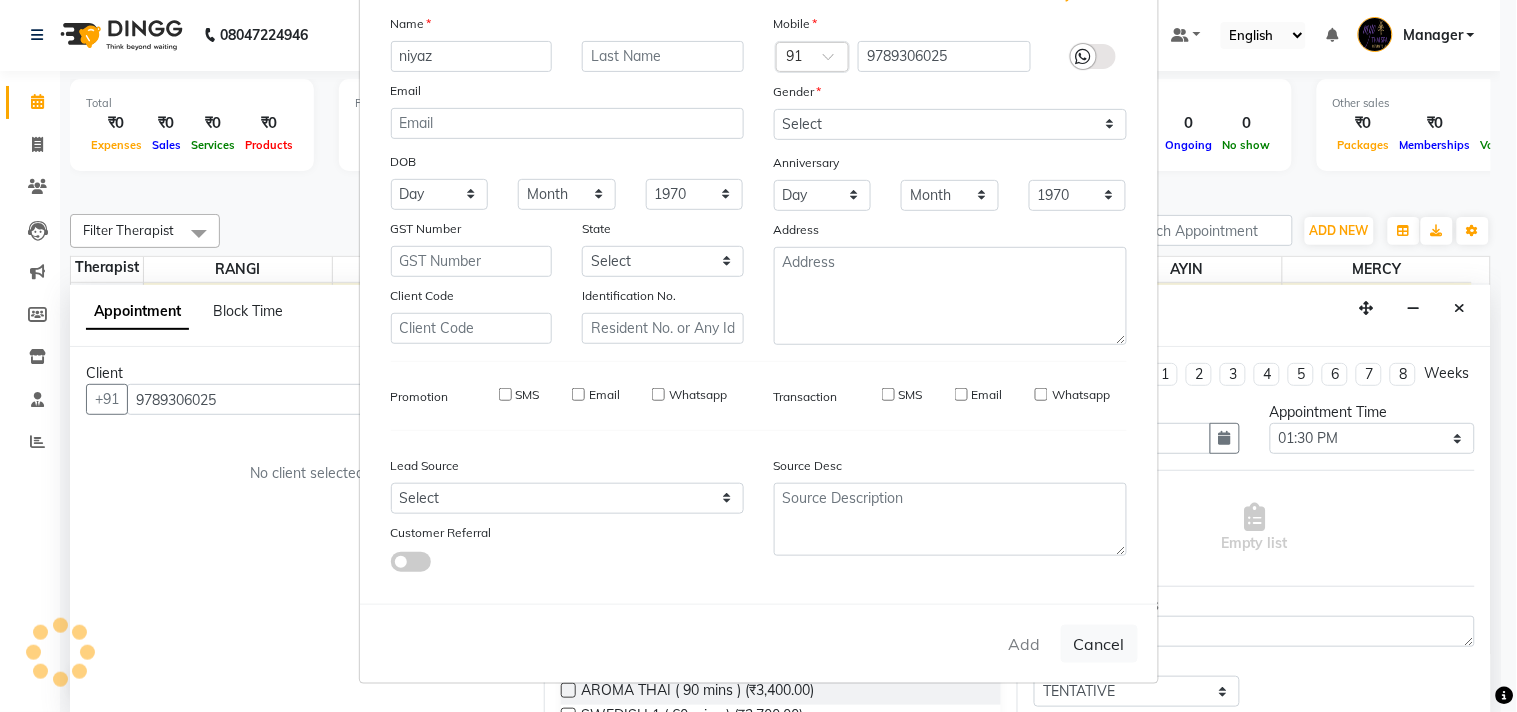 type 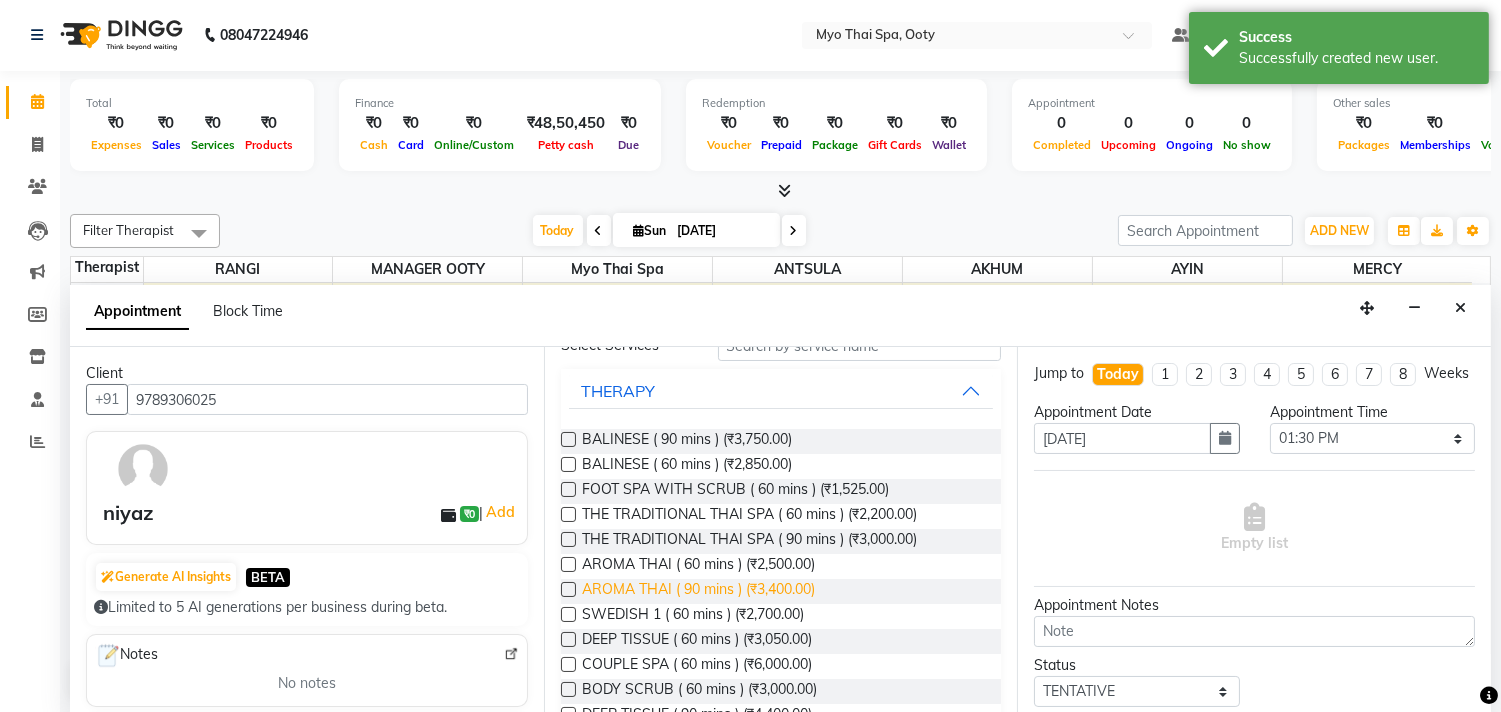 scroll, scrollTop: 0, scrollLeft: 0, axis: both 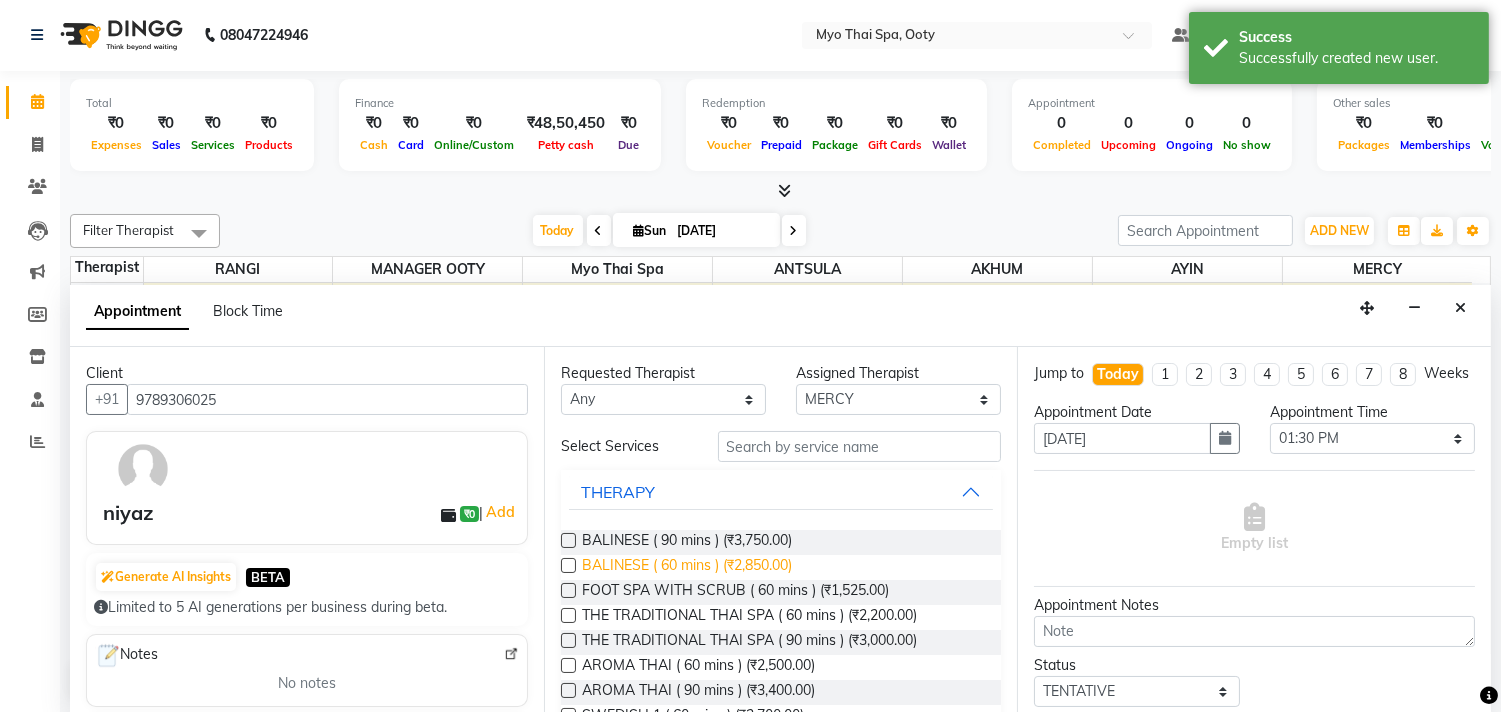 click on "BALINESE ( 60 mins ) (₹2,850.00)" at bounding box center (687, 567) 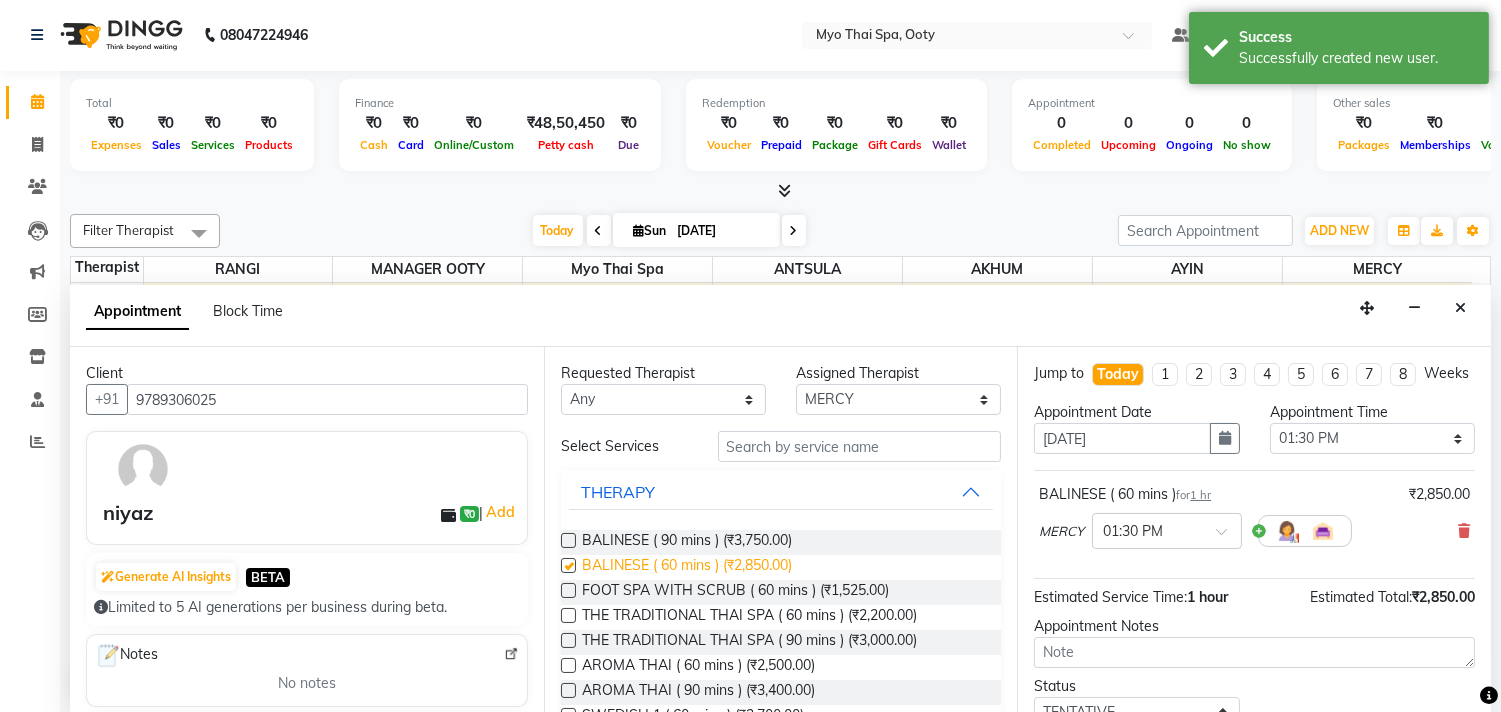 checkbox on "false" 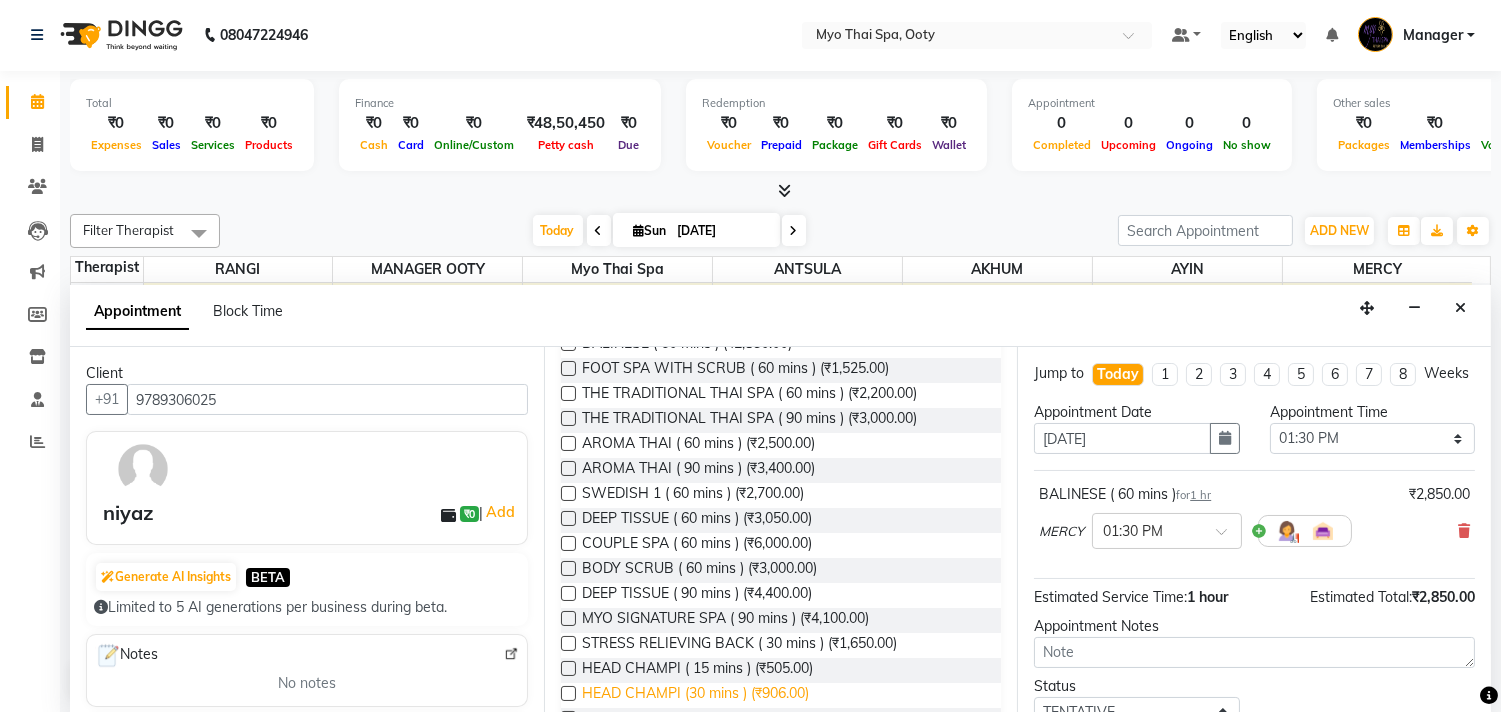 scroll, scrollTop: 111, scrollLeft: 0, axis: vertical 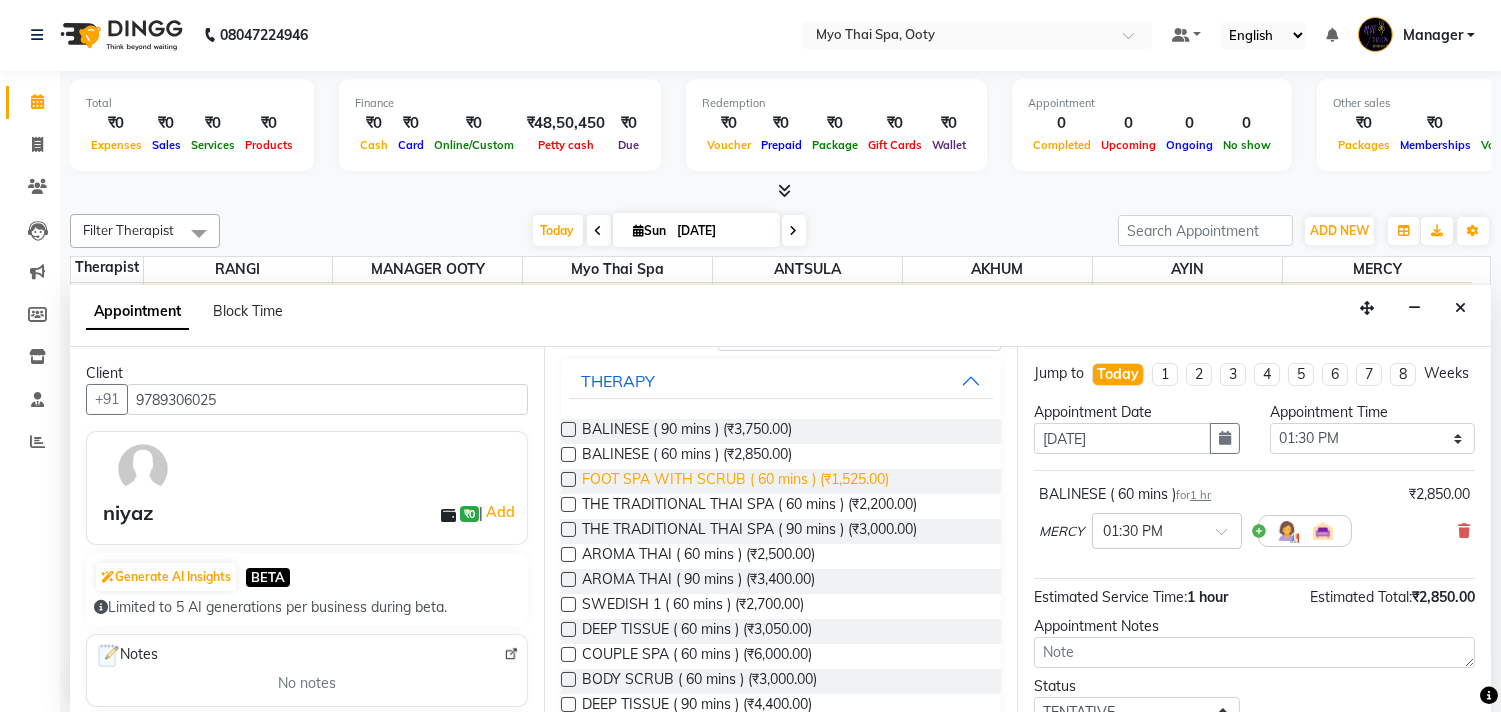 click on "FOOT SPA WITH SCRUB ( 60 mins ) (₹1,525.00)" at bounding box center [735, 481] 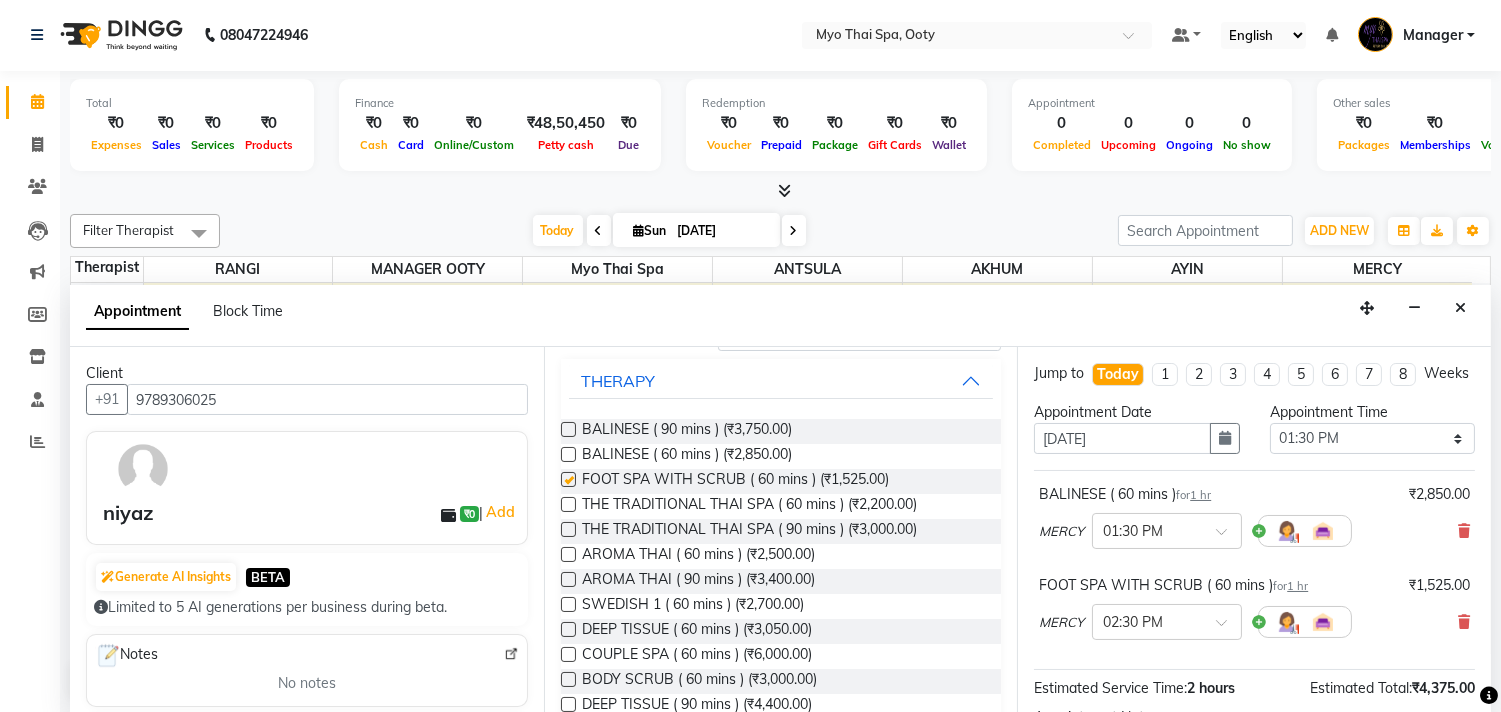 checkbox on "false" 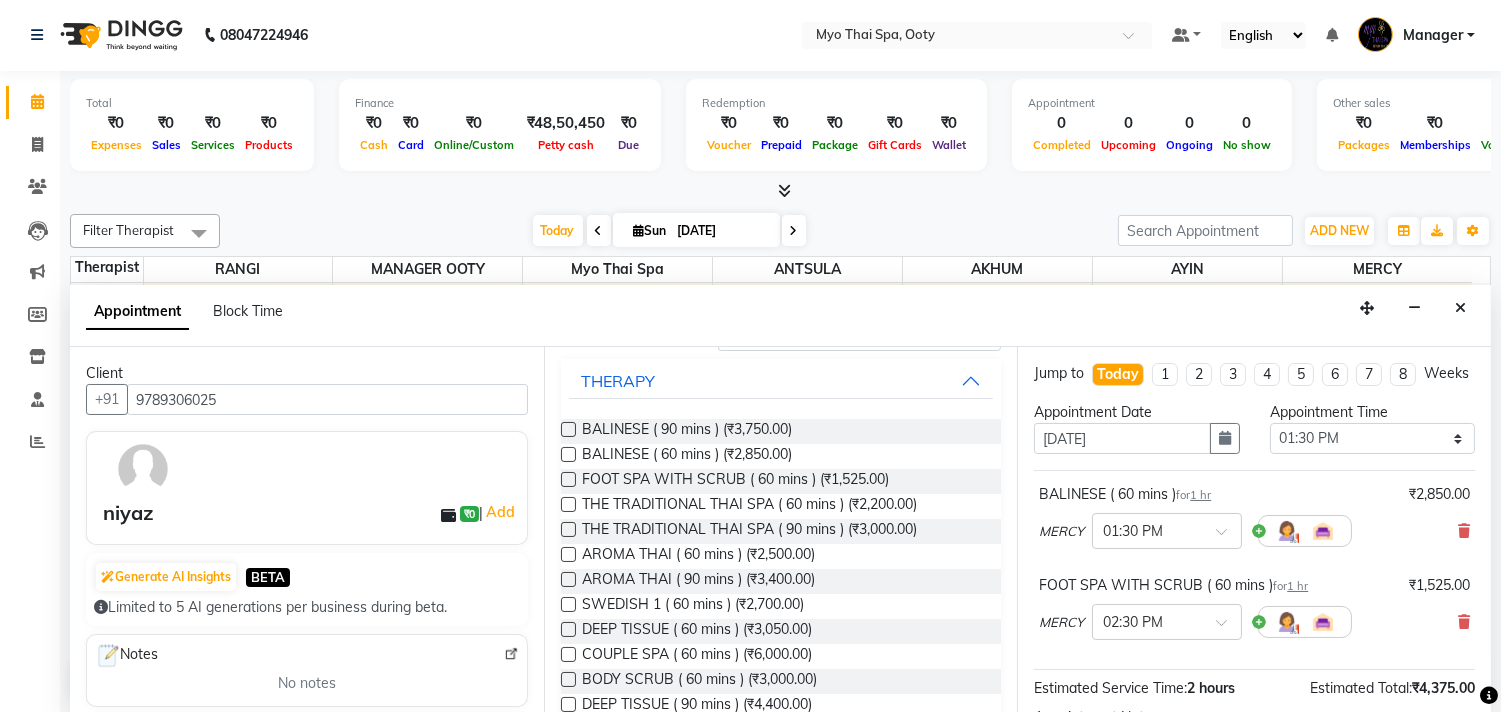 scroll, scrollTop: 251, scrollLeft: 0, axis: vertical 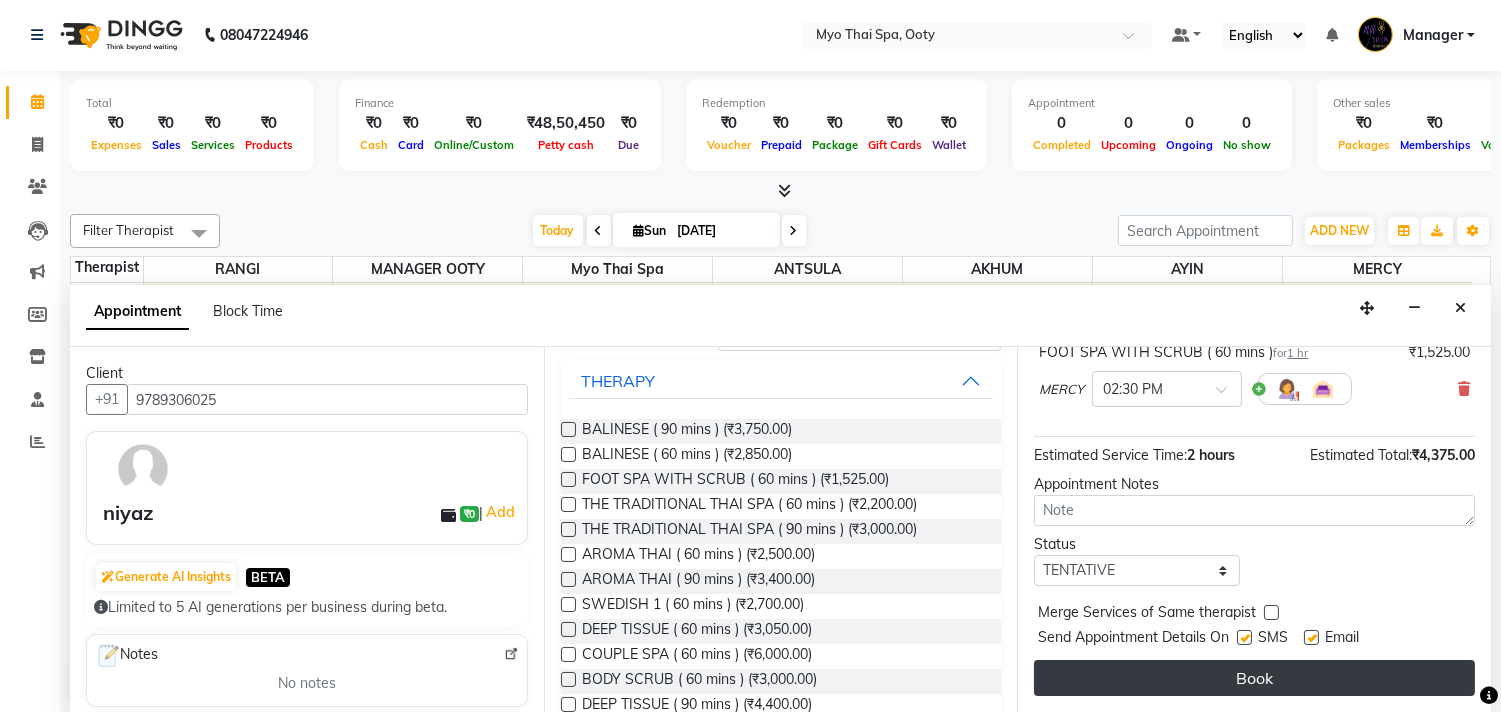 click on "Book" at bounding box center [1254, 678] 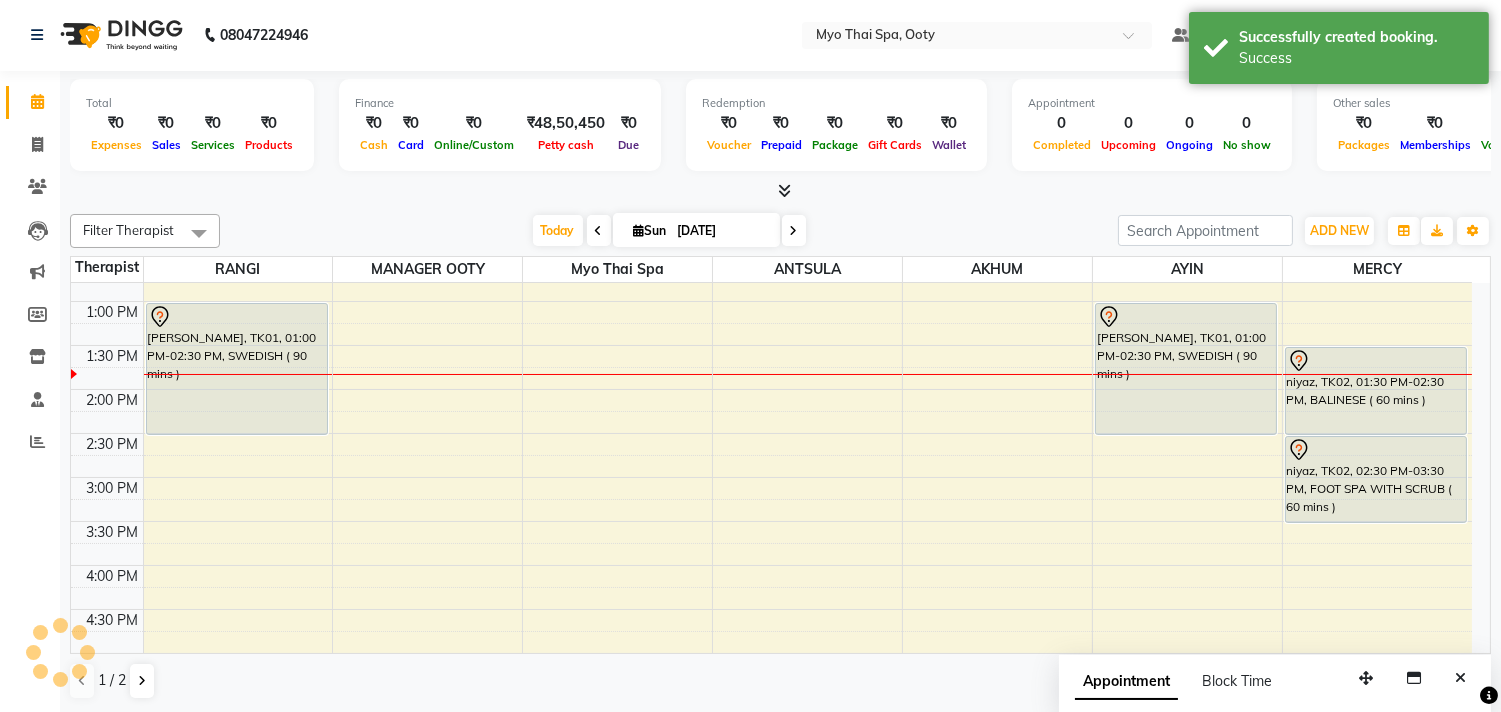 scroll, scrollTop: 0, scrollLeft: 0, axis: both 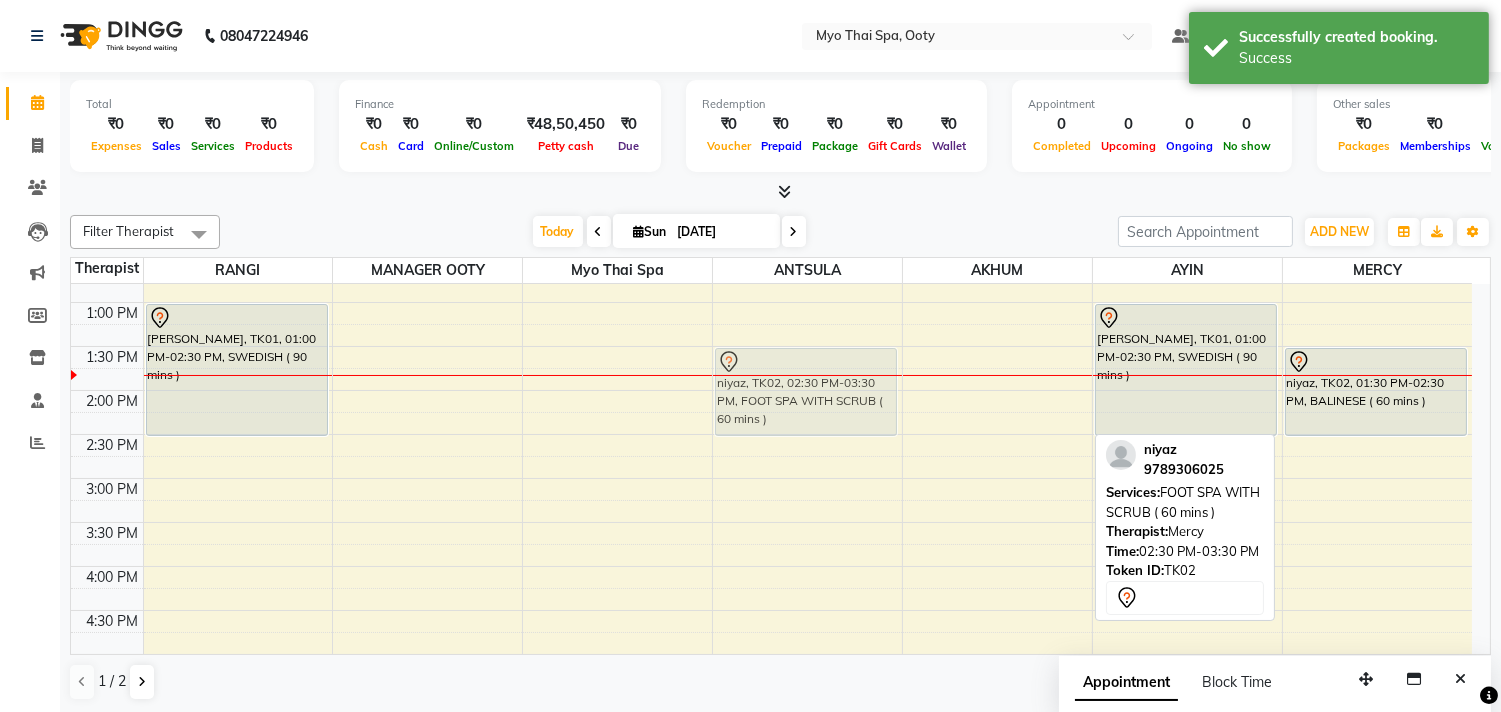 drag, startPoint x: 1317, startPoint y: 494, endPoint x: 794, endPoint y: 407, distance: 530.18677 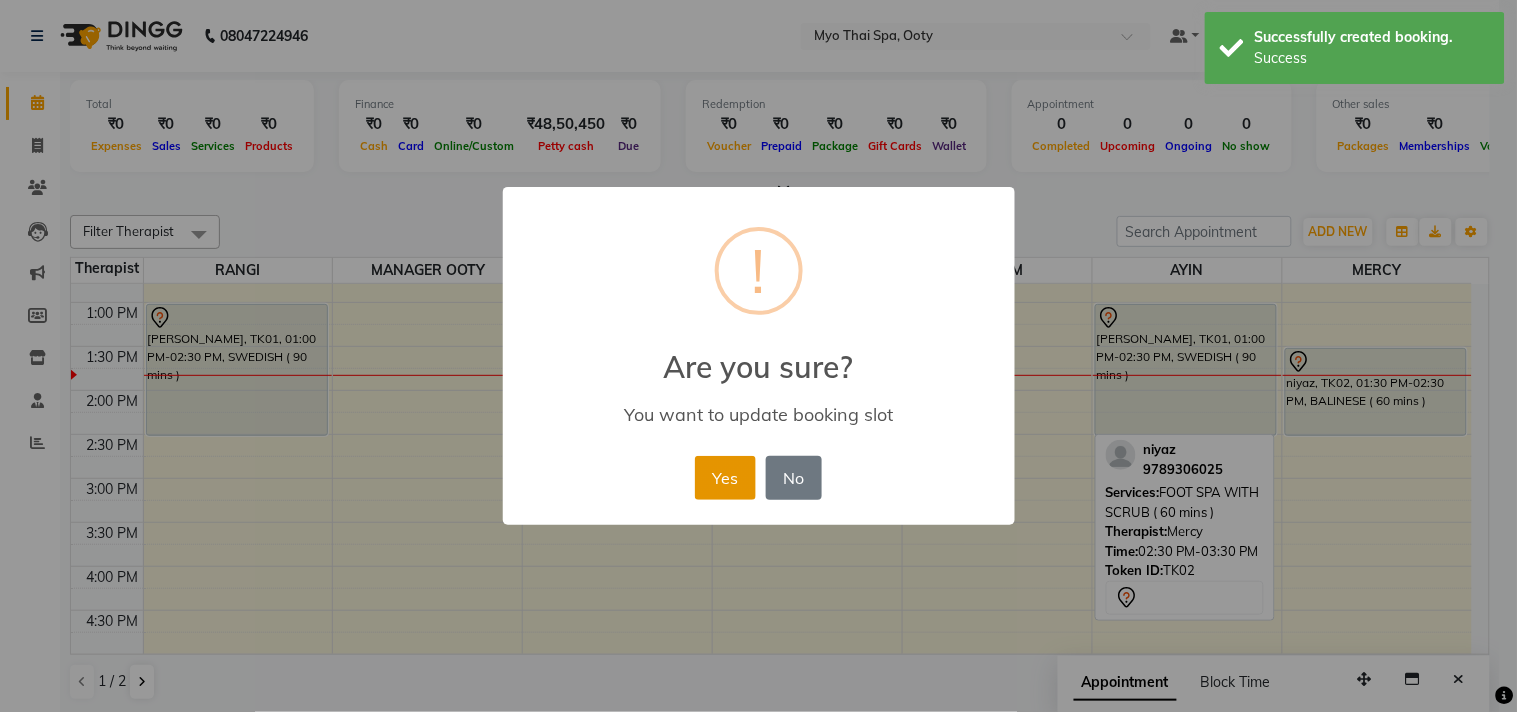 click on "Yes" at bounding box center (725, 478) 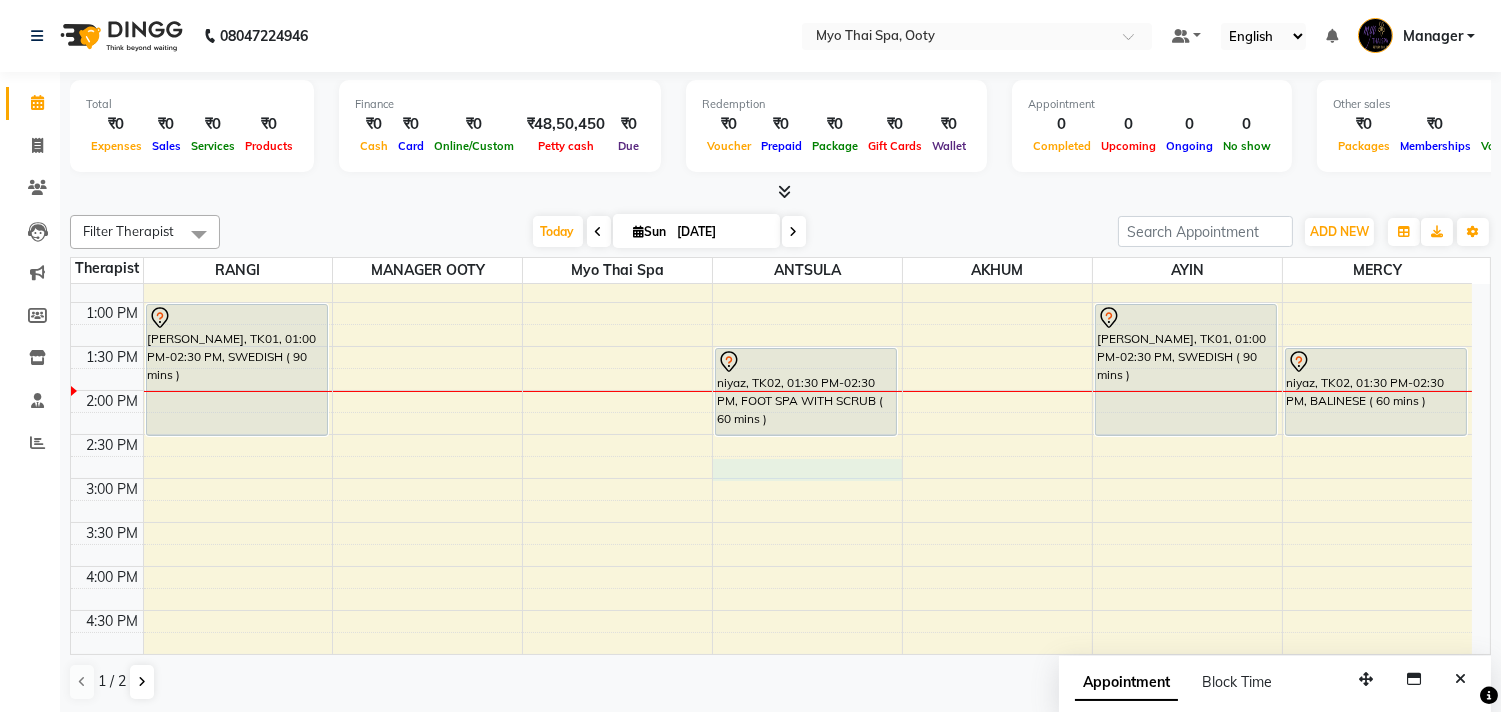 click on "9:00 AM 9:30 AM 10:00 AM 10:30 AM 11:00 AM 11:30 AM 12:00 PM 12:30 PM 1:00 PM 1:30 PM 2:00 PM 2:30 PM 3:00 PM 3:30 PM 4:00 PM 4:30 PM 5:00 PM 5:30 PM 6:00 PM 6:30 PM 7:00 PM 7:30 PM 8:00 PM 8:30 PM 9:00 PM 9:30 PM             sriteja, TK01, 01:00 PM-02:30 PM, SWEDISH ( 90 mins )             niyaz, TK02, 01:30 PM-02:30 PM, FOOT SPA WITH SCRUB ( 60 mins )             sriteja, TK01, 01:00 PM-02:30 PM, SWEDISH ( 90 mins )             niyaz, TK02, 01:30 PM-02:30 PM, BALINESE ( 60 mins )" at bounding box center (771, 522) 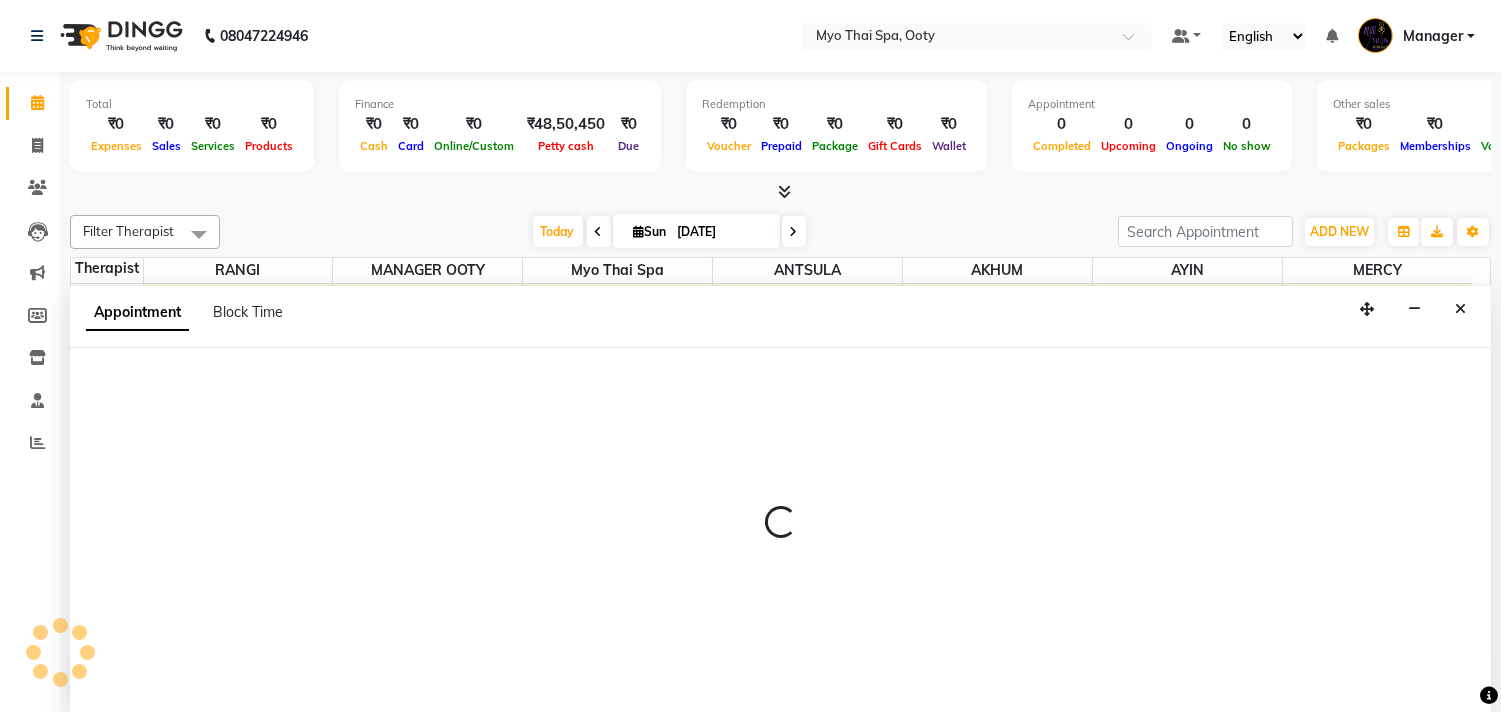 scroll, scrollTop: 1, scrollLeft: 0, axis: vertical 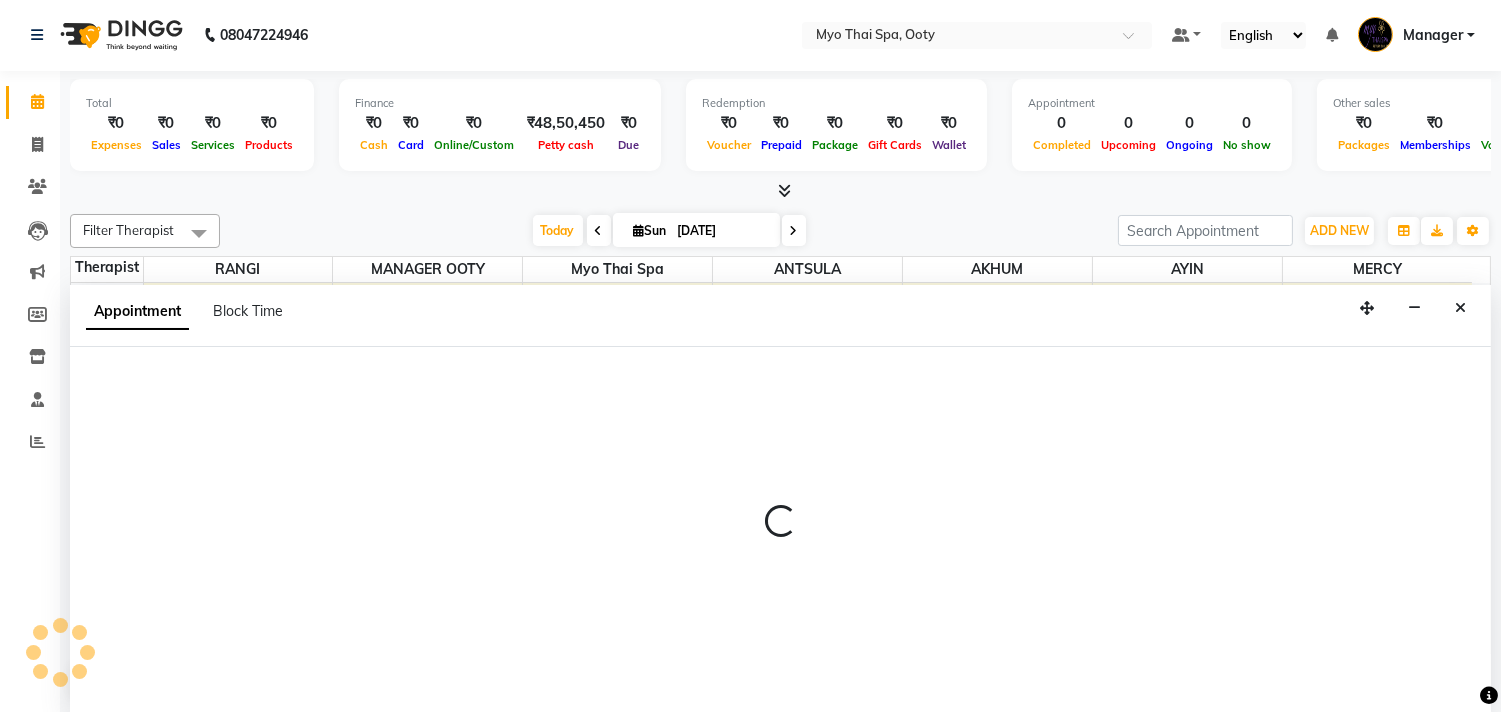 select on "59515" 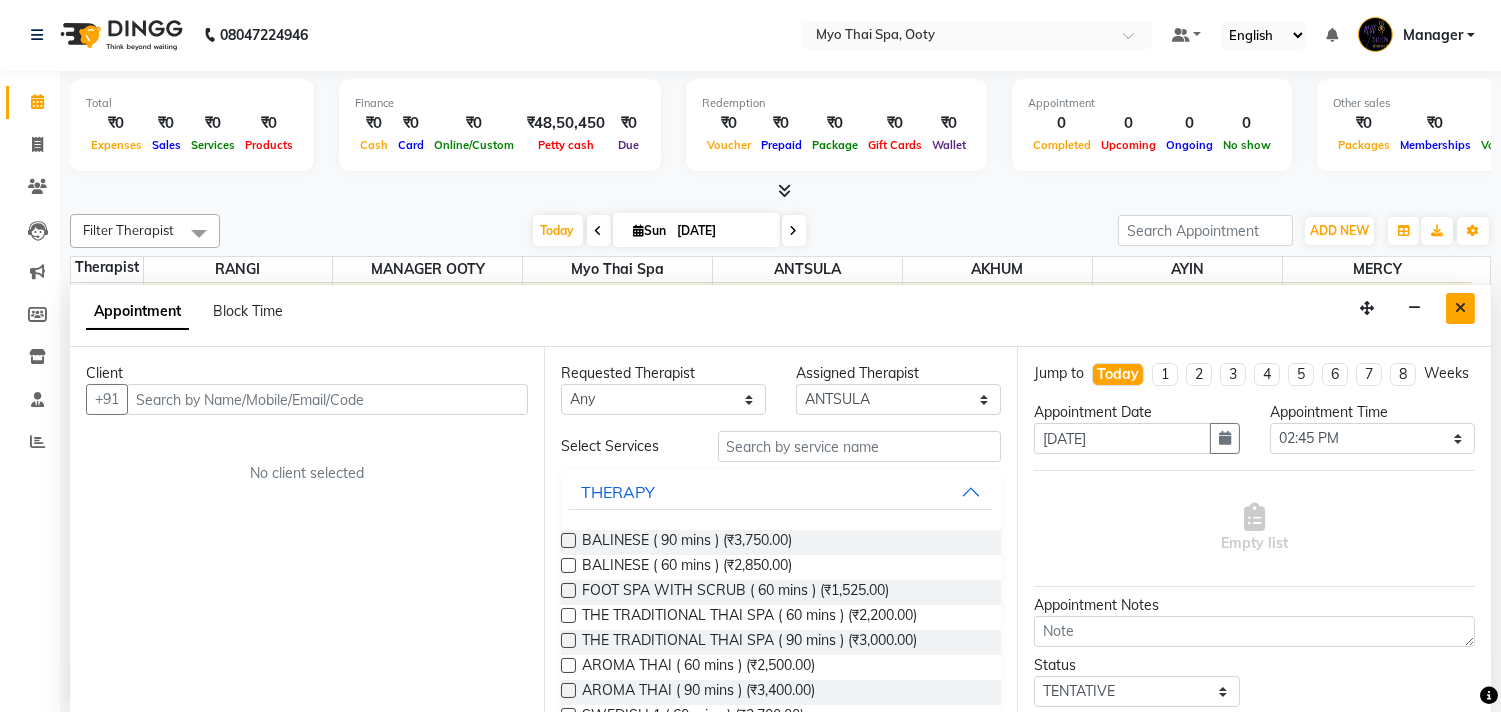 click at bounding box center (1460, 308) 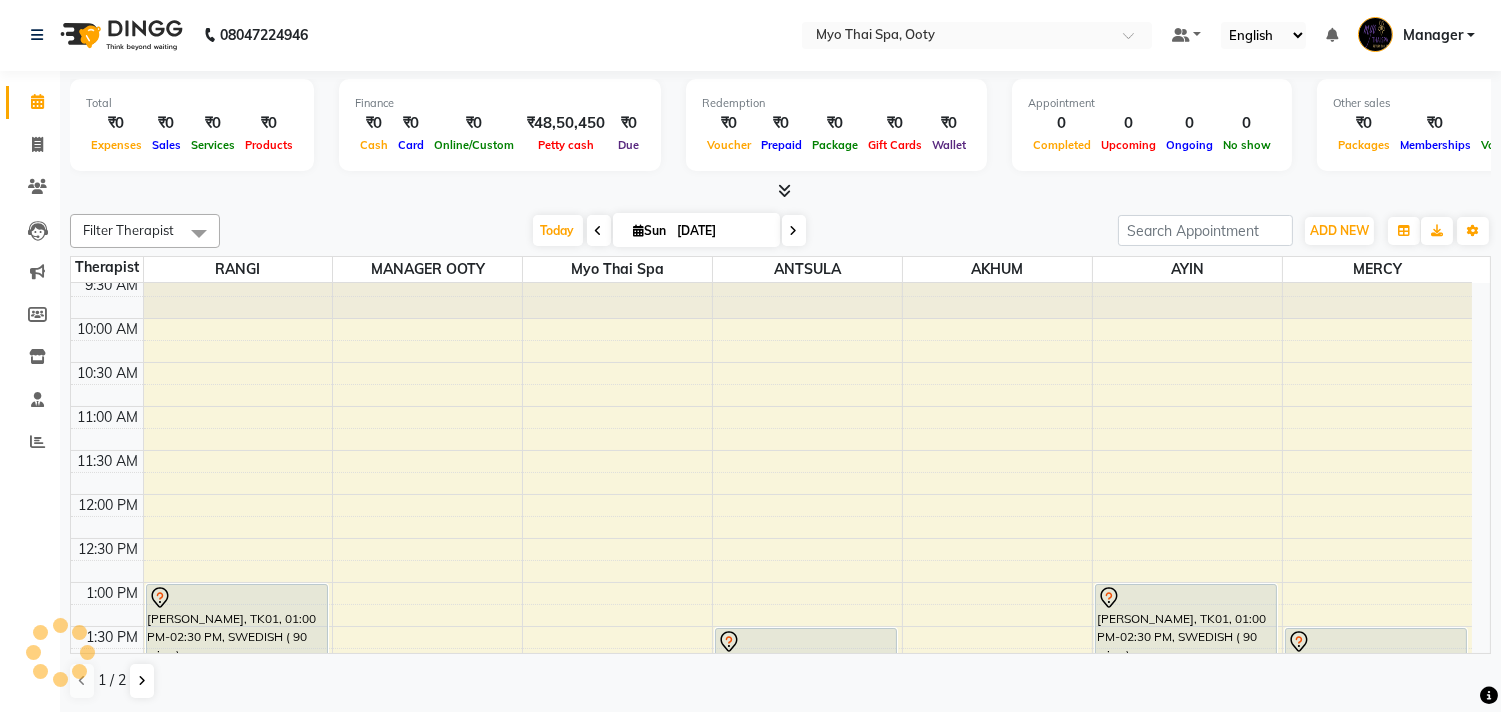 scroll, scrollTop: 0, scrollLeft: 0, axis: both 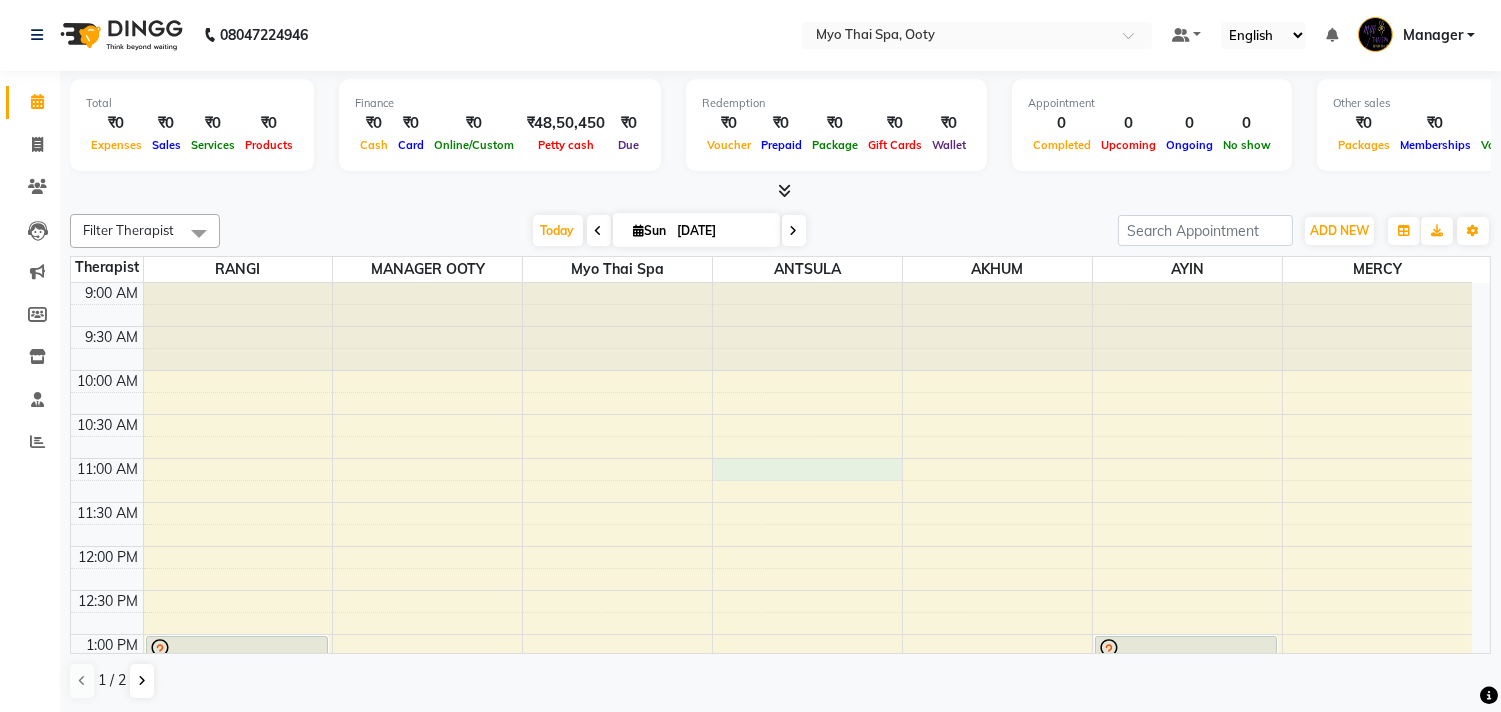 drag, startPoint x: 921, startPoint y: 520, endPoint x: 731, endPoint y: 465, distance: 197.8004 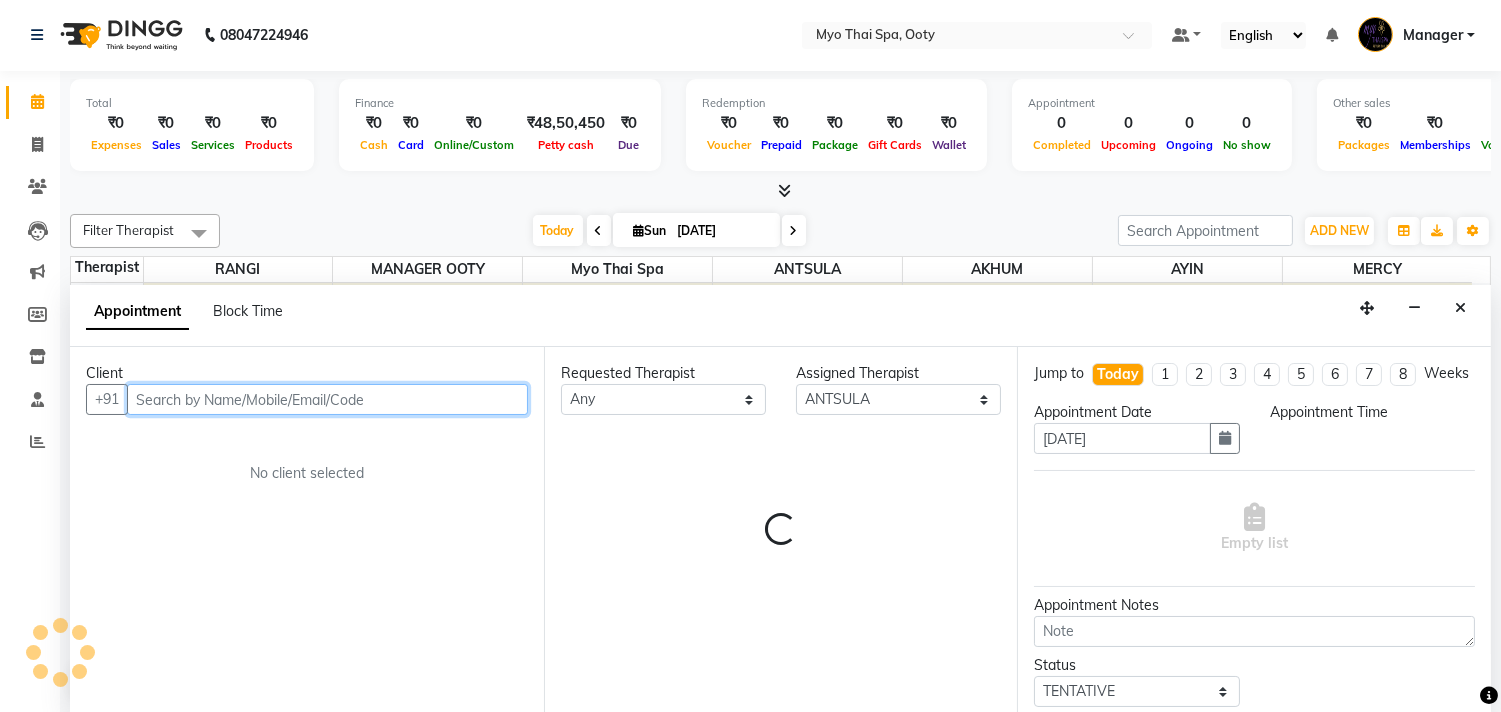 select on "660" 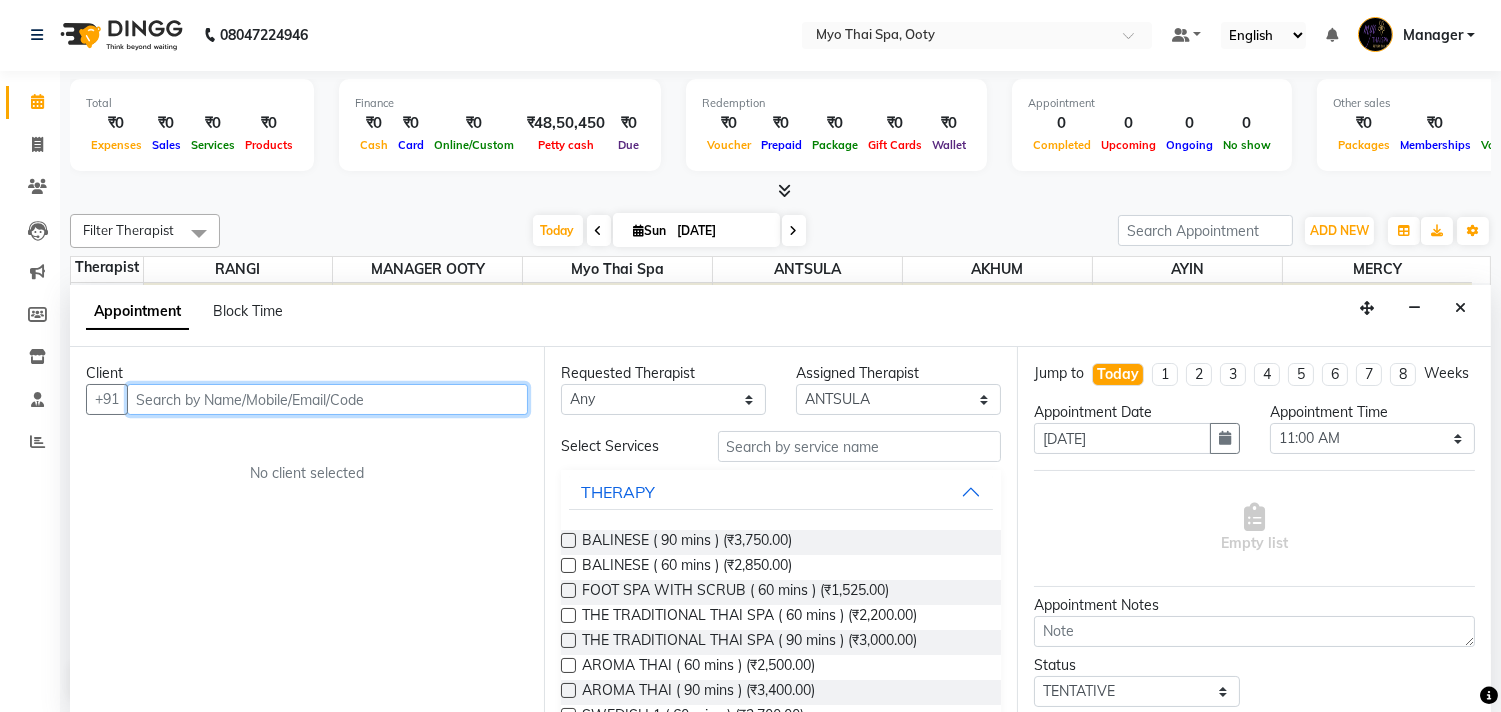click at bounding box center (327, 399) 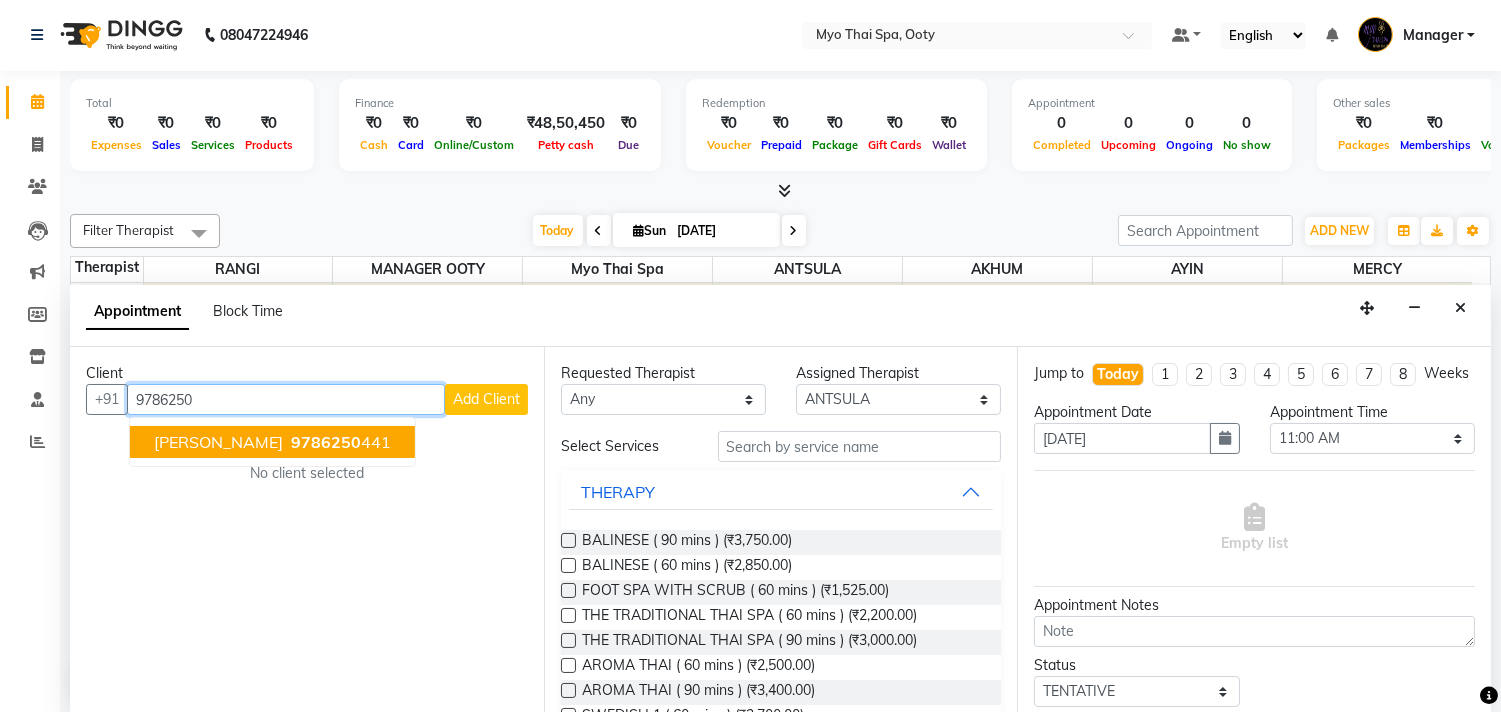 click on "9786250" at bounding box center (326, 442) 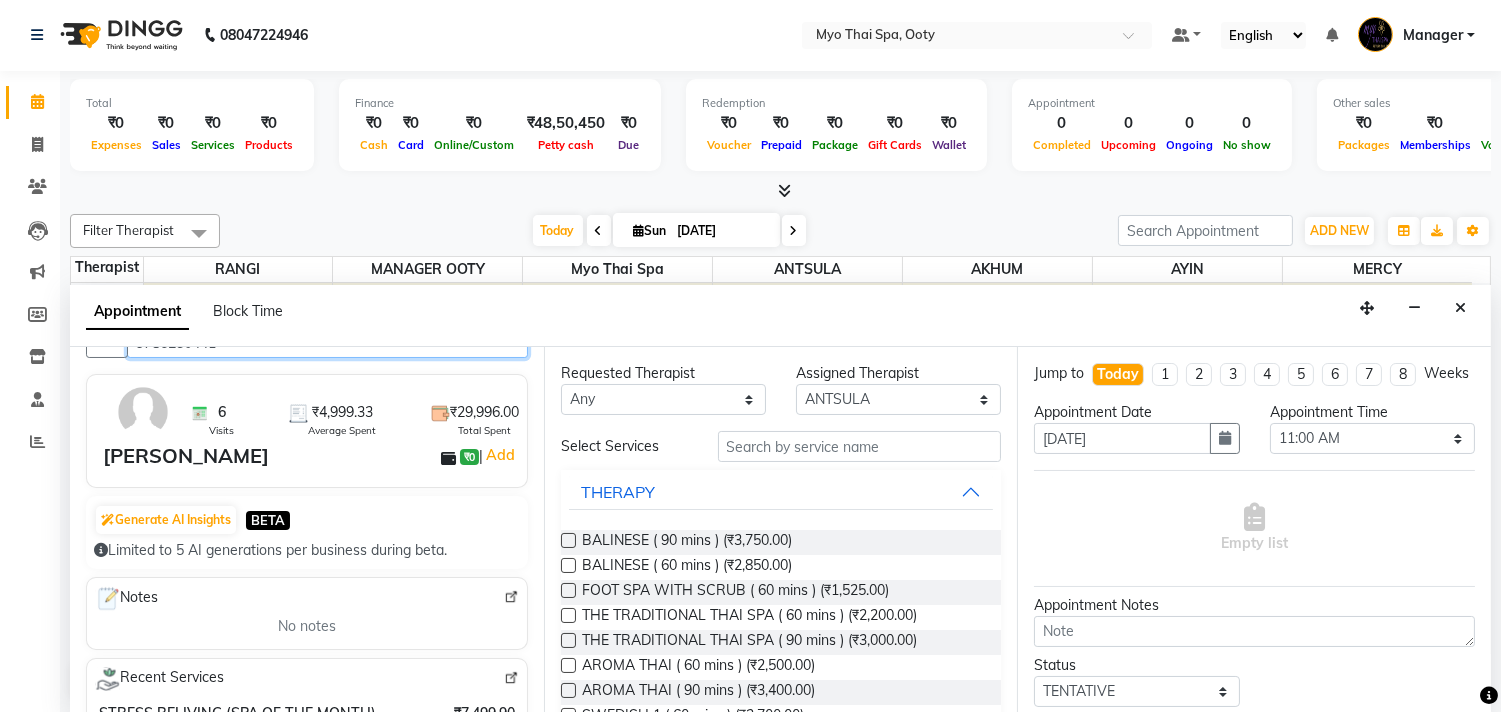scroll, scrollTop: 333, scrollLeft: 0, axis: vertical 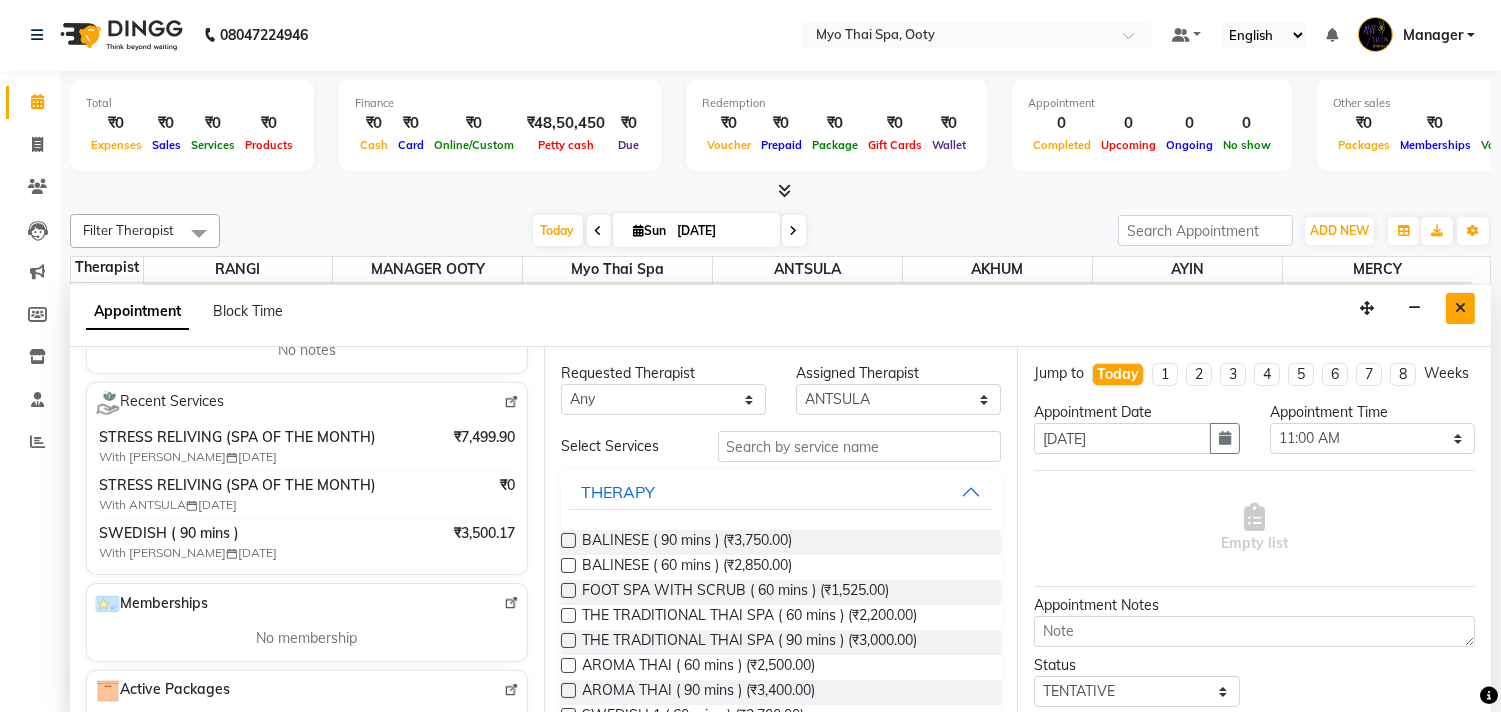 type on "9786250441" 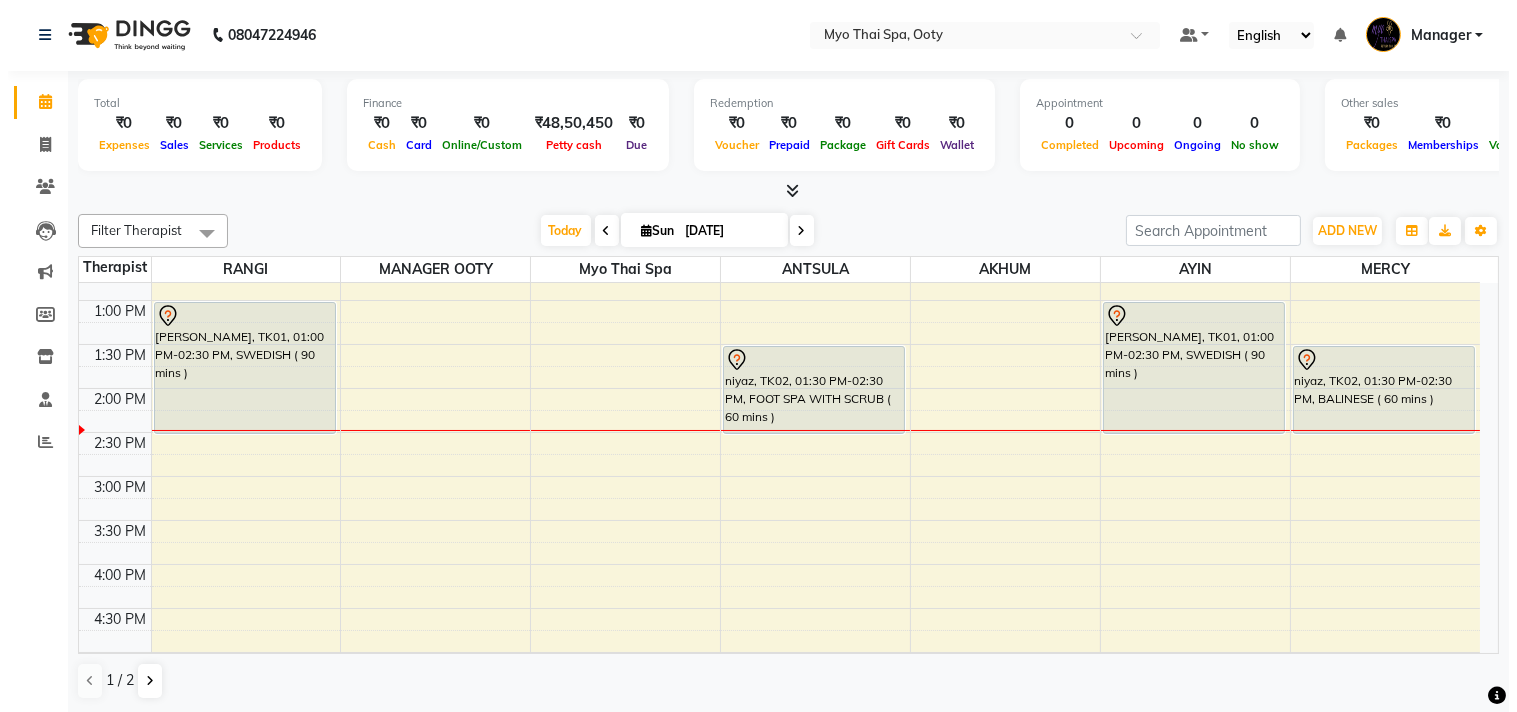 scroll, scrollTop: 333, scrollLeft: 0, axis: vertical 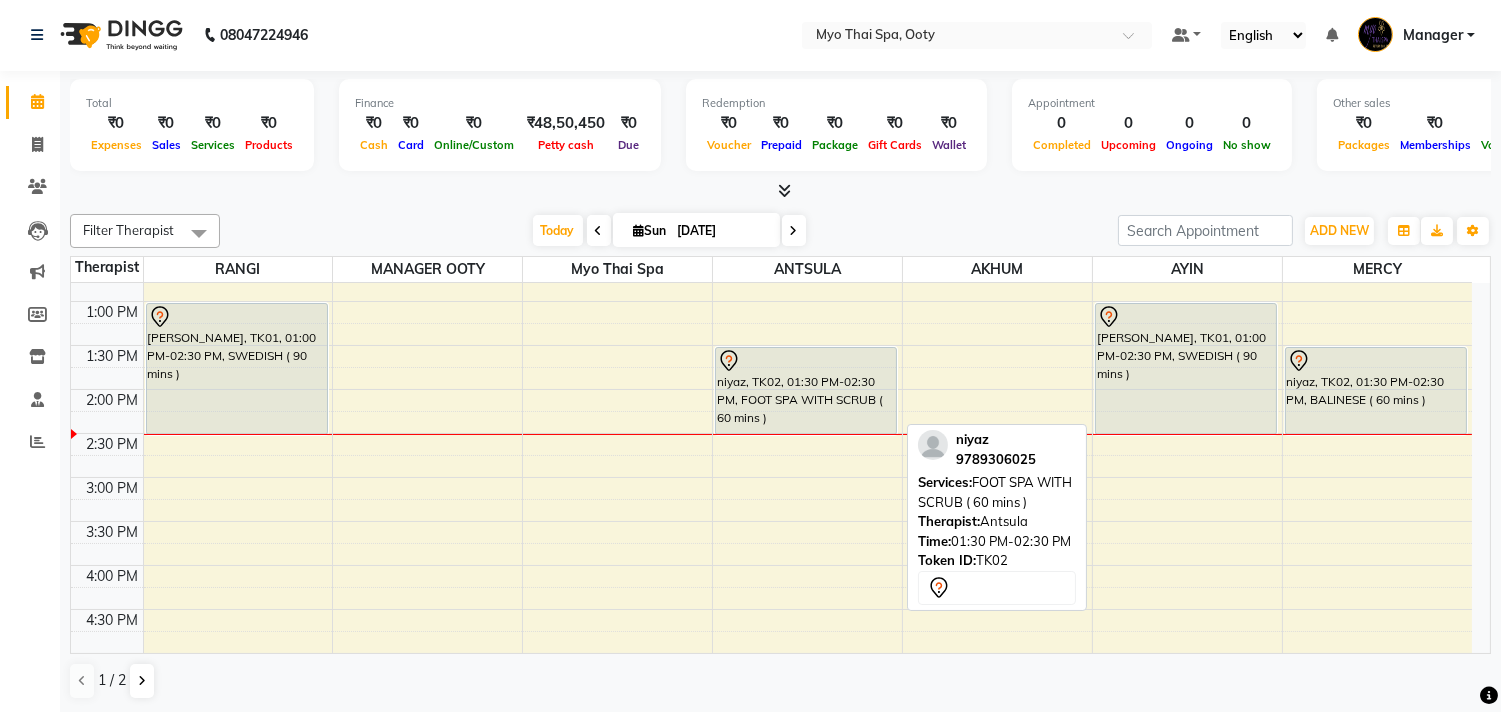 click on "niyaz, TK02, 01:30 PM-02:30 PM, FOOT SPA WITH SCRUB ( 60 mins )" at bounding box center (806, 391) 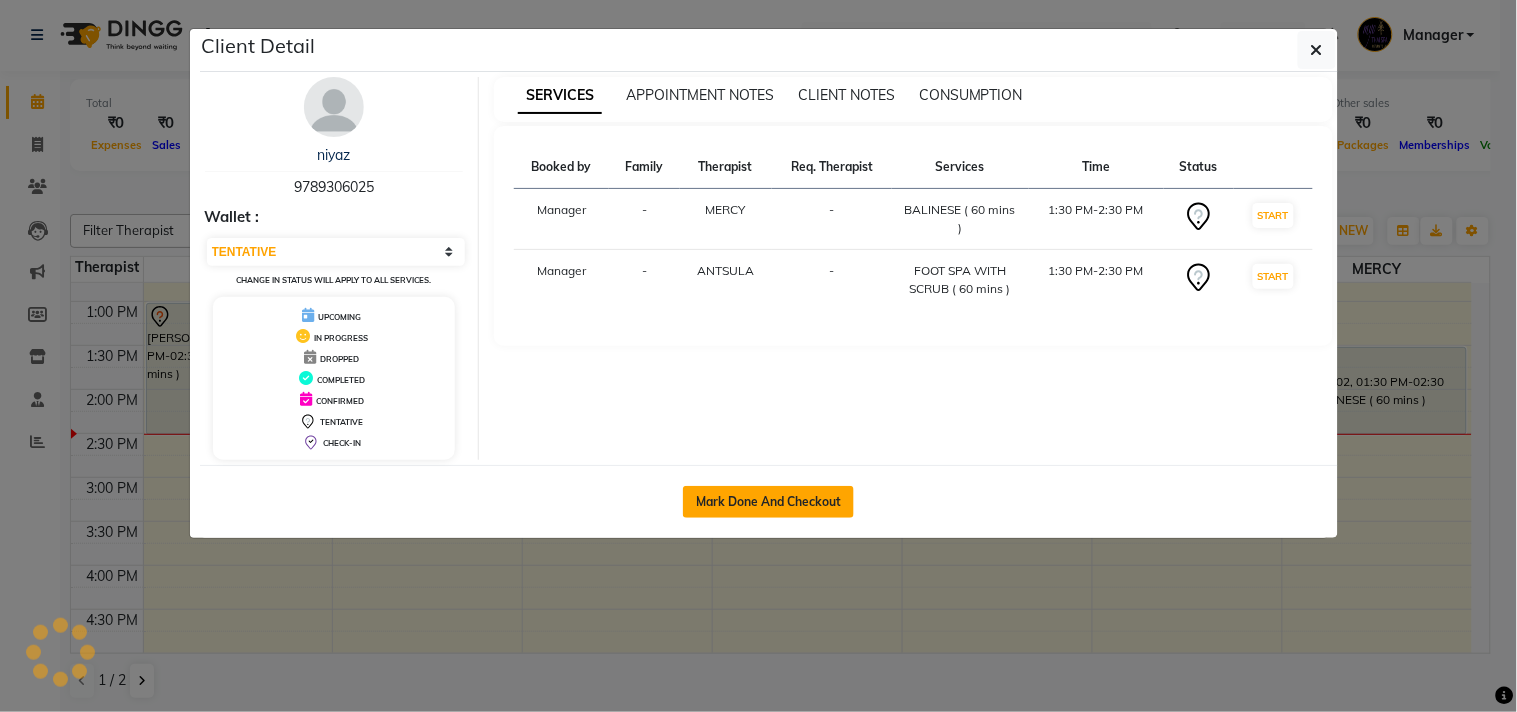 click on "Mark Done And Checkout" 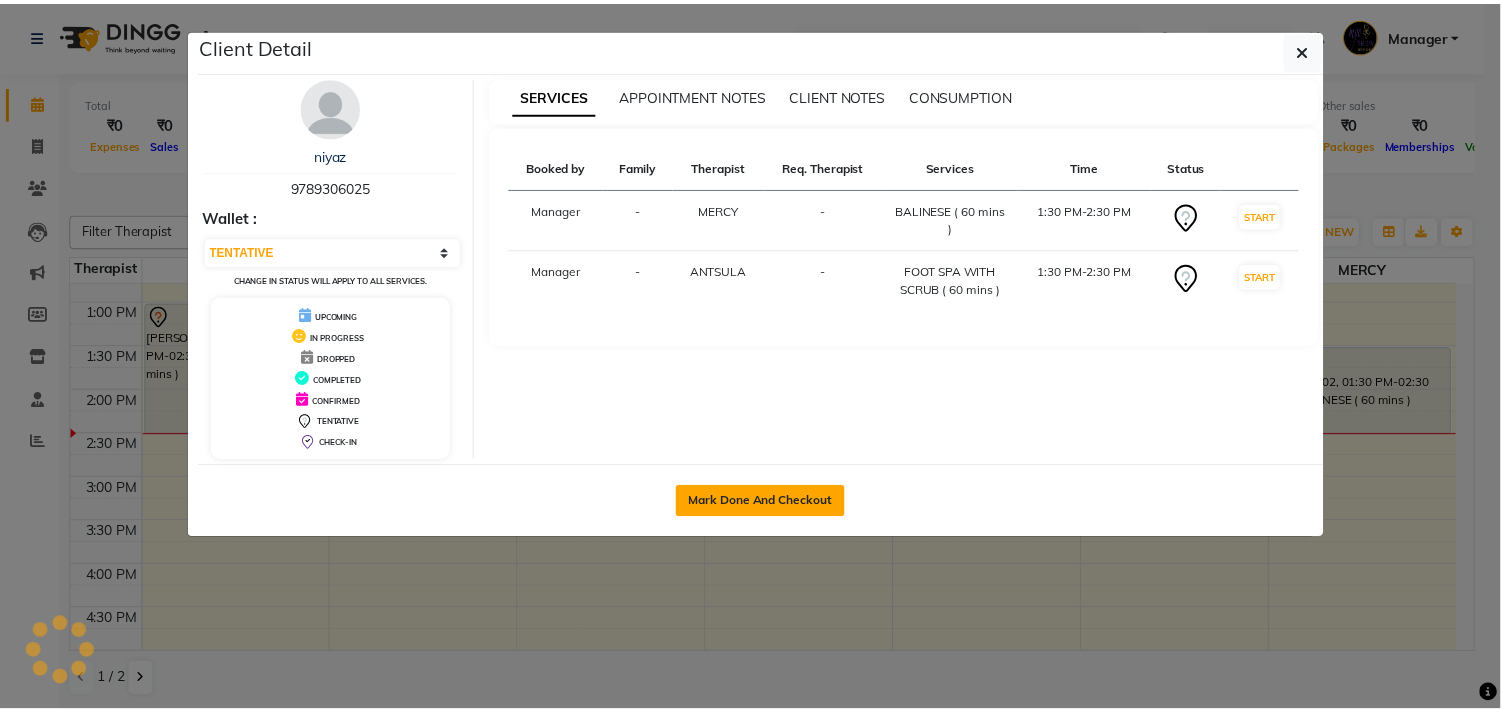 scroll, scrollTop: 0, scrollLeft: 0, axis: both 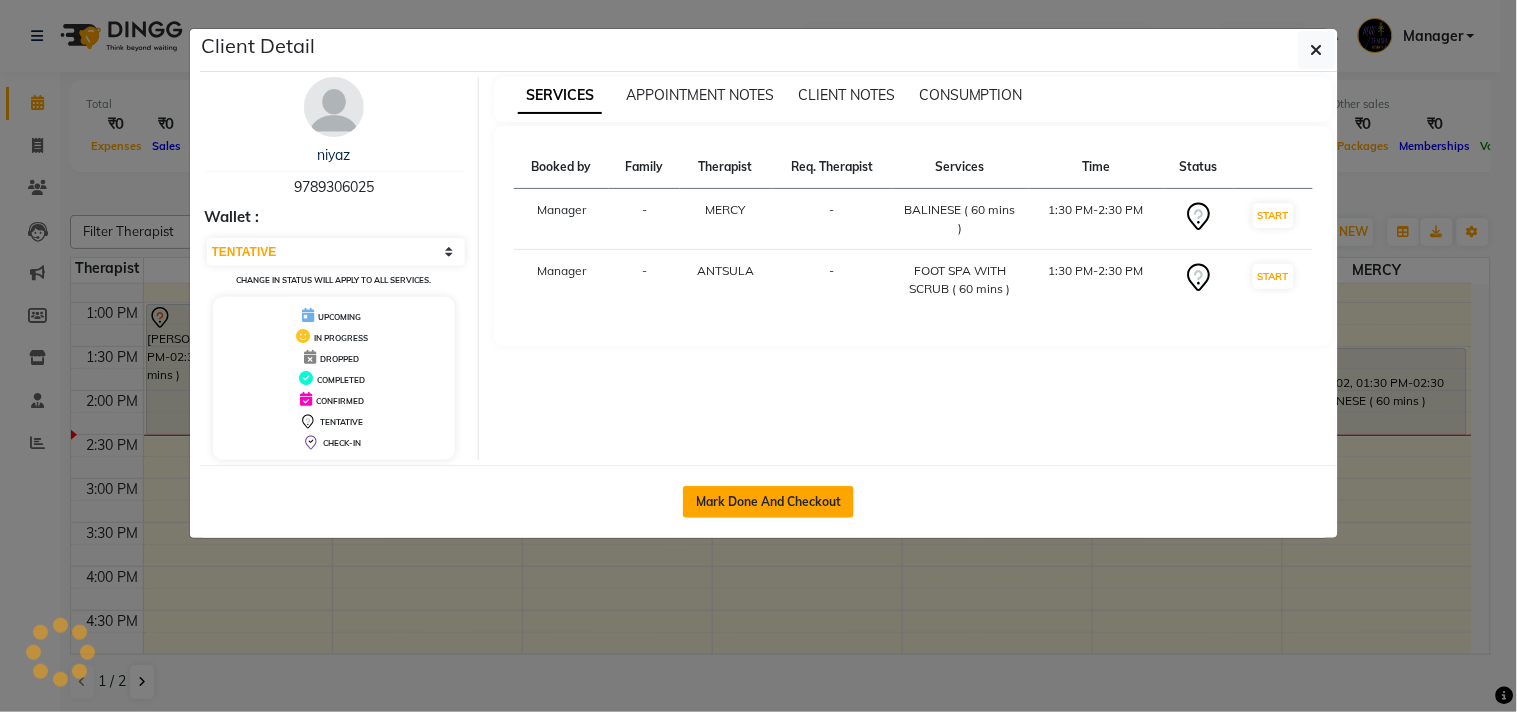 select on "558" 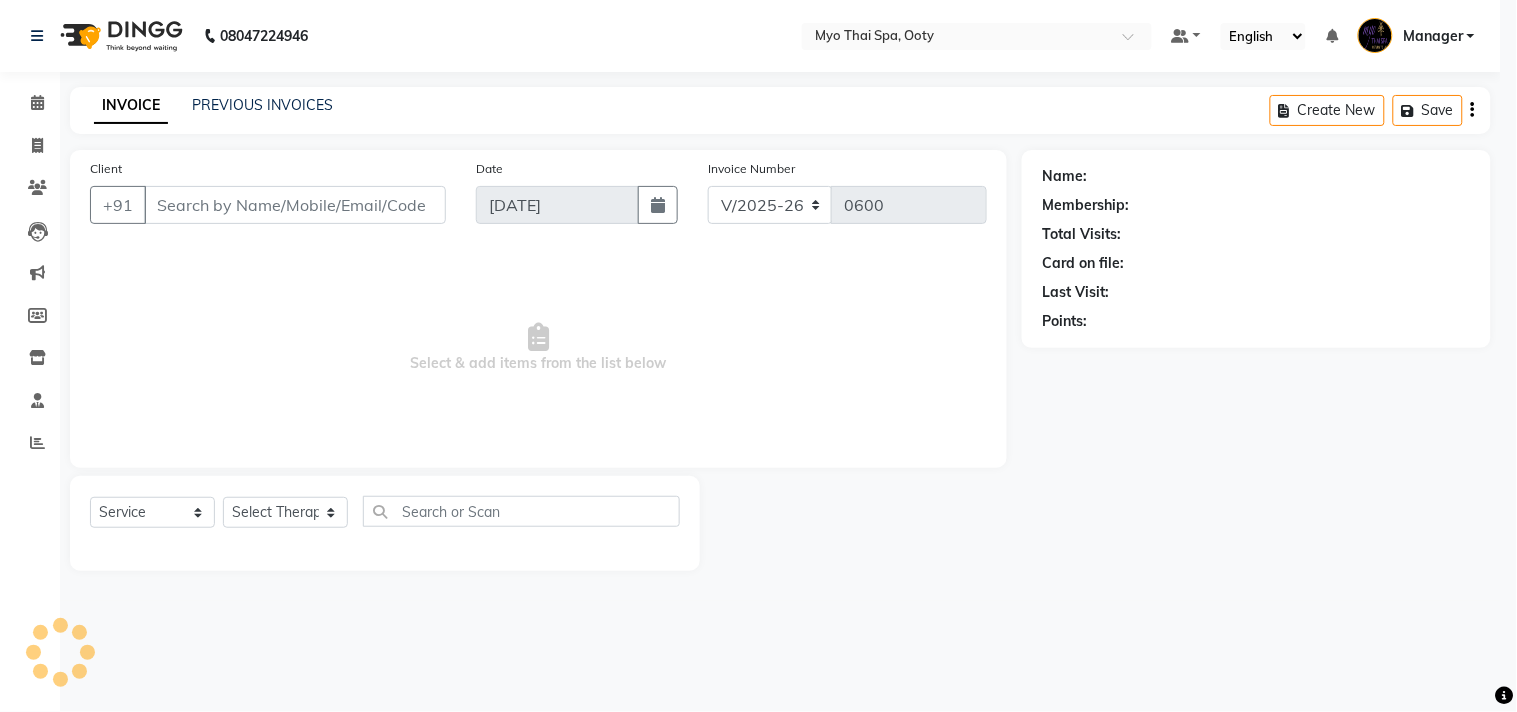 select on "select" 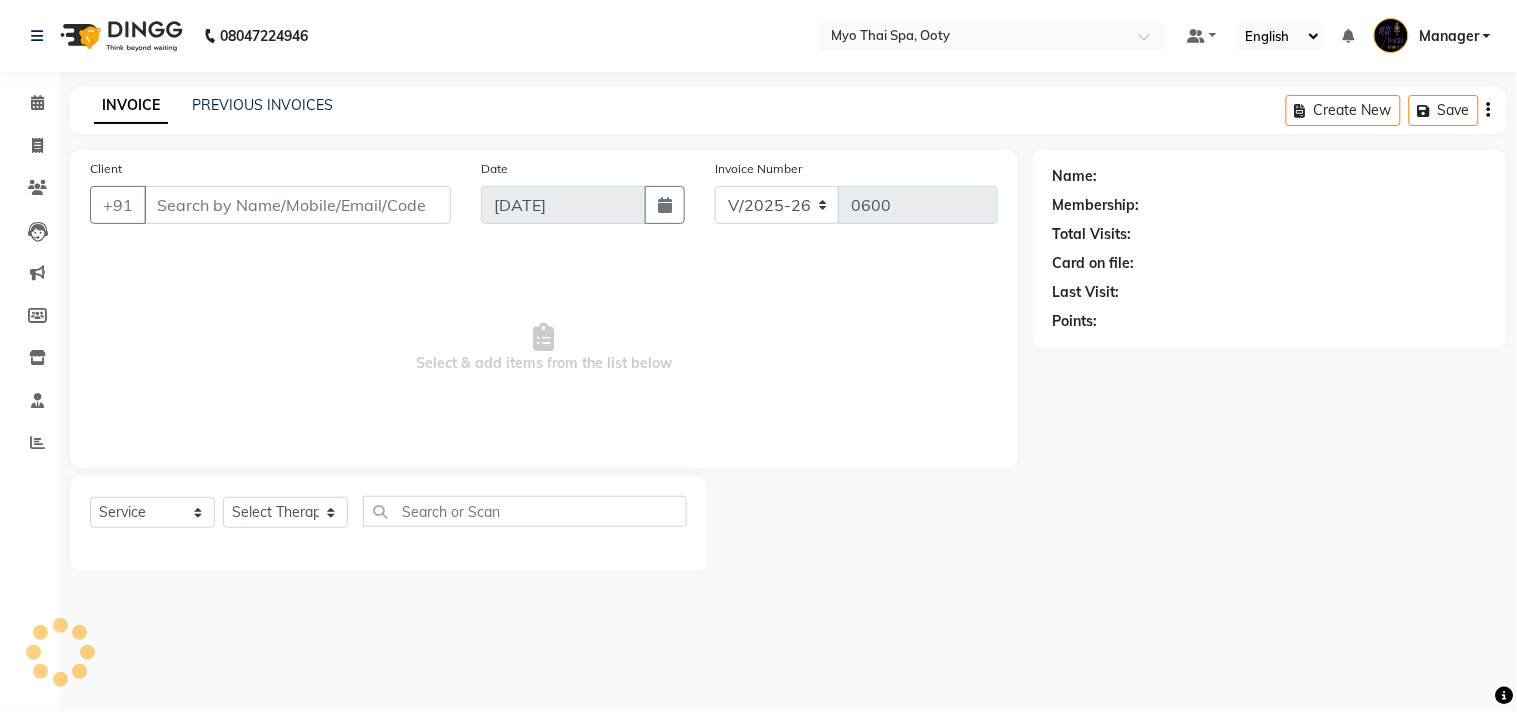 select on "V" 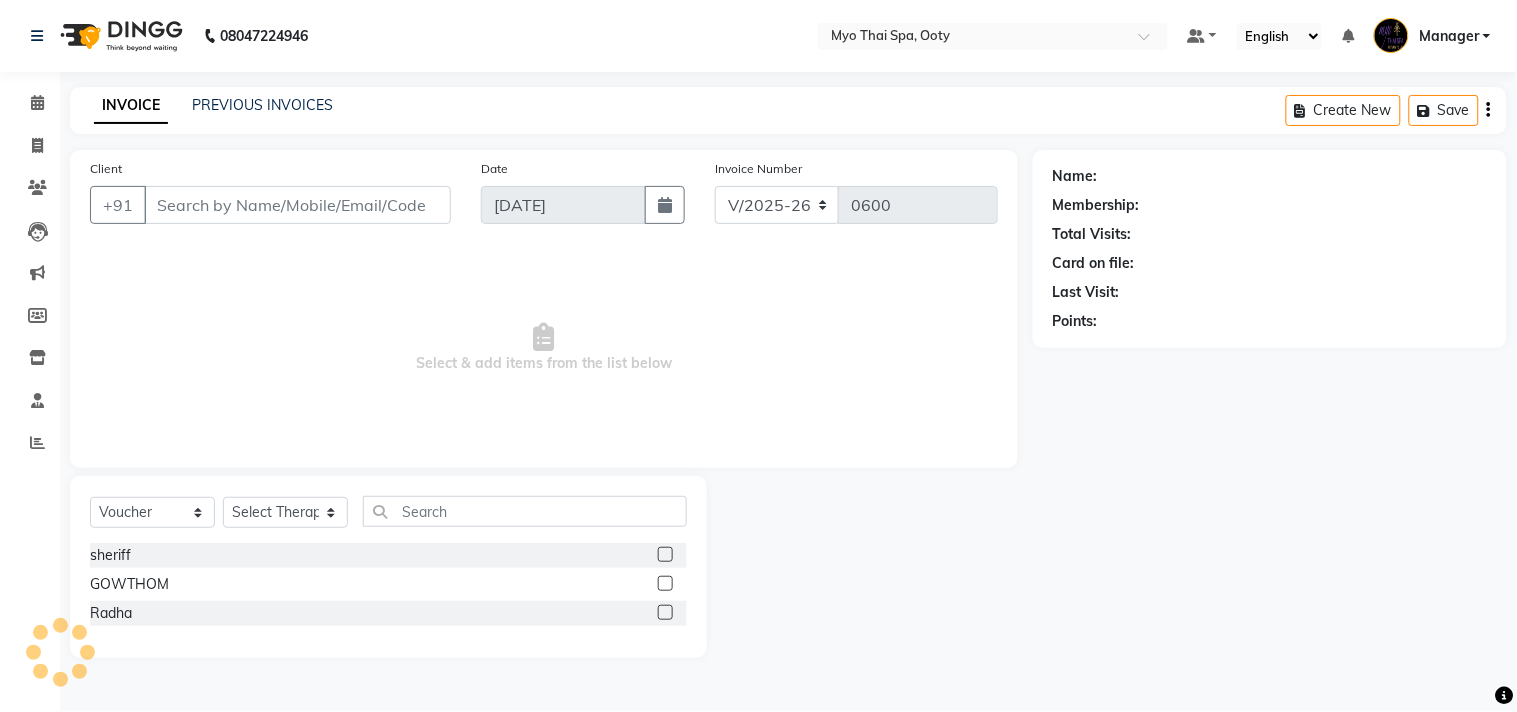type on "9789306025" 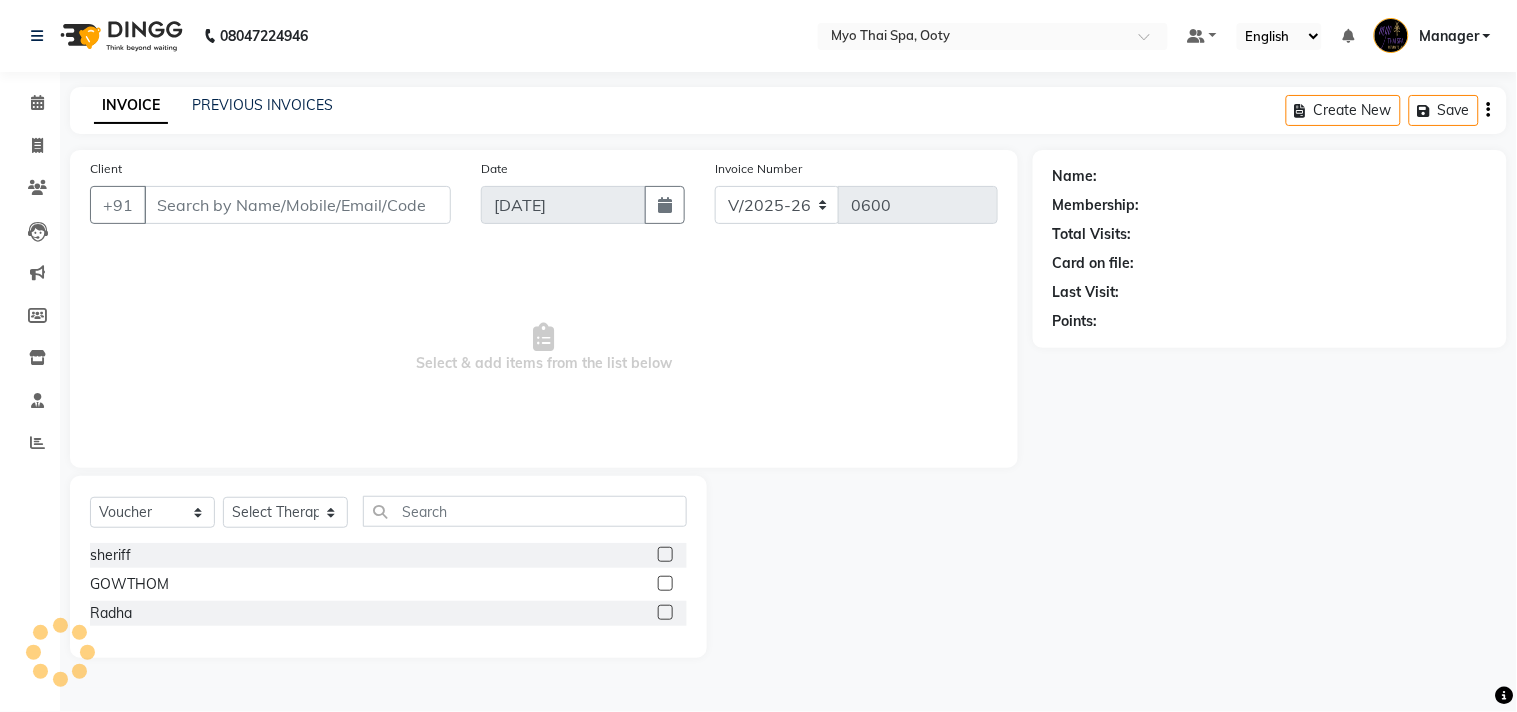 select on "86044" 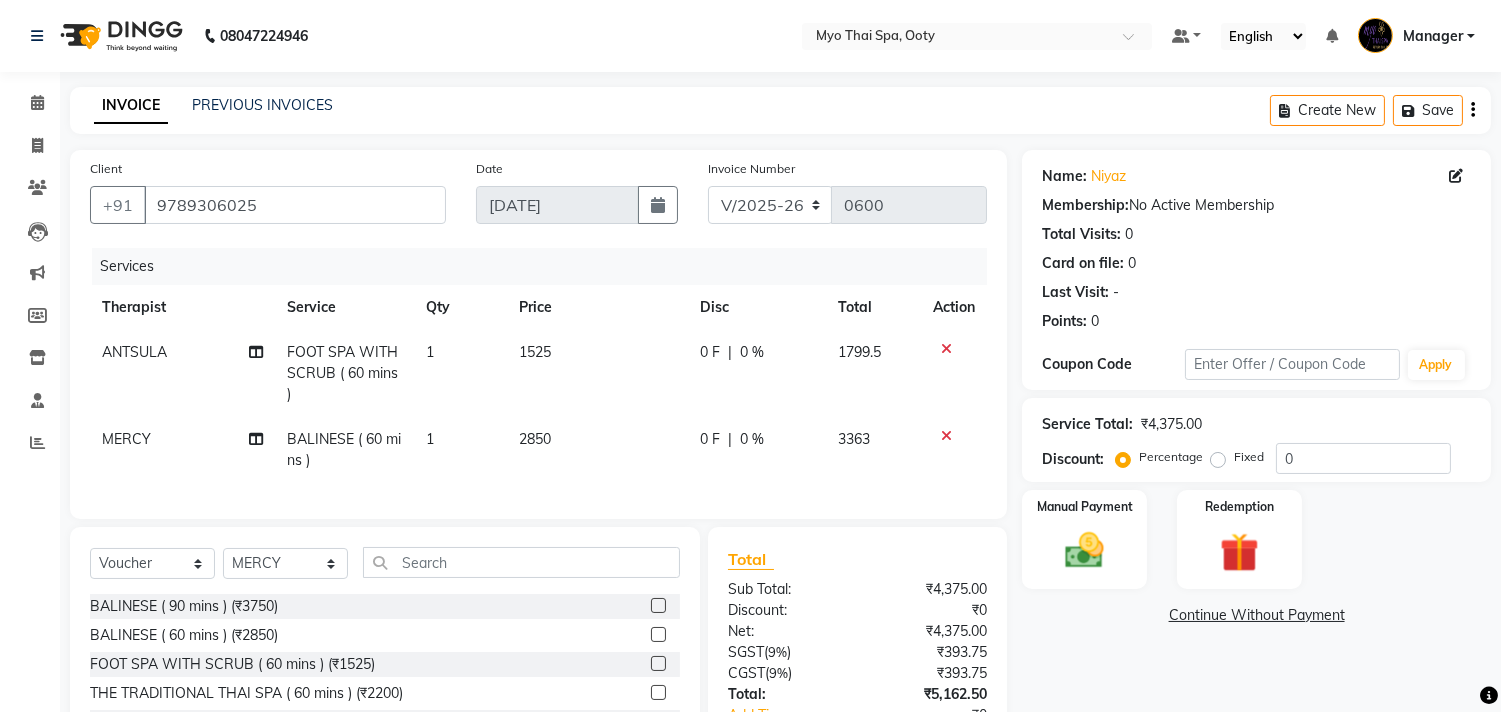 scroll, scrollTop: 176, scrollLeft: 0, axis: vertical 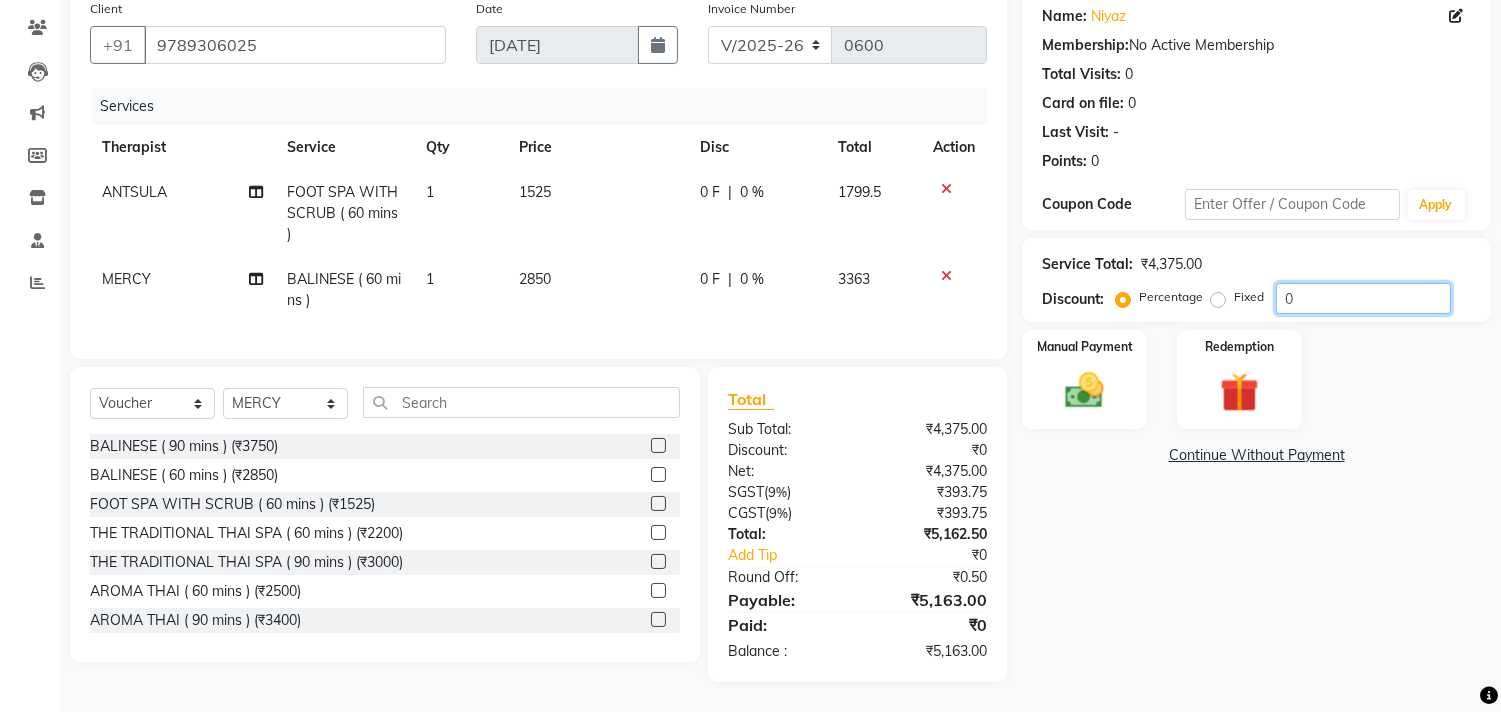 drag, startPoint x: 1315, startPoint y: 281, endPoint x: 1384, endPoint y: 322, distance: 80.26207 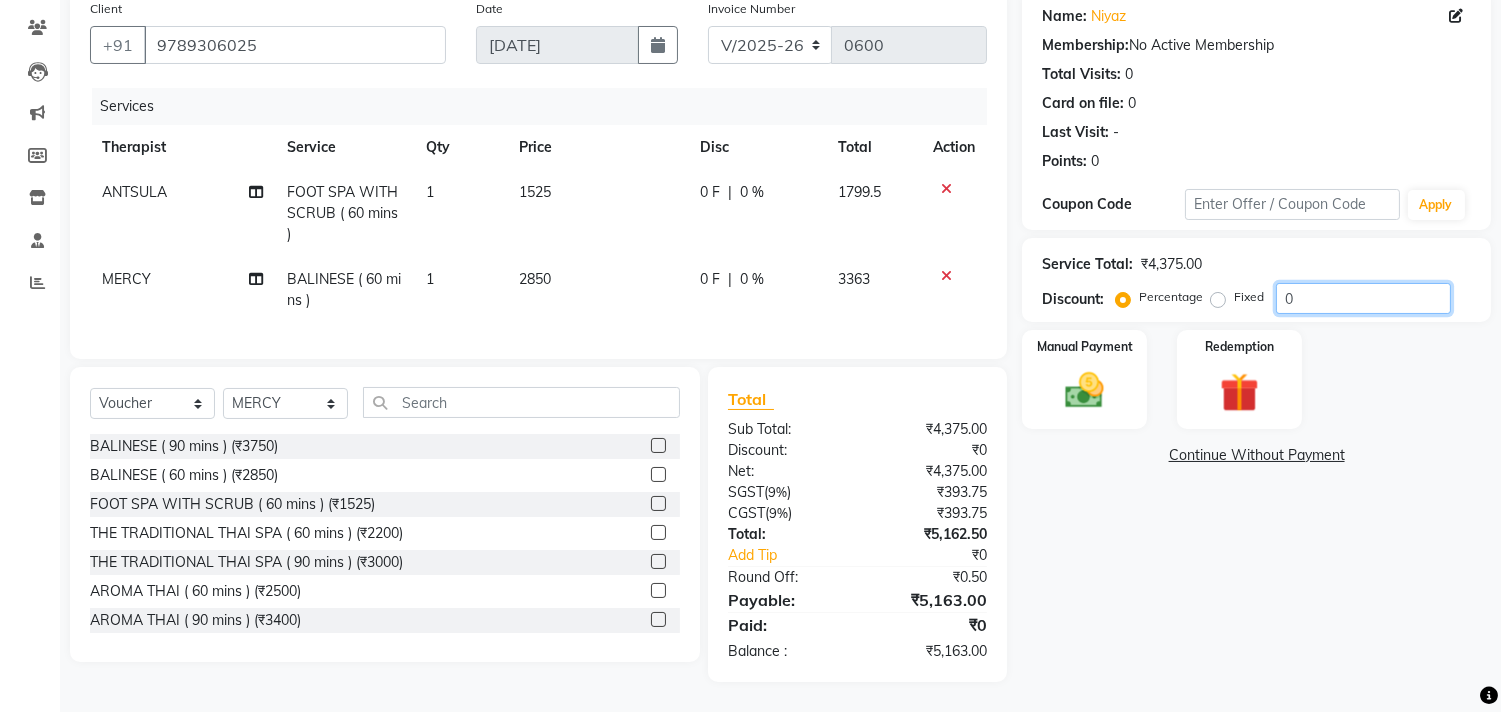 click on "0" 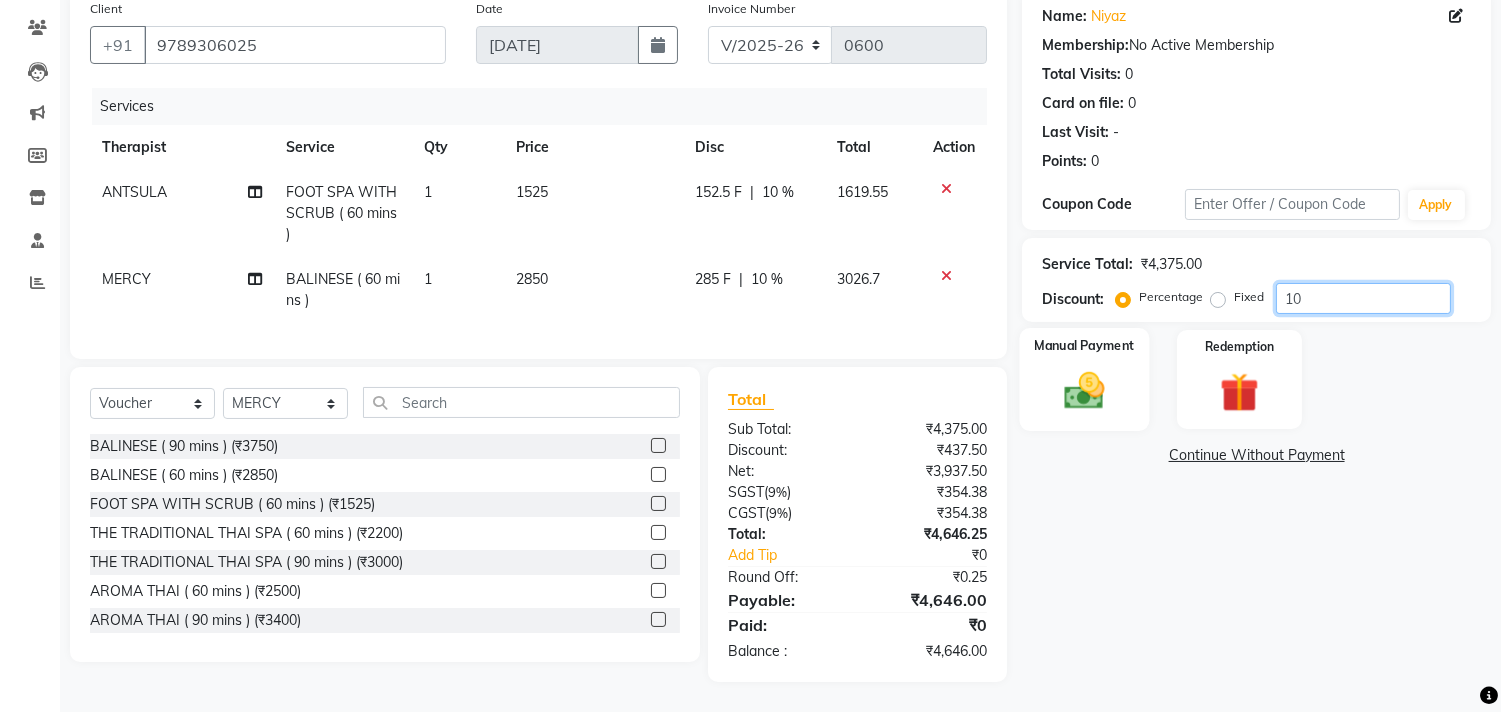 type on "10" 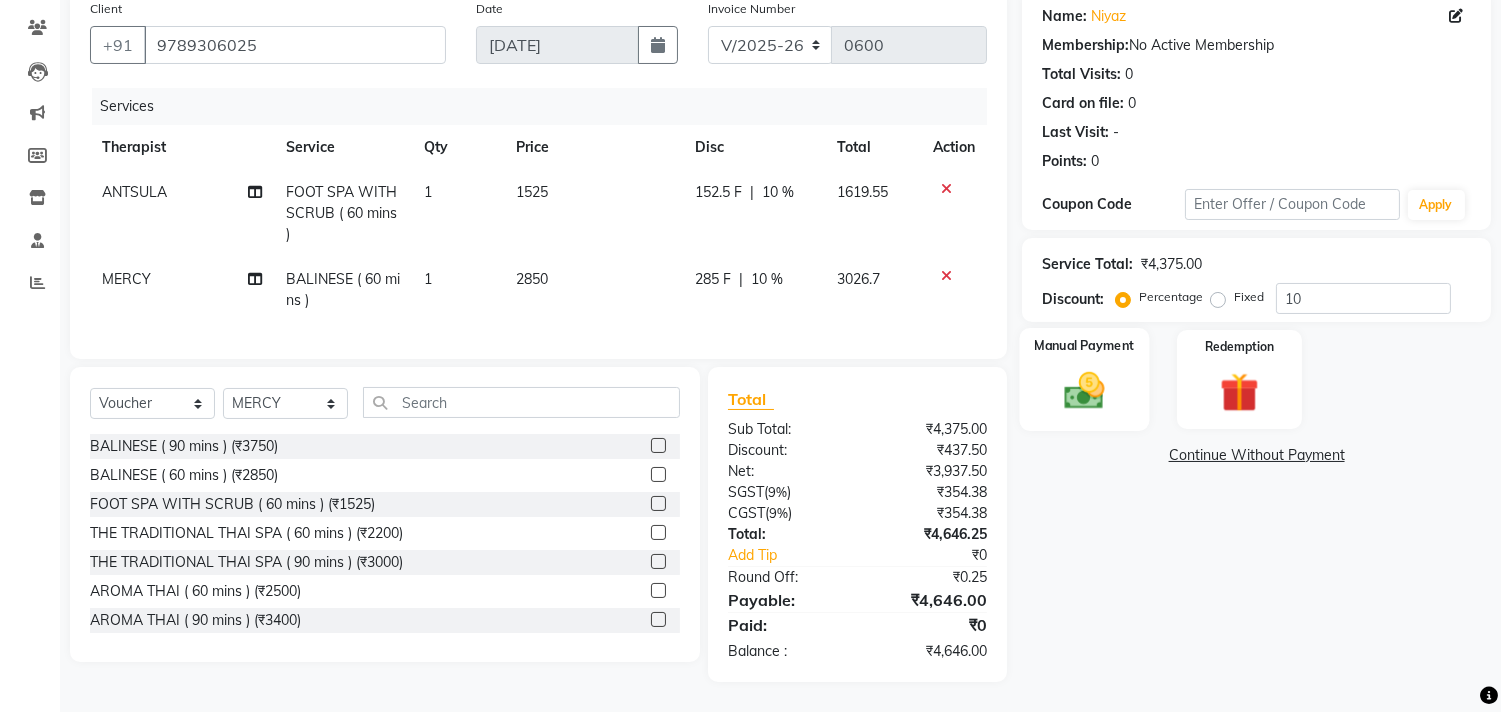 click on "Manual Payment" 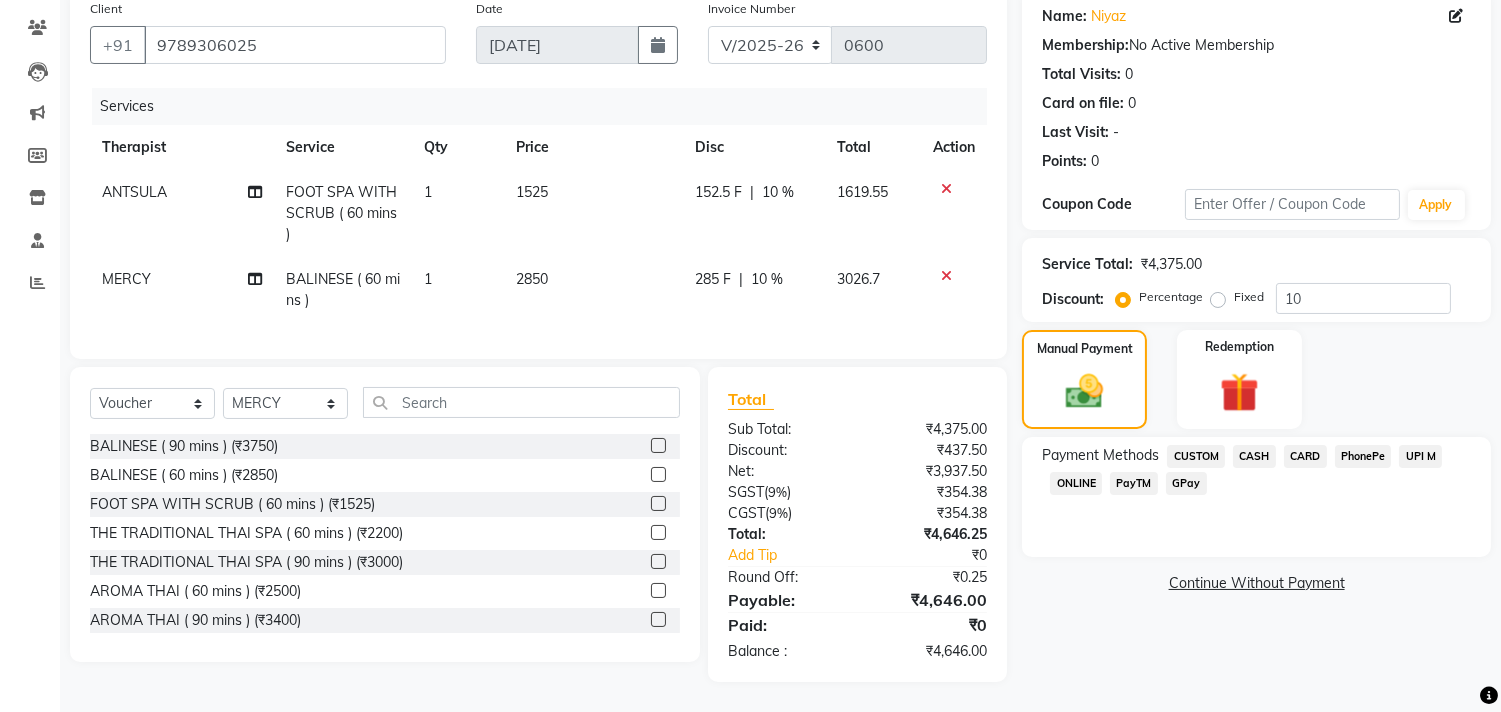 click on "UPI M" 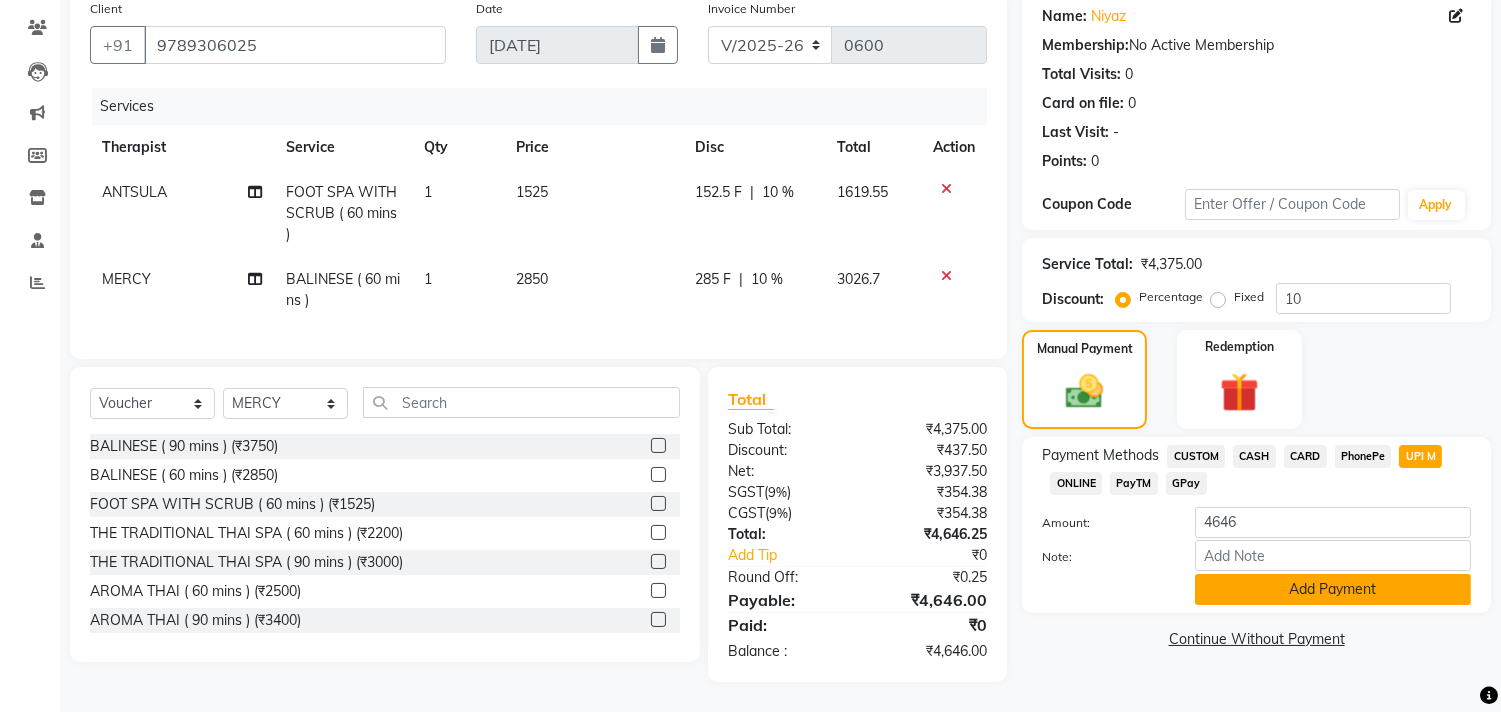 click on "Add Payment" 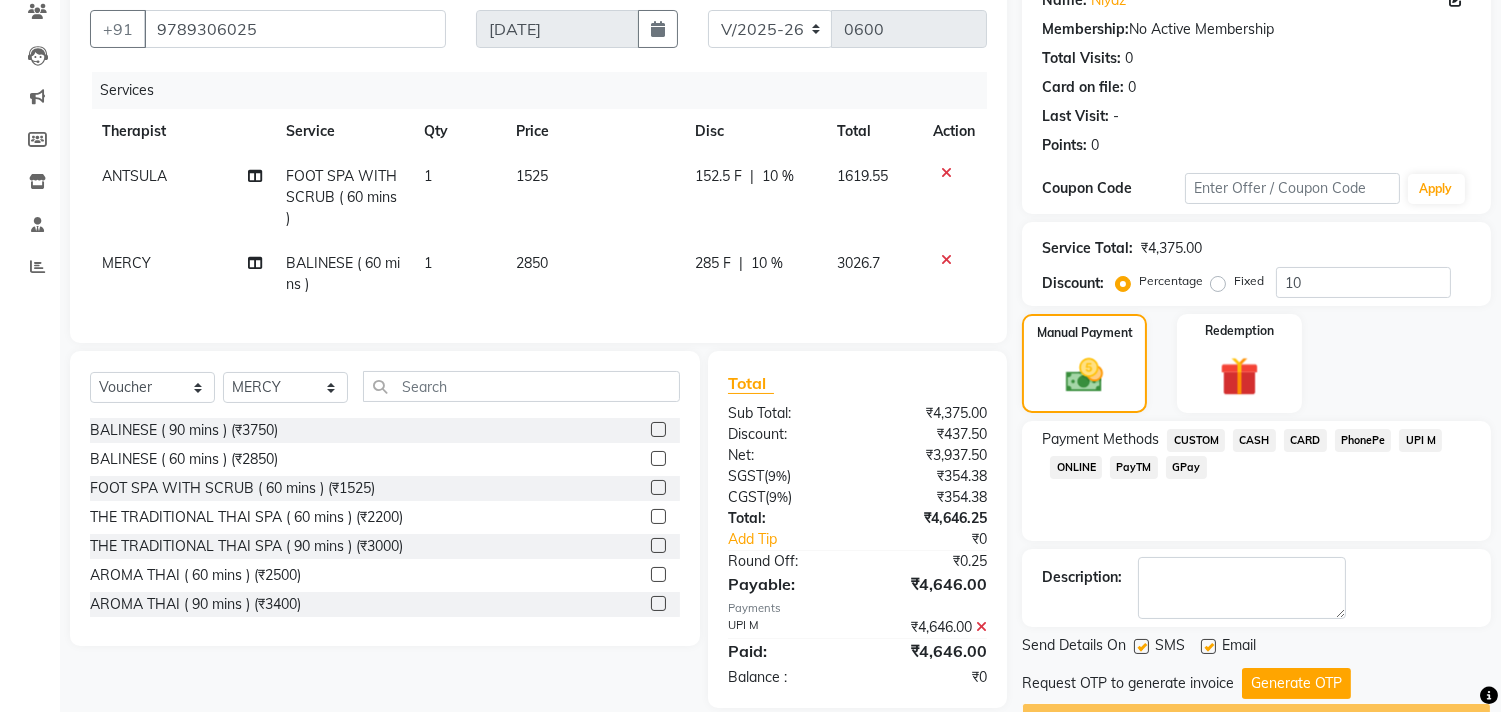 scroll, scrollTop: 227, scrollLeft: 0, axis: vertical 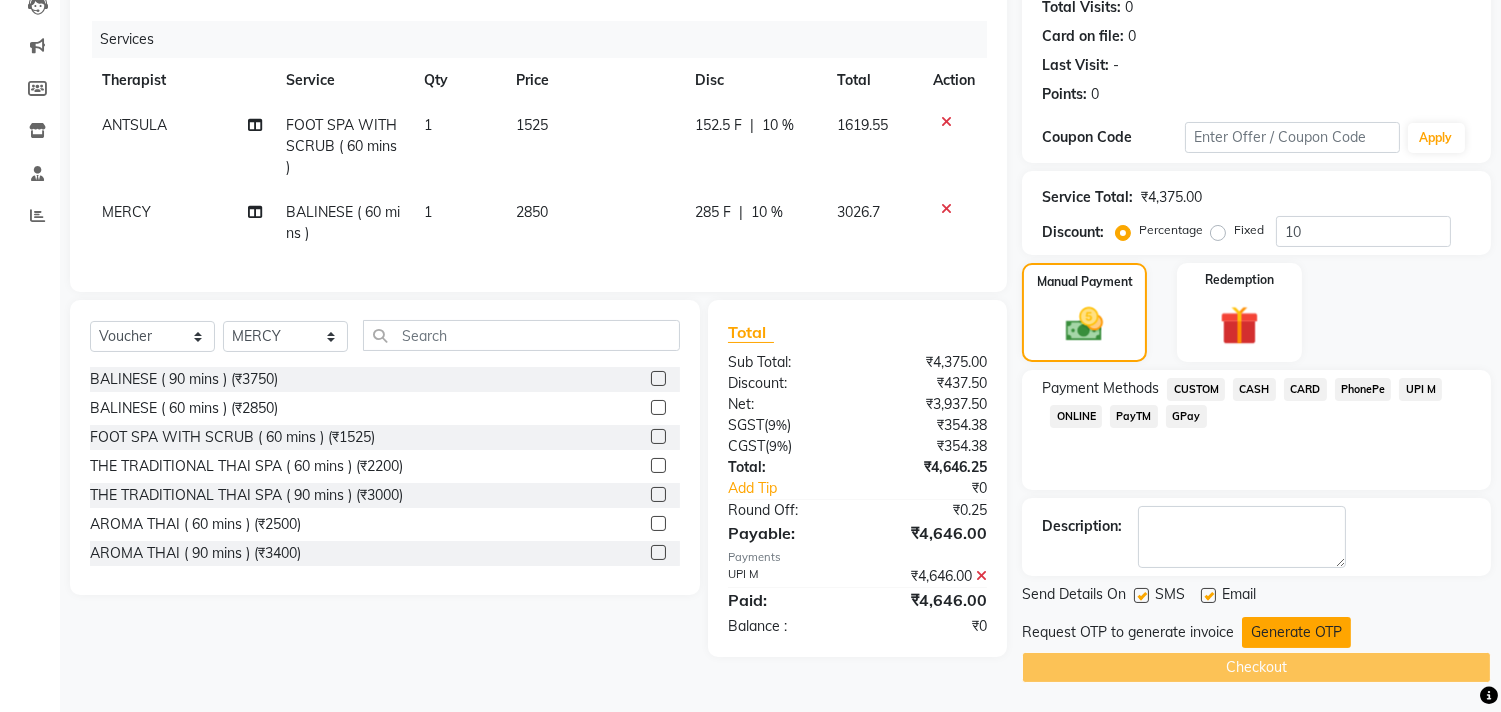 click on "Generate OTP" 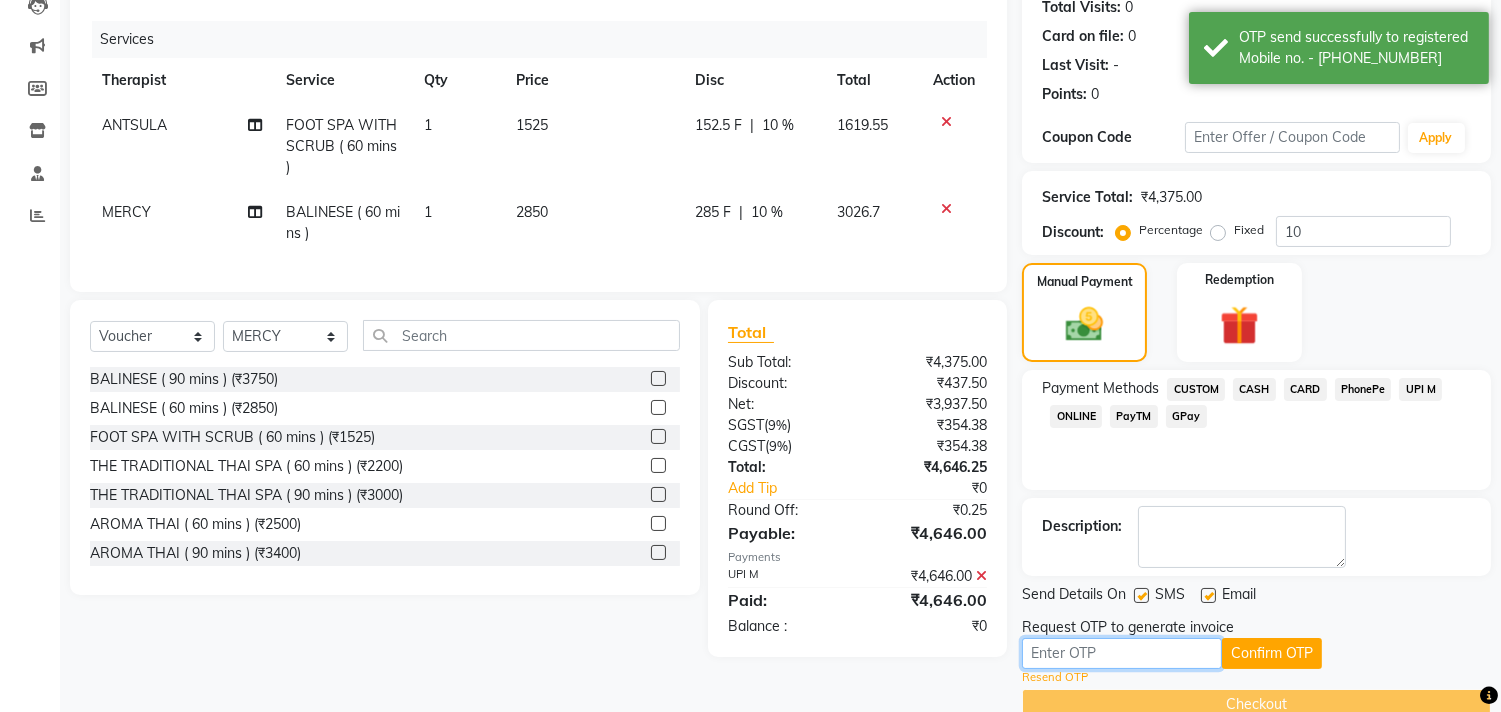 click at bounding box center [1122, 653] 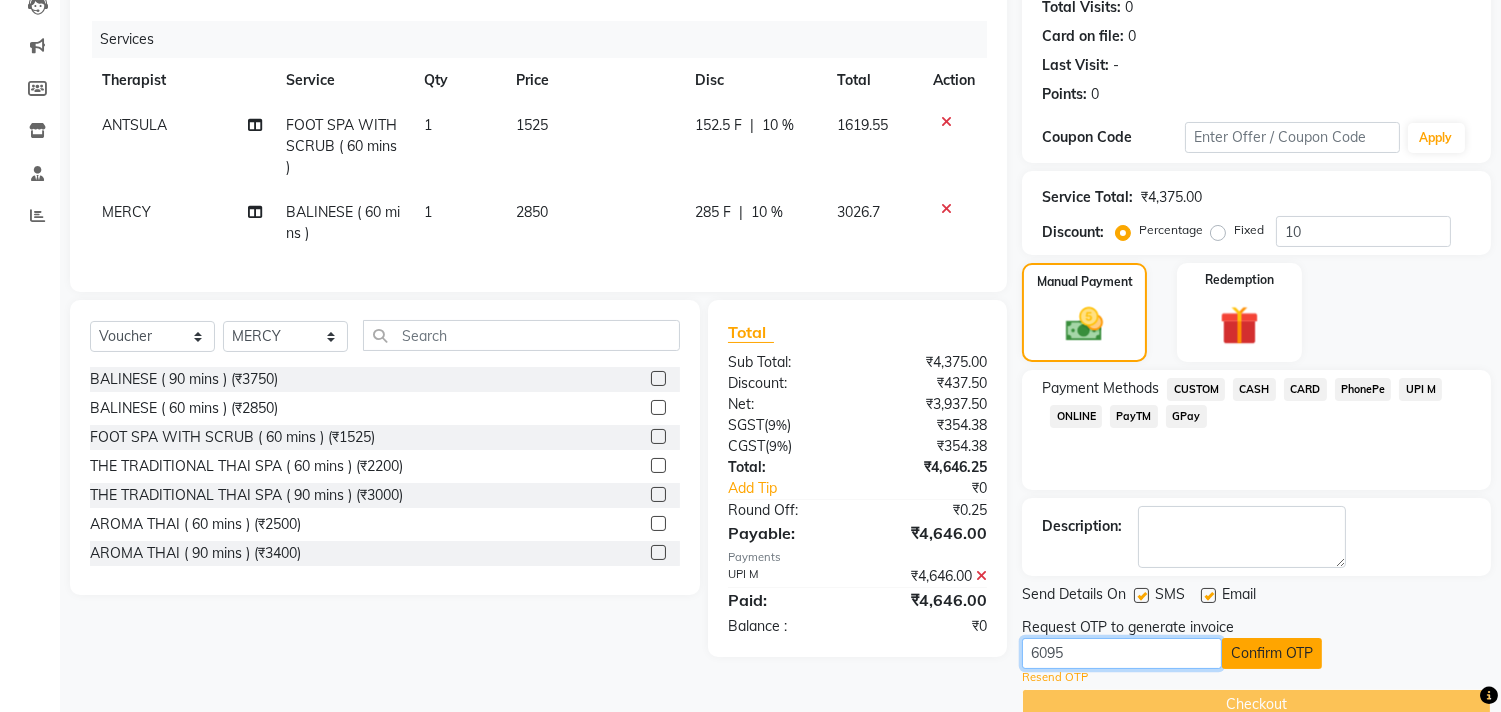type on "6095" 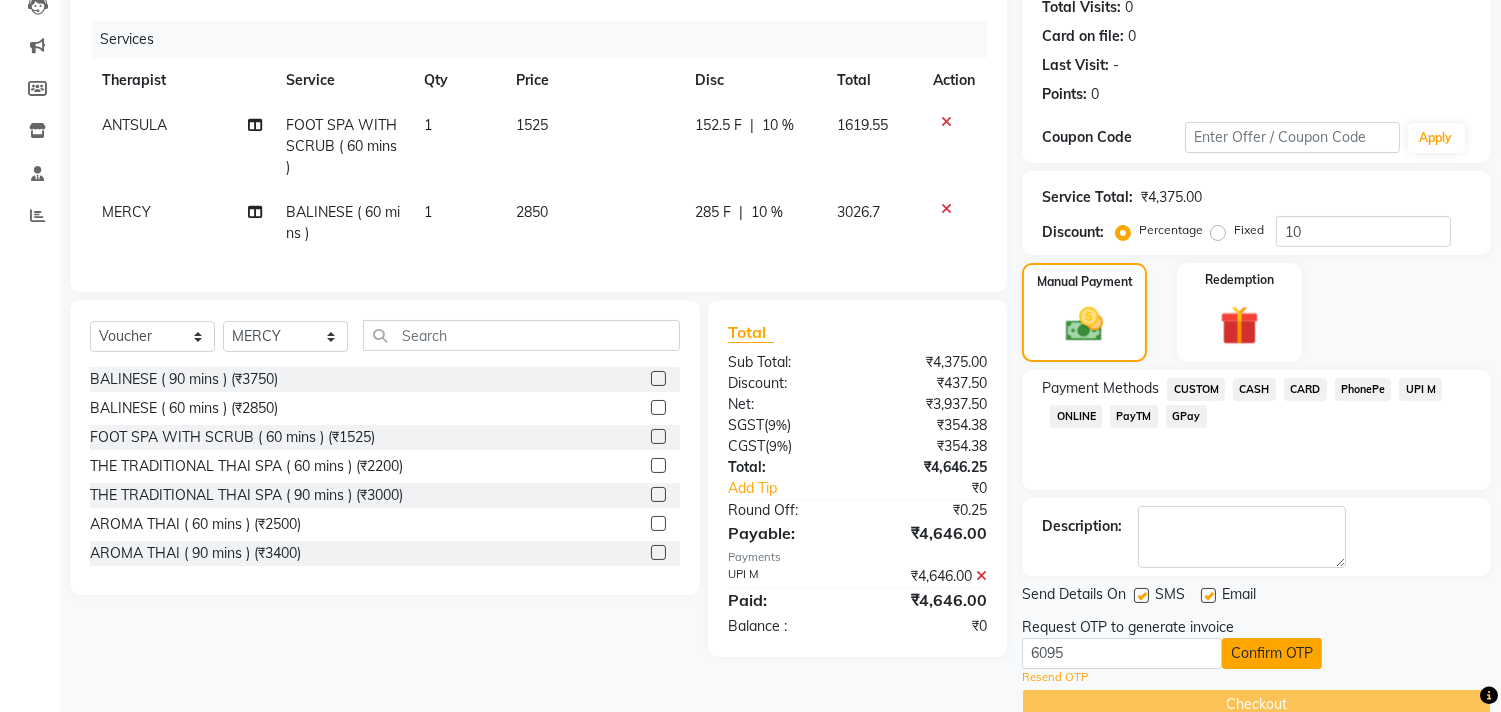 click on "Confirm OTP" 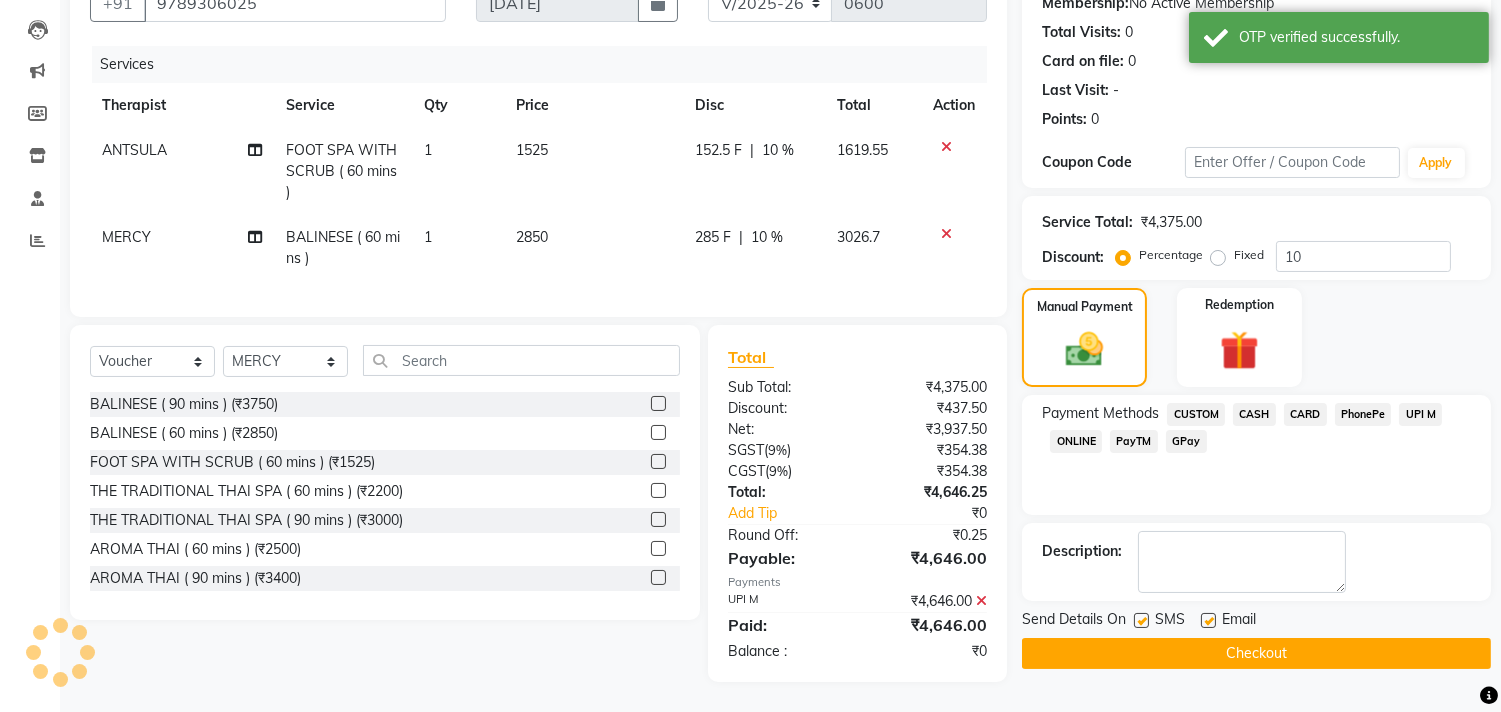 scroll, scrollTop: 218, scrollLeft: 0, axis: vertical 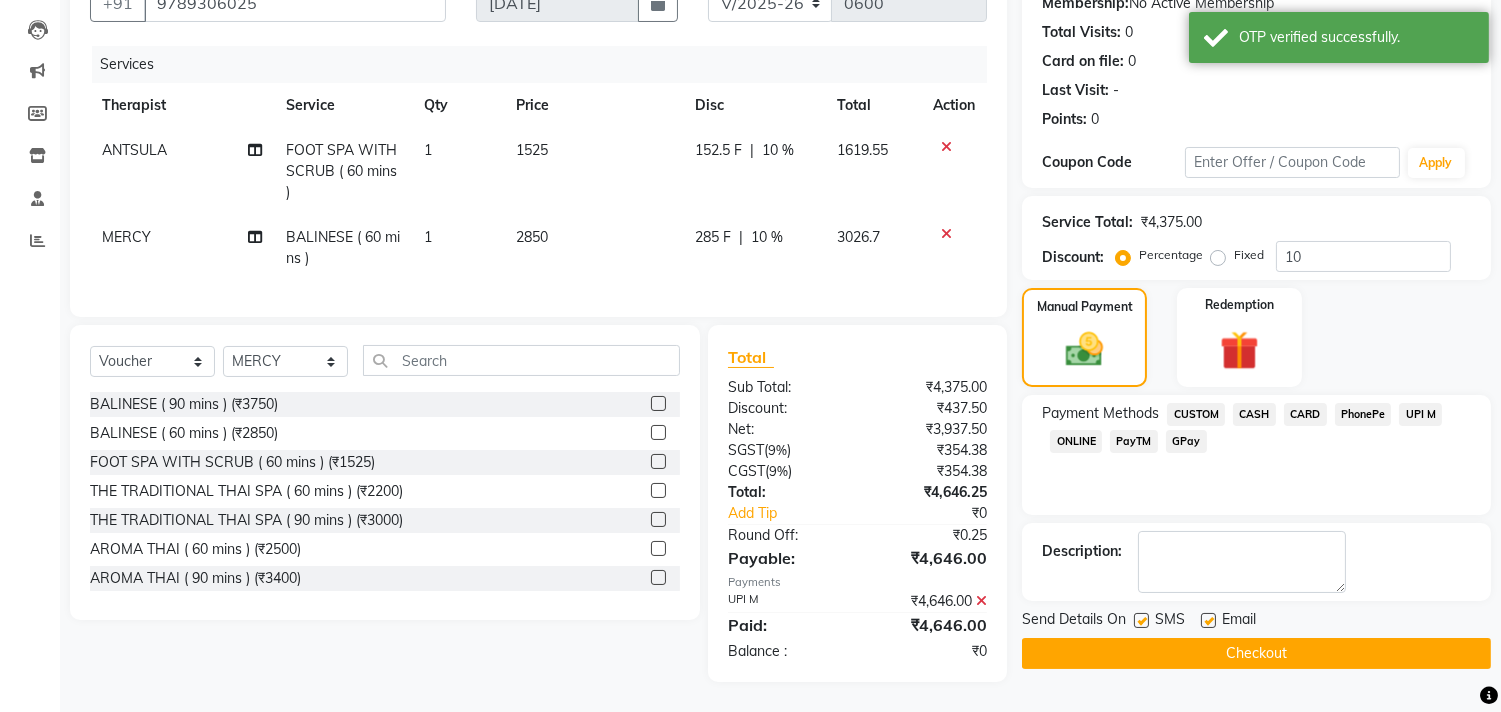 click on "Checkout" 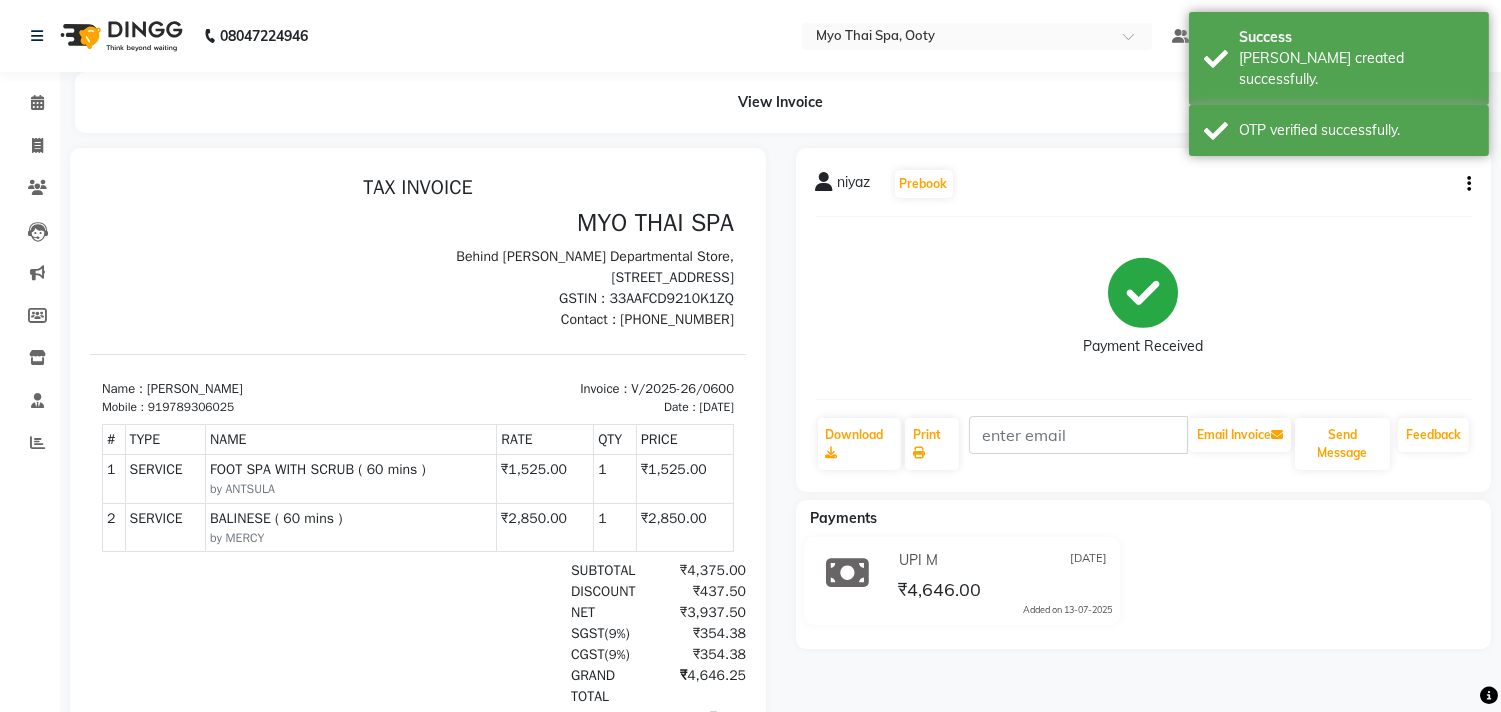 scroll, scrollTop: 0, scrollLeft: 0, axis: both 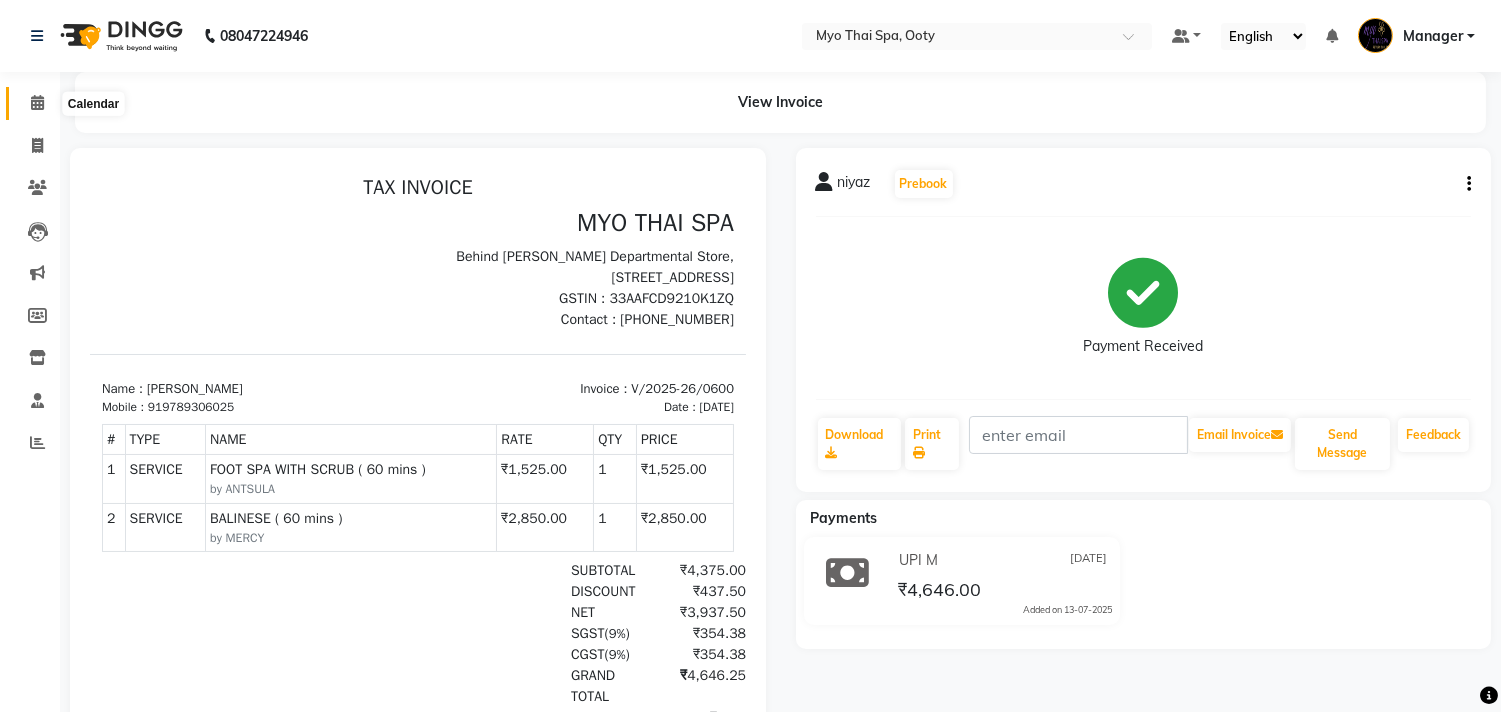 click 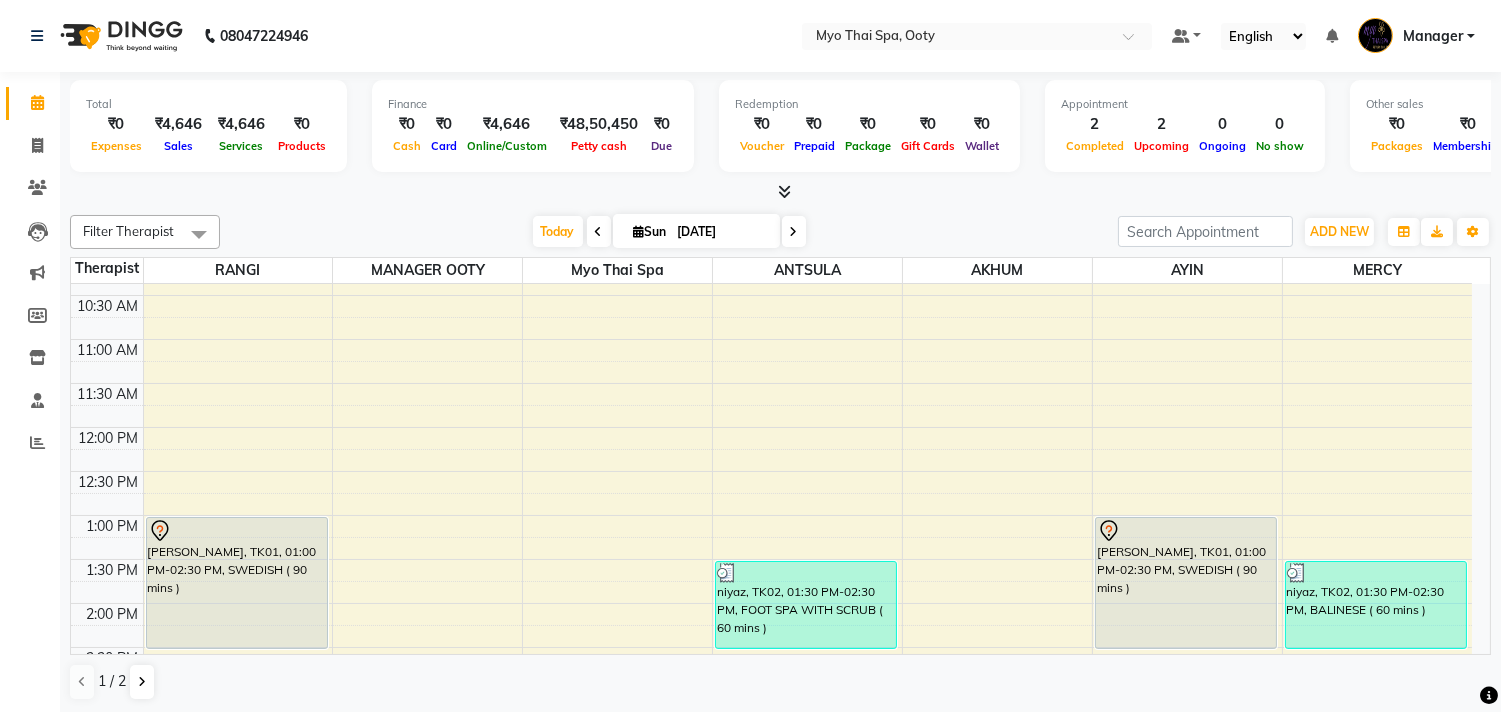 scroll, scrollTop: 333, scrollLeft: 0, axis: vertical 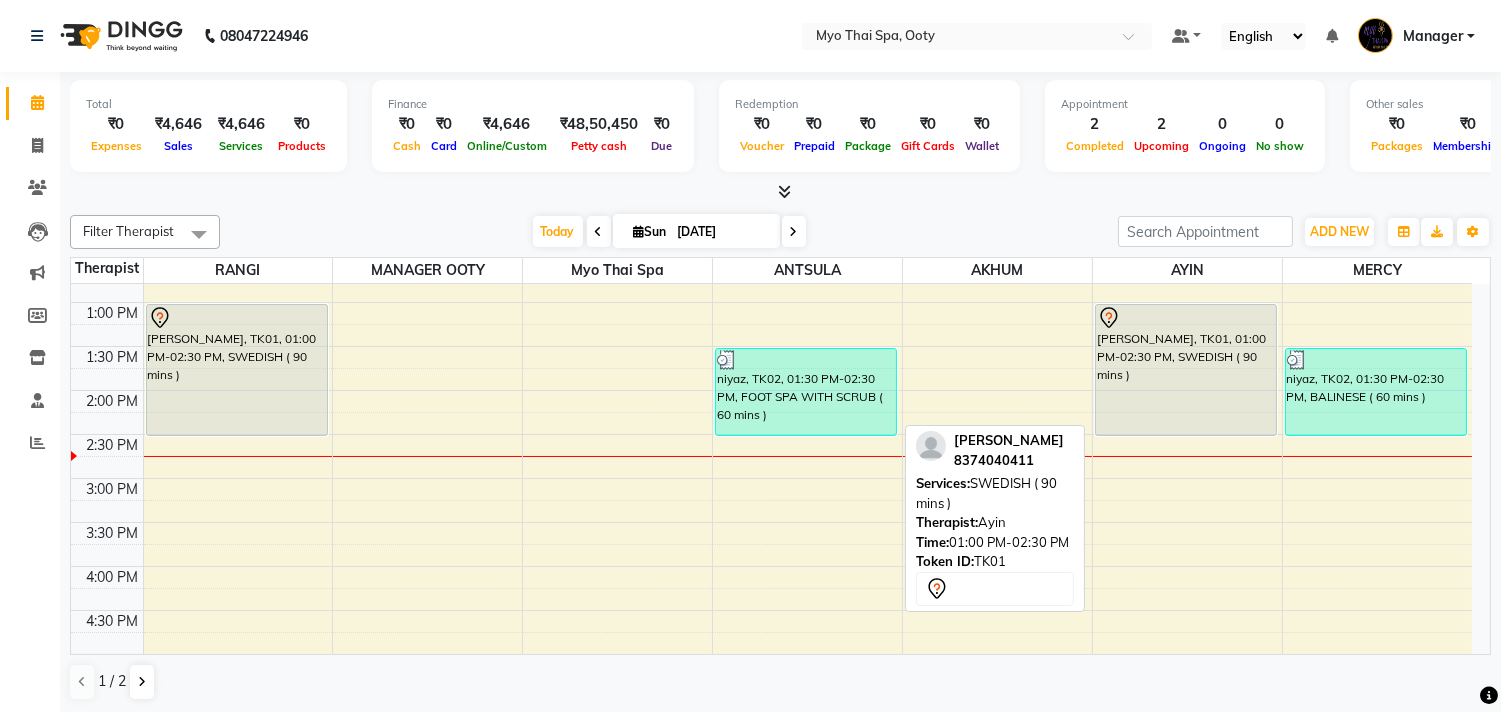 click on "[PERSON_NAME], TK01, 01:00 PM-02:30 PM, SWEDISH ( 90 mins )" at bounding box center (1186, 370) 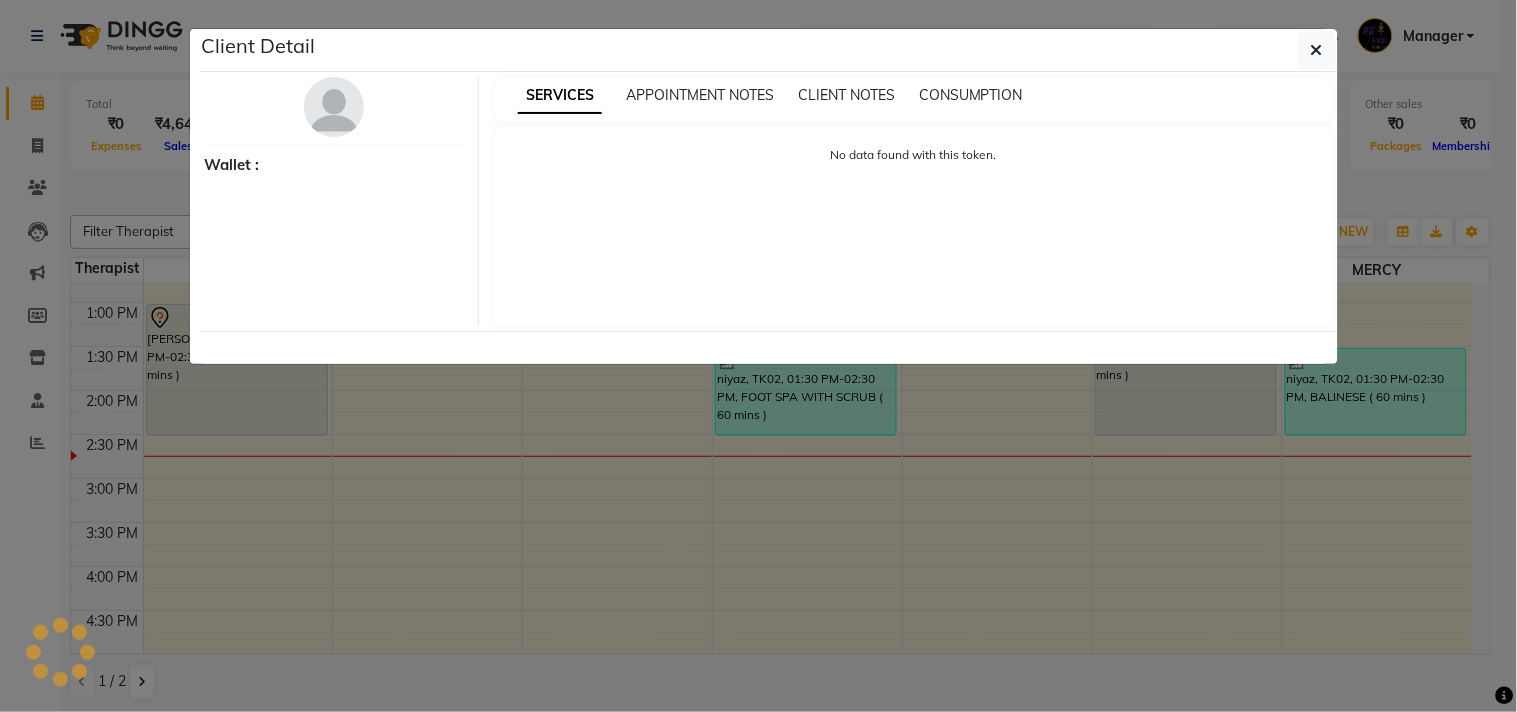 select on "7" 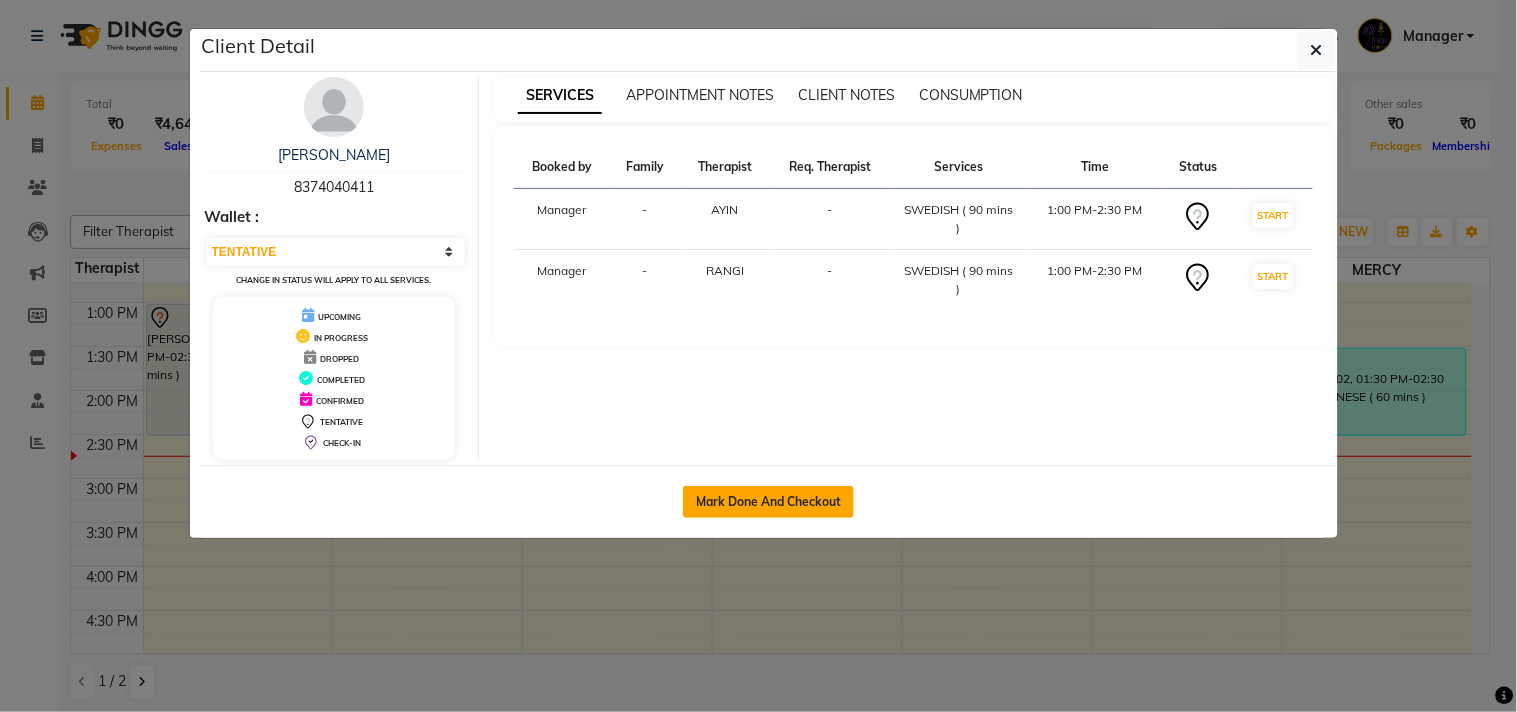 click on "Mark Done And Checkout" 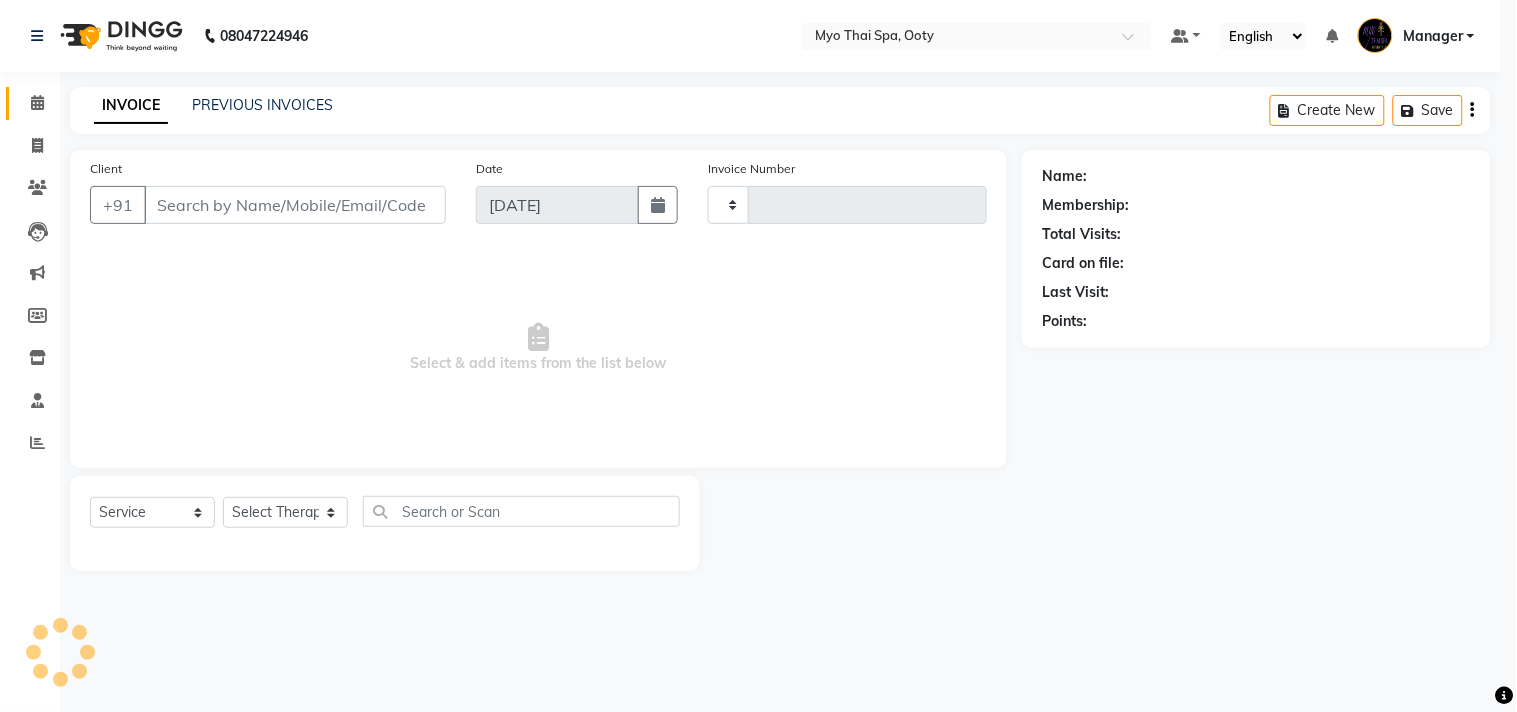 type on "0601" 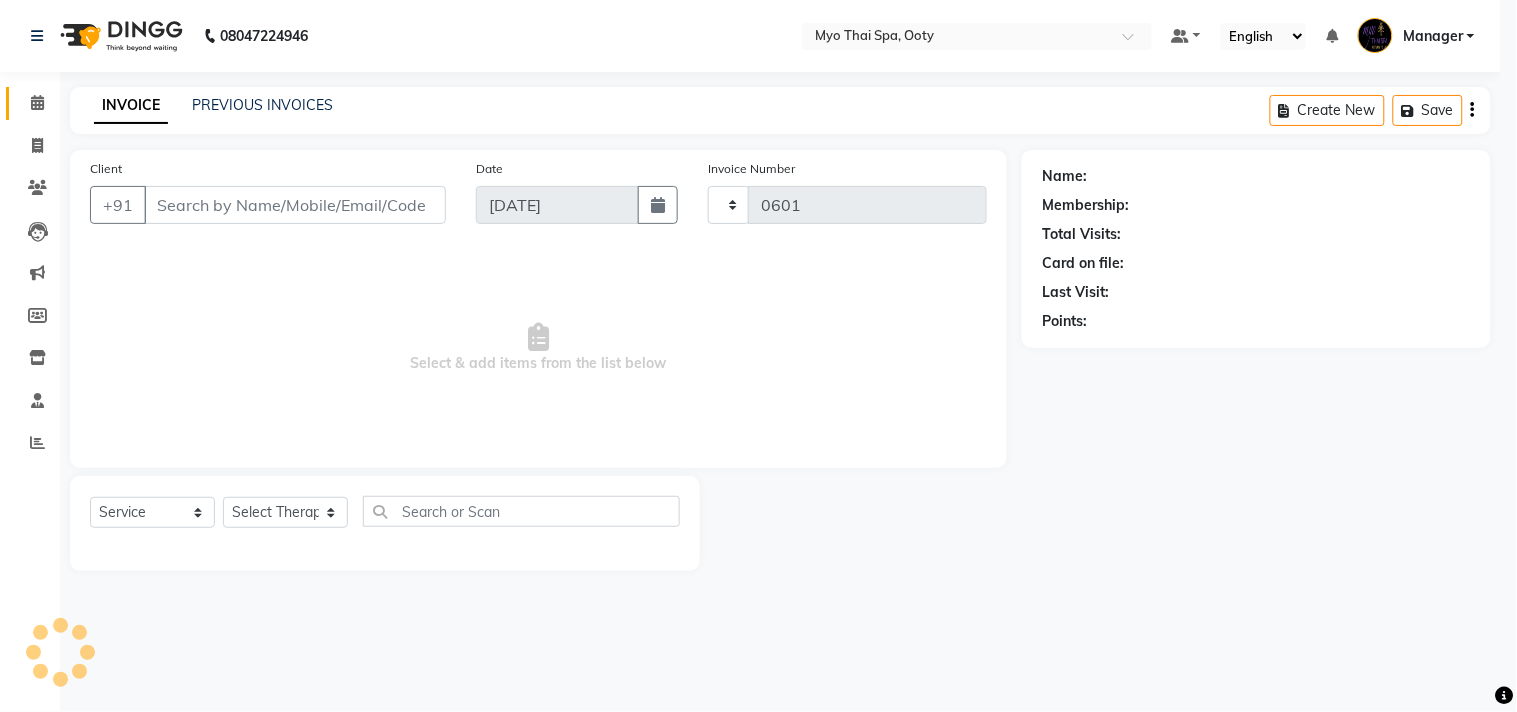 select on "558" 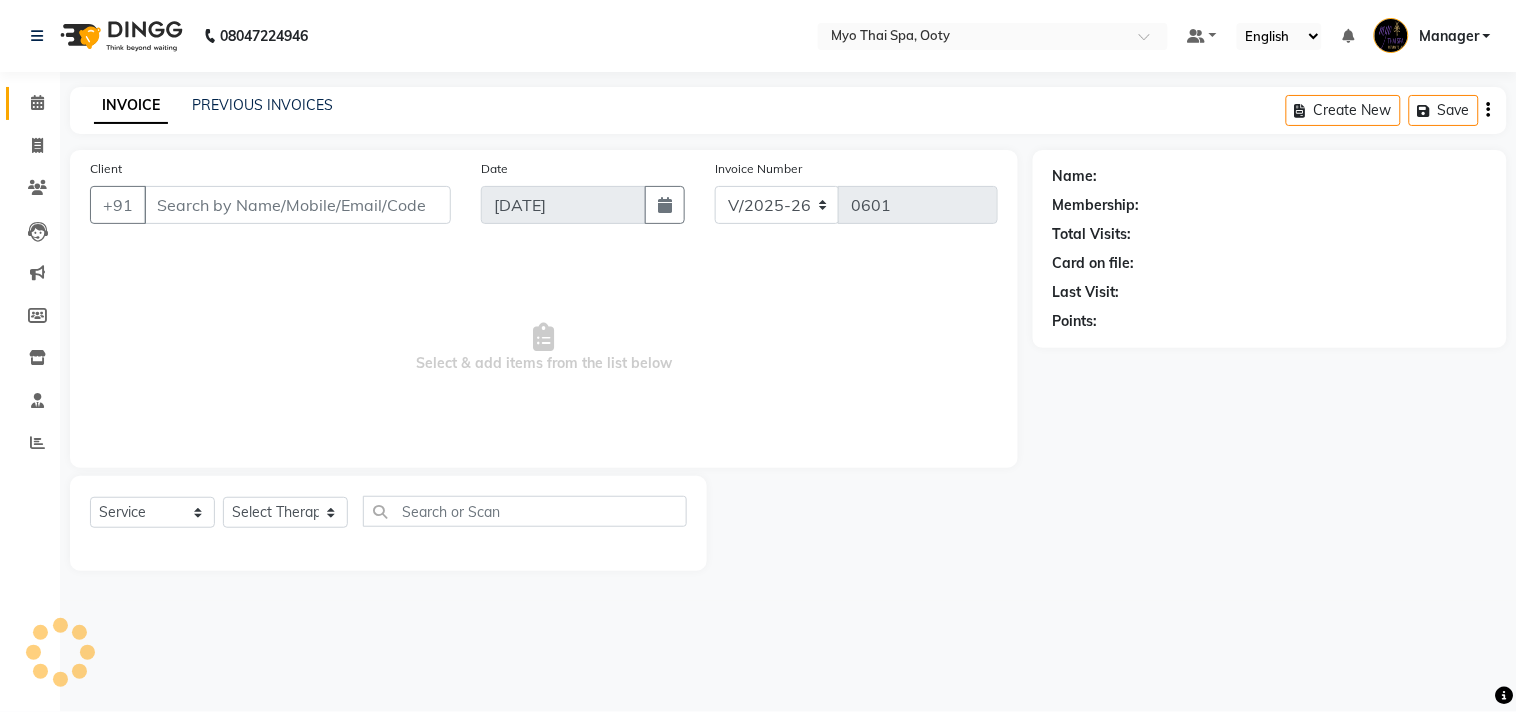 select on "V" 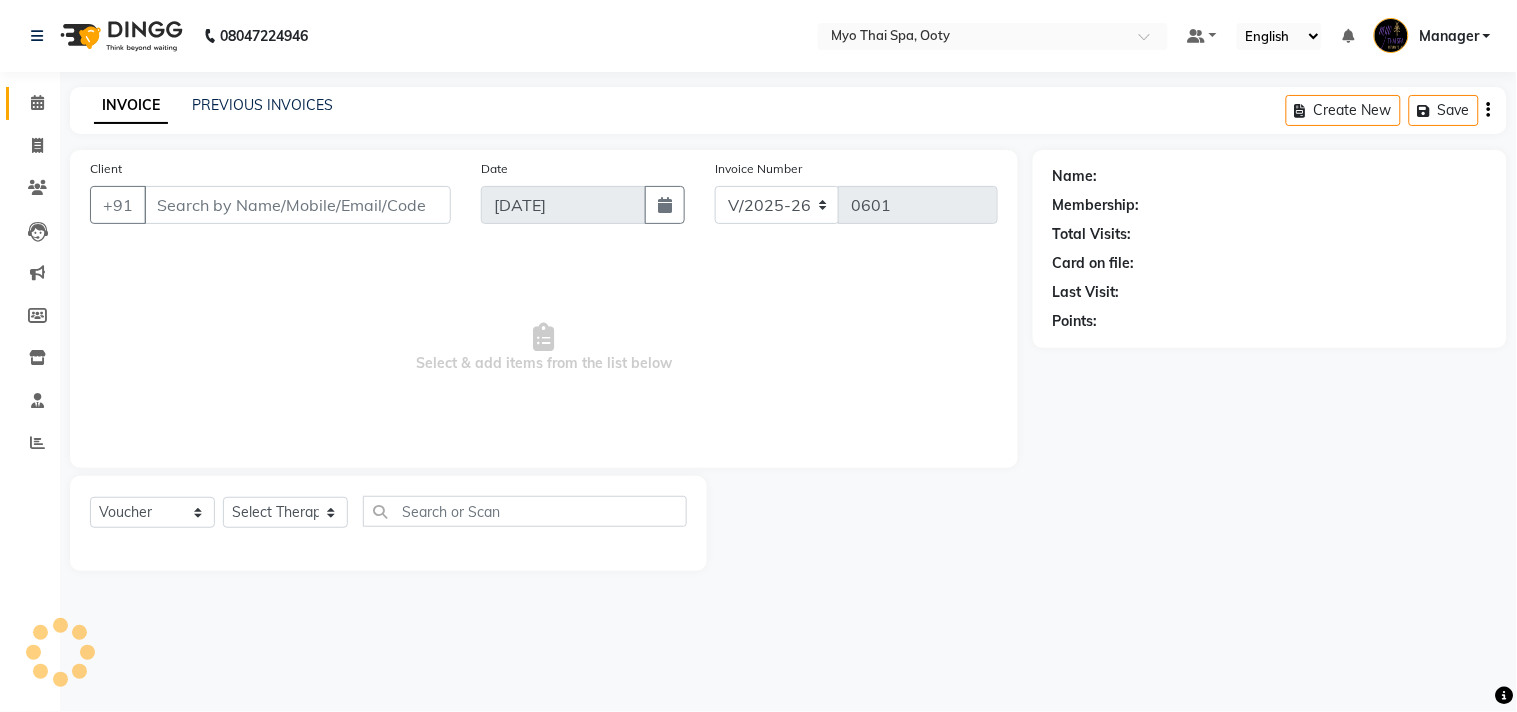 type on "8374040411" 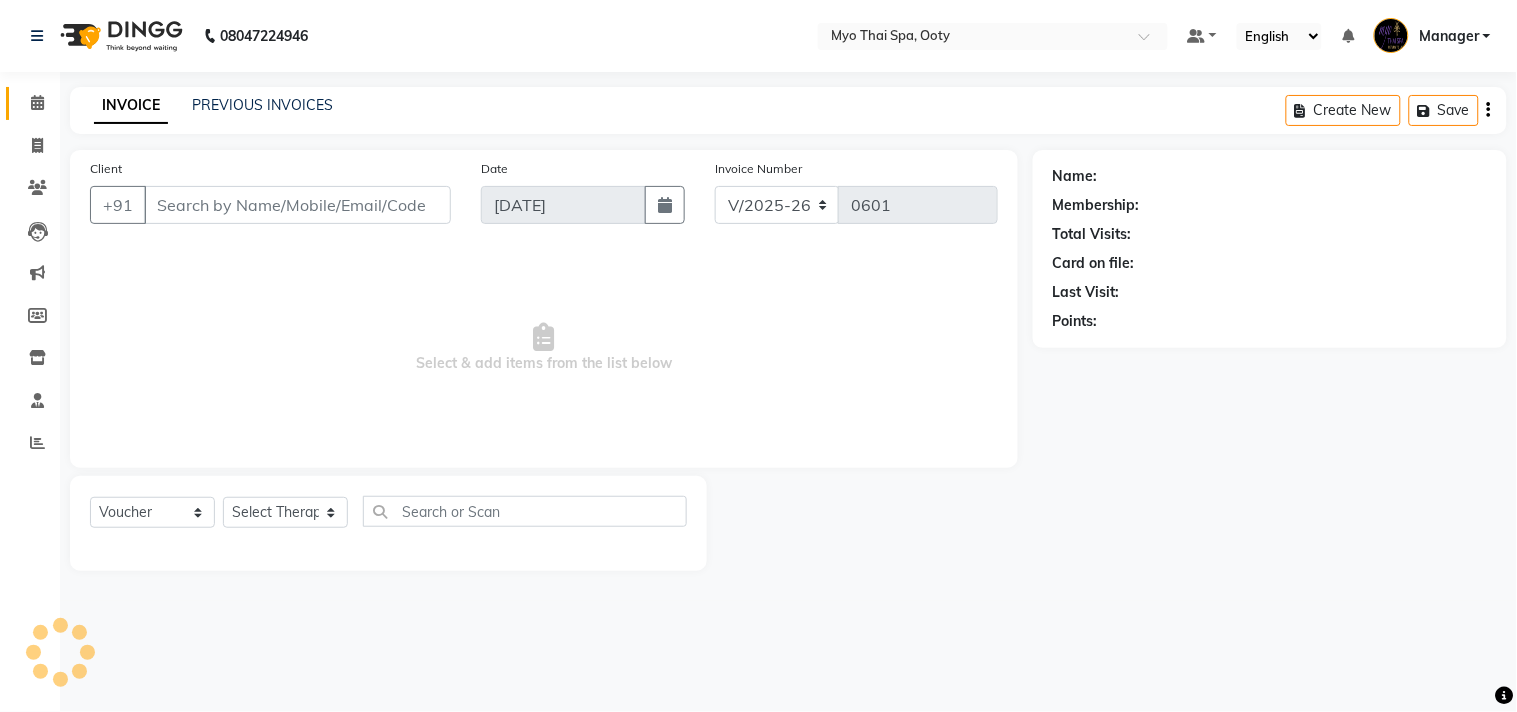 select on "84004" 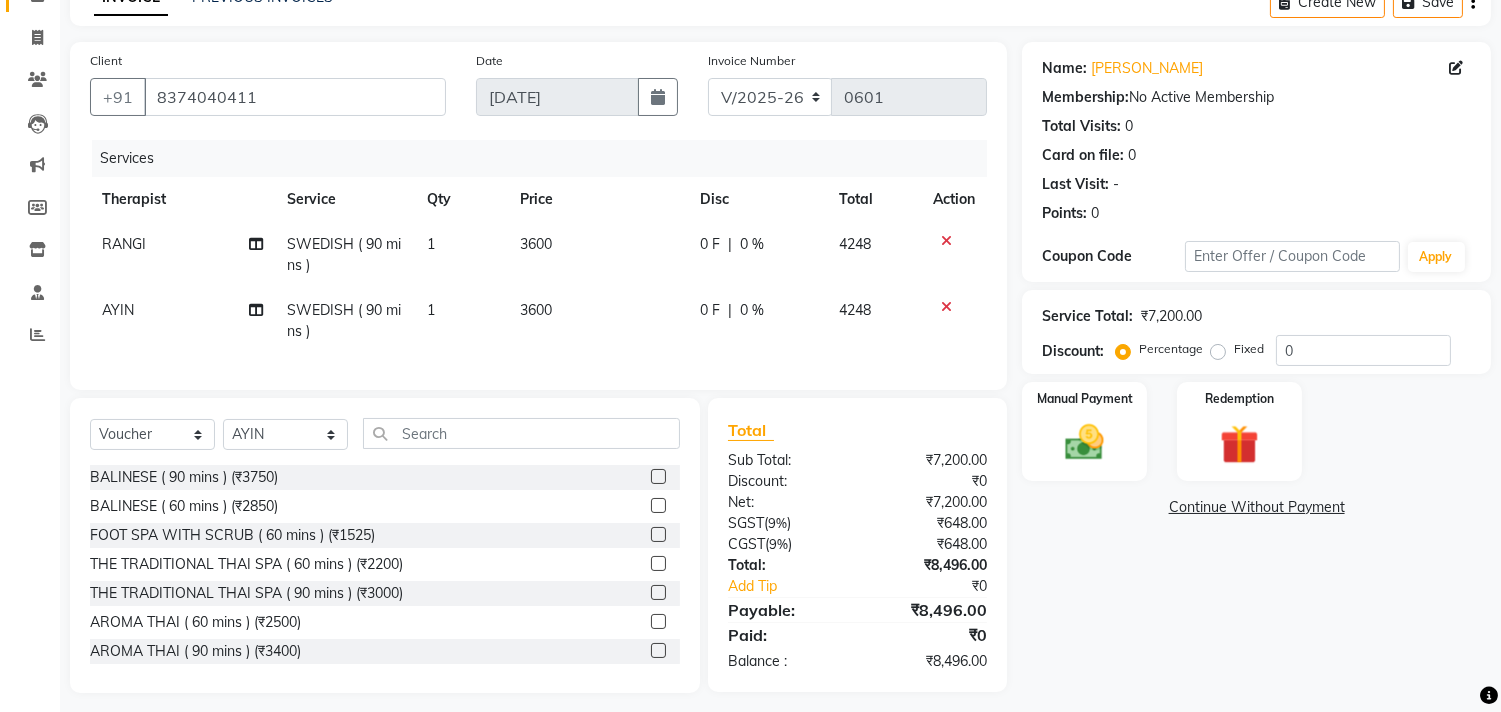 scroll, scrollTop: 135, scrollLeft: 0, axis: vertical 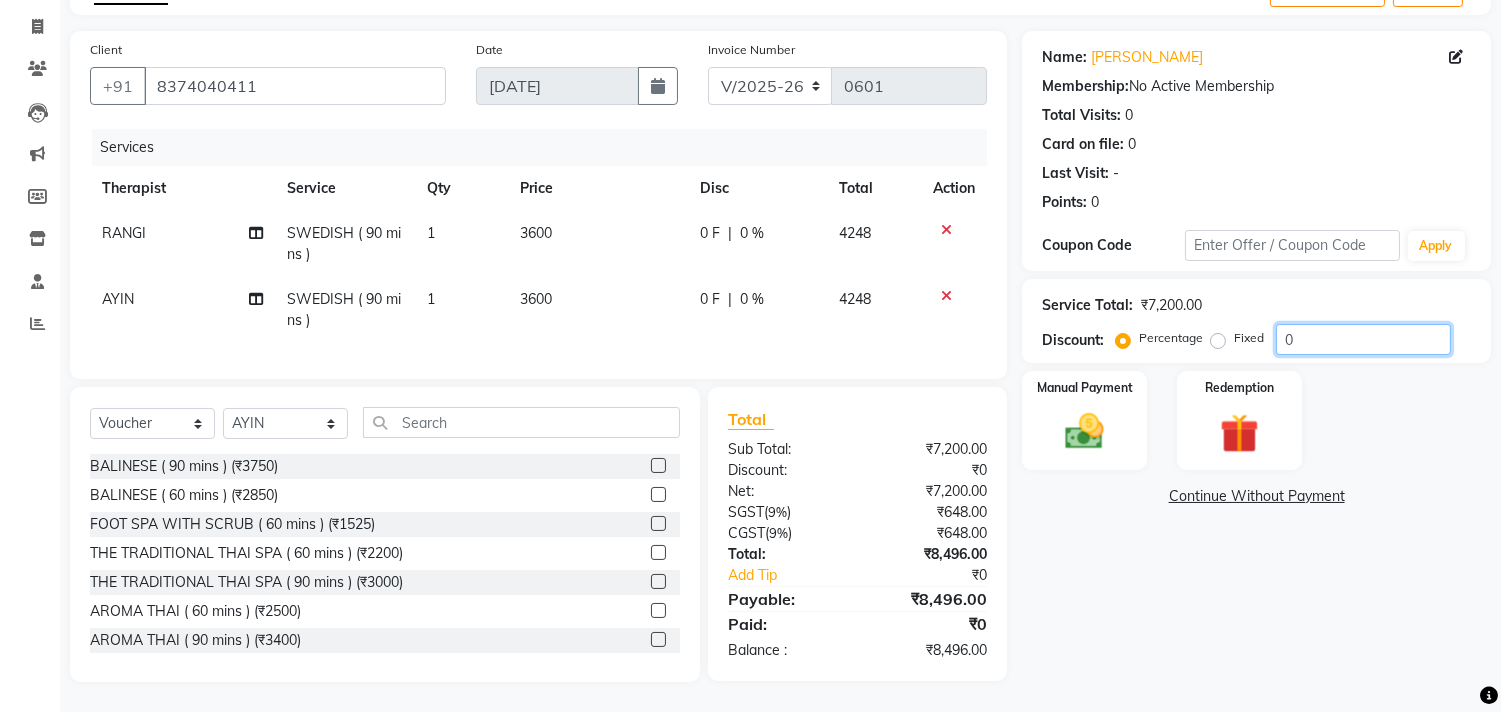 click on "0" 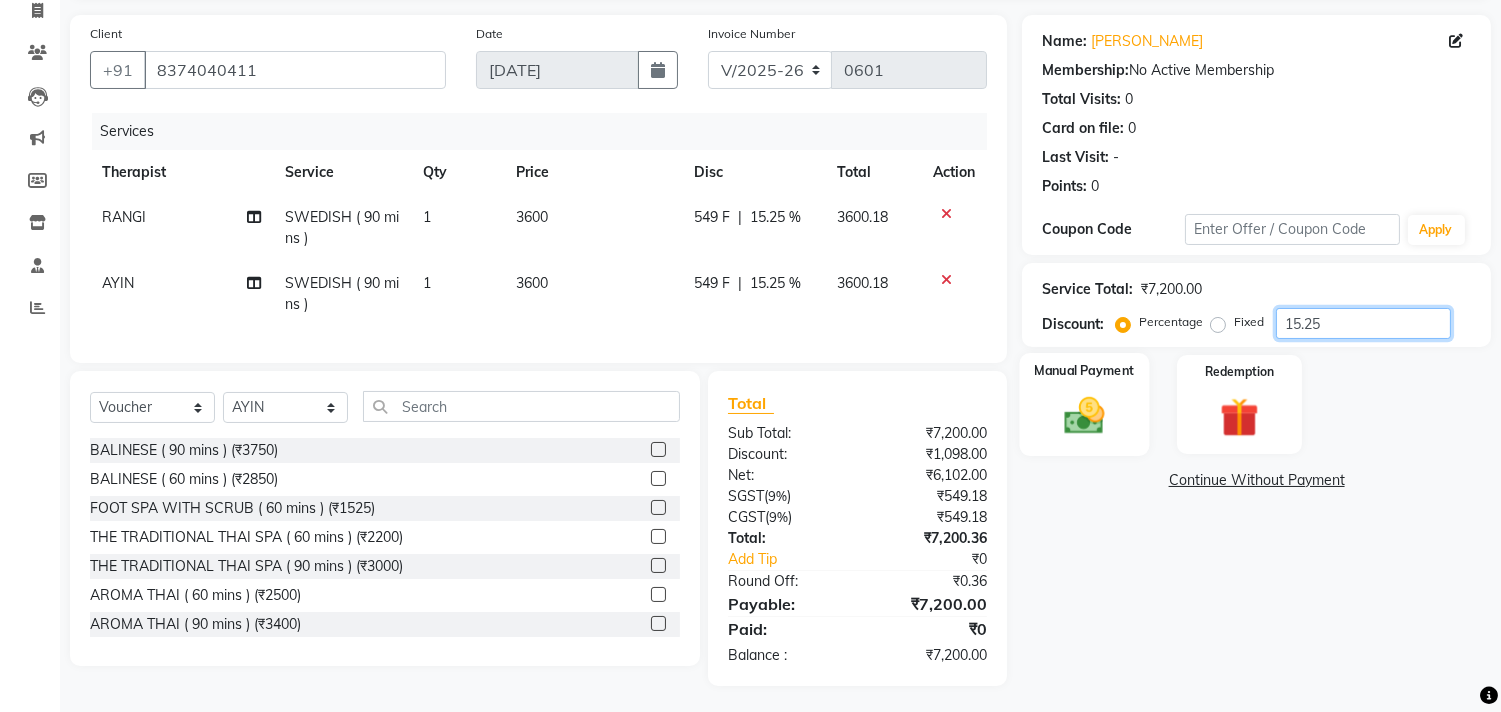 type on "15.25" 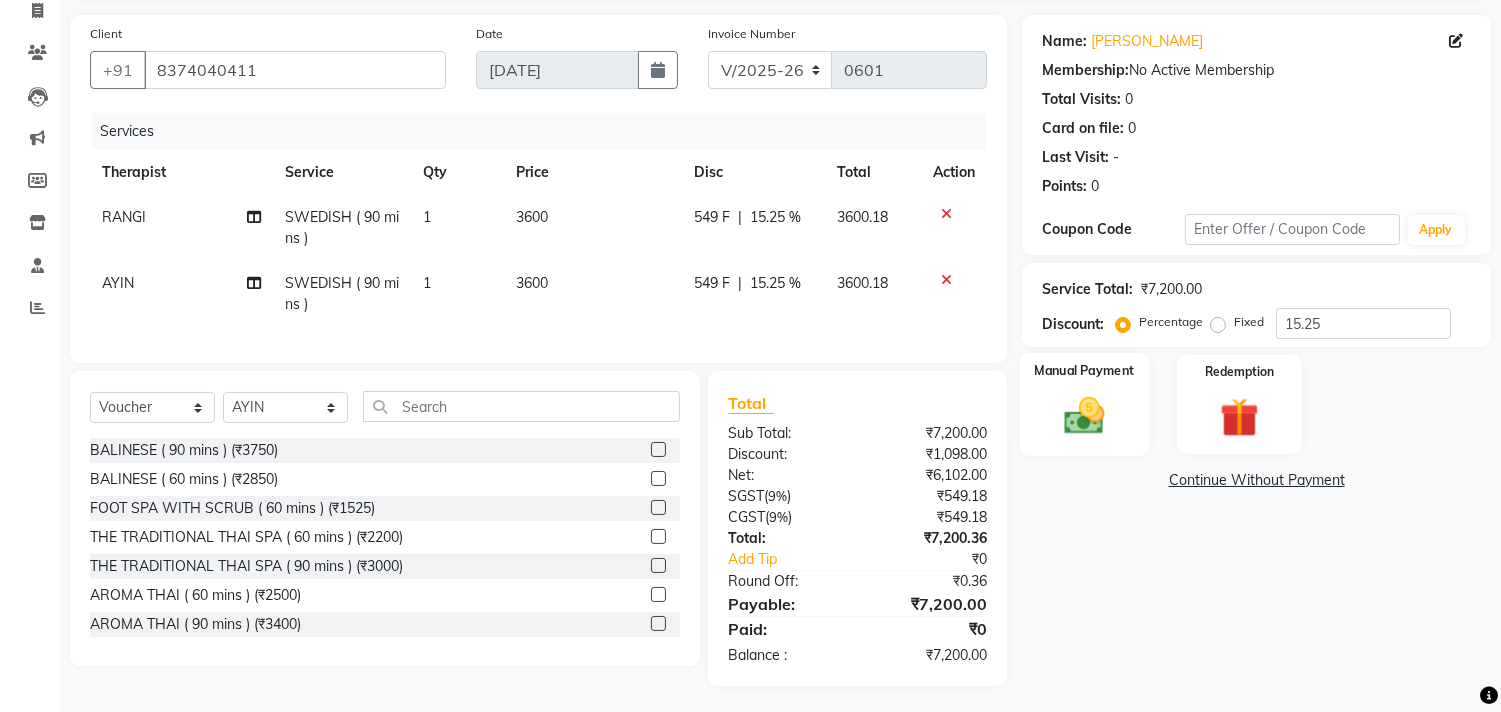 click 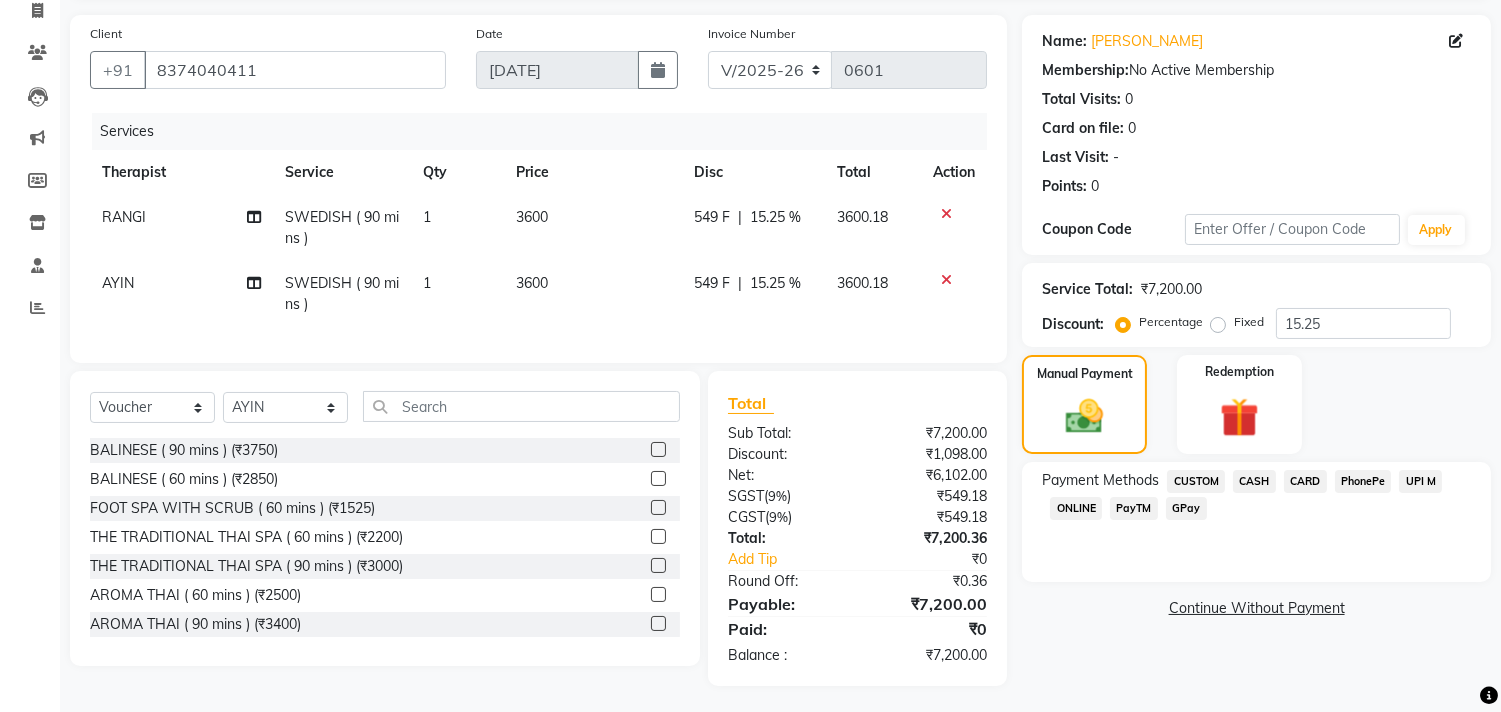 click on "UPI M" 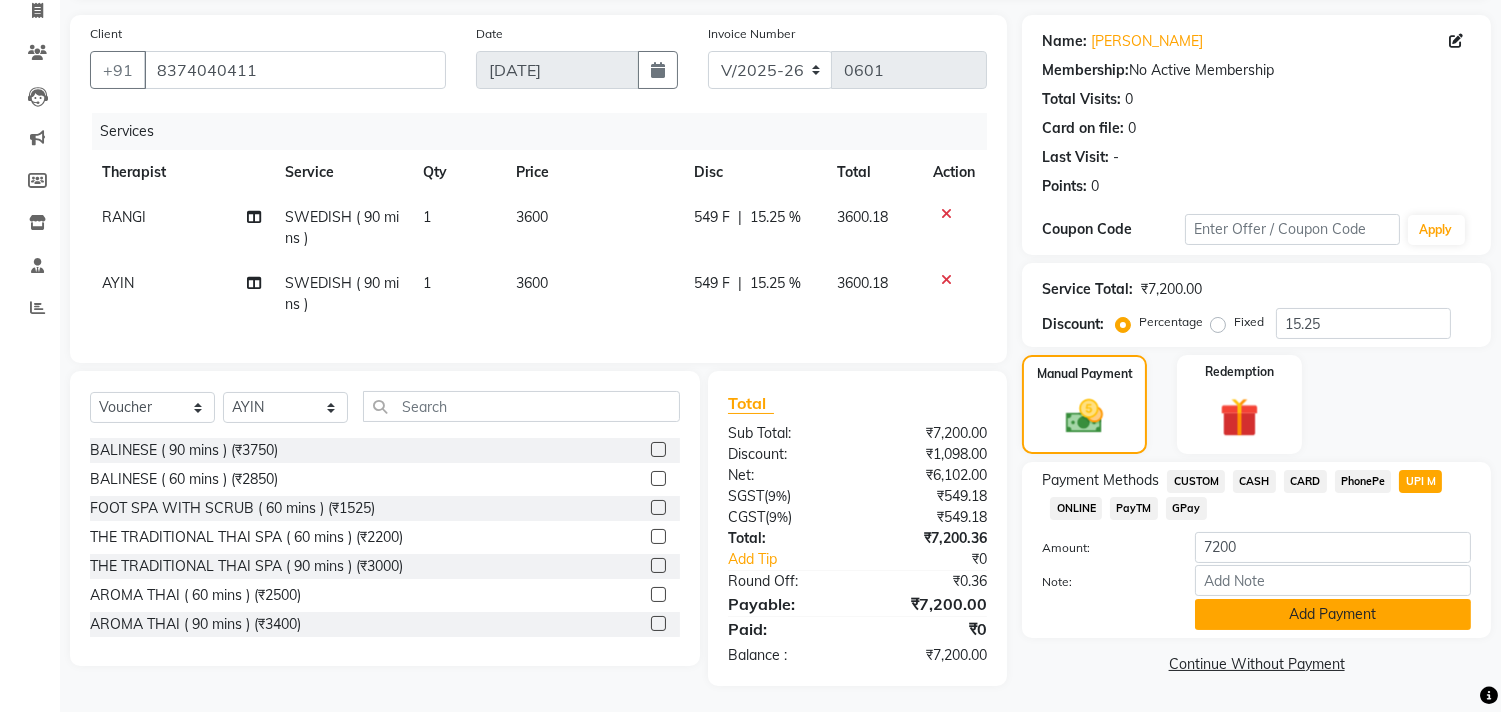 click on "Add Payment" 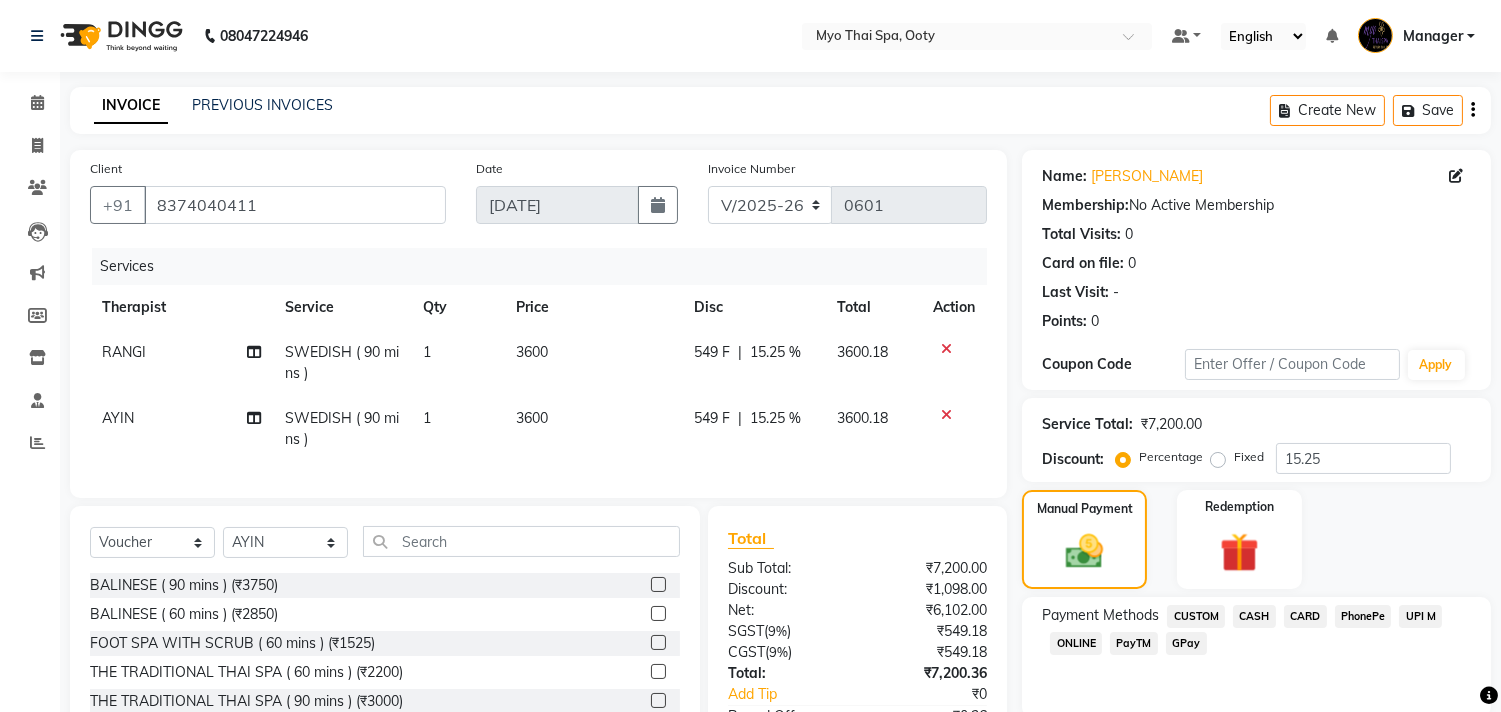 scroll, scrollTop: 227, scrollLeft: 0, axis: vertical 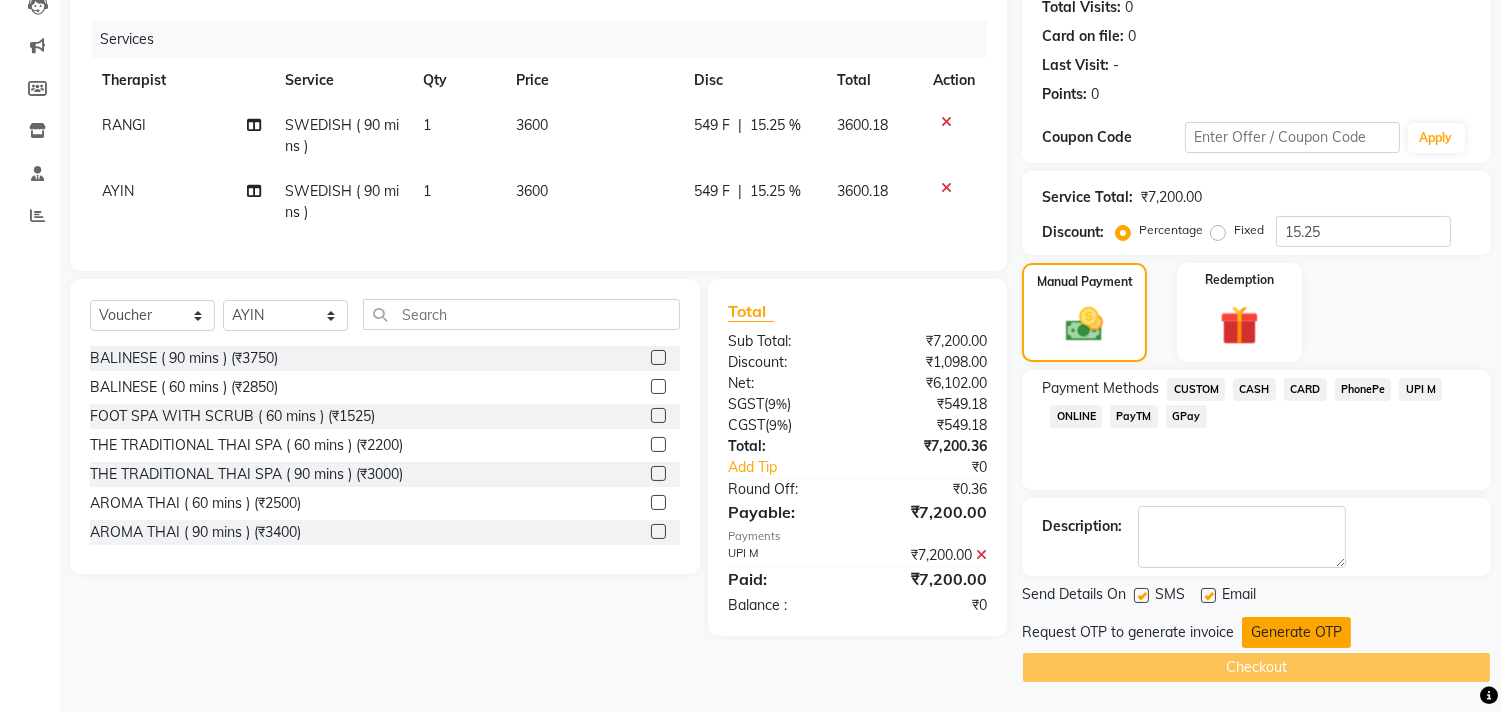 click on "Generate OTP" 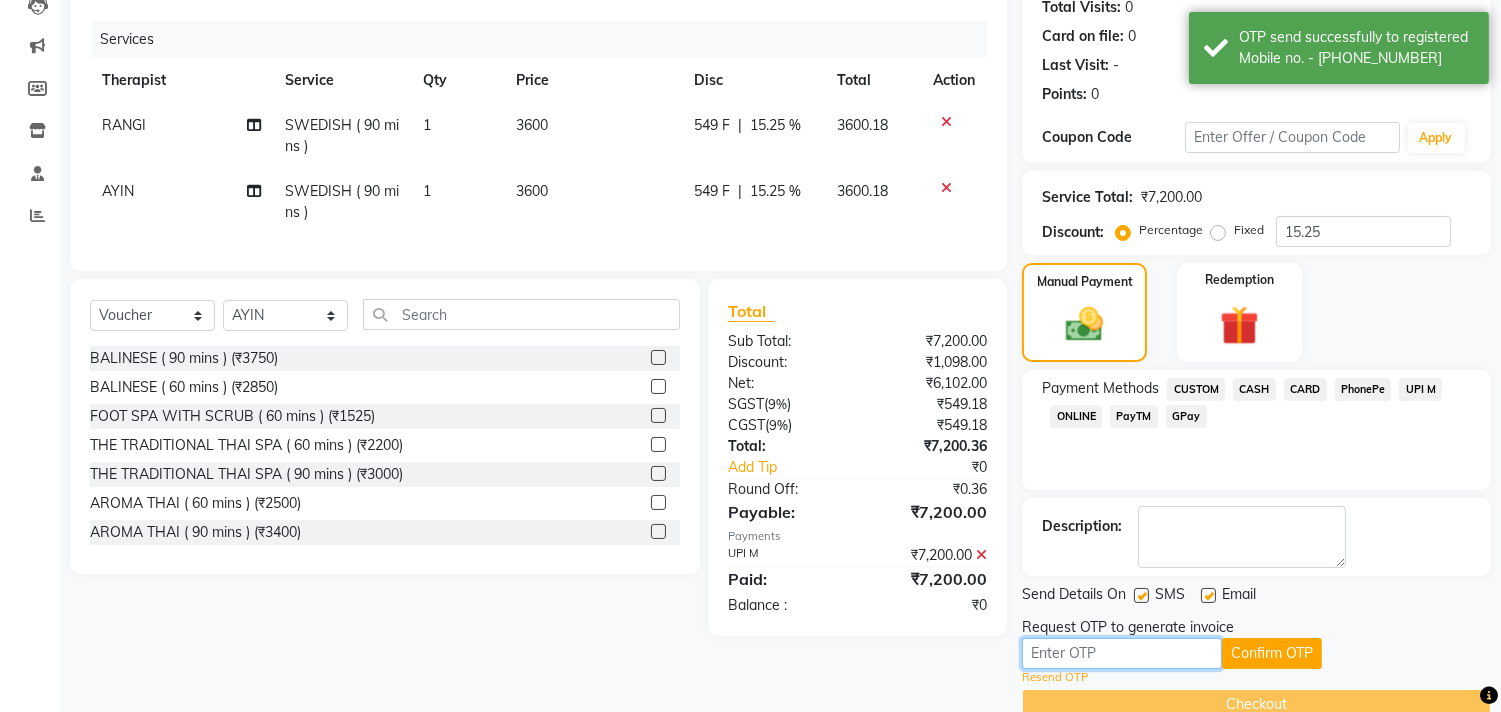click at bounding box center [1122, 653] 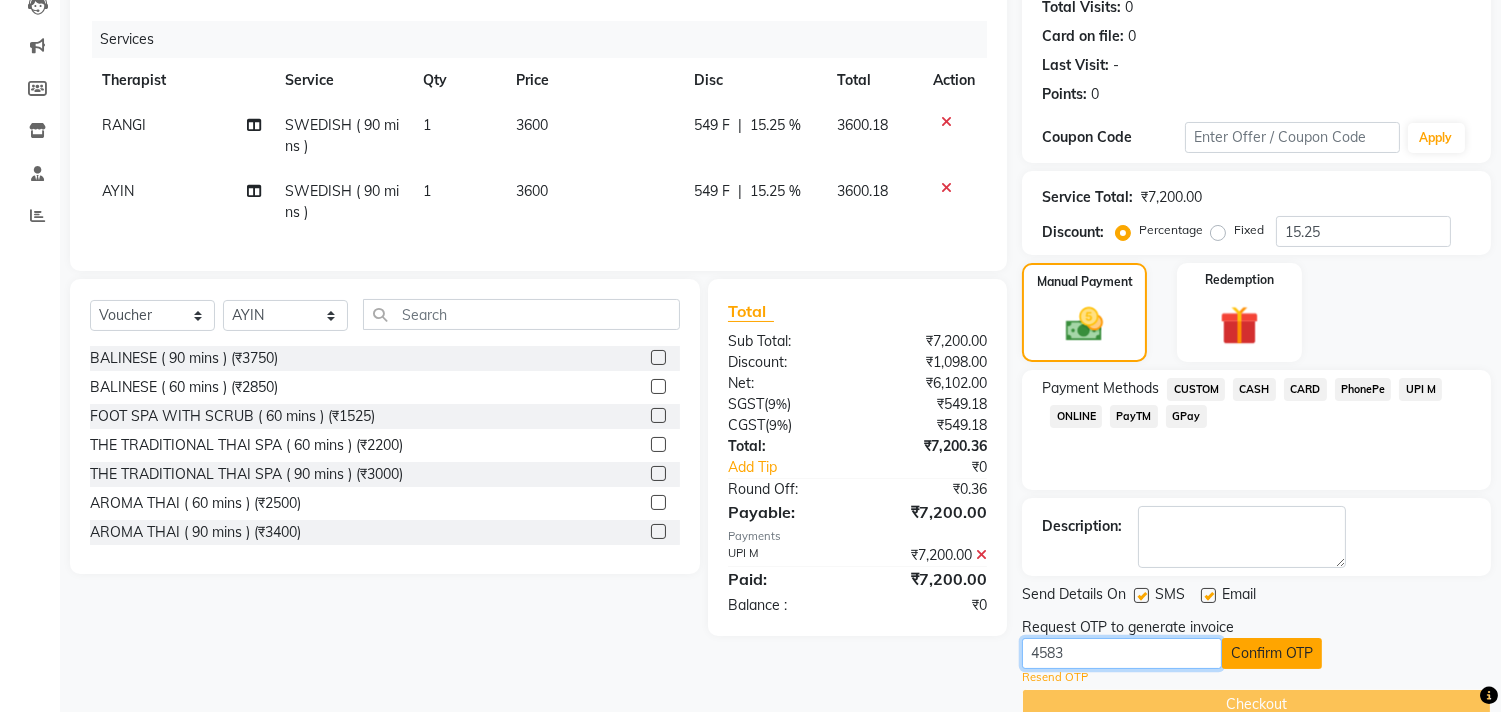 type on "4583" 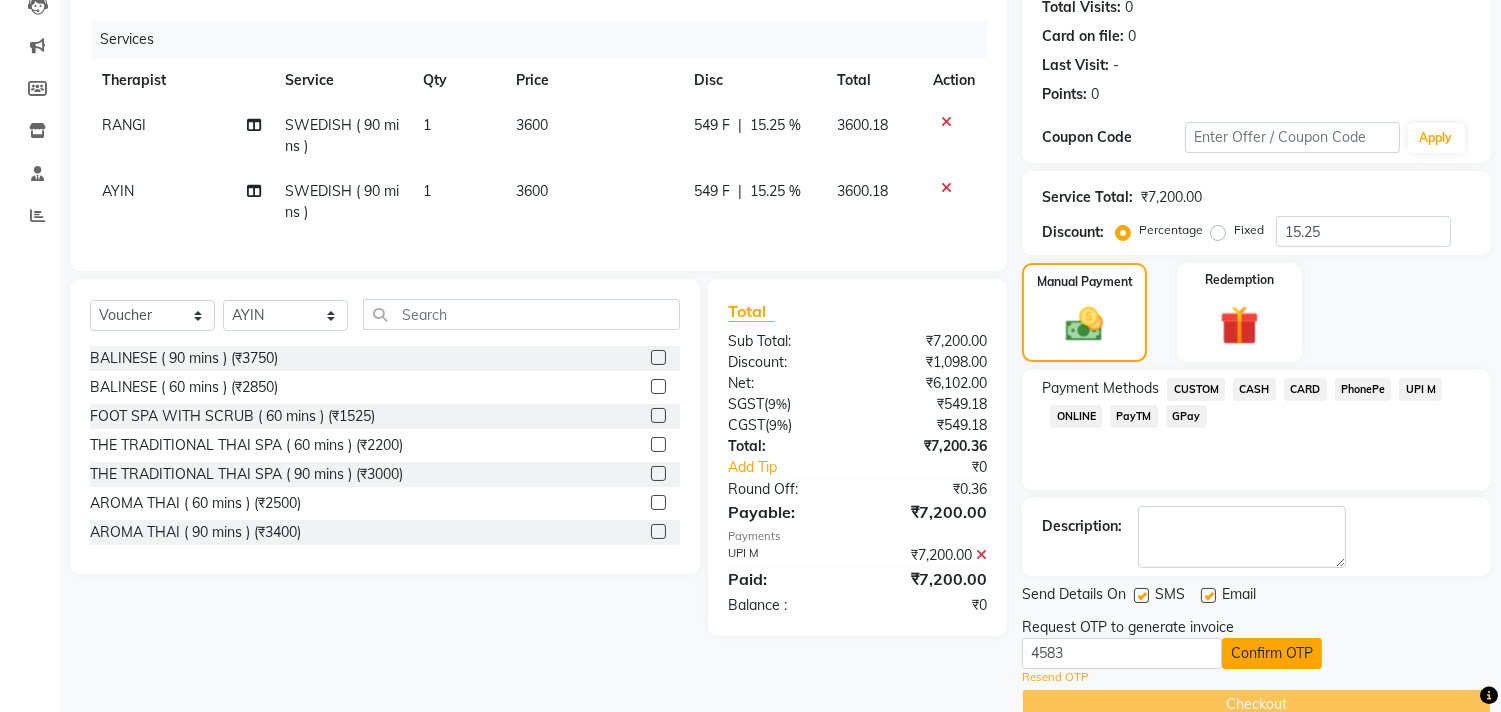 click on "Confirm OTP" 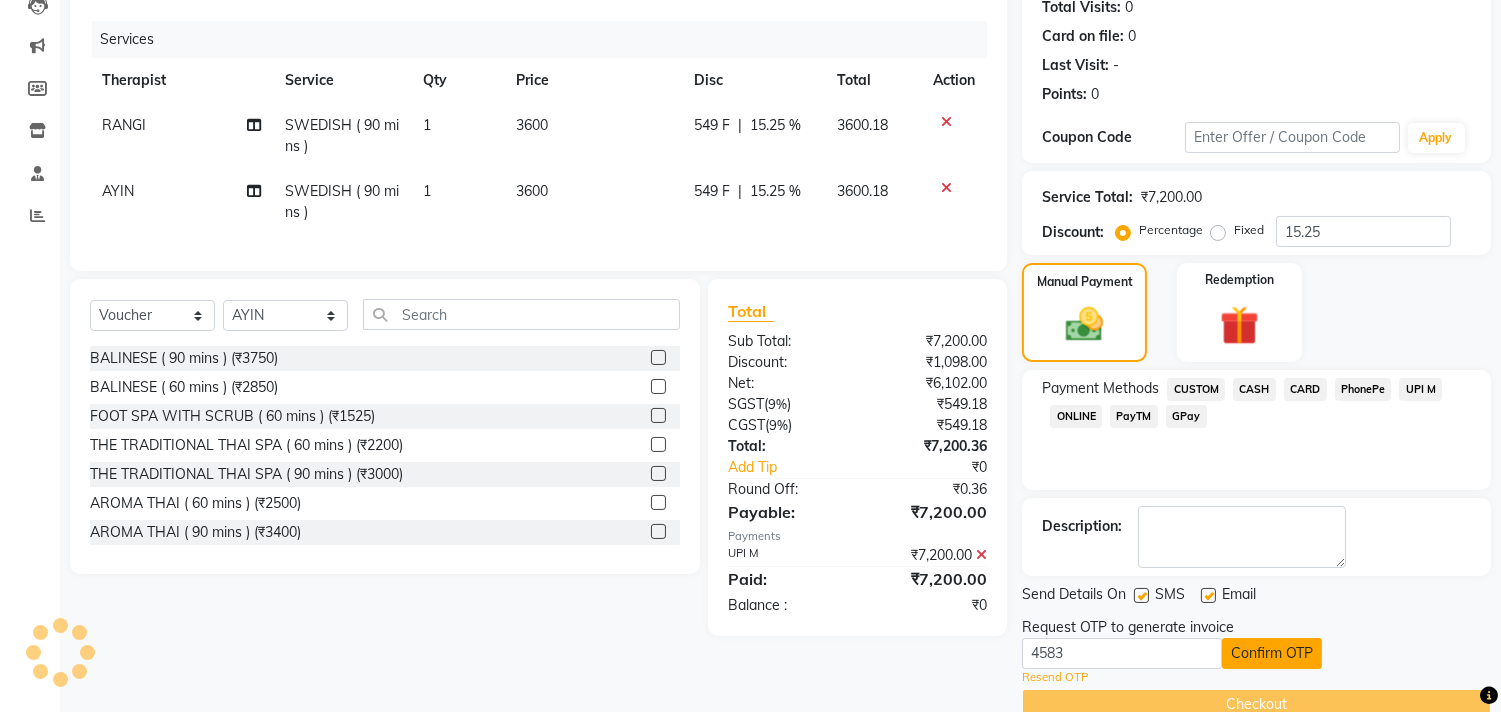 scroll, scrollTop: 197, scrollLeft: 0, axis: vertical 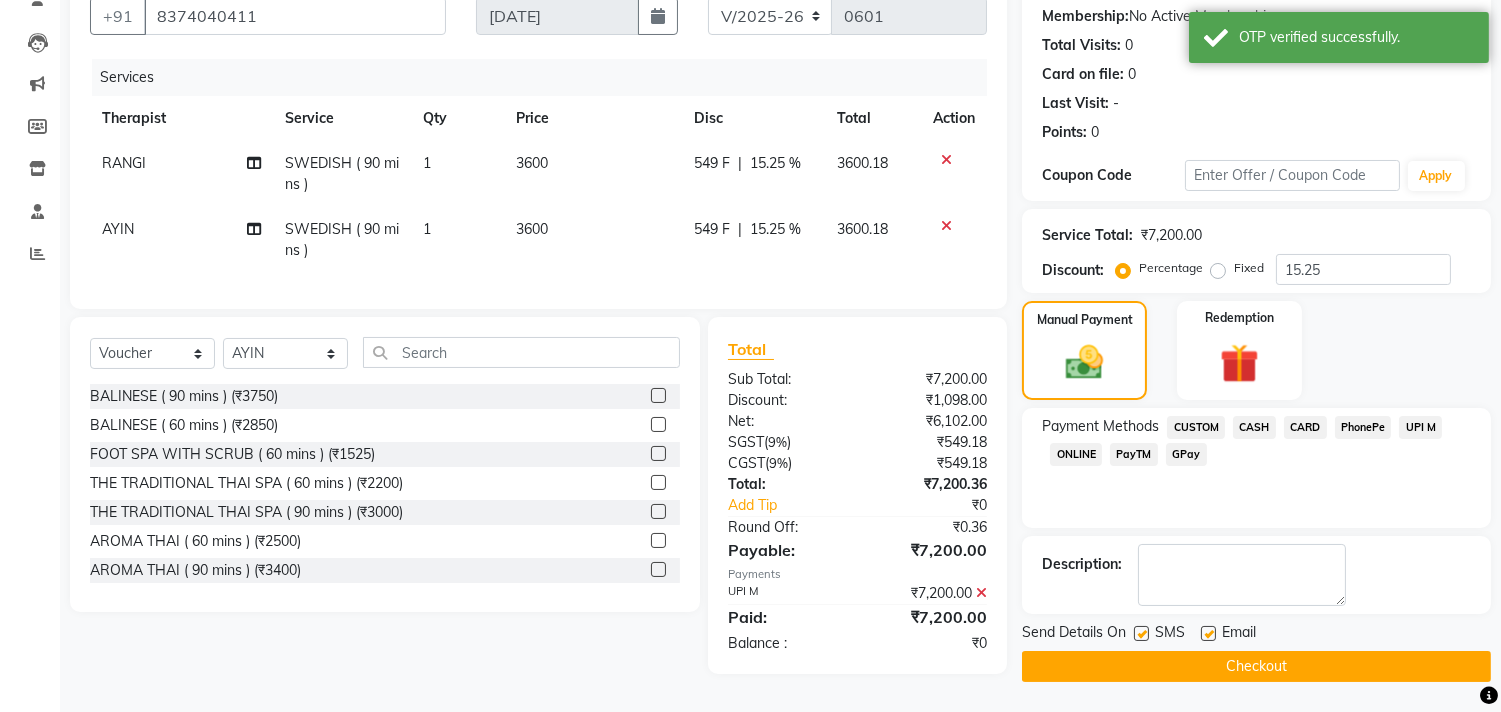 click on "Checkout" 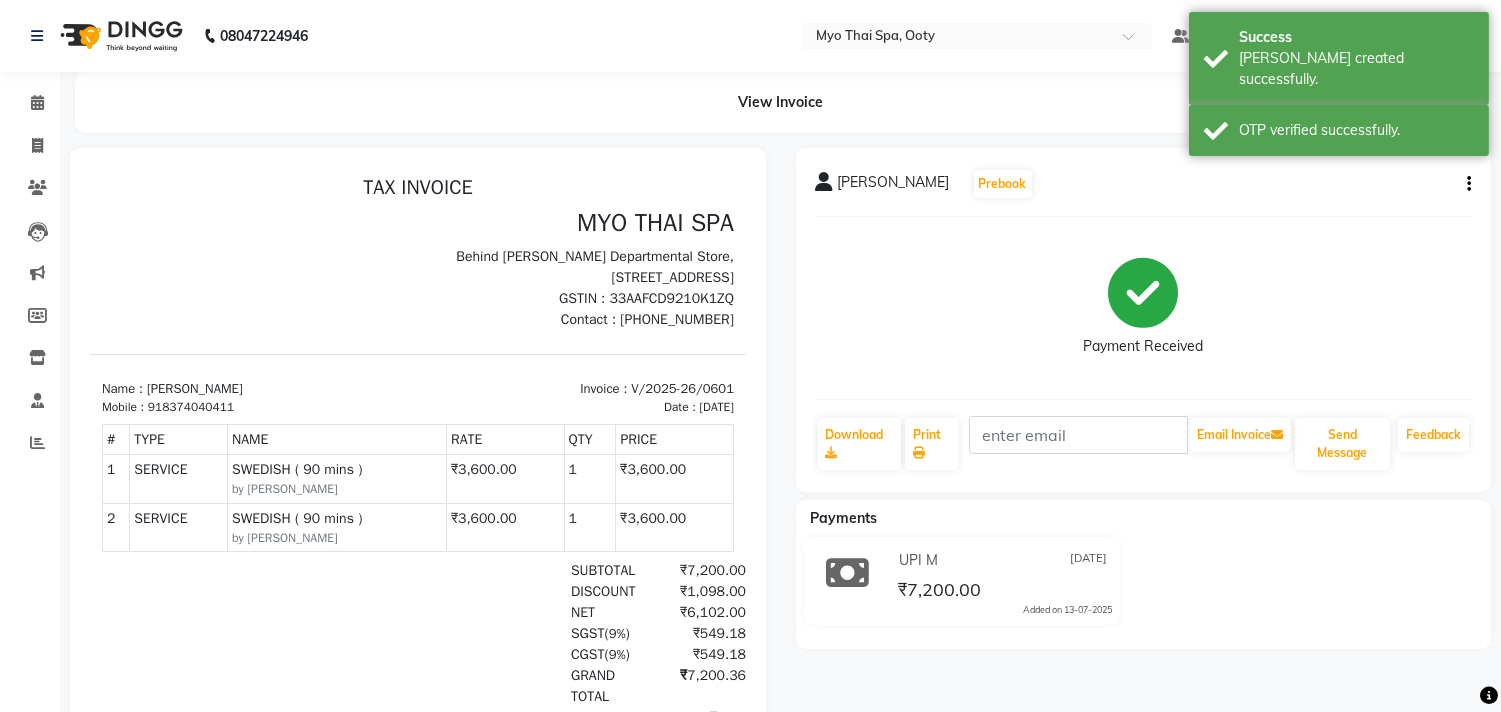 scroll, scrollTop: 0, scrollLeft: 0, axis: both 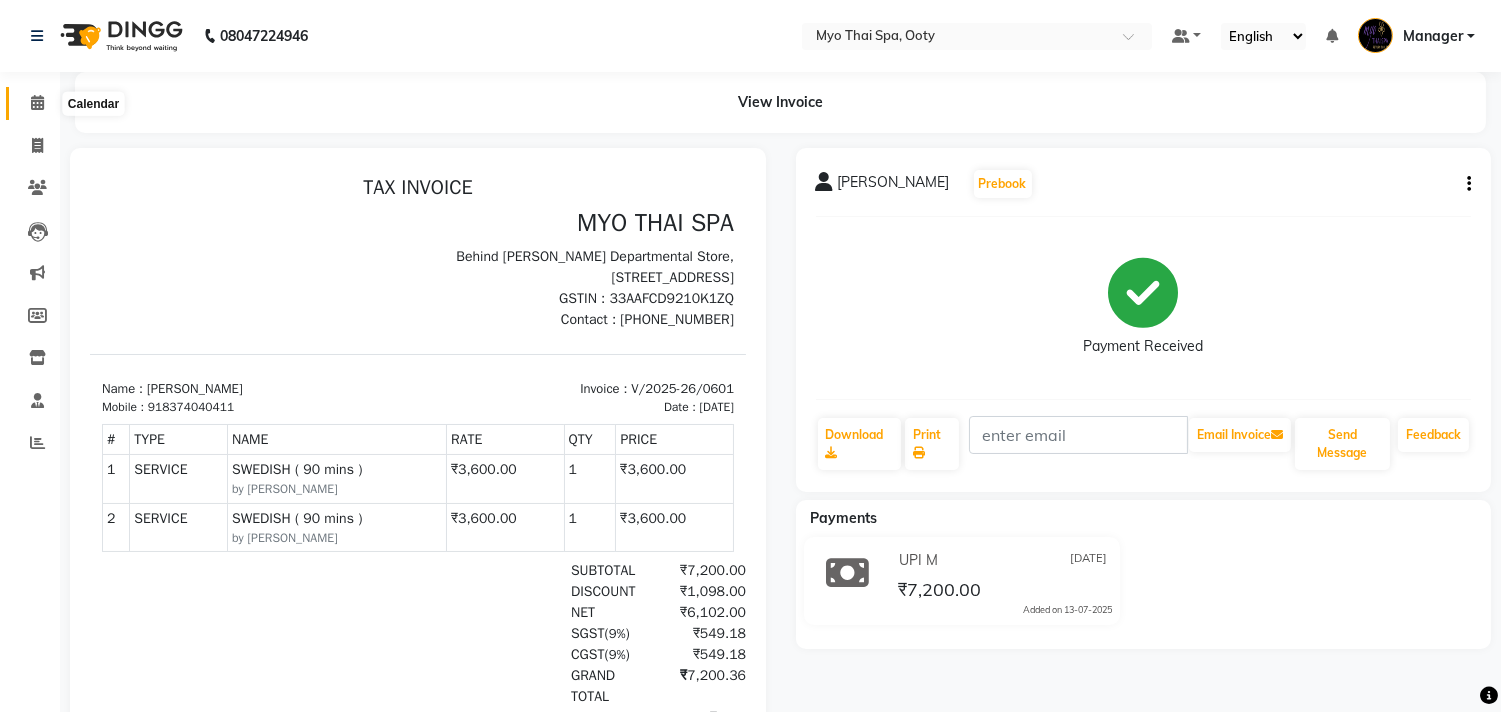 click 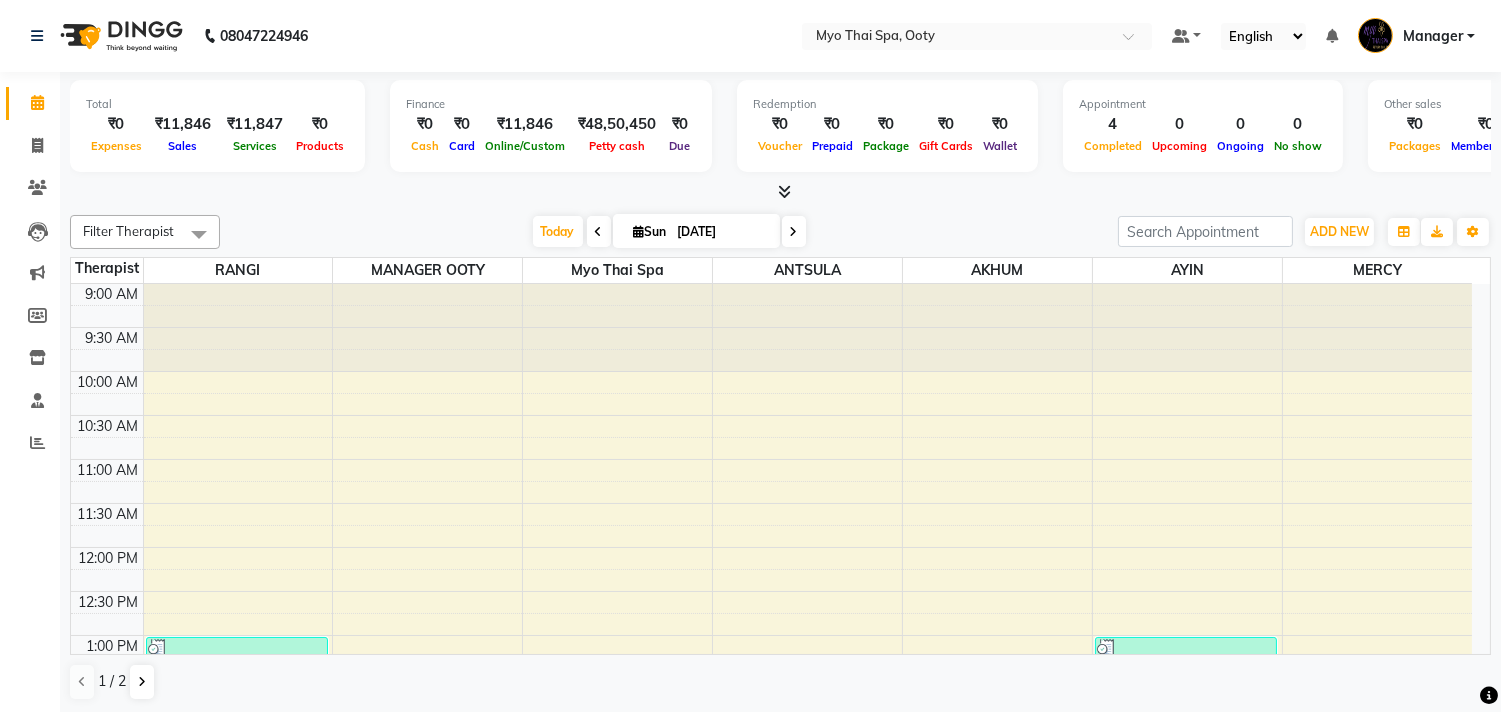 scroll, scrollTop: 555, scrollLeft: 0, axis: vertical 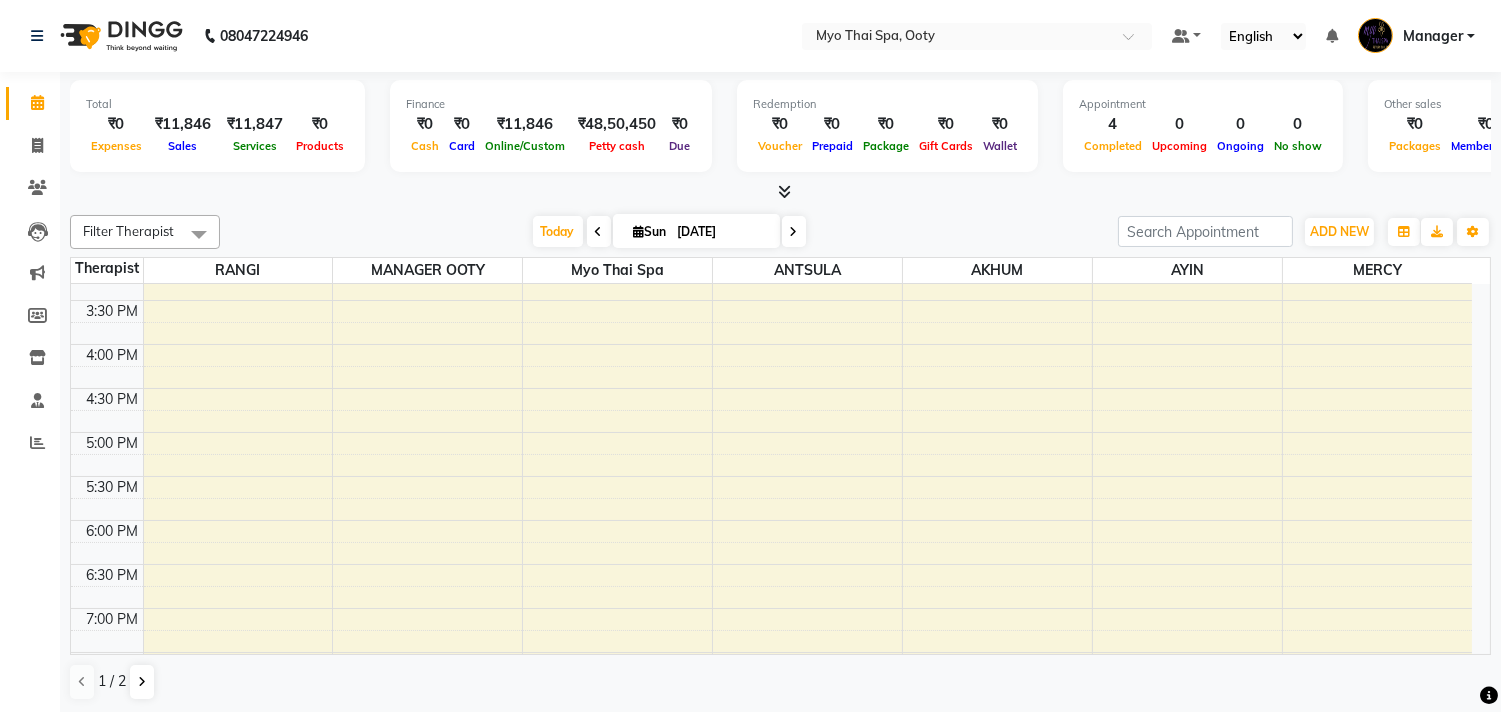 click on "9:00 AM 9:30 AM 10:00 AM 10:30 AM 11:00 AM 11:30 AM 12:00 PM 12:30 PM 1:00 PM 1:30 PM 2:00 PM 2:30 PM 3:00 PM 3:30 PM 4:00 PM 4:30 PM 5:00 PM 5:30 PM 6:00 PM 6:30 PM 7:00 PM 7:30 PM 8:00 PM 8:30 PM 9:00 PM 9:30 PM     sriteja, TK01, 01:00 PM-02:30 PM, SWEDISH ( 90 mins )     niyaz, TK02, 01:30 PM-02:30 PM, FOOT SPA WITH SCRUB ( 60 mins )     sriteja, TK01, 01:00 PM-02:30 PM, SWEDISH ( 90 mins )     niyaz, TK02, 01:30 PM-02:30 PM, BALINESE ( 60 mins )" at bounding box center [771, 300] 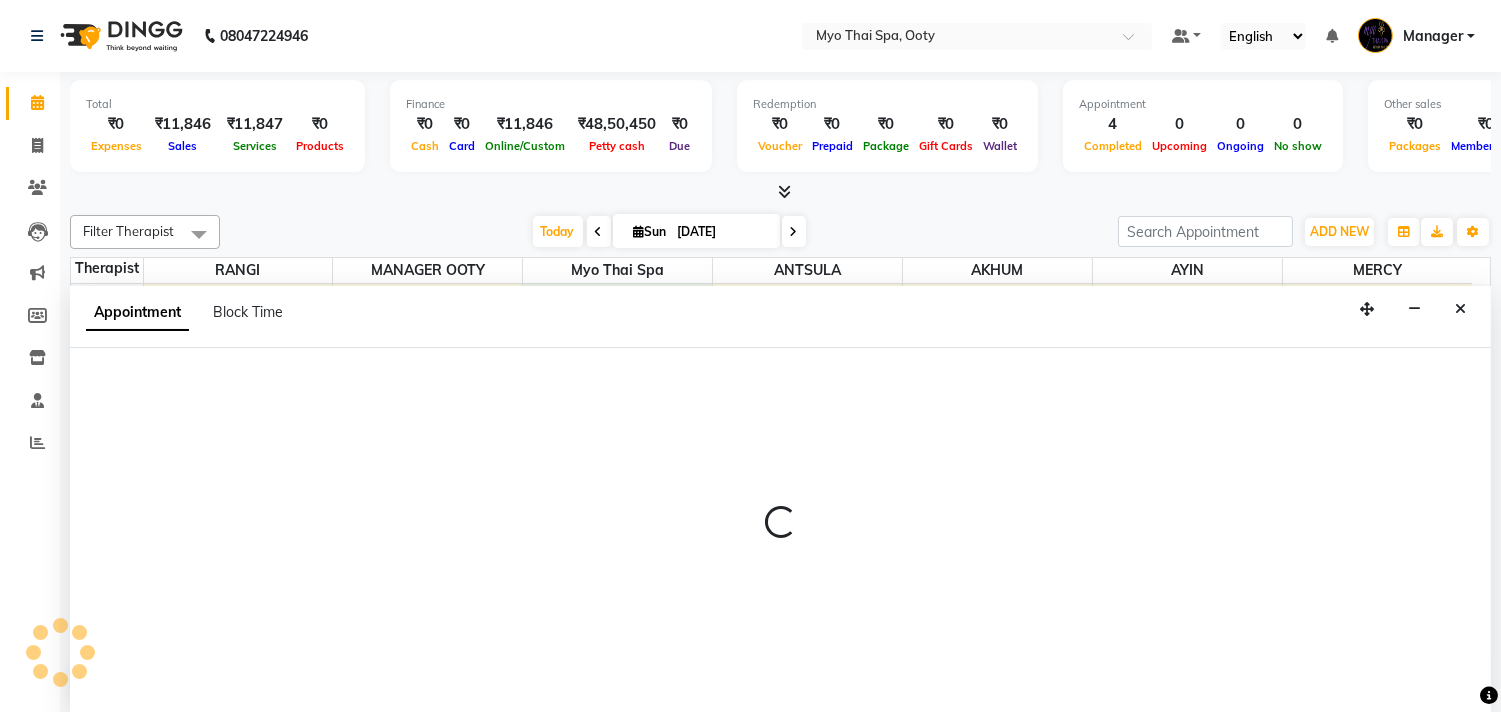 scroll, scrollTop: 1, scrollLeft: 0, axis: vertical 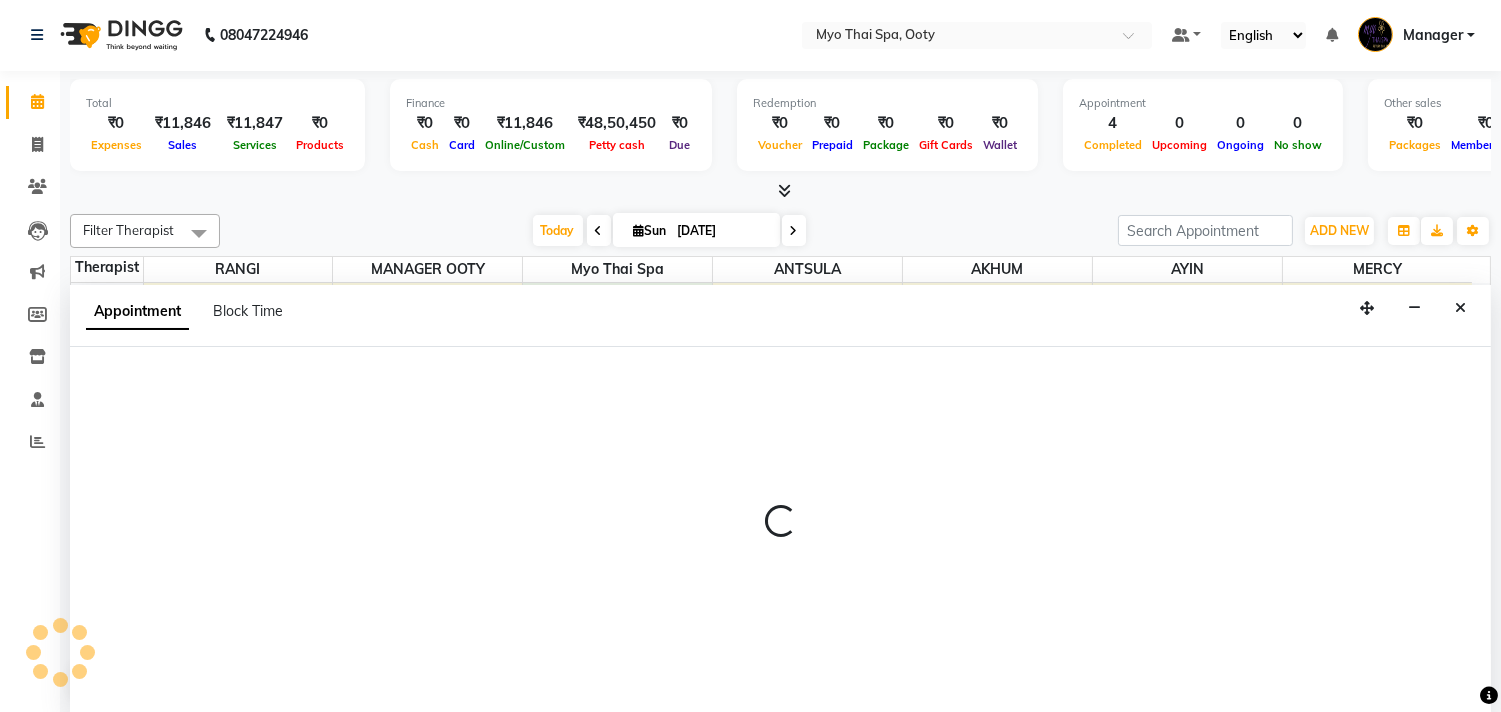 select on "59513" 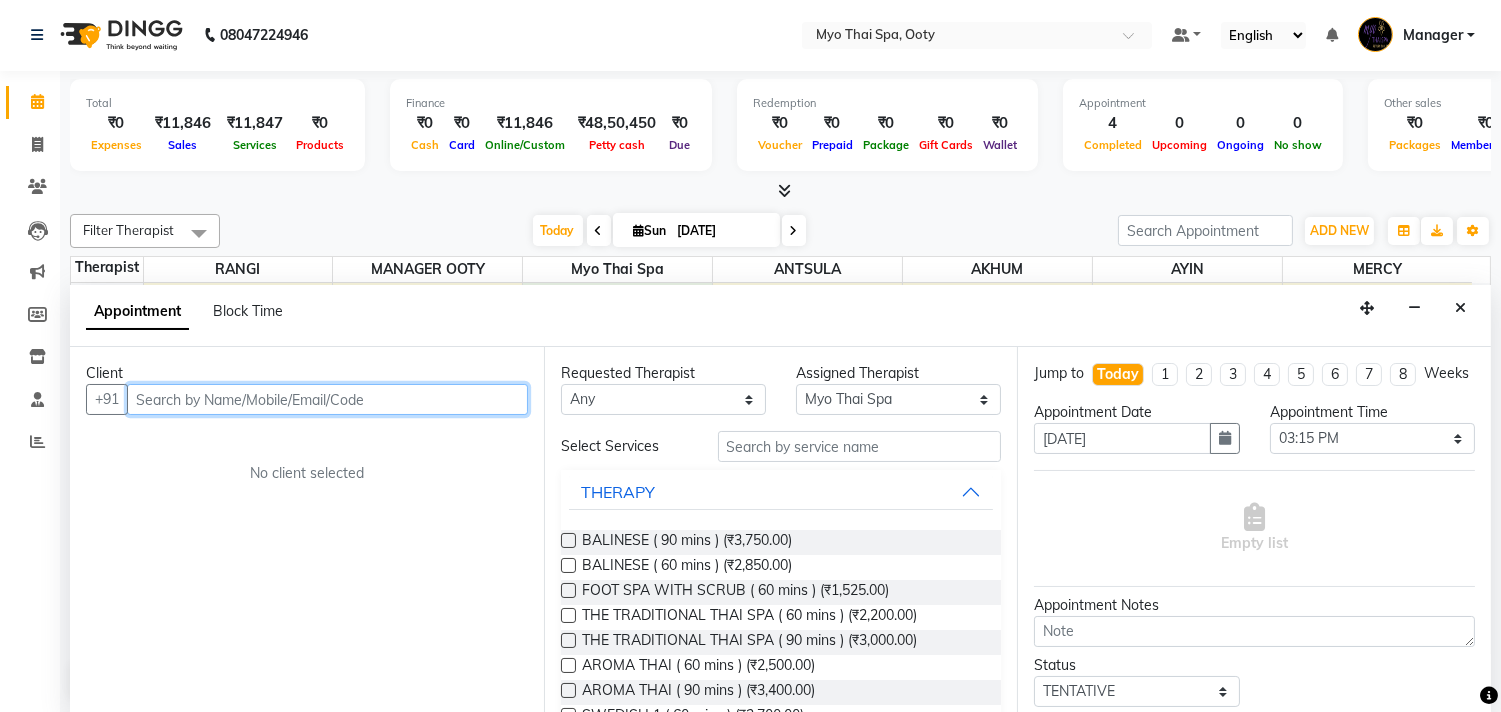 click at bounding box center [327, 399] 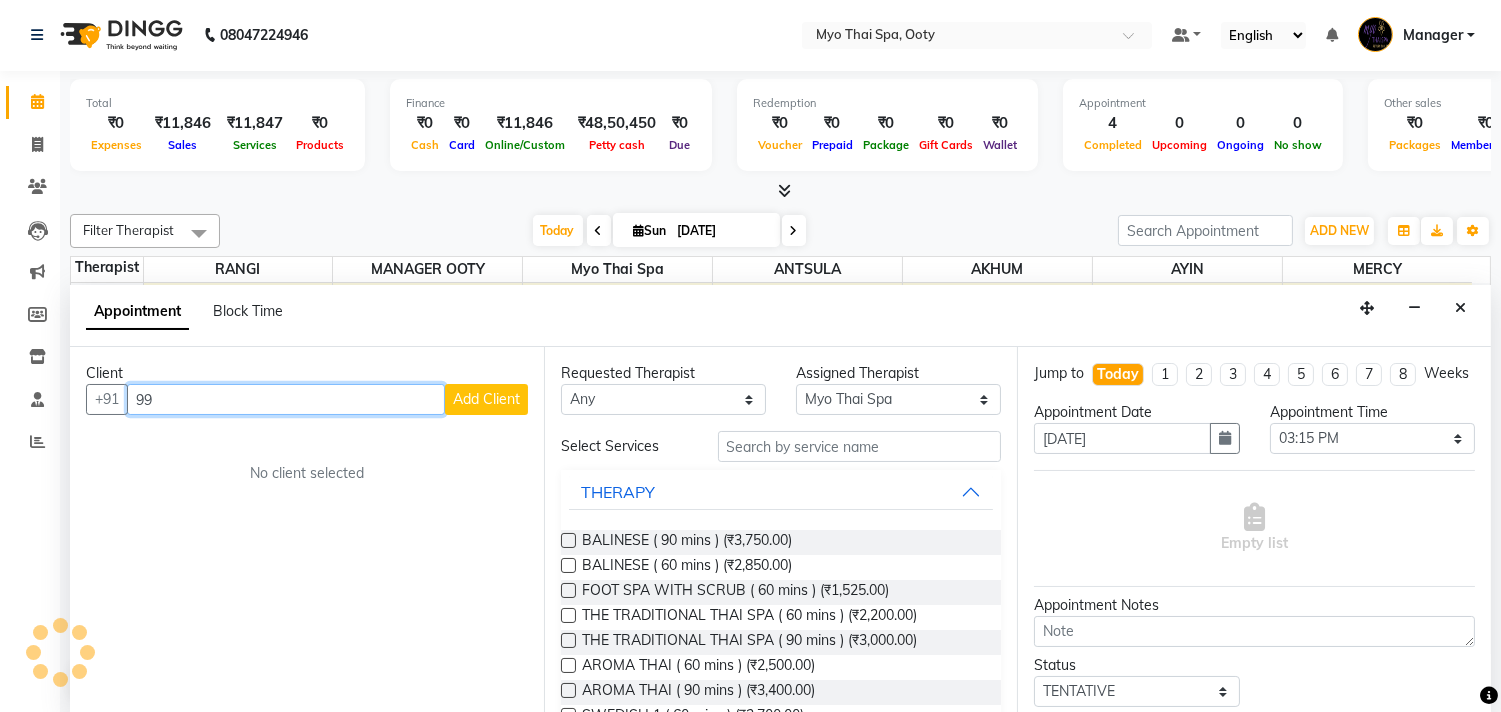 type on "9" 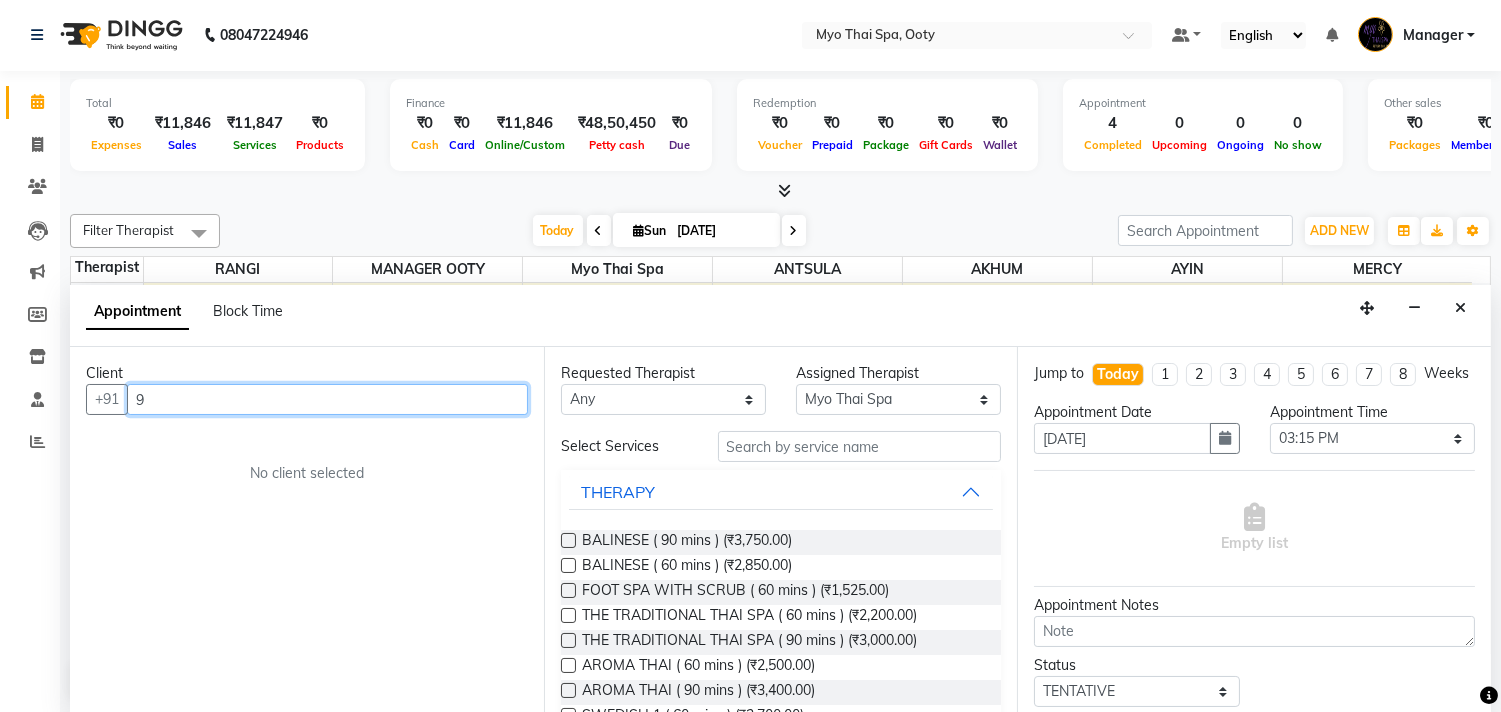 type 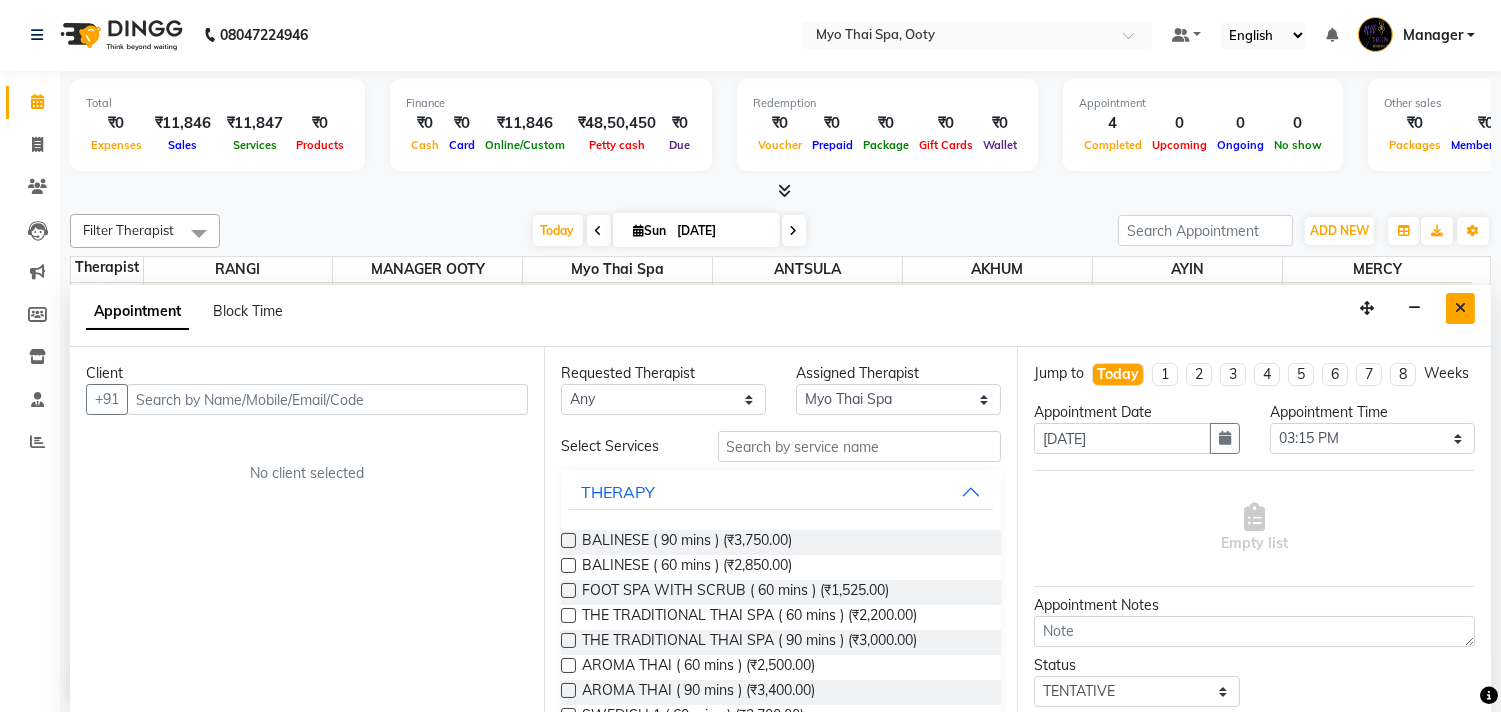 click at bounding box center [1460, 308] 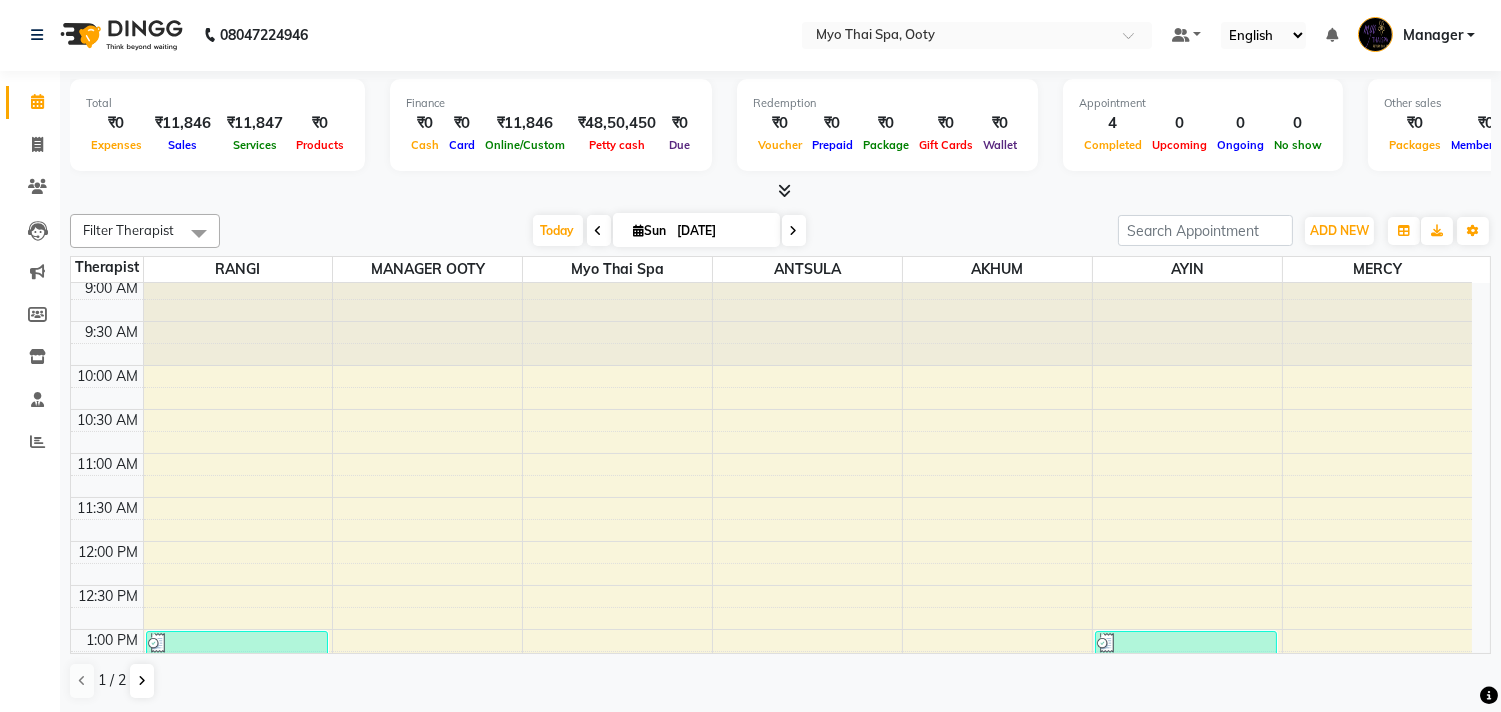 scroll, scrollTop: 0, scrollLeft: 0, axis: both 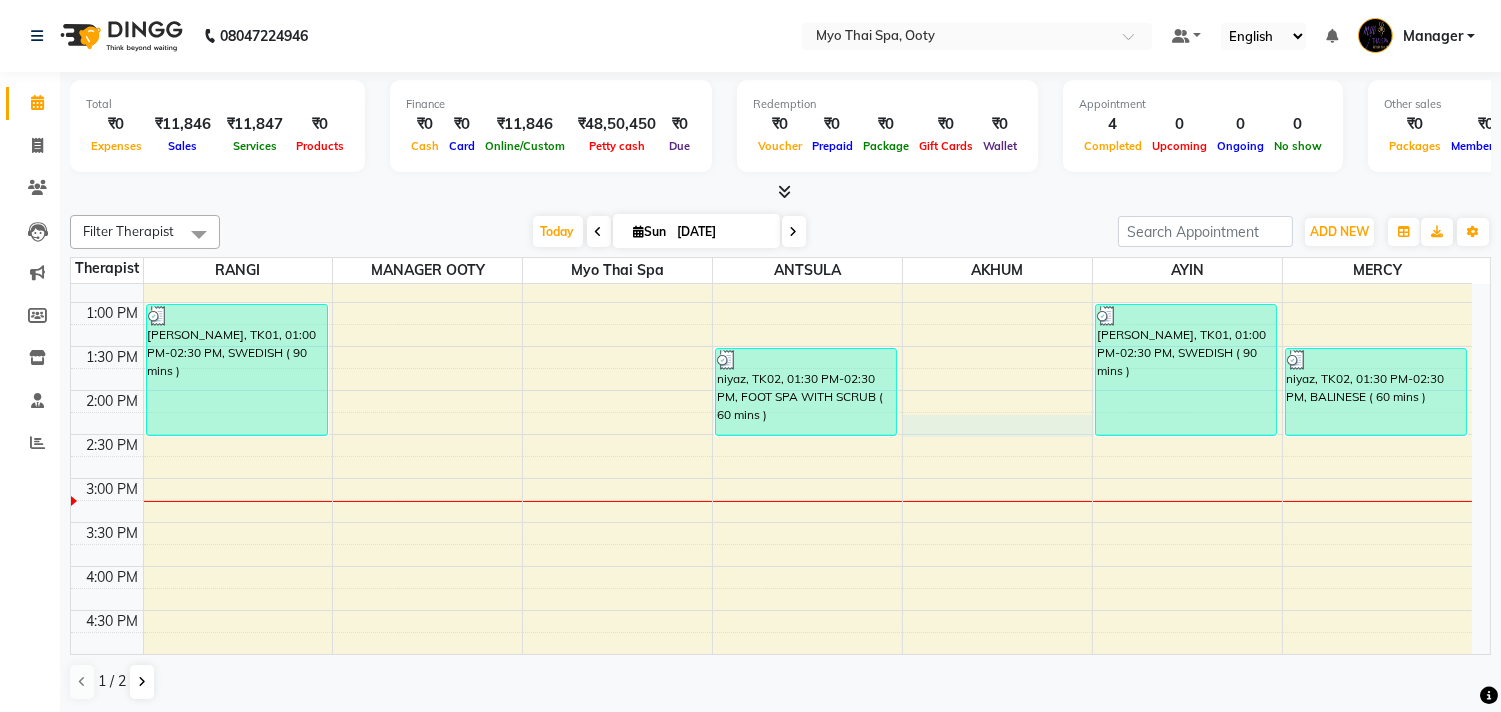 click on "9:00 AM 9:30 AM 10:00 AM 10:30 AM 11:00 AM 11:30 AM 12:00 PM 12:30 PM 1:00 PM 1:30 PM 2:00 PM 2:30 PM 3:00 PM 3:30 PM 4:00 PM 4:30 PM 5:00 PM 5:30 PM 6:00 PM 6:30 PM 7:00 PM 7:30 PM 8:00 PM 8:30 PM 9:00 PM 9:30 PM     sriteja, TK01, 01:00 PM-02:30 PM, SWEDISH ( 90 mins )     niyaz, TK02, 01:30 PM-02:30 PM, FOOT SPA WITH SCRUB ( 60 mins )     sriteja, TK01, 01:00 PM-02:30 PM, SWEDISH ( 90 mins )     niyaz, TK02, 01:30 PM-02:30 PM, BALINESE ( 60 mins )" at bounding box center (771, 522) 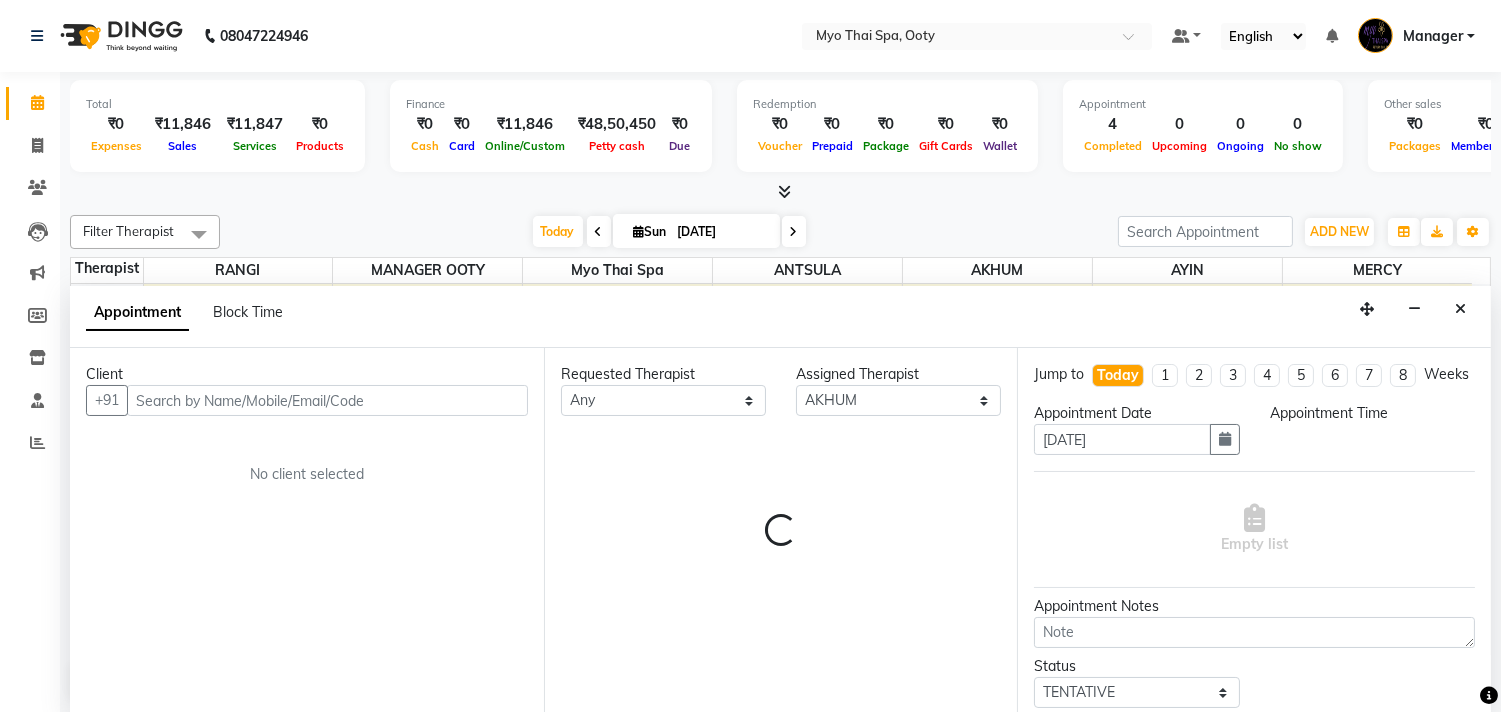 scroll, scrollTop: 1, scrollLeft: 0, axis: vertical 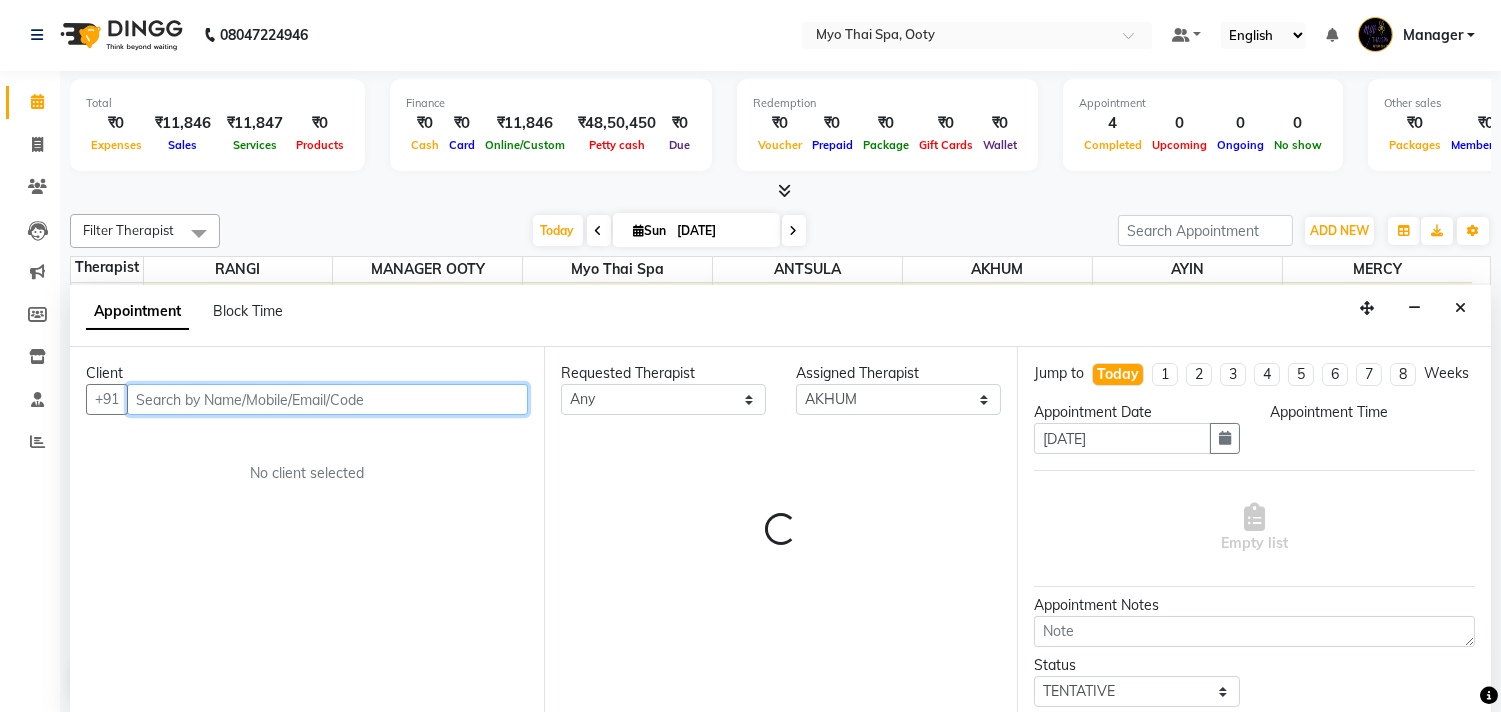 select on "855" 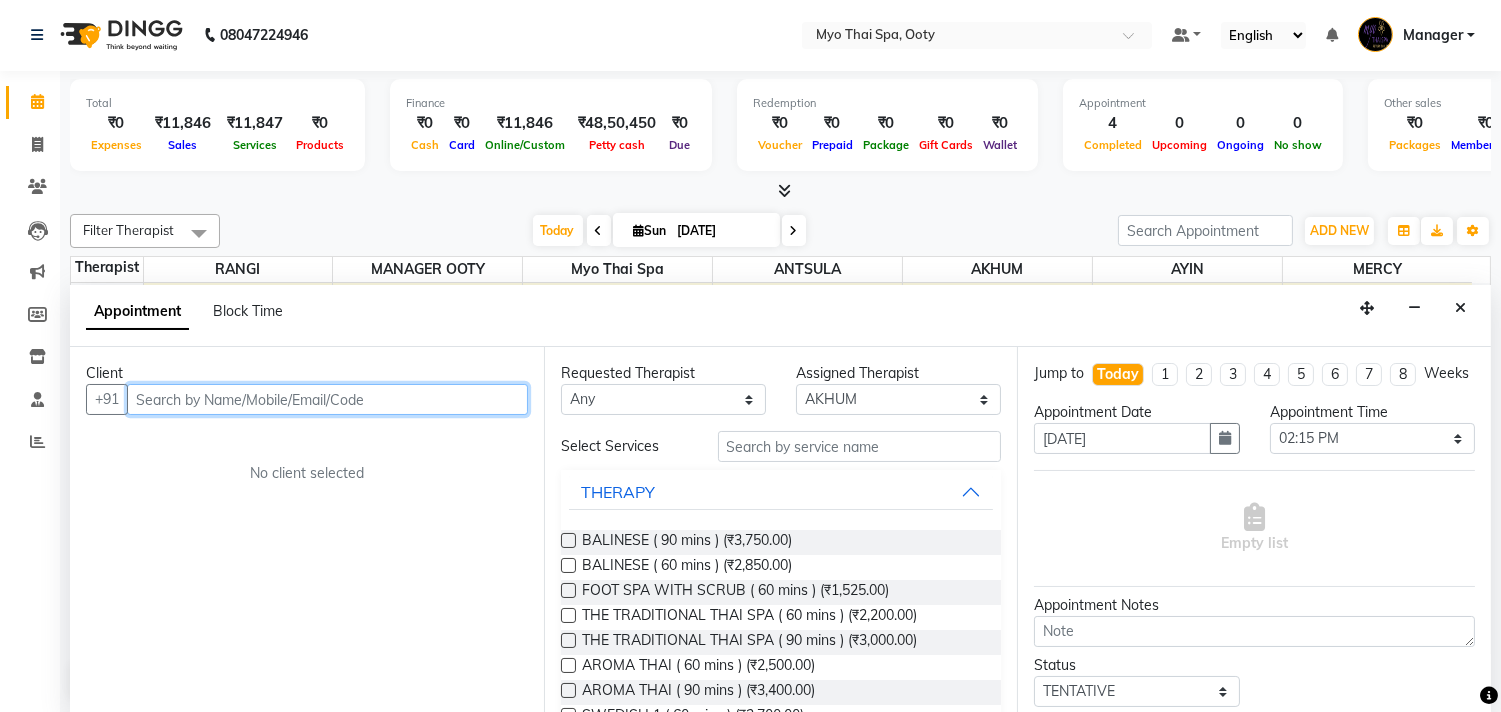 click at bounding box center (327, 399) 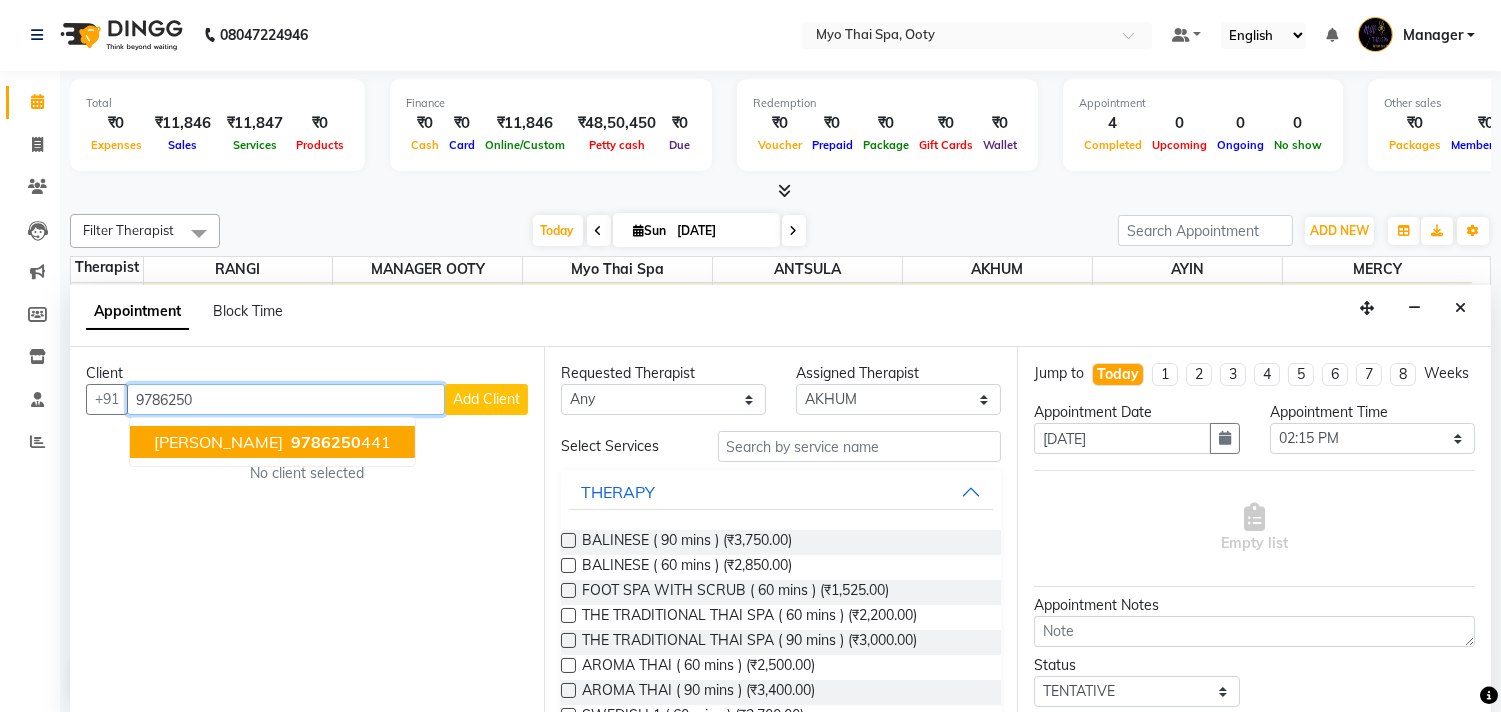 click on "ASHAR   9786250 441" at bounding box center [272, 442] 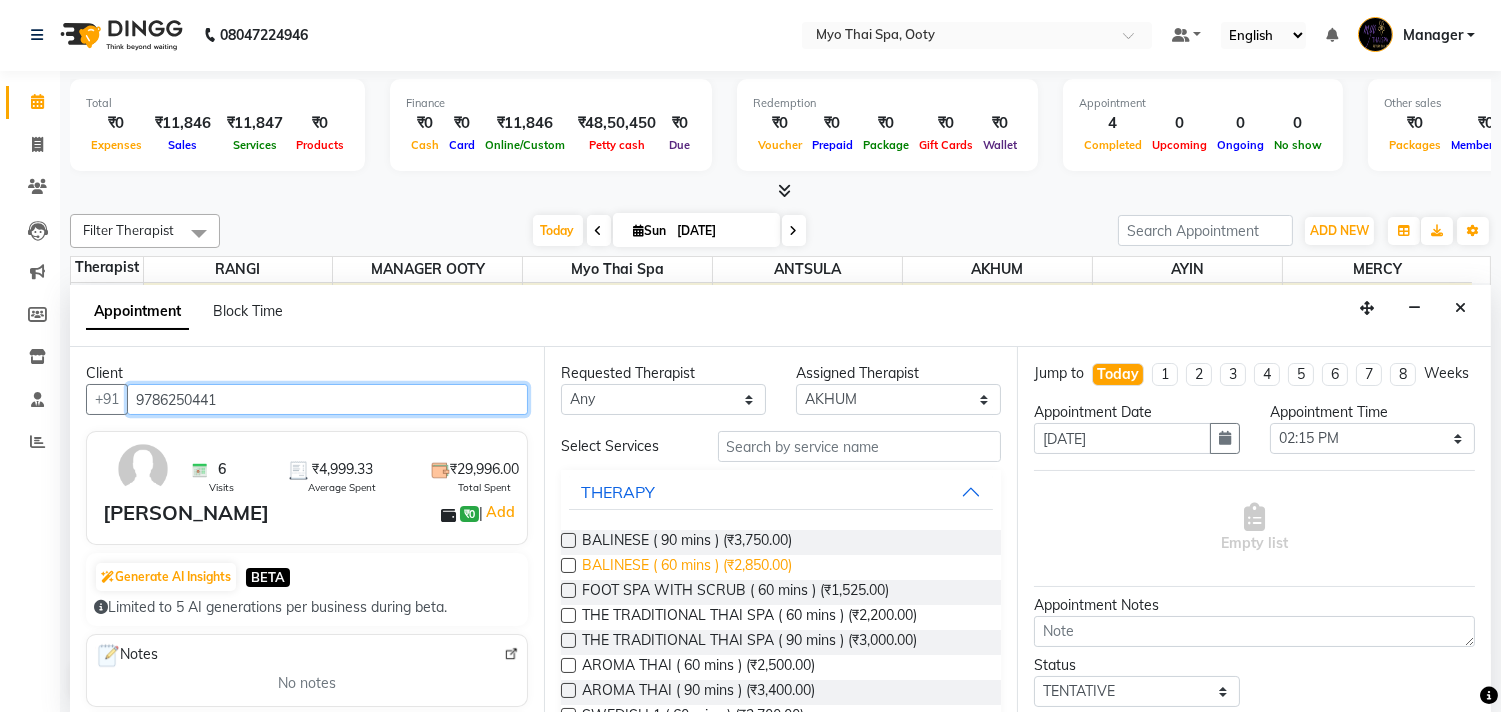 type on "9786250441" 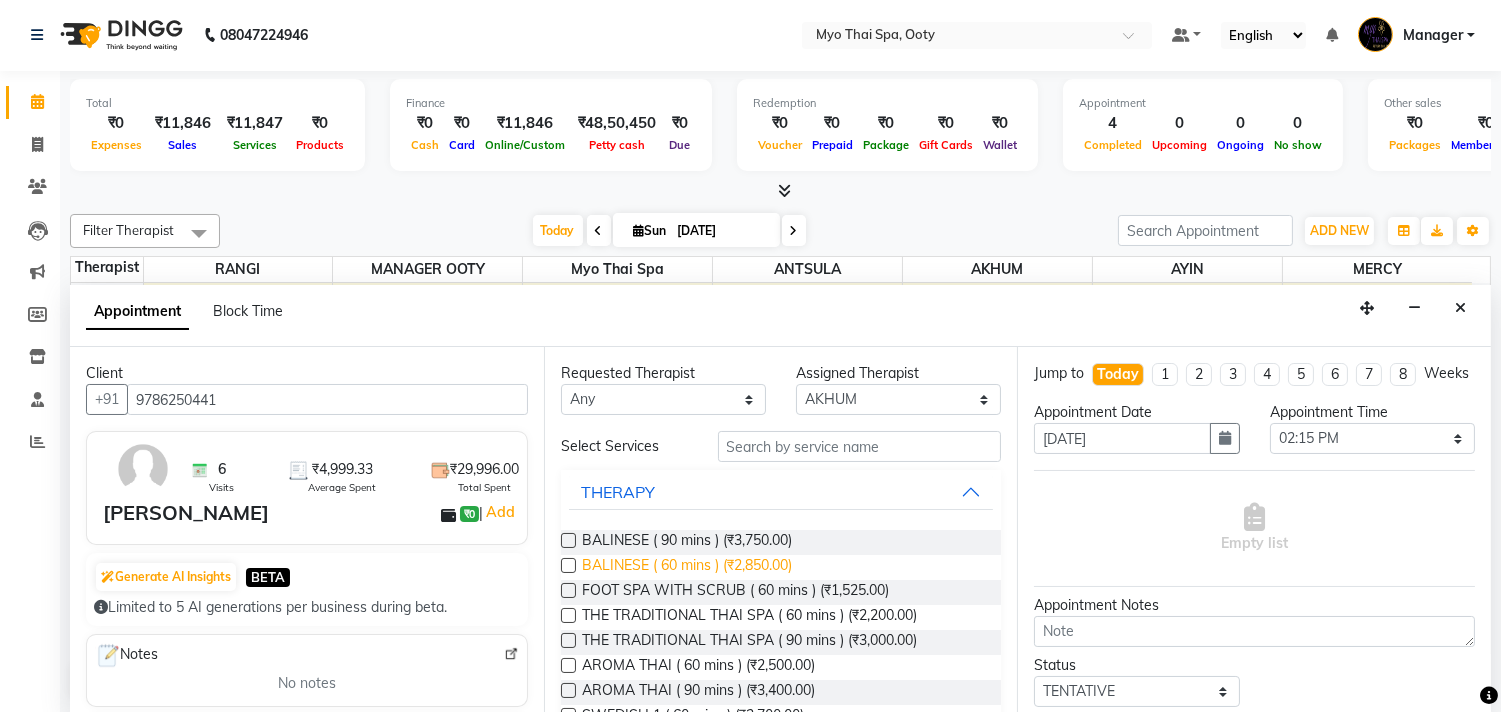 click on "BALINESE ( 60 mins ) (₹2,850.00)" at bounding box center [687, 567] 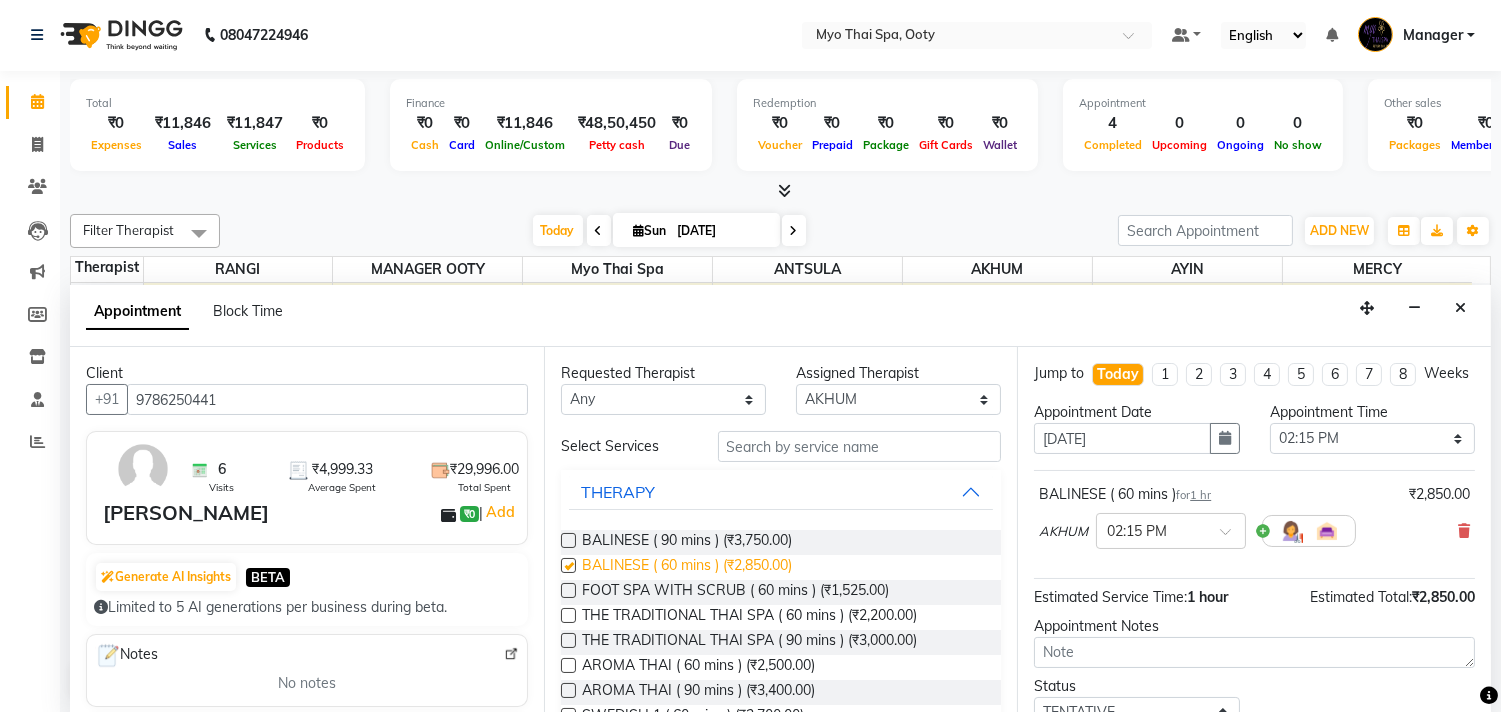 checkbox on "false" 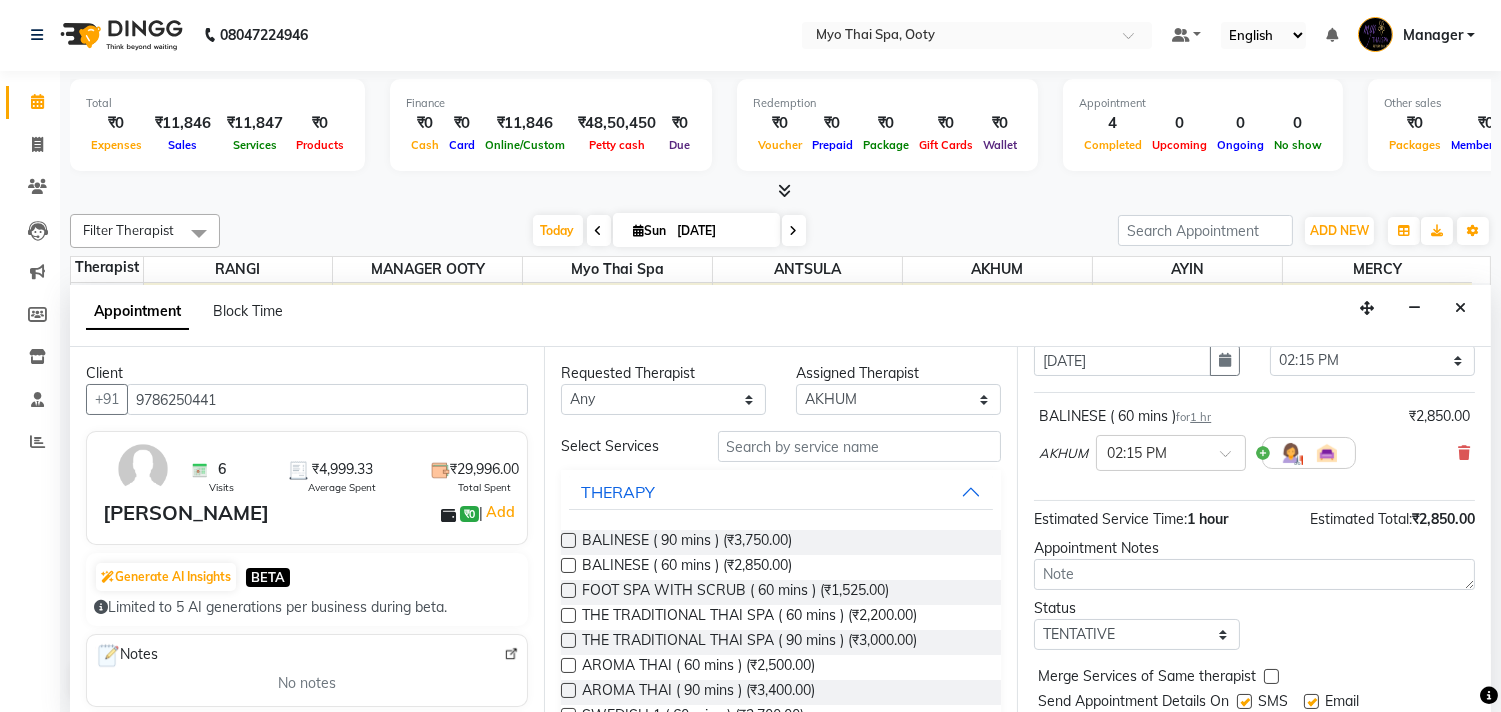 scroll, scrollTop: 161, scrollLeft: 0, axis: vertical 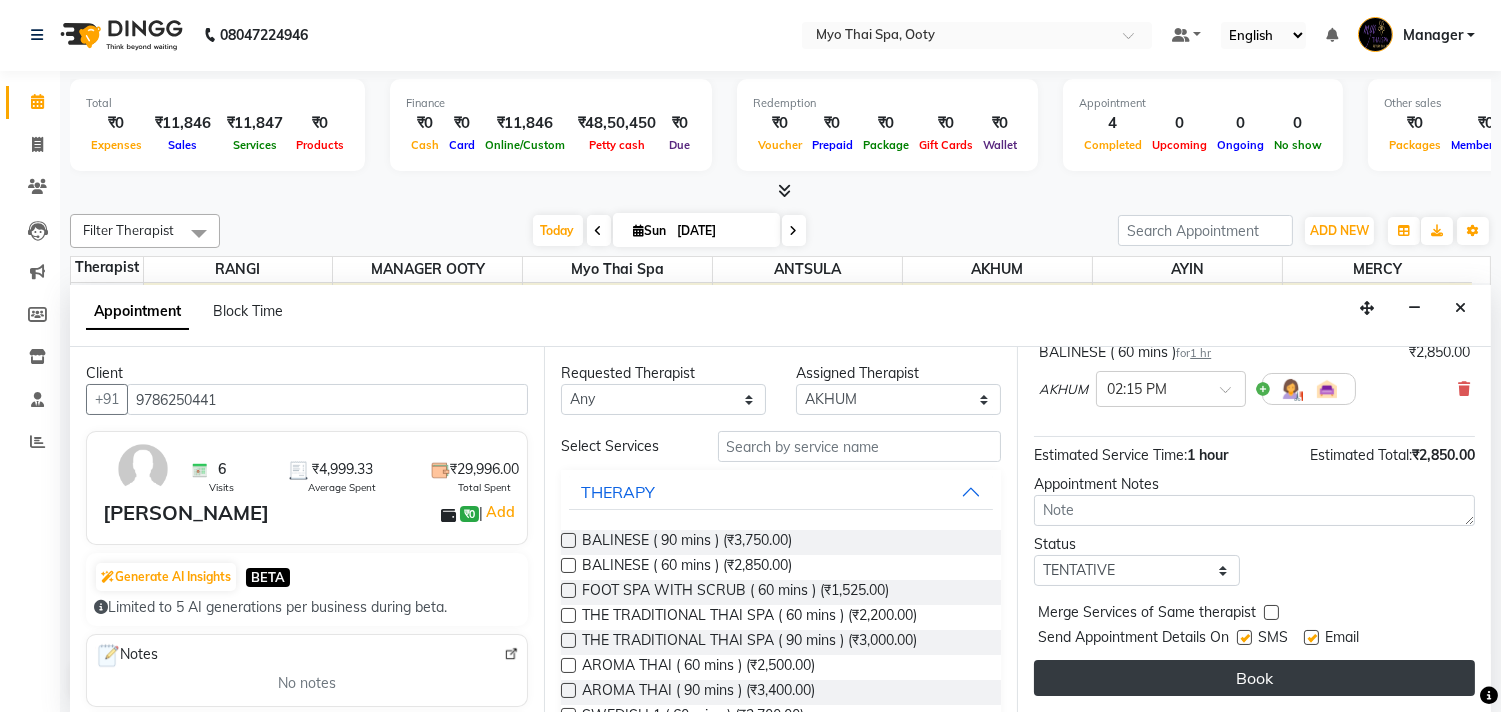 click on "Book" at bounding box center (1254, 678) 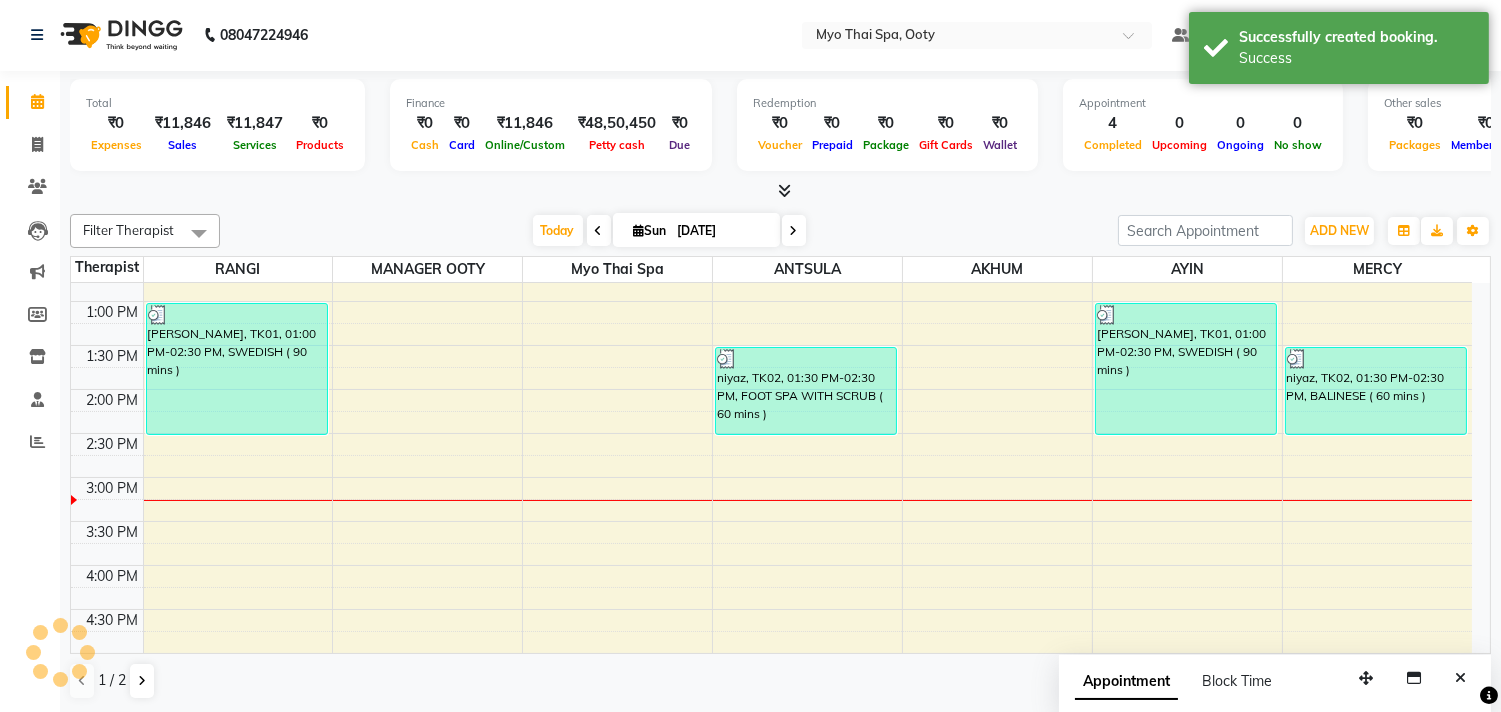 scroll, scrollTop: 0, scrollLeft: 0, axis: both 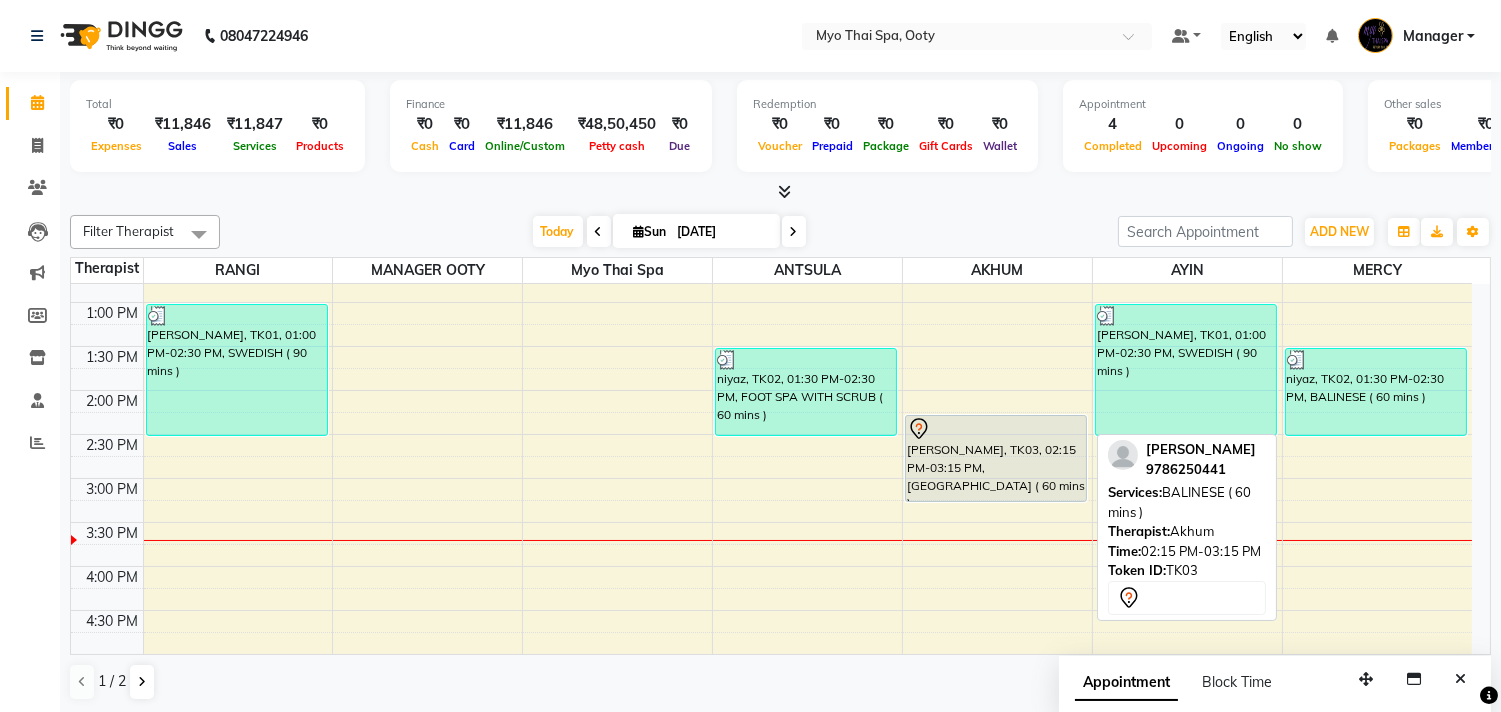 click on "[PERSON_NAME], TK03, 02:15 PM-03:15 PM, [GEOGRAPHIC_DATA] ( 60 mins )" at bounding box center [996, 458] 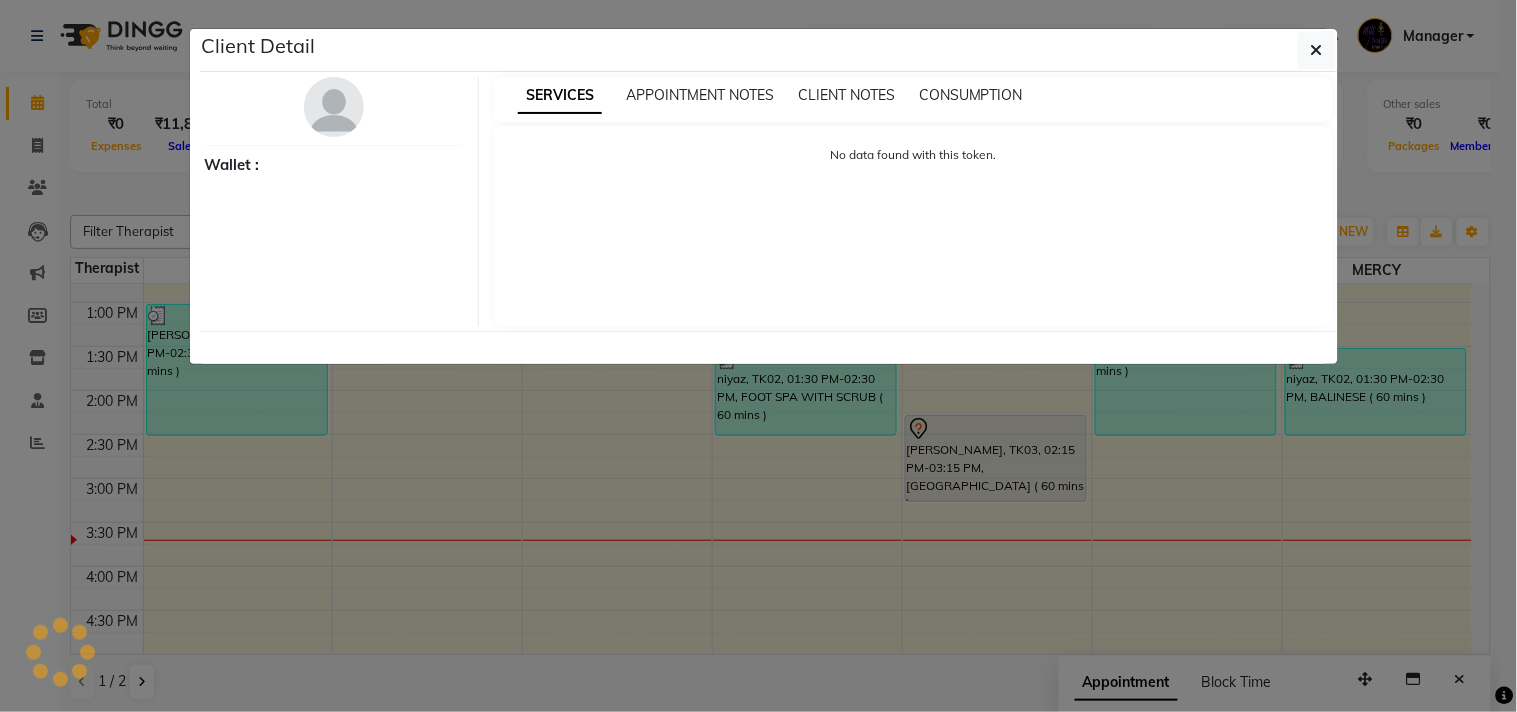 select on "7" 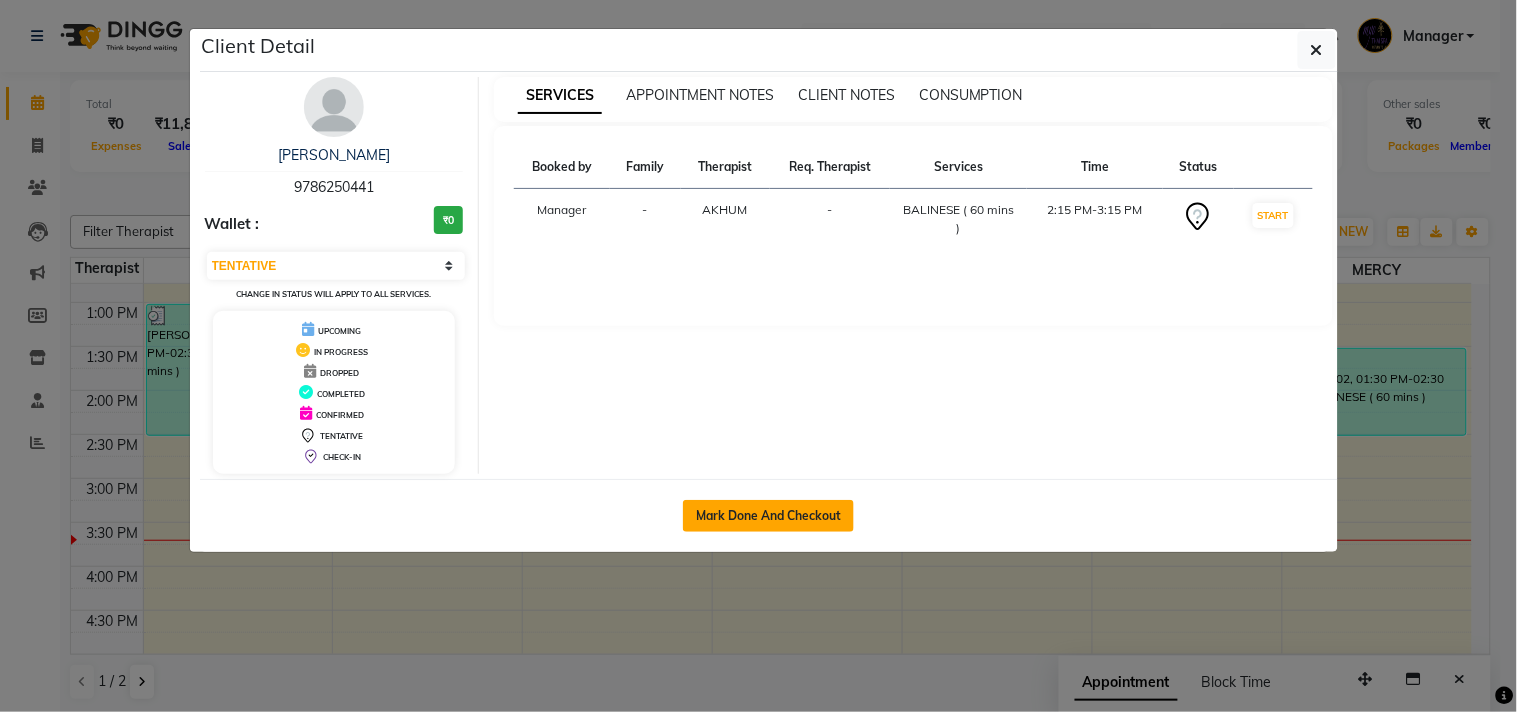 click on "Mark Done And Checkout" 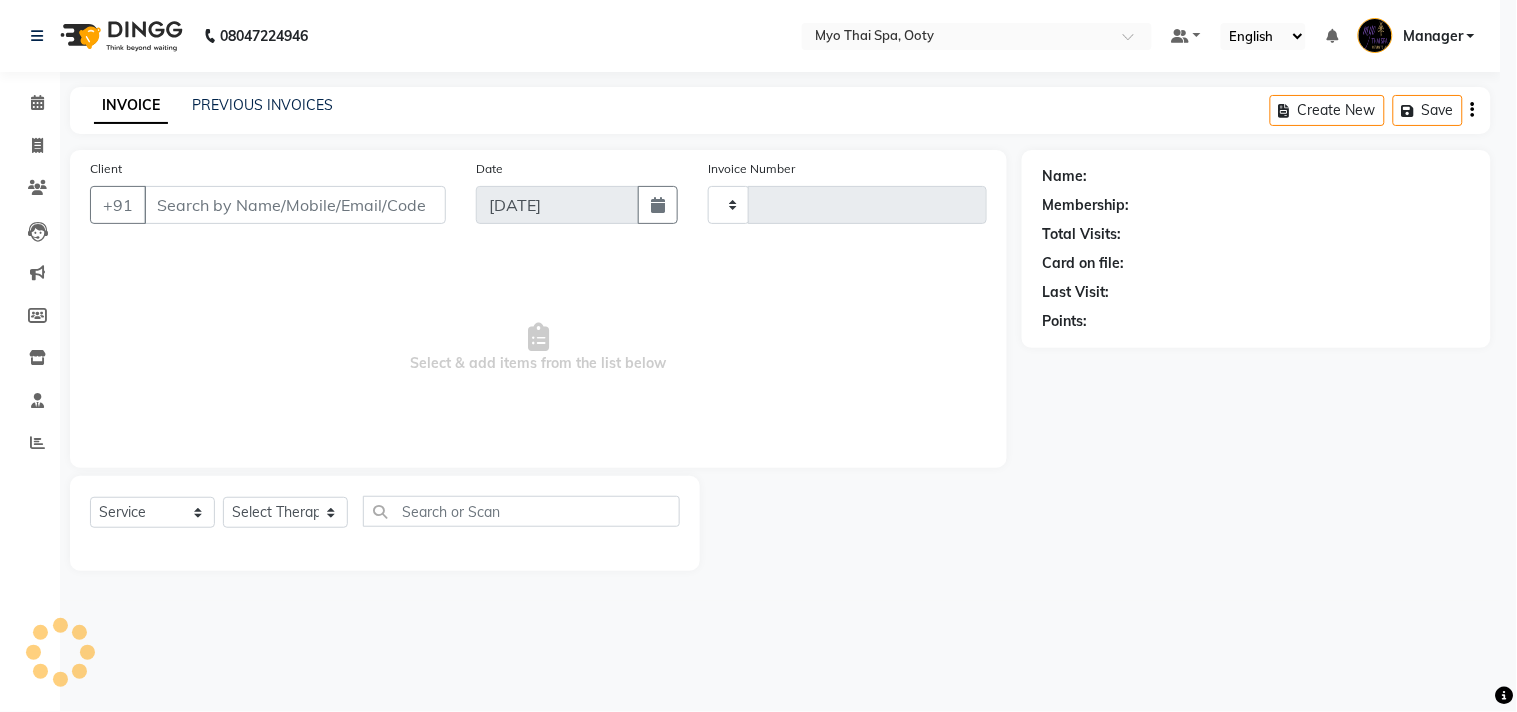 type on "0602" 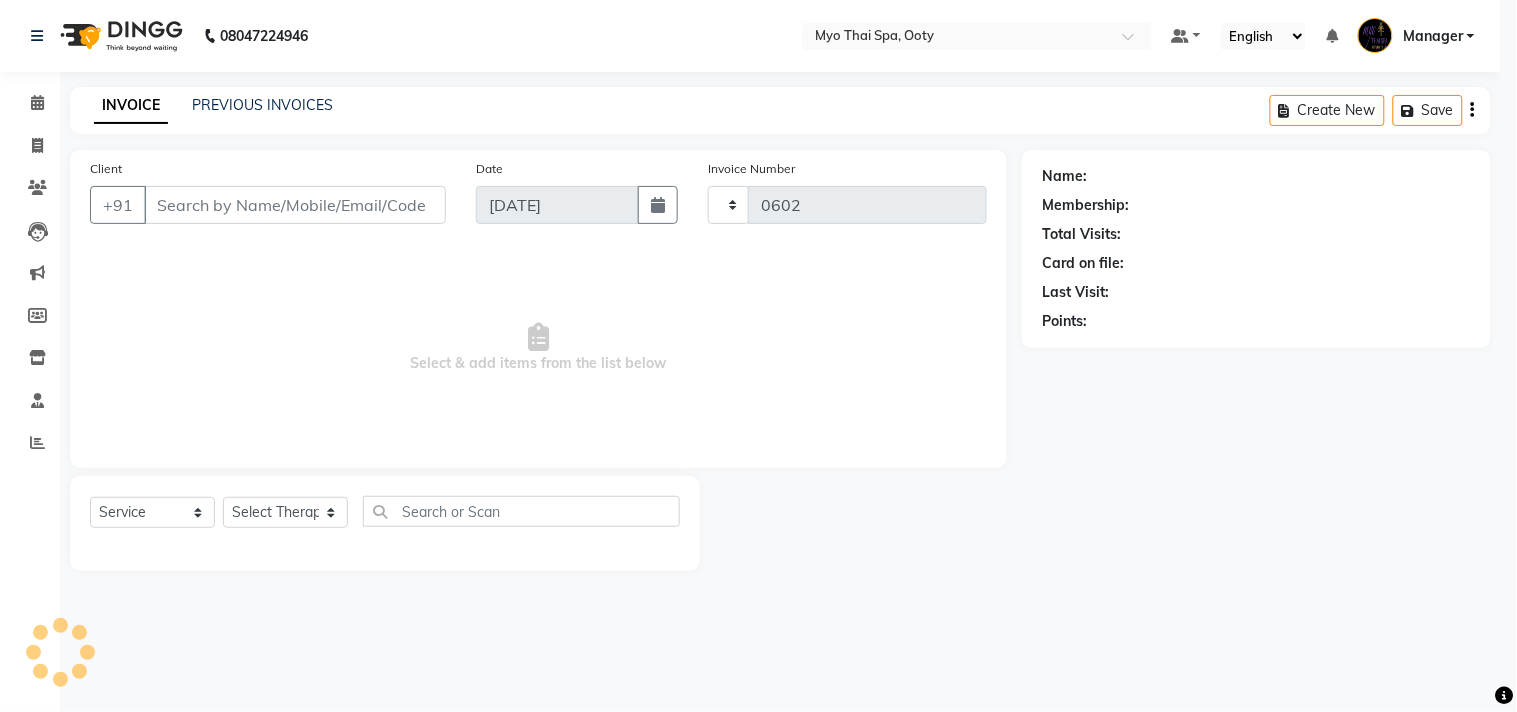 select on "558" 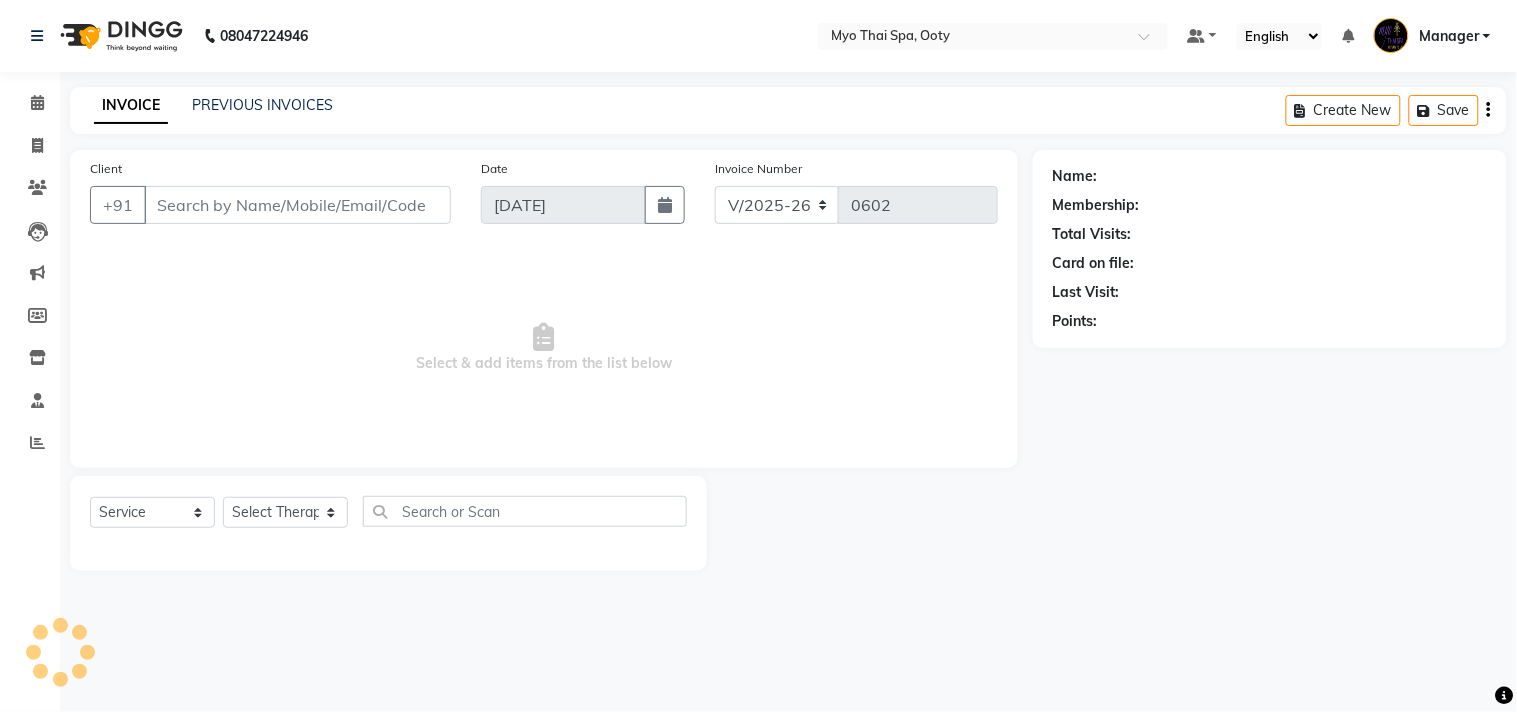 select on "V" 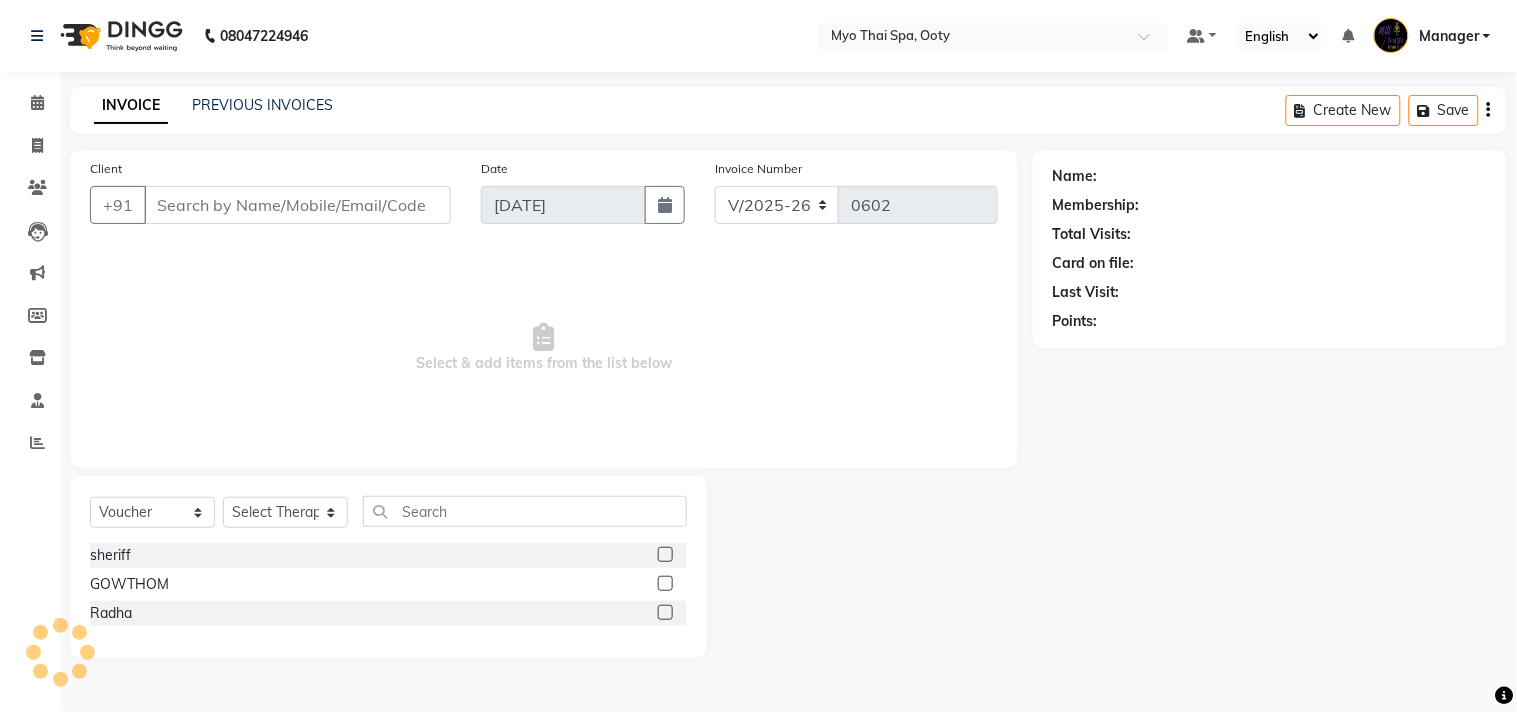 type on "9786250441" 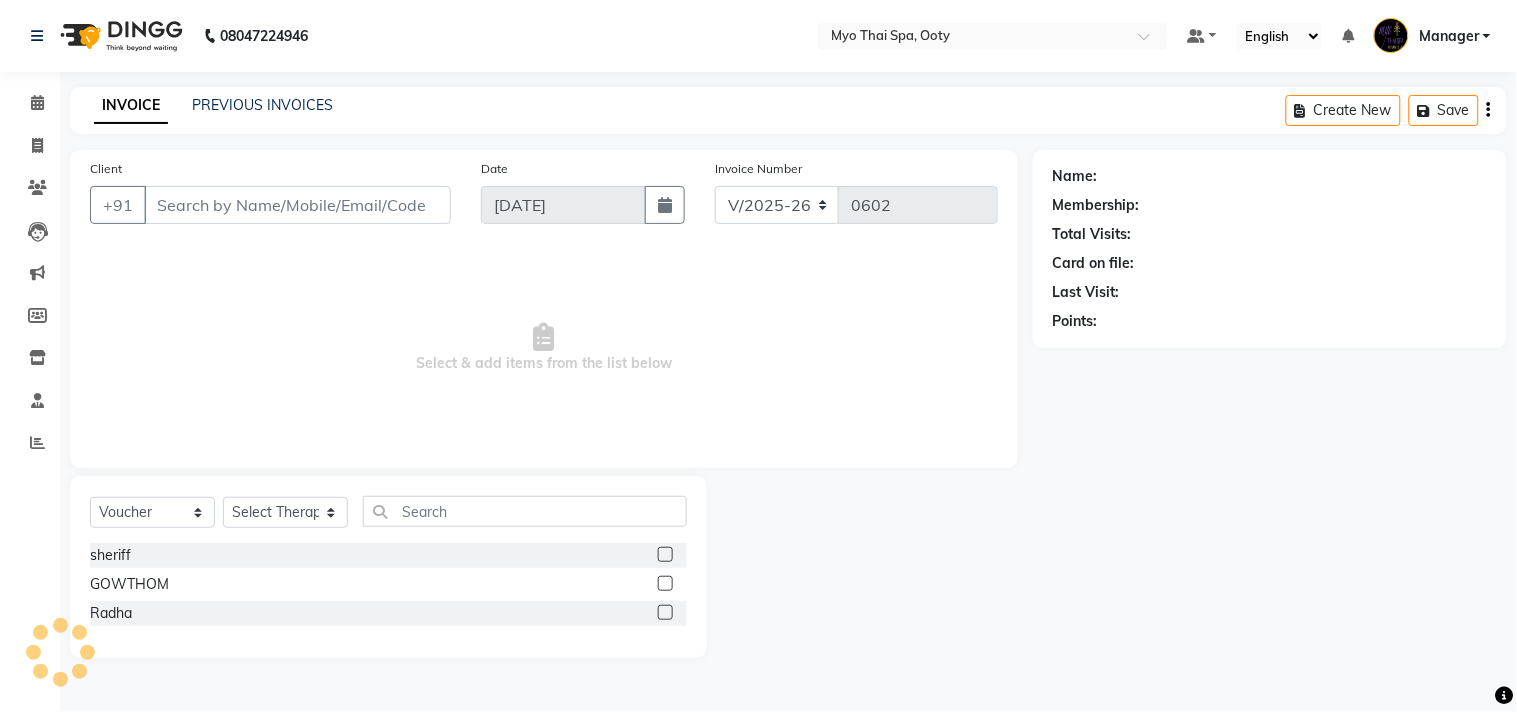 select on "59516" 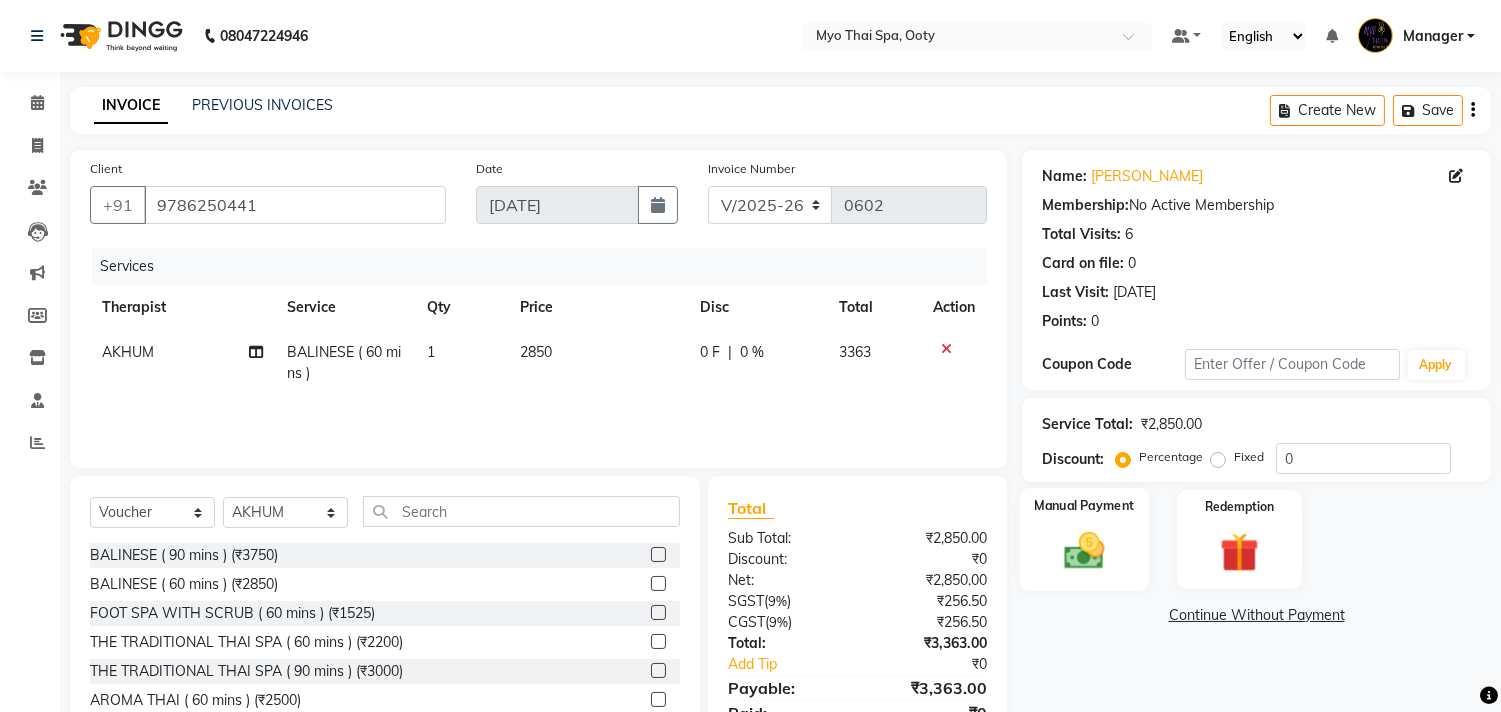 scroll, scrollTop: 88, scrollLeft: 0, axis: vertical 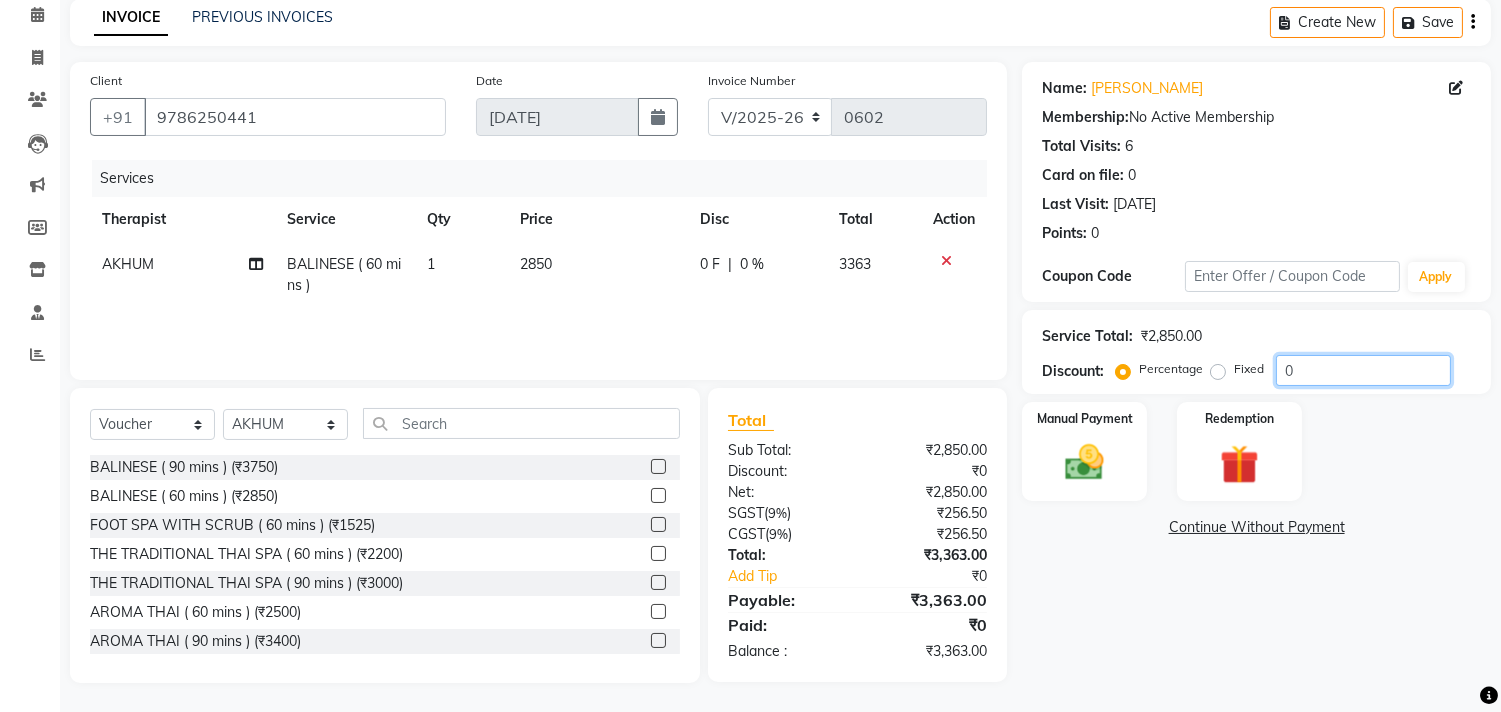 click on "0" 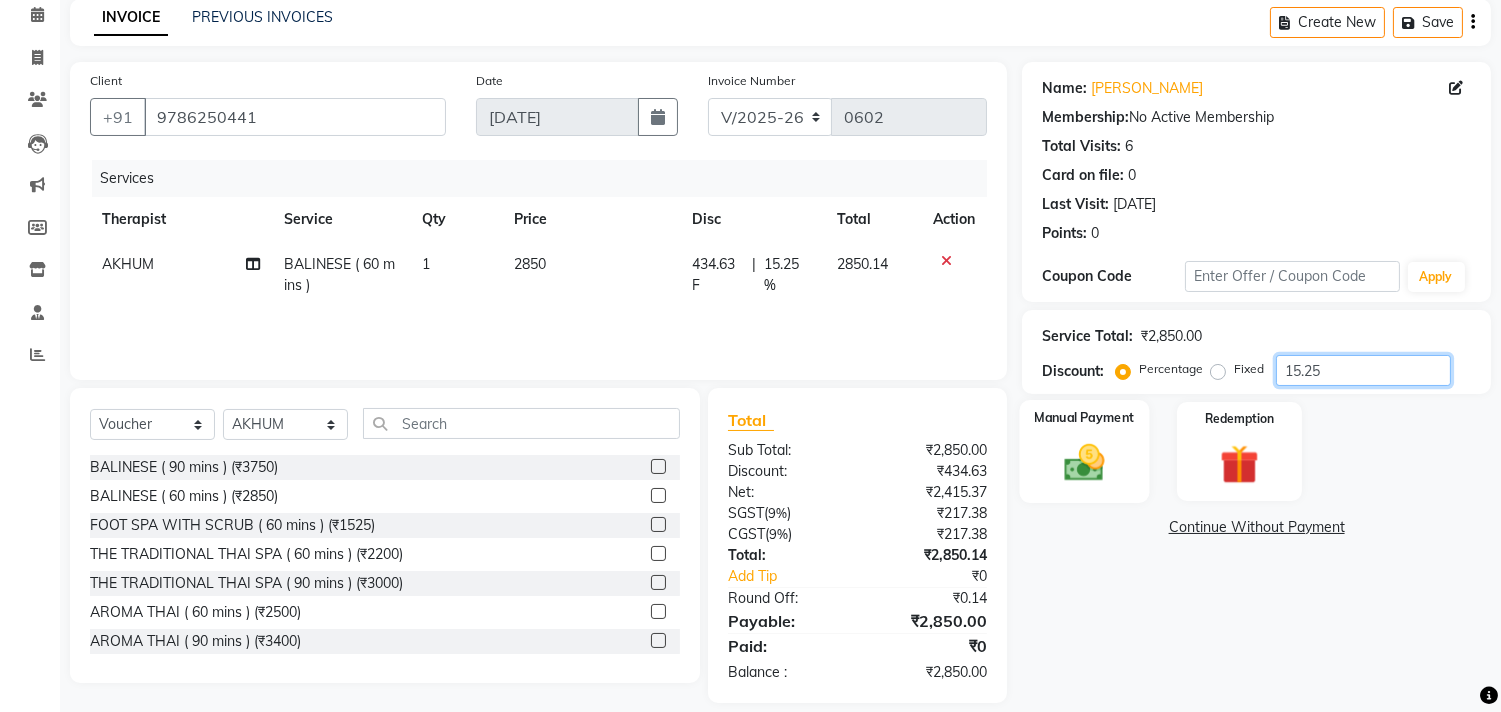 type on "15.25" 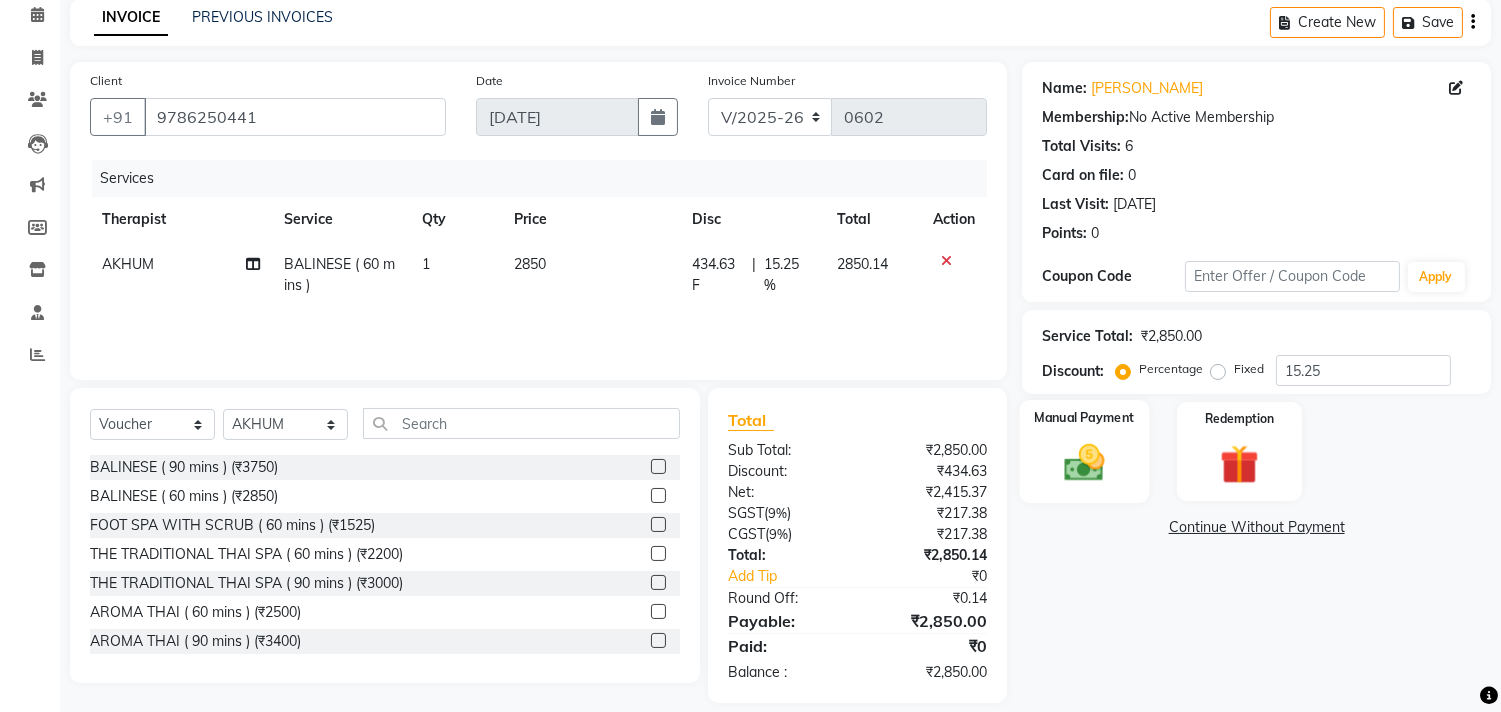 click on "Manual Payment" 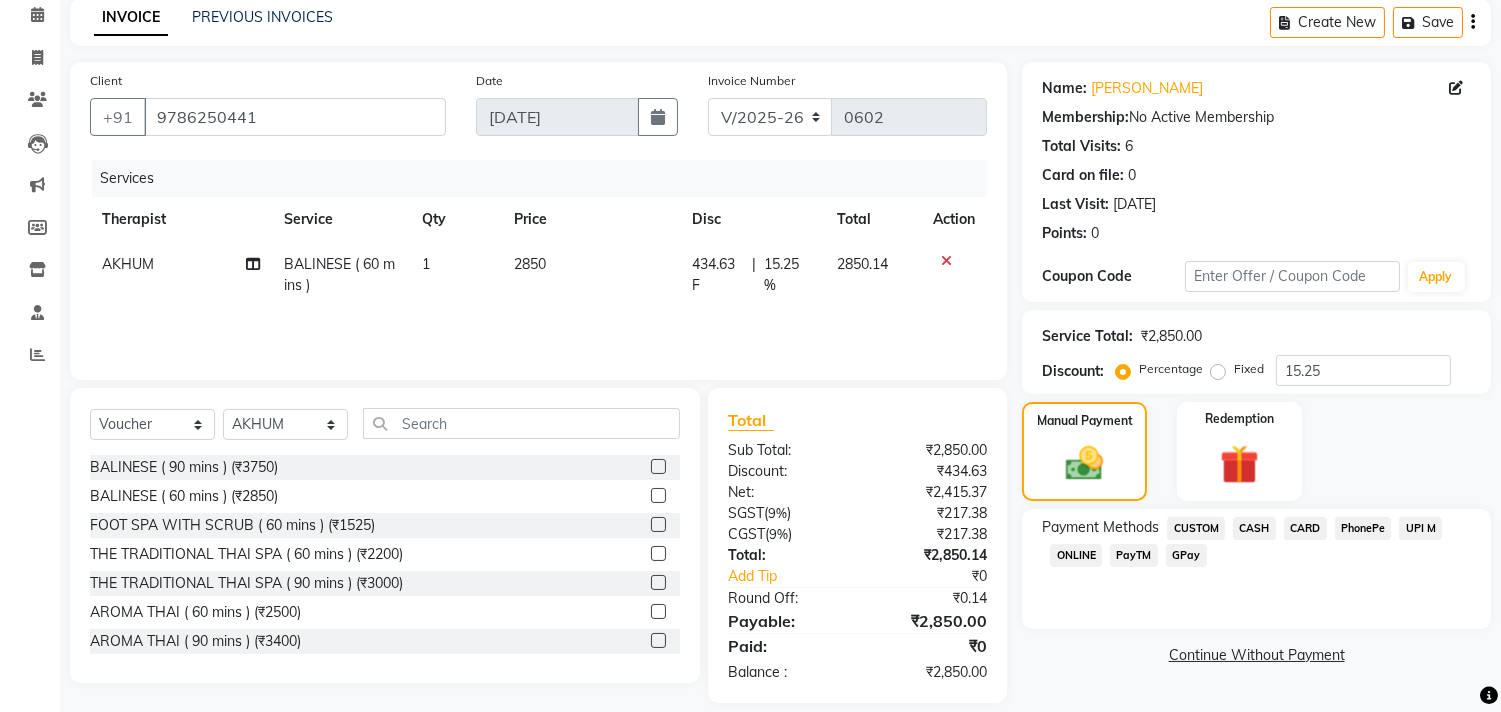 click on "CASH" 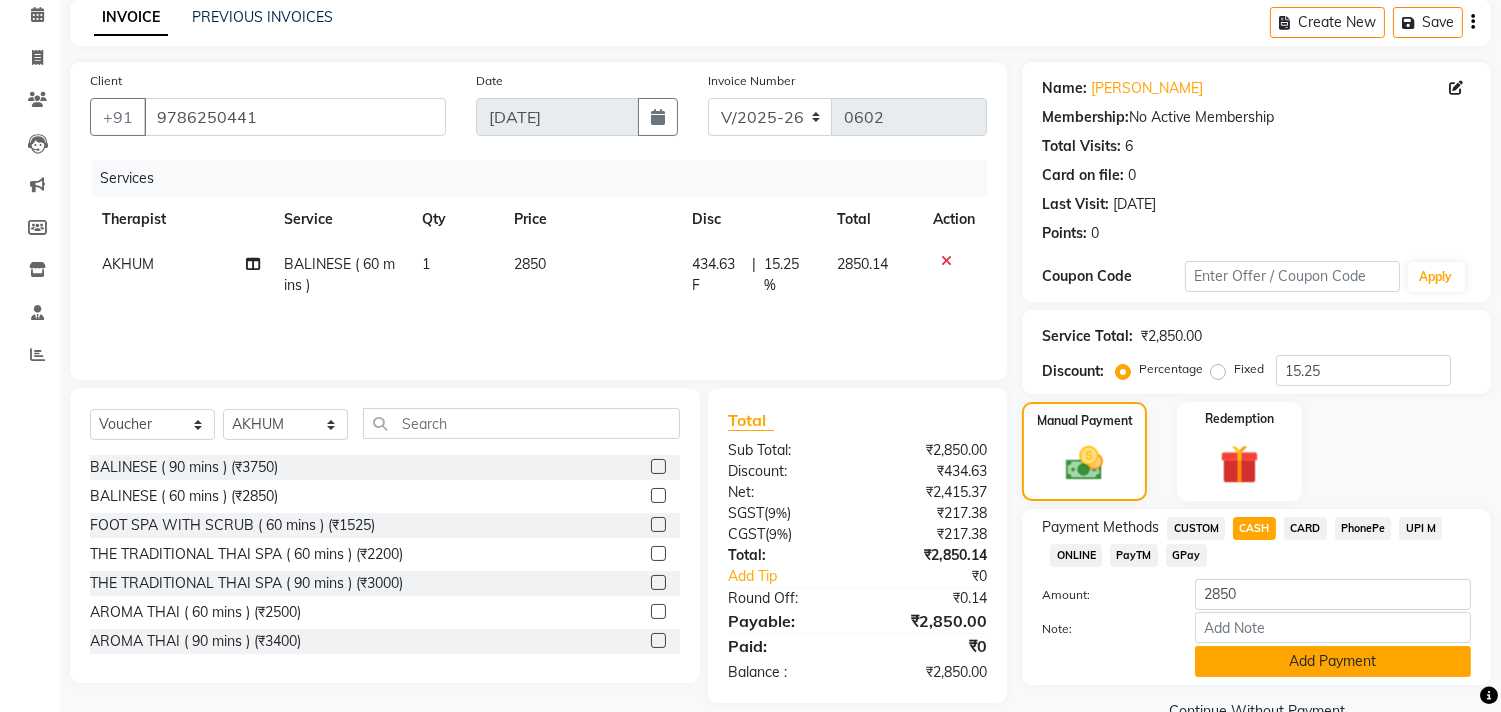 click on "Add Payment" 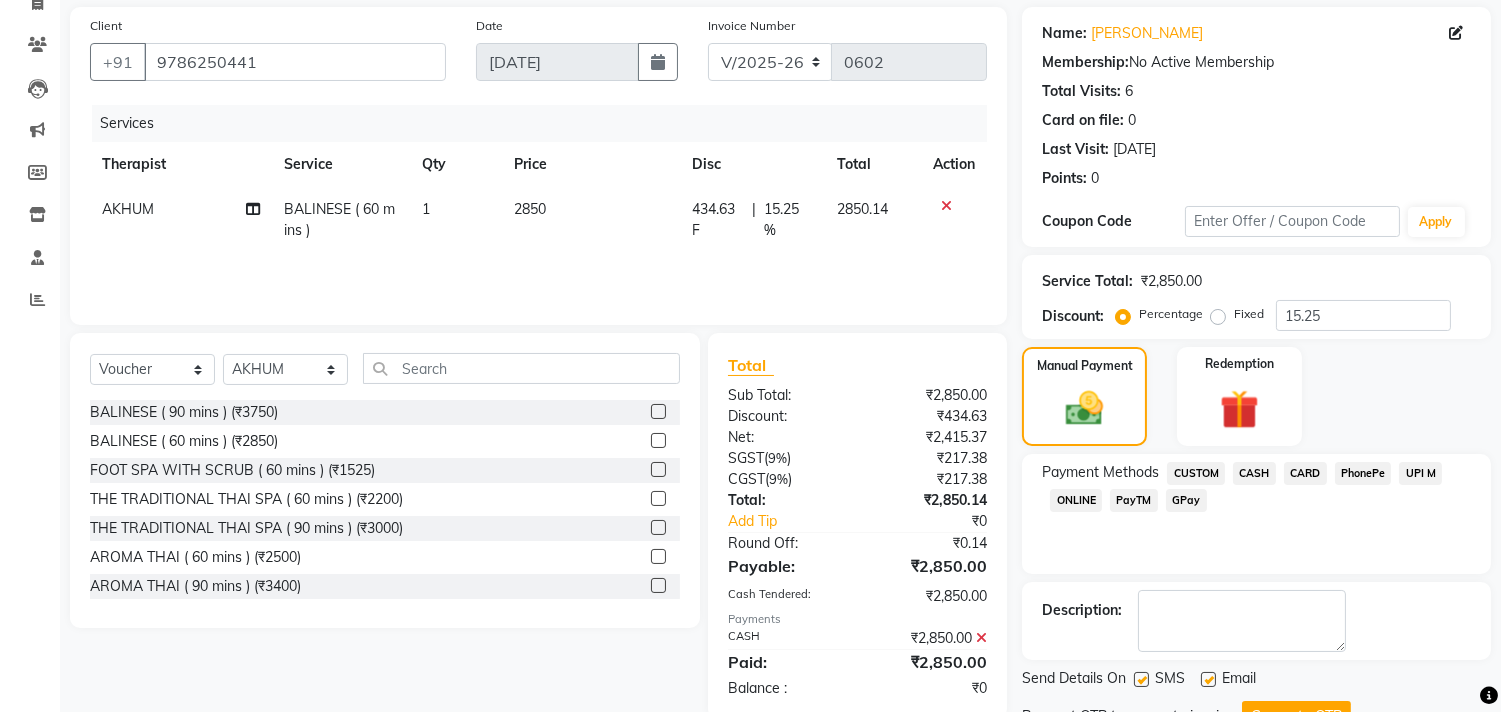scroll, scrollTop: 227, scrollLeft: 0, axis: vertical 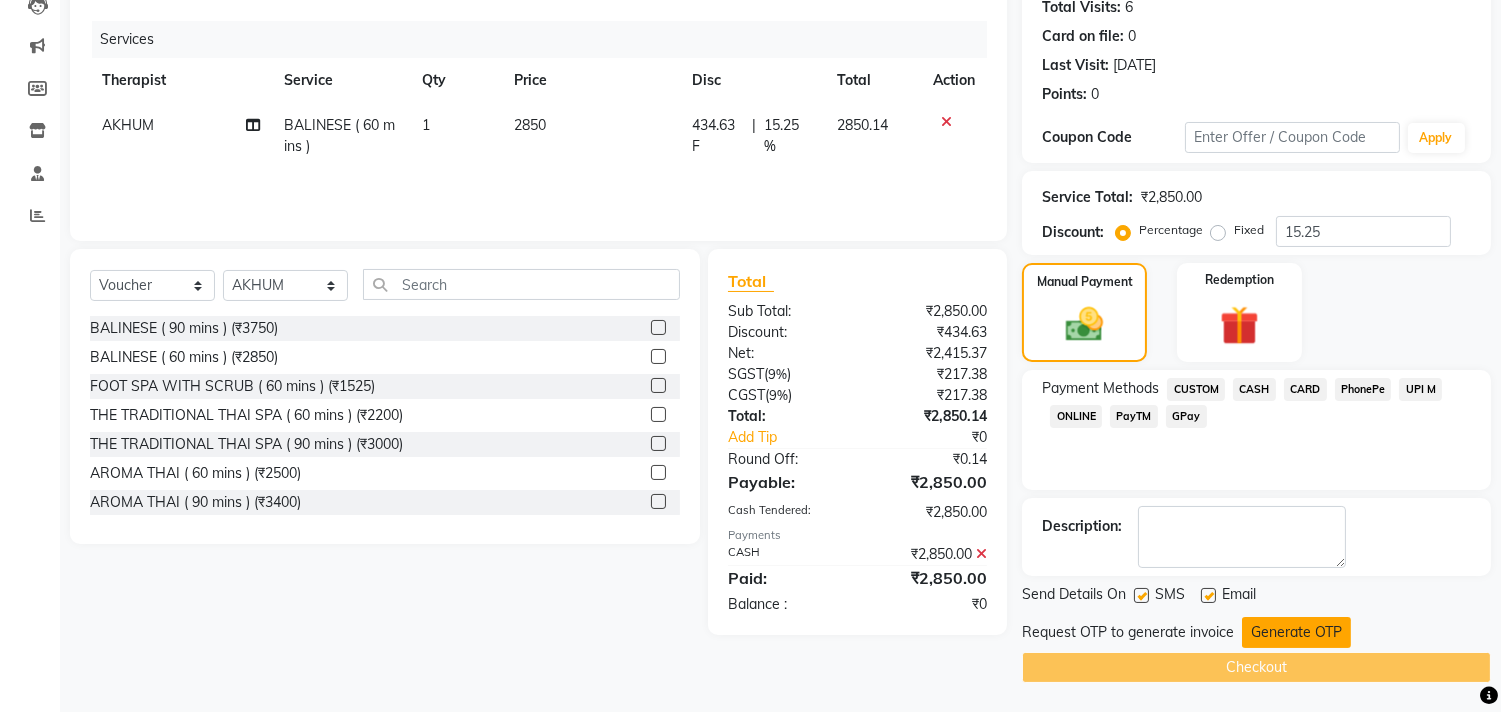 click on "Generate OTP" 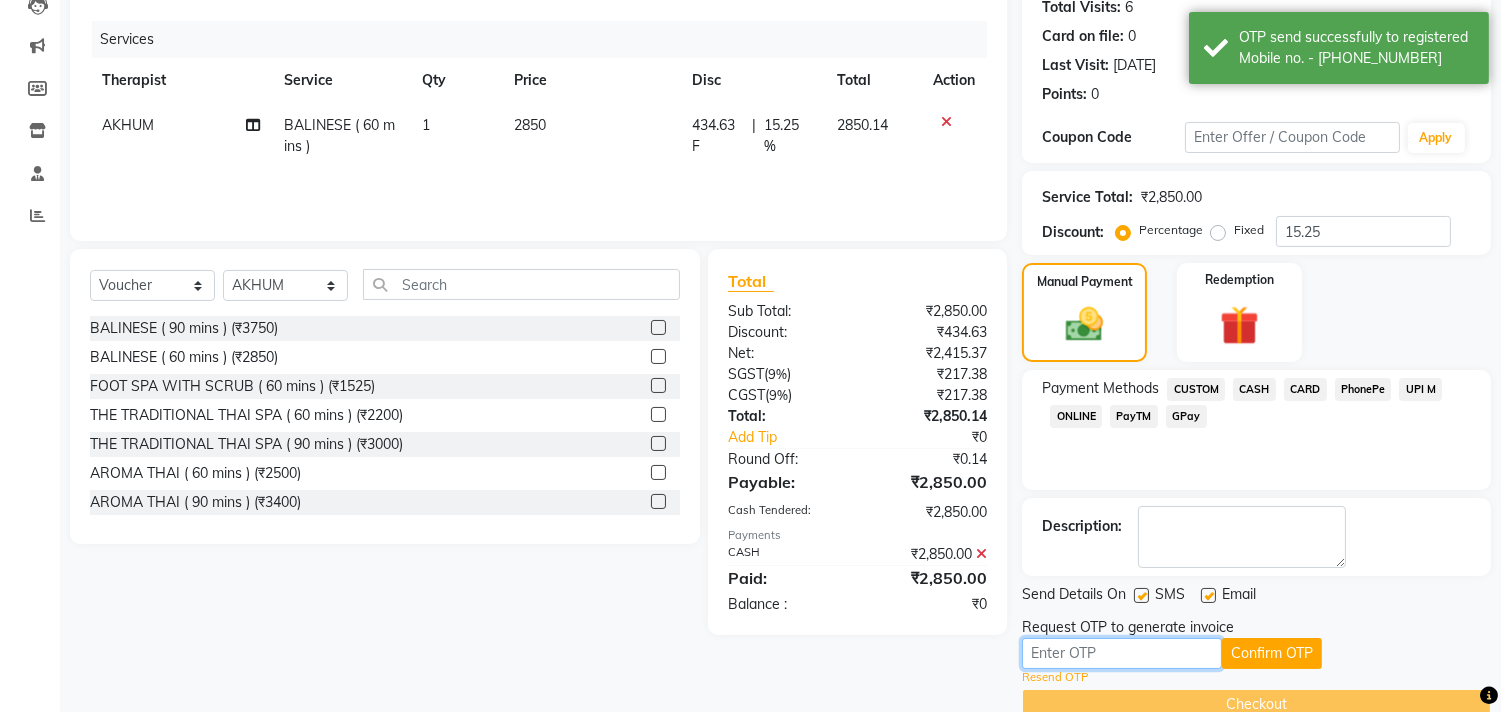 click at bounding box center (1122, 653) 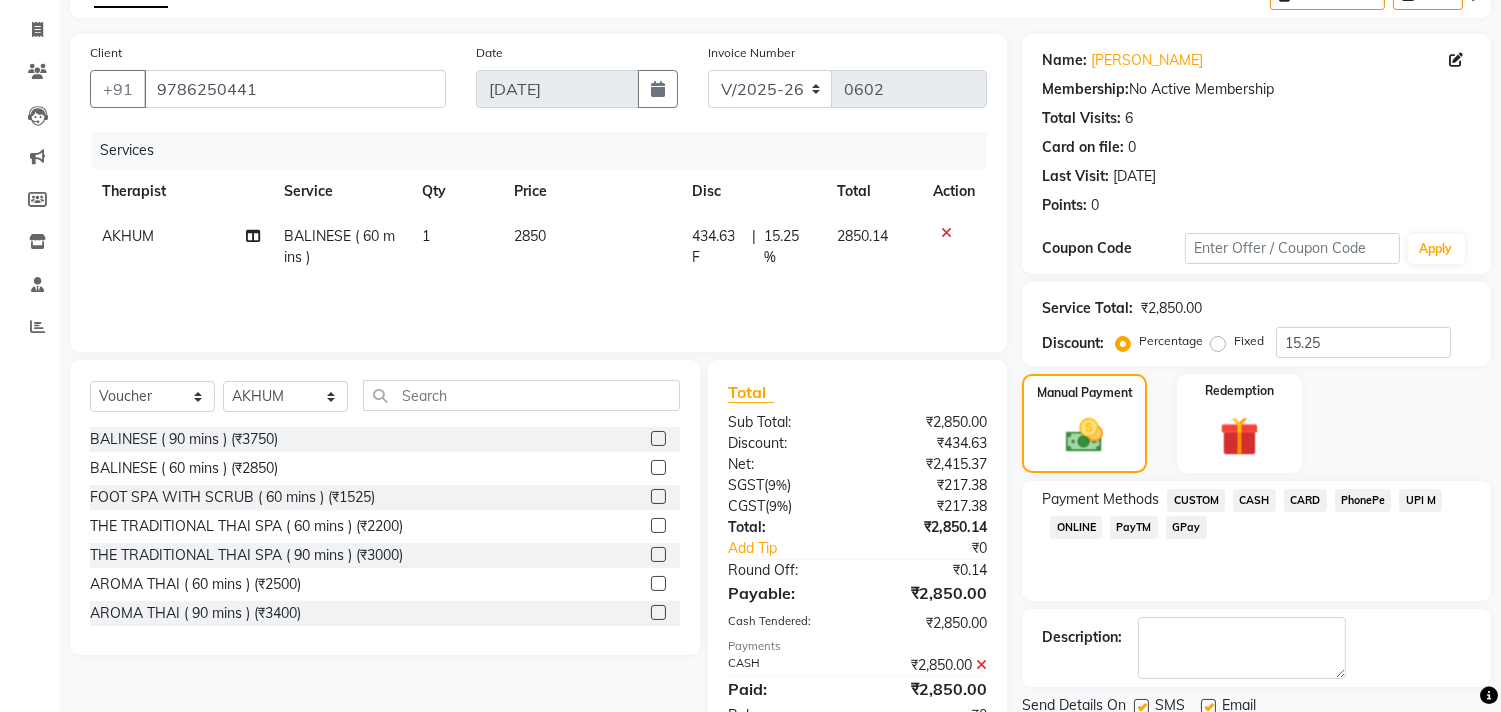scroll, scrollTop: 265, scrollLeft: 0, axis: vertical 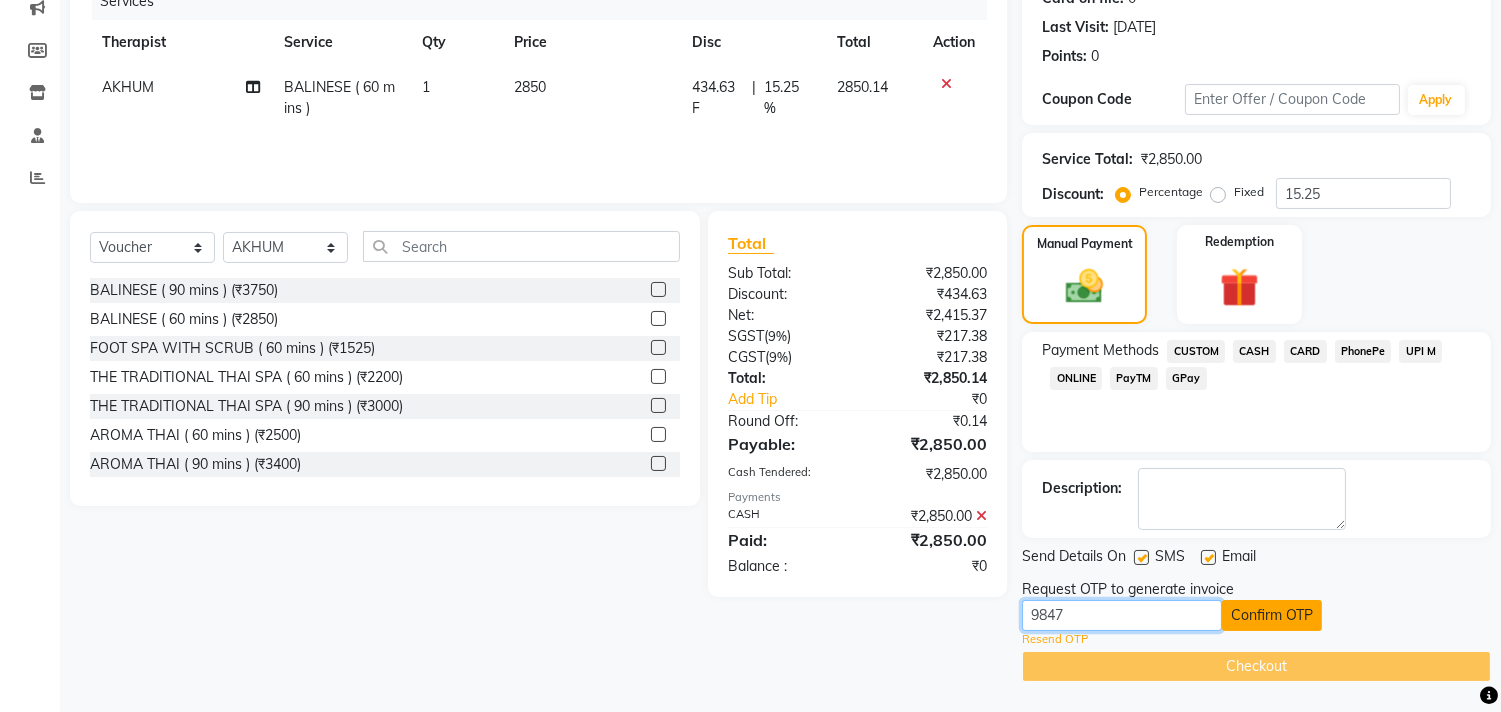 type on "9847" 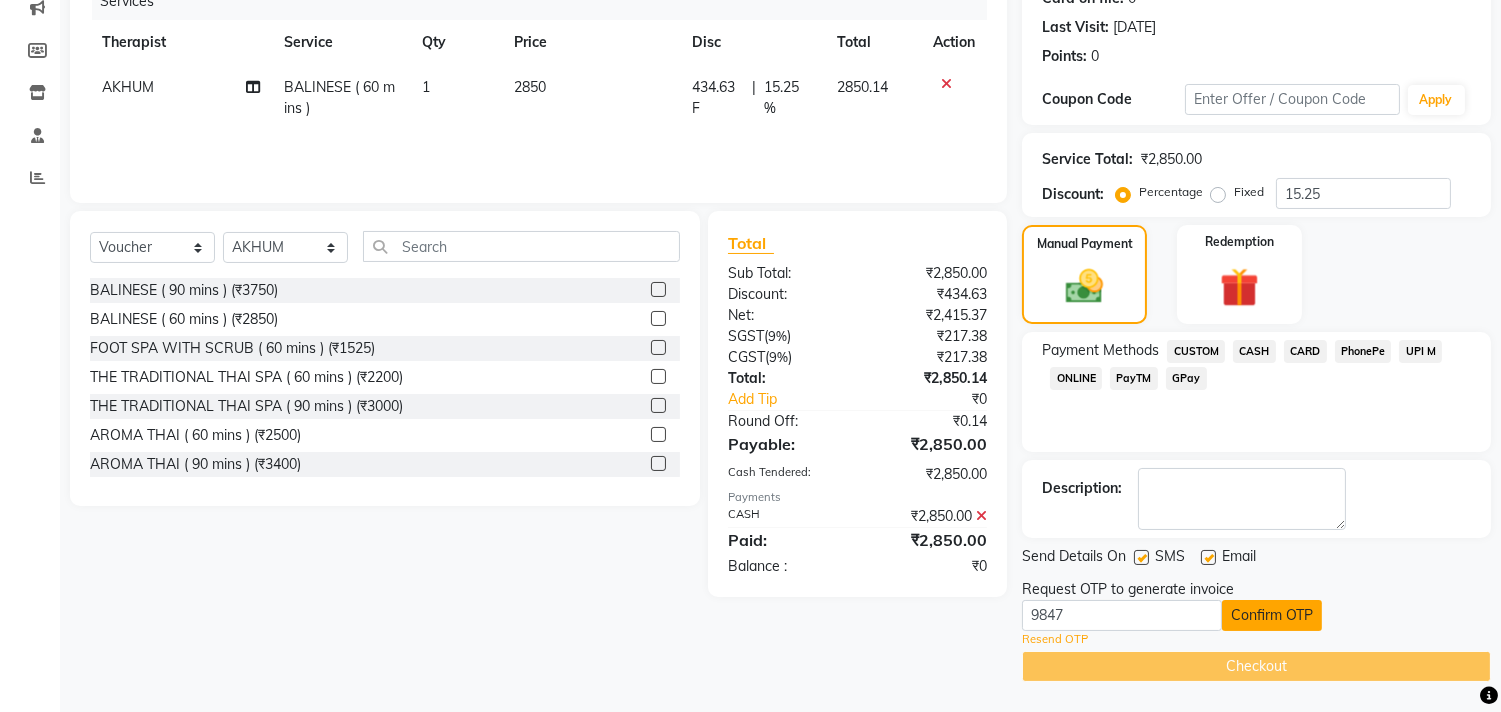 click on "Confirm OTP" 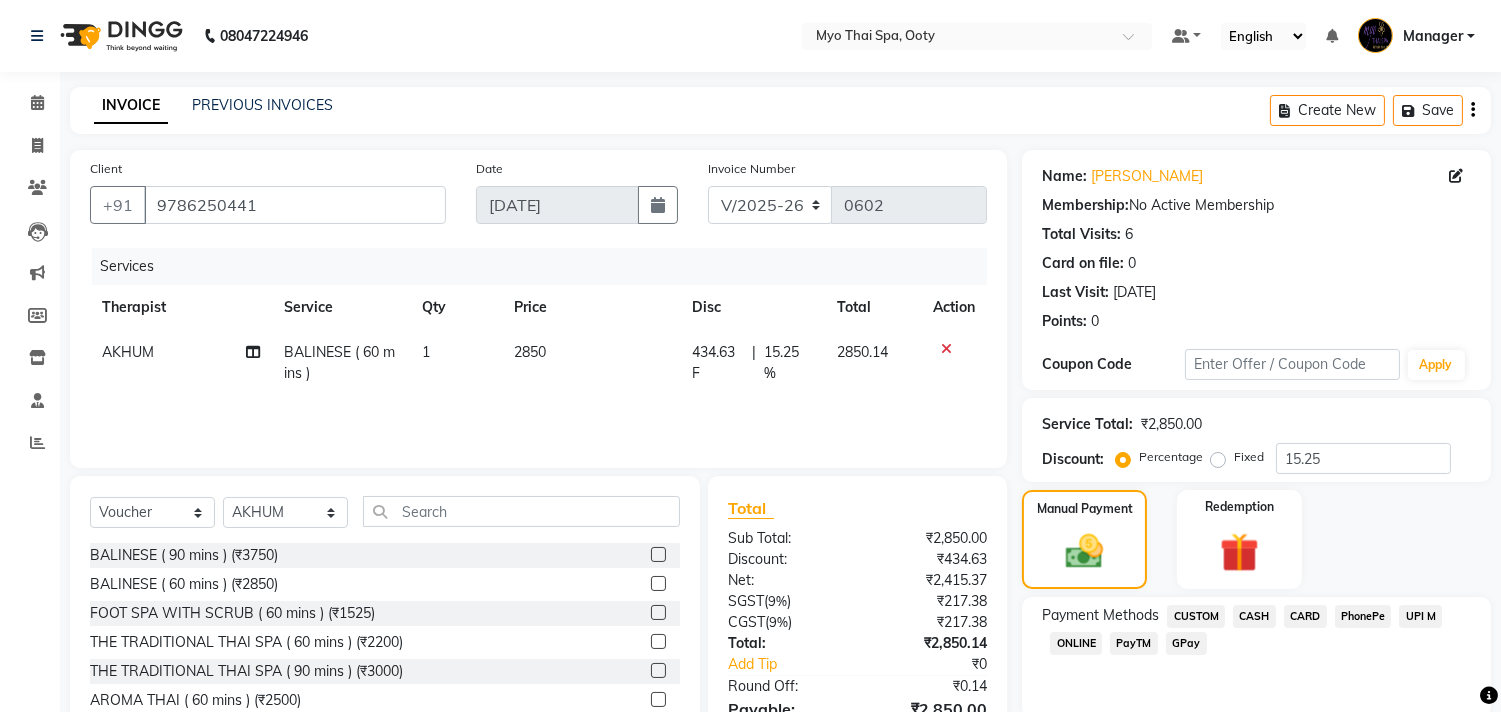 scroll, scrollTop: 187, scrollLeft: 0, axis: vertical 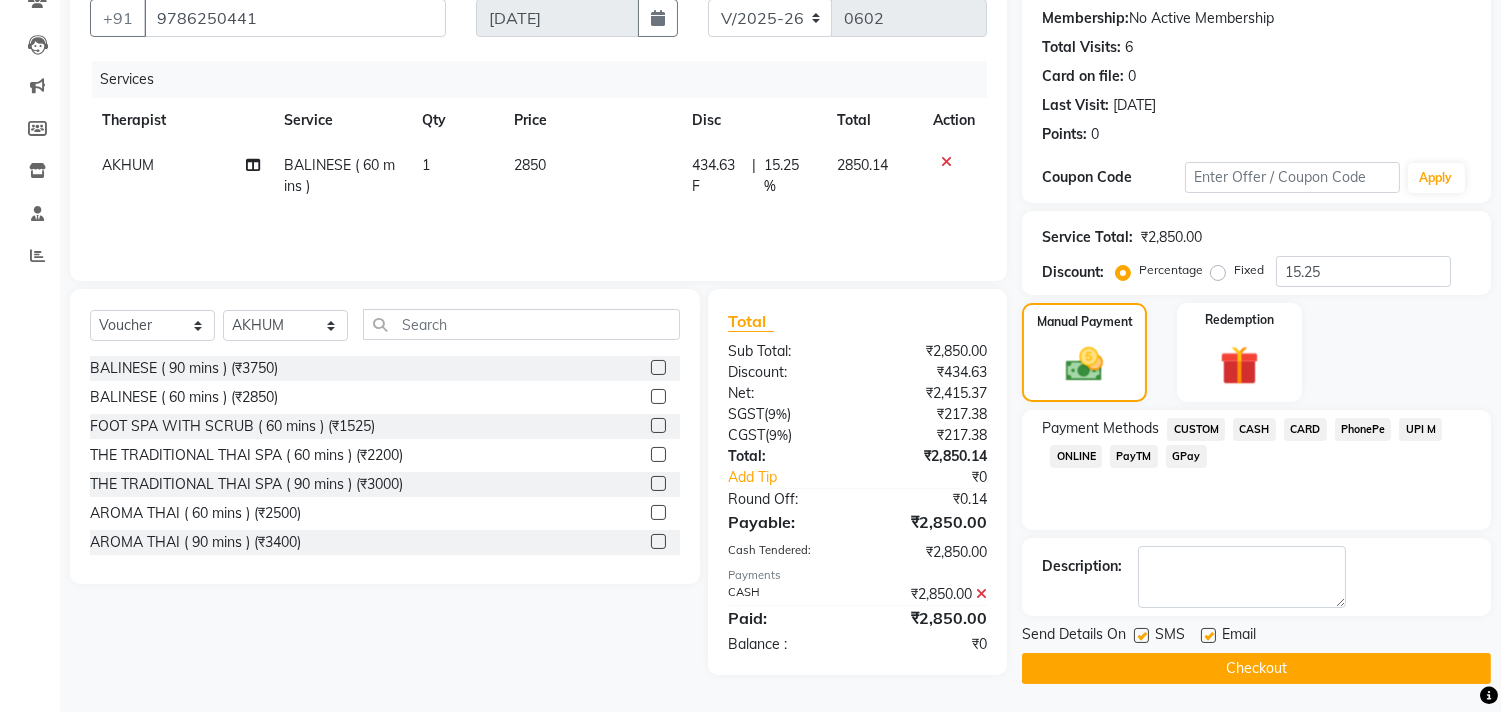 click on "Checkout" 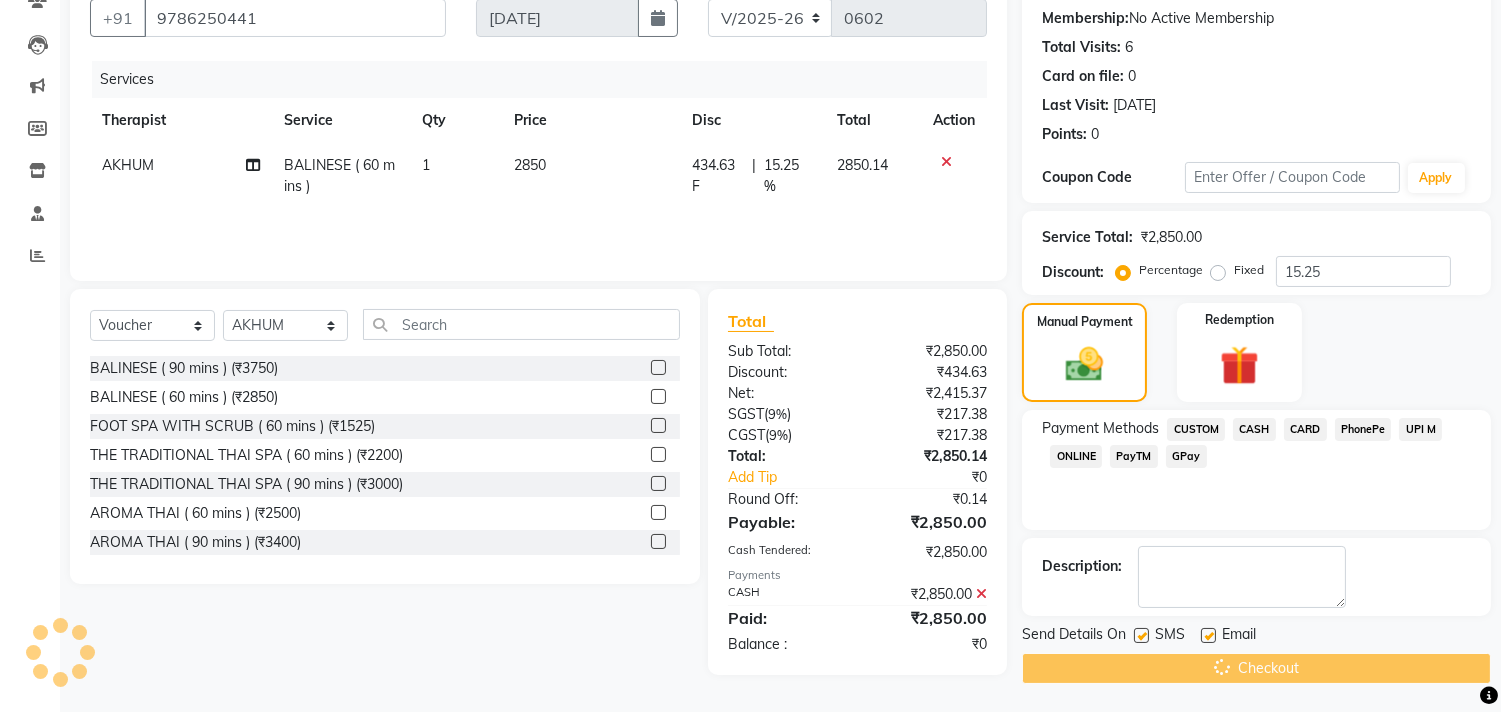scroll, scrollTop: 0, scrollLeft: 0, axis: both 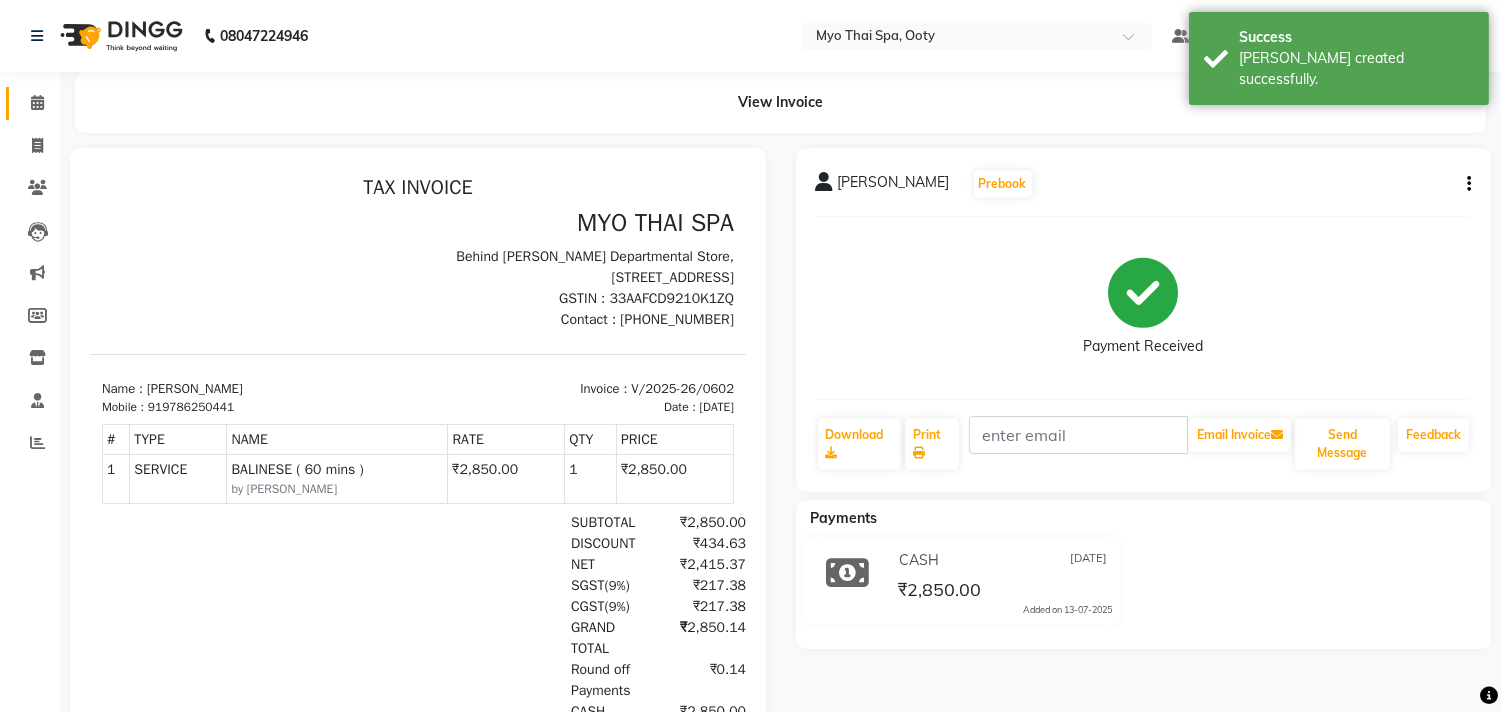 drag, startPoint x: 830, startPoint y: 633, endPoint x: 40, endPoint y: 105, distance: 950.2021 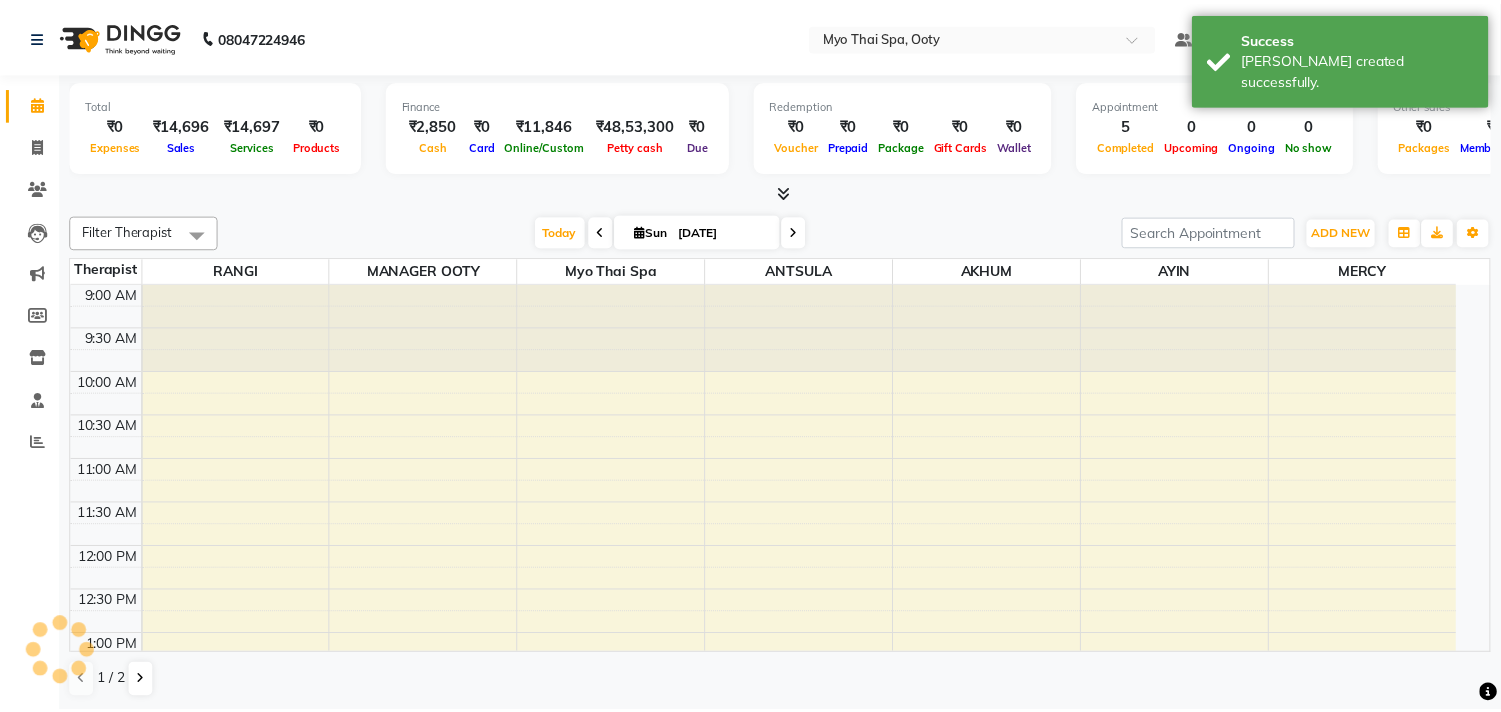 scroll, scrollTop: 0, scrollLeft: 0, axis: both 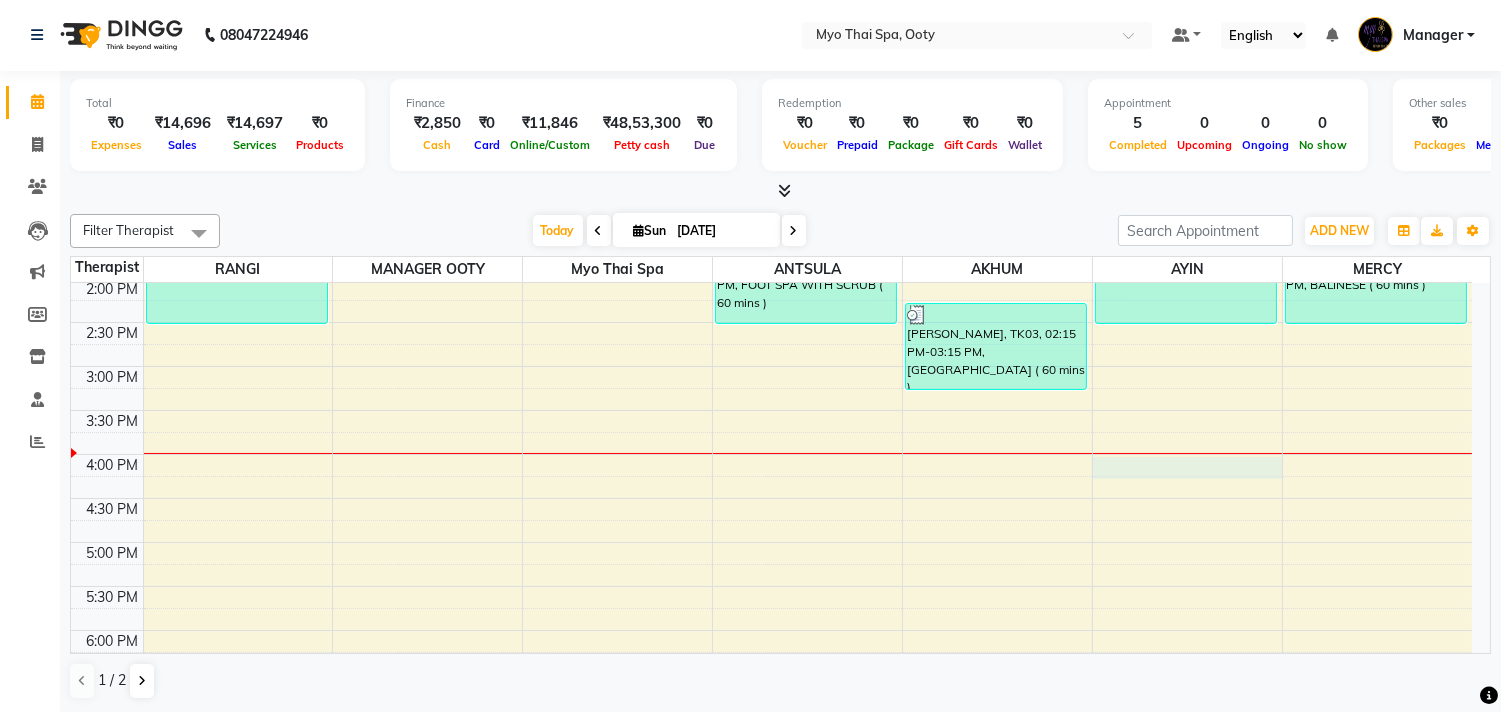 click on "9:00 AM 9:30 AM 10:00 AM 10:30 AM 11:00 AM 11:30 AM 12:00 PM 12:30 PM 1:00 PM 1:30 PM 2:00 PM 2:30 PM 3:00 PM 3:30 PM 4:00 PM 4:30 PM 5:00 PM 5:30 PM 6:00 PM 6:30 PM 7:00 PM 7:30 PM 8:00 PM 8:30 PM 9:00 PM 9:30 PM     sriteja, TK01, 01:00 PM-02:30 PM, SWEDISH ( 90 mins )     niyaz, TK02, 01:30 PM-02:30 PM, FOOT SPA WITH SCRUB ( 60 mins )     ASHAR, TK03, 02:15 PM-03:15 PM, BALINESE ( 60 mins )     sriteja, TK01, 01:00 PM-02:30 PM, SWEDISH ( 90 mins )     niyaz, TK02, 01:30 PM-02:30 PM, BALINESE ( 60 mins )" at bounding box center [771, 410] 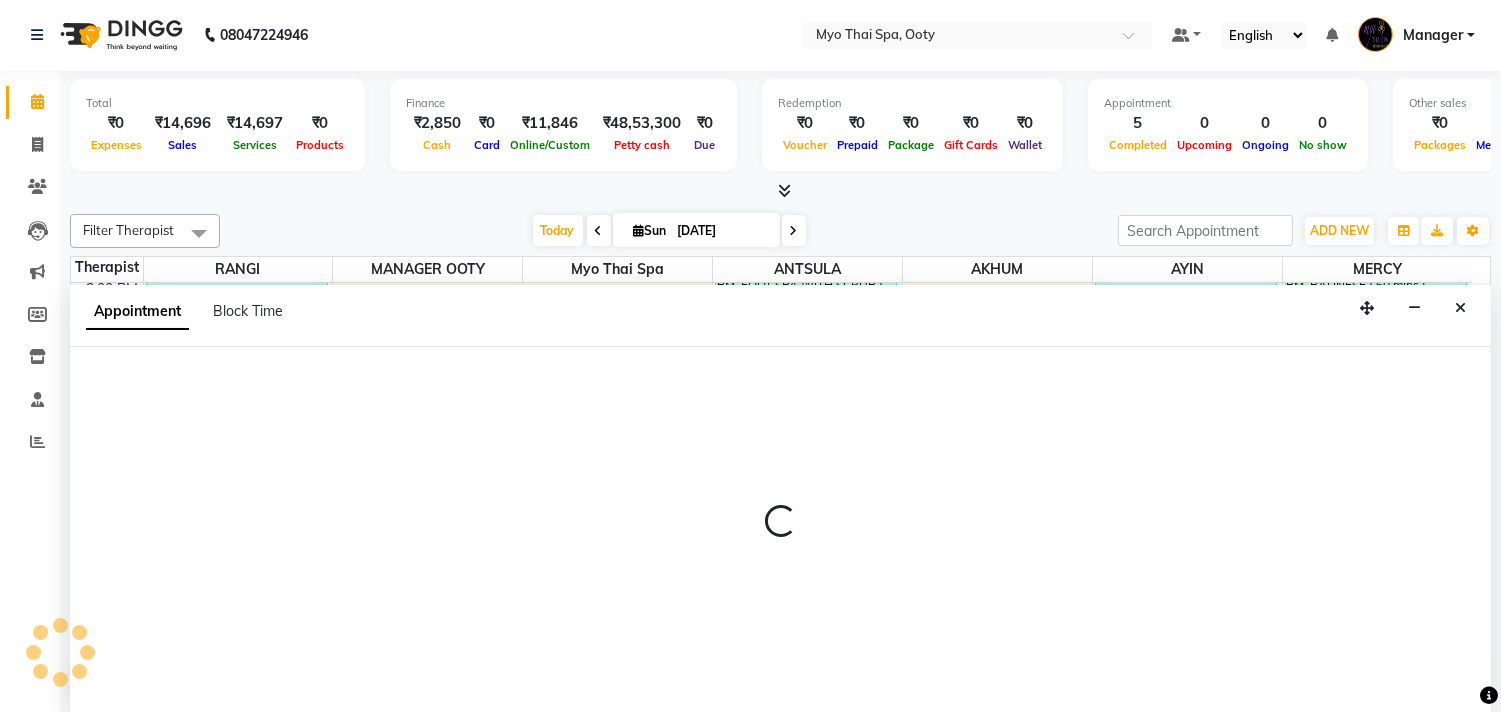 select on "84004" 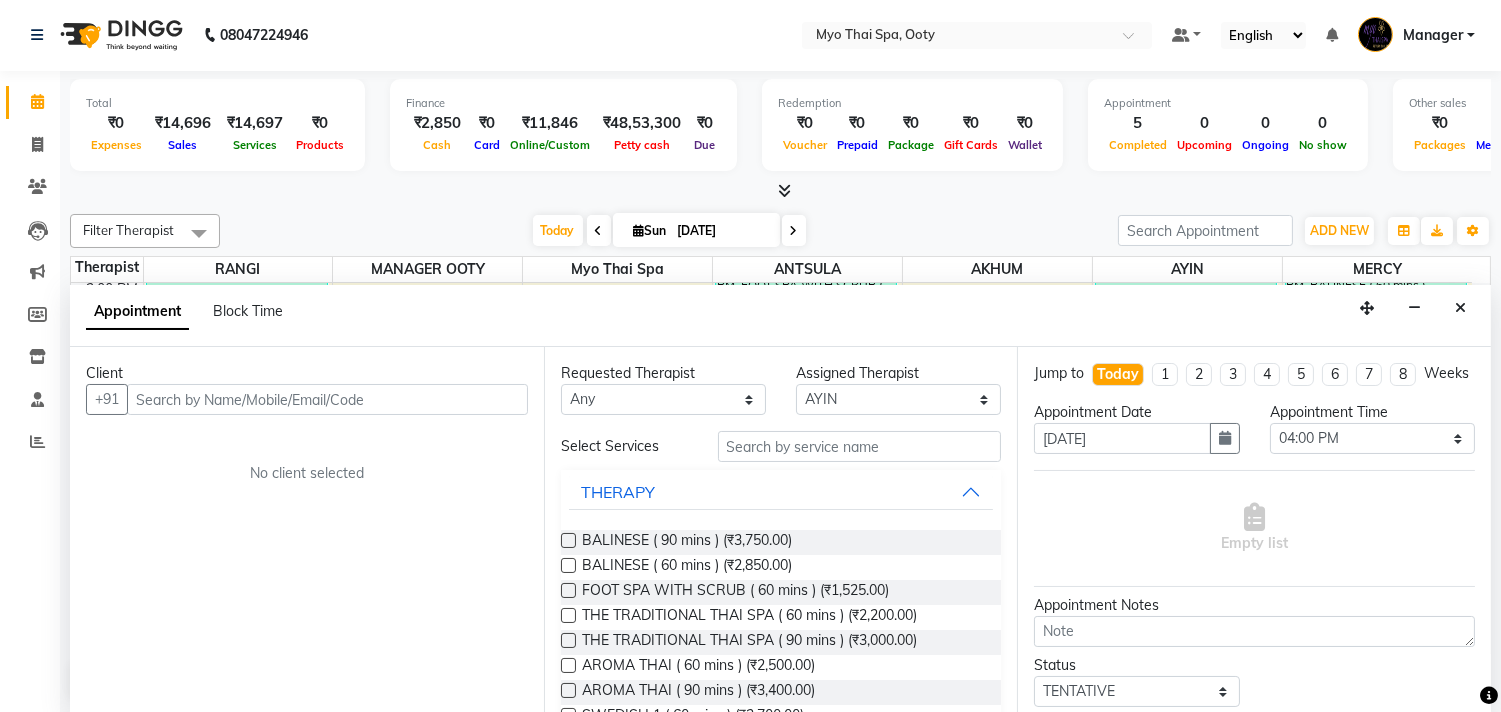 click at bounding box center (327, 399) 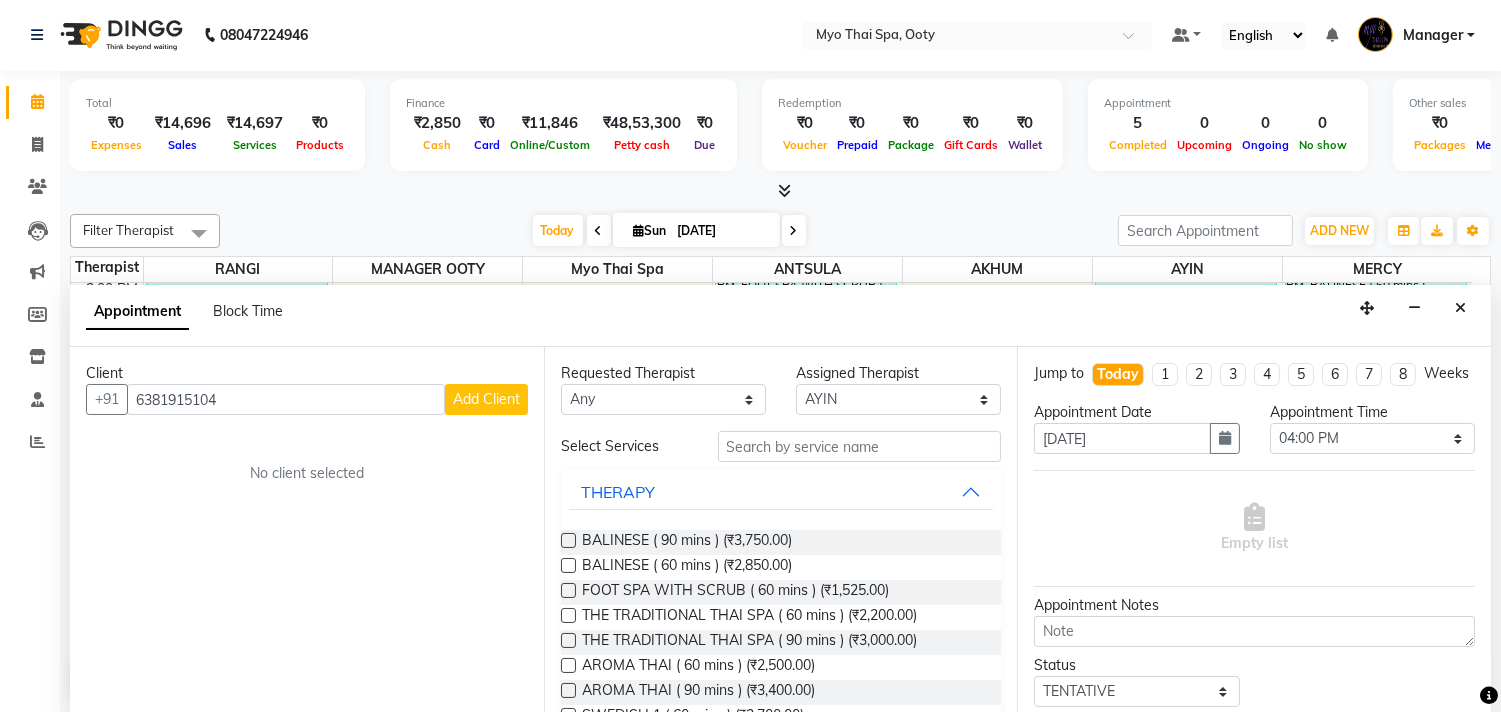 click on "6381915104" at bounding box center (286, 399) 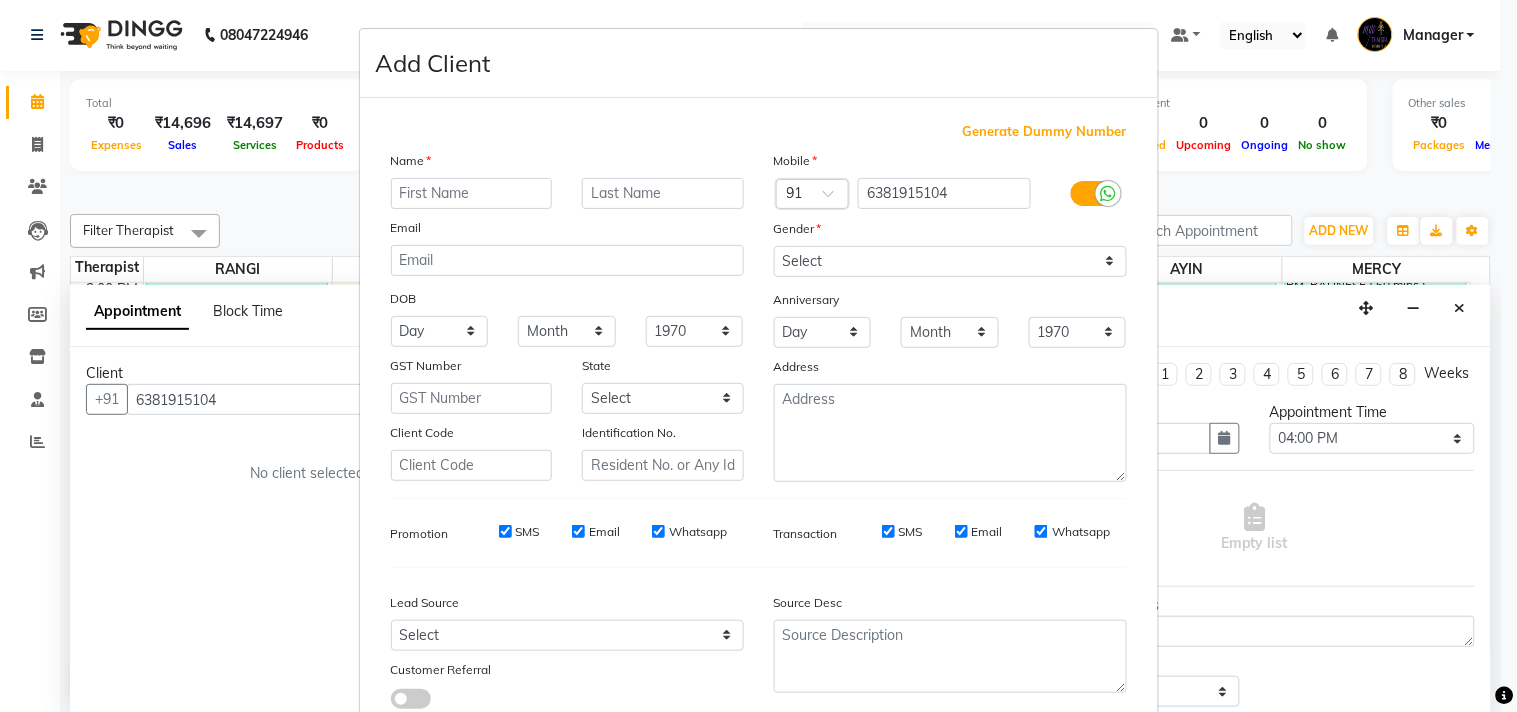 click at bounding box center [472, 193] 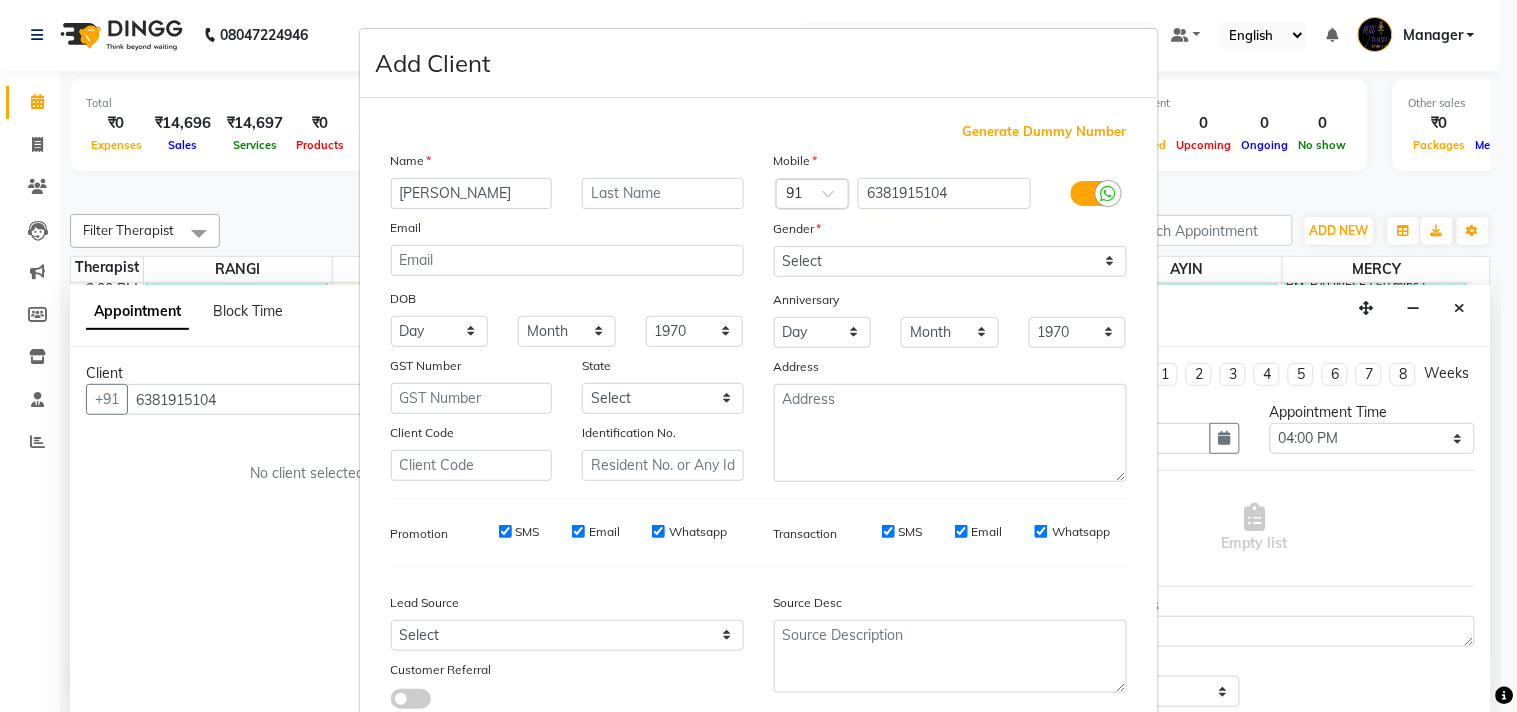 type on "muthu kumar" 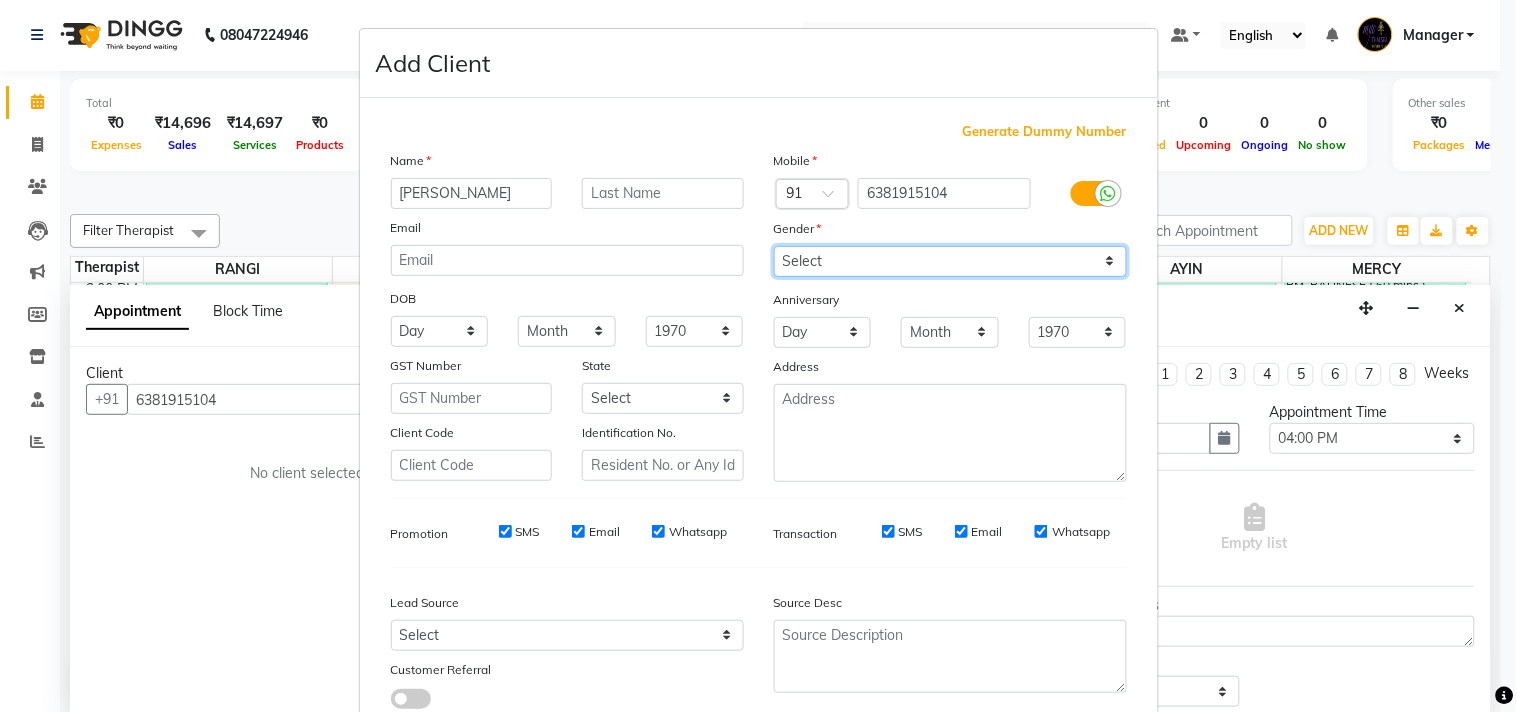 click on "Select Male Female Other Prefer Not To Say" at bounding box center [950, 261] 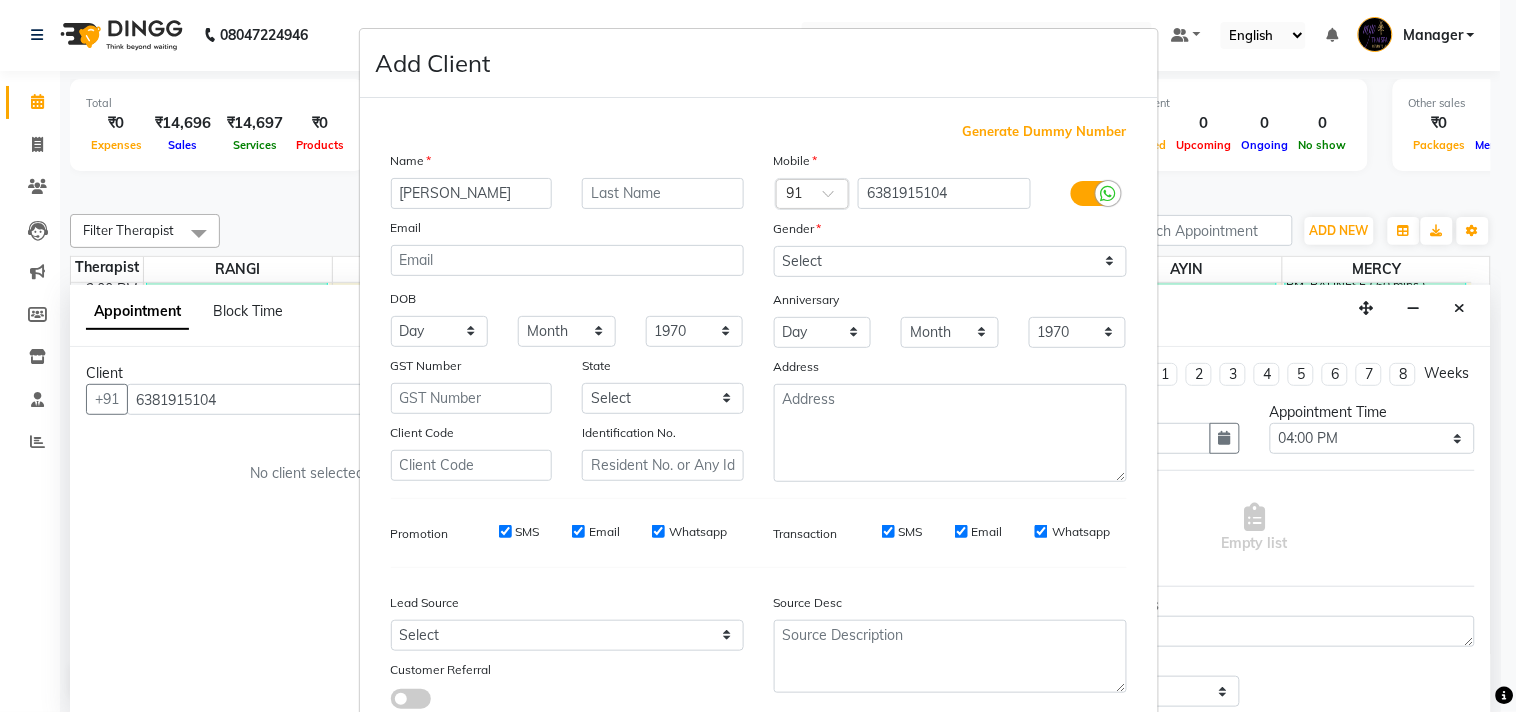 click on "Whatsapp" at bounding box center [1081, 532] 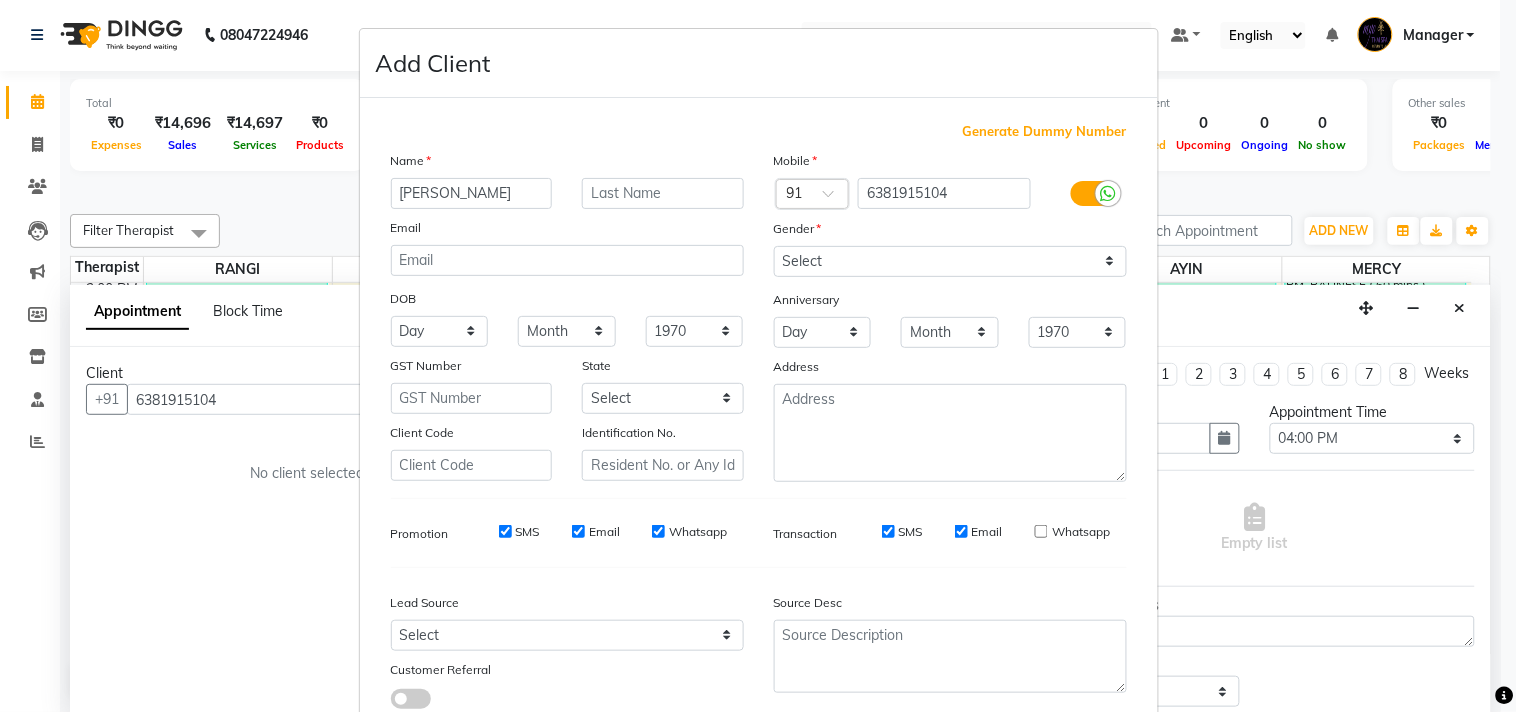 click on "Email" at bounding box center [987, 532] 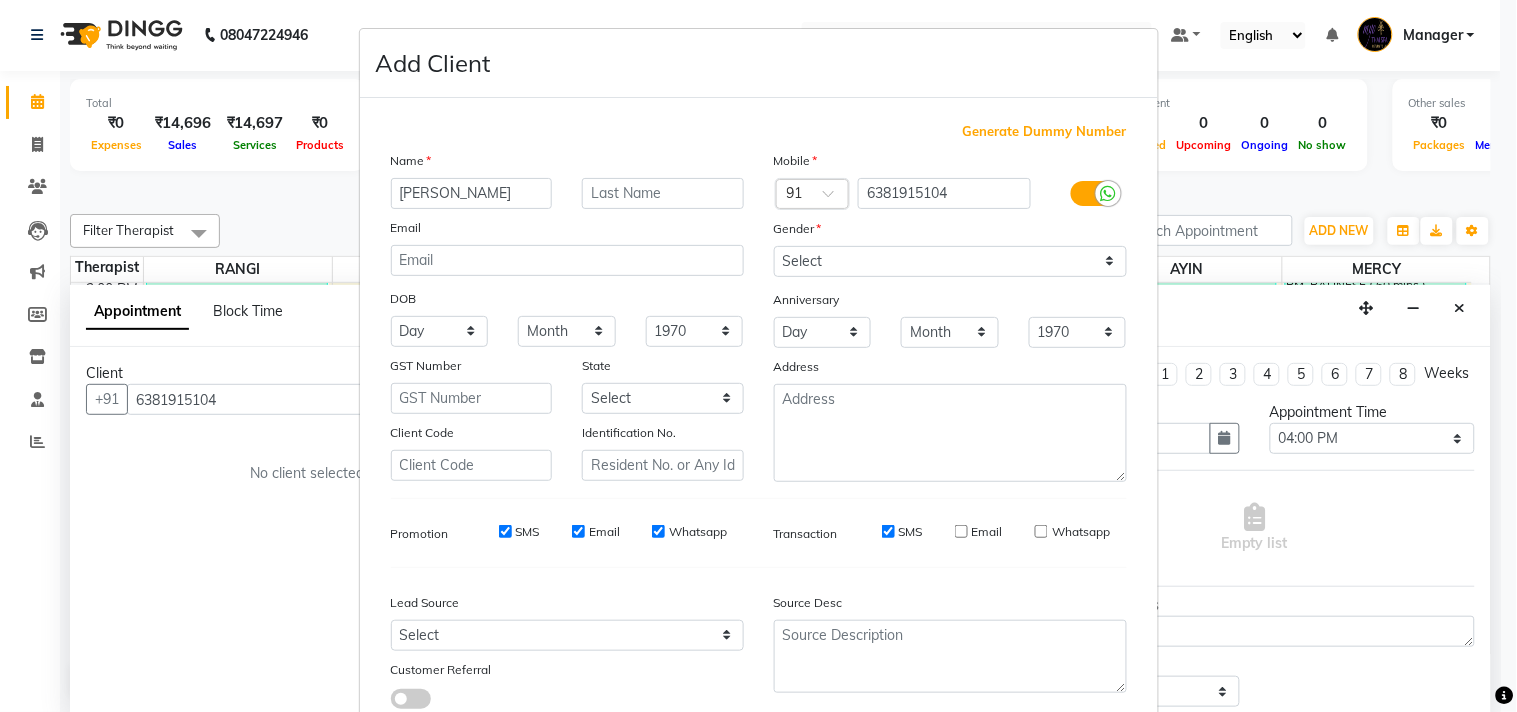 click on "Promotion SMS Email Whatsapp" at bounding box center [567, 533] 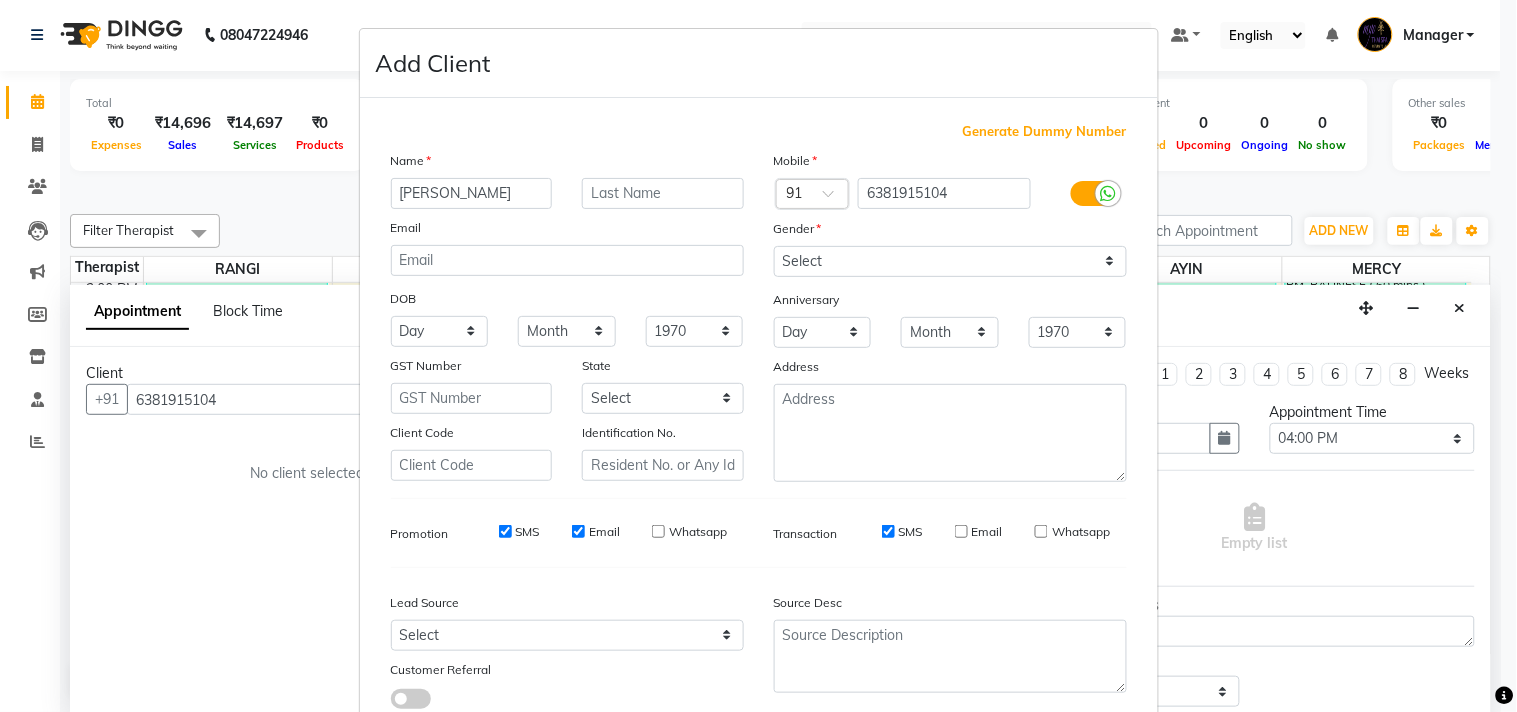 click on "Email" at bounding box center (604, 532) 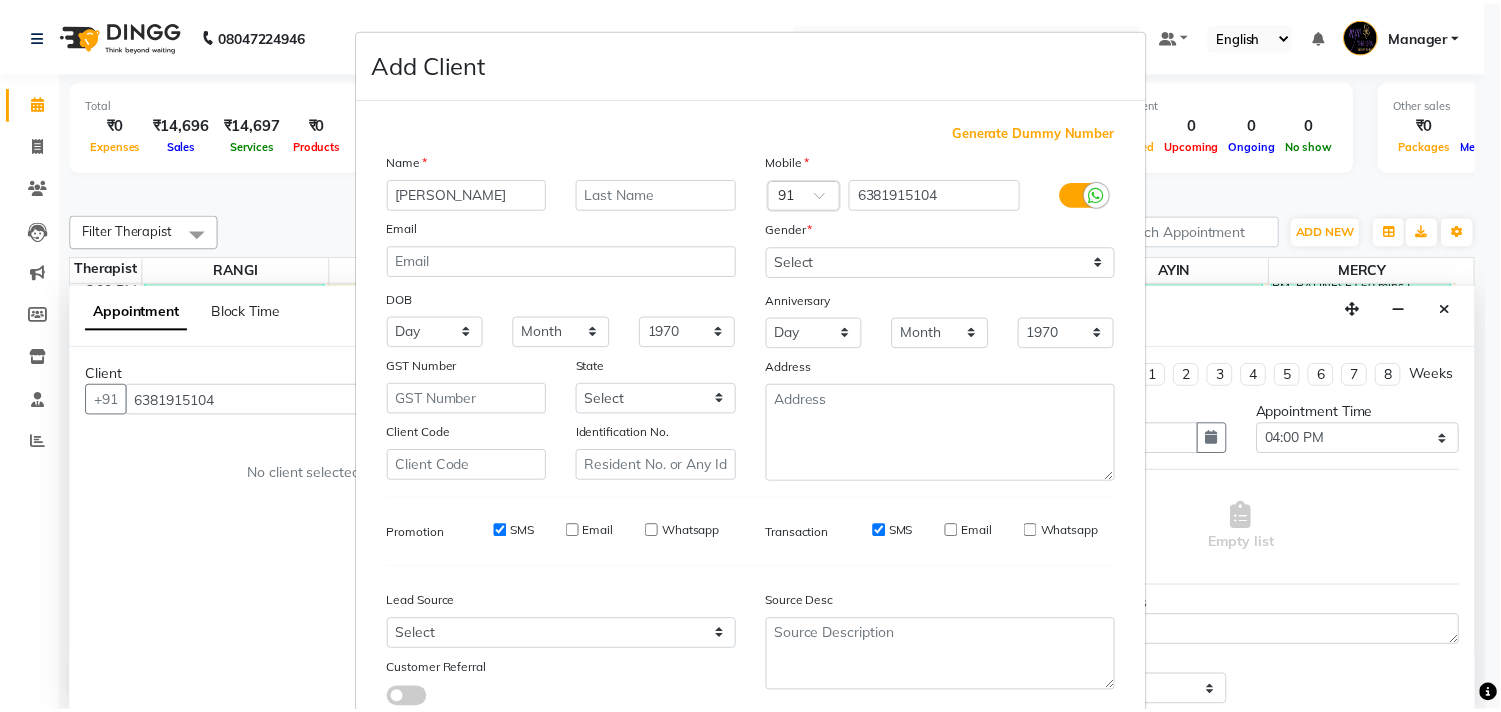 scroll, scrollTop: 138, scrollLeft: 0, axis: vertical 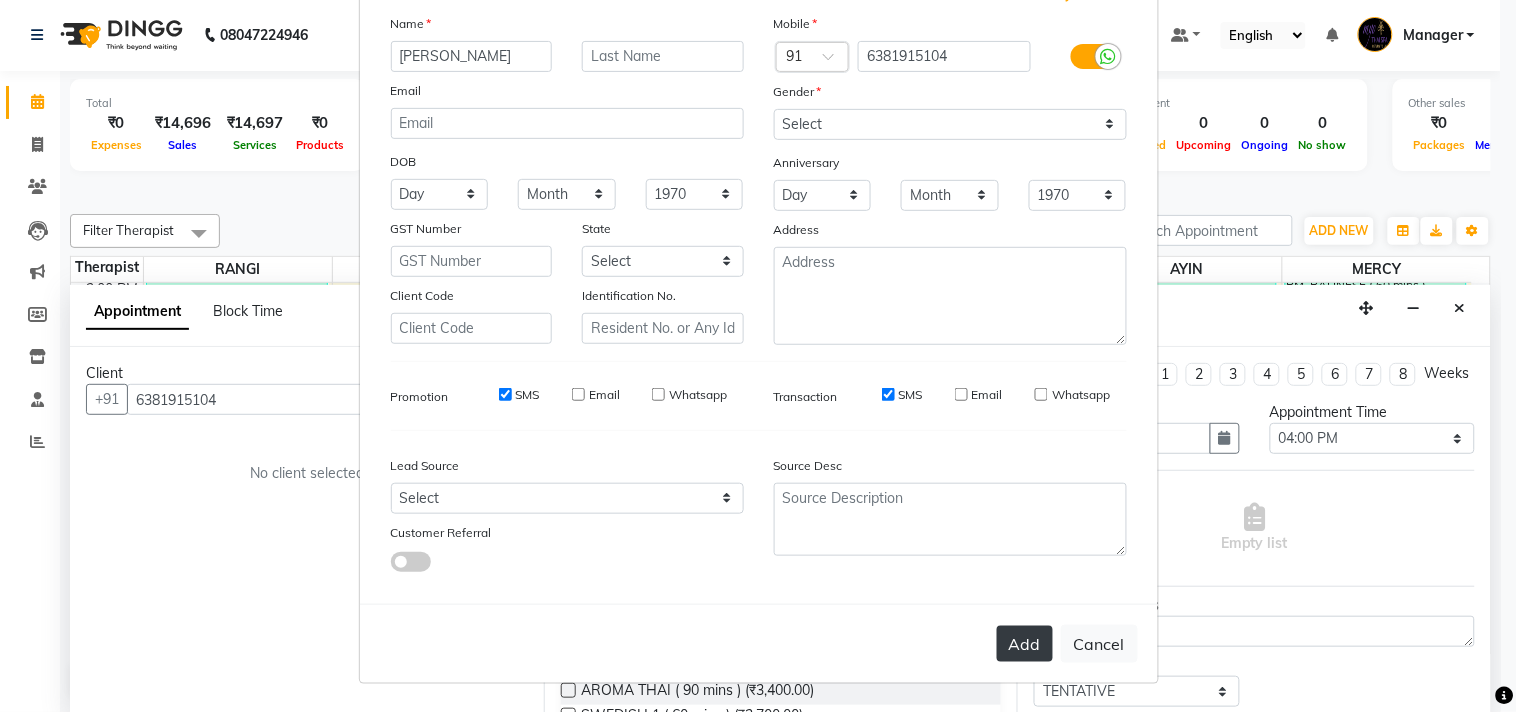 click on "Add" at bounding box center [1025, 644] 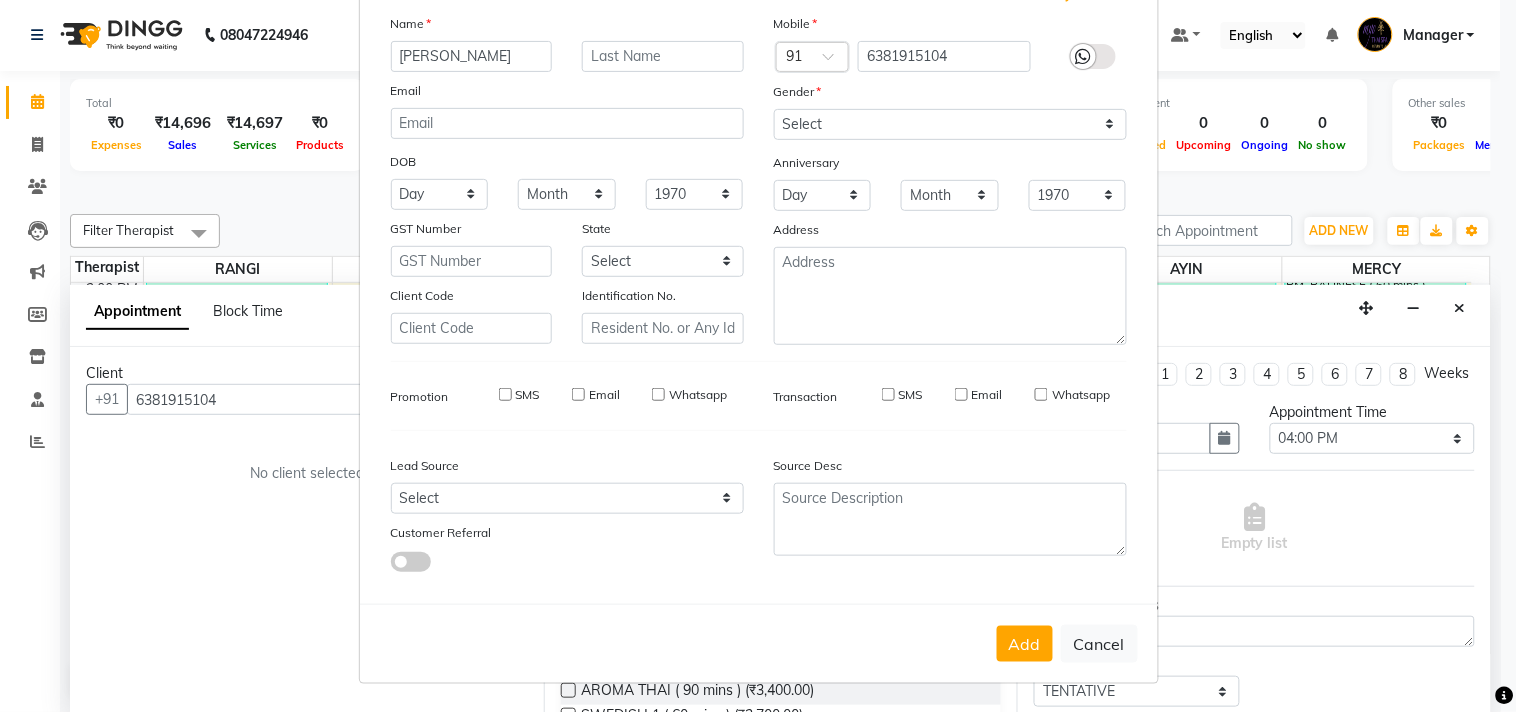 type 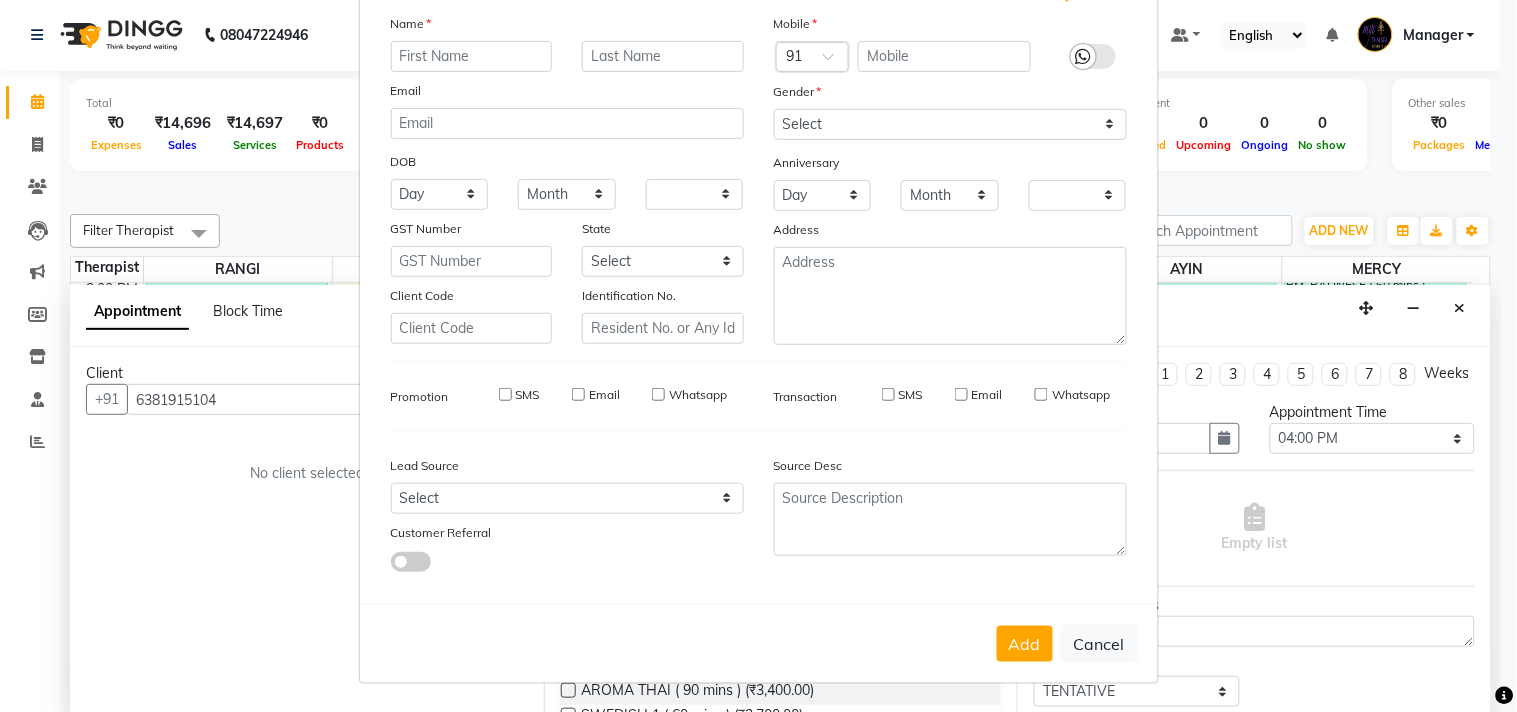 checkbox on "false" 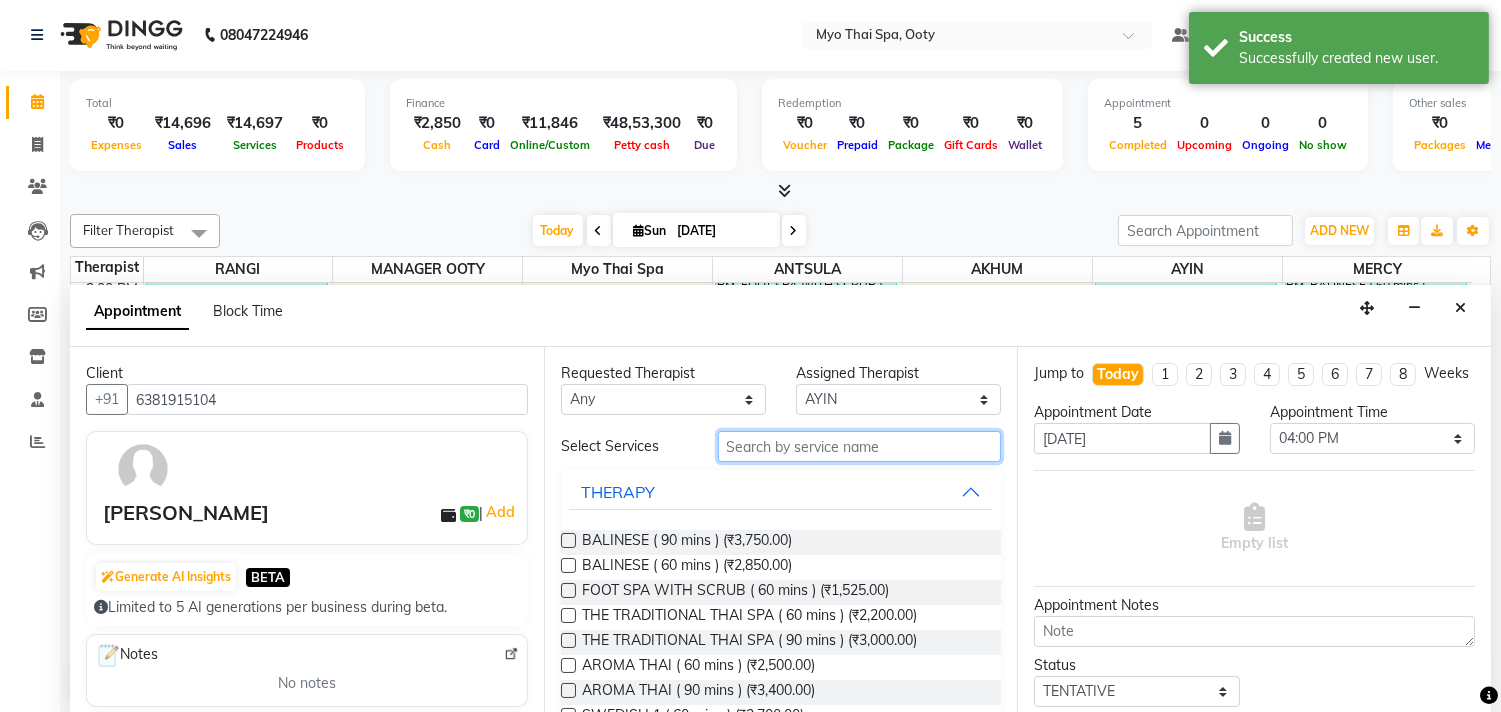 click at bounding box center (860, 446) 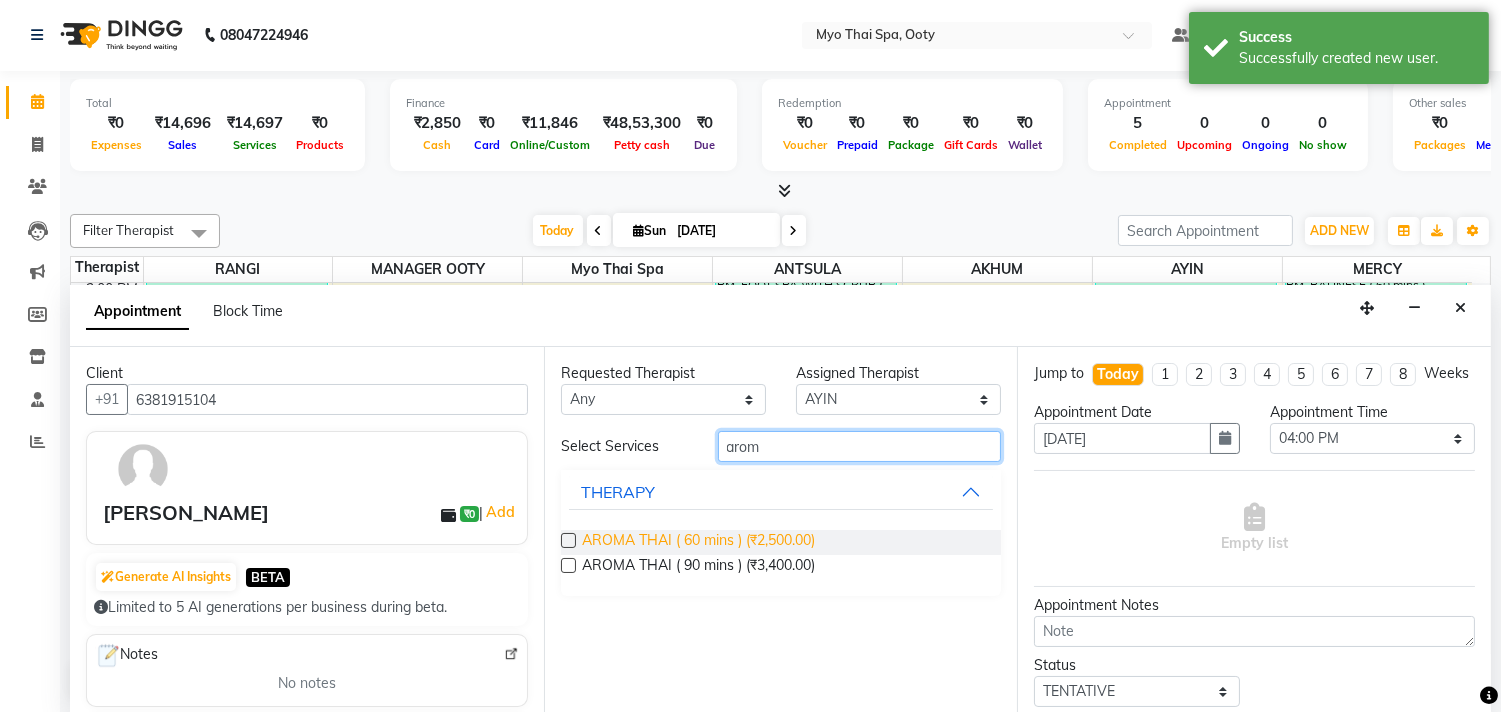 type on "arom" 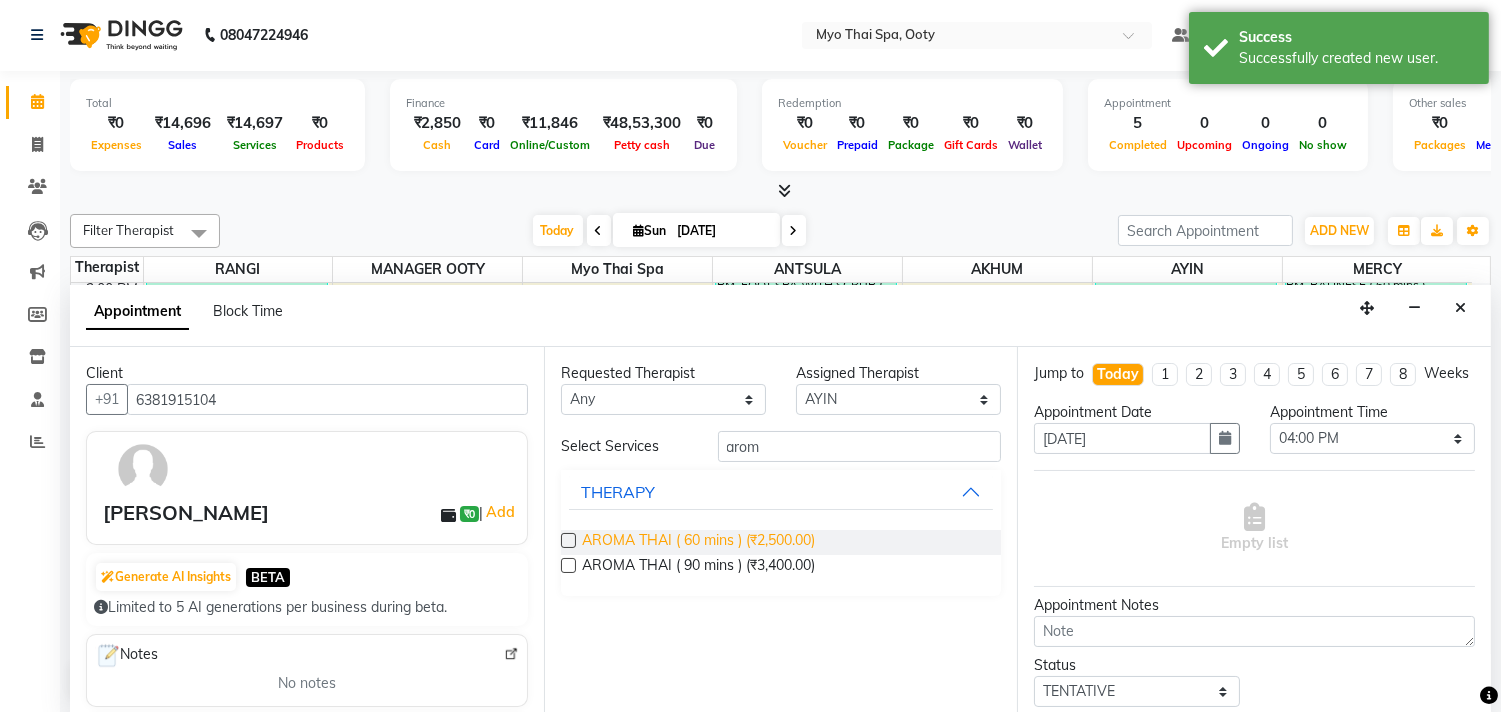click on "AROMA THAI ( 60 mins ) (₹2,500.00)" at bounding box center [698, 542] 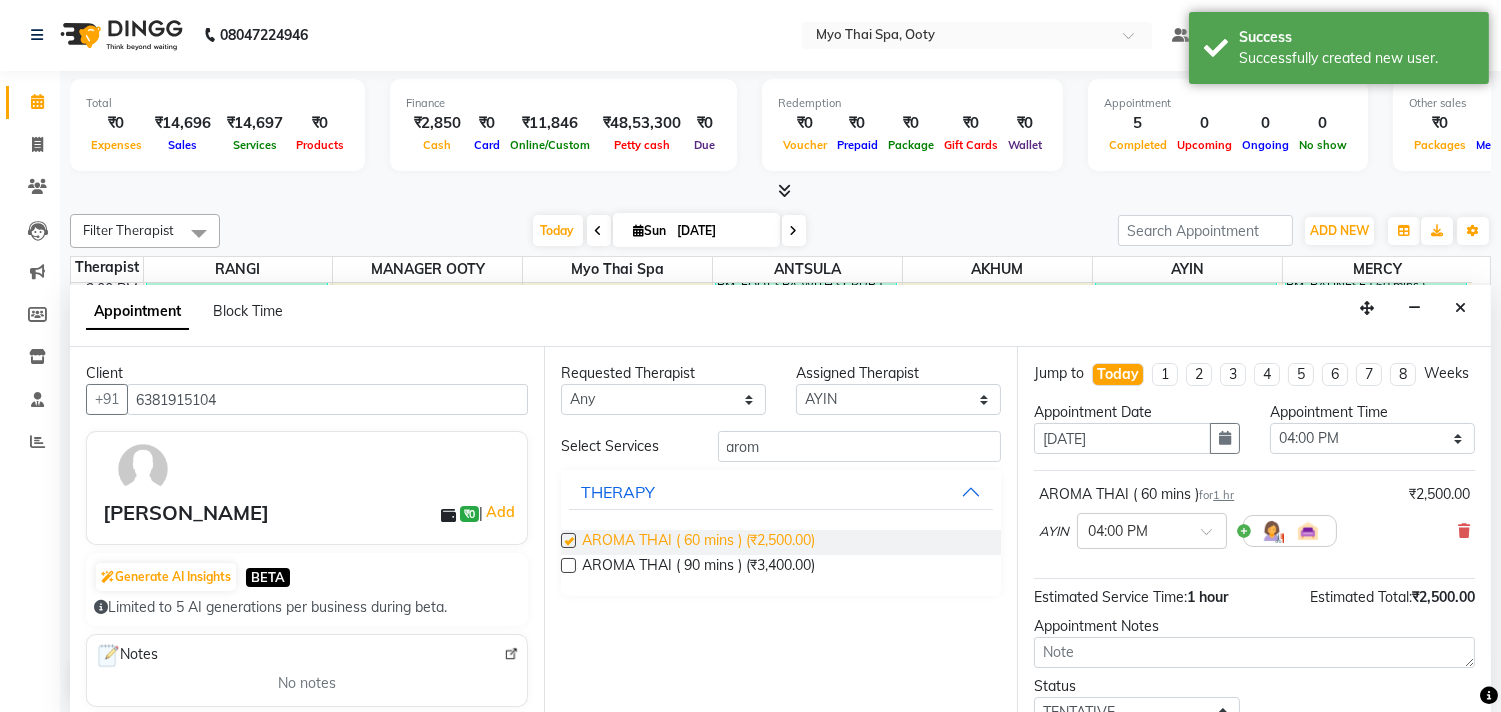 checkbox on "false" 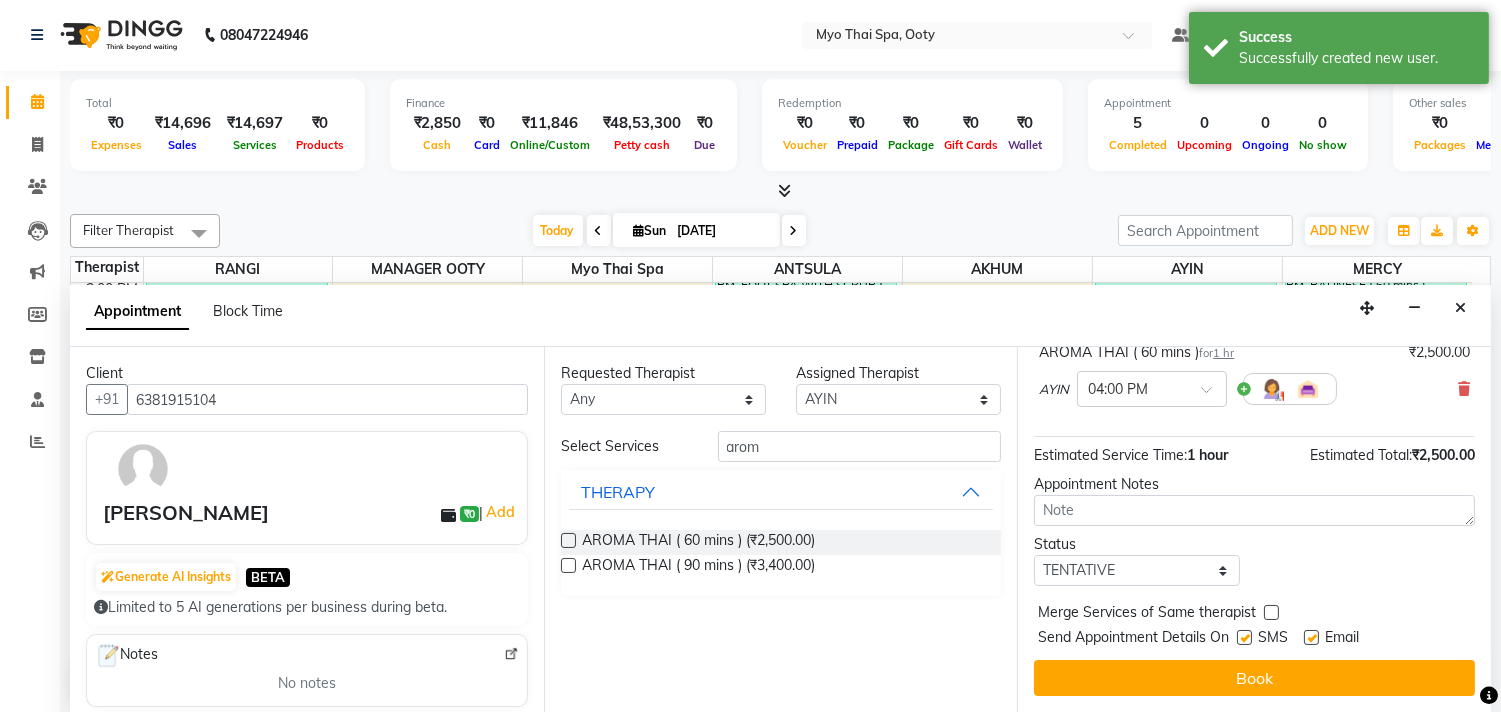 scroll, scrollTop: 161, scrollLeft: 0, axis: vertical 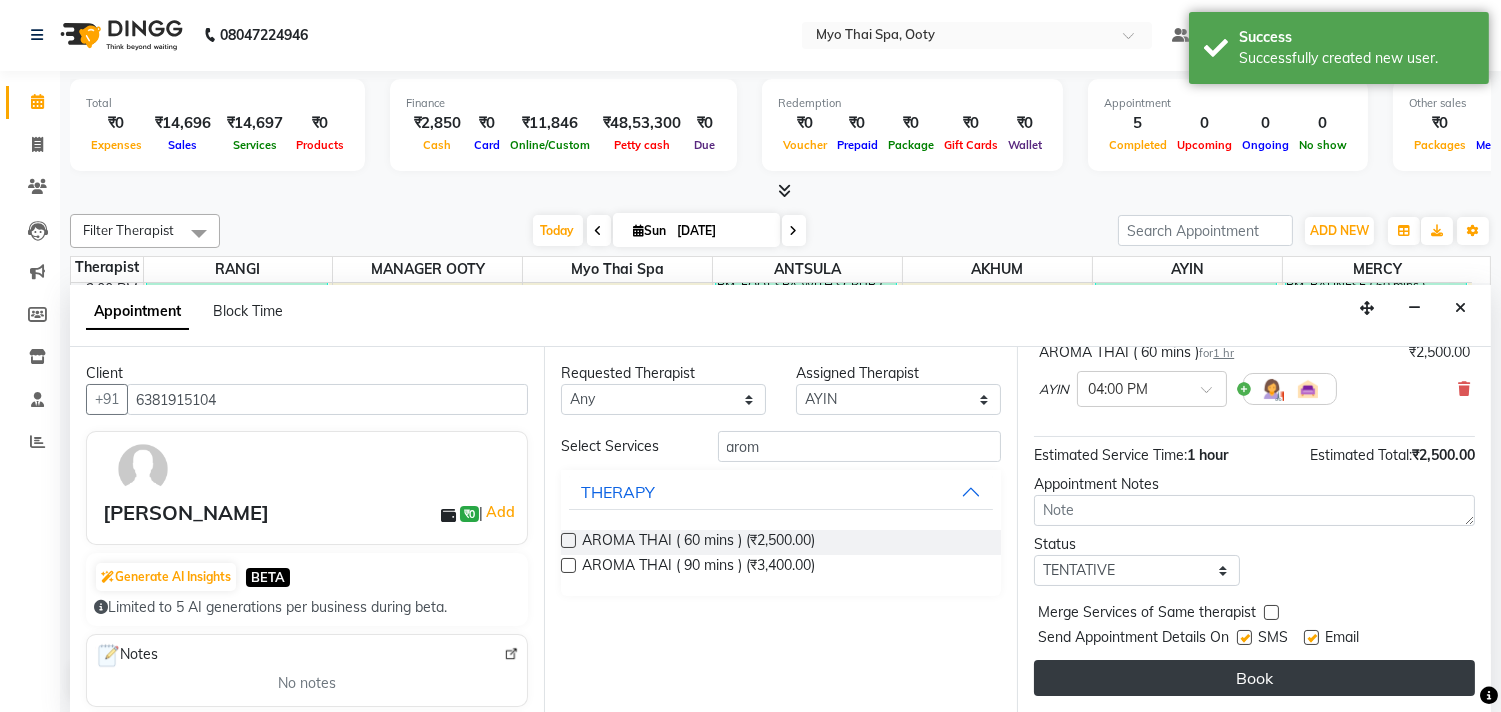 click on "Book" at bounding box center [1254, 678] 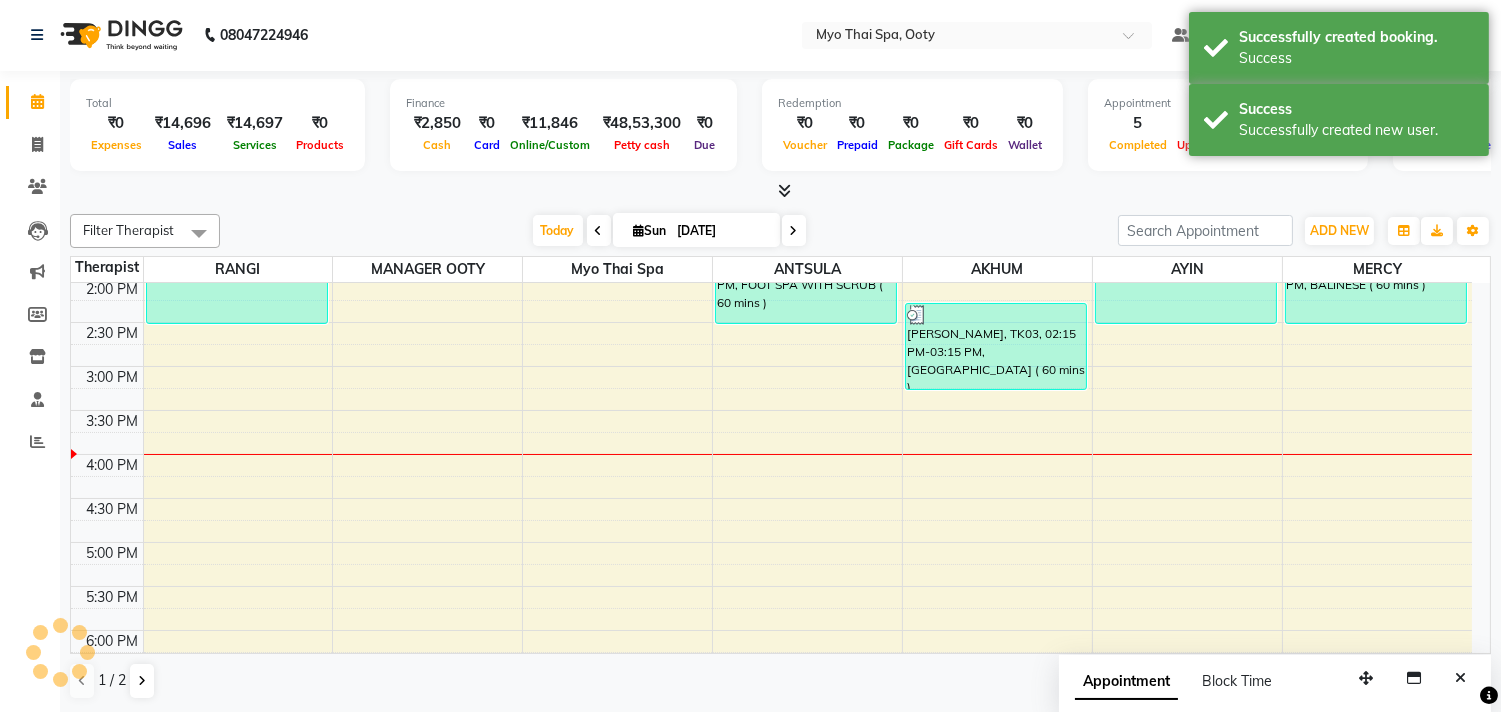 scroll, scrollTop: 0, scrollLeft: 0, axis: both 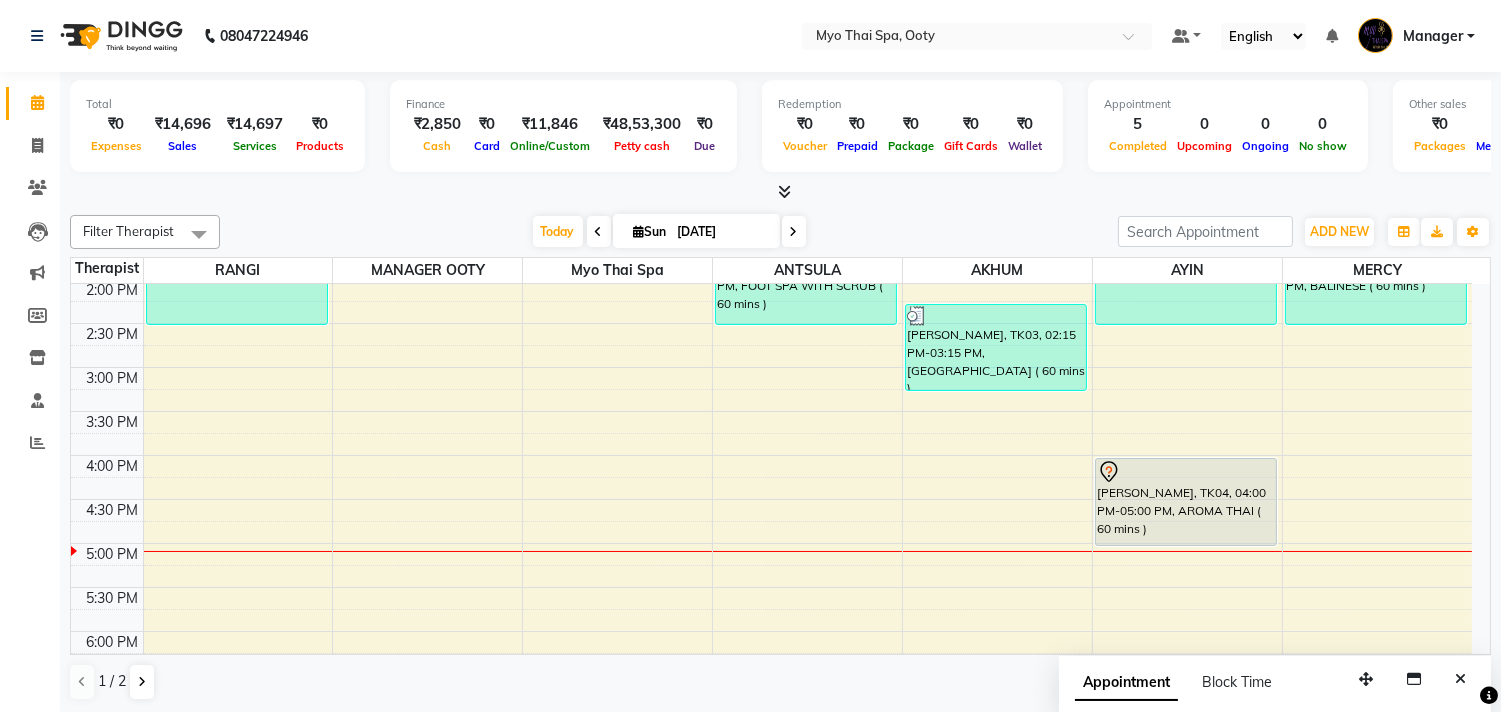 click on "9:00 AM 9:30 AM 10:00 AM 10:30 AM 11:00 AM 11:30 AM 12:00 PM 12:30 PM 1:00 PM 1:30 PM 2:00 PM 2:30 PM 3:00 PM 3:30 PM 4:00 PM 4:30 PM 5:00 PM 5:30 PM 6:00 PM 6:30 PM 7:00 PM 7:30 PM 8:00 PM 8:30 PM 9:00 PM 9:30 PM     sriteja, TK01, 01:00 PM-02:30 PM, SWEDISH ( 90 mins )     niyaz, TK02, 01:30 PM-02:30 PM, FOOT SPA WITH SCRUB ( 60 mins )     ASHAR, TK03, 02:15 PM-03:15 PM, BALINESE ( 60 mins )     sriteja, TK01, 01:00 PM-02:30 PM, SWEDISH ( 90 mins )             muthu kumar, TK04, 04:00 PM-05:00 PM, AROMA THAI ( 60 mins )     niyaz, TK02, 01:30 PM-02:30 PM, BALINESE ( 60 mins )" at bounding box center (771, 411) 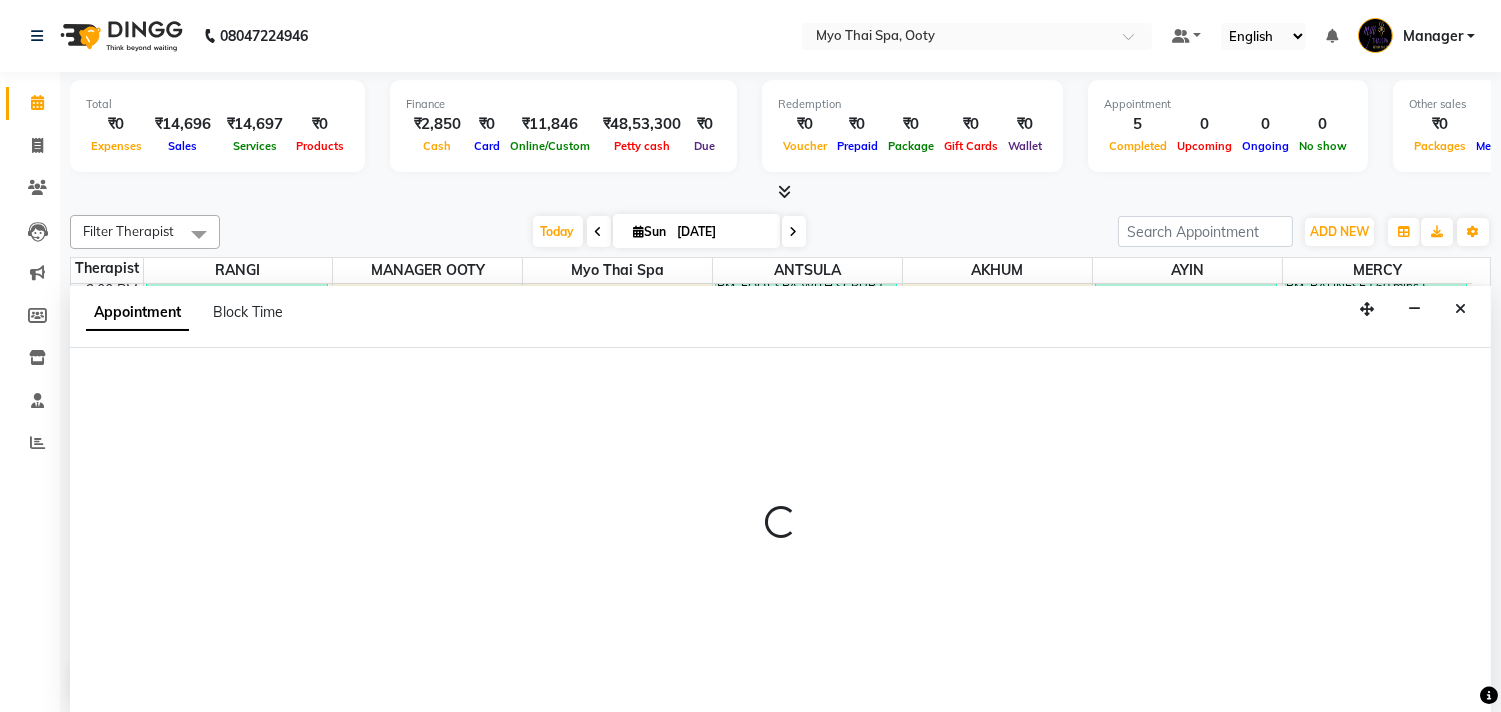scroll, scrollTop: 1, scrollLeft: 0, axis: vertical 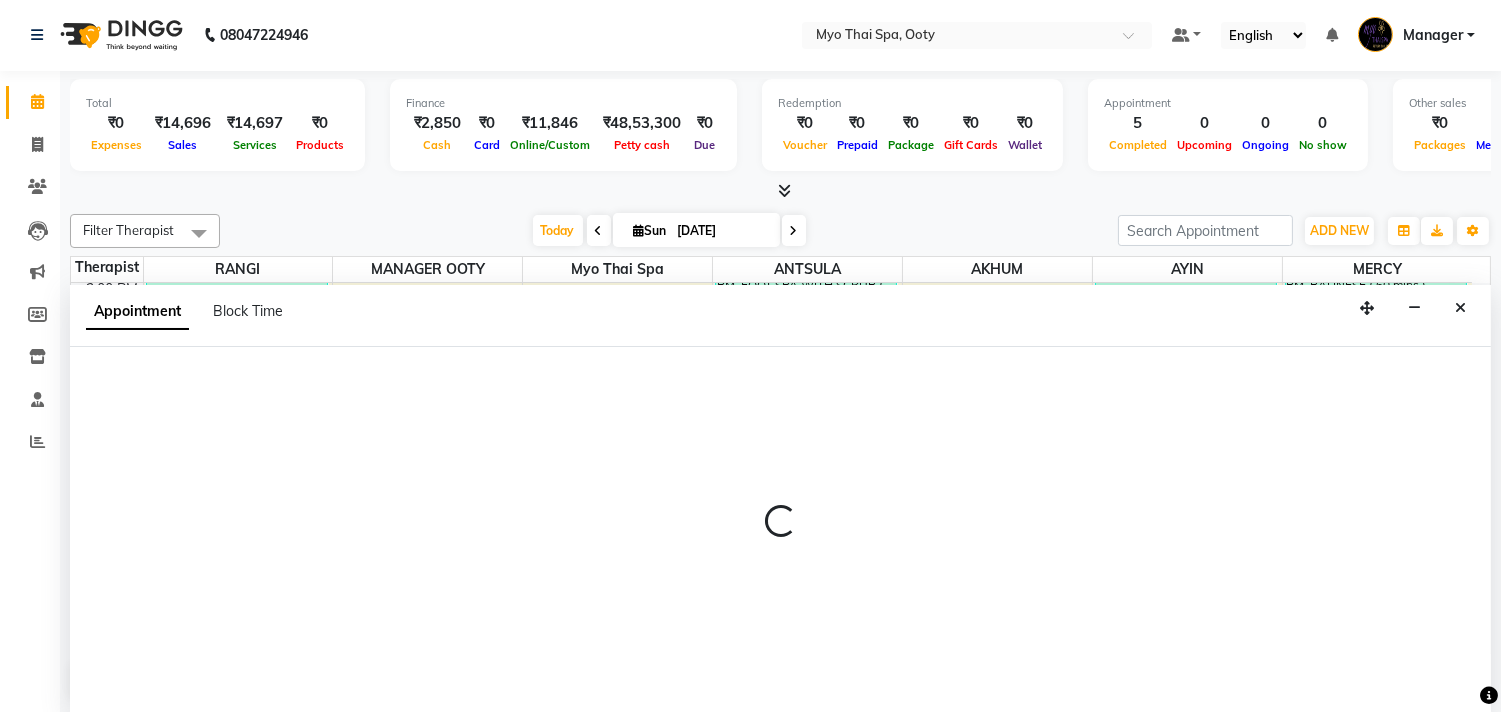 select on "53563" 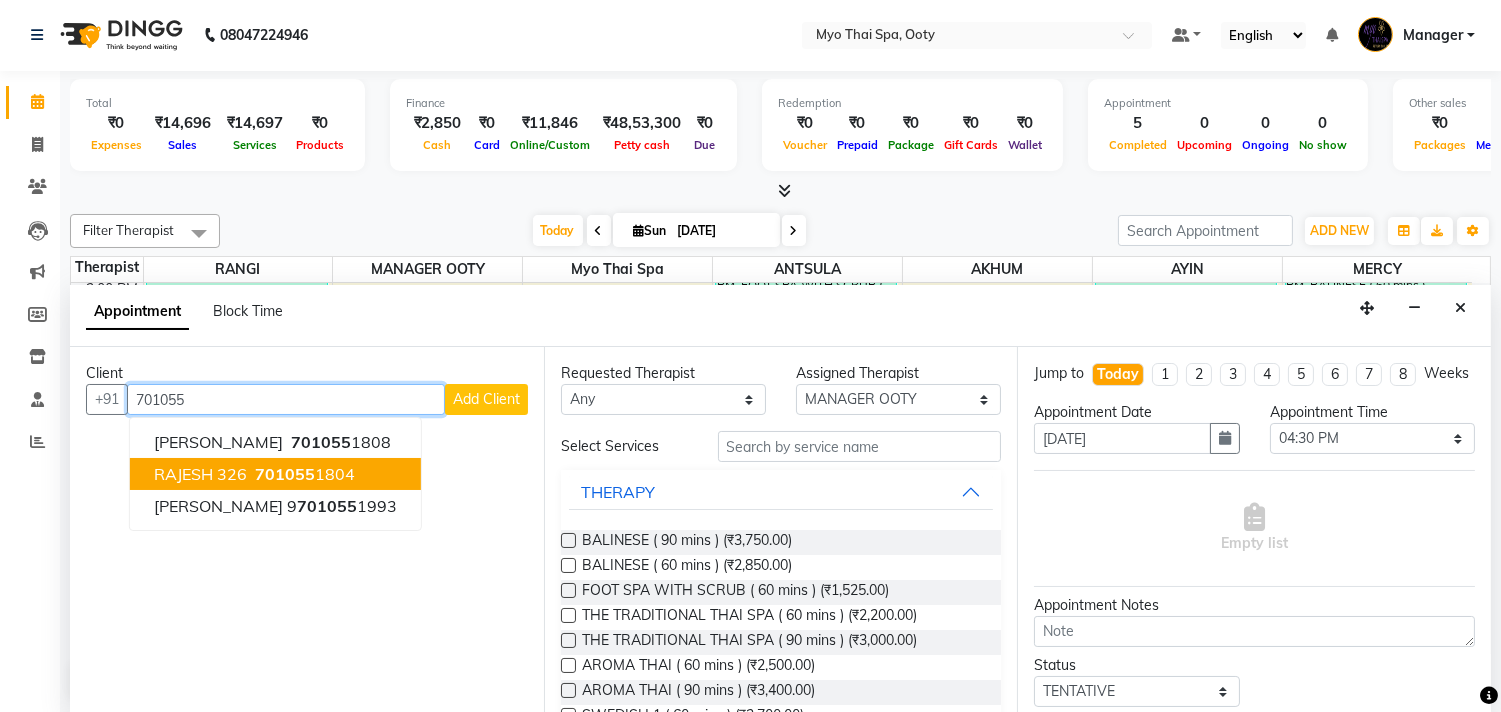 click on "701055 1804" at bounding box center [303, 474] 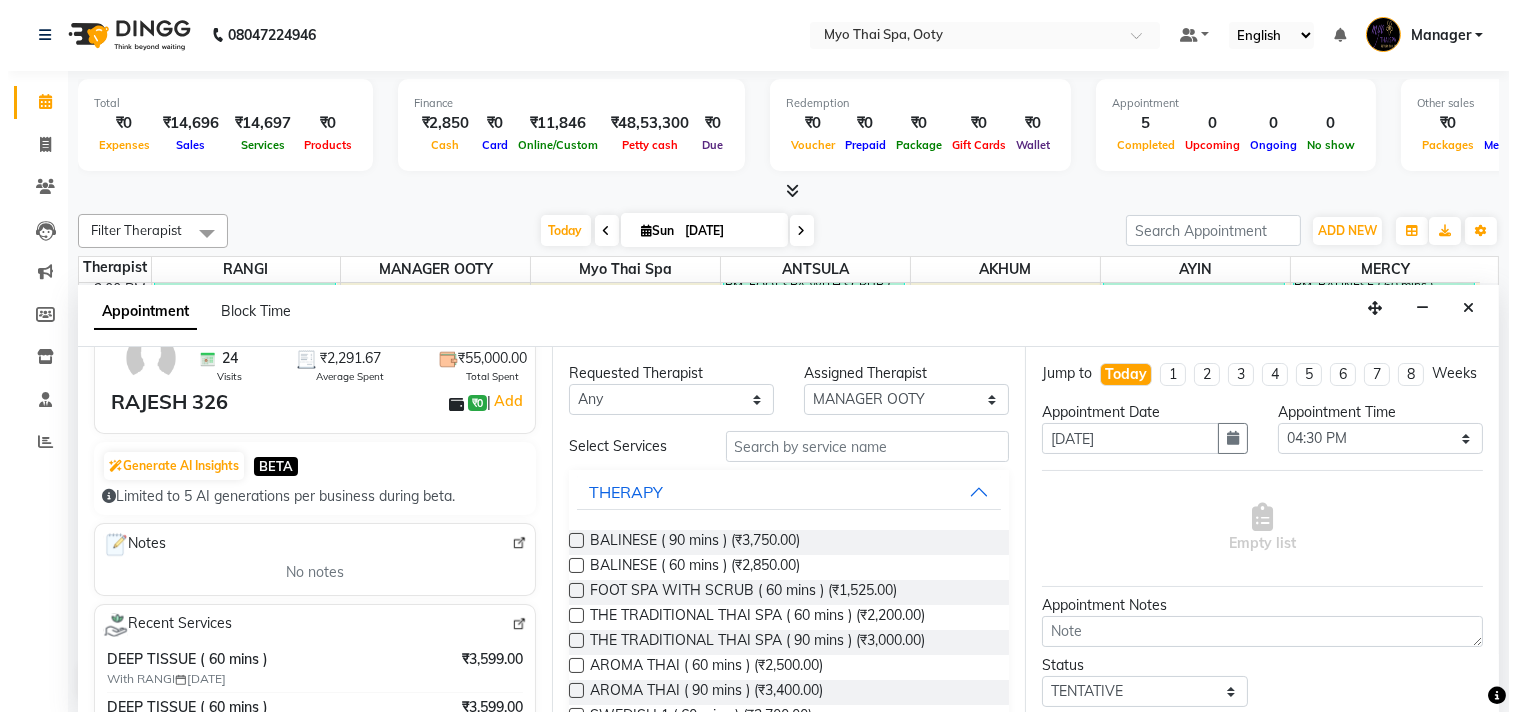 scroll, scrollTop: 222, scrollLeft: 0, axis: vertical 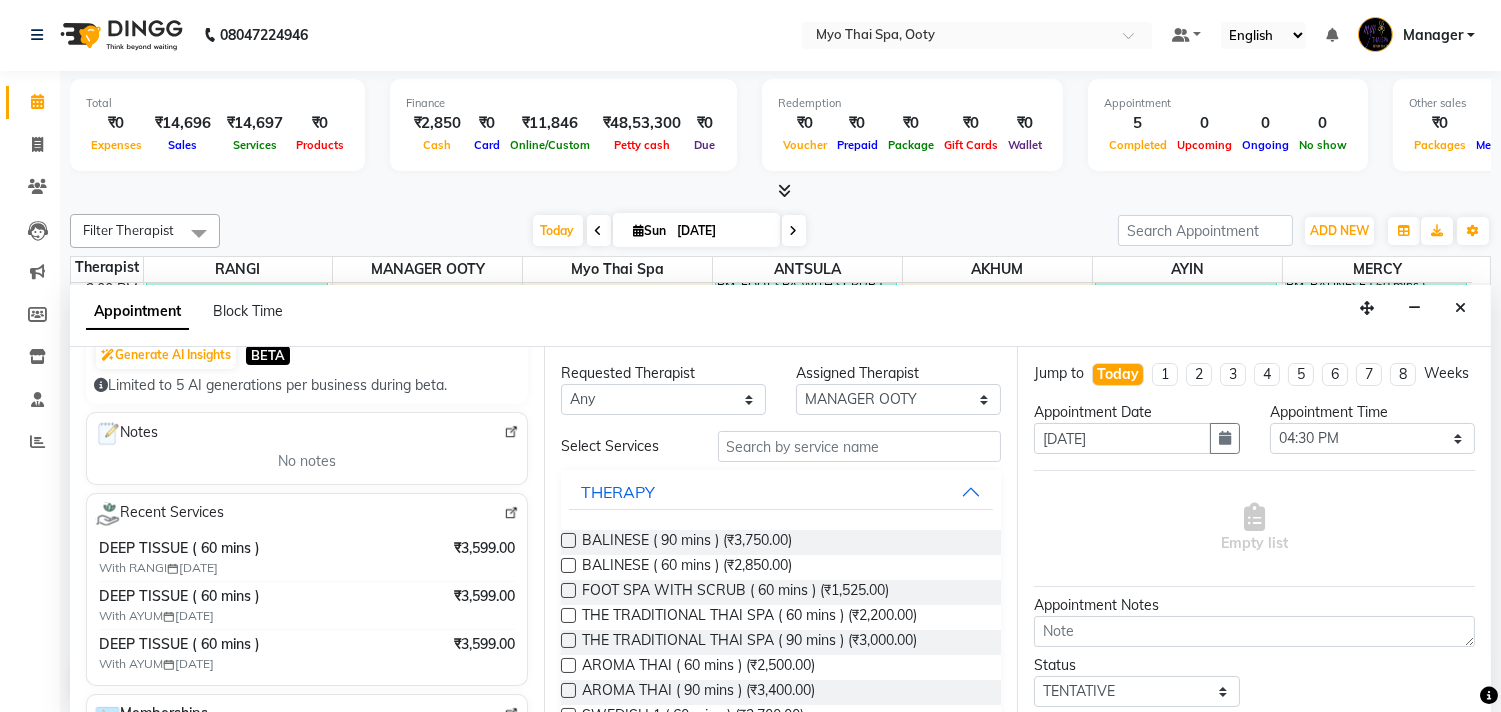 type on "7010551804" 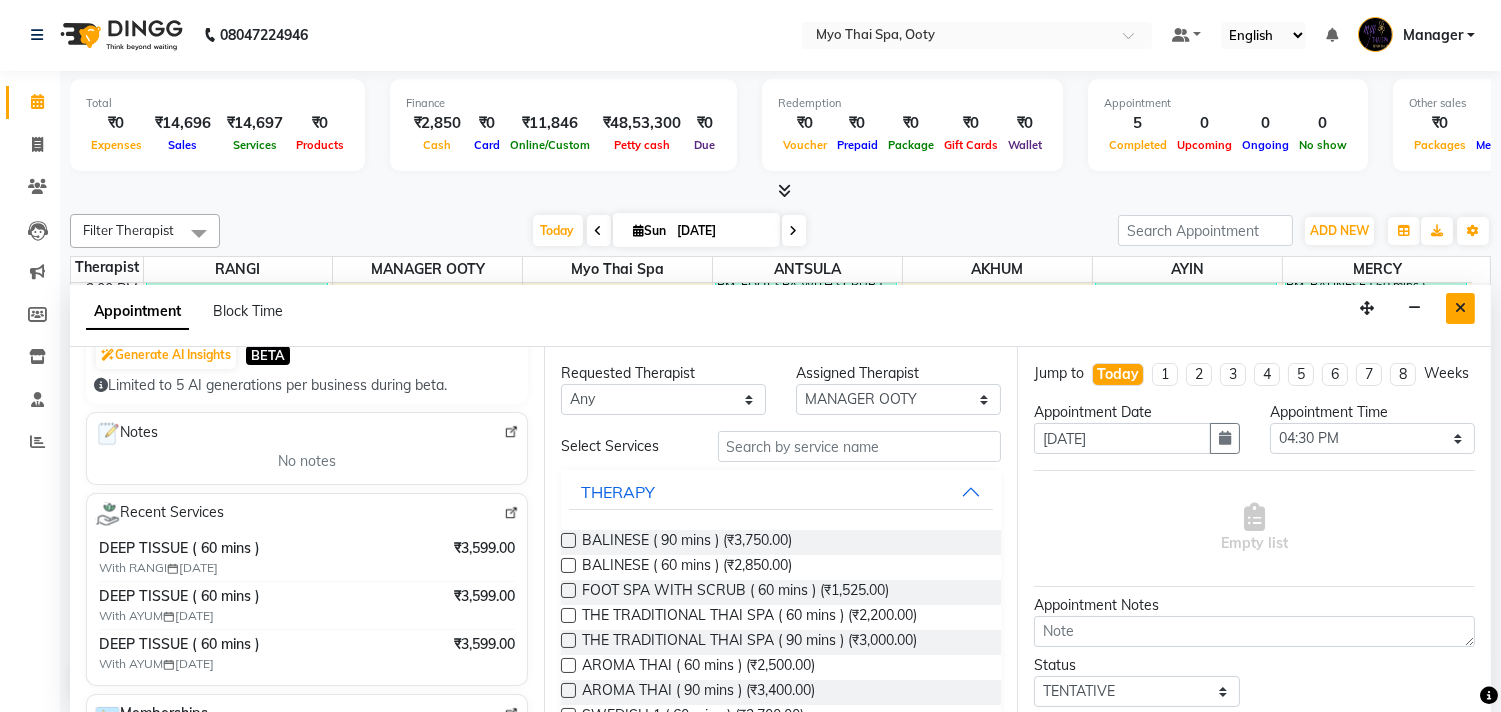 click at bounding box center [1460, 308] 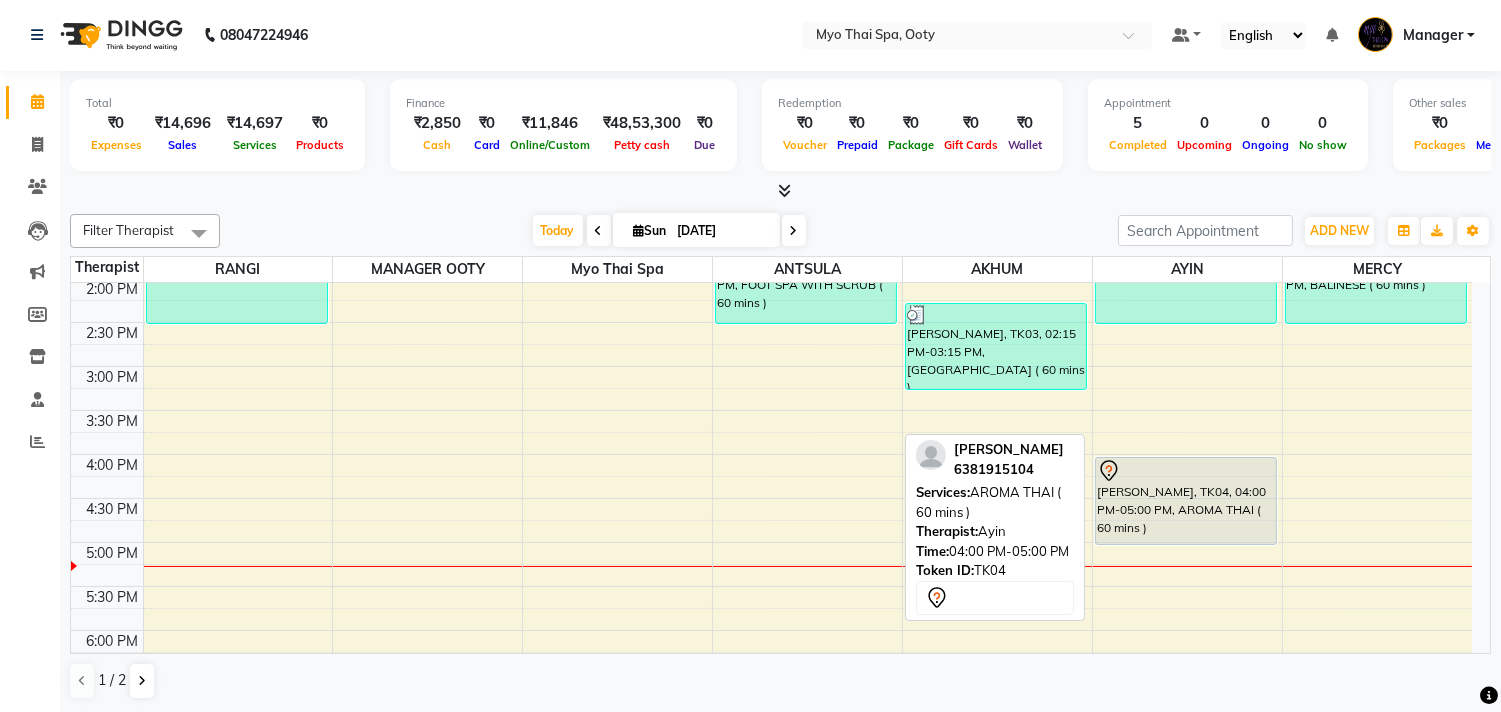 click on "[PERSON_NAME], TK04, 04:00 PM-05:00 PM, AROMA THAI ( 60 mins )" at bounding box center [1186, 501] 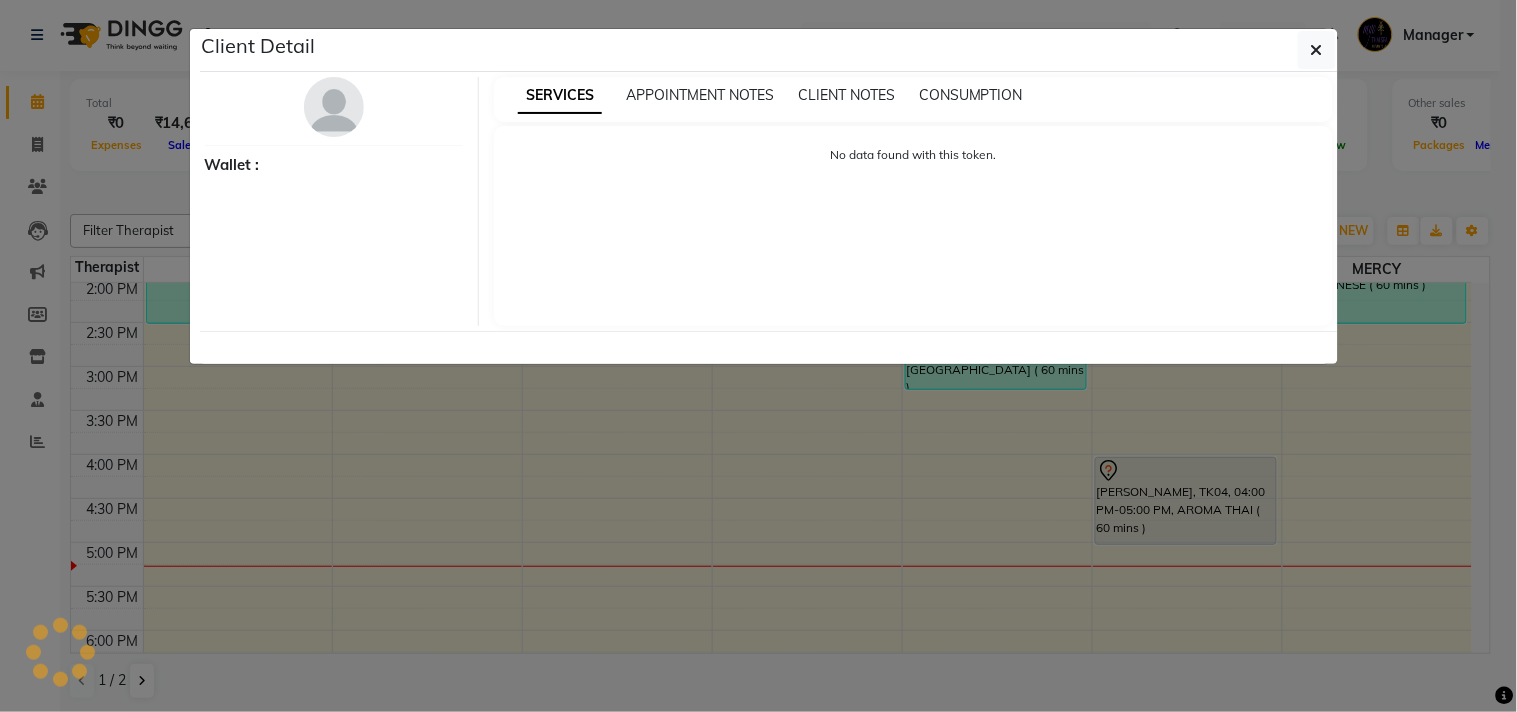 select on "7" 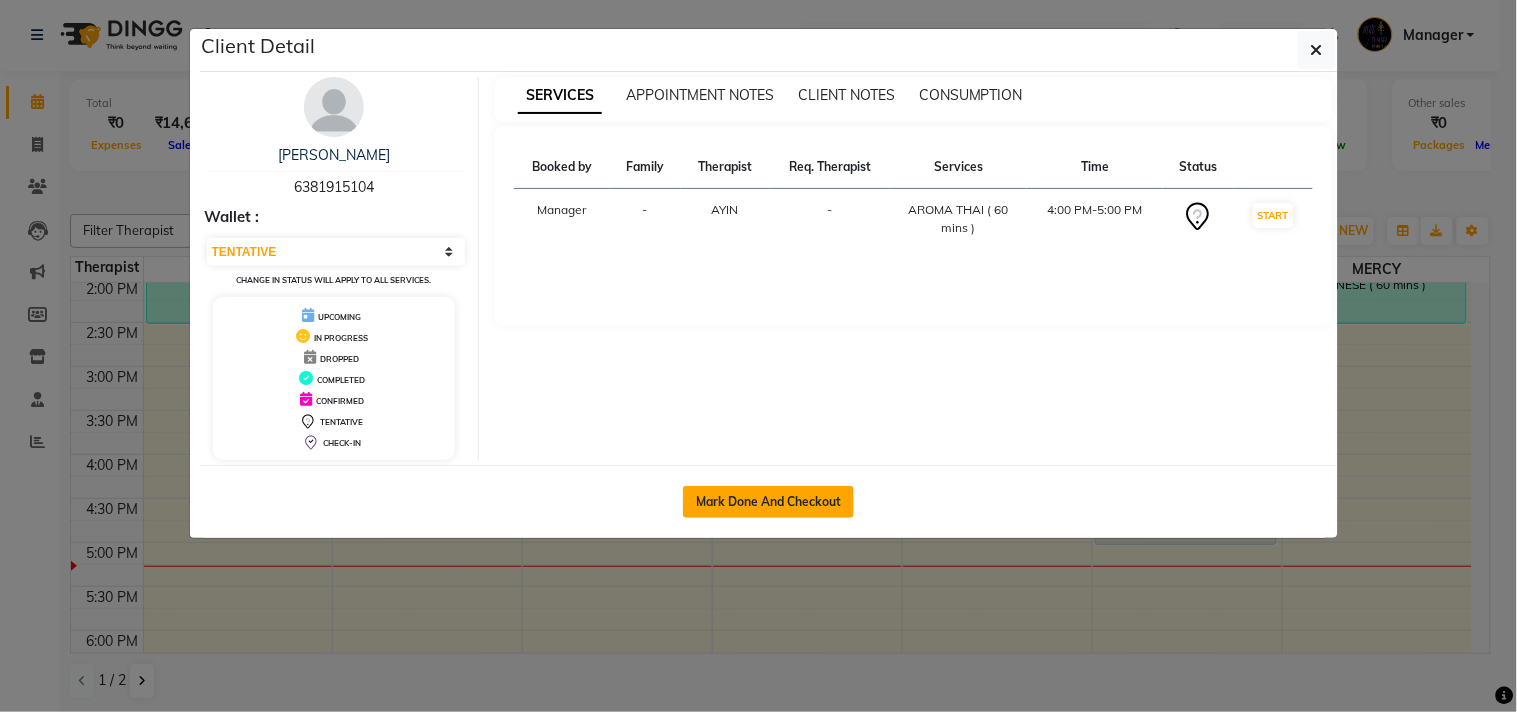click on "Mark Done And Checkout" 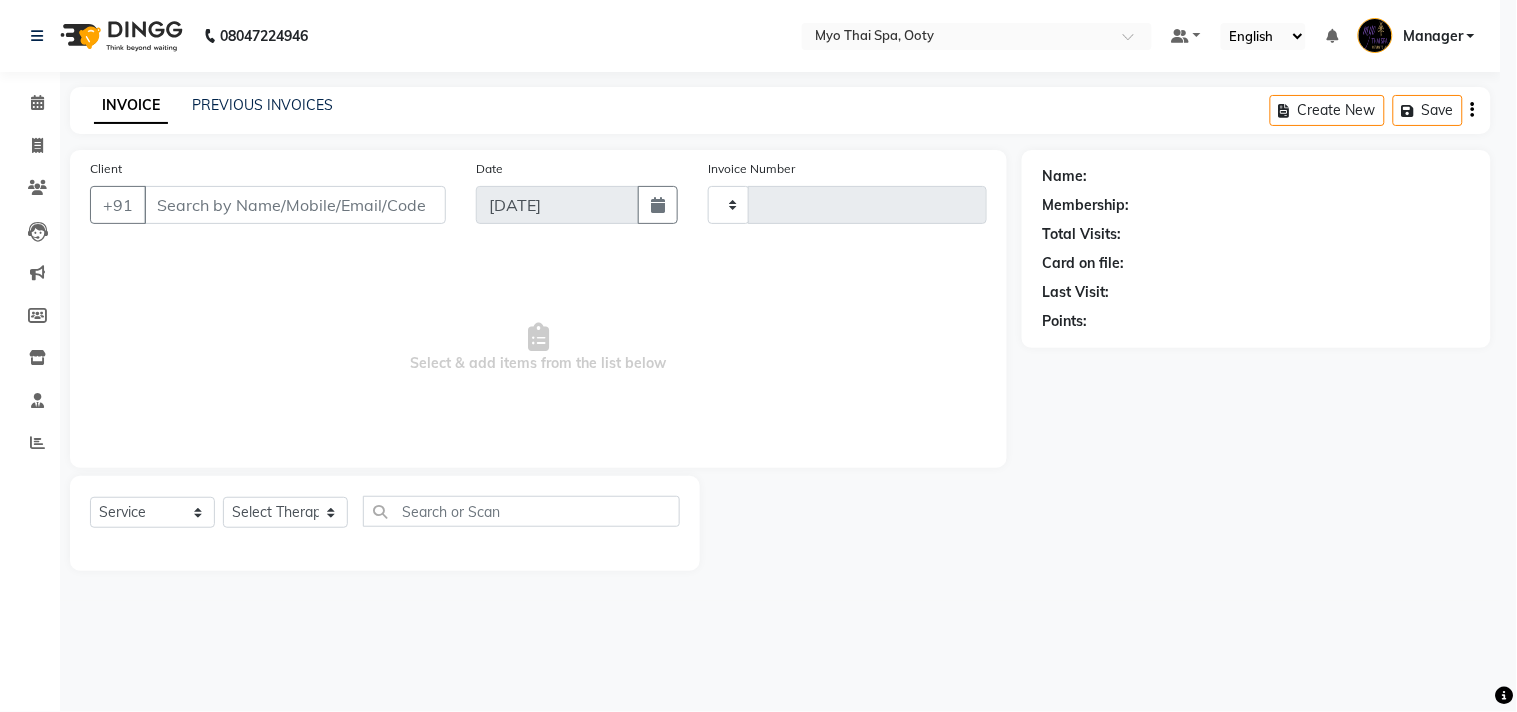 type on "0603" 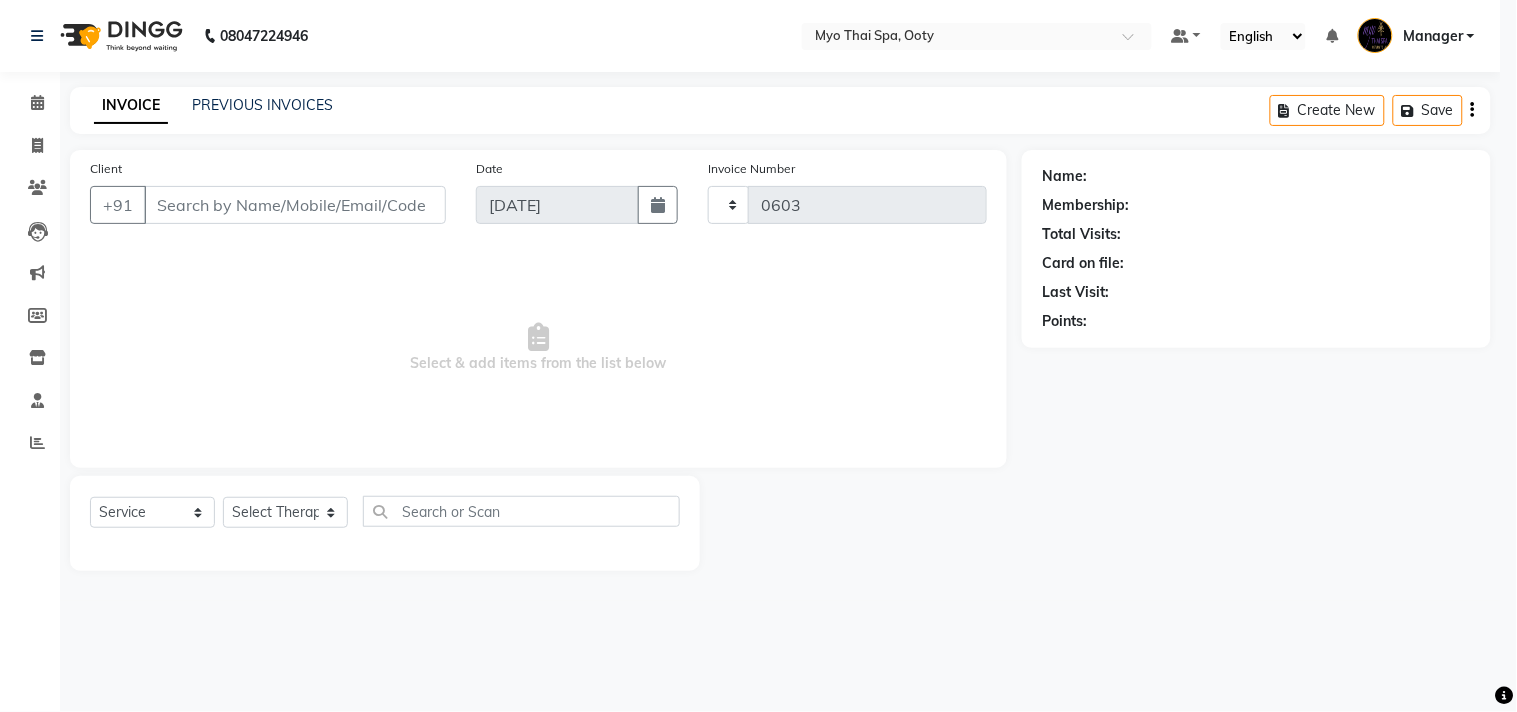 scroll, scrollTop: 0, scrollLeft: 0, axis: both 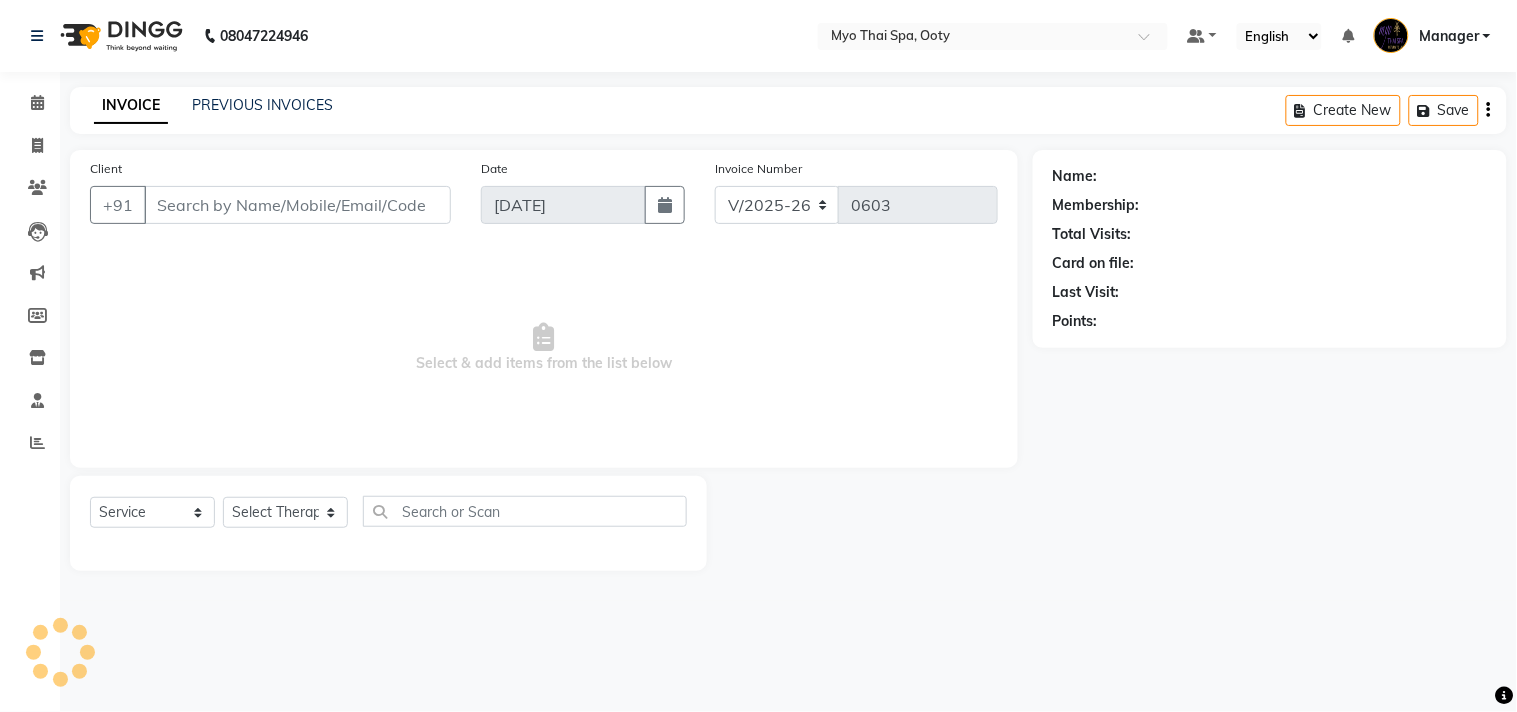 select on "V" 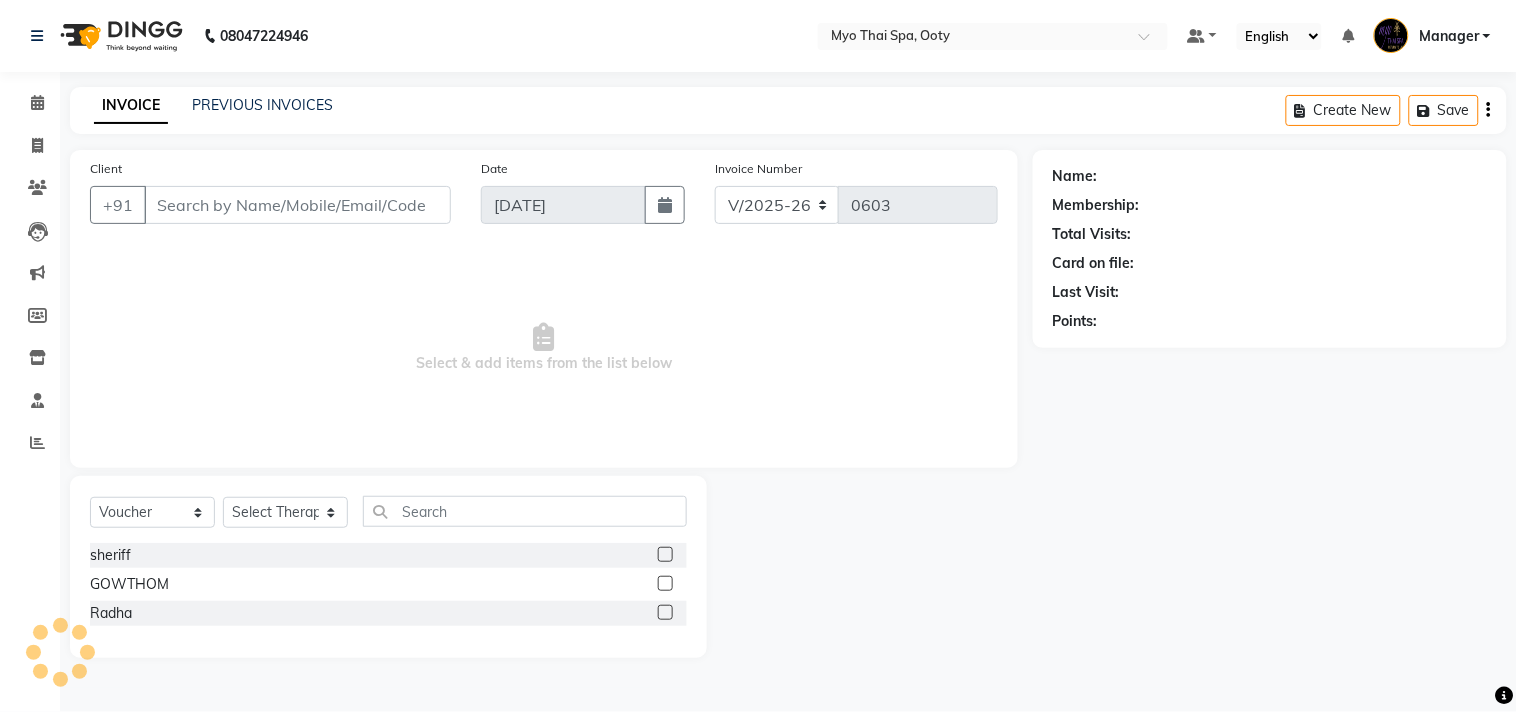 type on "6381915104" 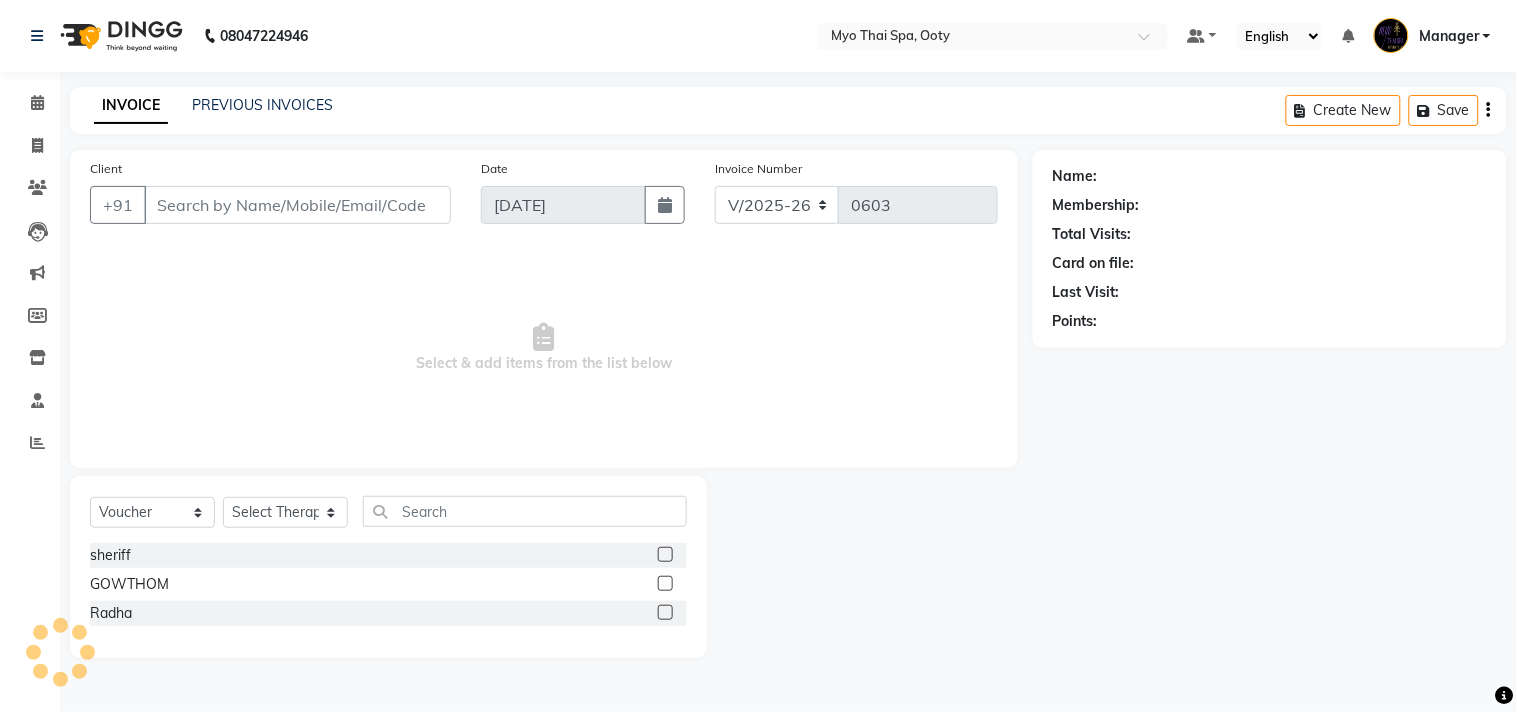 select on "84004" 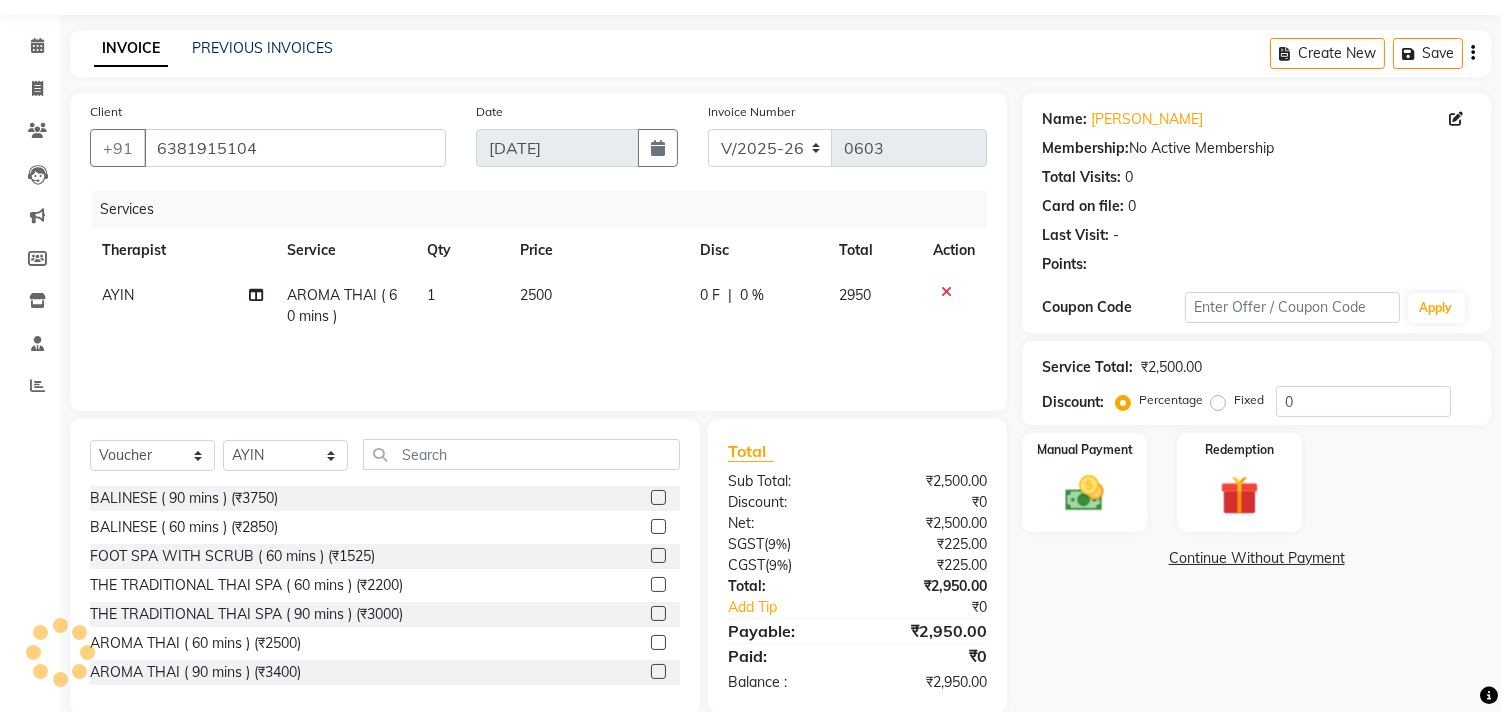 scroll, scrollTop: 88, scrollLeft: 0, axis: vertical 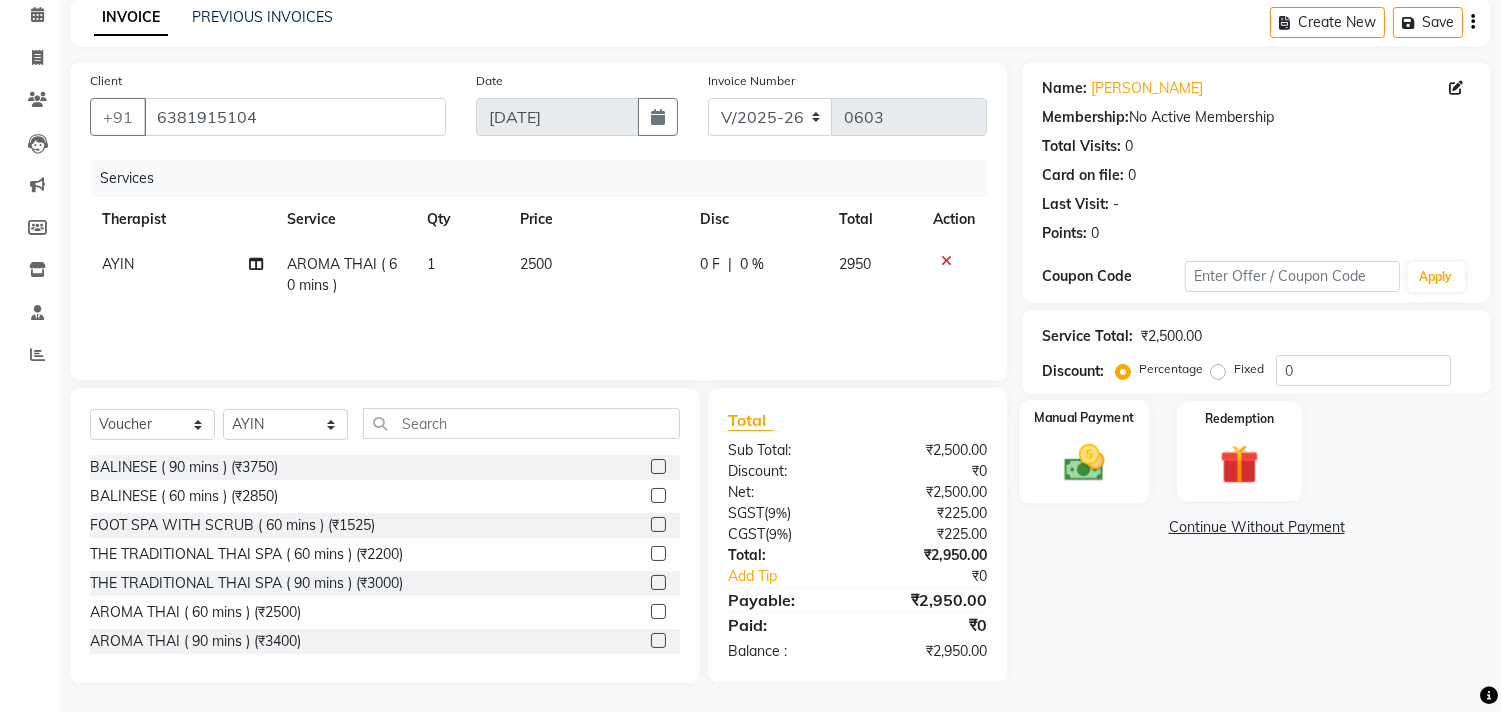 click 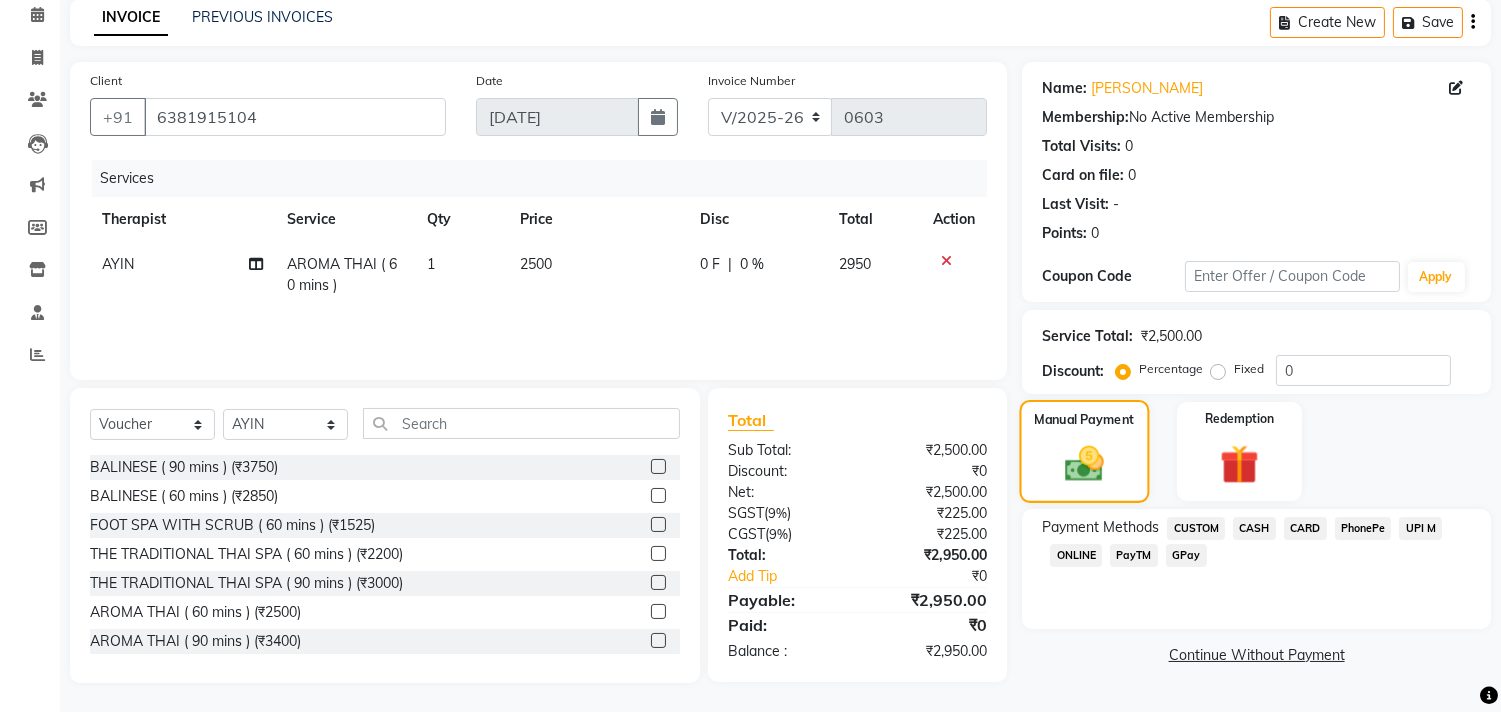 click 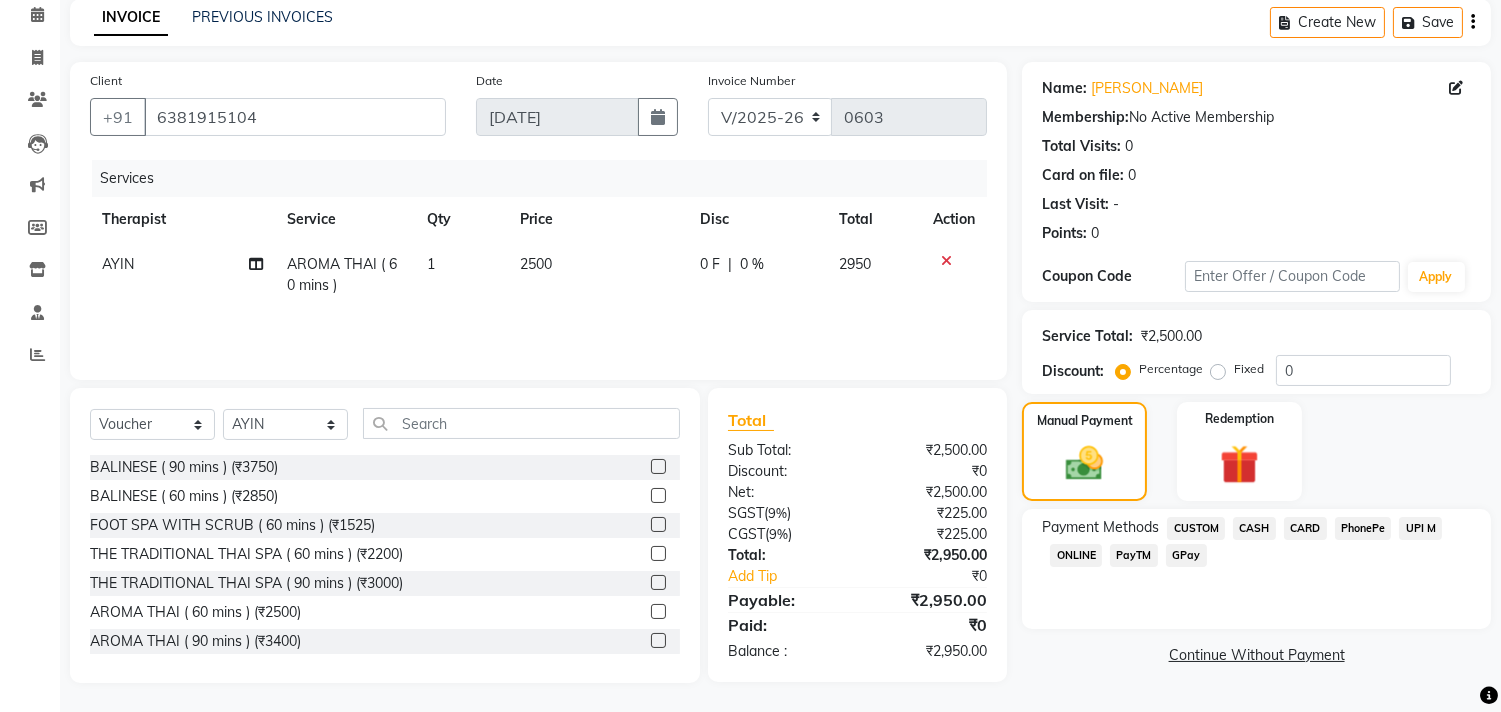 click on "Payment Methods  CUSTOM   CASH   CARD   PhonePe   UPI M   ONLINE   PayTM   GPay" 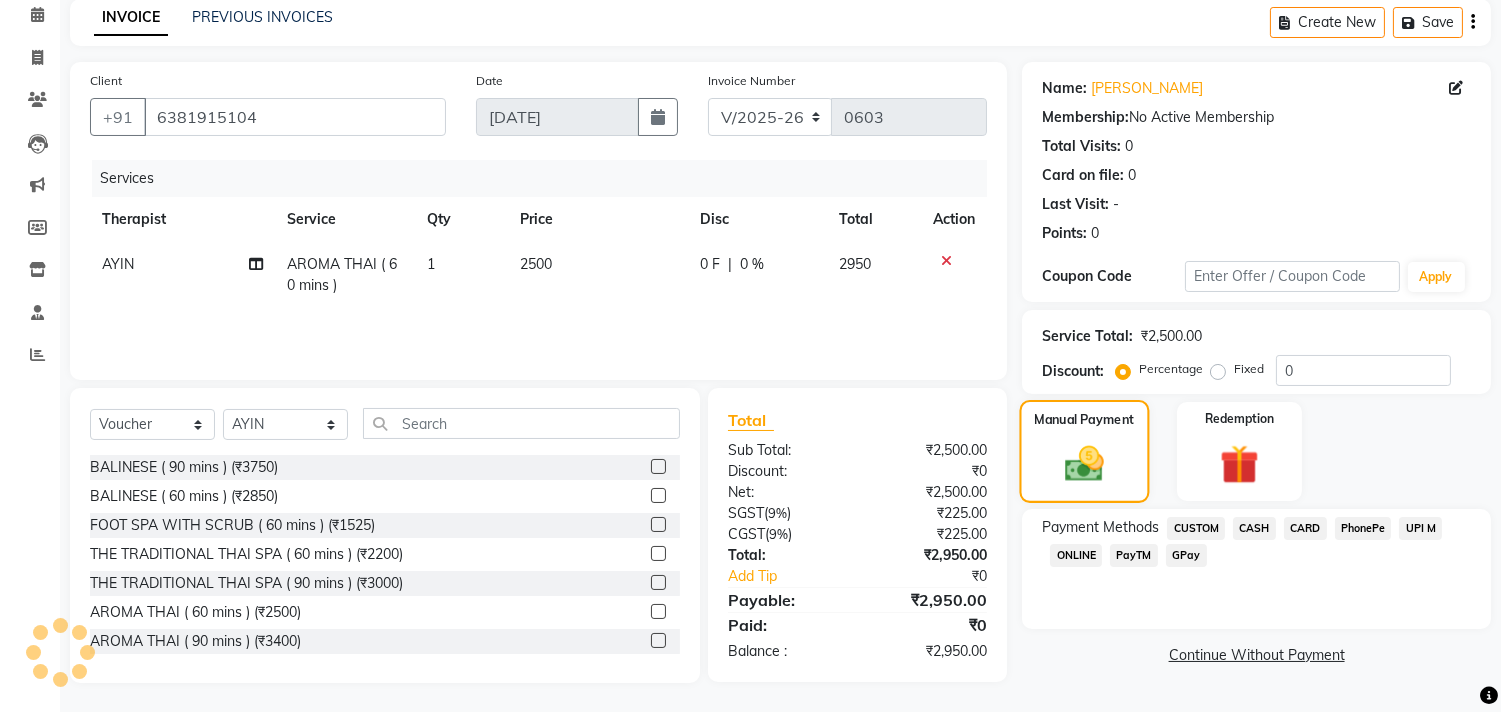 click on "Manual Payment" 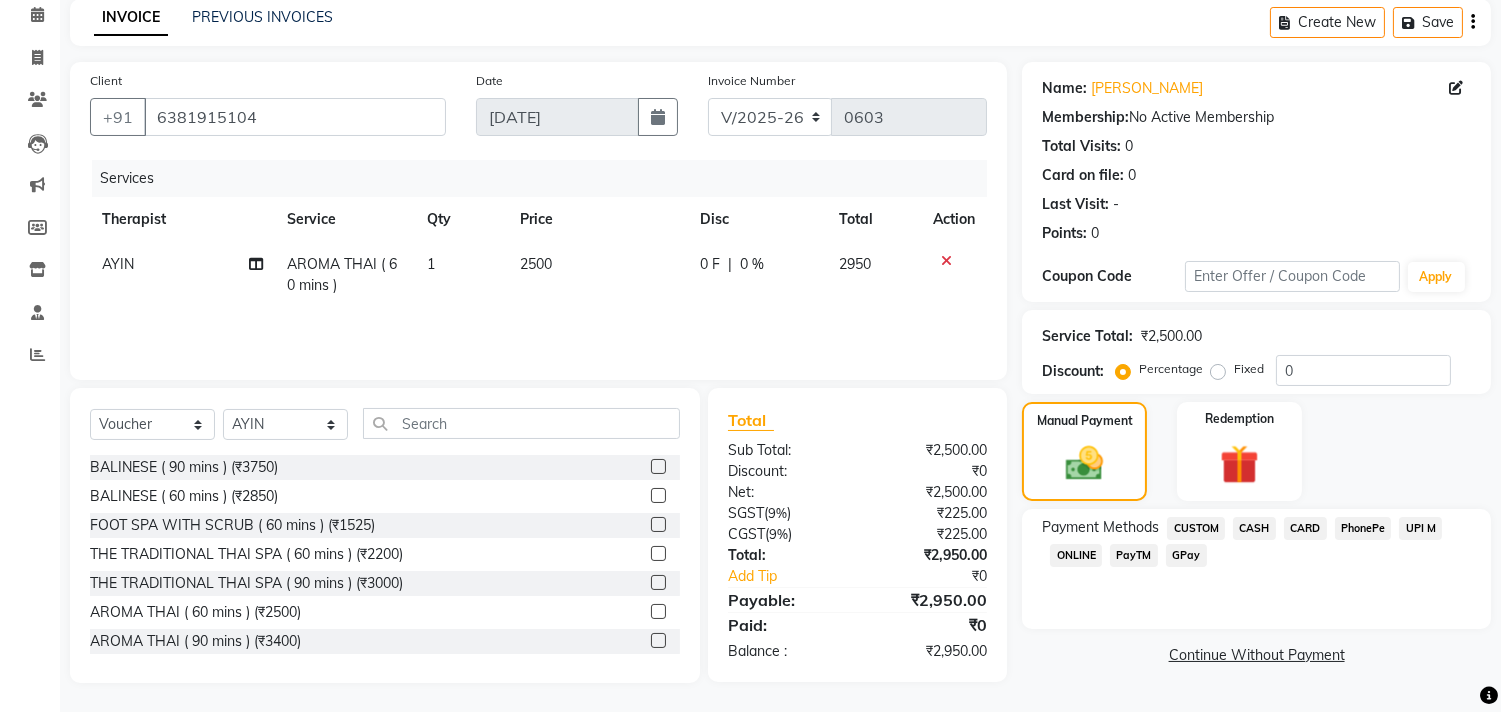 click on "UPI M" 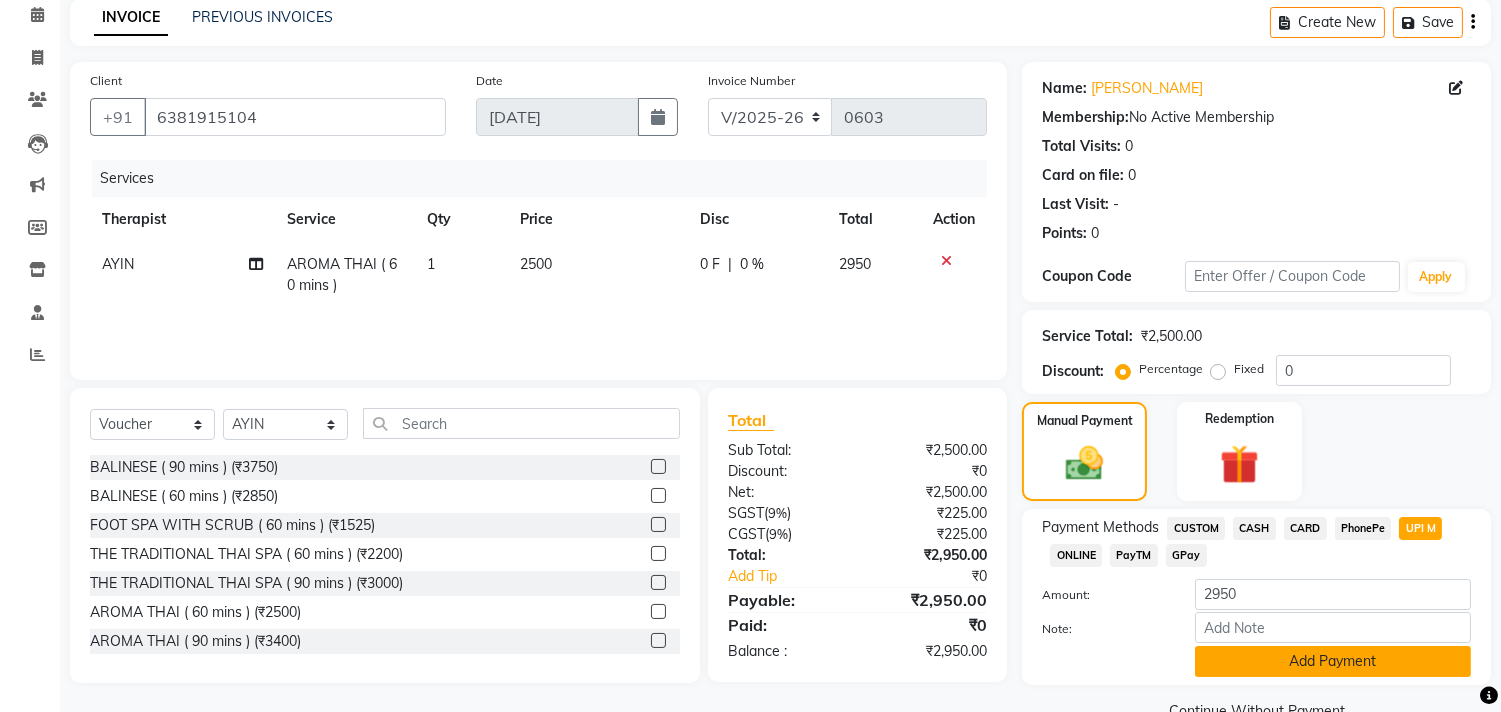 scroll, scrollTop: 132, scrollLeft: 0, axis: vertical 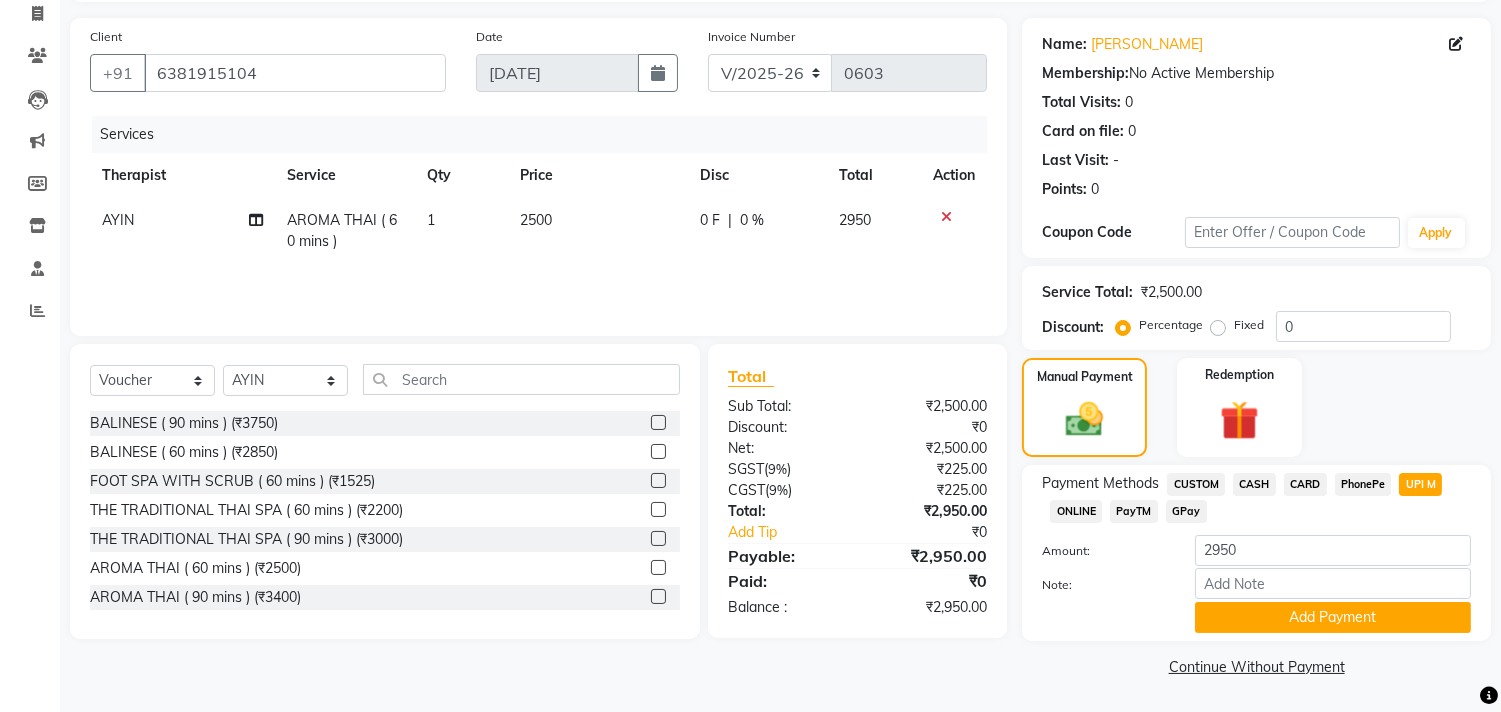 click on "Payment Methods  CUSTOM   CASH   CARD   PhonePe   UPI M   ONLINE   PayTM   GPay  Amount: 2950 Note: Add Payment" 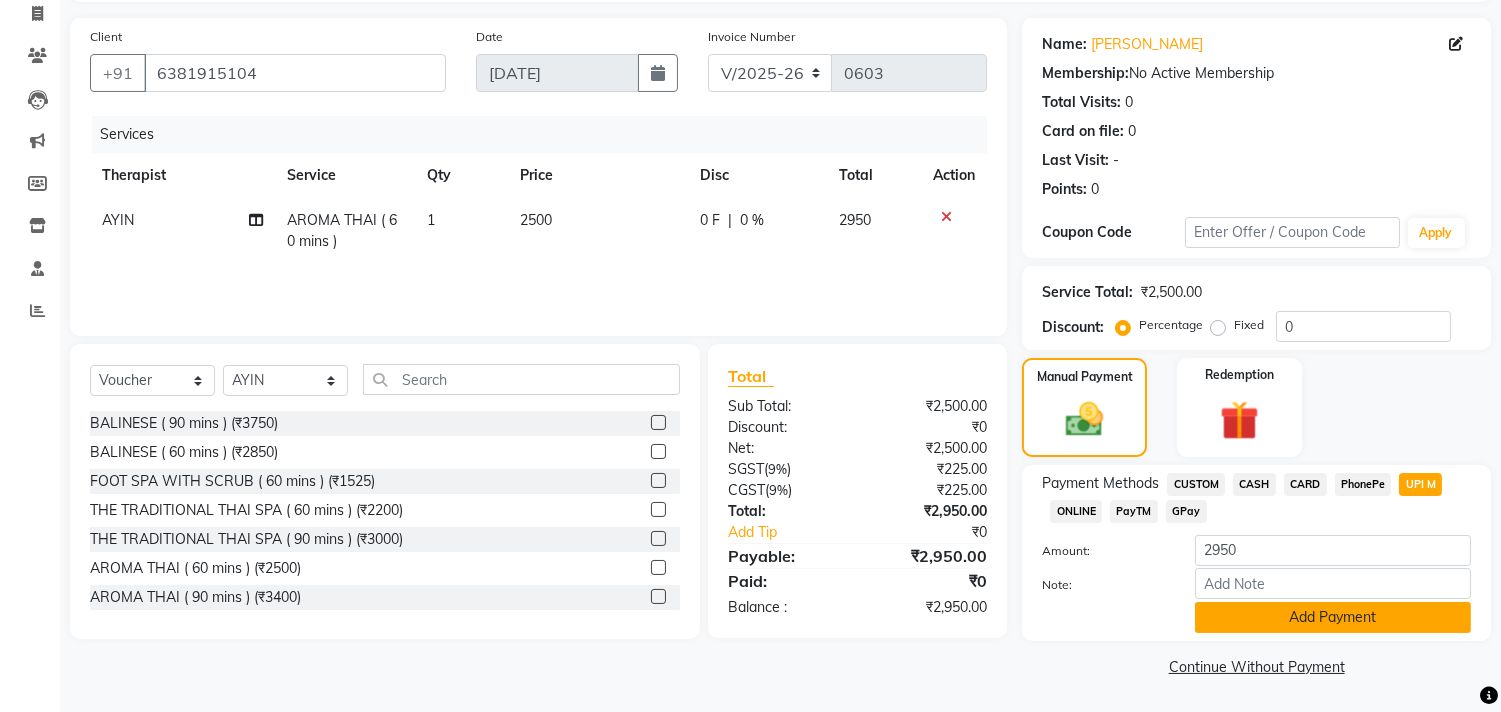 click on "Add Payment" 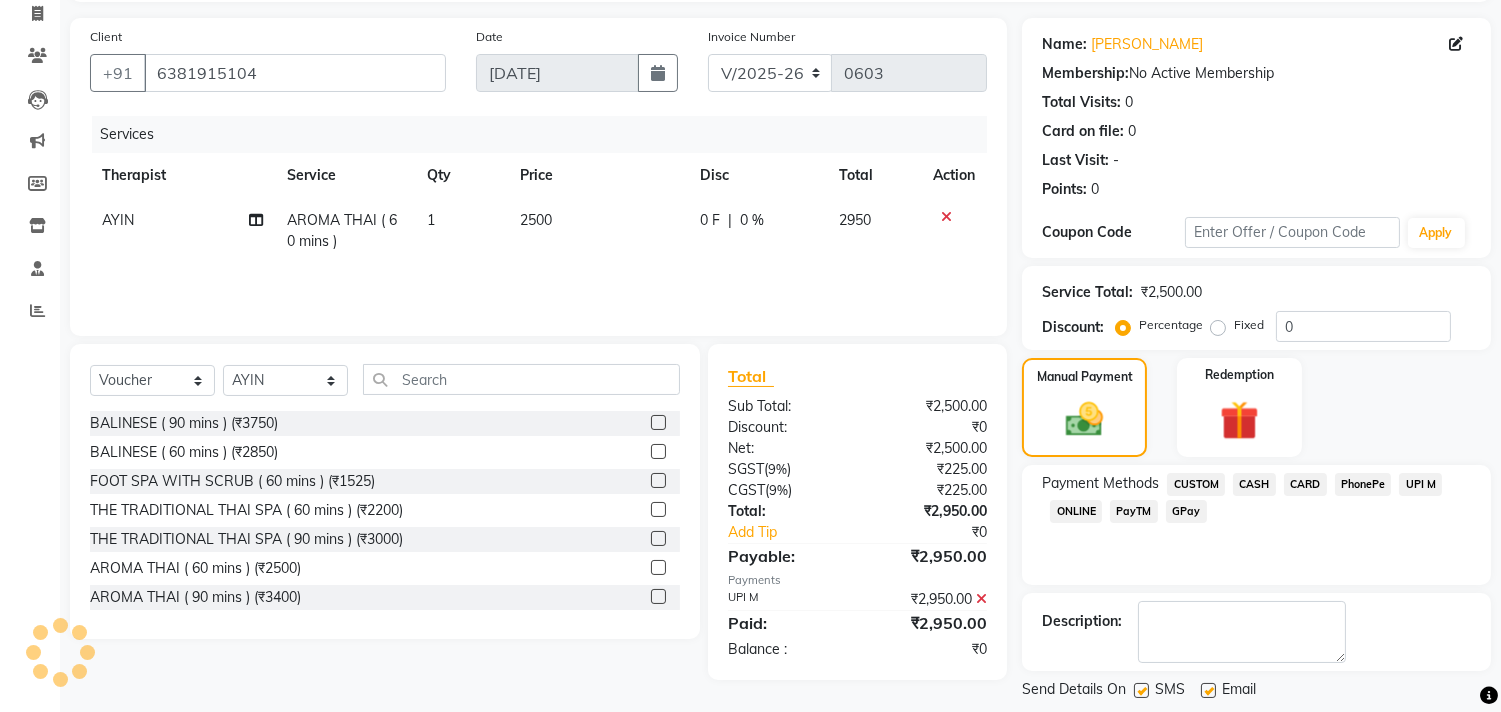 scroll, scrollTop: 227, scrollLeft: 0, axis: vertical 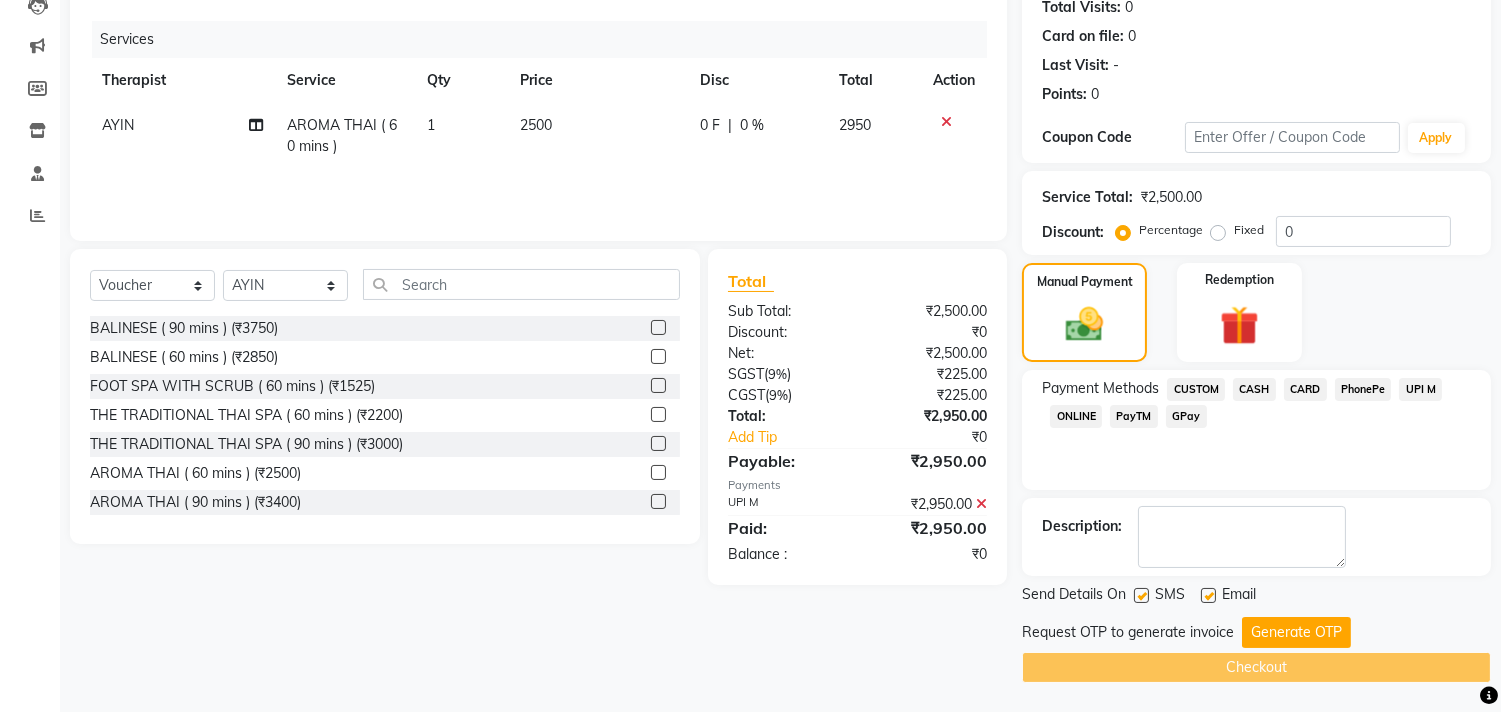 click on "Generate OTP" 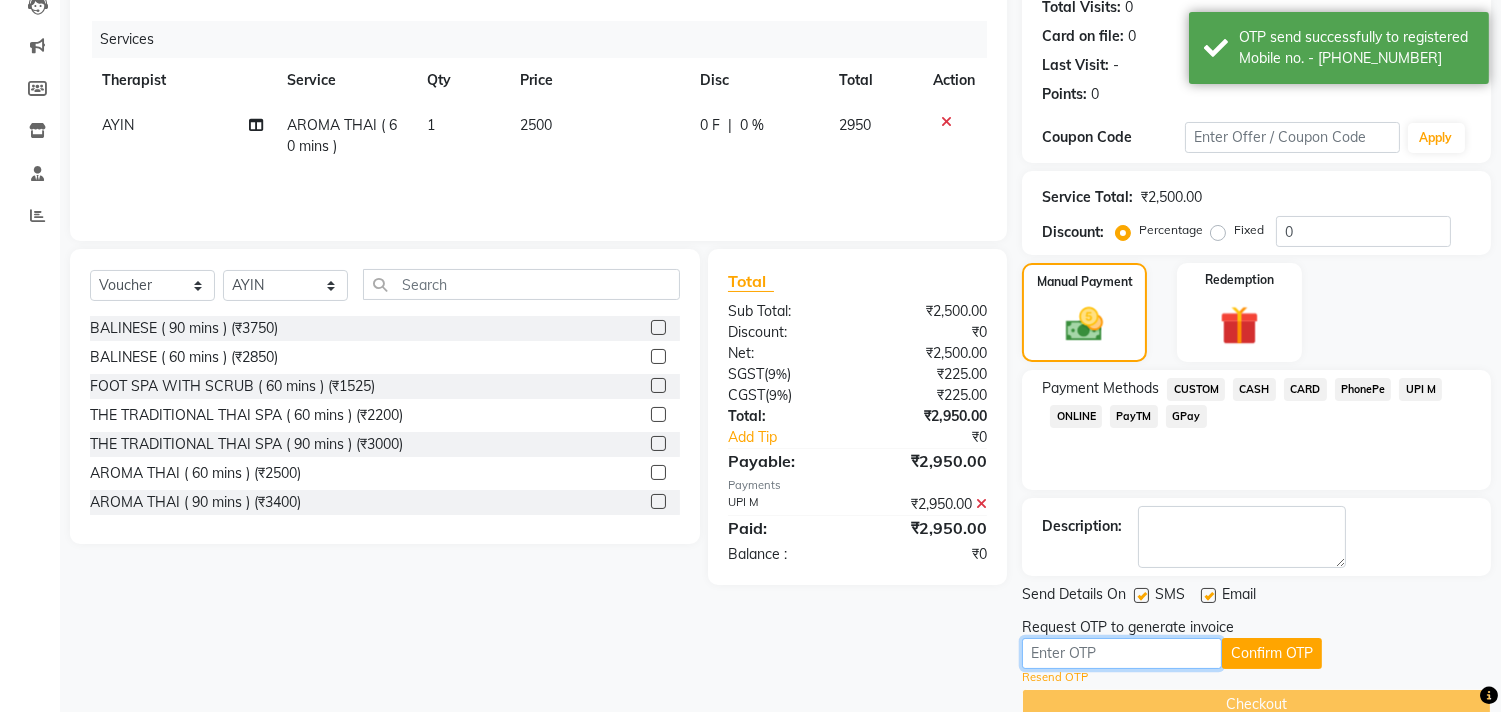 click at bounding box center [1122, 653] 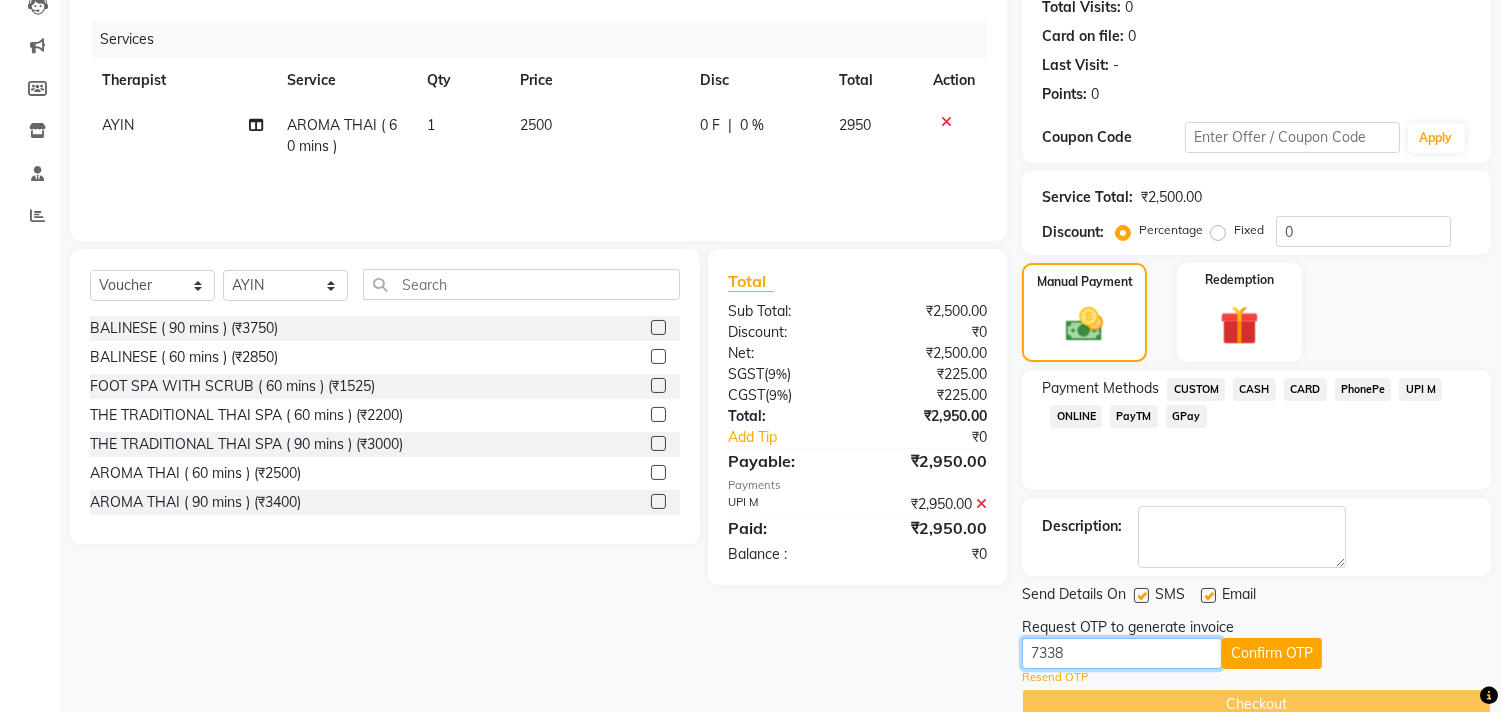 type on "7338" 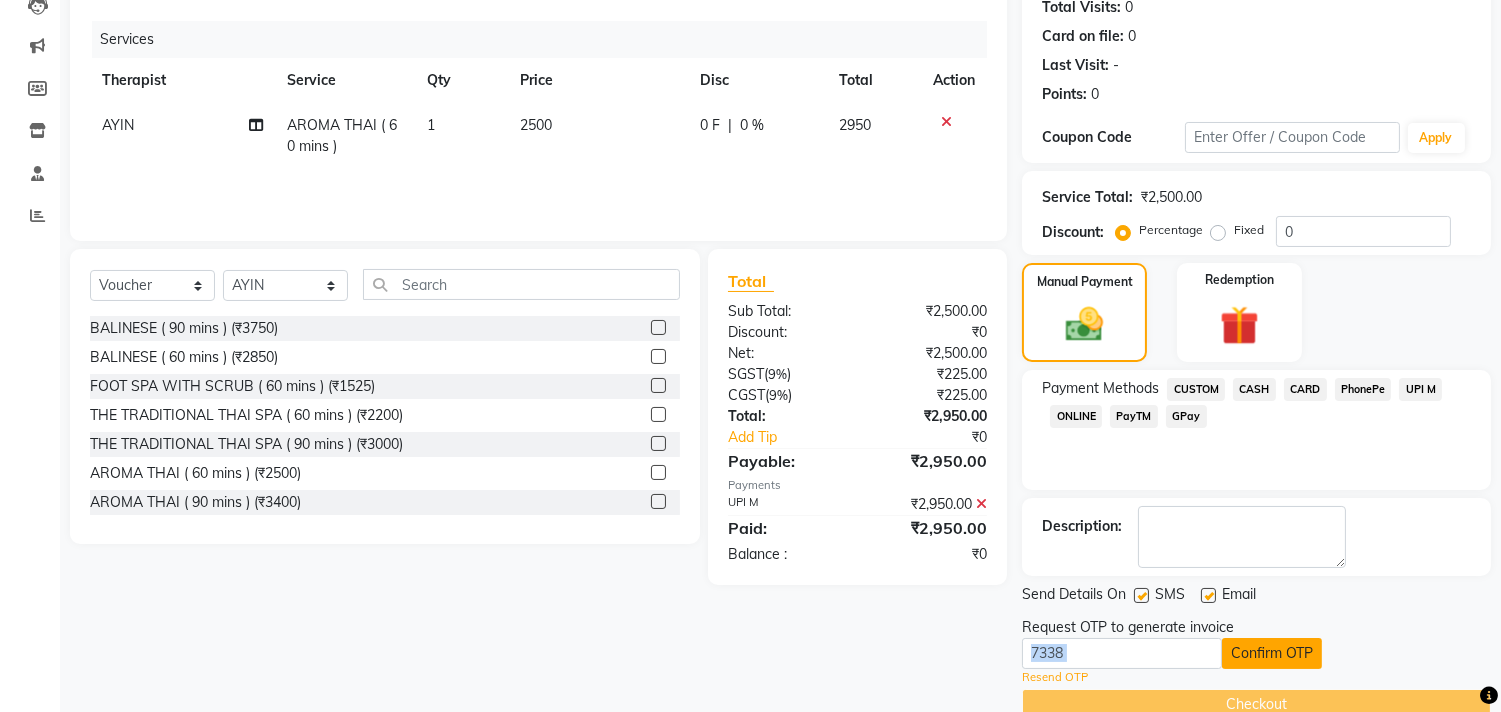 drag, startPoint x: 1257, startPoint y: 633, endPoint x: 1258, endPoint y: 647, distance: 14.035668 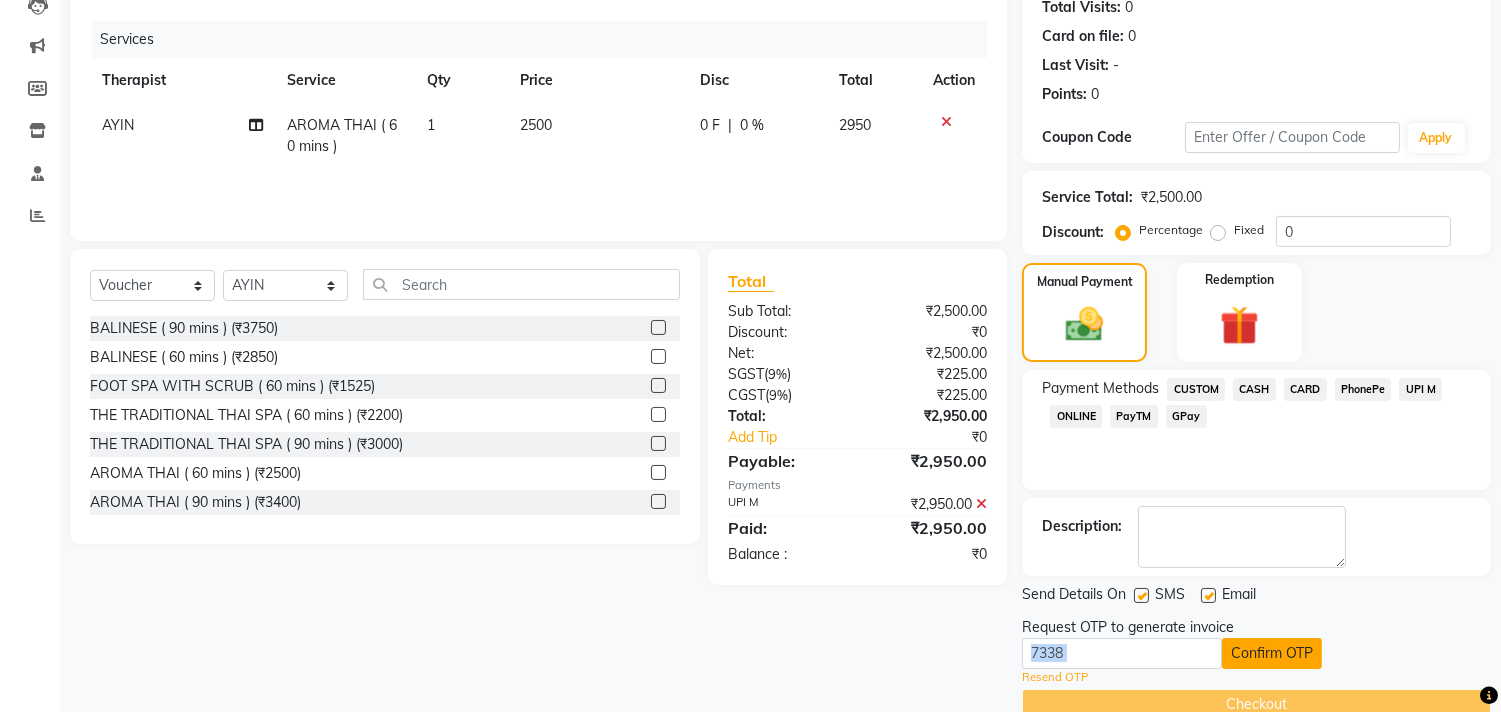 click on "Confirm OTP" 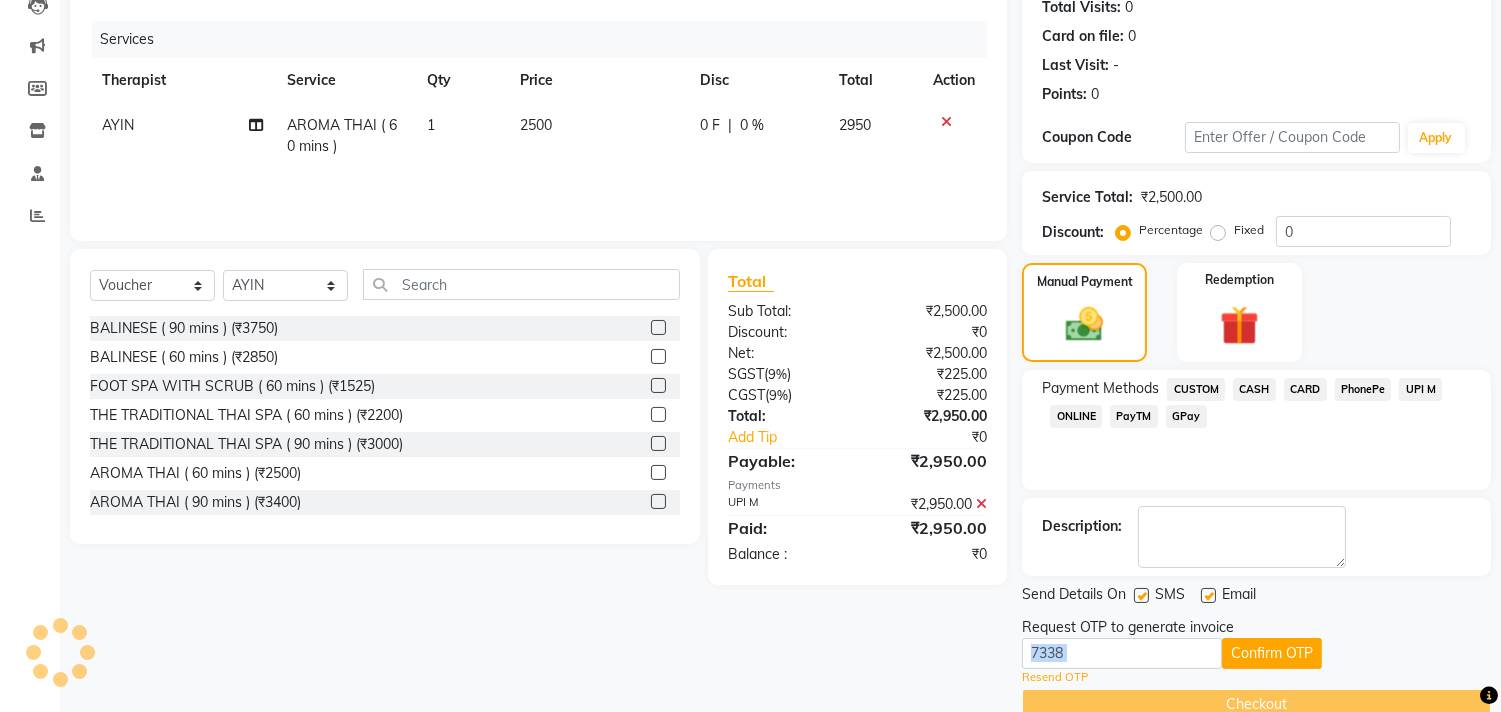 scroll, scrollTop: 187, scrollLeft: 0, axis: vertical 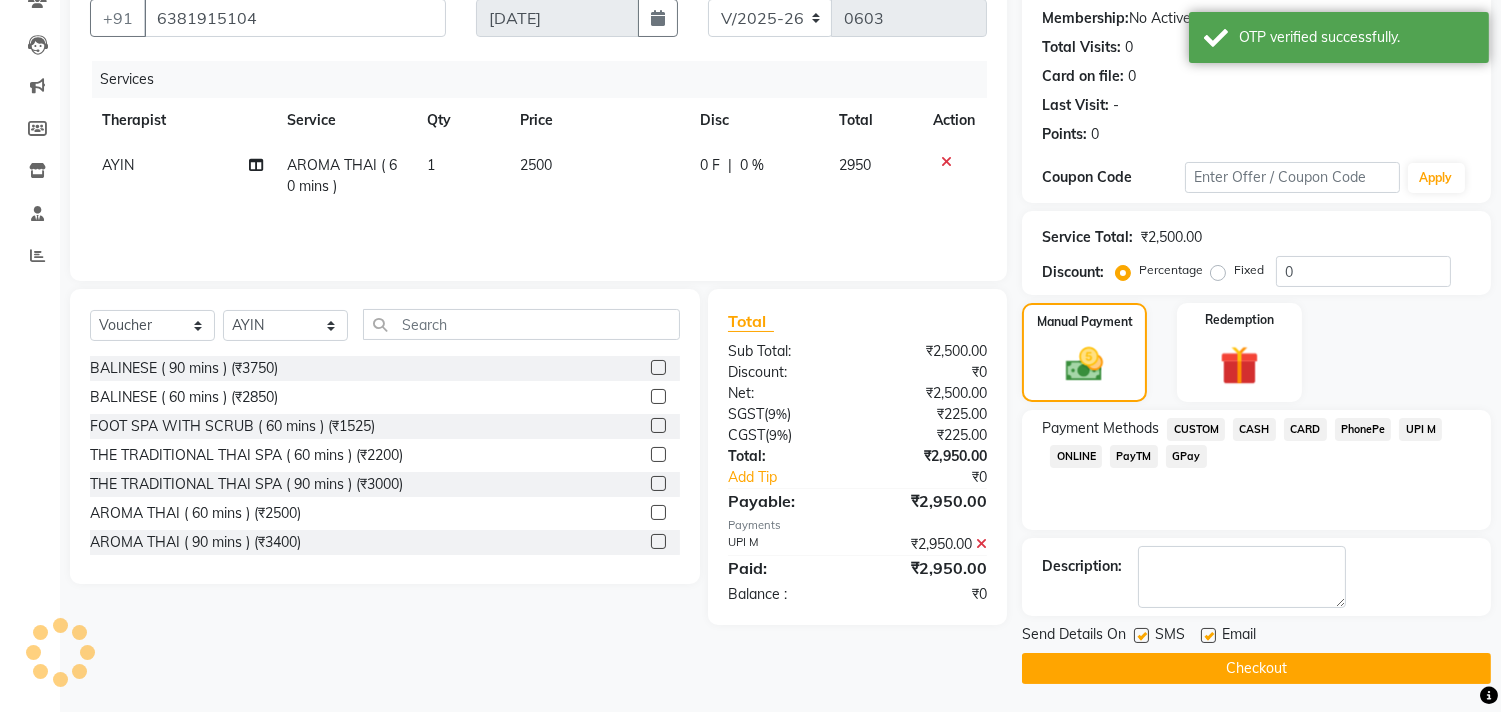 click on "Checkout" 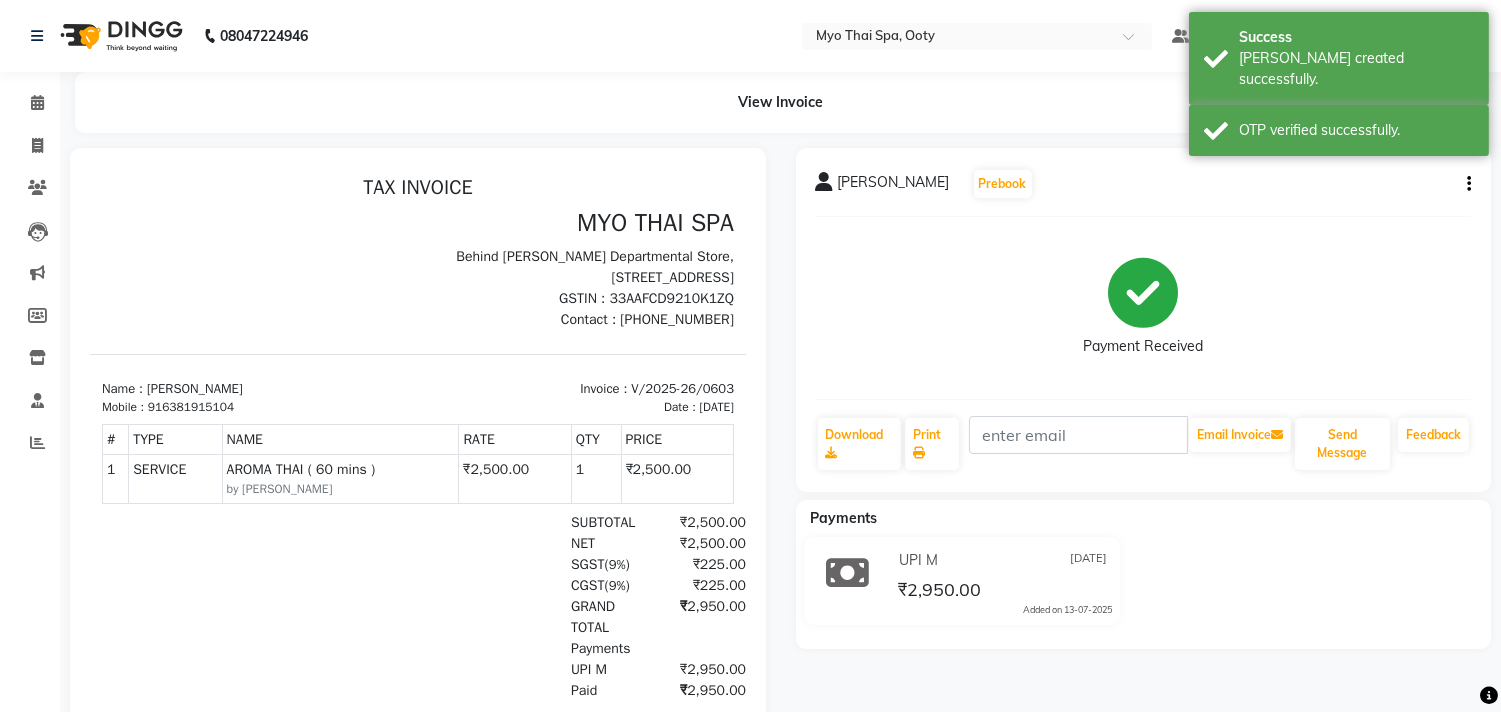 scroll, scrollTop: 36, scrollLeft: 0, axis: vertical 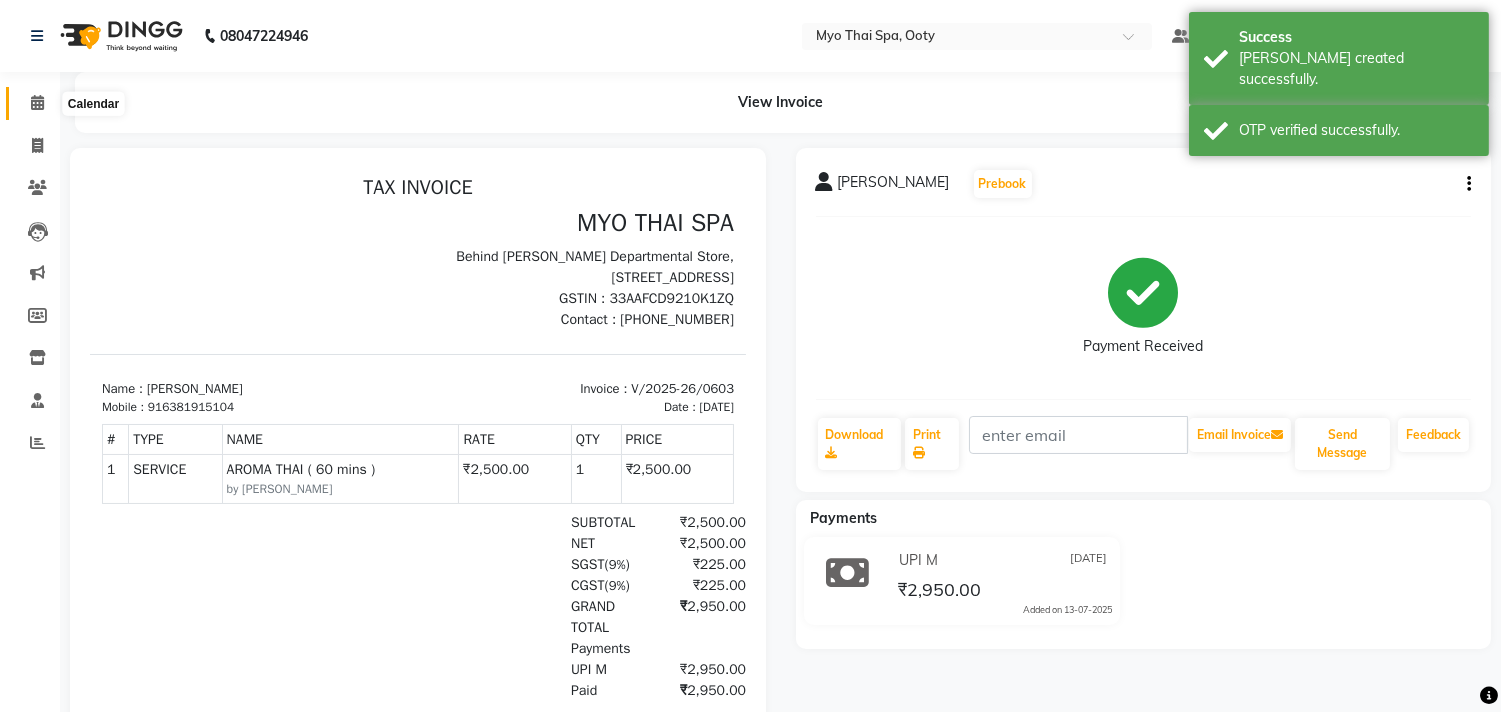 click 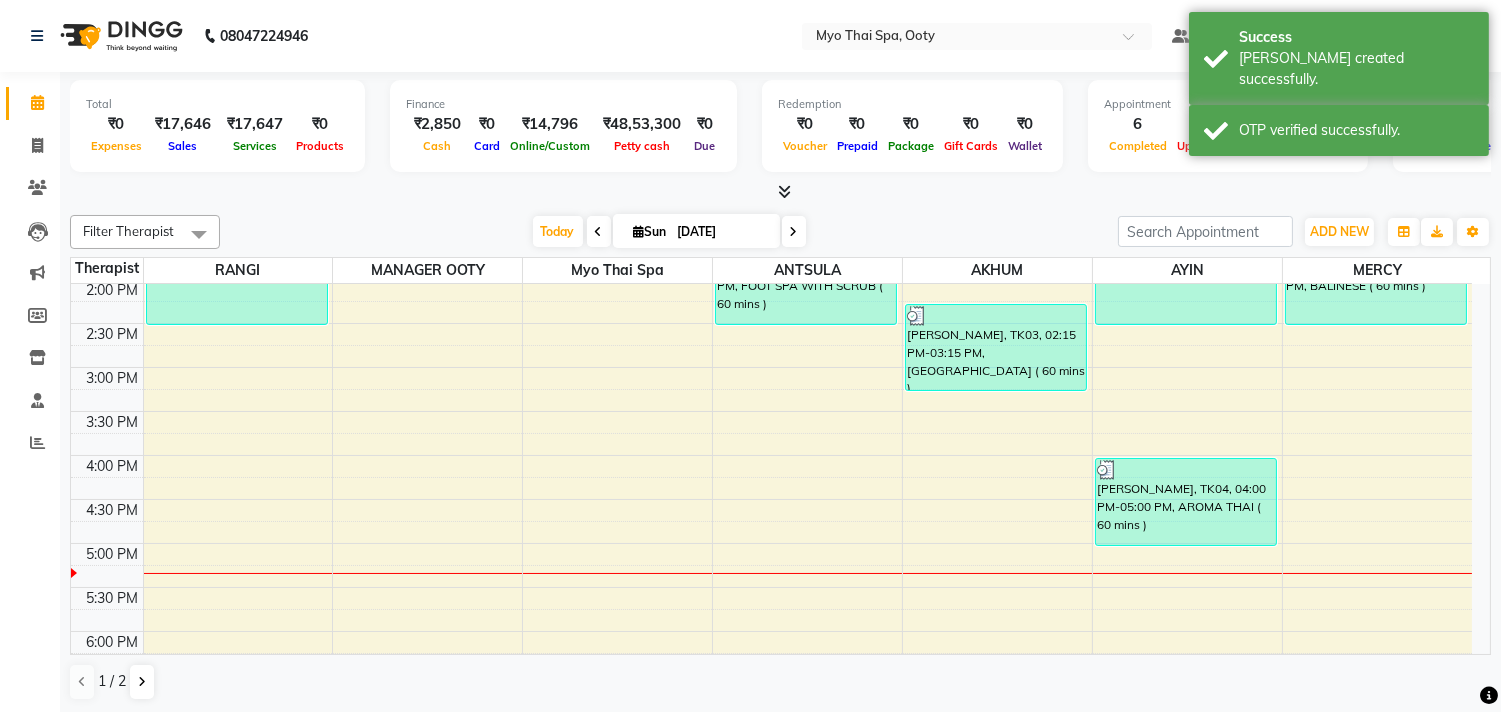 scroll, scrollTop: 333, scrollLeft: 0, axis: vertical 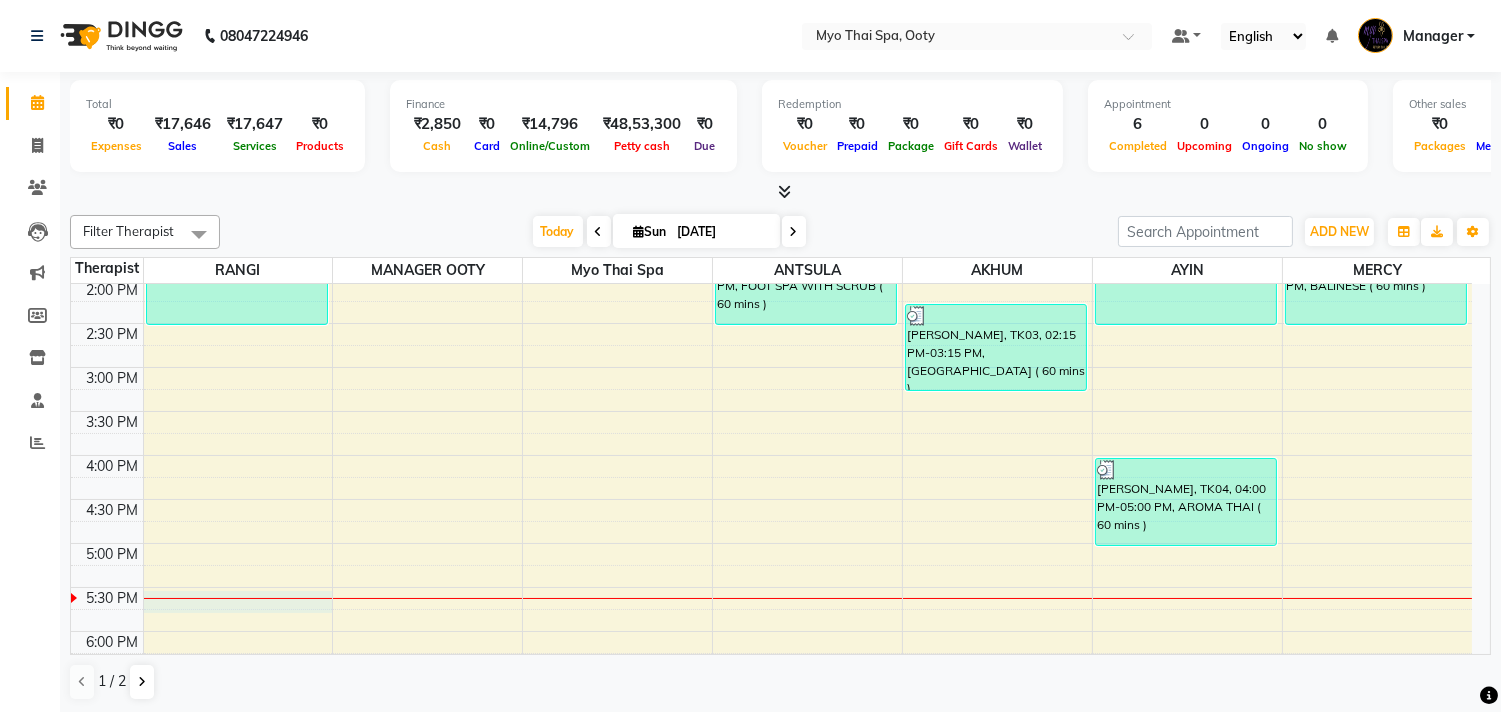 click on "9:00 AM 9:30 AM 10:00 AM 10:30 AM 11:00 AM 11:30 AM 12:00 PM 12:30 PM 1:00 PM 1:30 PM 2:00 PM 2:30 PM 3:00 PM 3:30 PM 4:00 PM 4:30 PM 5:00 PM 5:30 PM 6:00 PM 6:30 PM 7:00 PM 7:30 PM 8:00 PM 8:30 PM 9:00 PM 9:30 PM     sriteja, TK01, 01:00 PM-02:30 PM, SWEDISH ( 90 mins )     niyaz, TK02, 01:30 PM-02:30 PM, FOOT SPA WITH SCRUB ( 60 mins )     ASHAR, TK03, 02:15 PM-03:15 PM, BALINESE ( 60 mins )     sriteja, TK01, 01:00 PM-02:30 PM, SWEDISH ( 90 mins )     muthu kumar, TK04, 04:00 PM-05:00 PM, AROMA THAI ( 60 mins )     niyaz, TK02, 01:30 PM-02:30 PM, BALINESE ( 60 mins )" at bounding box center [771, 411] 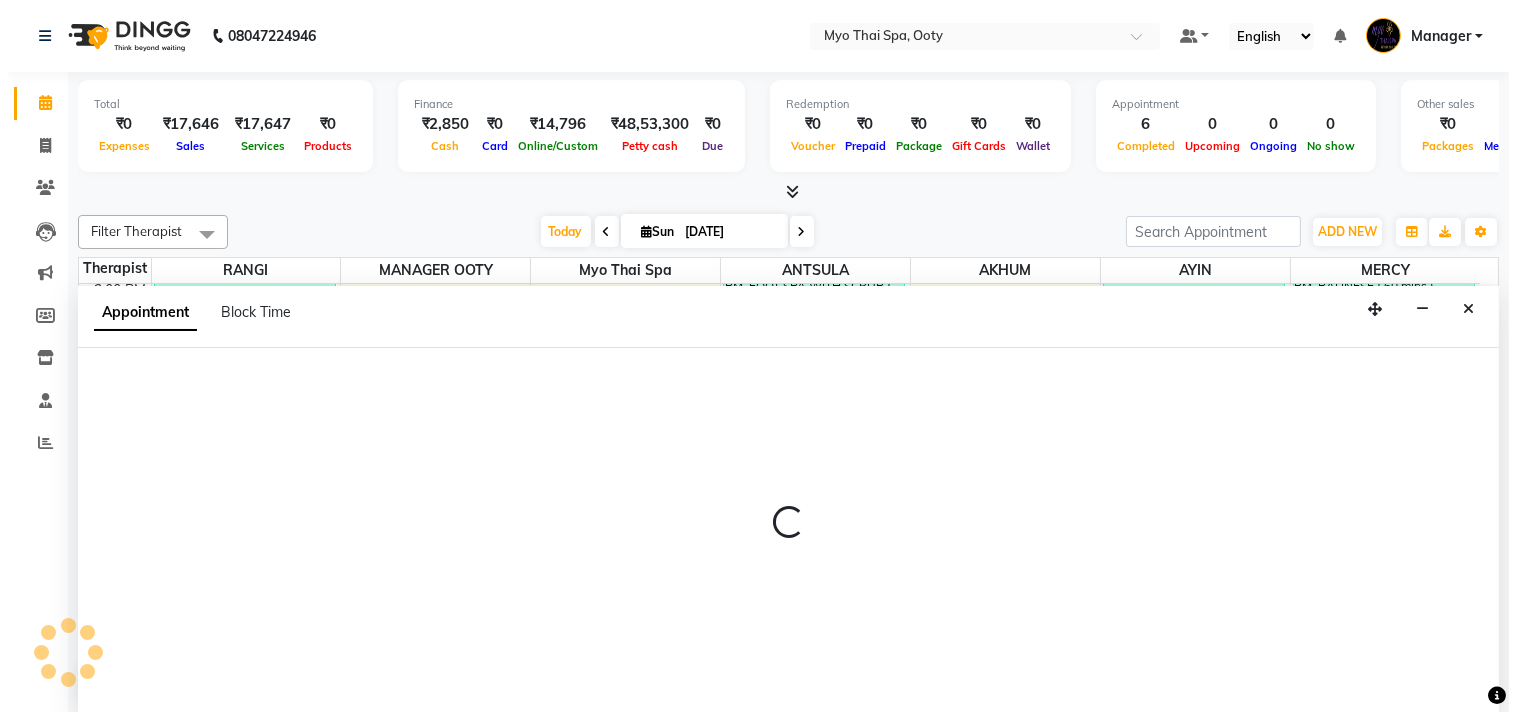 scroll, scrollTop: 1, scrollLeft: 0, axis: vertical 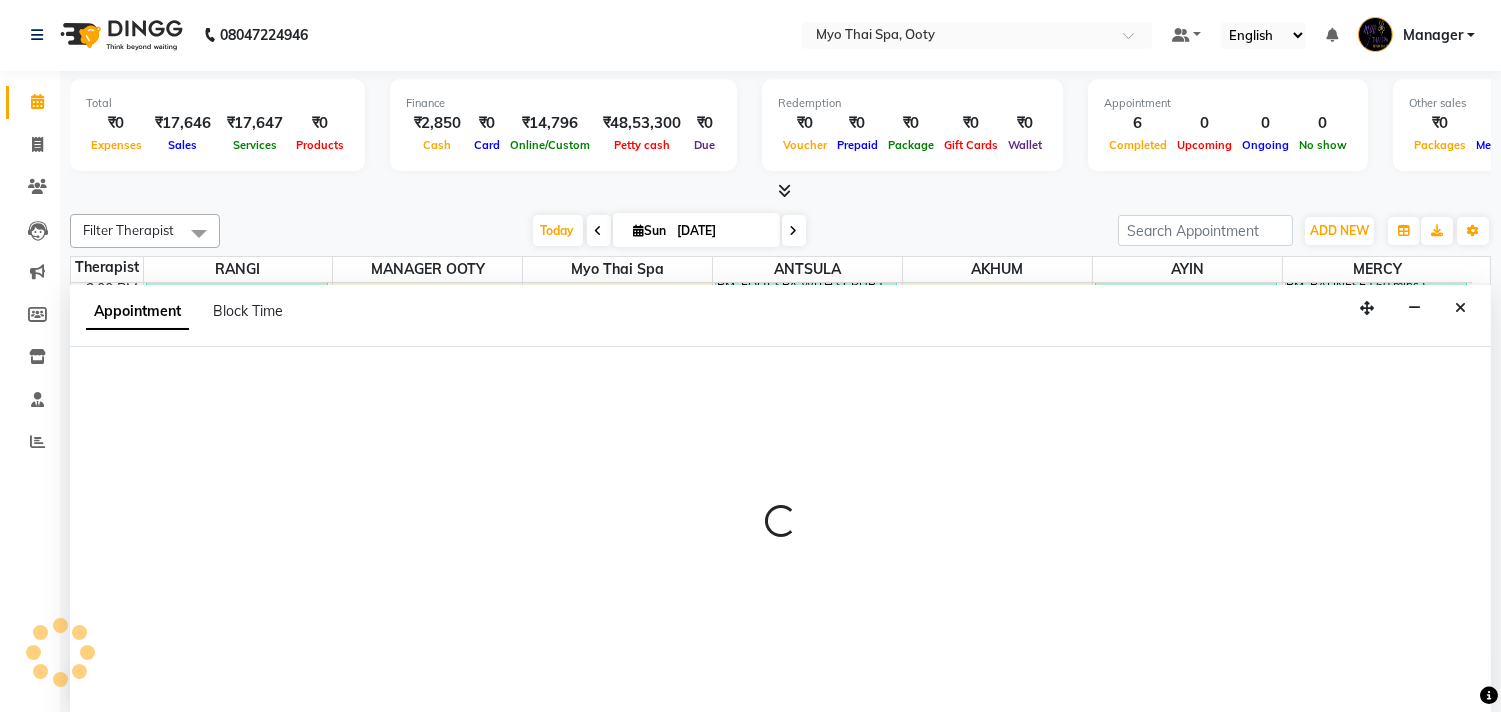 select on "50629" 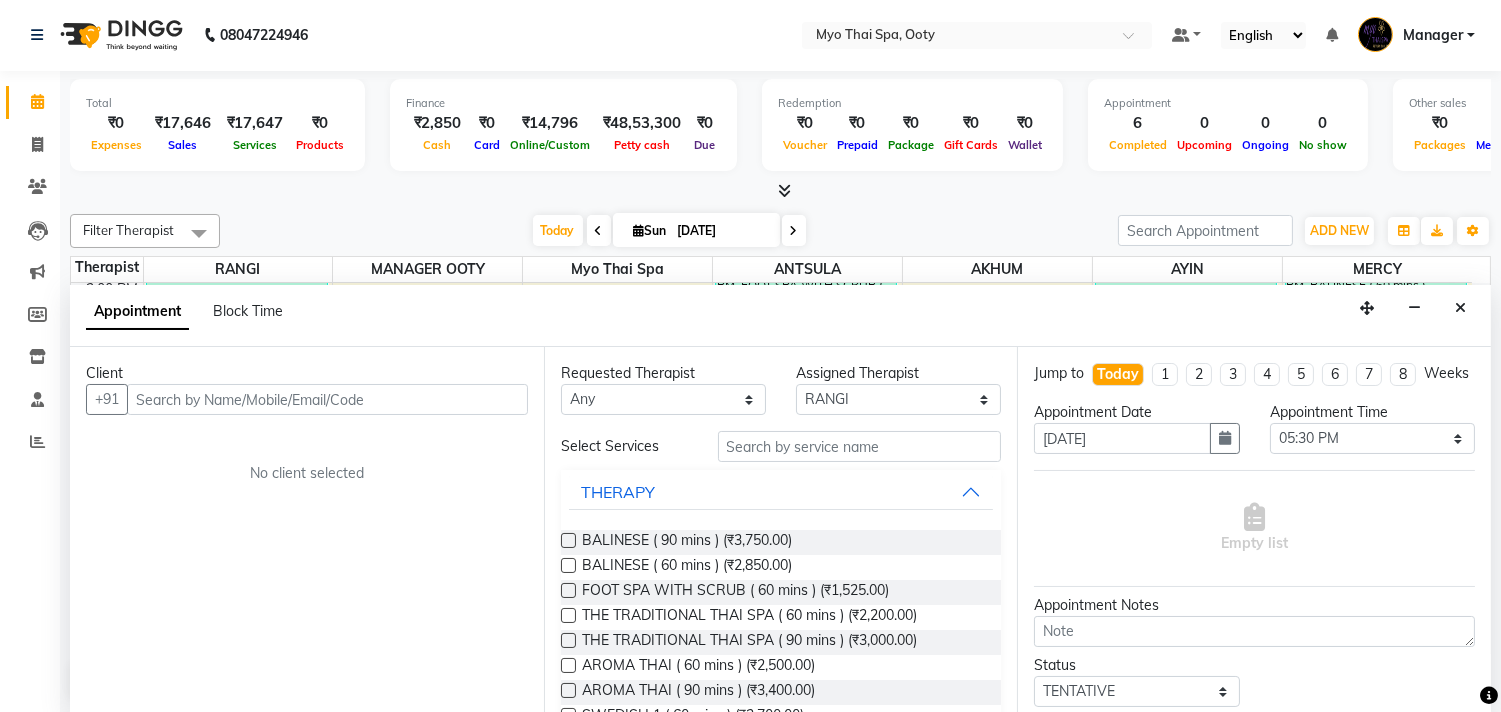 click at bounding box center [327, 399] 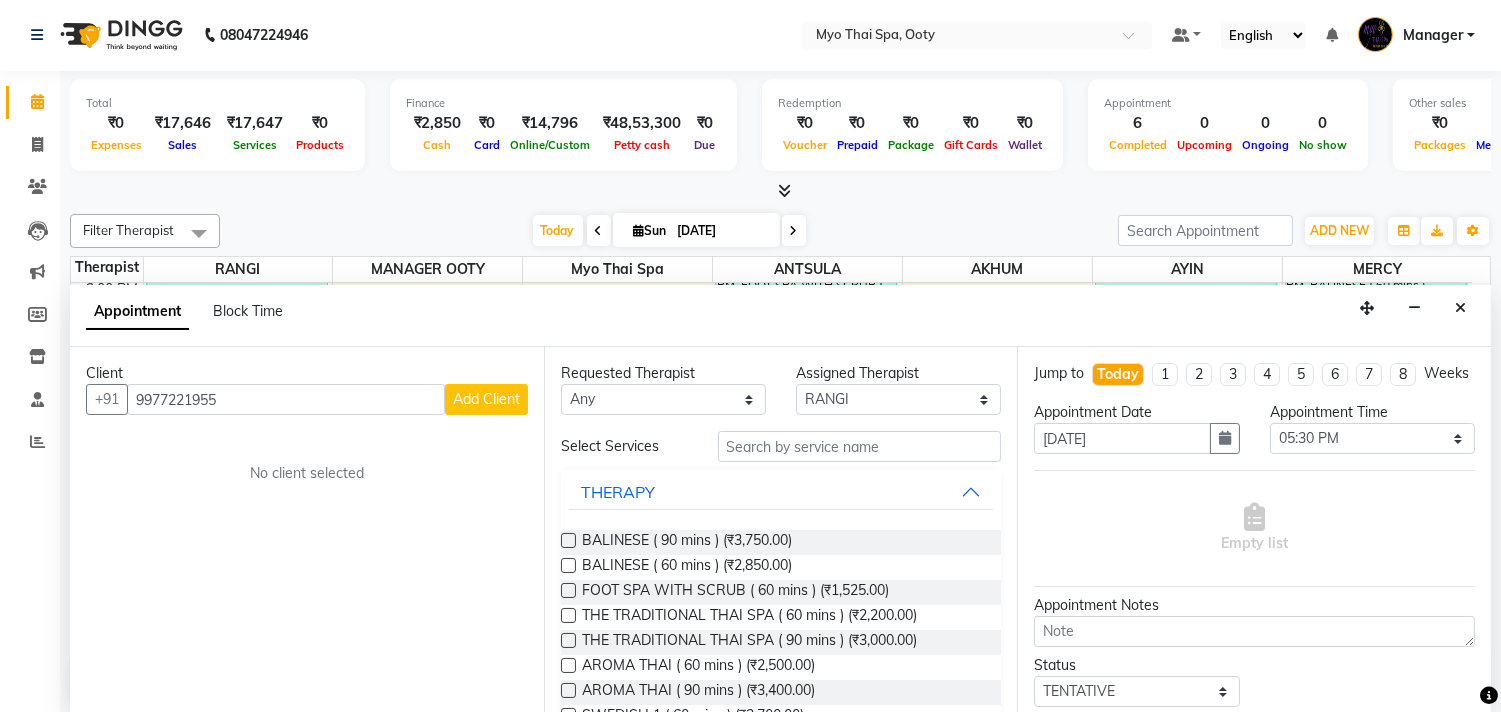 type on "9977221955" 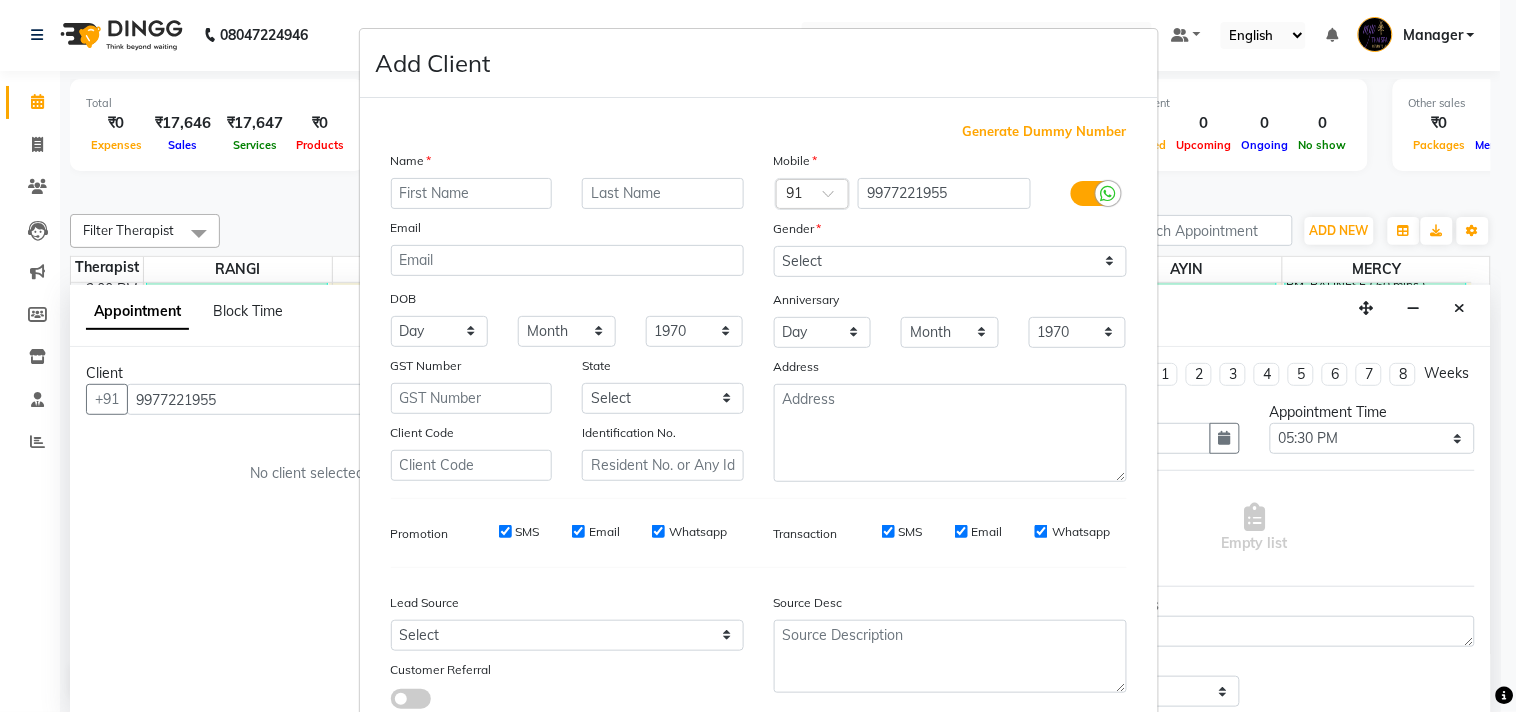 click at bounding box center (472, 193) 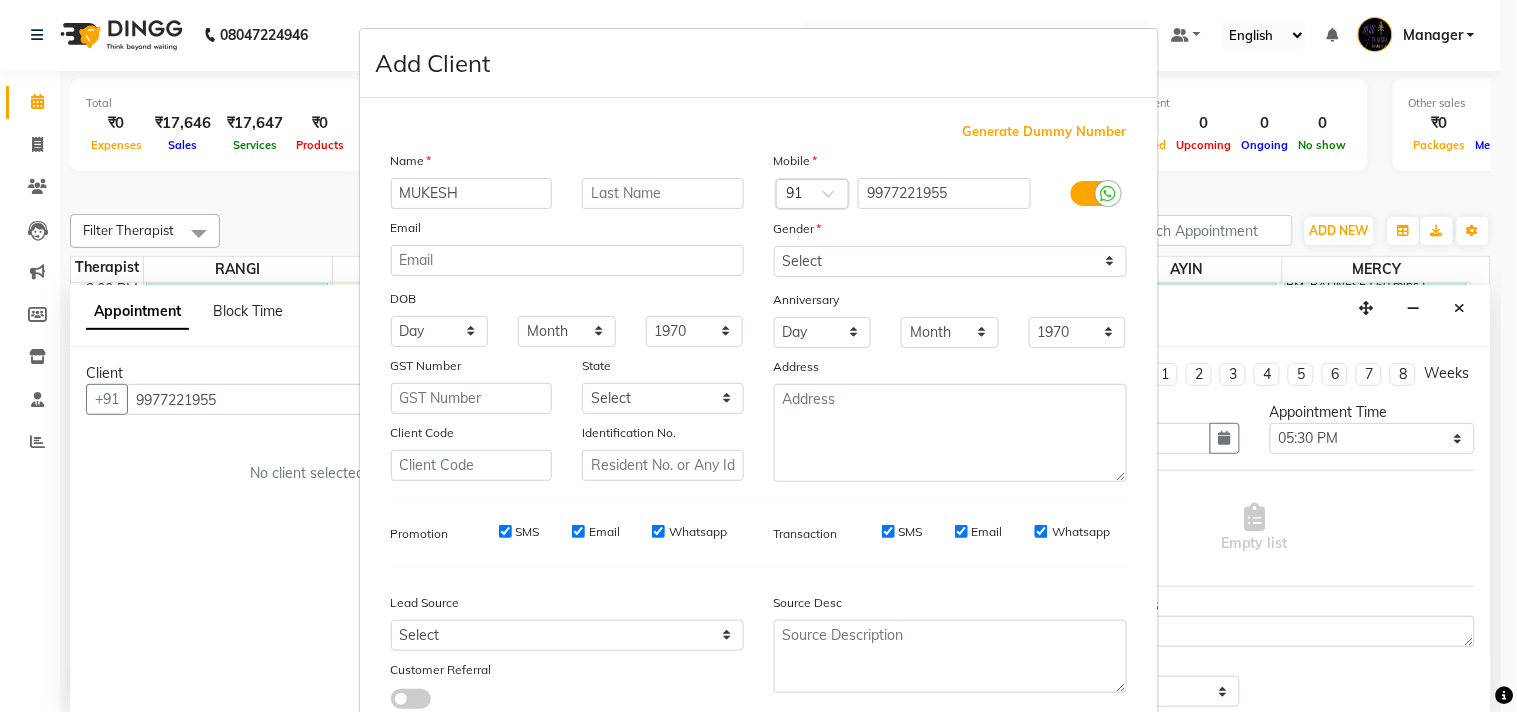 type on "MUKESH" 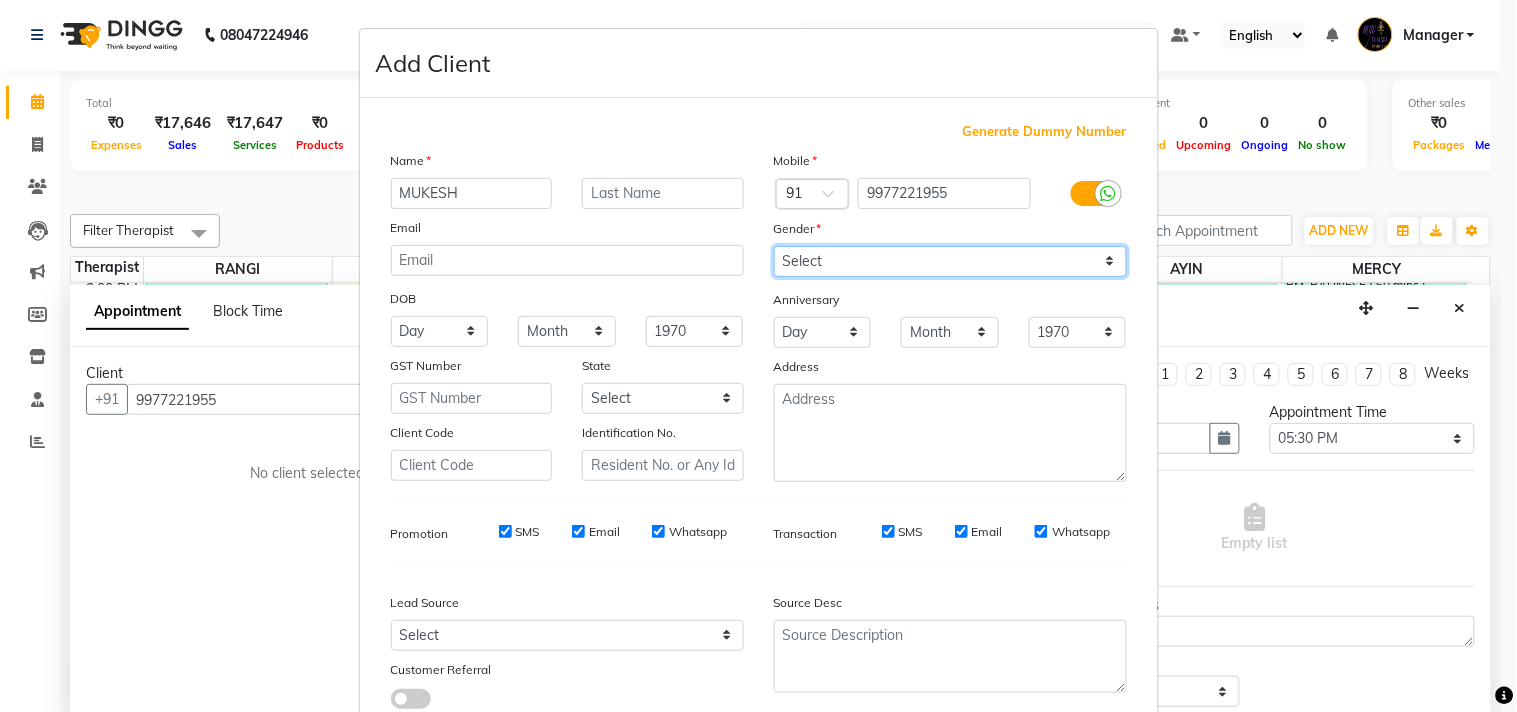 click on "Select Male Female Other Prefer Not To Say" at bounding box center (950, 261) 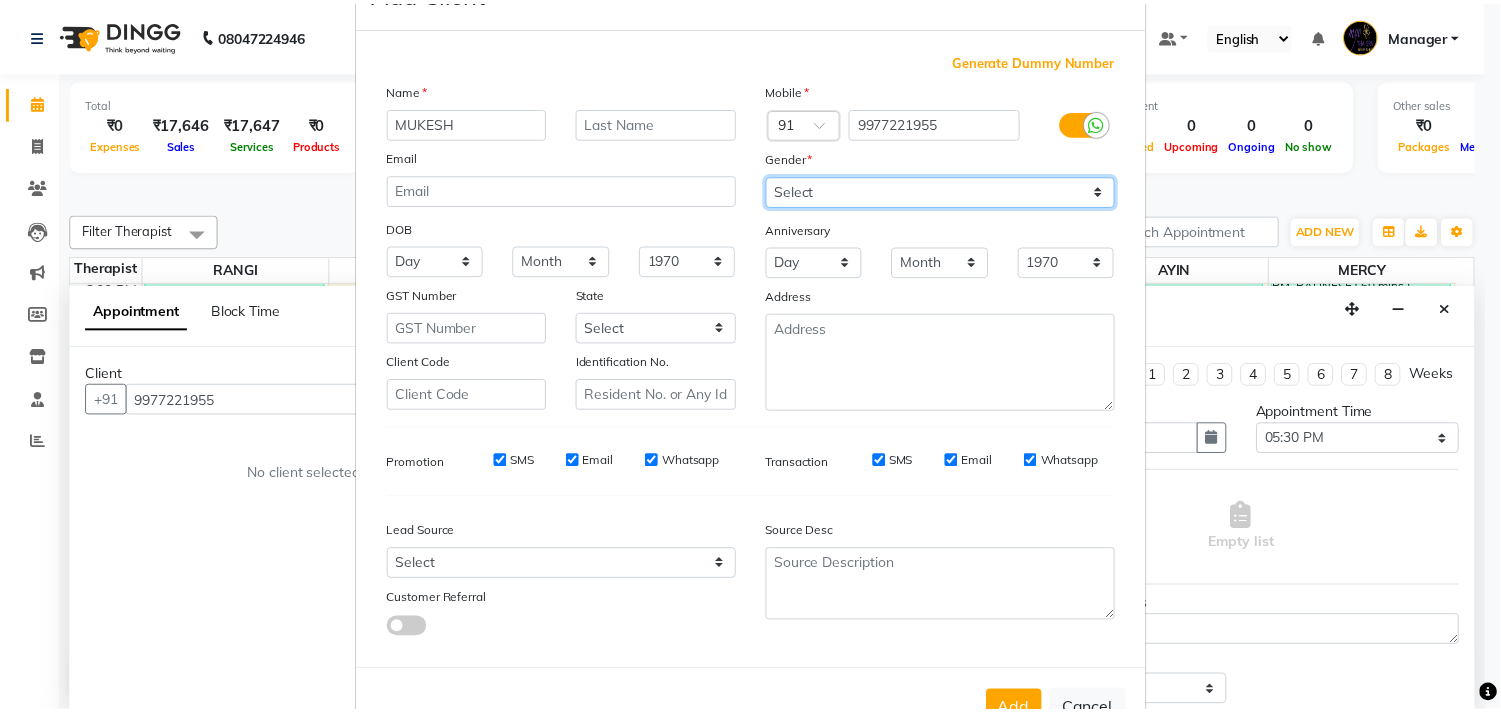 scroll, scrollTop: 138, scrollLeft: 0, axis: vertical 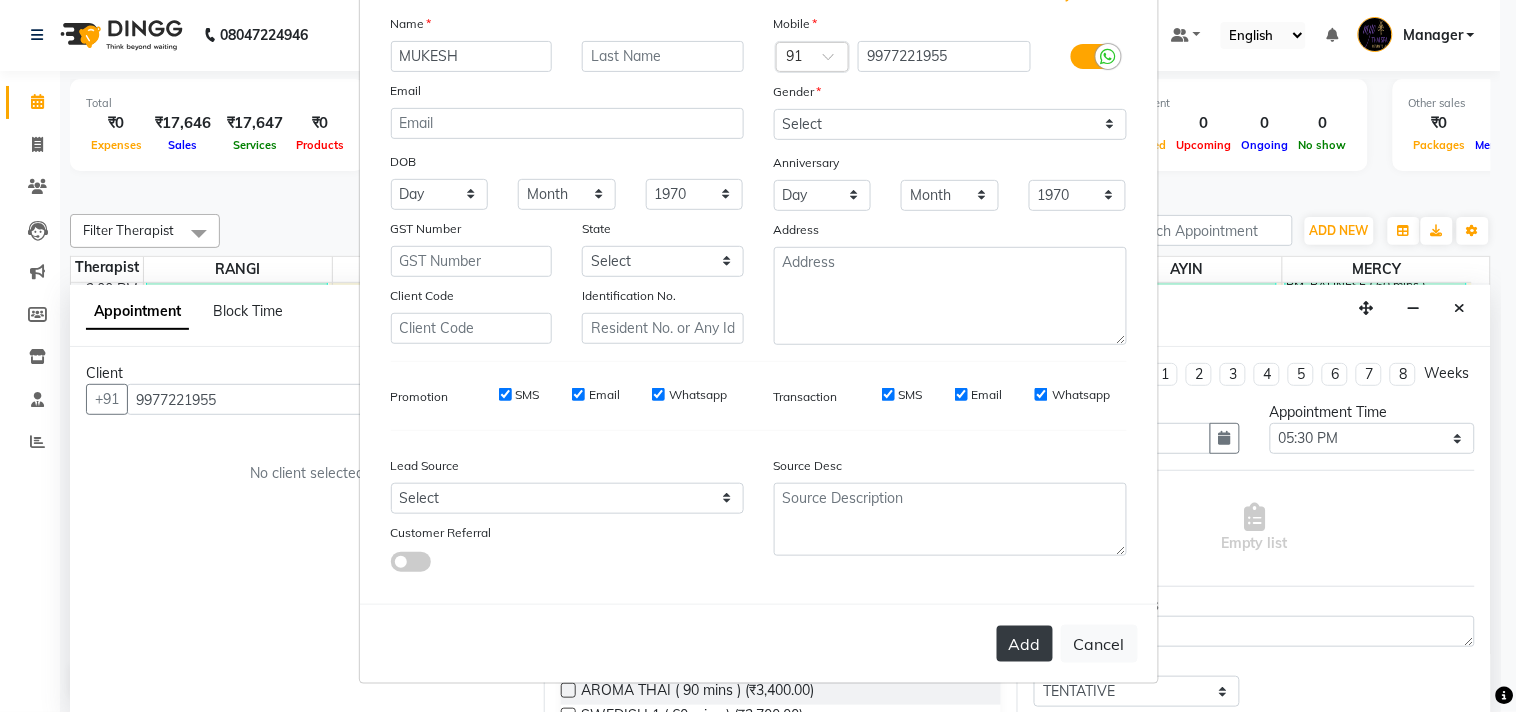 click on "Add" at bounding box center (1025, 644) 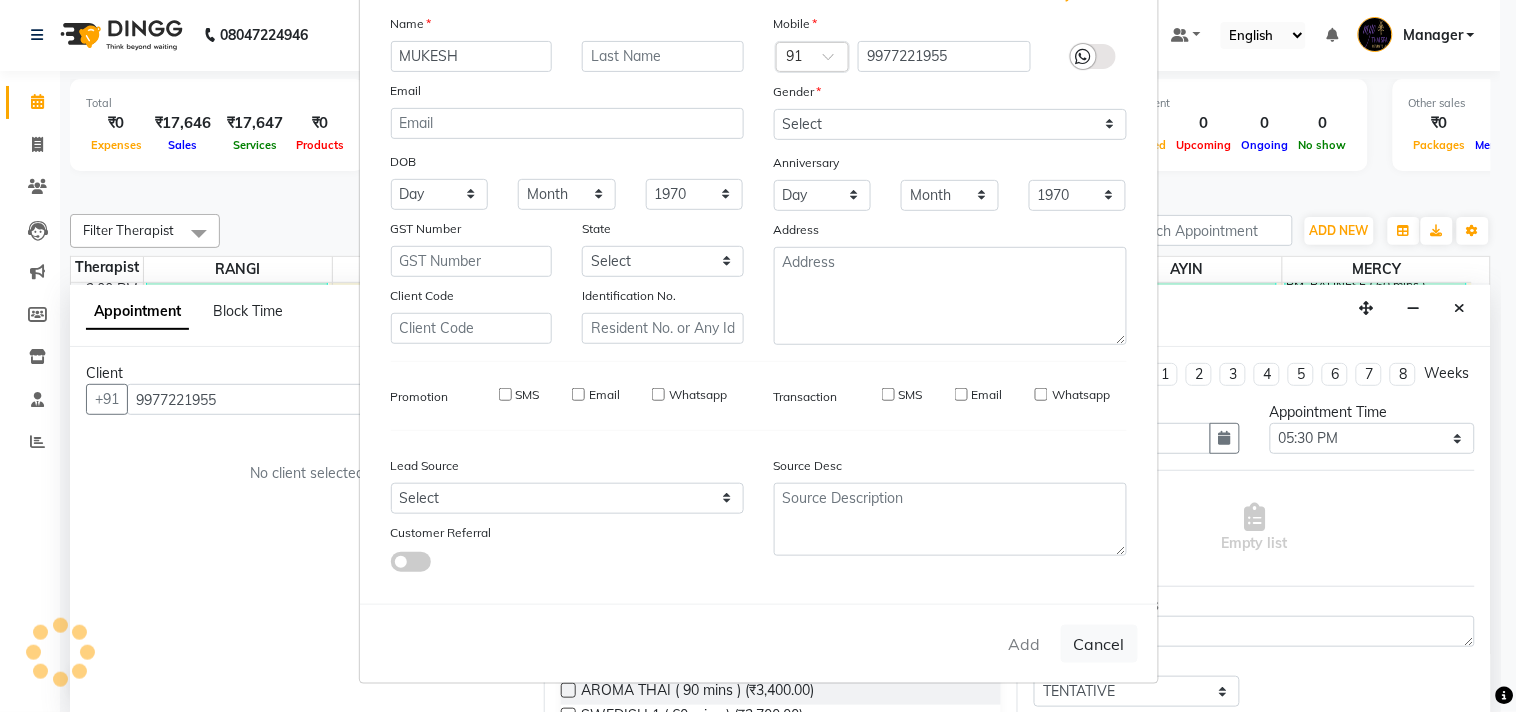 type 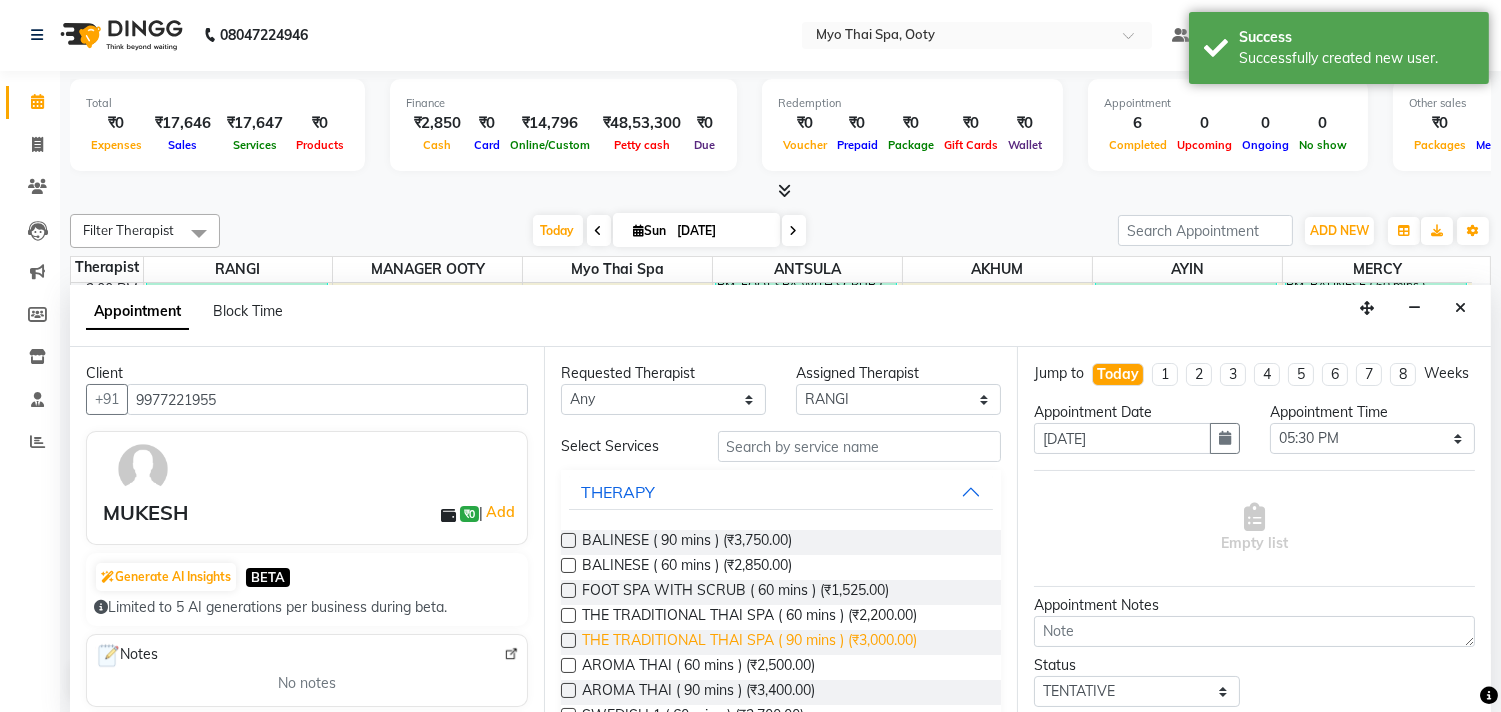 scroll, scrollTop: 111, scrollLeft: 0, axis: vertical 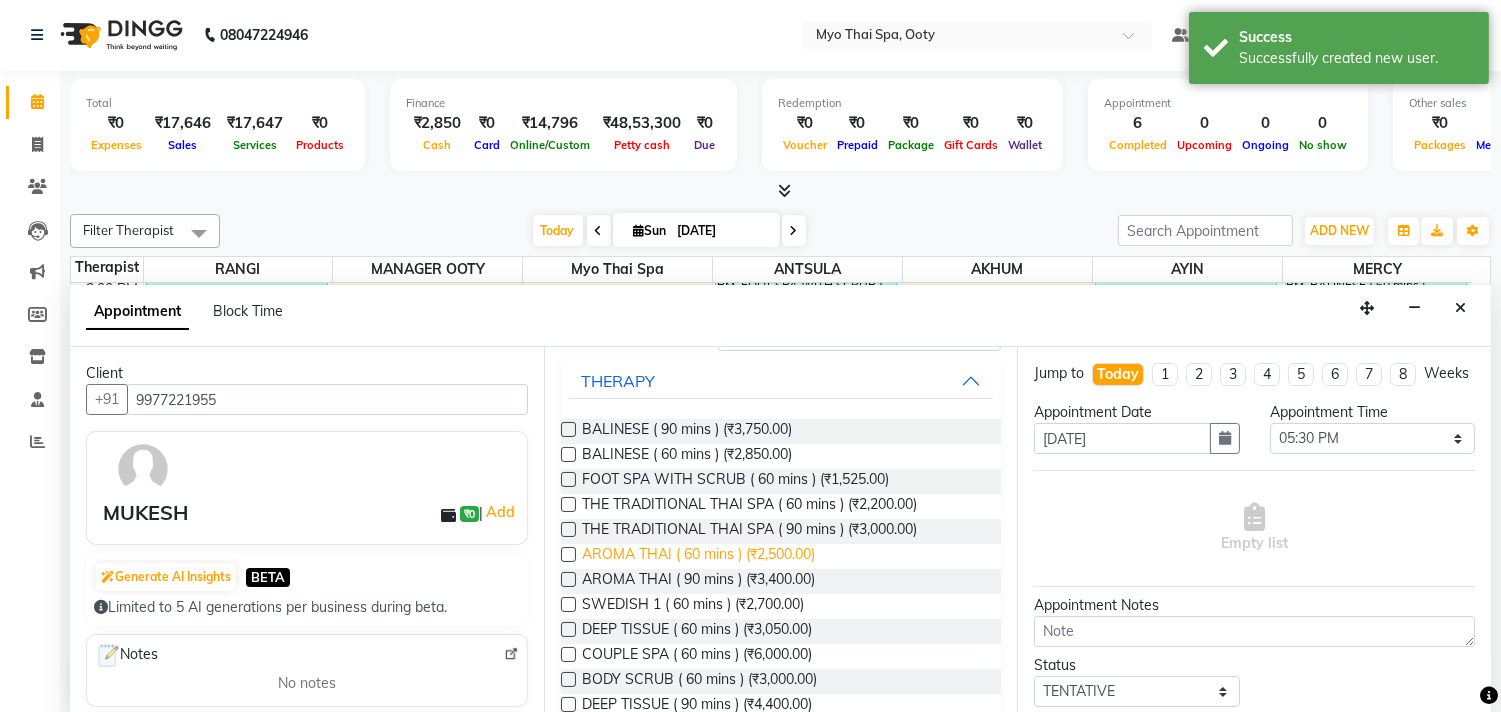 click on "AROMA THAI ( 60 mins ) (₹2,500.00)" at bounding box center (698, 556) 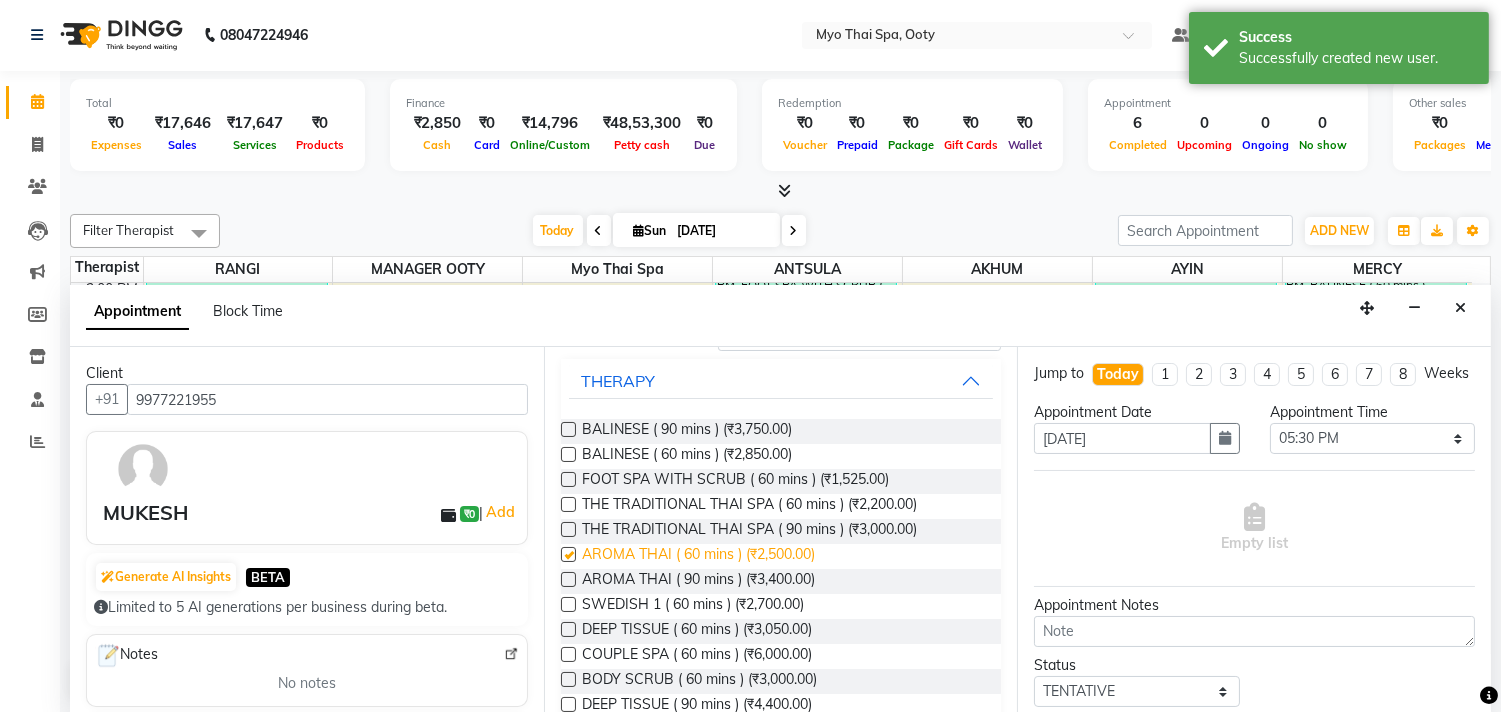checkbox on "false" 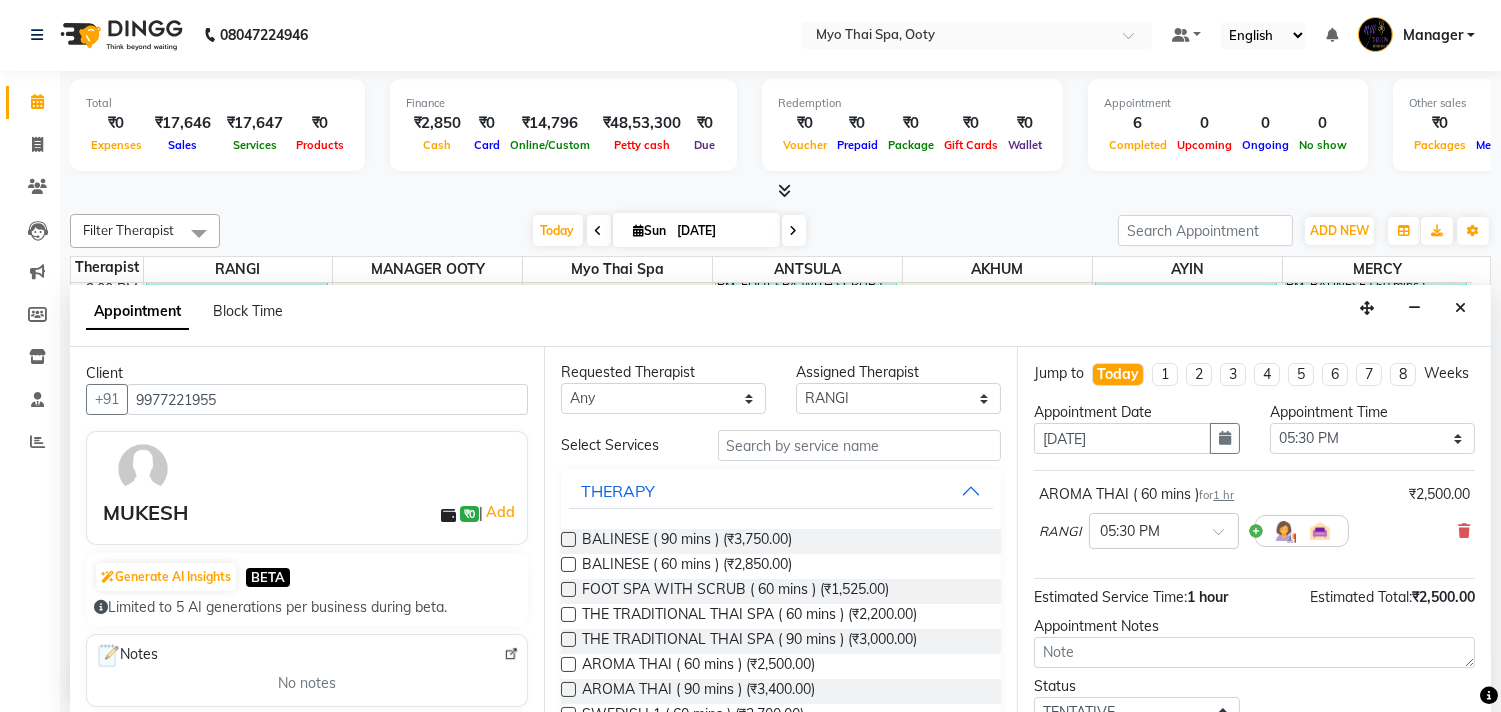 scroll, scrollTop: 0, scrollLeft: 0, axis: both 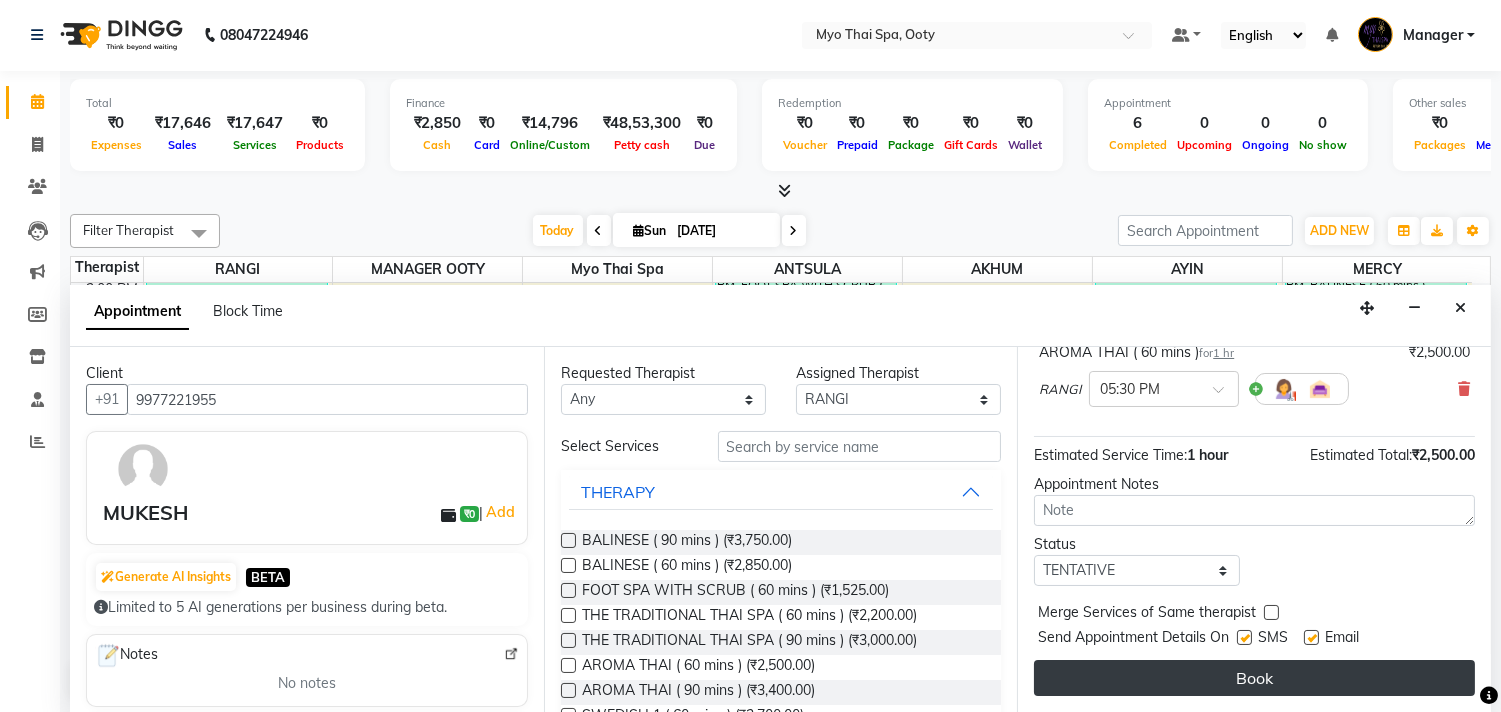 click on "Book" at bounding box center (1254, 678) 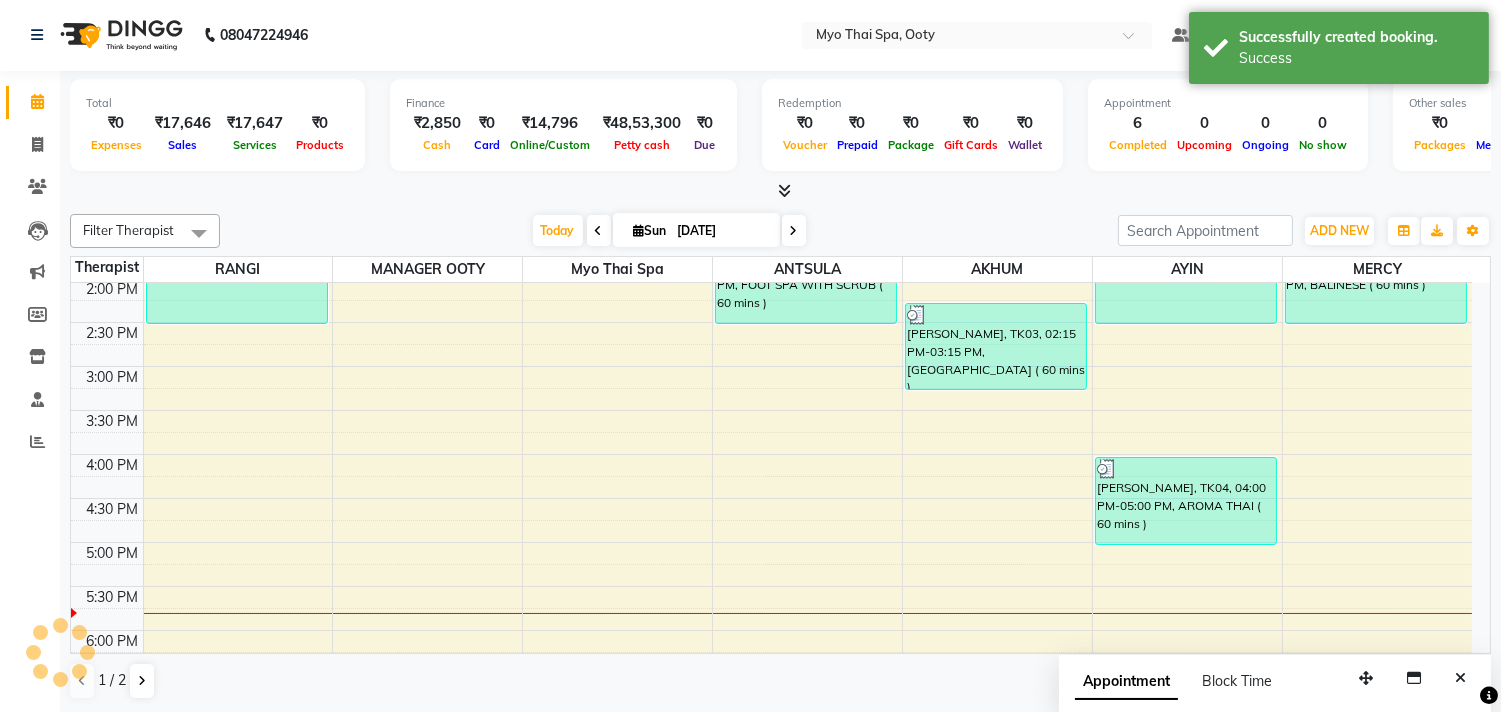 scroll, scrollTop: 0, scrollLeft: 0, axis: both 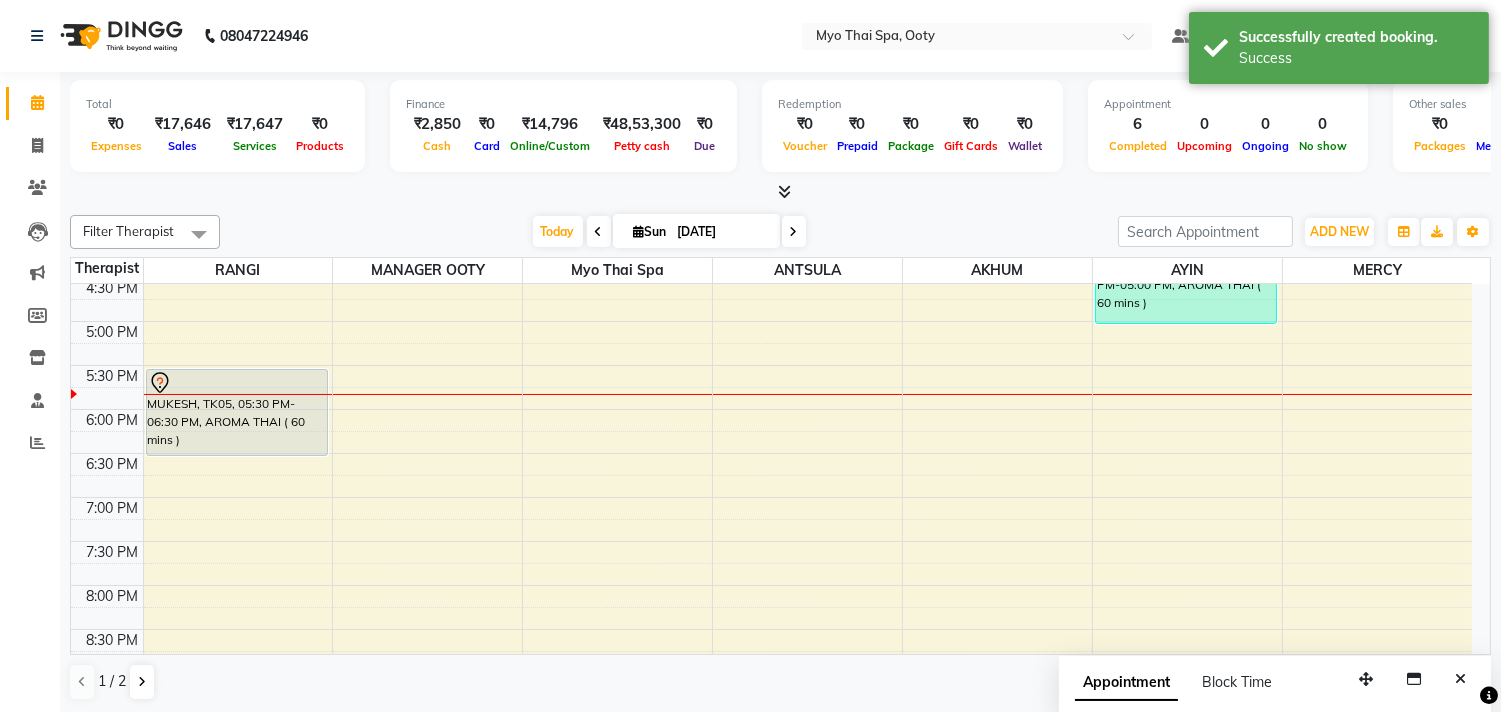 click on "9:00 AM 9:30 AM 10:00 AM 10:30 AM 11:00 AM 11:30 AM 12:00 PM 12:30 PM 1:00 PM 1:30 PM 2:00 PM 2:30 PM 3:00 PM 3:30 PM 4:00 PM 4:30 PM 5:00 PM 5:30 PM 6:00 PM 6:30 PM 7:00 PM 7:30 PM 8:00 PM 8:30 PM 9:00 PM 9:30 PM     sriteja, TK01, 01:00 PM-02:30 PM, SWEDISH ( 90 mins )             MUKESH, TK05, 05:30 PM-06:30 PM, AROMA THAI ( 60 mins )     niyaz, TK02, 01:30 PM-02:30 PM, FOOT SPA WITH SCRUB ( 60 mins )     ASHAR, TK03, 02:15 PM-03:15 PM, BALINESE ( 60 mins )     sriteja, TK01, 01:00 PM-02:30 PM, SWEDISH ( 90 mins )     muthu kumar, TK04, 04:00 PM-05:00 PM, AROMA THAI ( 60 mins )     niyaz, TK02, 01:30 PM-02:30 PM, BALINESE ( 60 mins )" at bounding box center (771, 189) 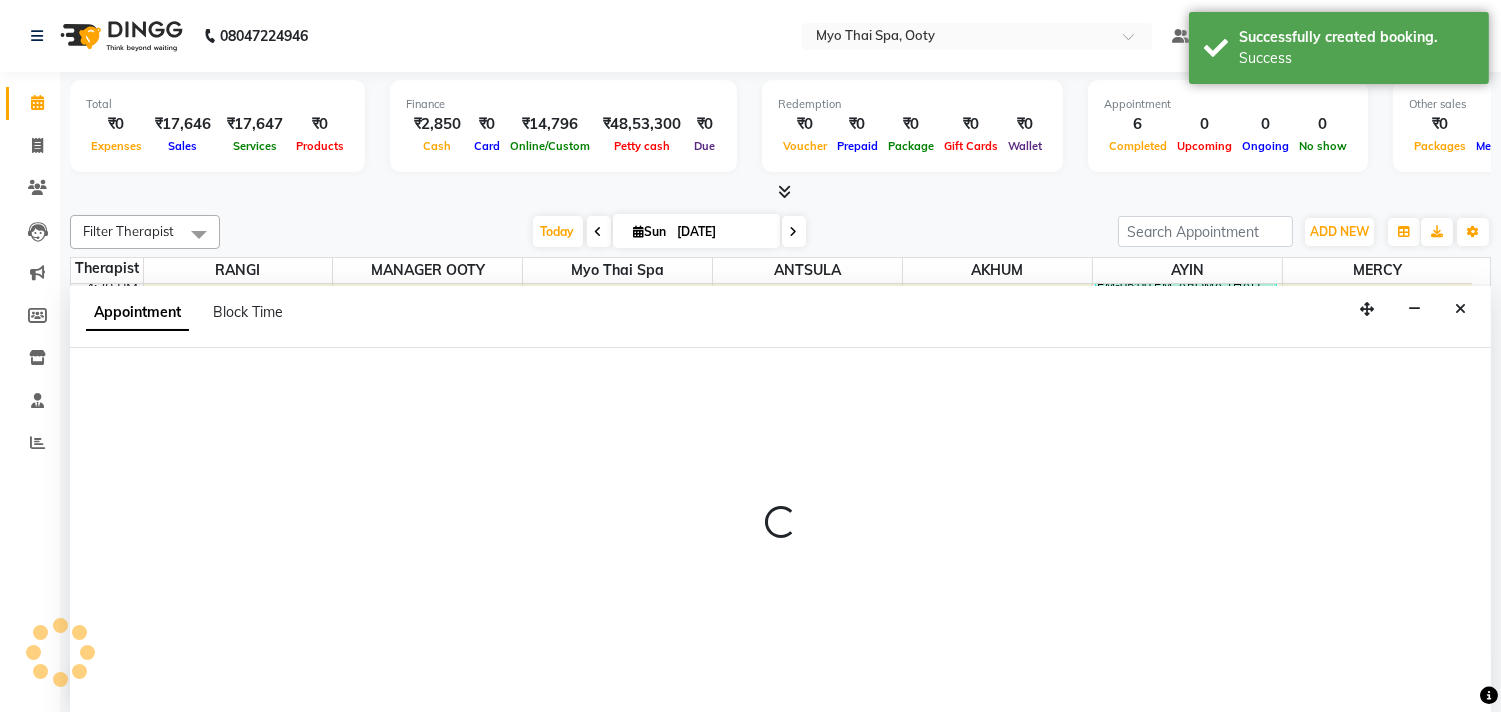 scroll, scrollTop: 1, scrollLeft: 0, axis: vertical 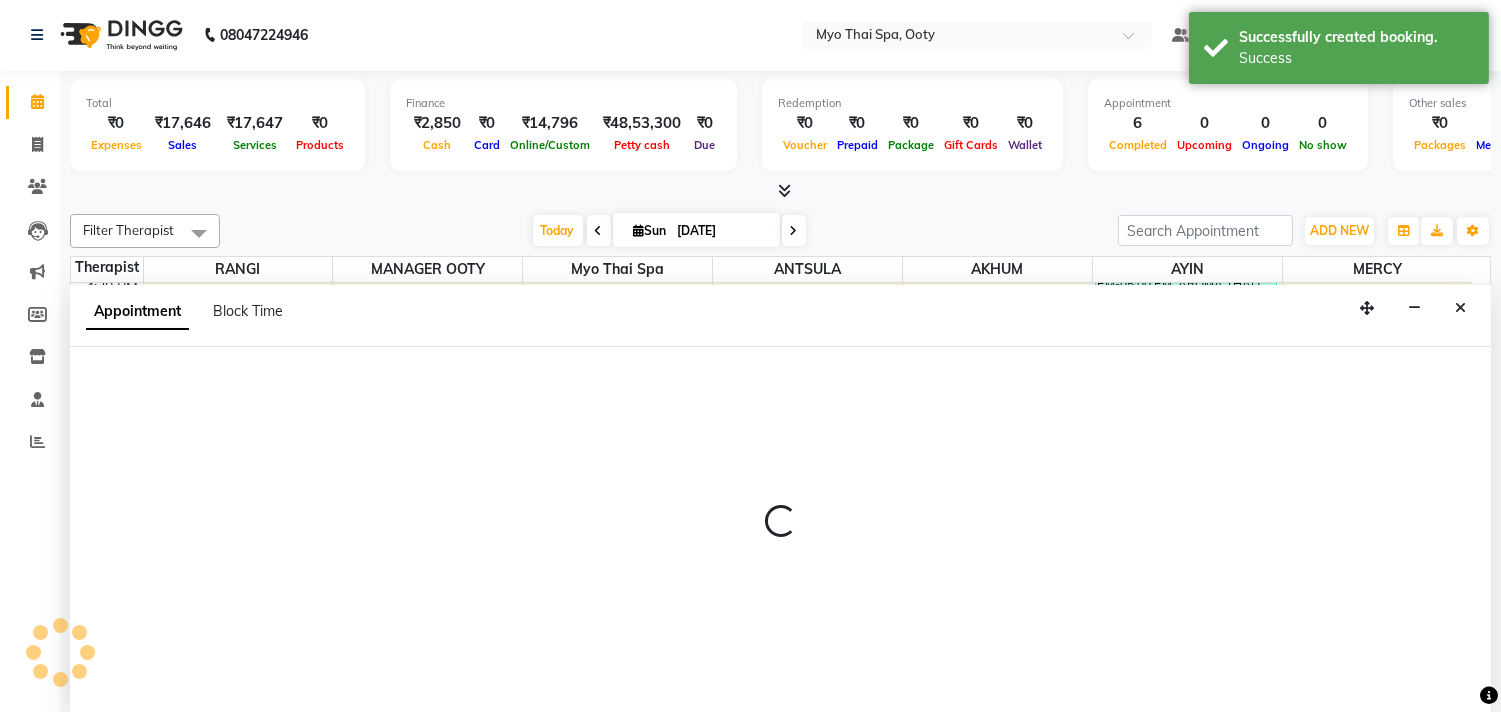 select on "59515" 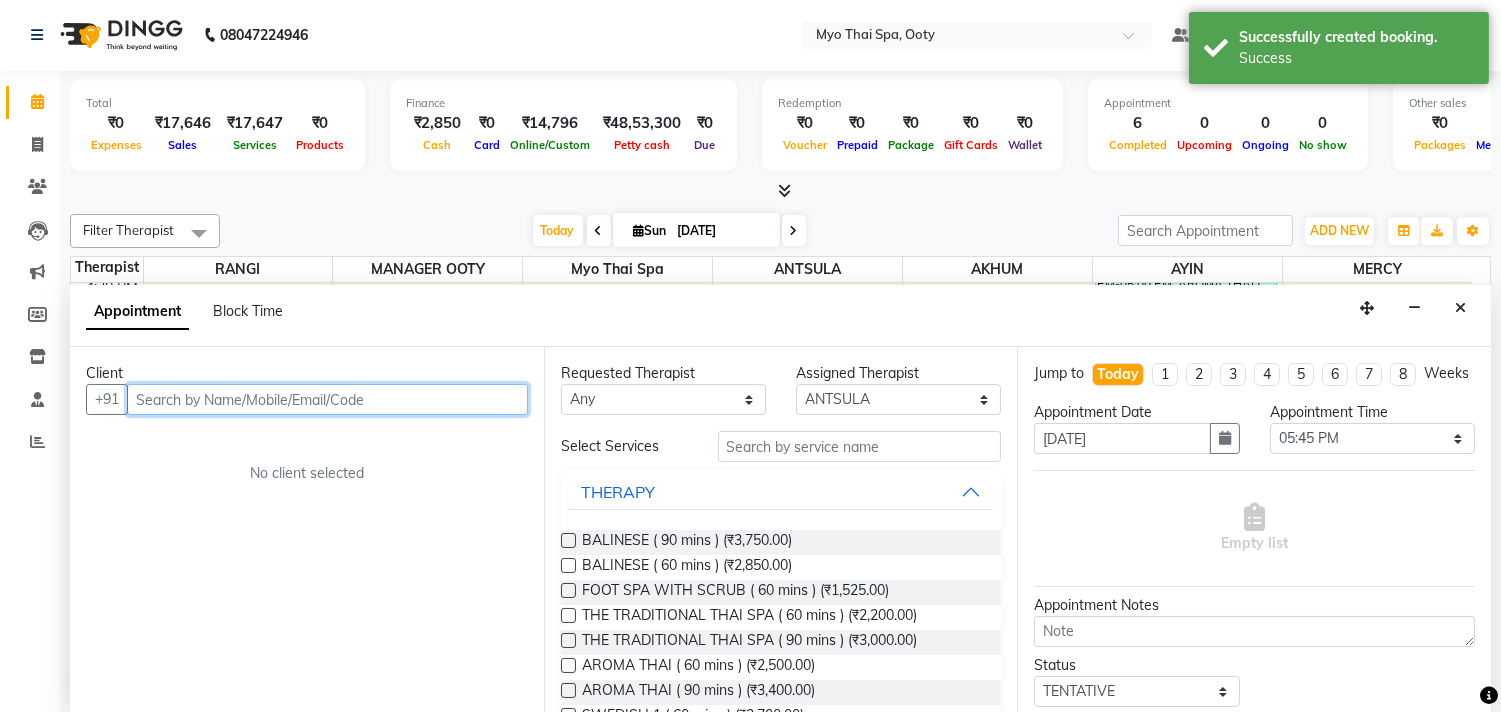 click at bounding box center (327, 399) 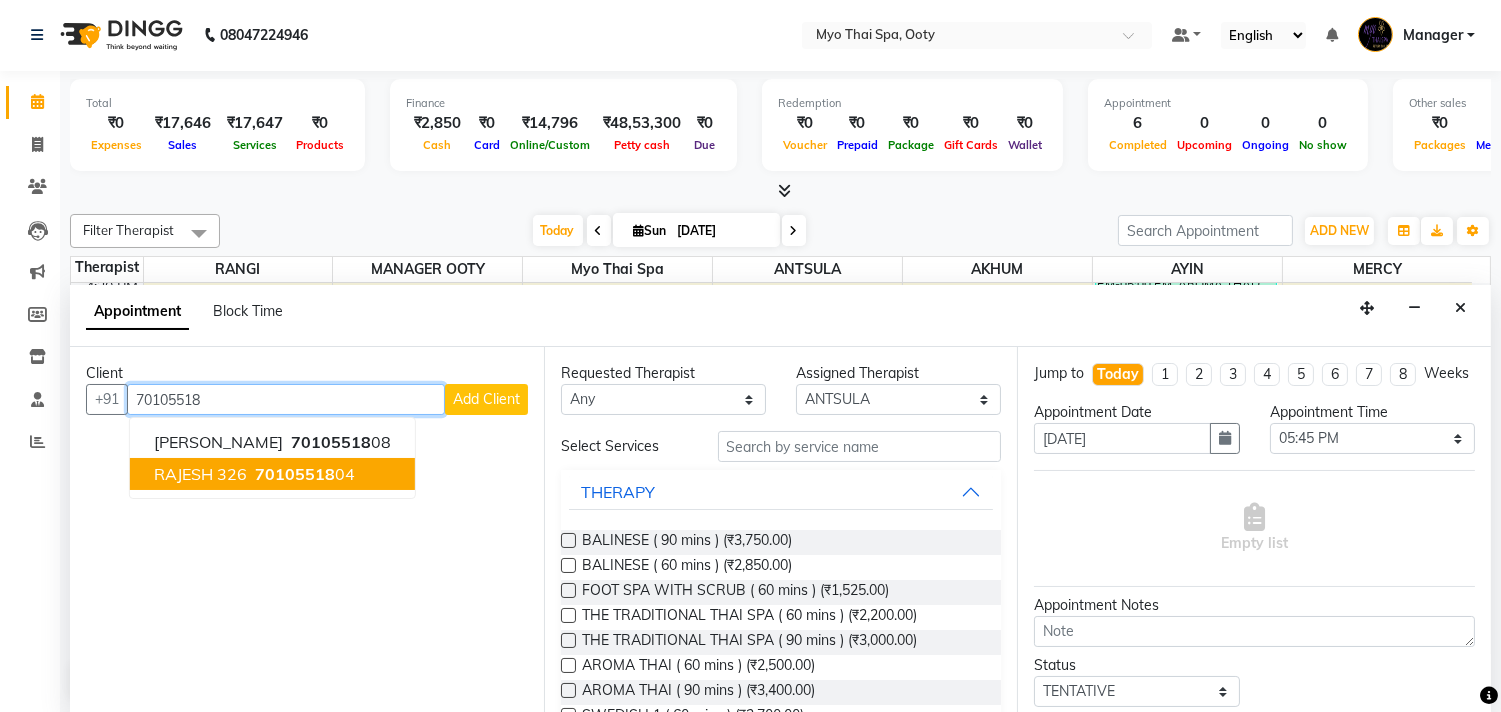 click on "RAJESH 326" at bounding box center [200, 474] 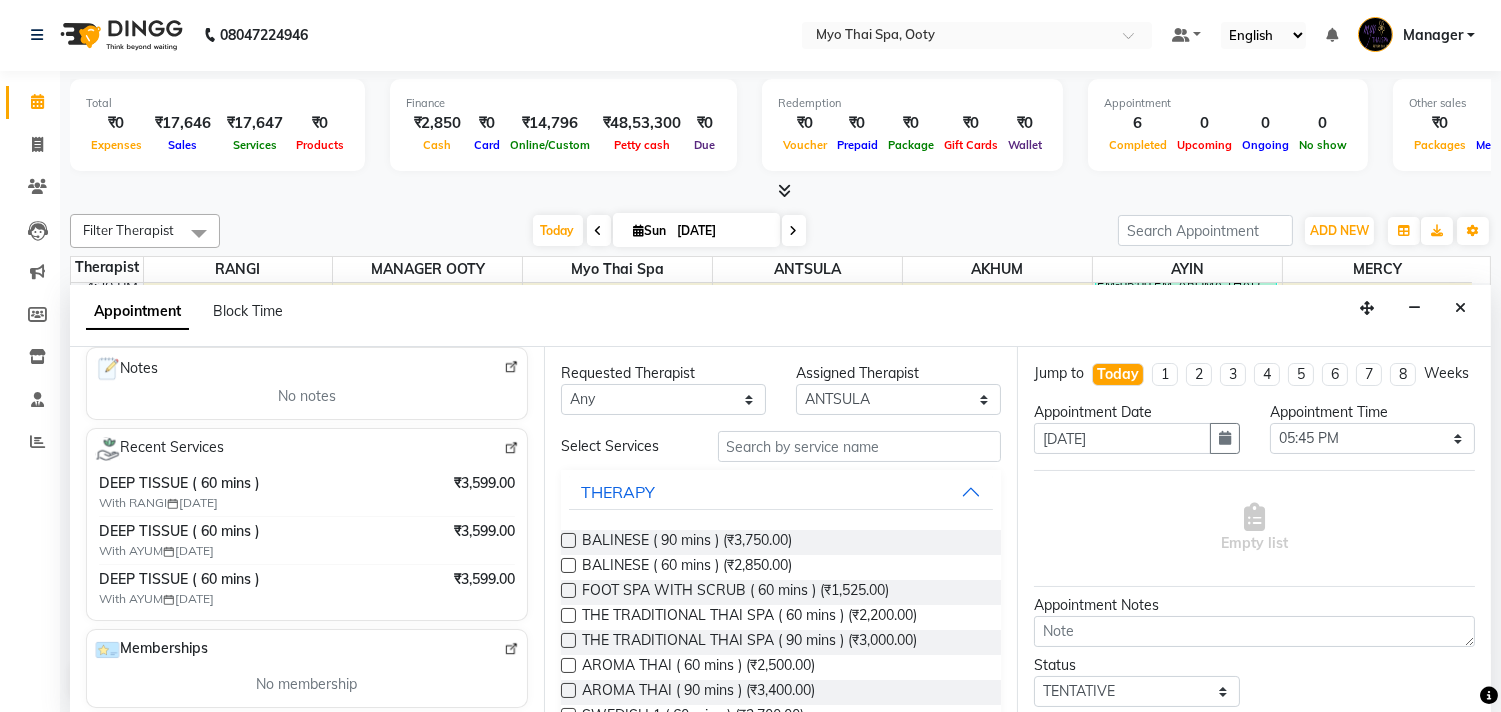 scroll, scrollTop: 333, scrollLeft: 0, axis: vertical 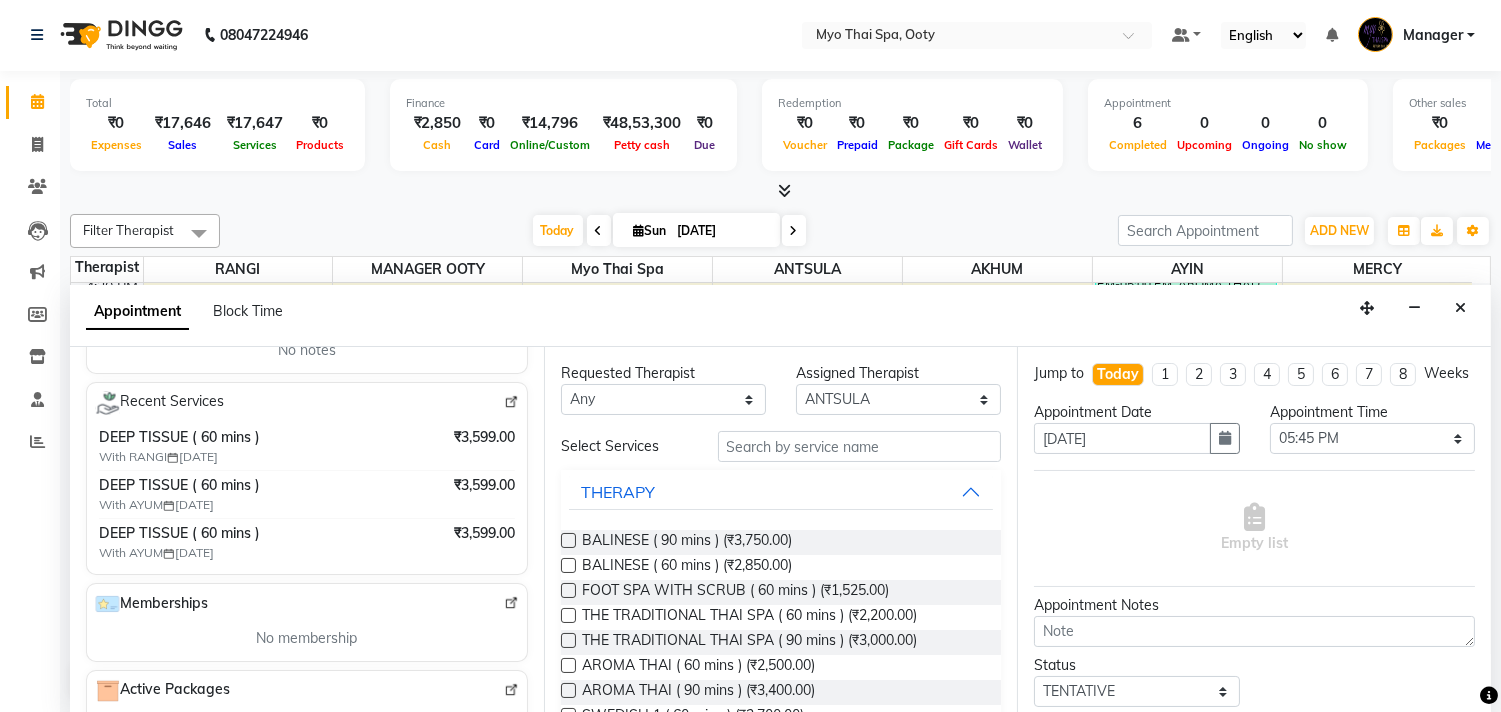 type on "7010551804" 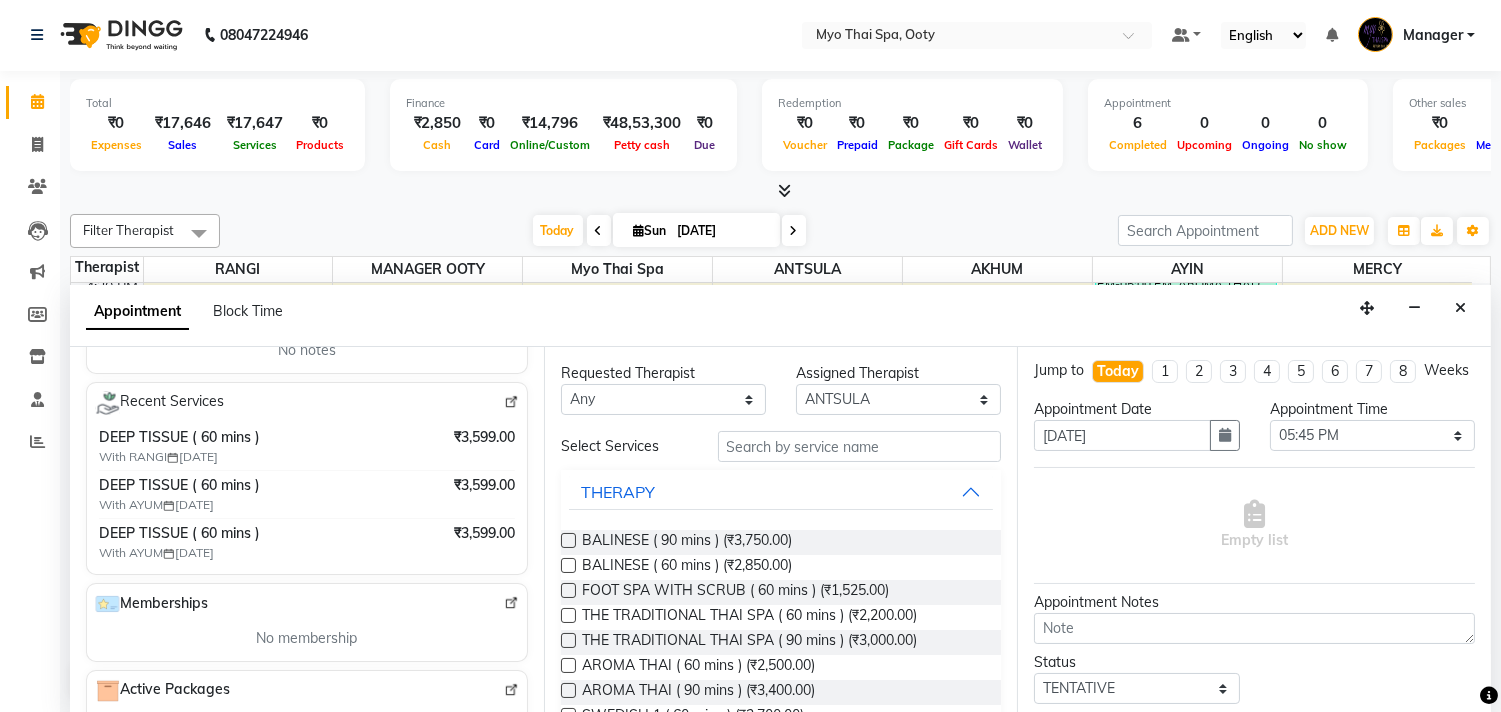 scroll, scrollTop: 0, scrollLeft: 0, axis: both 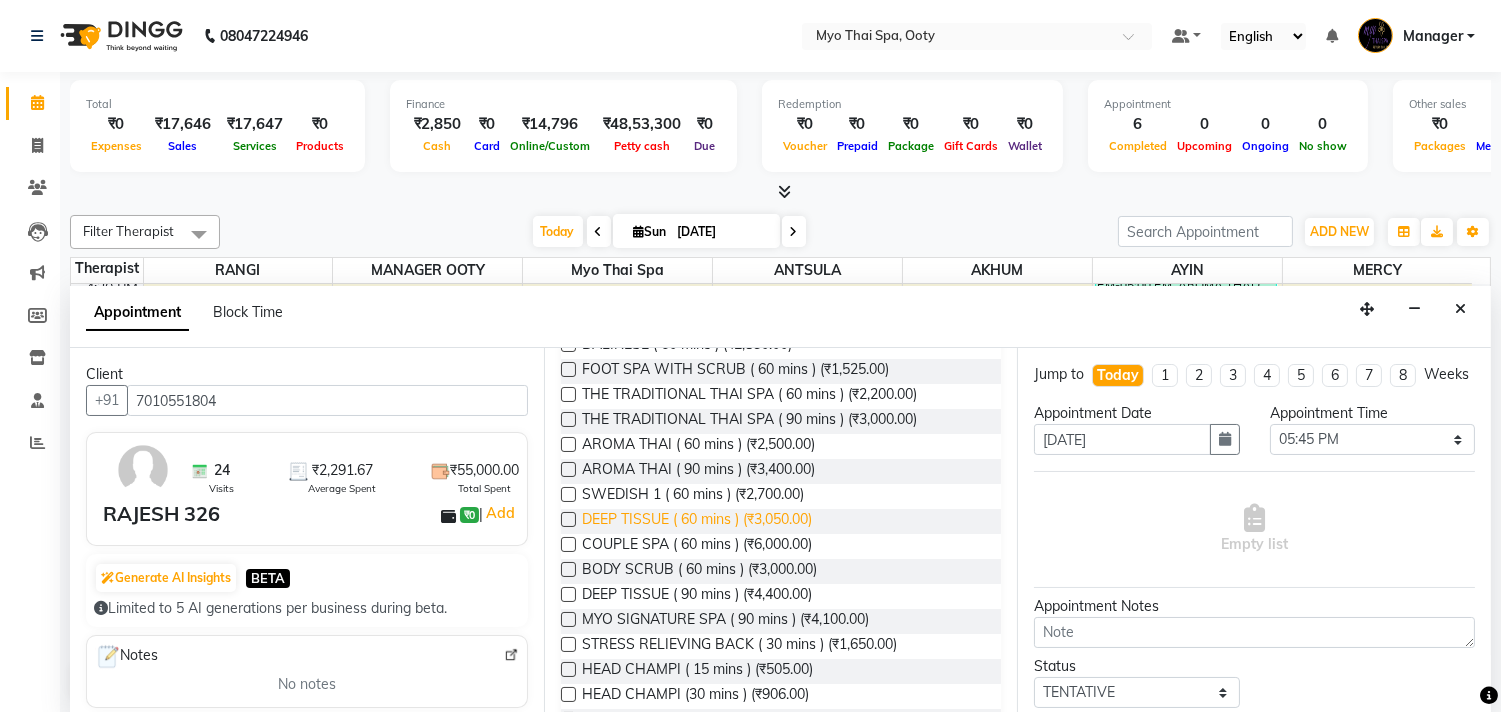 click on "DEEP TISSUE ( 60 mins ) (₹3,050.00)" at bounding box center (697, 521) 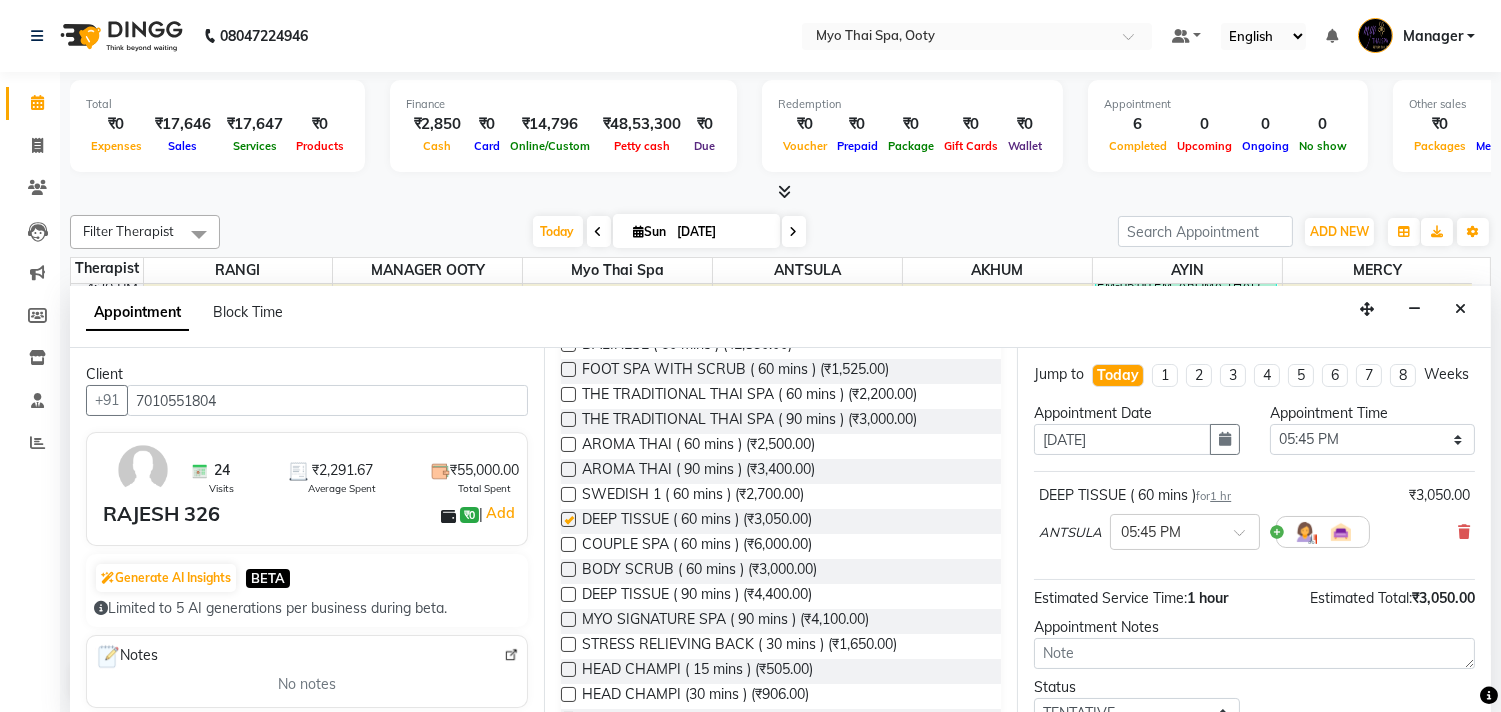 checkbox on "false" 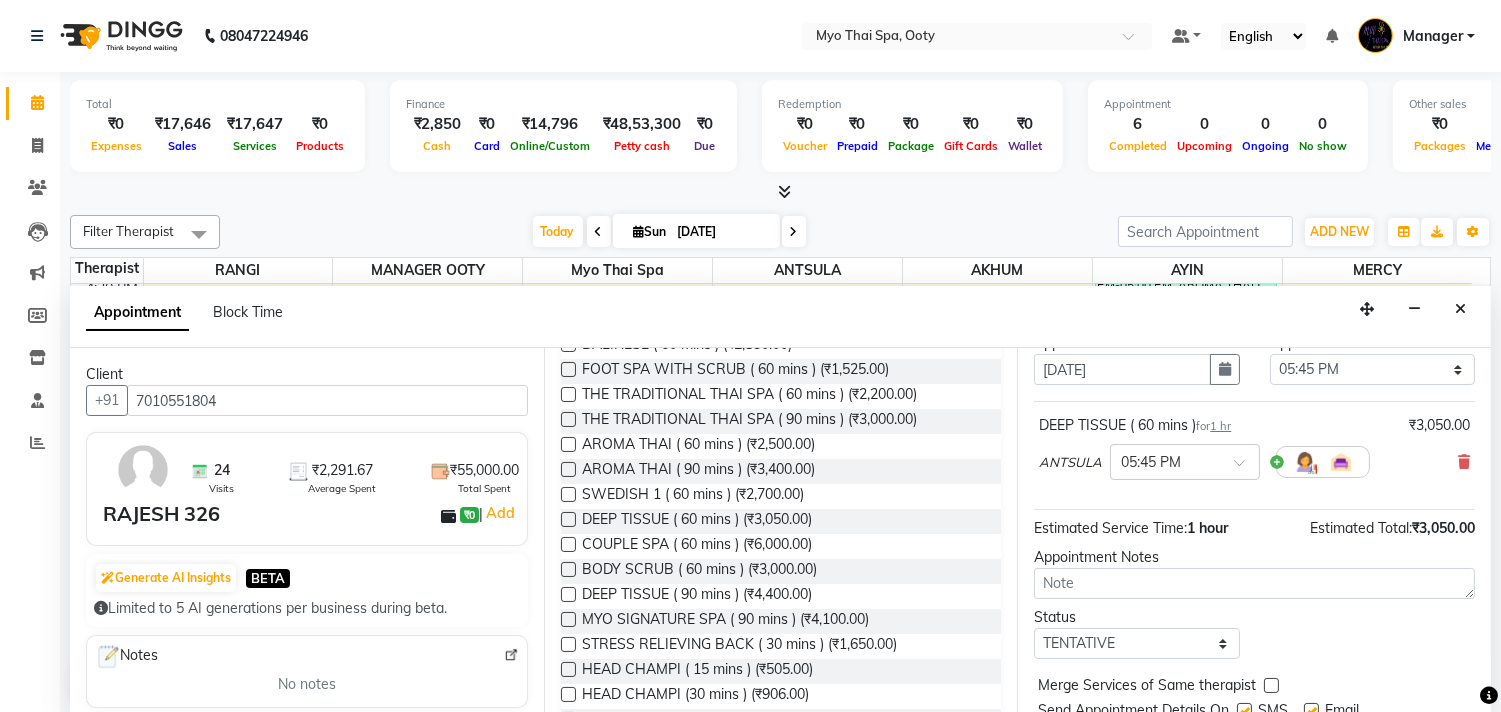 scroll, scrollTop: 161, scrollLeft: 0, axis: vertical 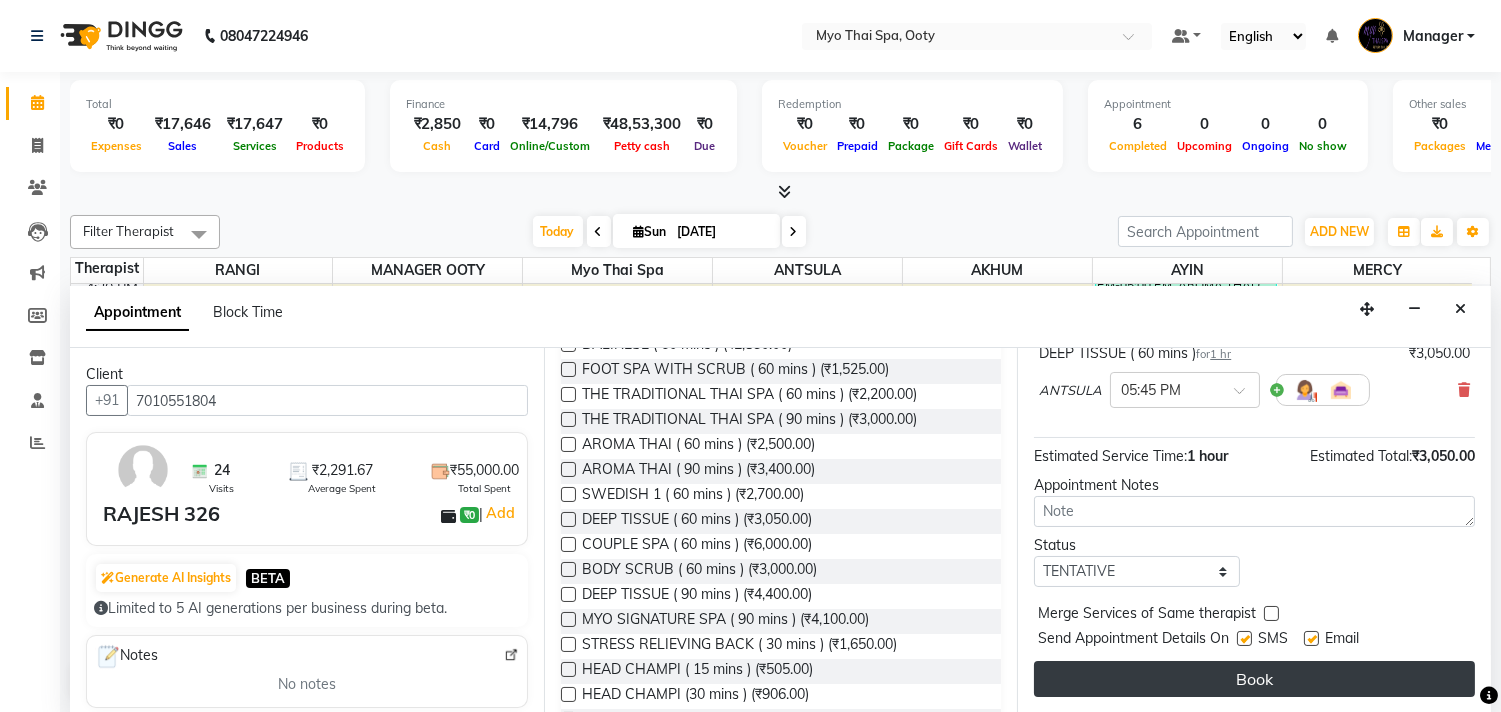 click on "Book" at bounding box center (1254, 679) 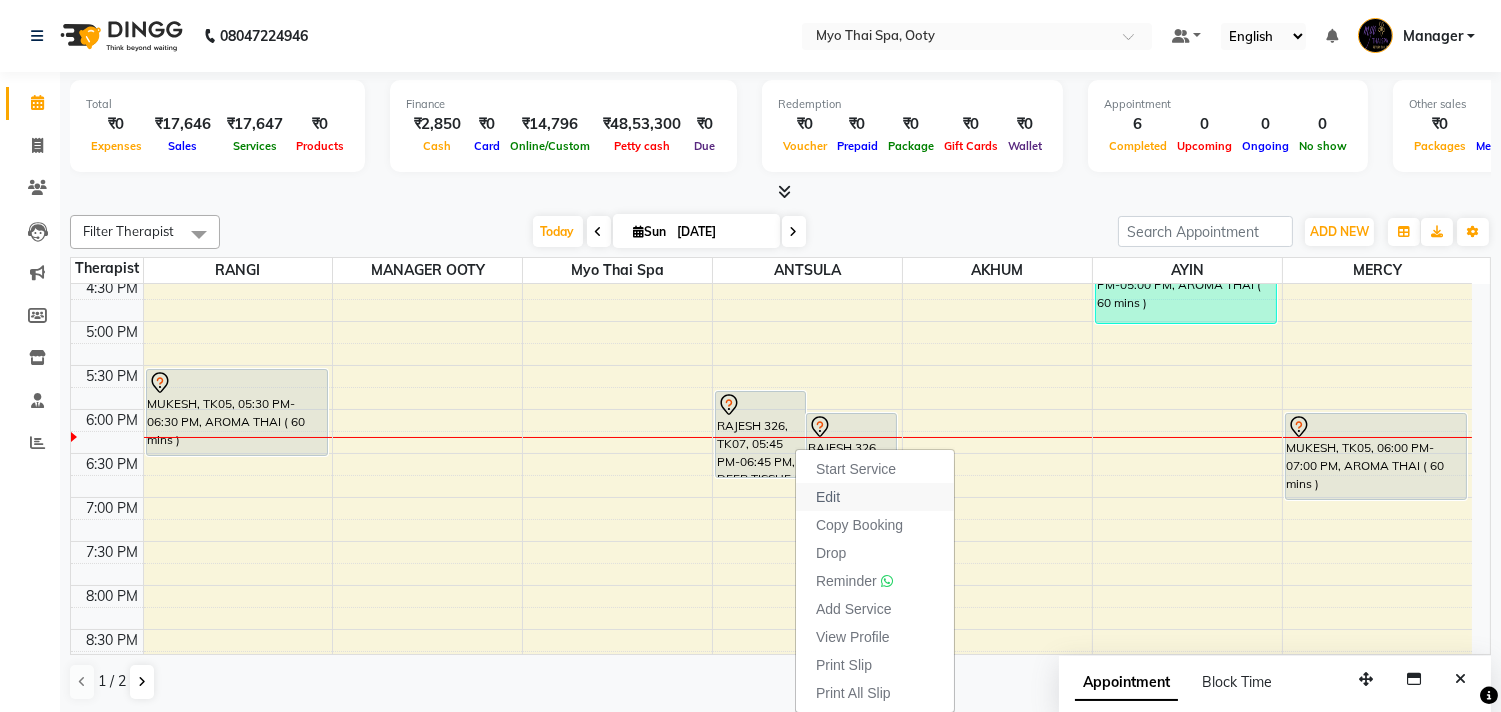 click on "Edit" at bounding box center (828, 497) 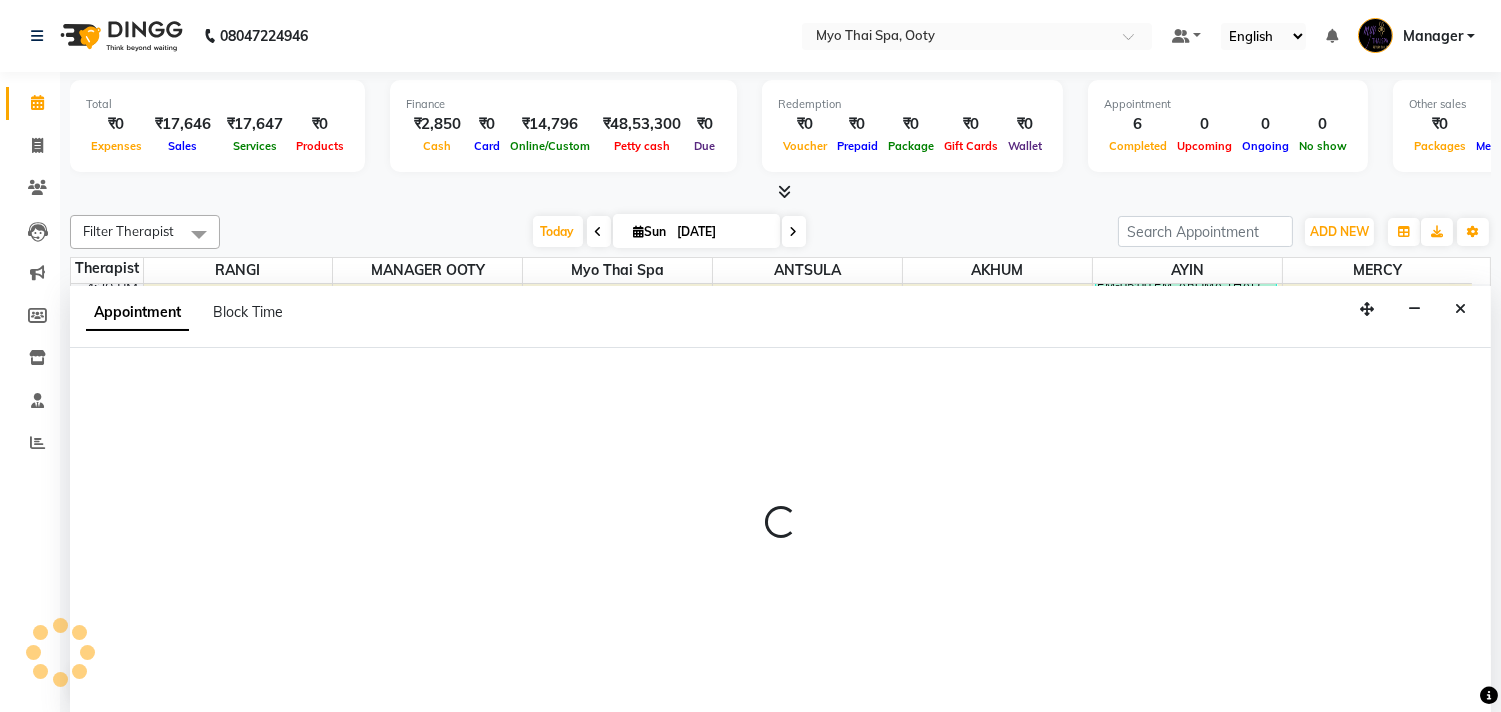 scroll, scrollTop: 1, scrollLeft: 0, axis: vertical 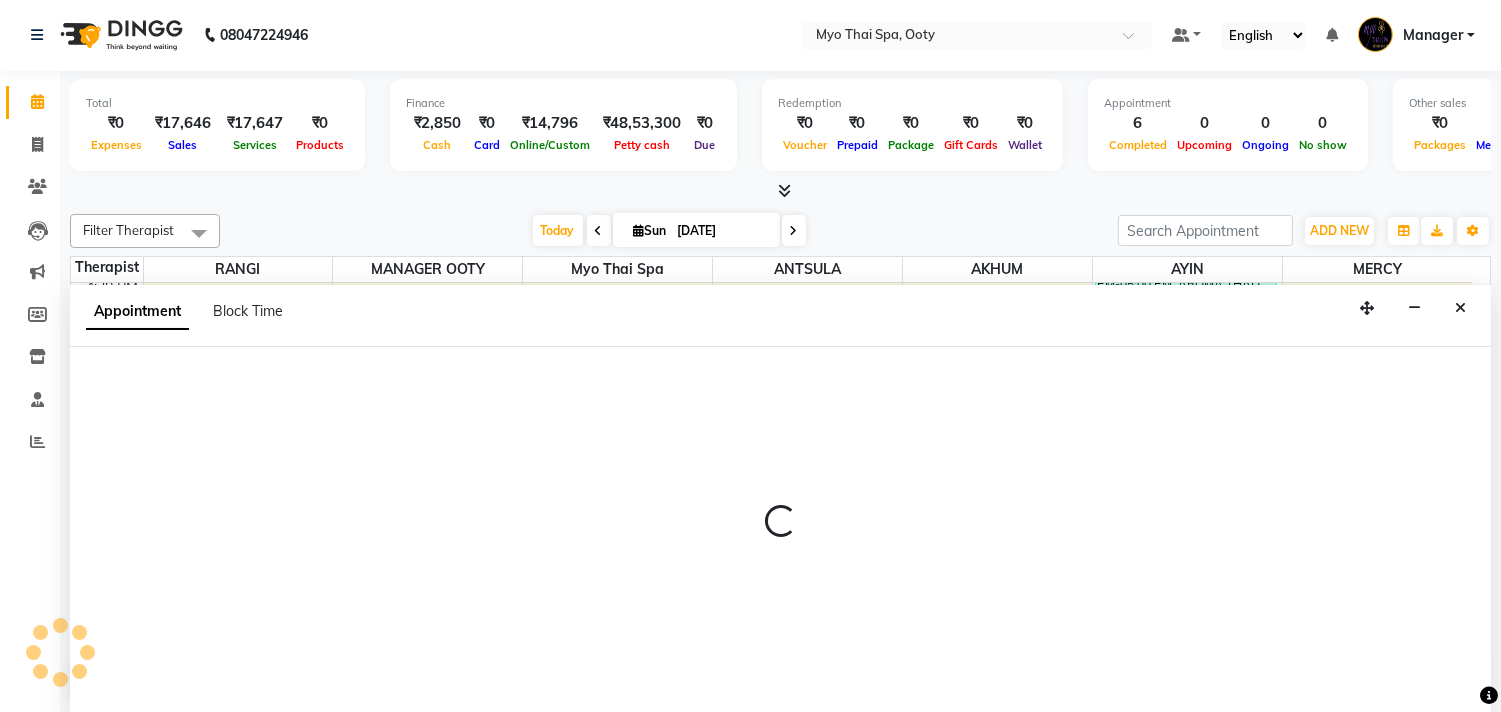 select on "59515" 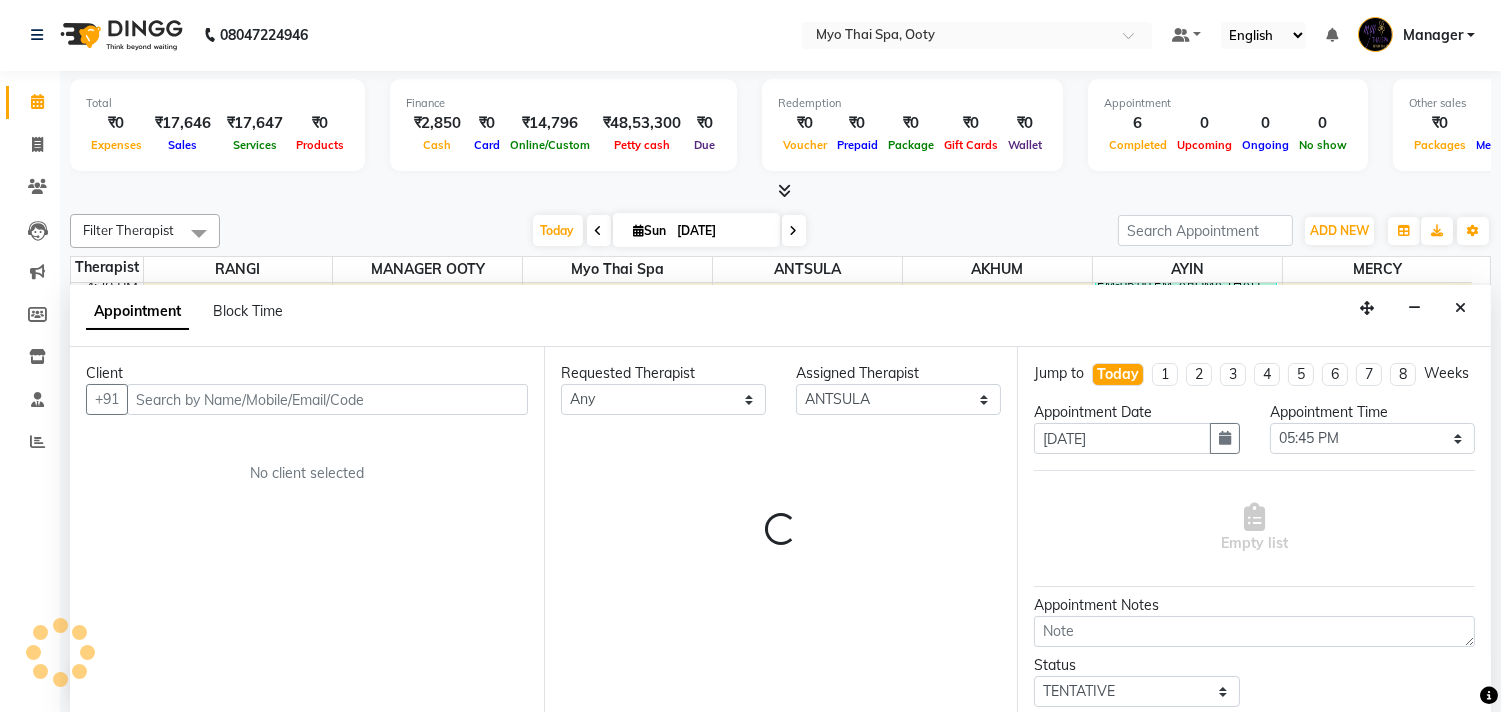 scroll, scrollTop: 778, scrollLeft: 0, axis: vertical 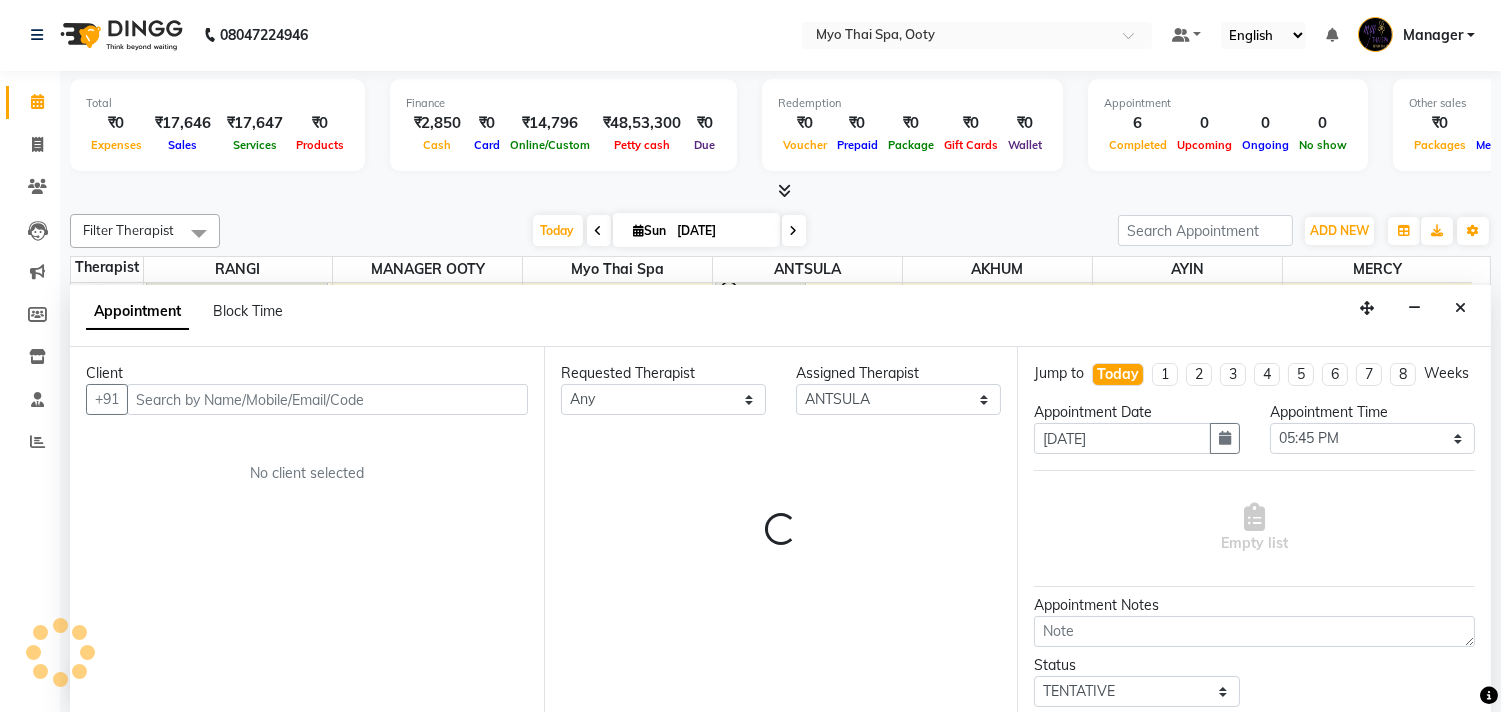 select on "62" 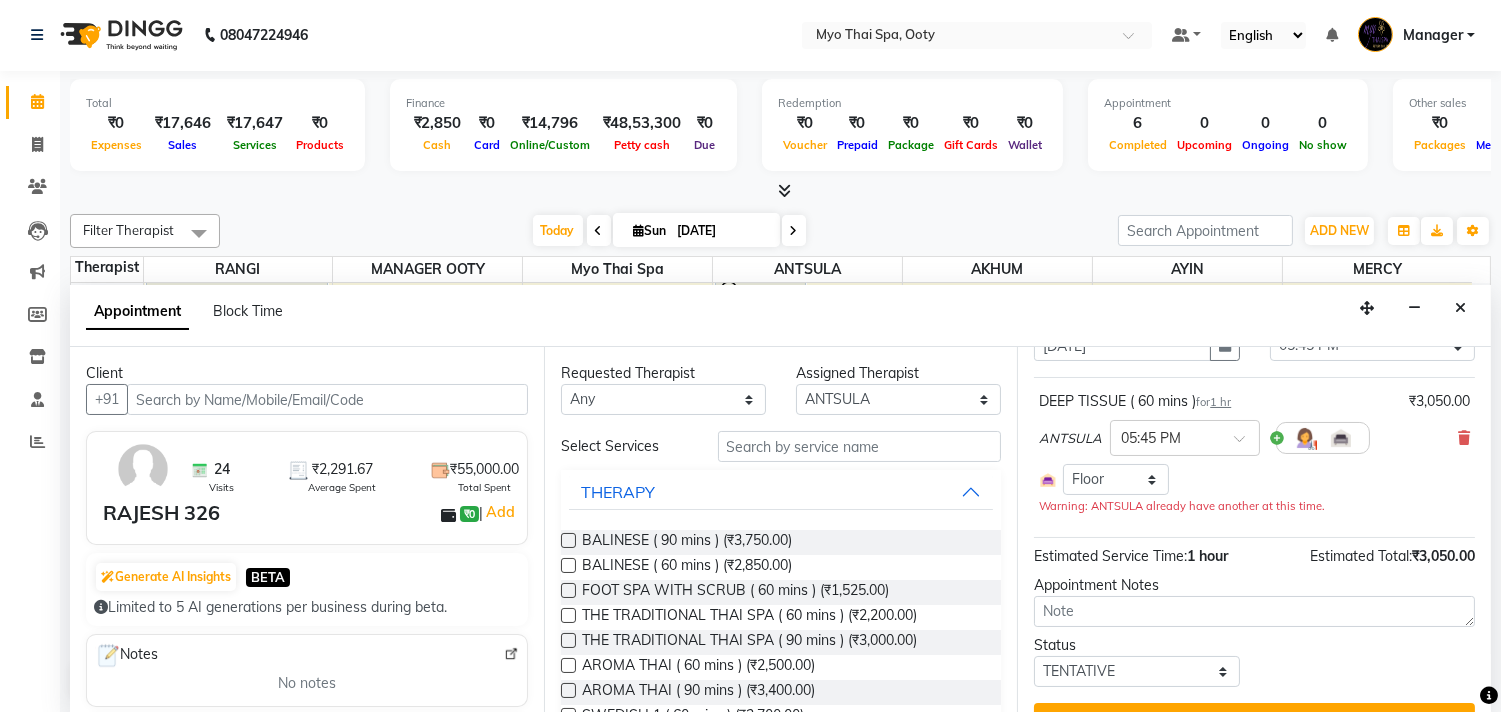 scroll, scrollTop: 43, scrollLeft: 0, axis: vertical 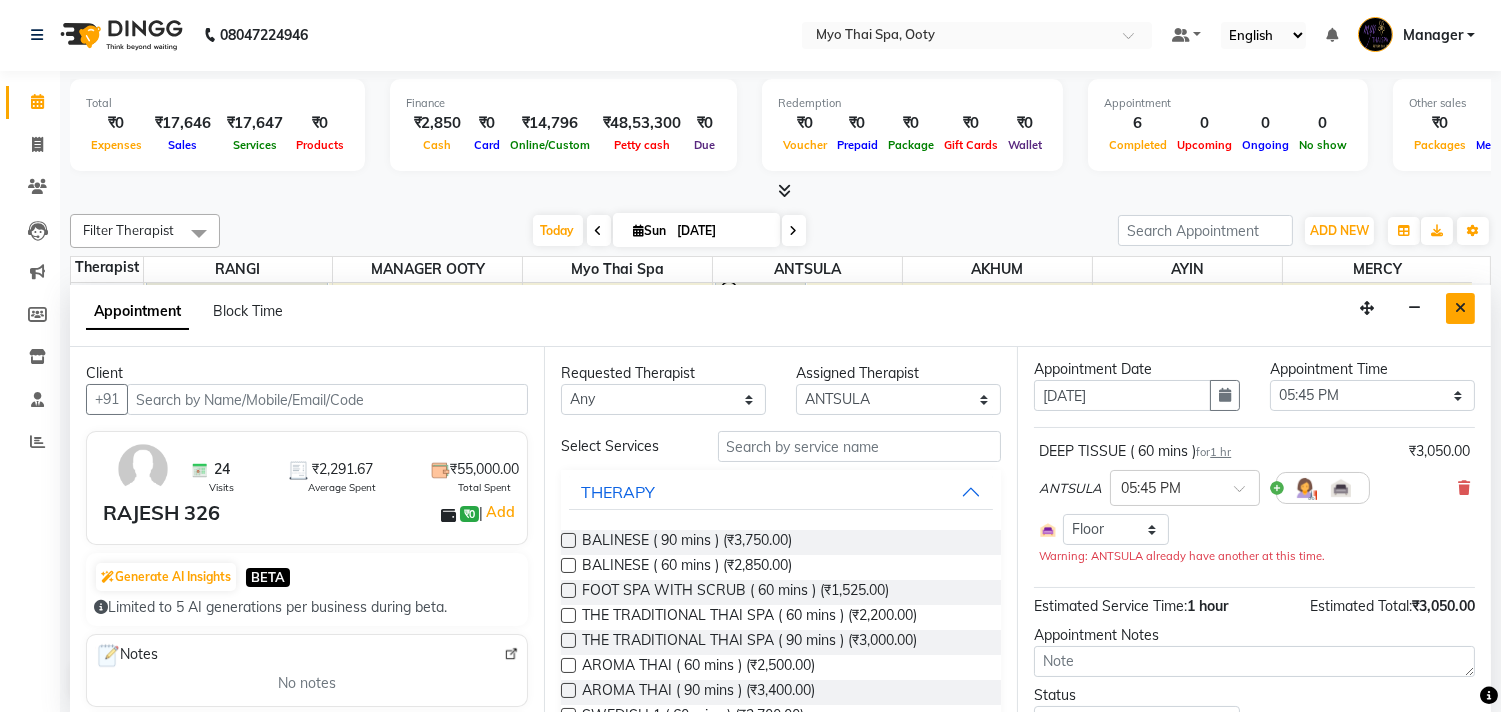click at bounding box center [1460, 308] 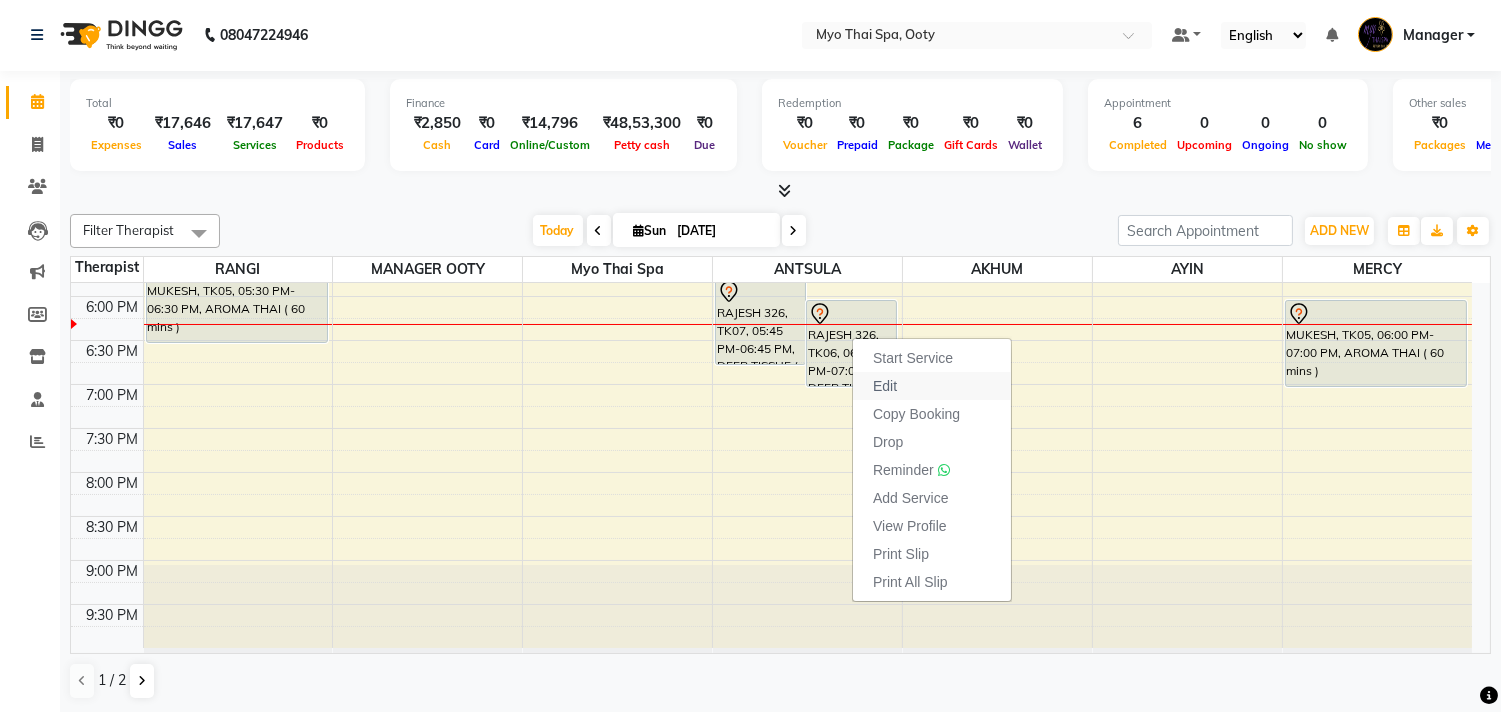 click on "Edit" at bounding box center (885, 386) 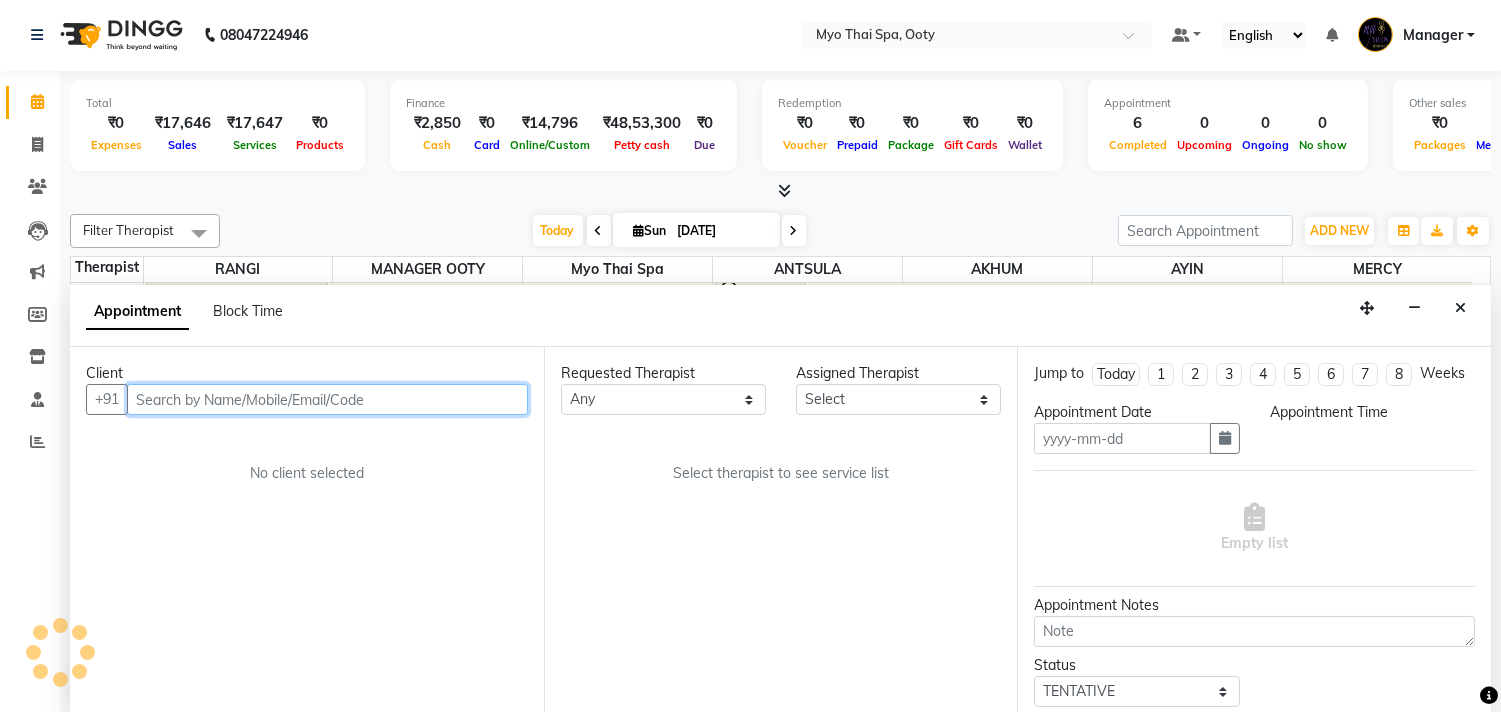 type on "[DATE]" 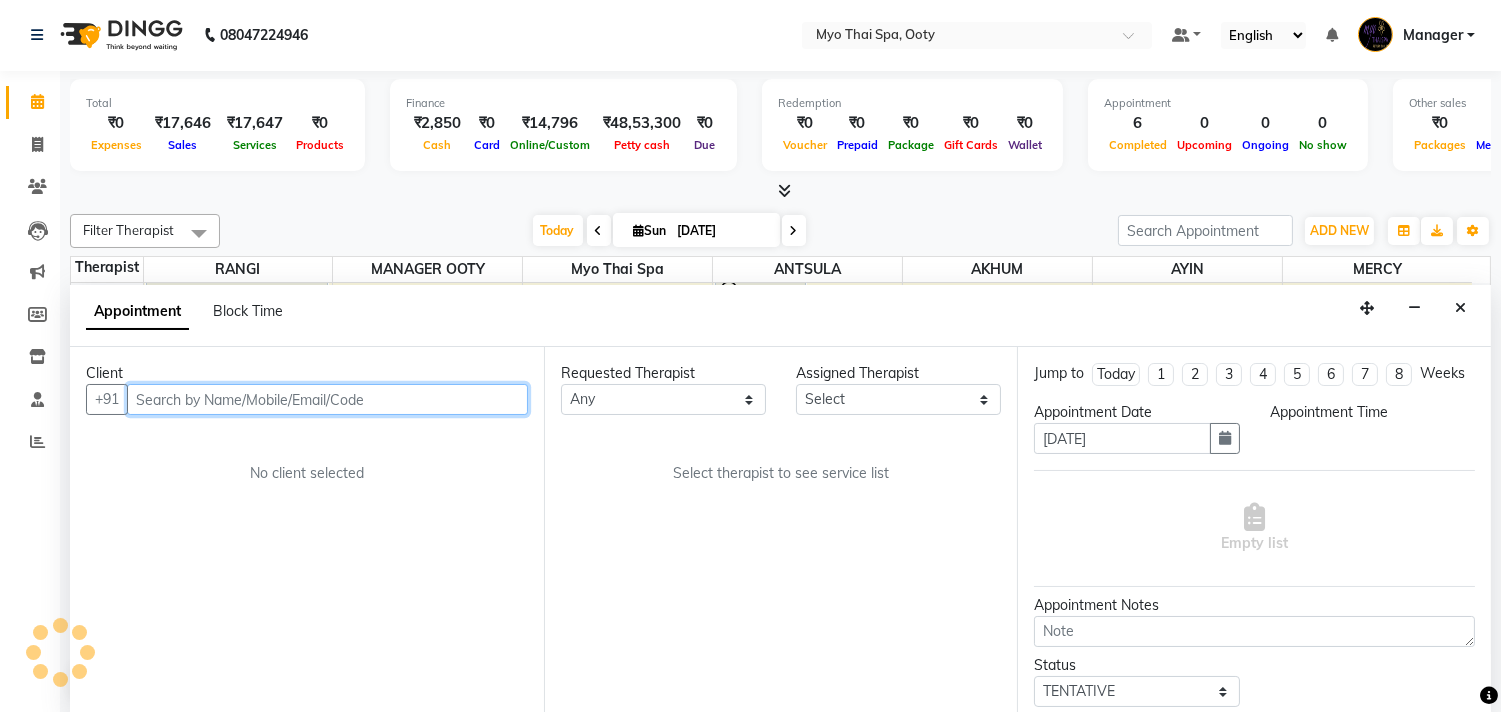 select on "59515" 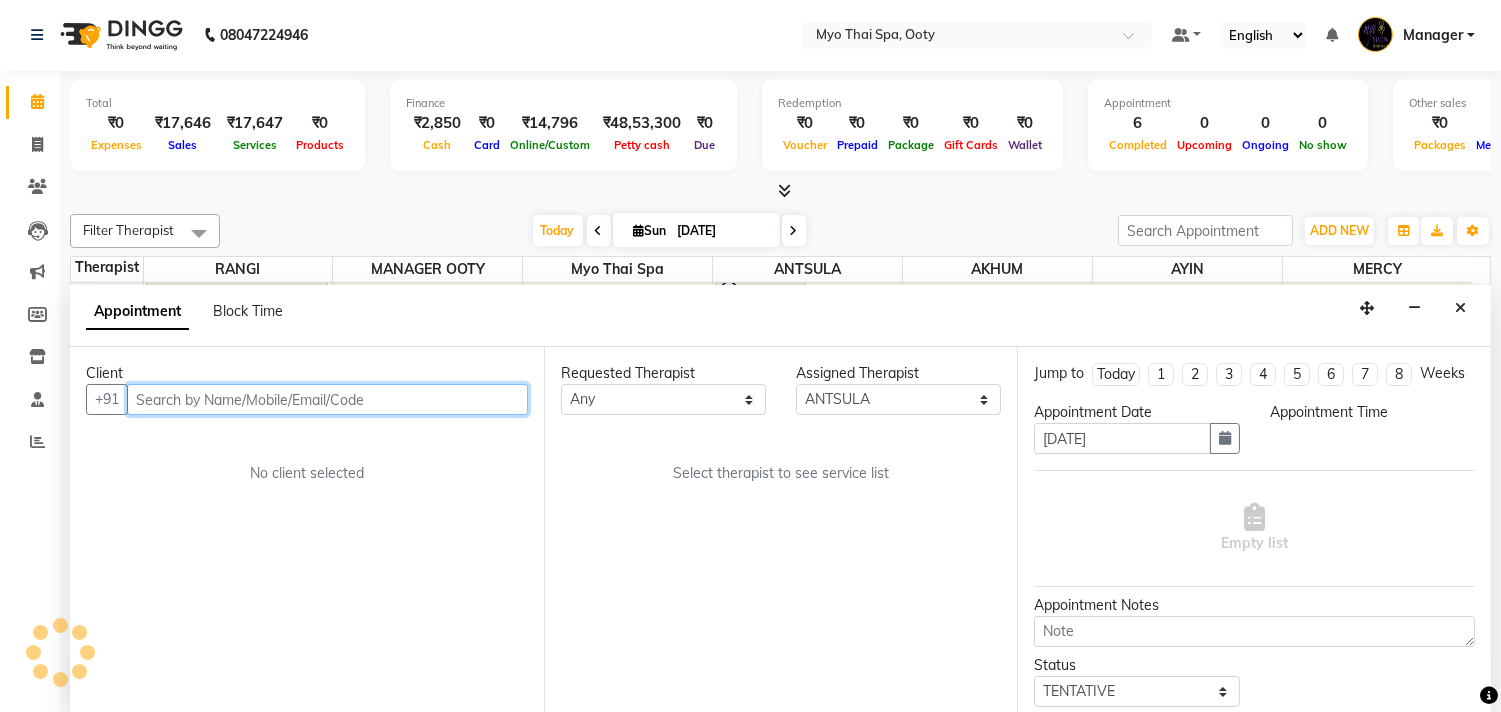 scroll, scrollTop: 778, scrollLeft: 0, axis: vertical 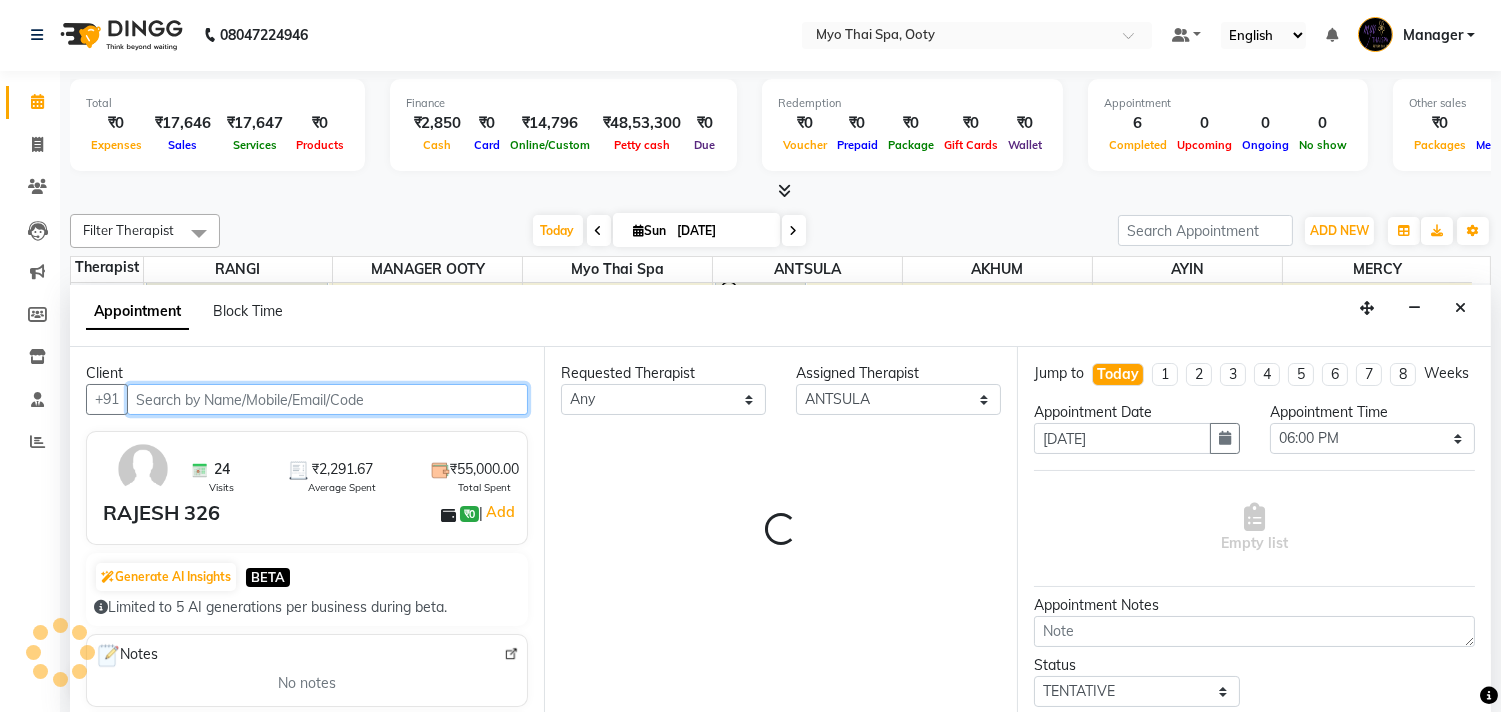 select on "62" 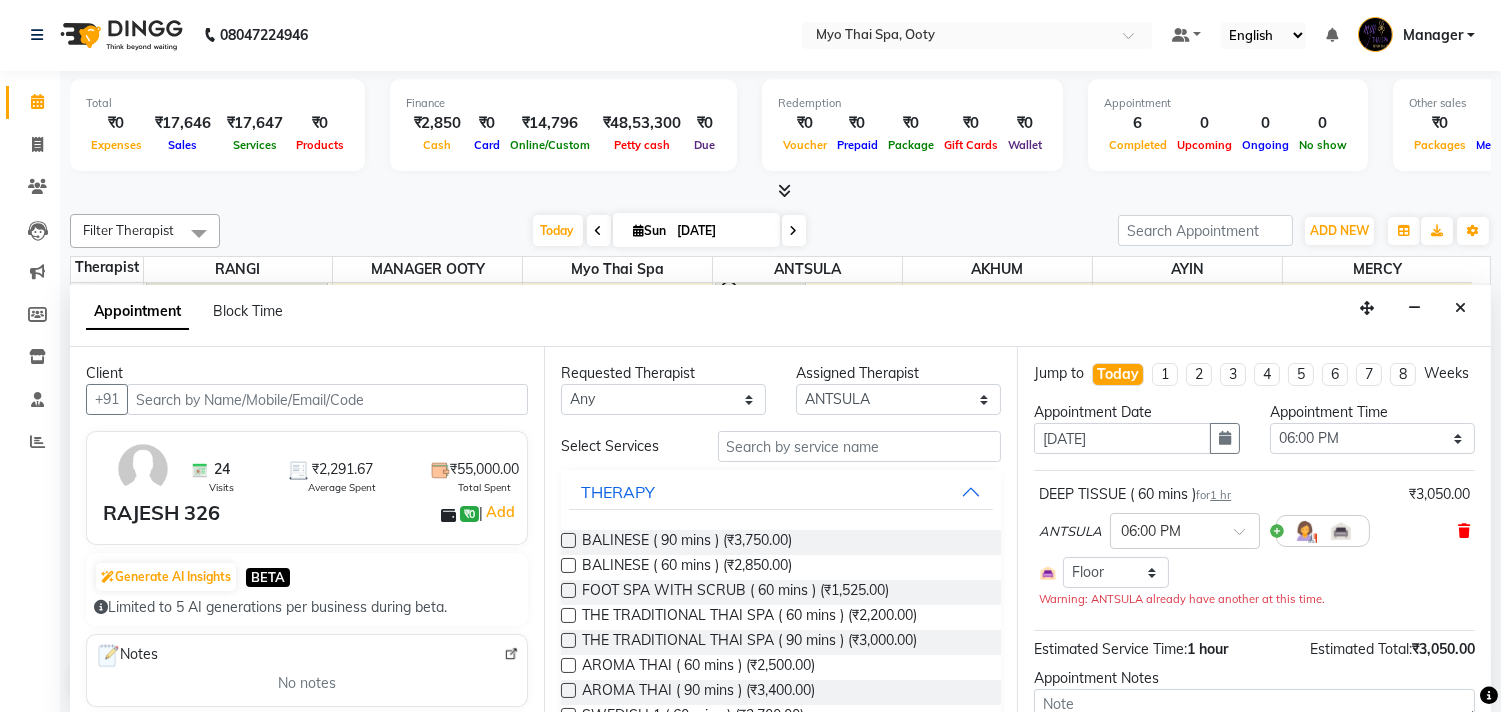 click at bounding box center (1464, 531) 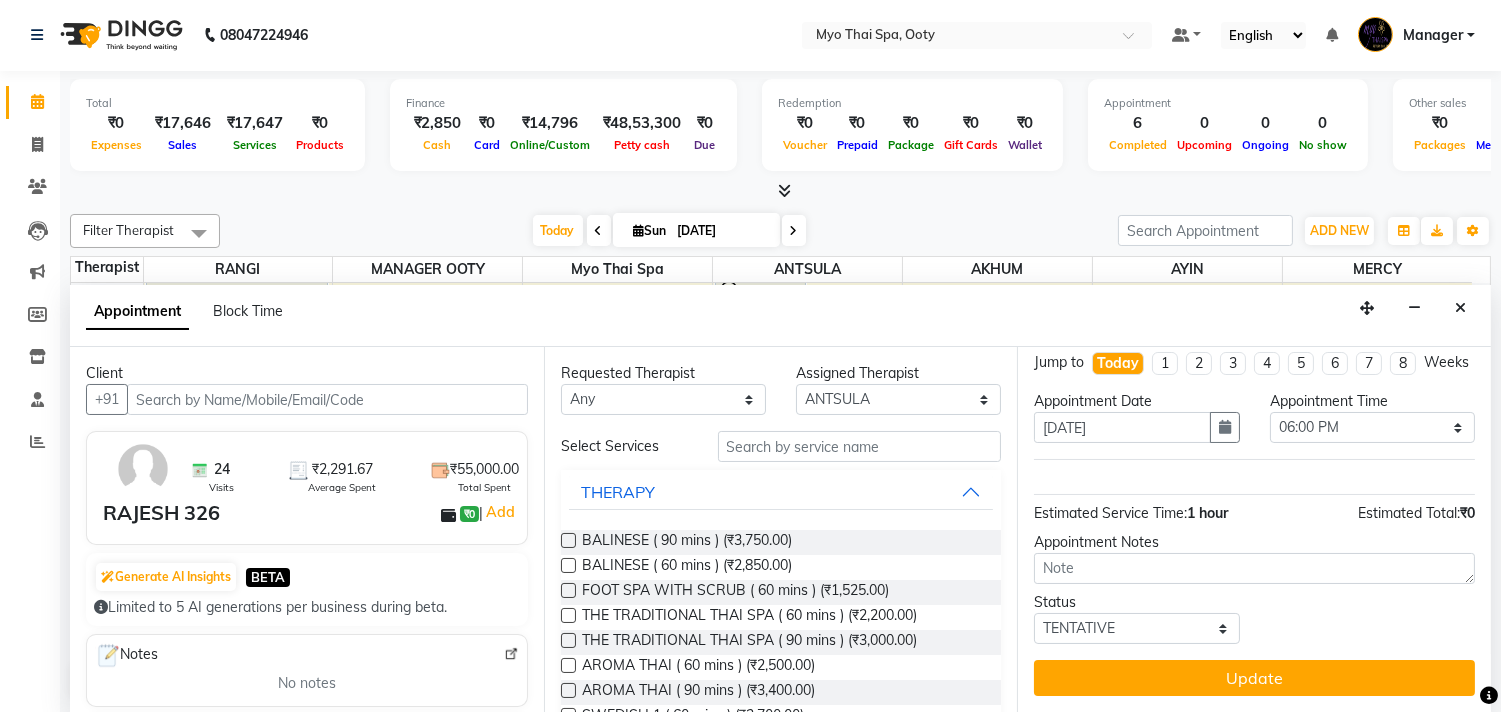 scroll, scrollTop: 30, scrollLeft: 0, axis: vertical 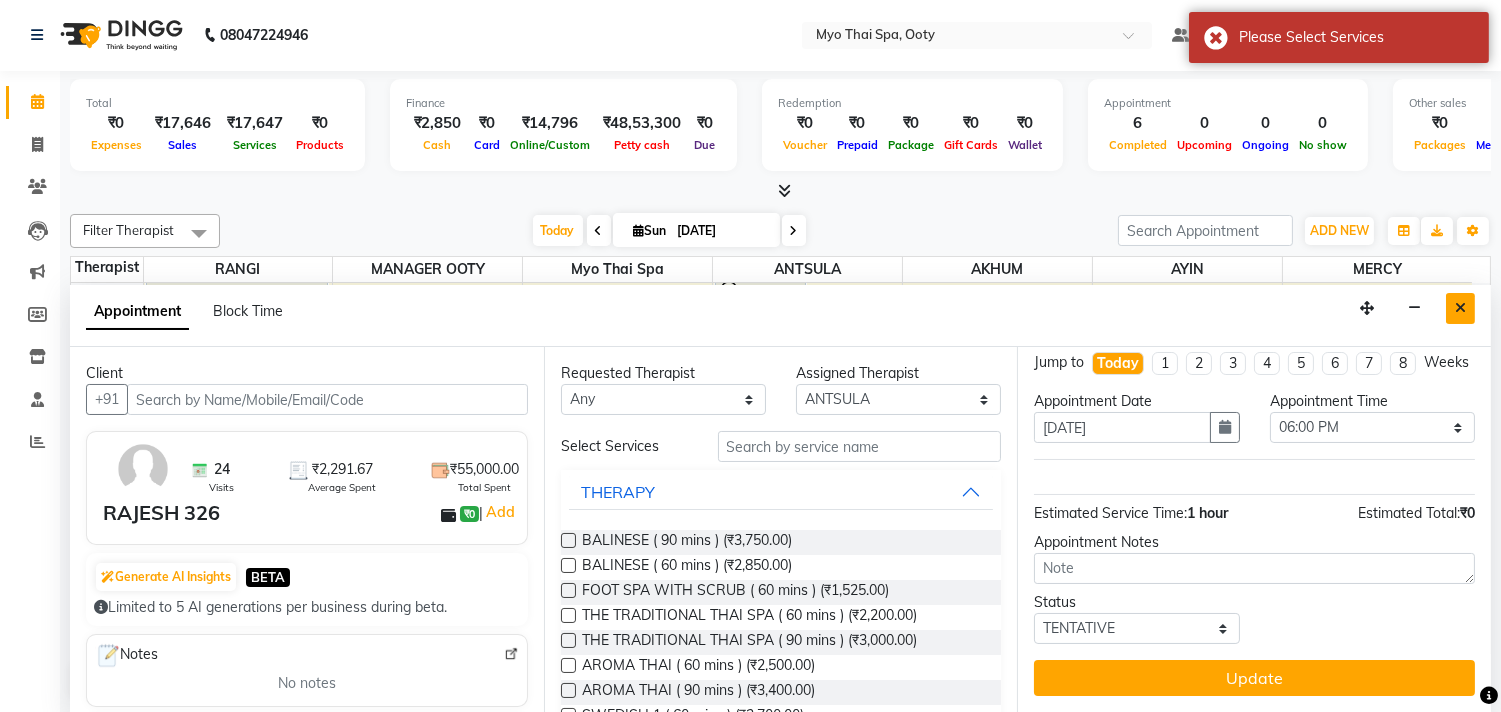 click at bounding box center [1460, 308] 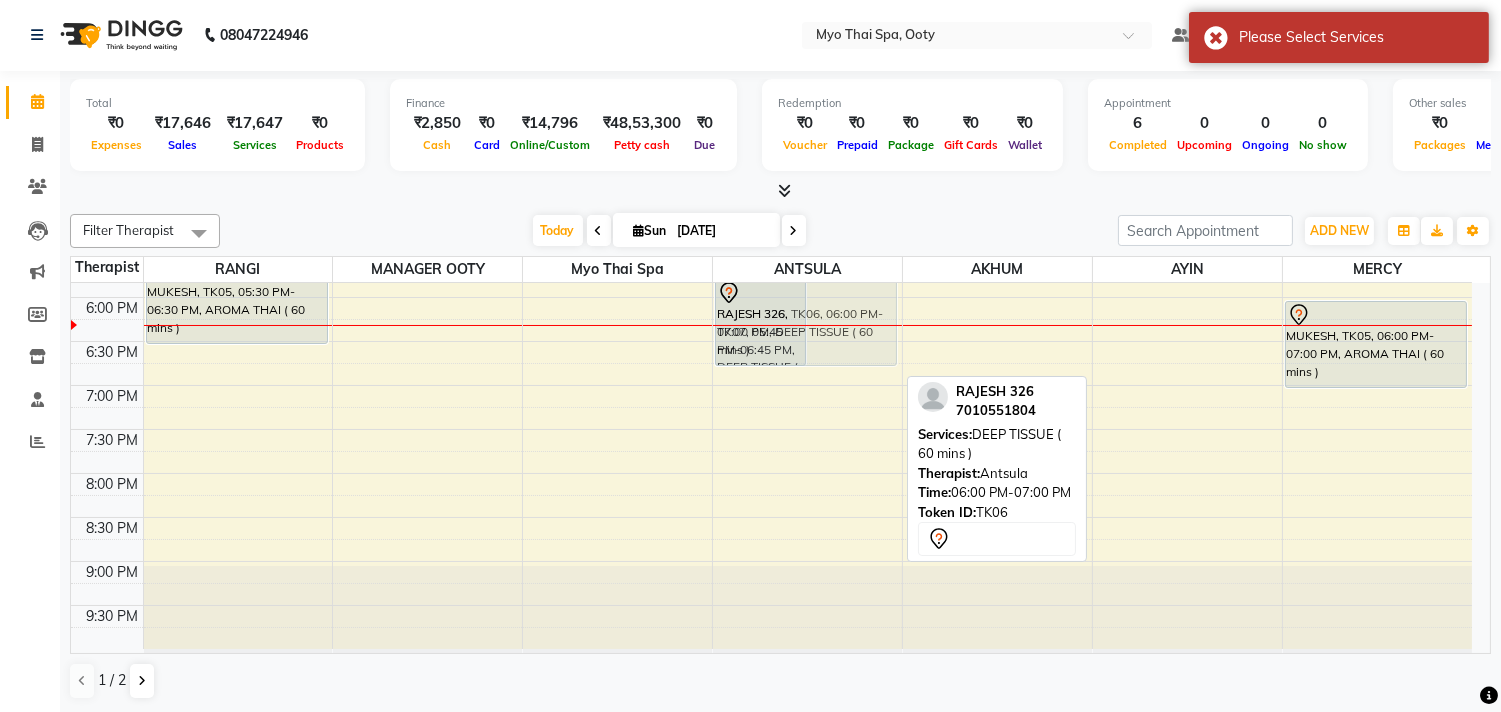 drag, startPoint x: 848, startPoint y: 342, endPoint x: 770, endPoint y: 325, distance: 79.83107 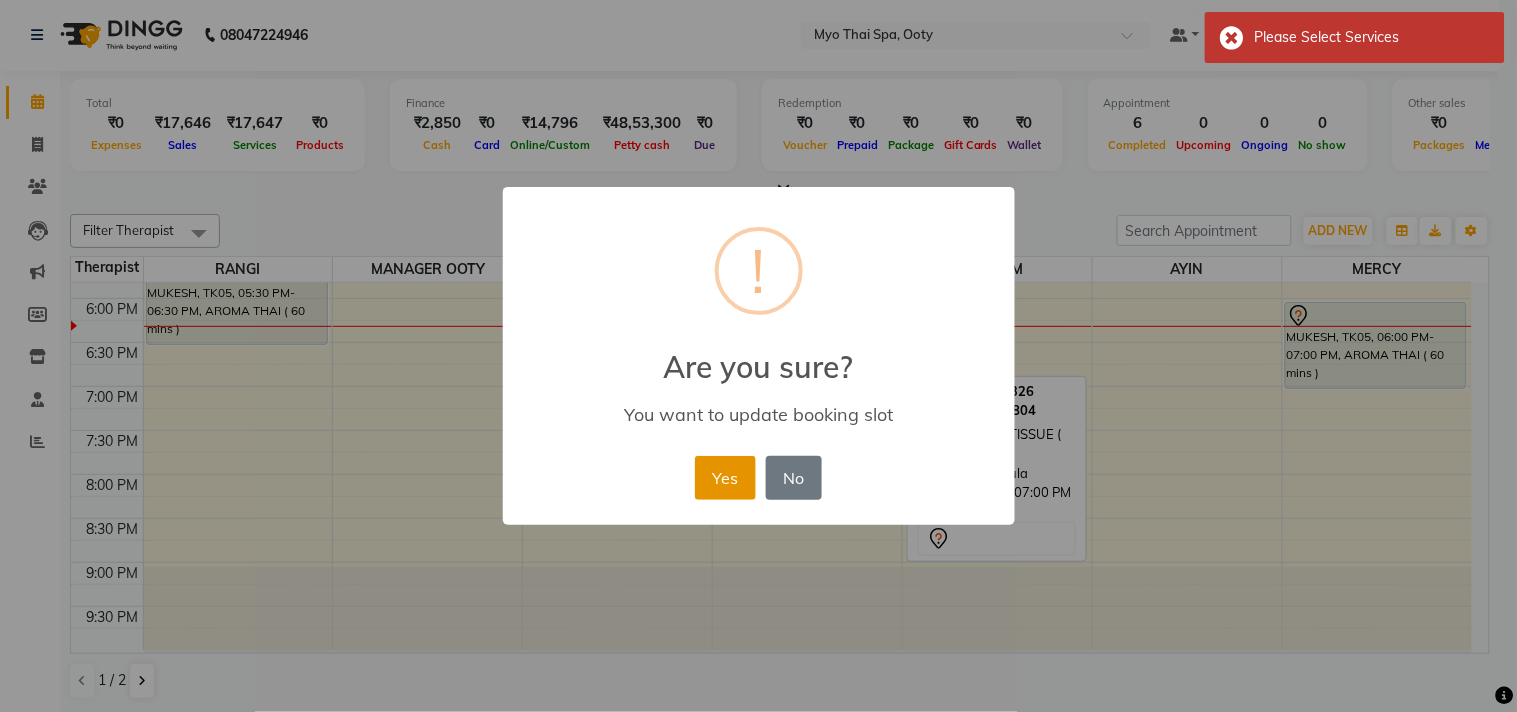 click on "Yes" at bounding box center [725, 478] 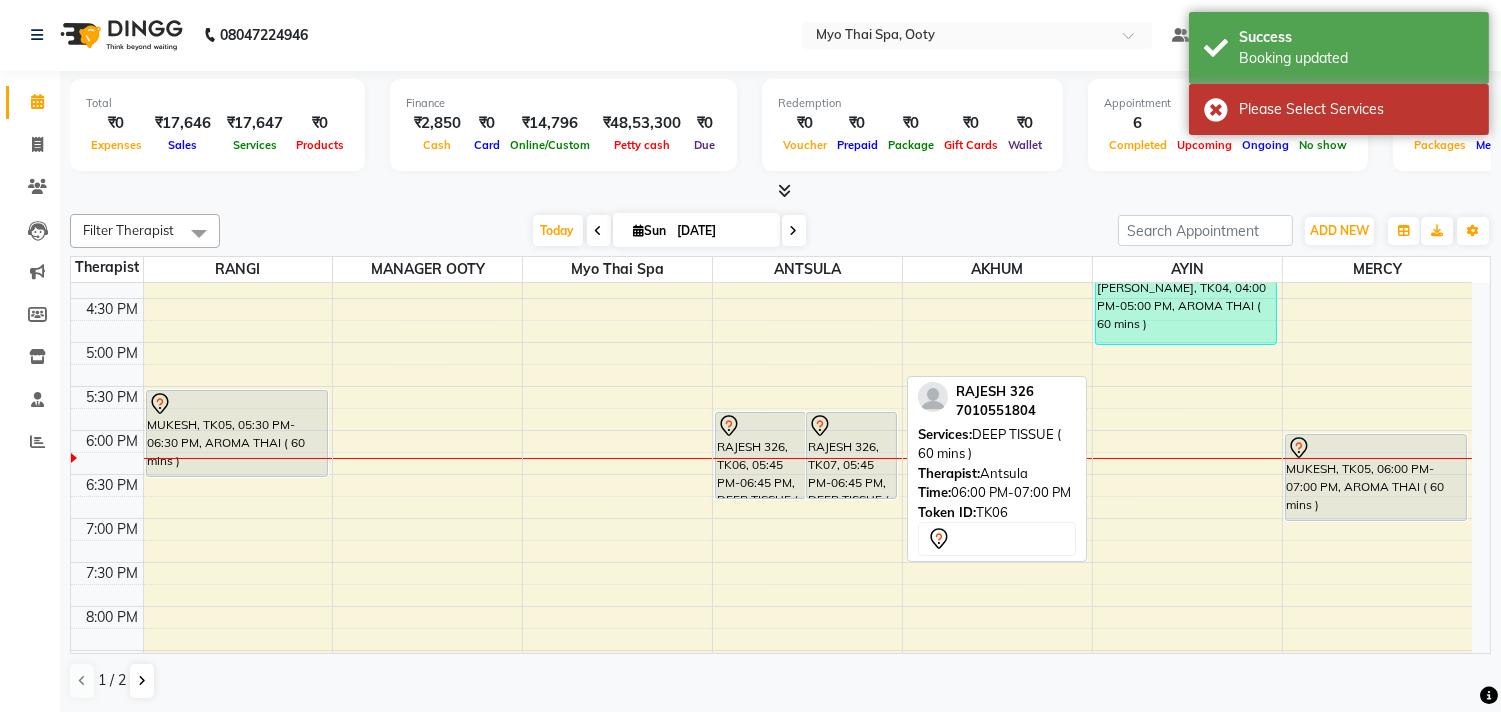 scroll, scrollTop: 776, scrollLeft: 0, axis: vertical 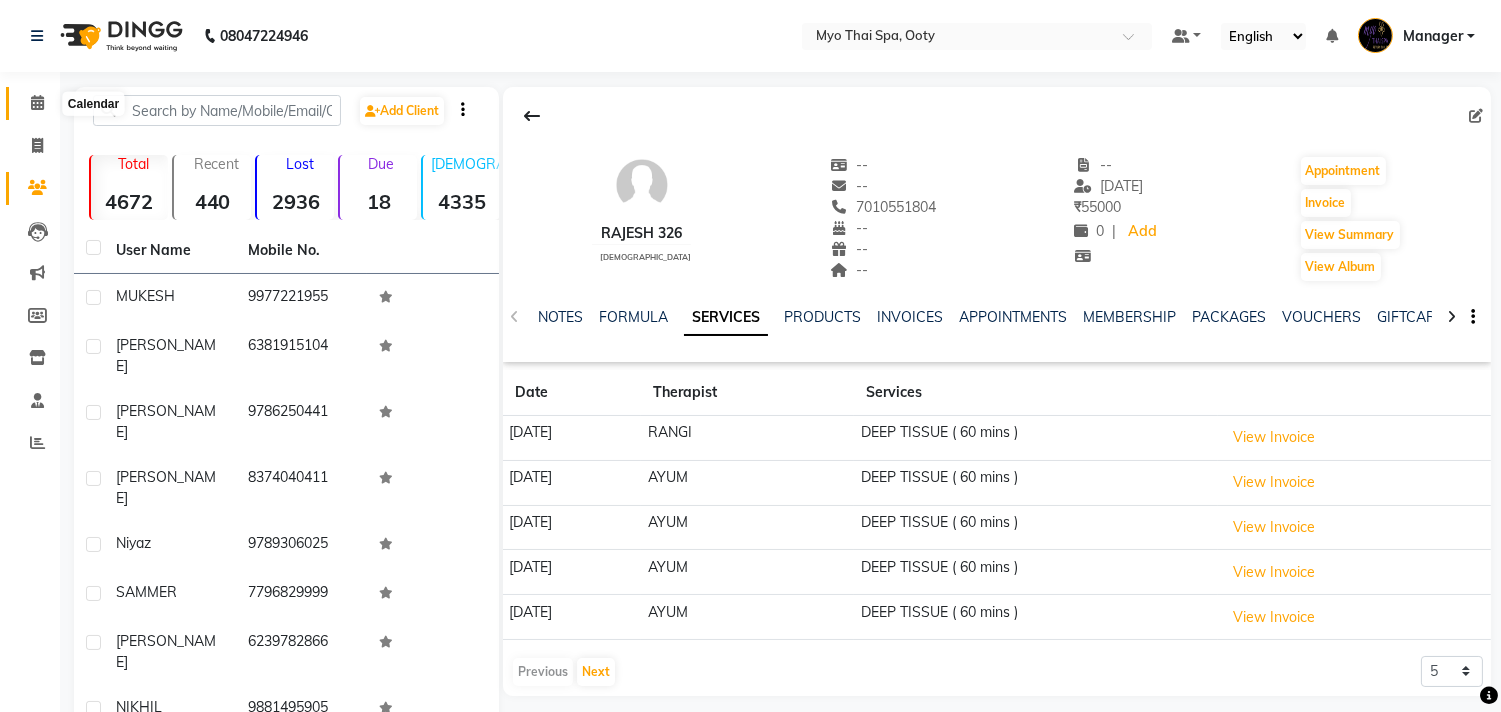 click 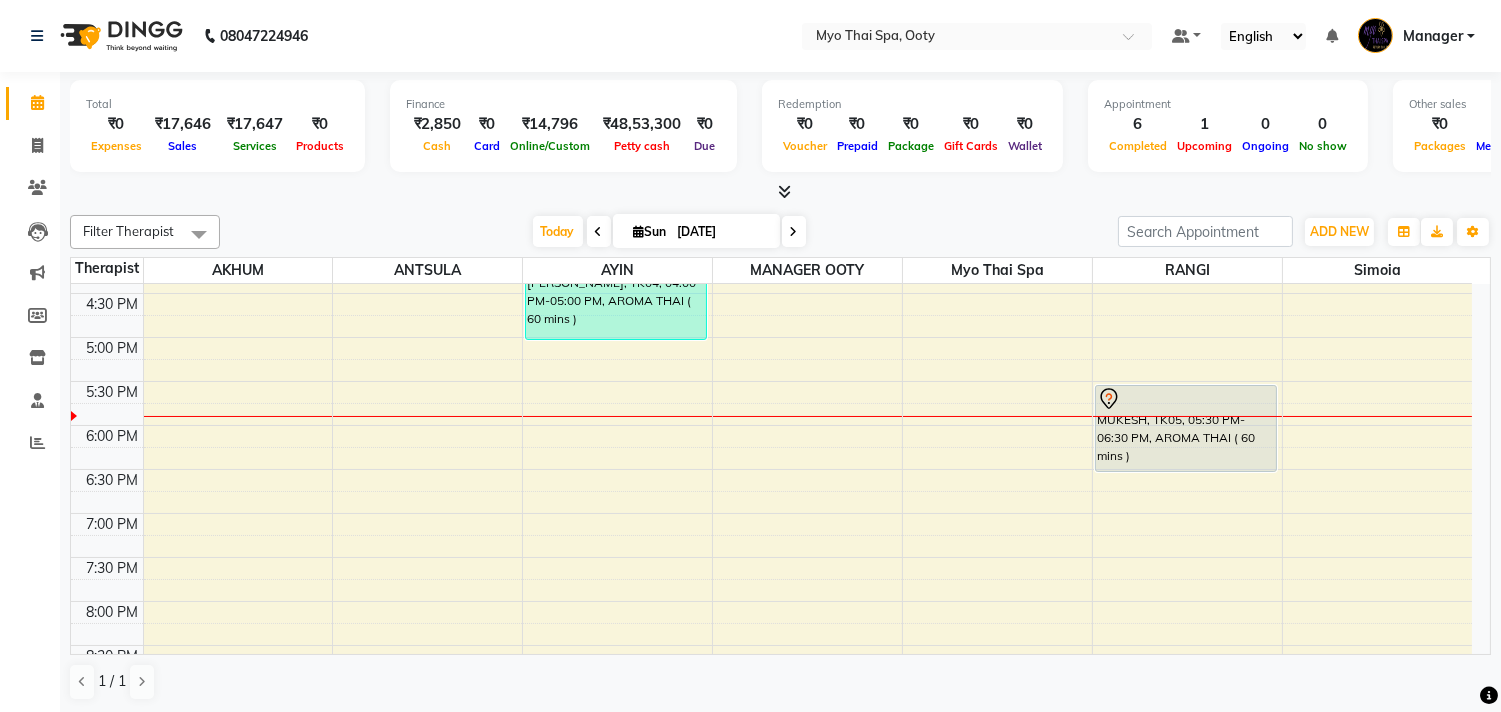 scroll, scrollTop: 485, scrollLeft: 0, axis: vertical 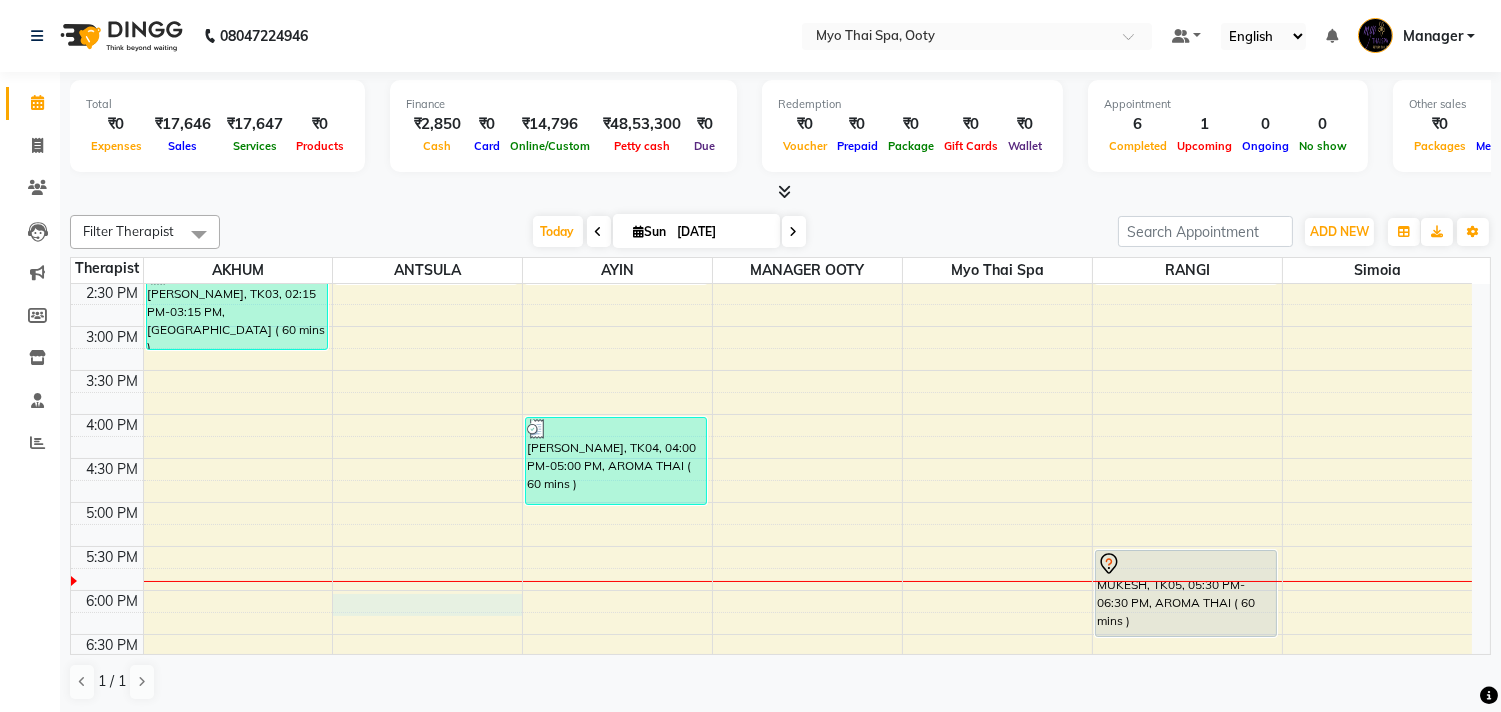 click on "9:00 AM 9:30 AM 10:00 AM 10:30 AM 11:00 AM 11:30 AM 12:00 PM 12:30 PM 1:00 PM 1:30 PM 2:00 PM 2:30 PM 3:00 PM 3:30 PM 4:00 PM 4:30 PM 5:00 PM 5:30 PM 6:00 PM 6:30 PM 7:00 PM 7:30 PM 8:00 PM 8:30 PM 9:00 PM 9:30 PM     ASHAR, TK03, 02:15 PM-03:15 PM, BALINESE ( 60 mins )     niyaz, TK02, 01:30 PM-02:30 PM, FOOT SPA WITH SCRUB ( 60 mins )     sriteja, TK01, 01:00 PM-02:30 PM, SWEDISH ( 90 mins )     muthu kumar, TK04, 04:00 PM-05:00 PM, AROMA THAI ( 60 mins )     sriteja, TK01, 01:00 PM-02:30 PM, SWEDISH ( 90 mins )             MUKESH, TK05, 05:30 PM-06:30 PM, AROMA THAI ( 60 mins )" at bounding box center (771, 370) 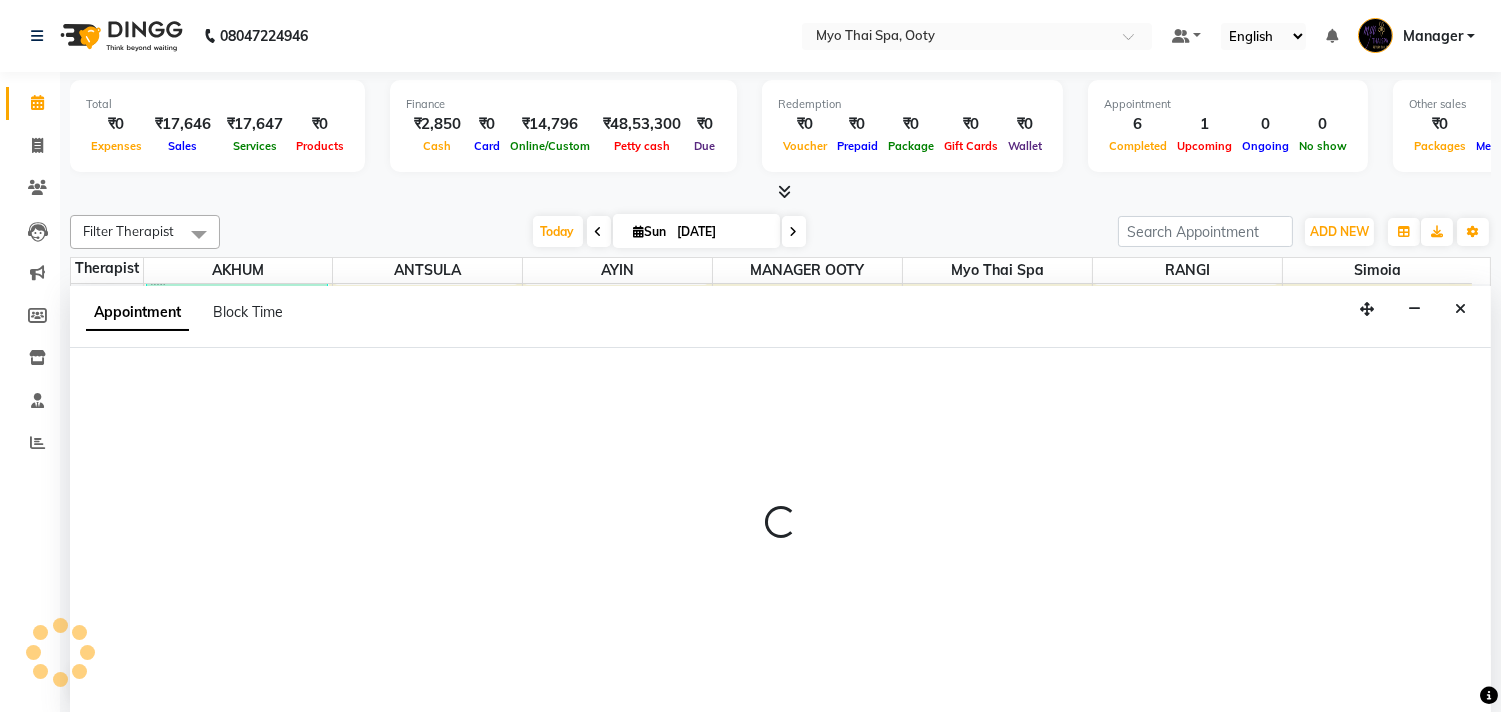 scroll, scrollTop: 1, scrollLeft: 0, axis: vertical 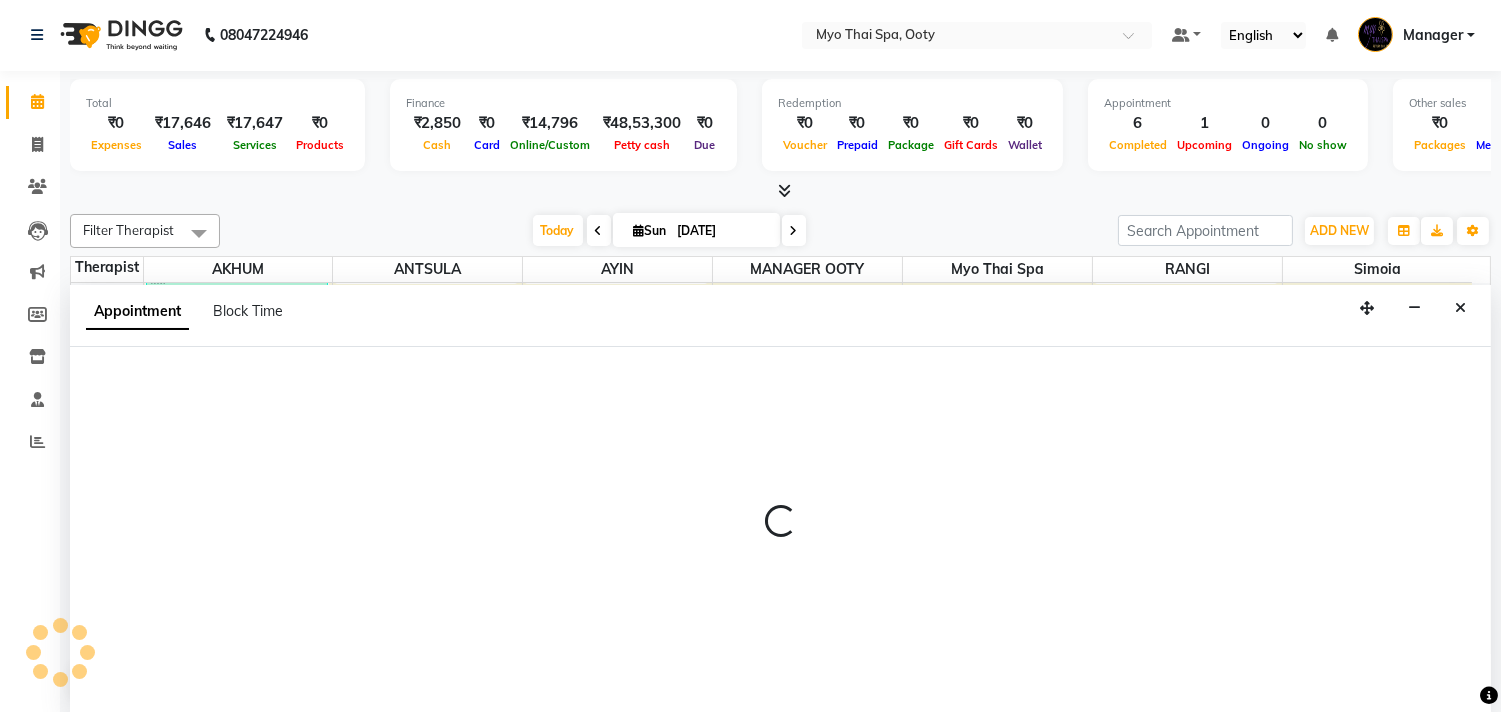 select on "1080" 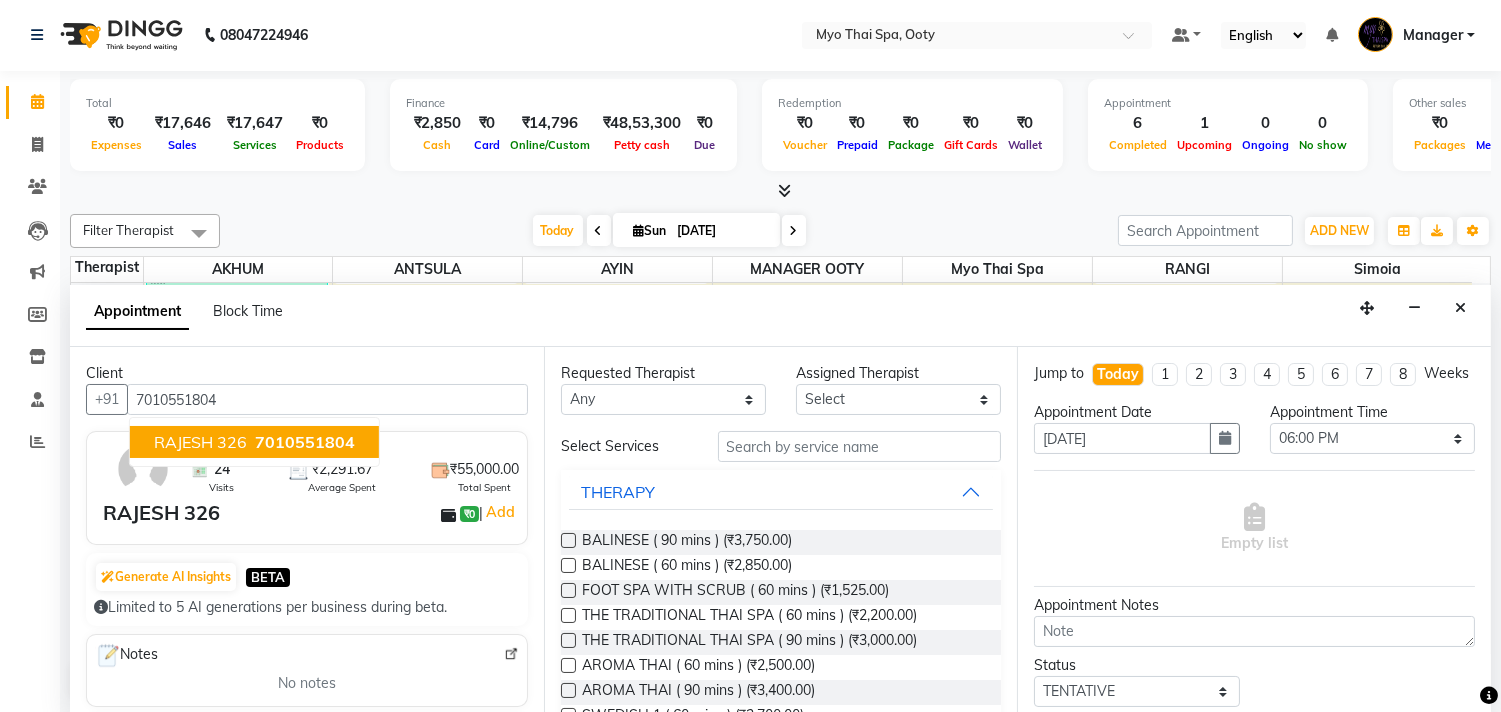 click on "RAJESH 326   7010551804" at bounding box center (254, 442) 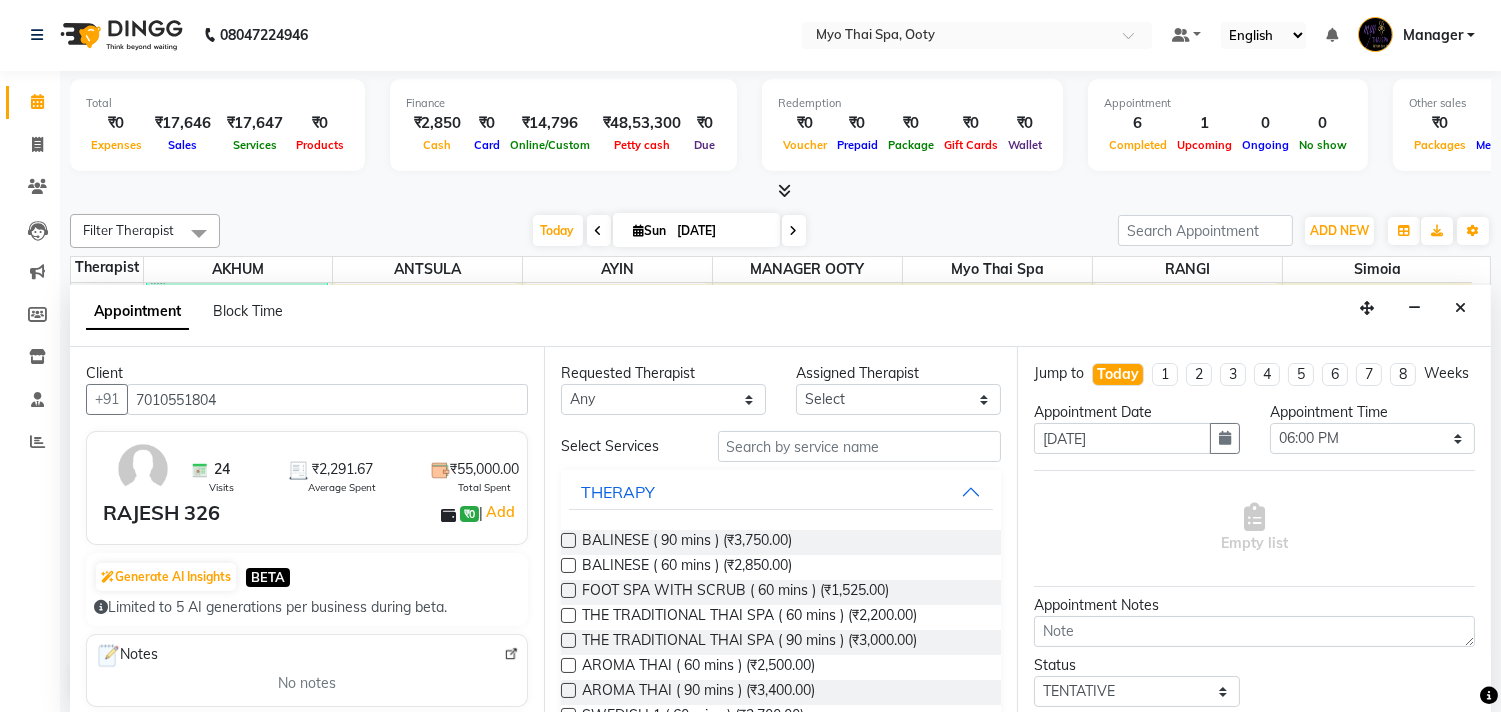 scroll, scrollTop: 222, scrollLeft: 0, axis: vertical 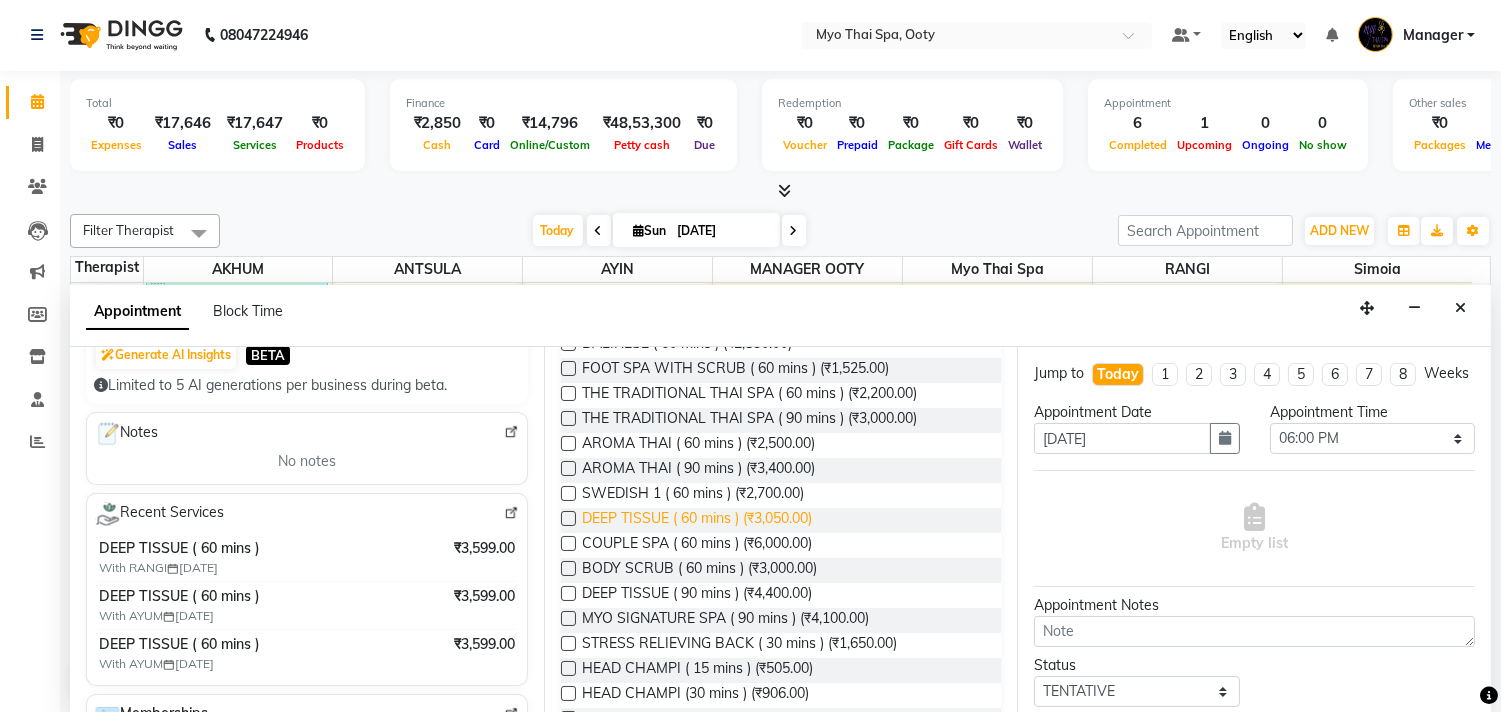 type on "7010551804" 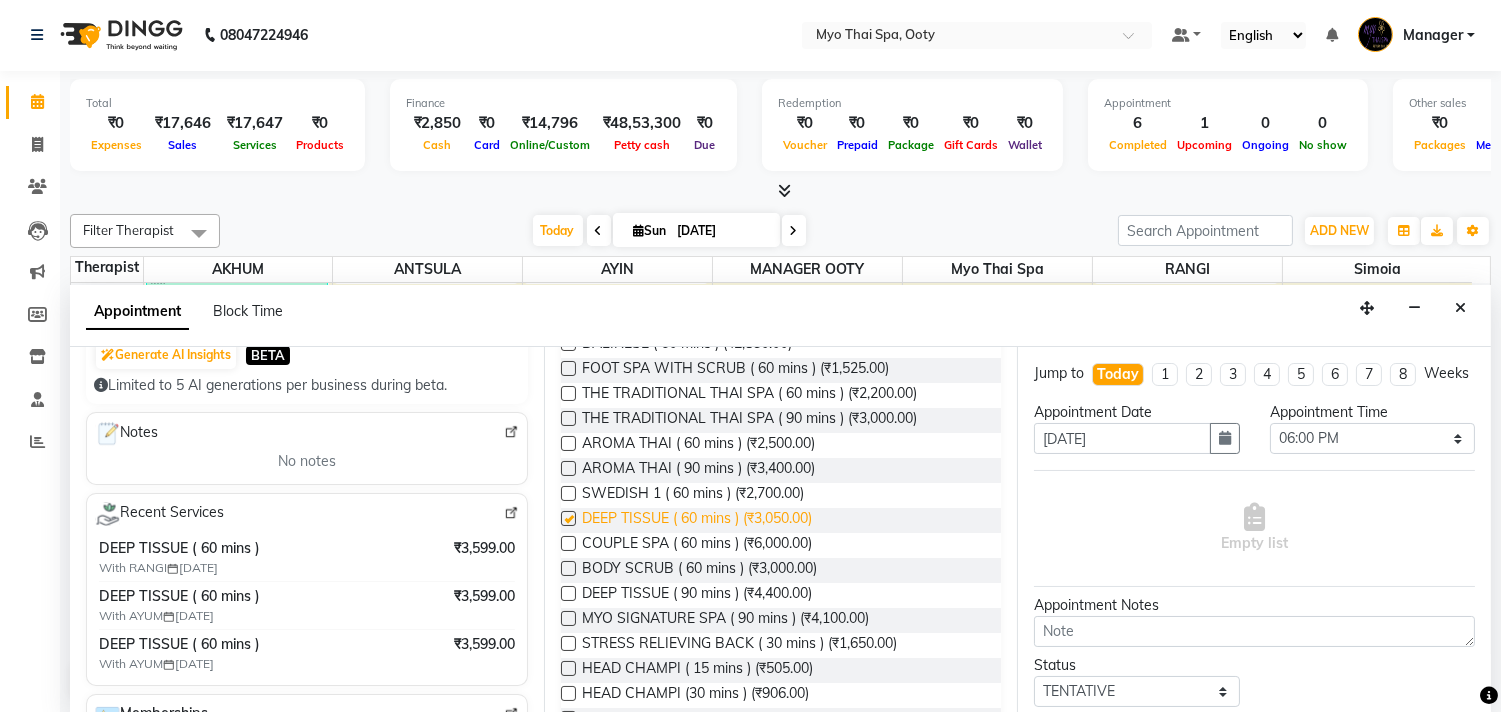 checkbox on "false" 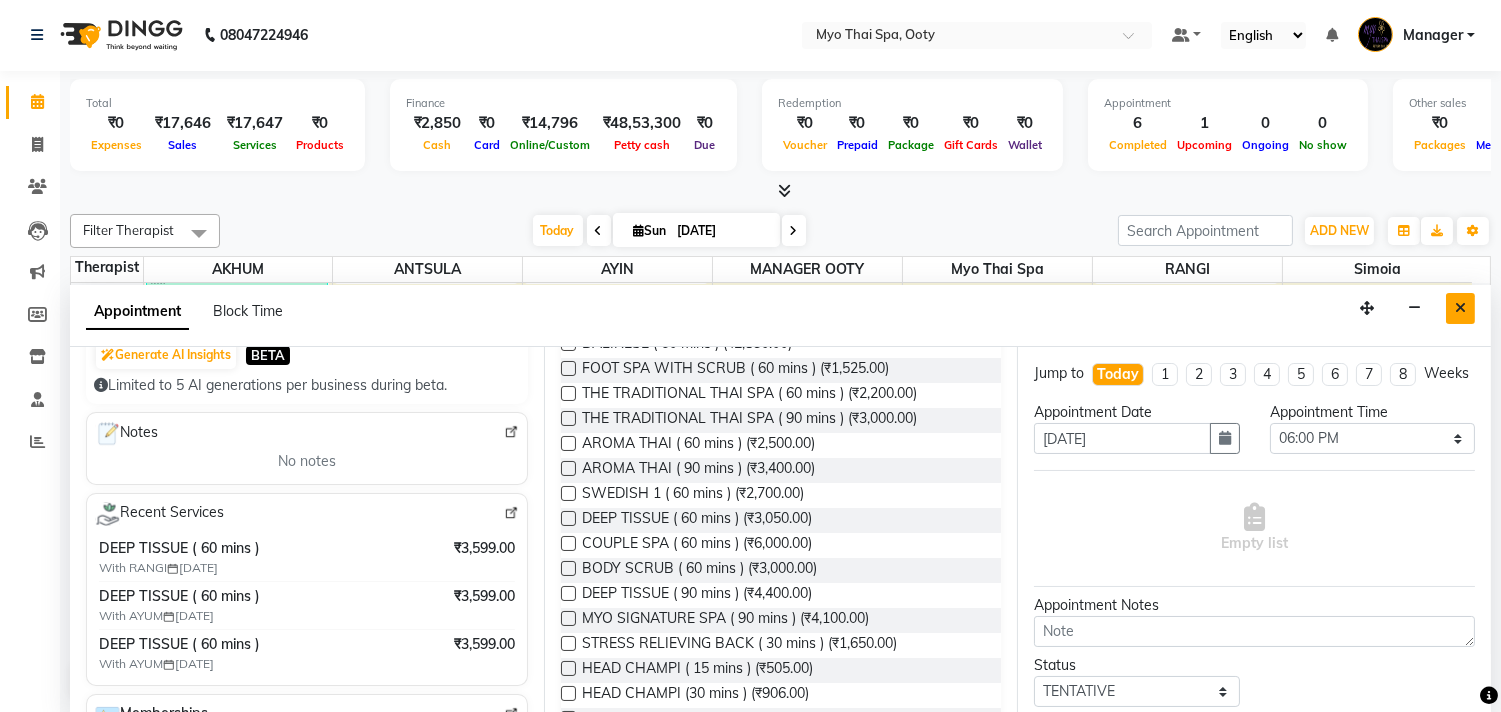 click at bounding box center (1460, 308) 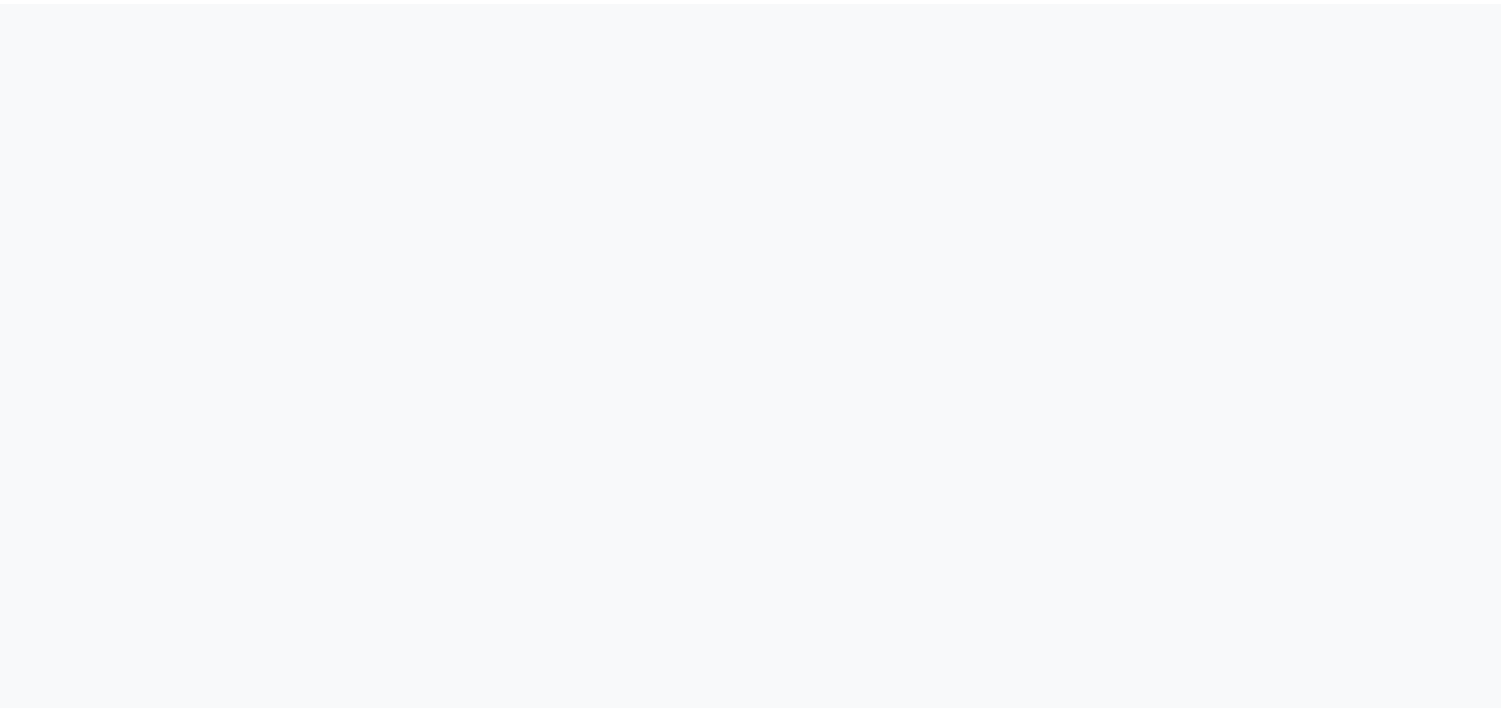 scroll, scrollTop: 0, scrollLeft: 0, axis: both 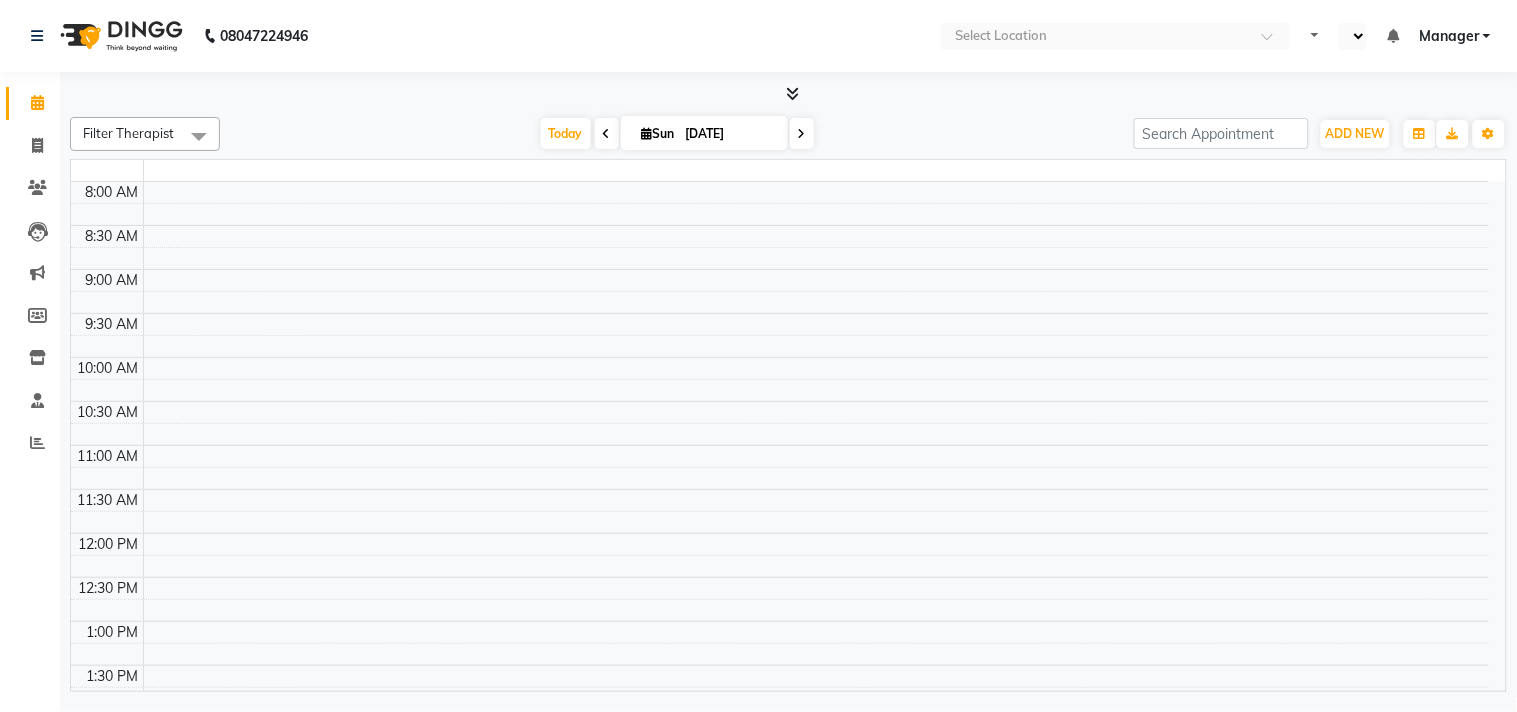 select on "en" 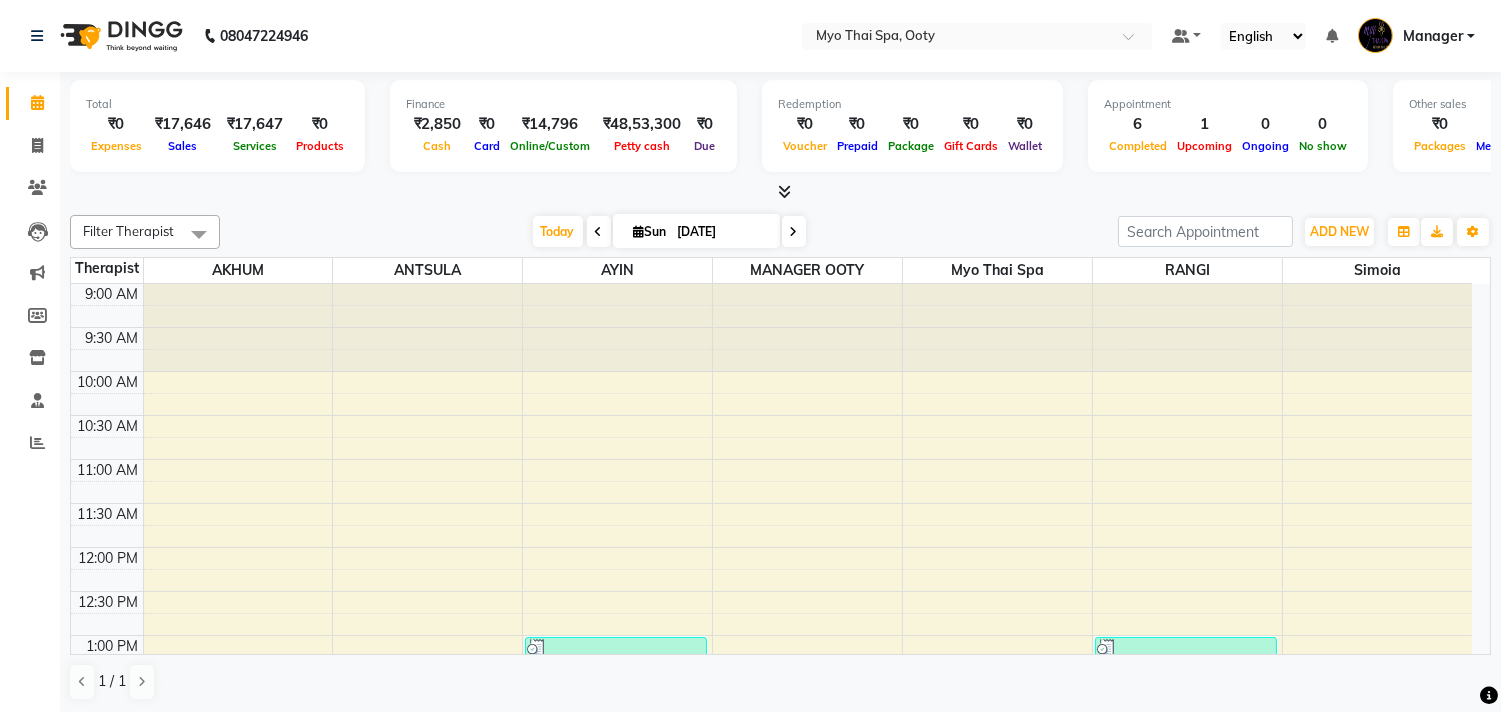 scroll, scrollTop: 0, scrollLeft: 0, axis: both 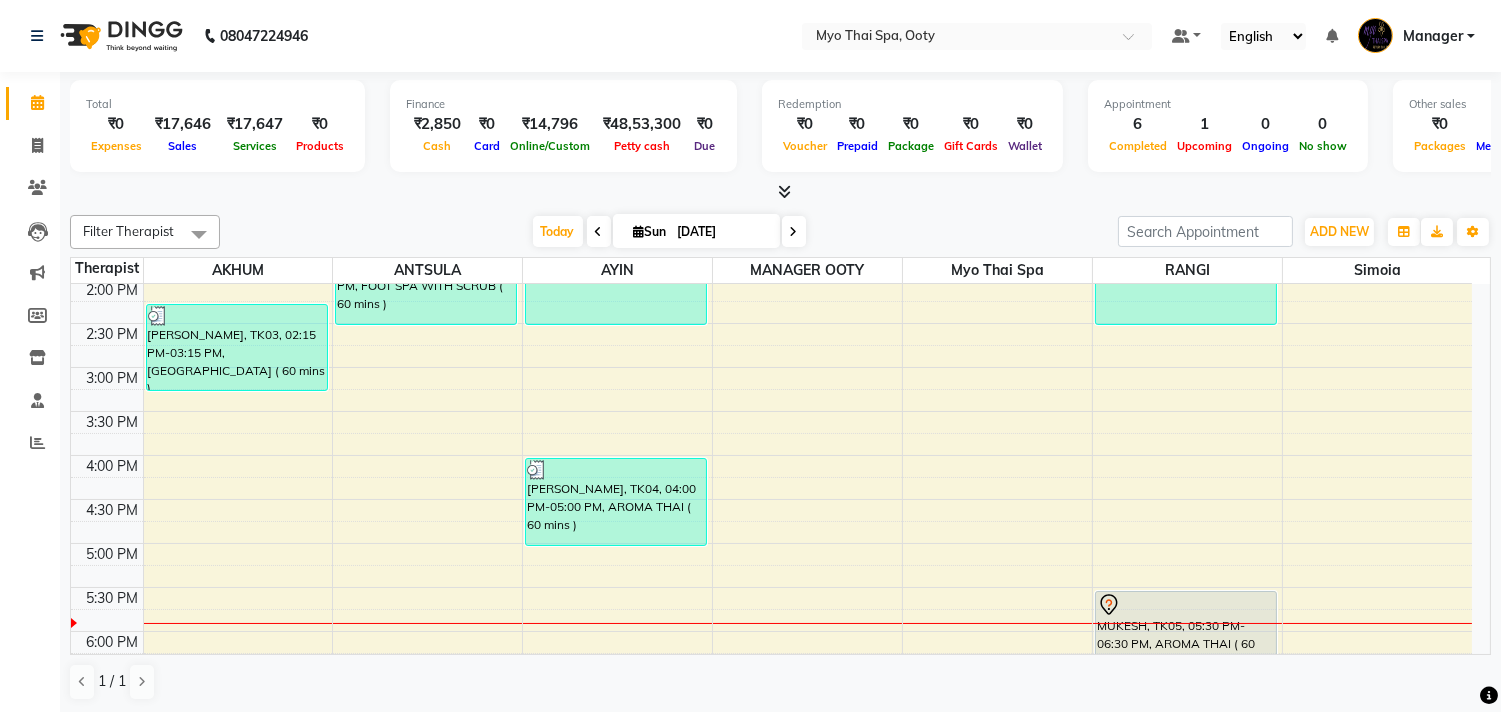 click on "9:00 AM 9:30 AM 10:00 AM 10:30 AM 11:00 AM 11:30 AM 12:00 PM 12:30 PM 1:00 PM 1:30 PM 2:00 PM 2:30 PM 3:00 PM 3:30 PM 4:00 PM 4:30 PM 5:00 PM 5:30 PM 6:00 PM 6:30 PM 7:00 PM 7:30 PM 8:00 PM 8:30 PM 9:00 PM 9:30 PM     ASHAR, TK03, 02:15 PM-03:15 PM, BALINESE ( 60 mins )     niyaz, TK02, 01:30 PM-02:30 PM, FOOT SPA WITH SCRUB ( 60 mins )     sriteja, TK01, 01:00 PM-02:30 PM, SWEDISH ( 90 mins )     muthu kumar, TK04, 04:00 PM-05:00 PM, AROMA THAI ( 60 mins )     sriteja, TK01, 01:00 PM-02:30 PM, SWEDISH ( 90 mins )             MUKESH, TK05, 05:30 PM-06:30 PM, AROMA THAI ( 60 mins )" at bounding box center (771, 411) 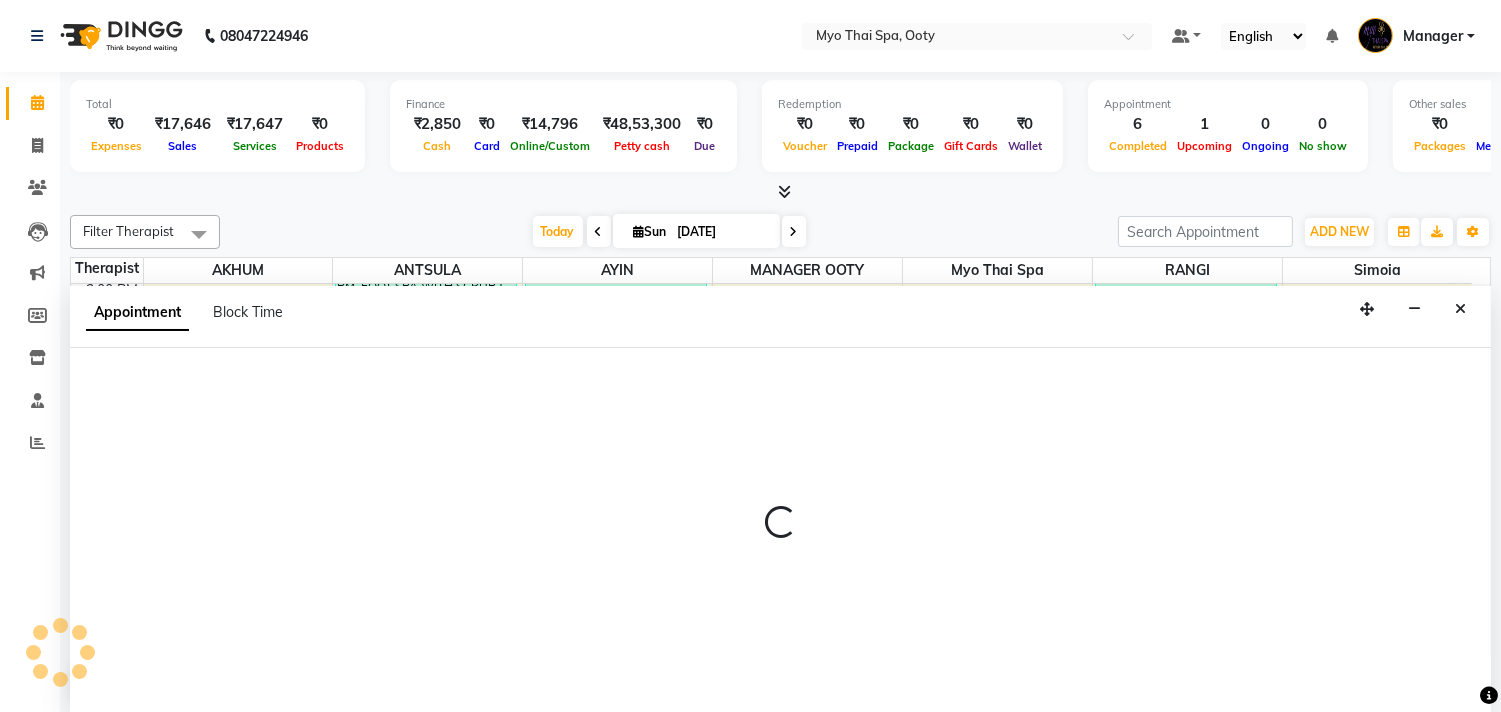 scroll, scrollTop: 1, scrollLeft: 0, axis: vertical 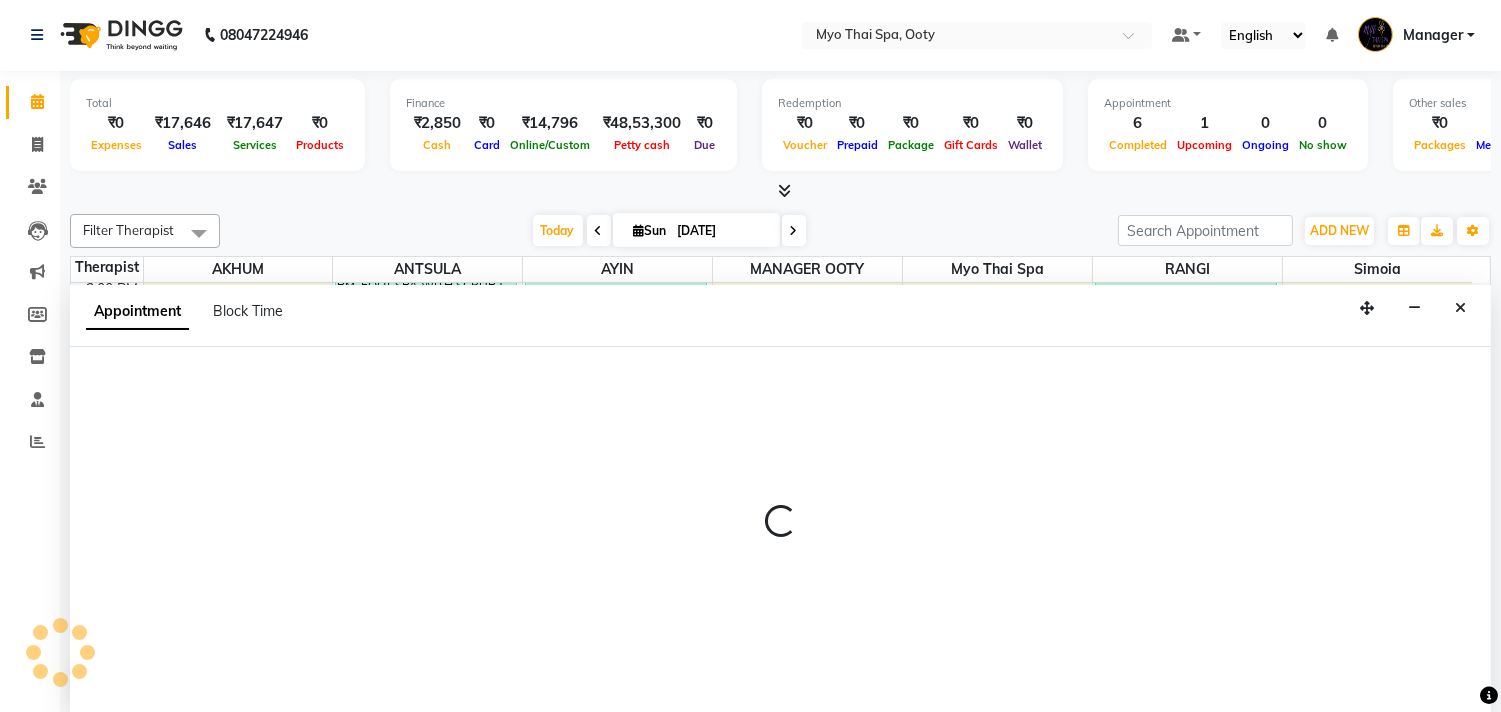 select on "59515" 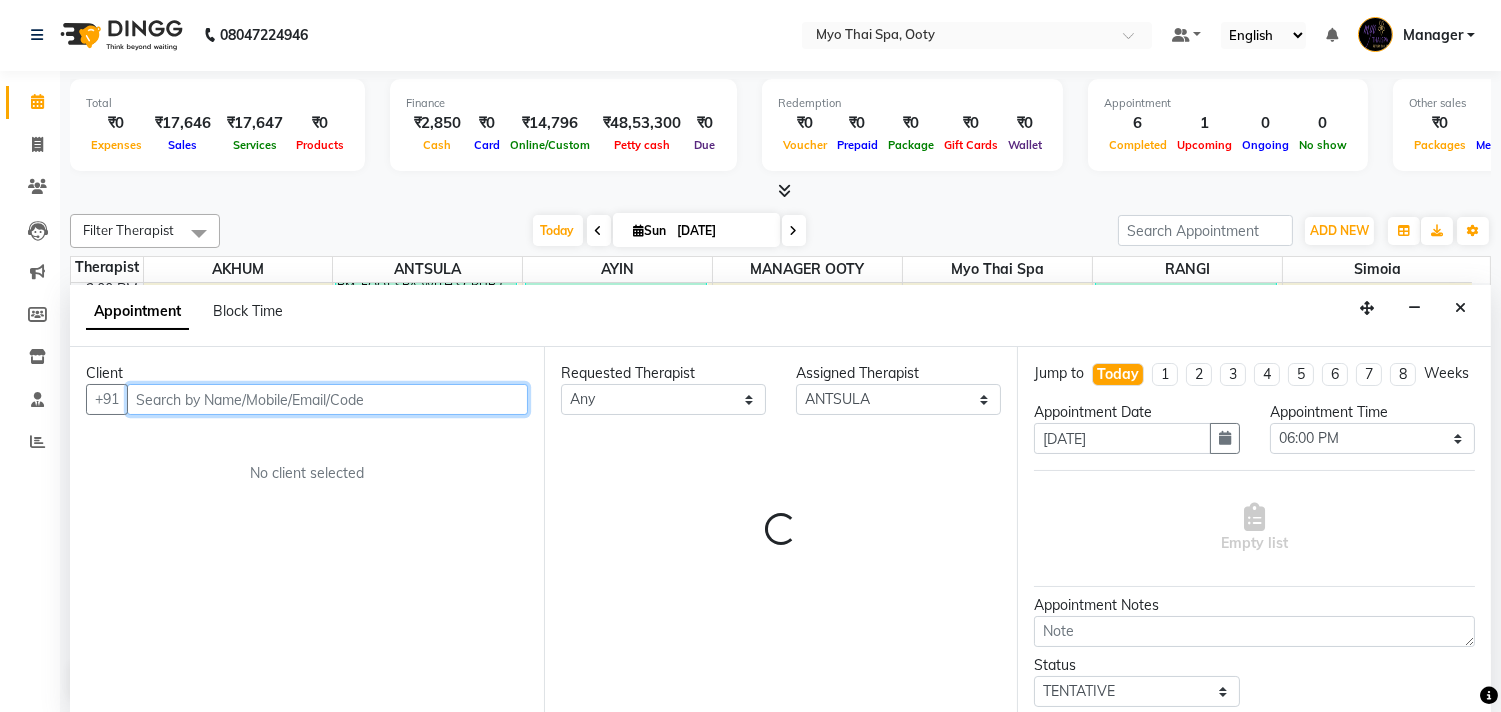click at bounding box center [327, 399] 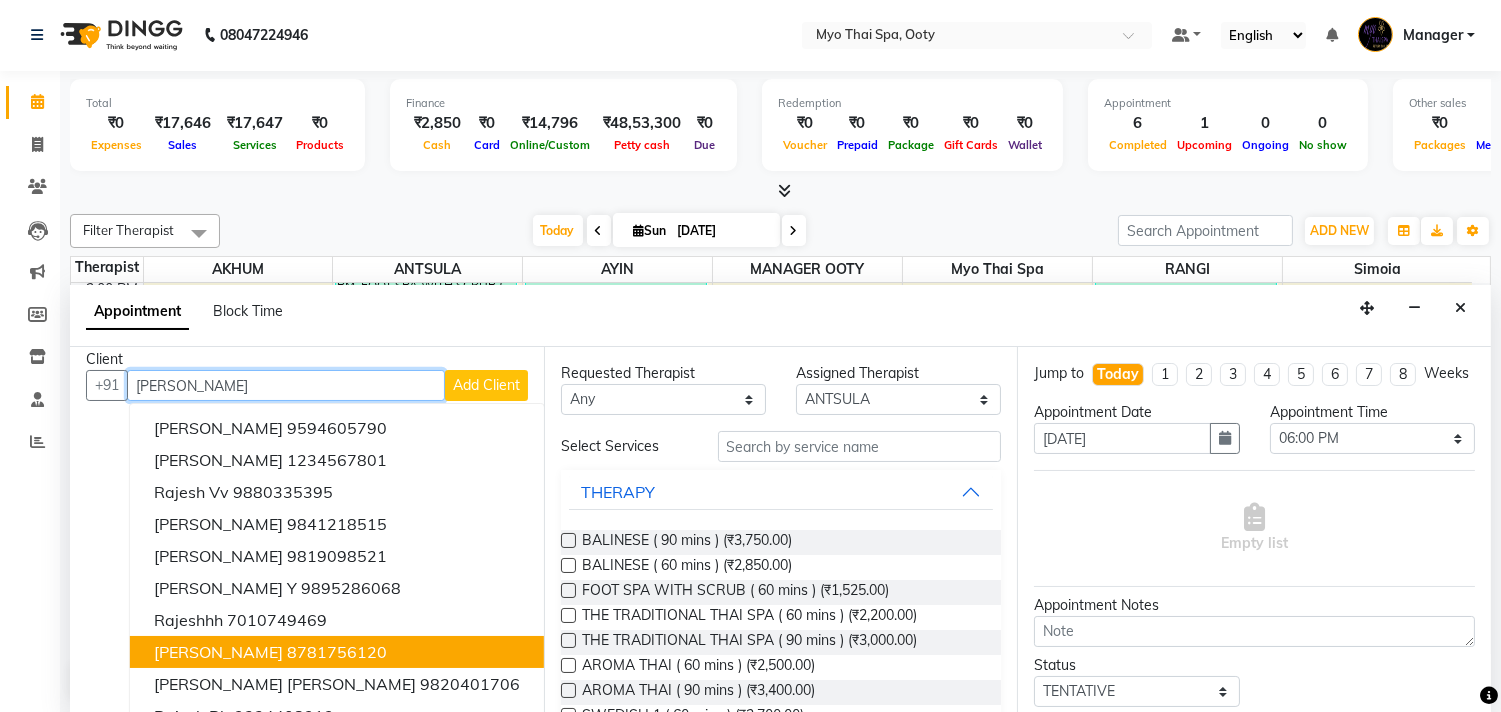 scroll, scrollTop: 0, scrollLeft: 0, axis: both 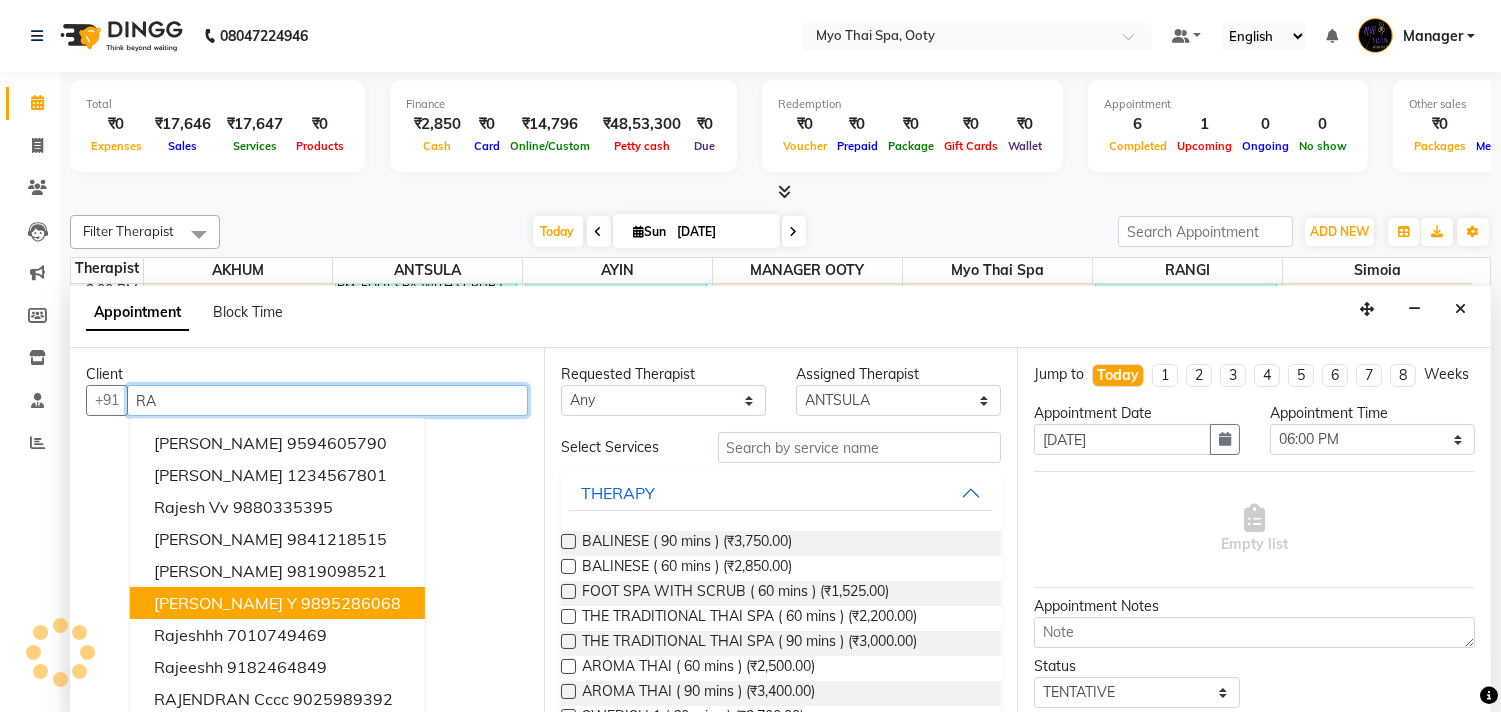 type on "R" 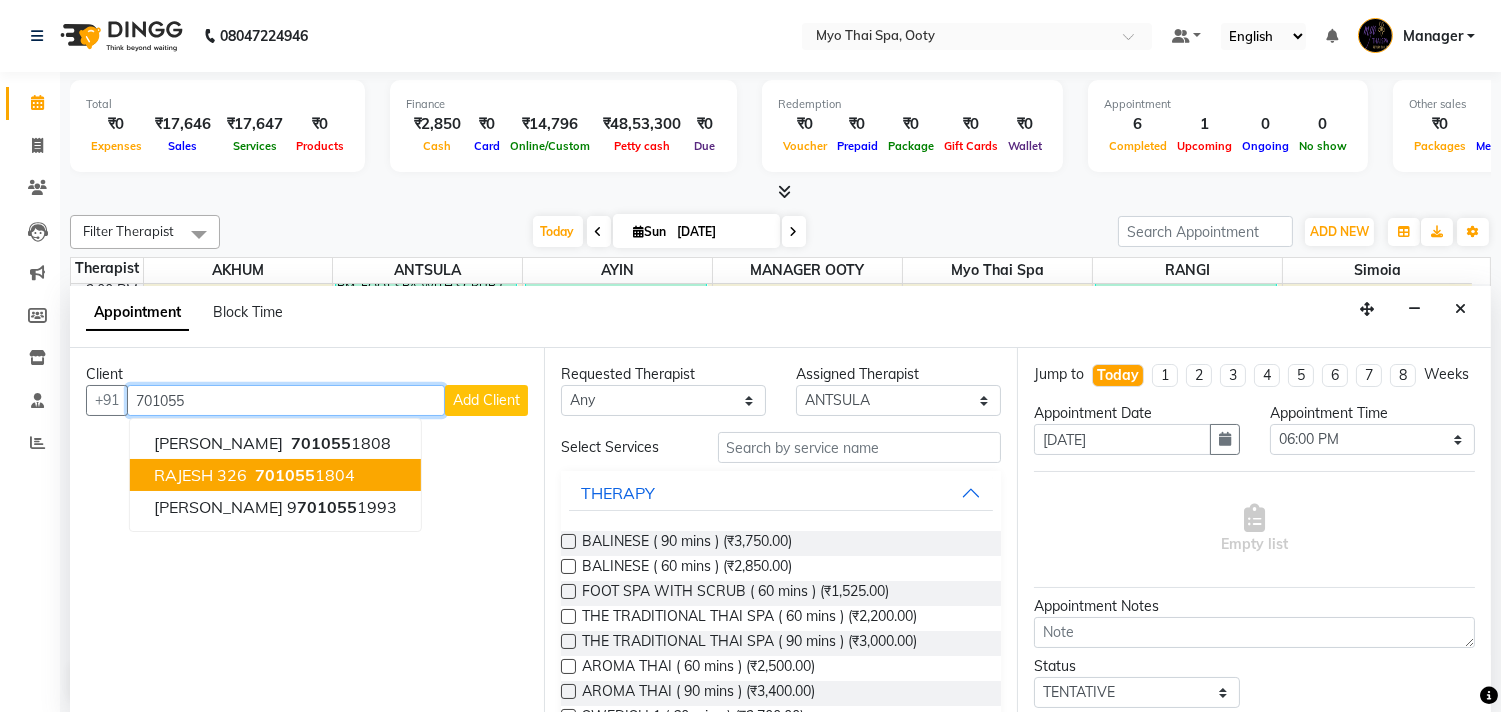 click on "701055" at bounding box center [285, 475] 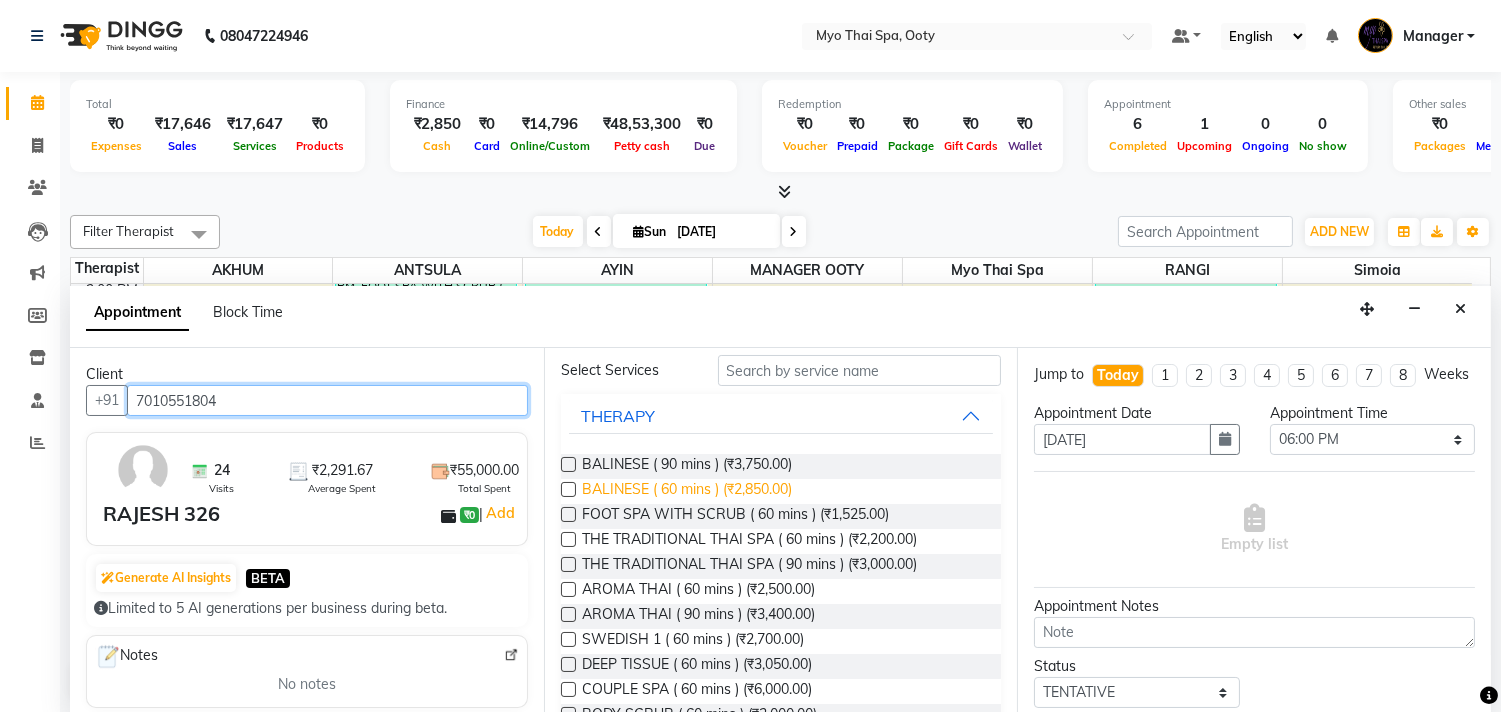 scroll, scrollTop: 222, scrollLeft: 0, axis: vertical 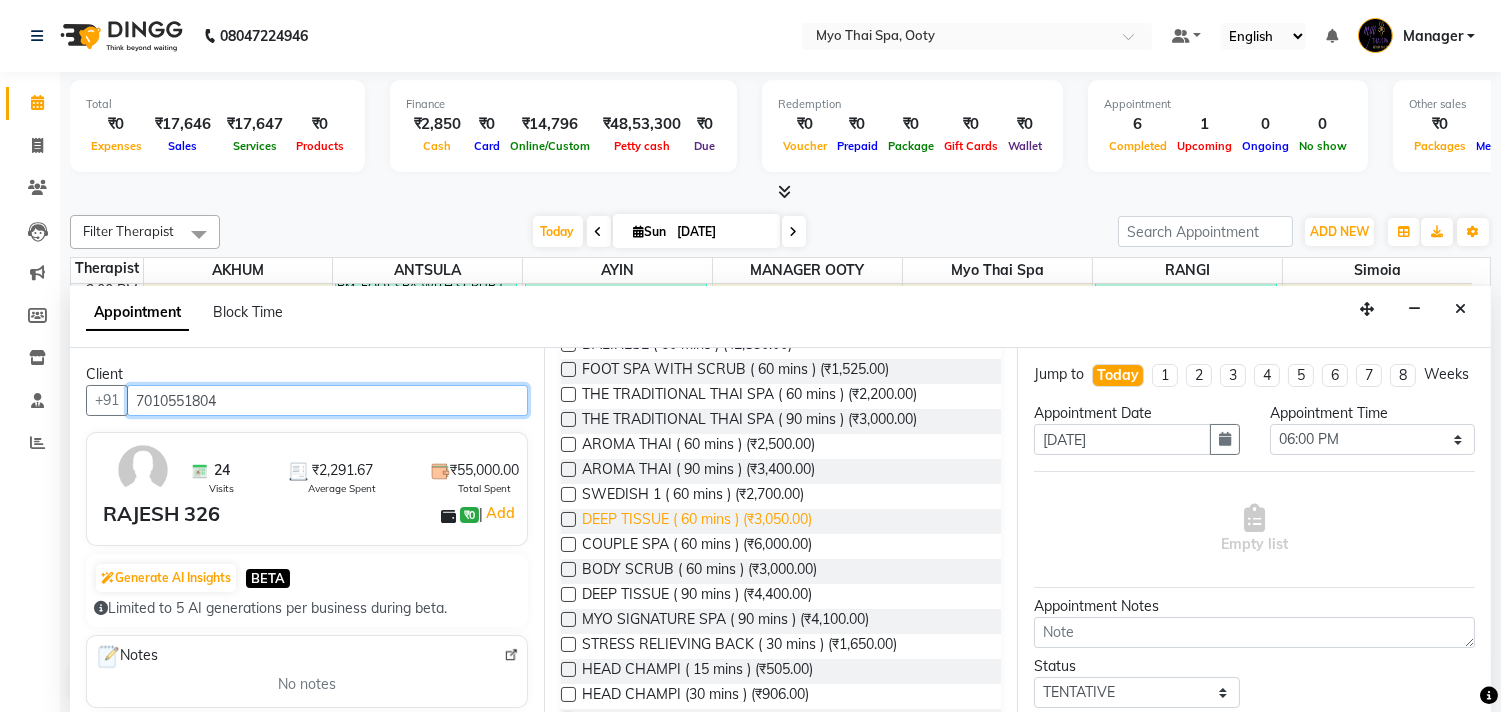 type on "7010551804" 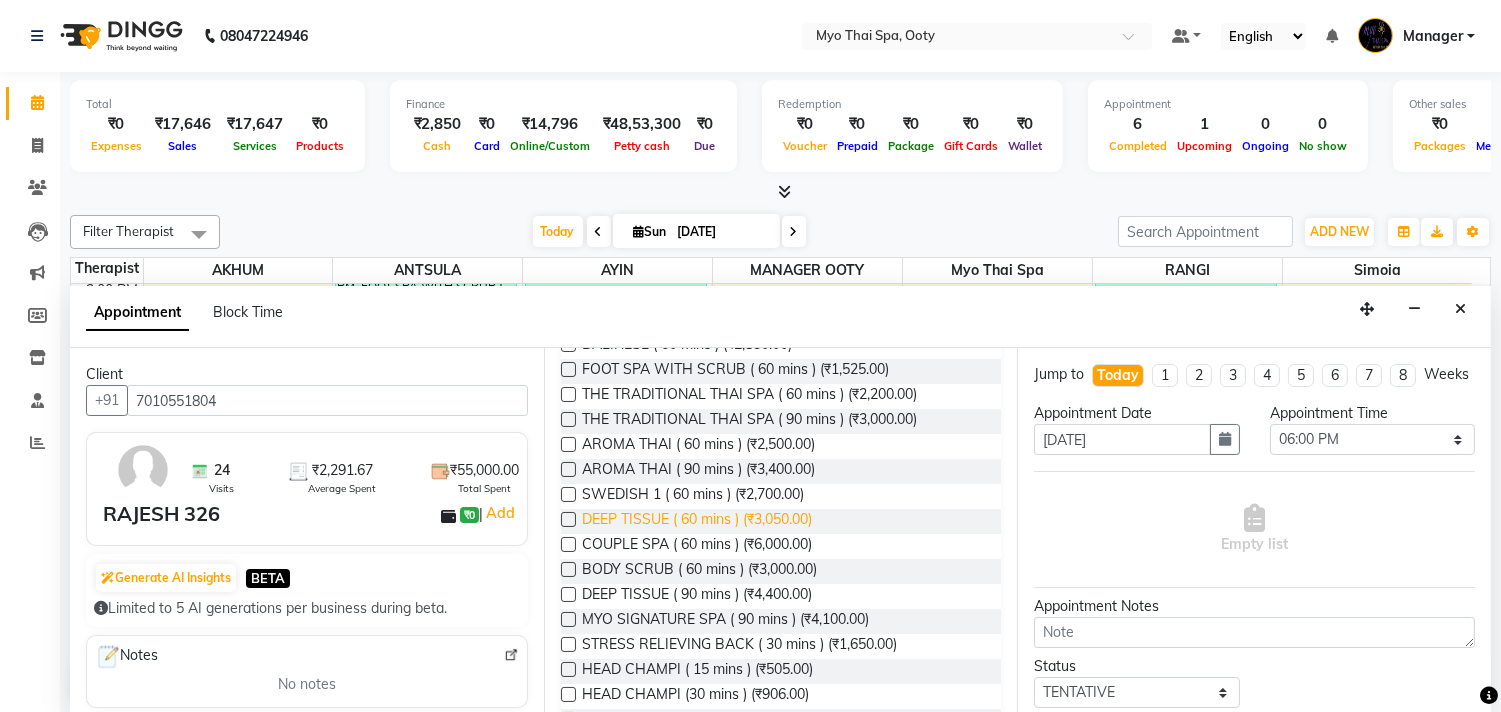 click on "DEEP TISSUE ( 60 mins ) (₹3,050.00)" at bounding box center [697, 521] 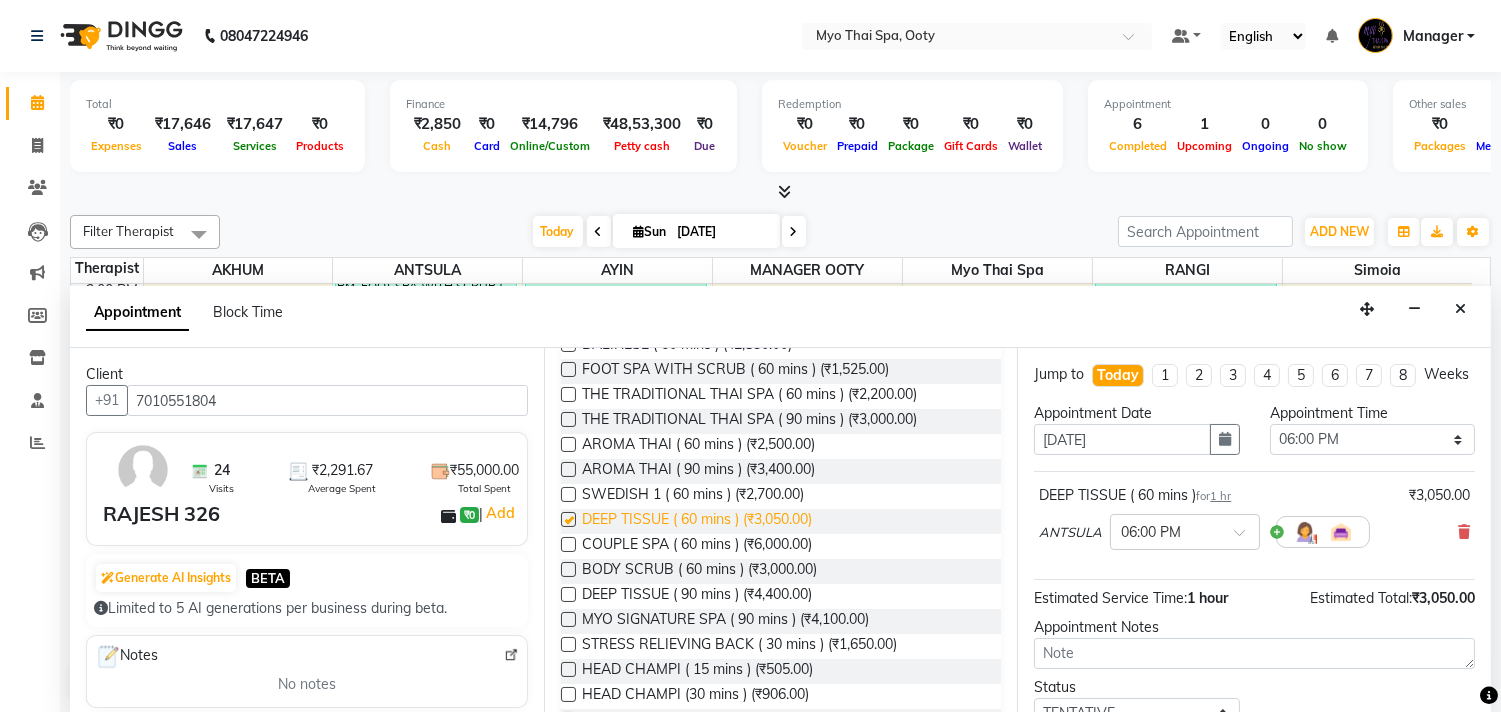 checkbox on "false" 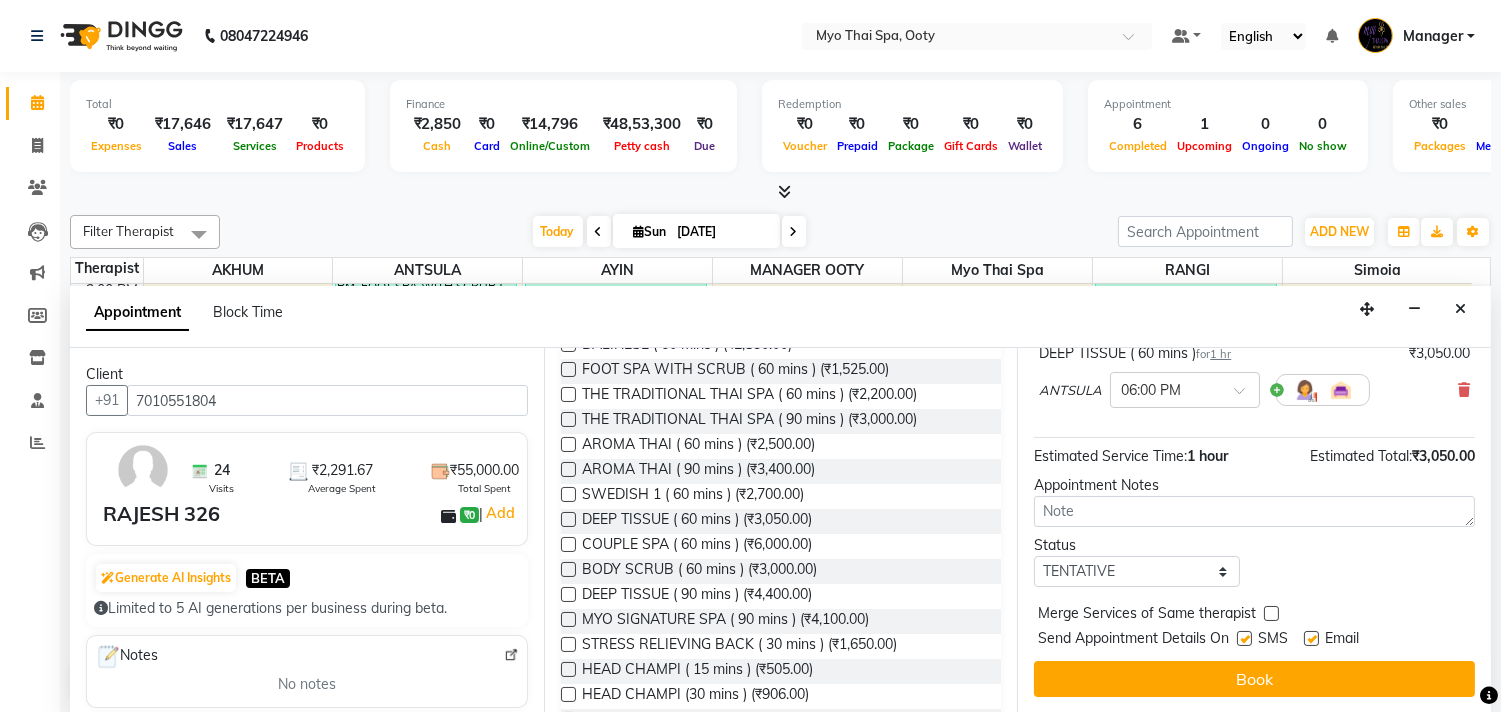 scroll, scrollTop: 161, scrollLeft: 0, axis: vertical 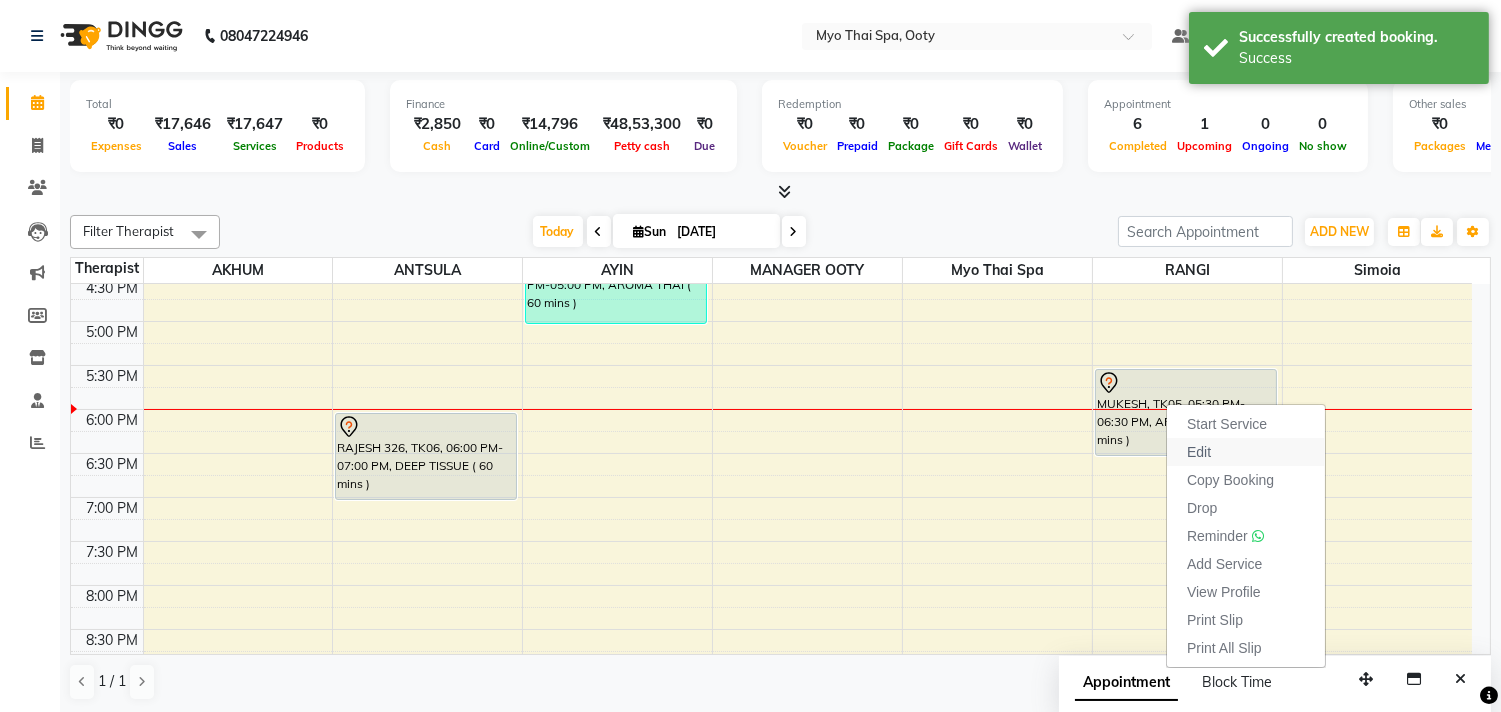 click on "Edit" at bounding box center (1199, 452) 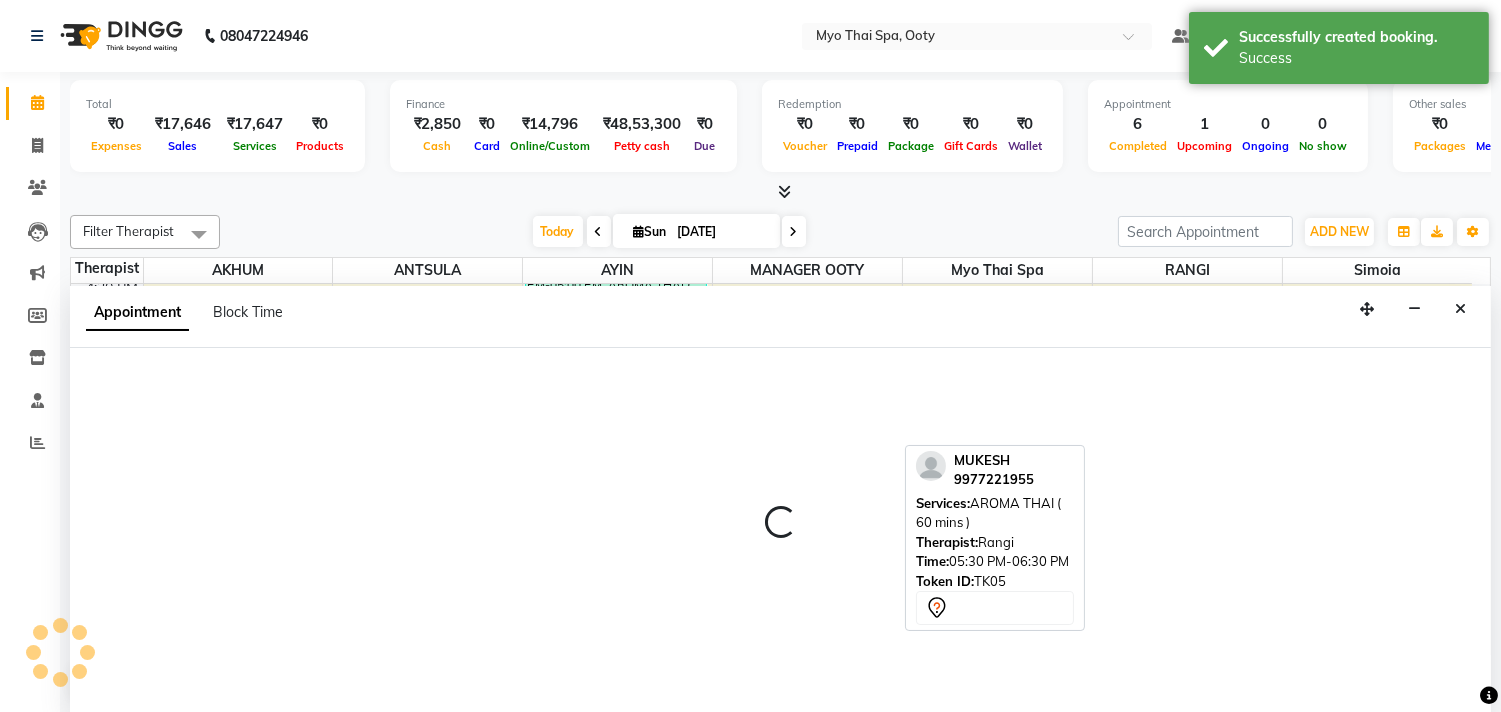 select on "tentative" 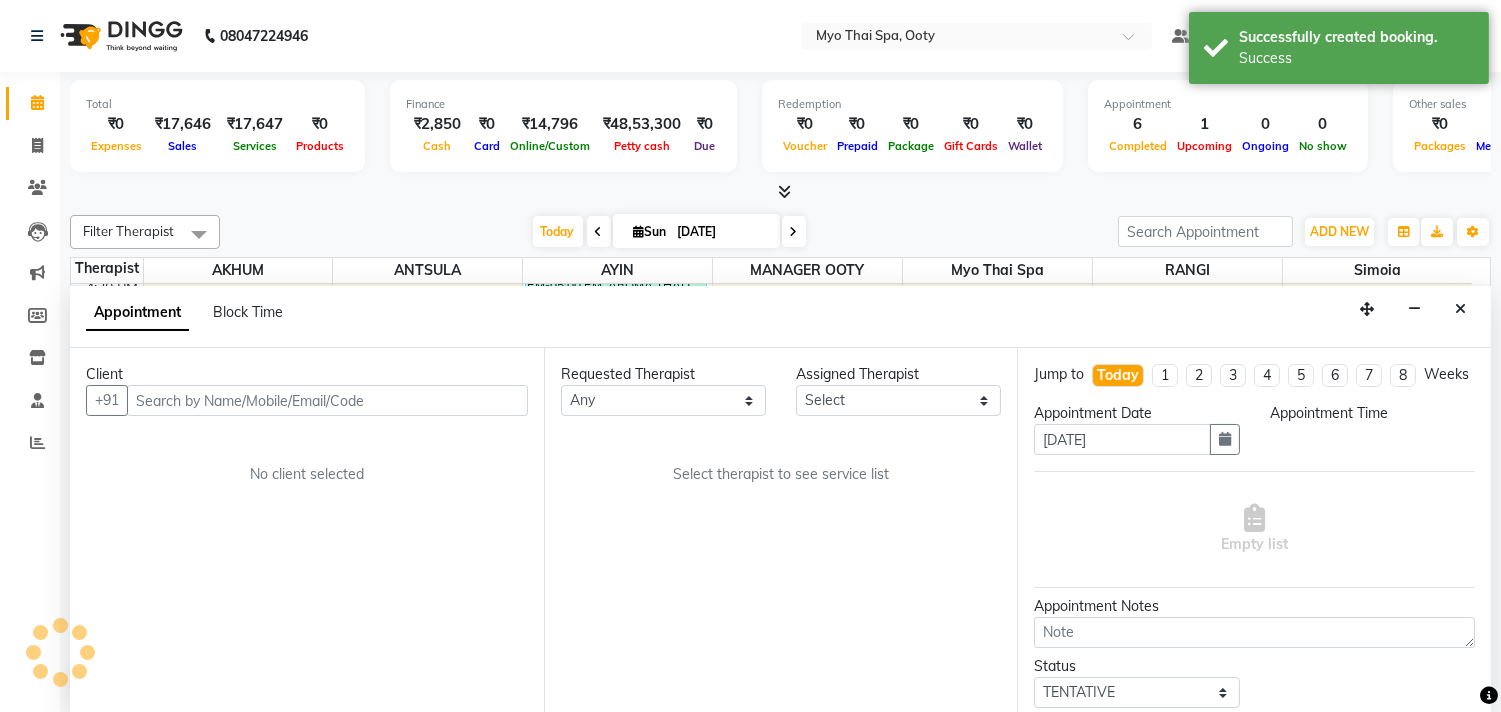 scroll, scrollTop: 1, scrollLeft: 0, axis: vertical 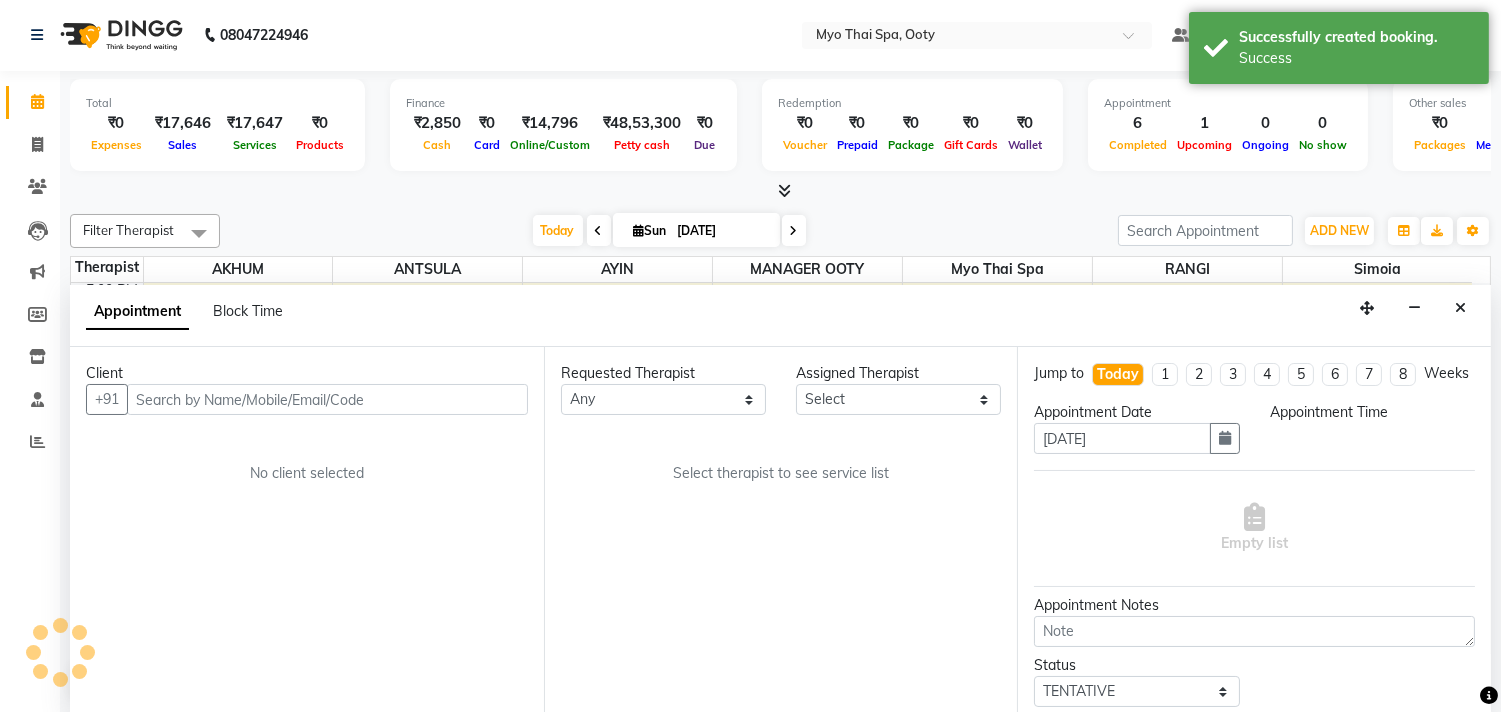 select on "50629" 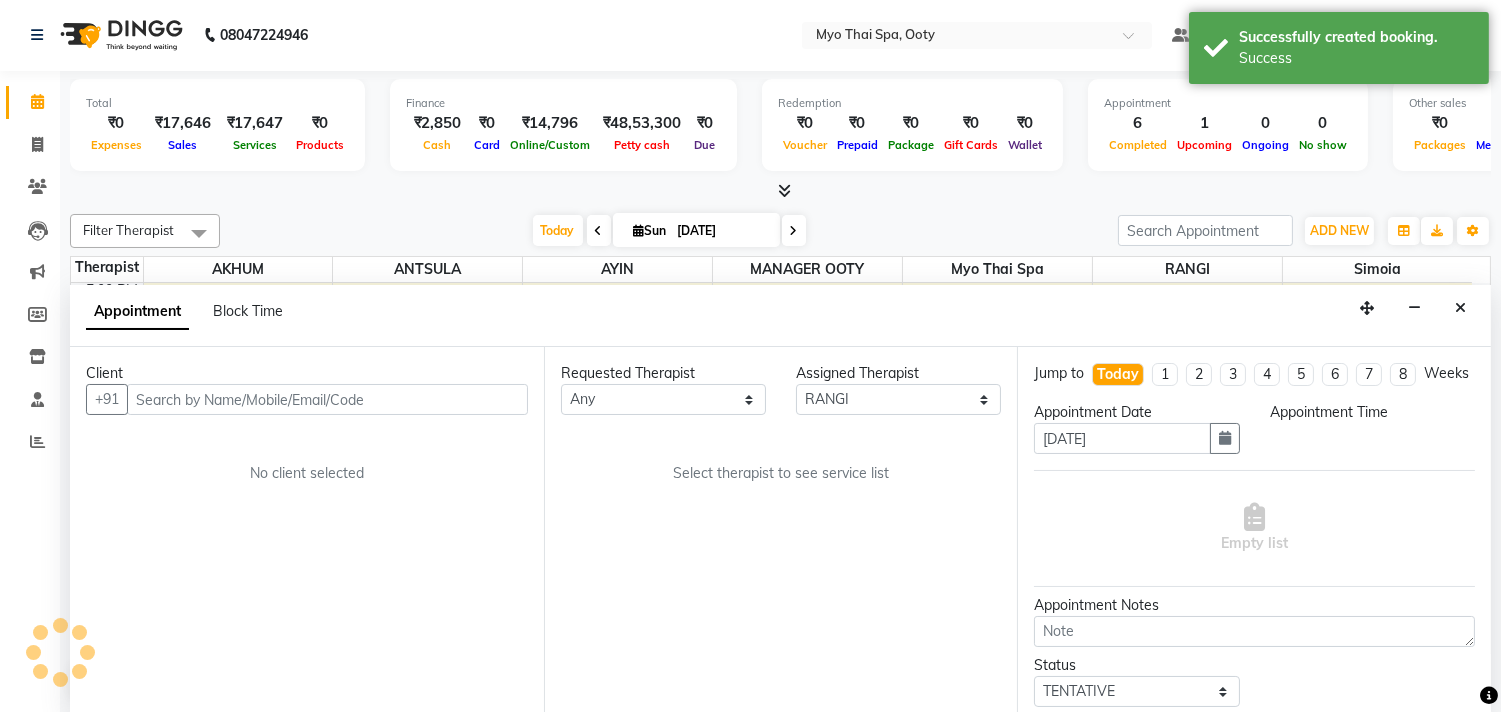 select on "1050" 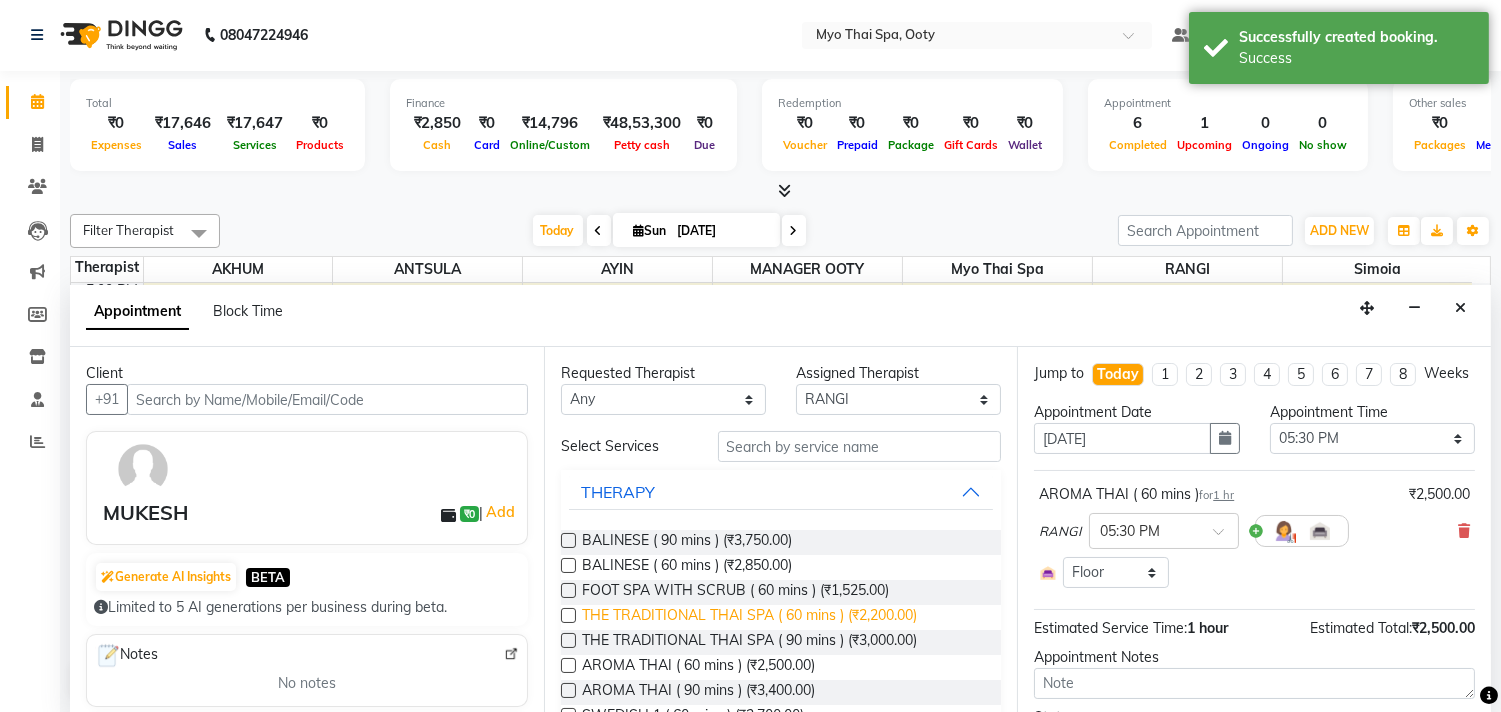 scroll, scrollTop: 111, scrollLeft: 0, axis: vertical 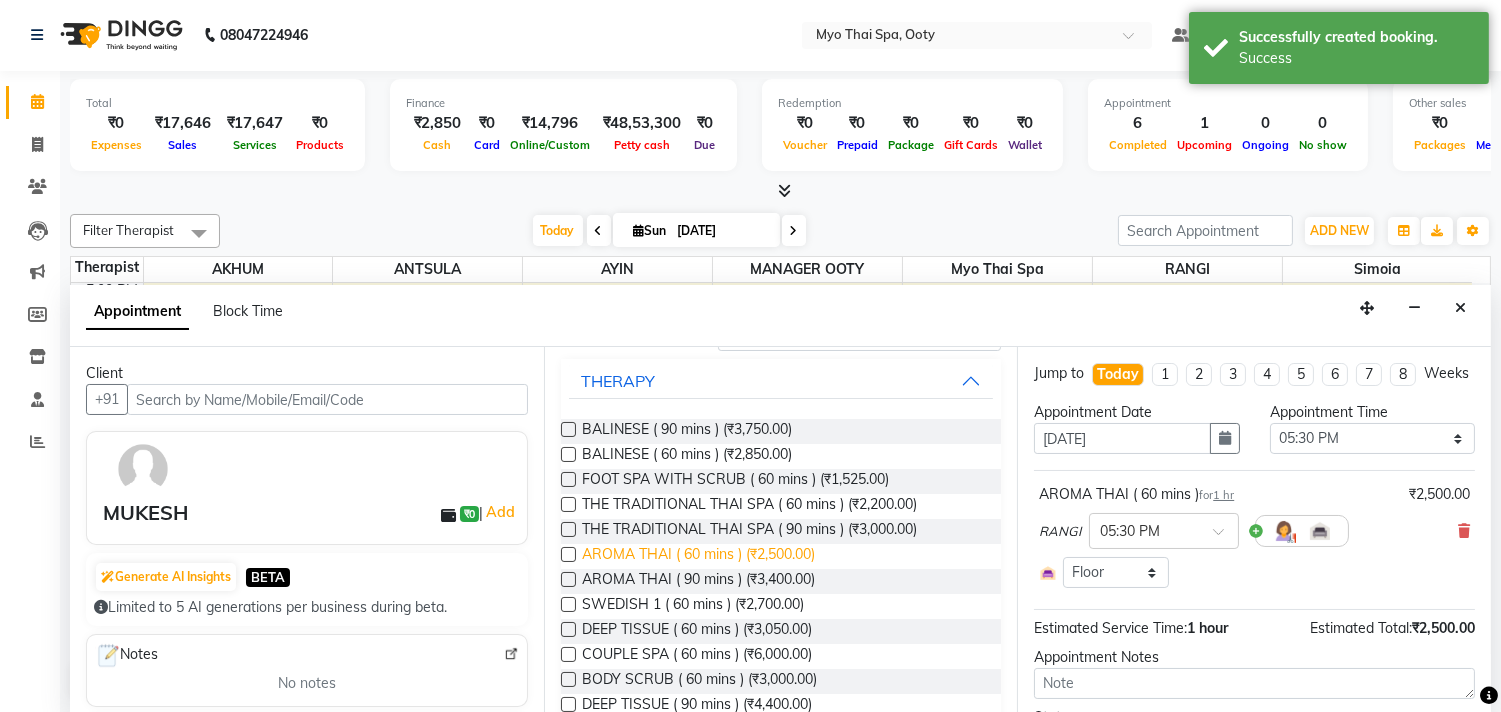 click on "AROMA THAI ( 60 mins ) (₹2,500.00)" at bounding box center [698, 556] 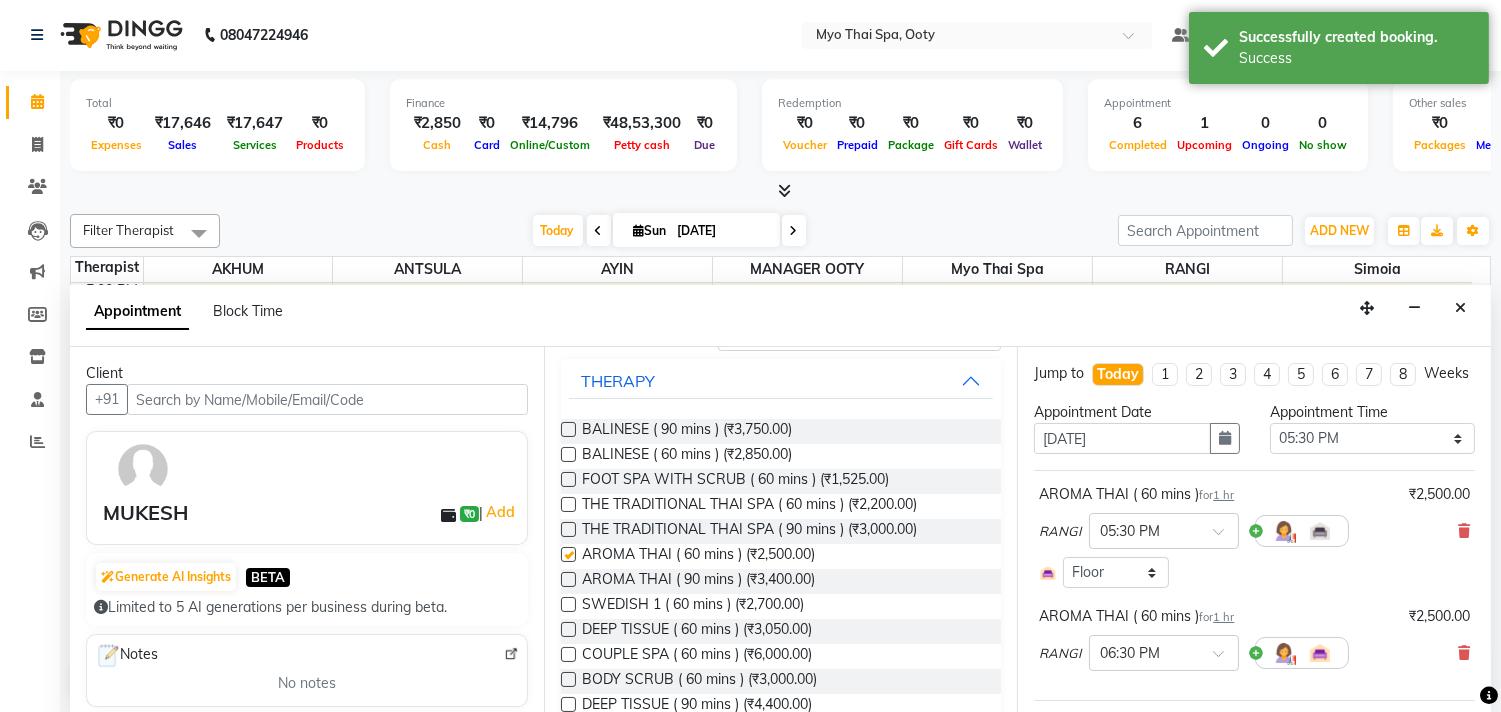 checkbox on "false" 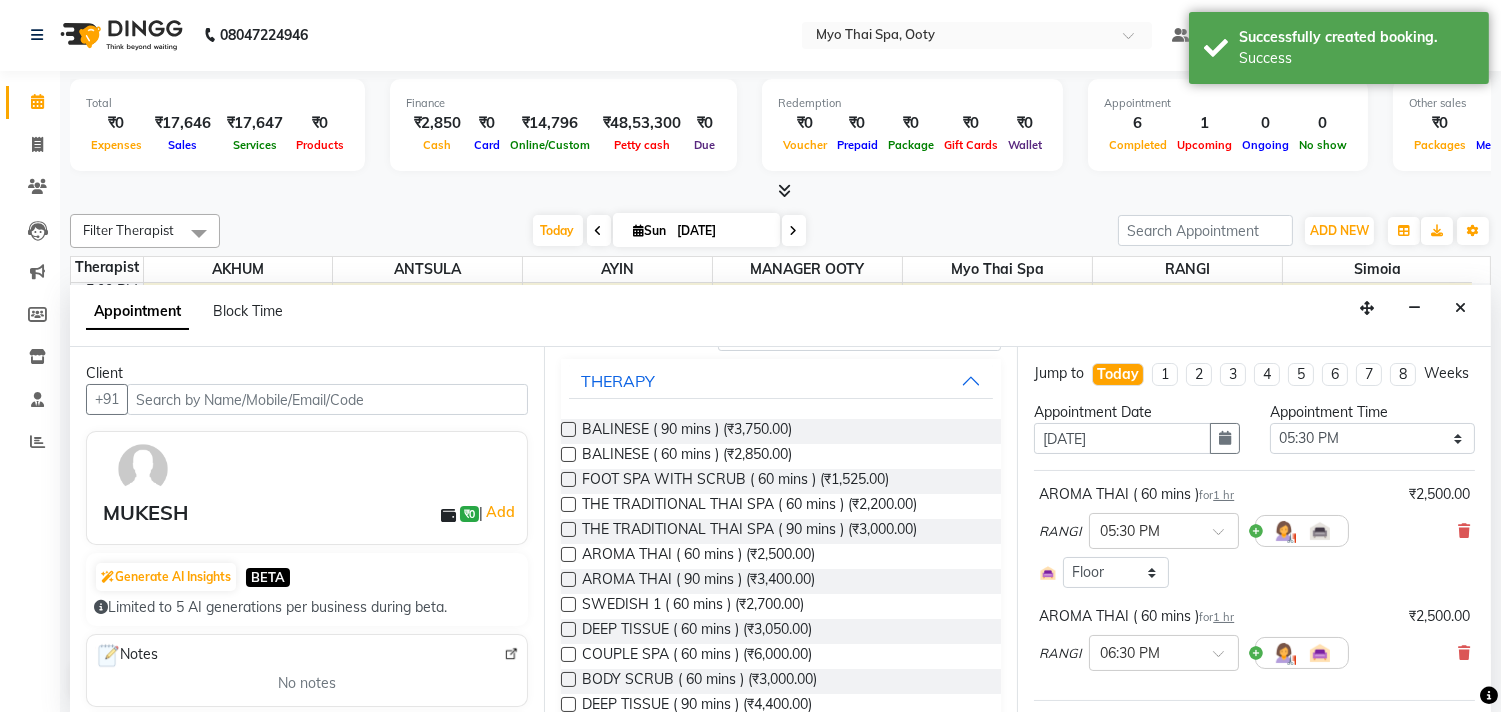 scroll, scrollTop: 224, scrollLeft: 0, axis: vertical 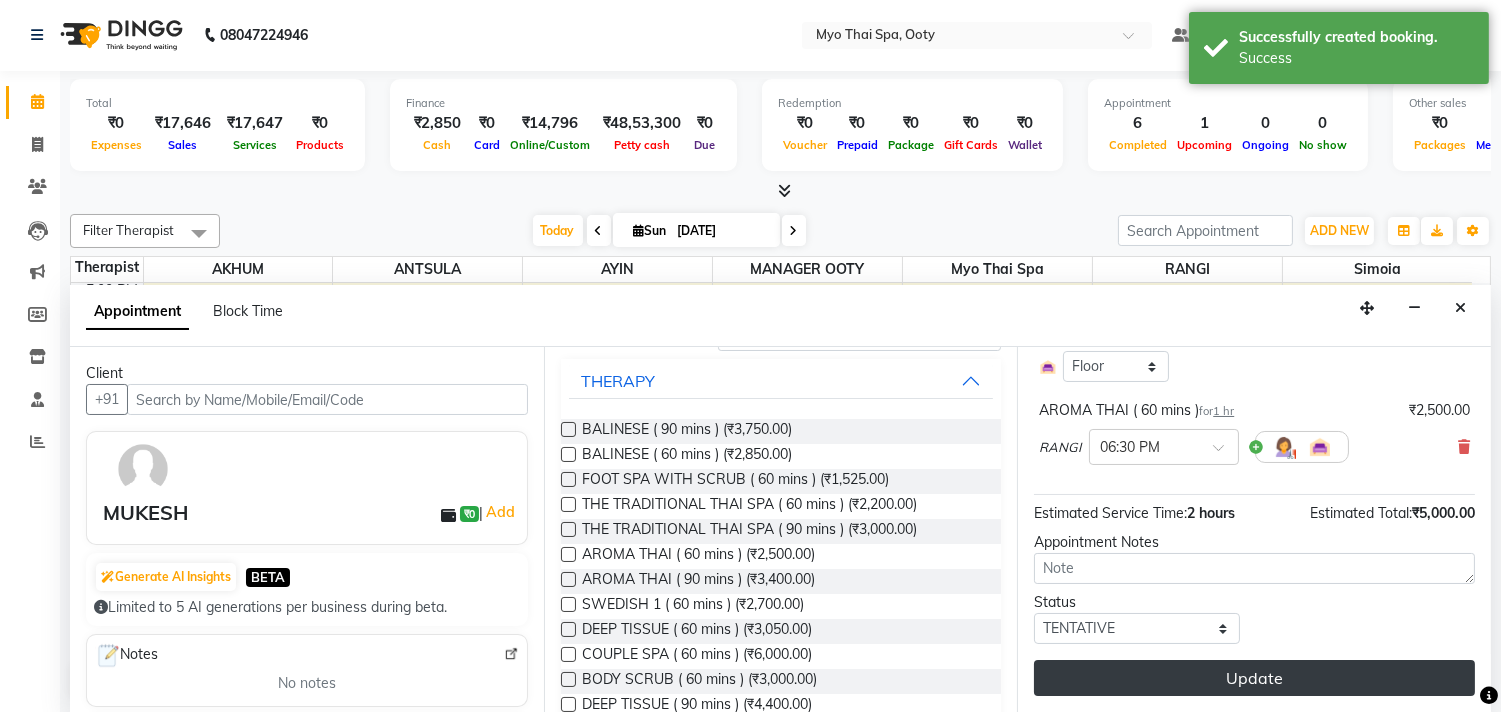 click on "Update" at bounding box center [1254, 678] 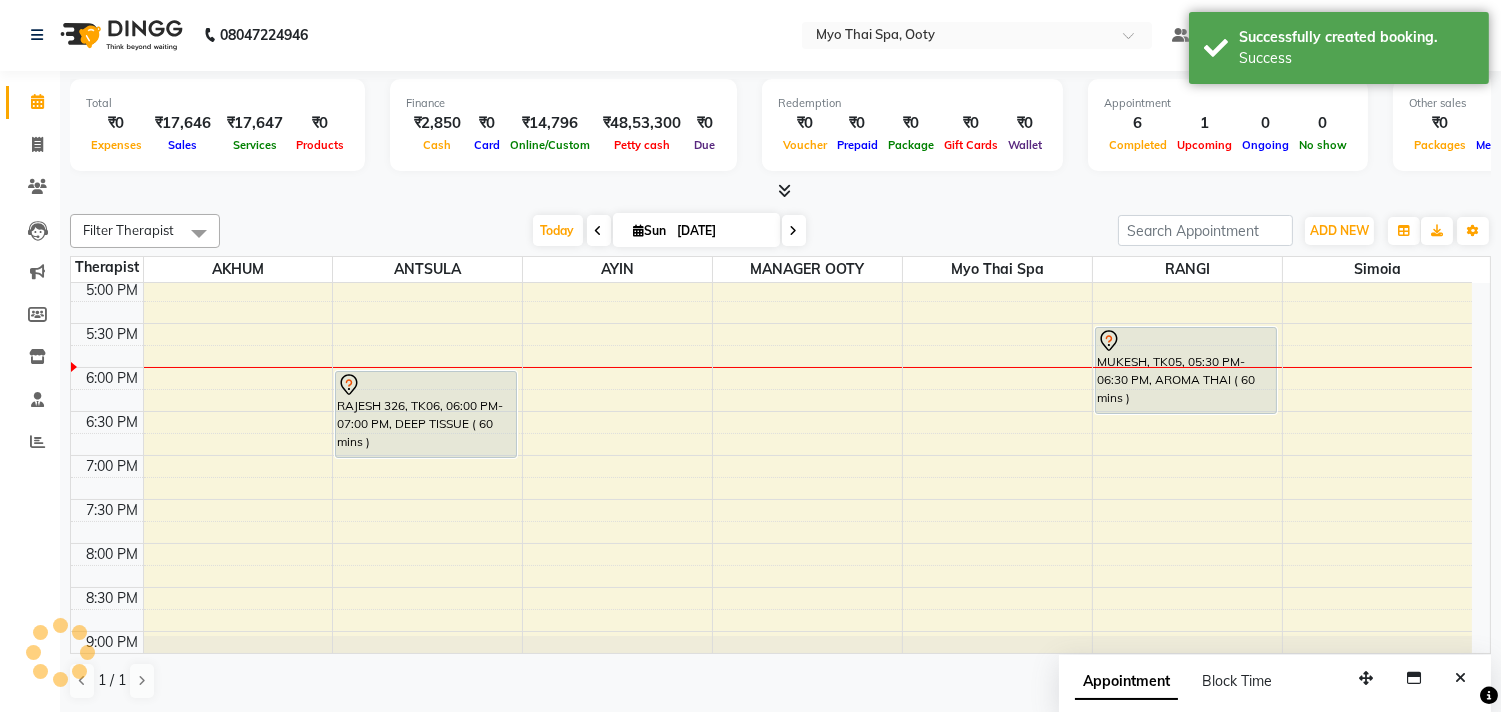 scroll, scrollTop: 0, scrollLeft: 0, axis: both 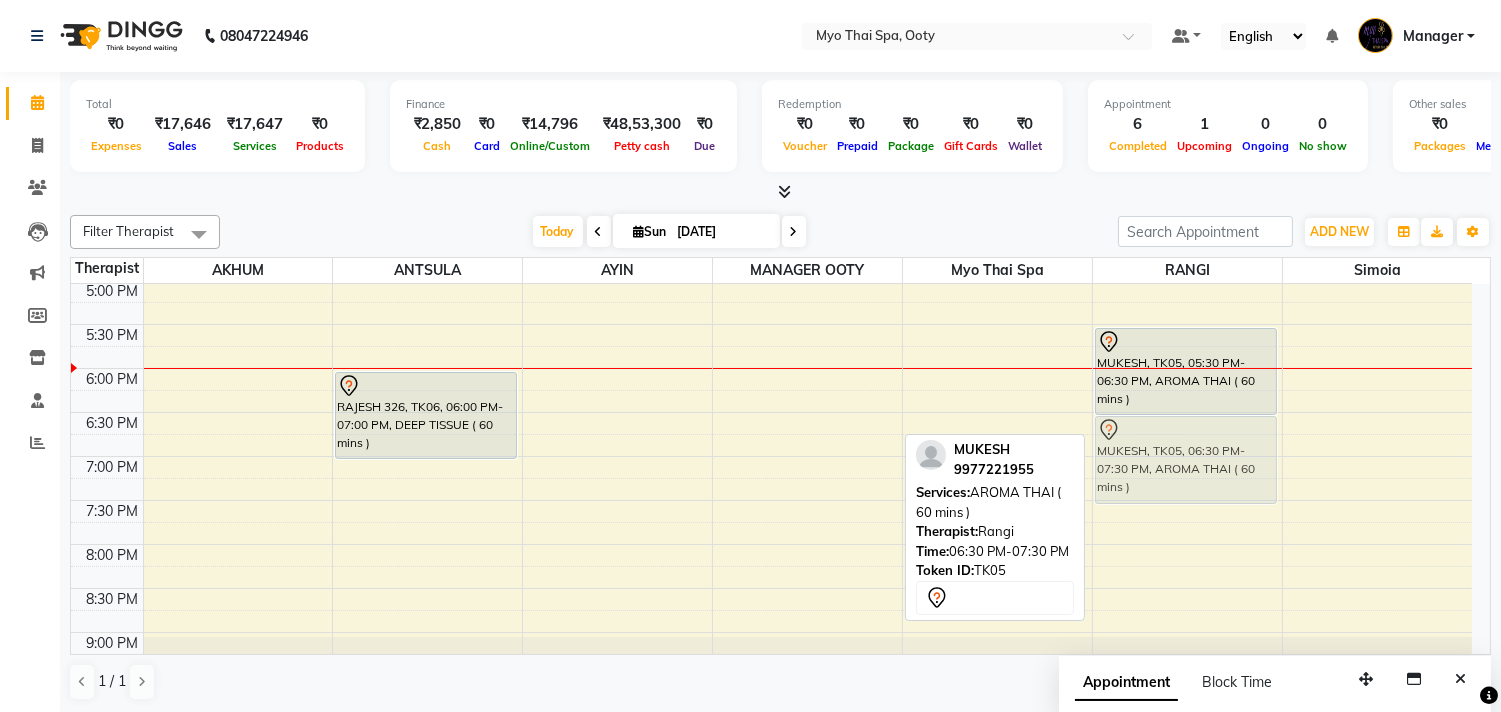 click on "sriteja, TK01, 01:00 PM-02:30 PM, SWEDISH ( 90 mins )             MUKESH, TK05, 05:30 PM-06:30 PM, AROMA THAI ( 60 mins )             MUKESH, TK05, 06:30 PM-07:30 PM, AROMA THAI ( 60 mins )             MUKESH, TK05, 06:30 PM-07:30 PM, AROMA THAI ( 60 mins )" at bounding box center [1187, 148] 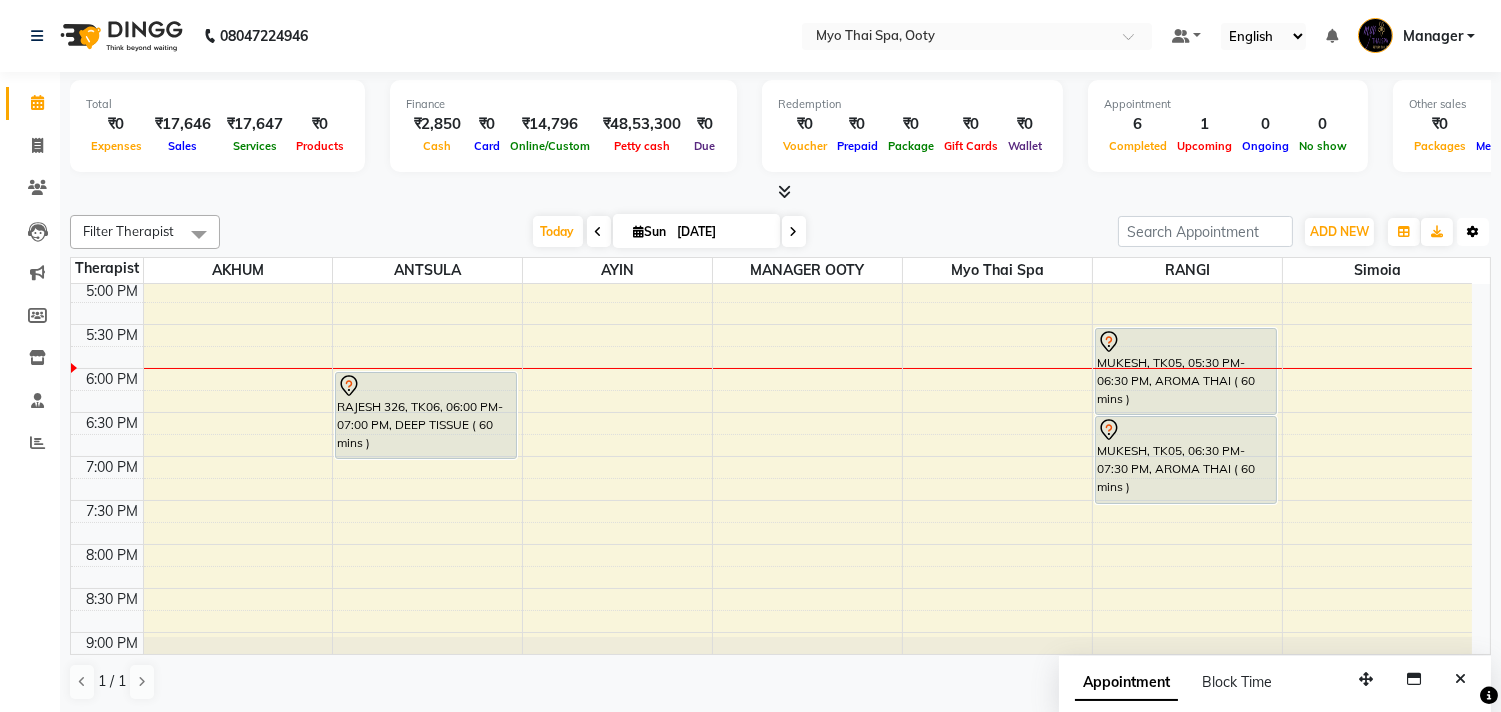 click at bounding box center [1473, 232] 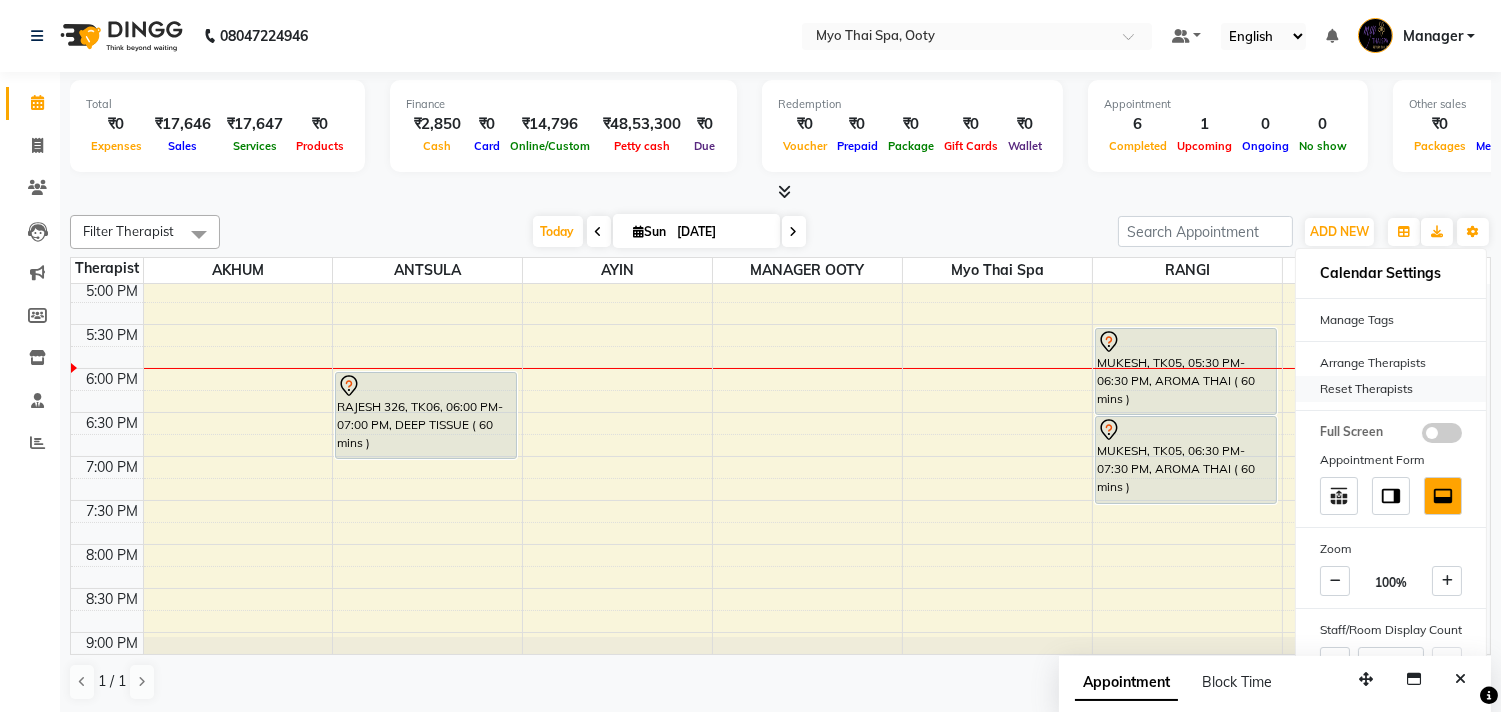 click on "Reset Therapists" at bounding box center (1391, 389) 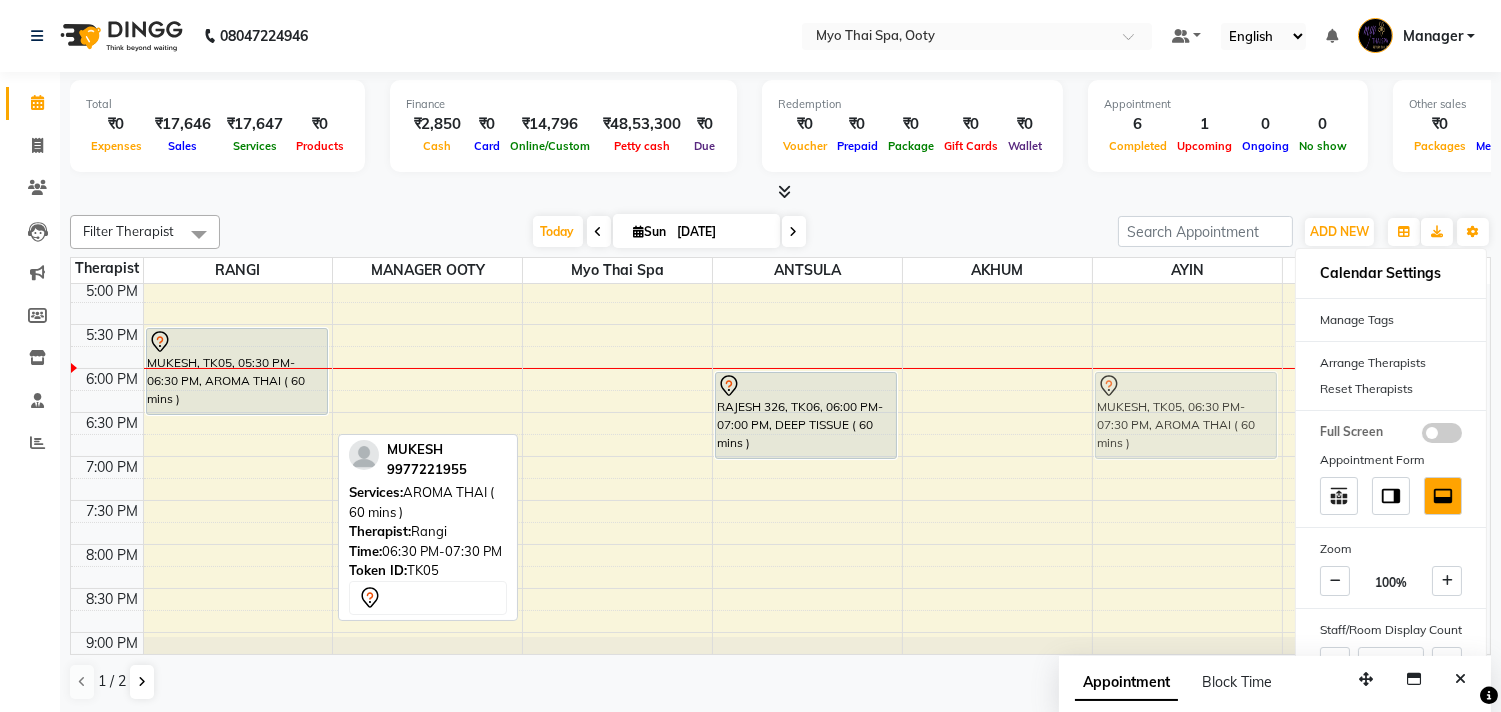 drag, startPoint x: 251, startPoint y: 474, endPoint x: 1143, endPoint y: 430, distance: 893.08453 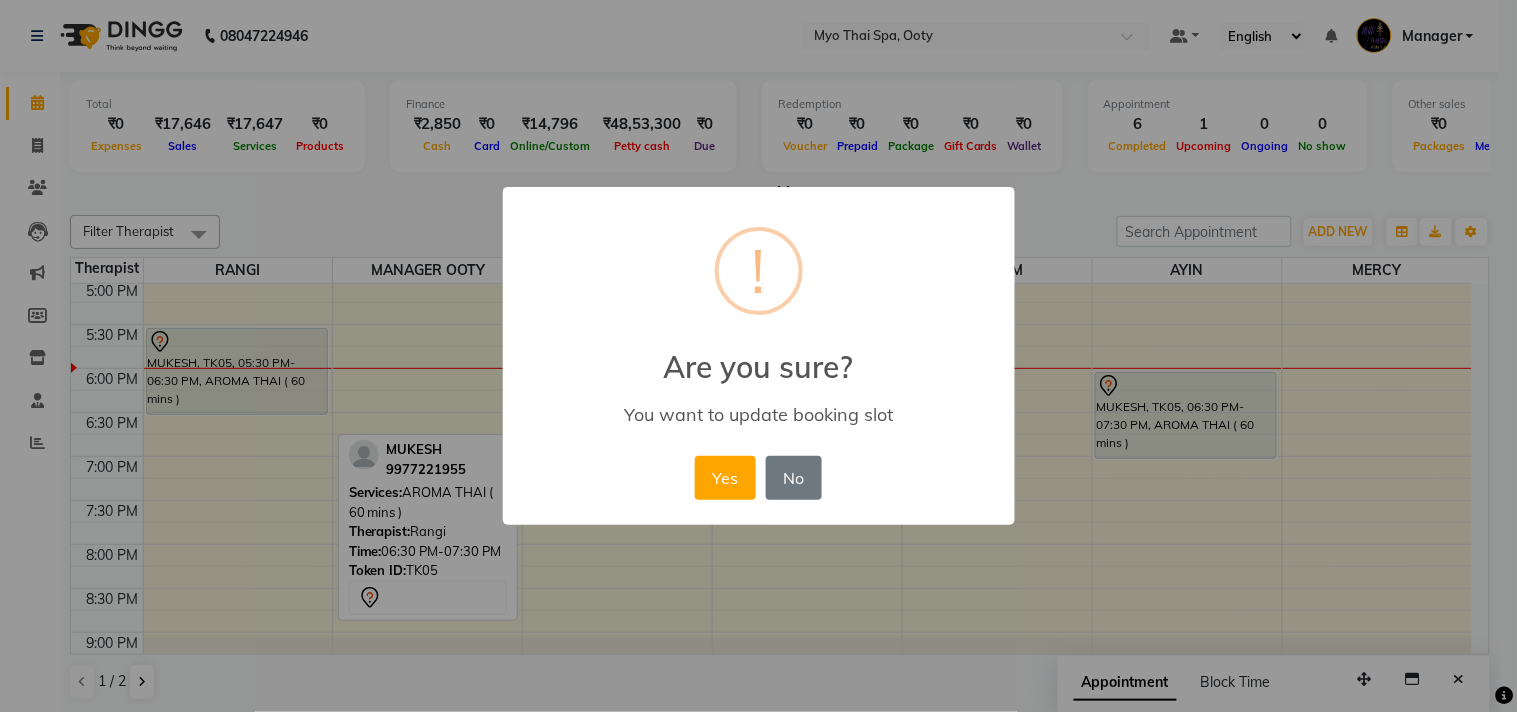 drag, startPoint x: 711, startPoint y: 467, endPoint x: 901, endPoint y: 482, distance: 190.59119 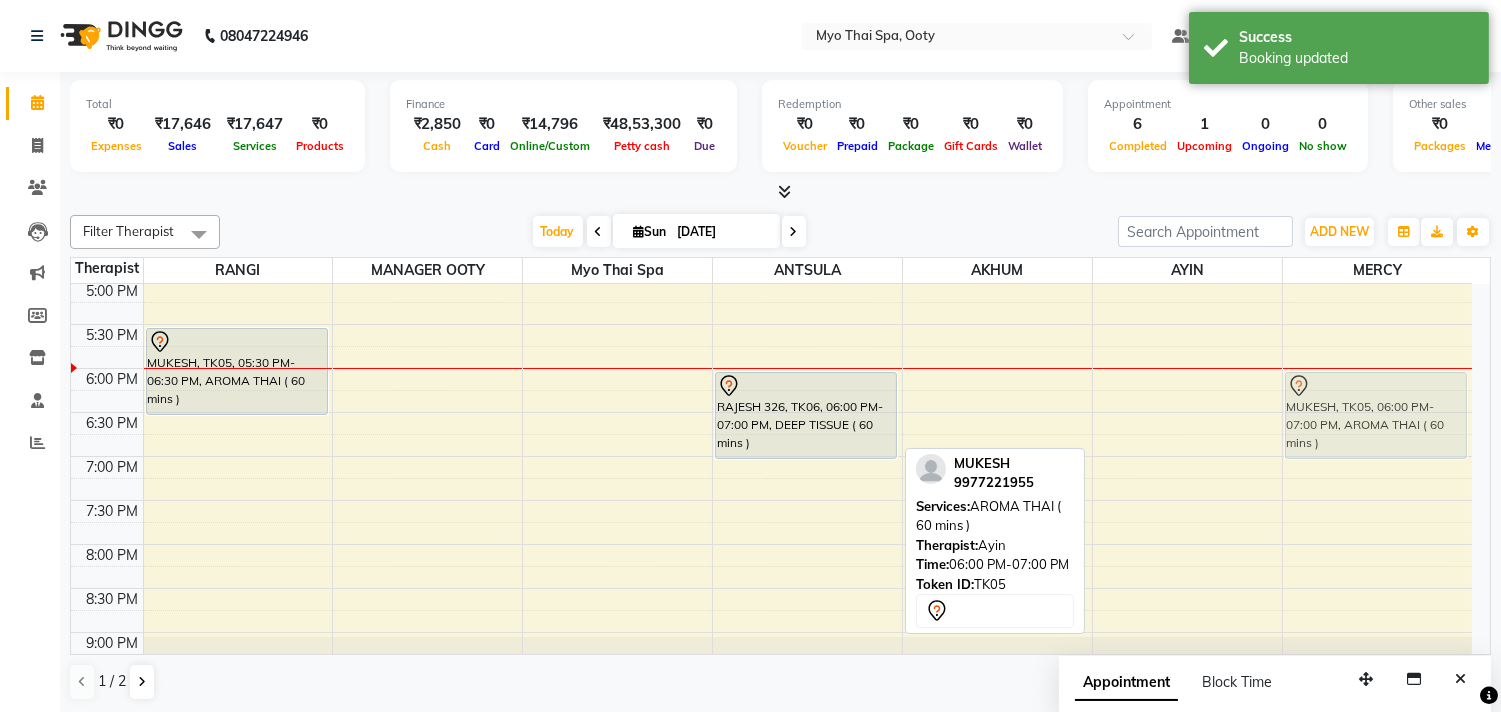 drag, startPoint x: 1187, startPoint y: 404, endPoint x: 1298, endPoint y: 403, distance: 111.0045 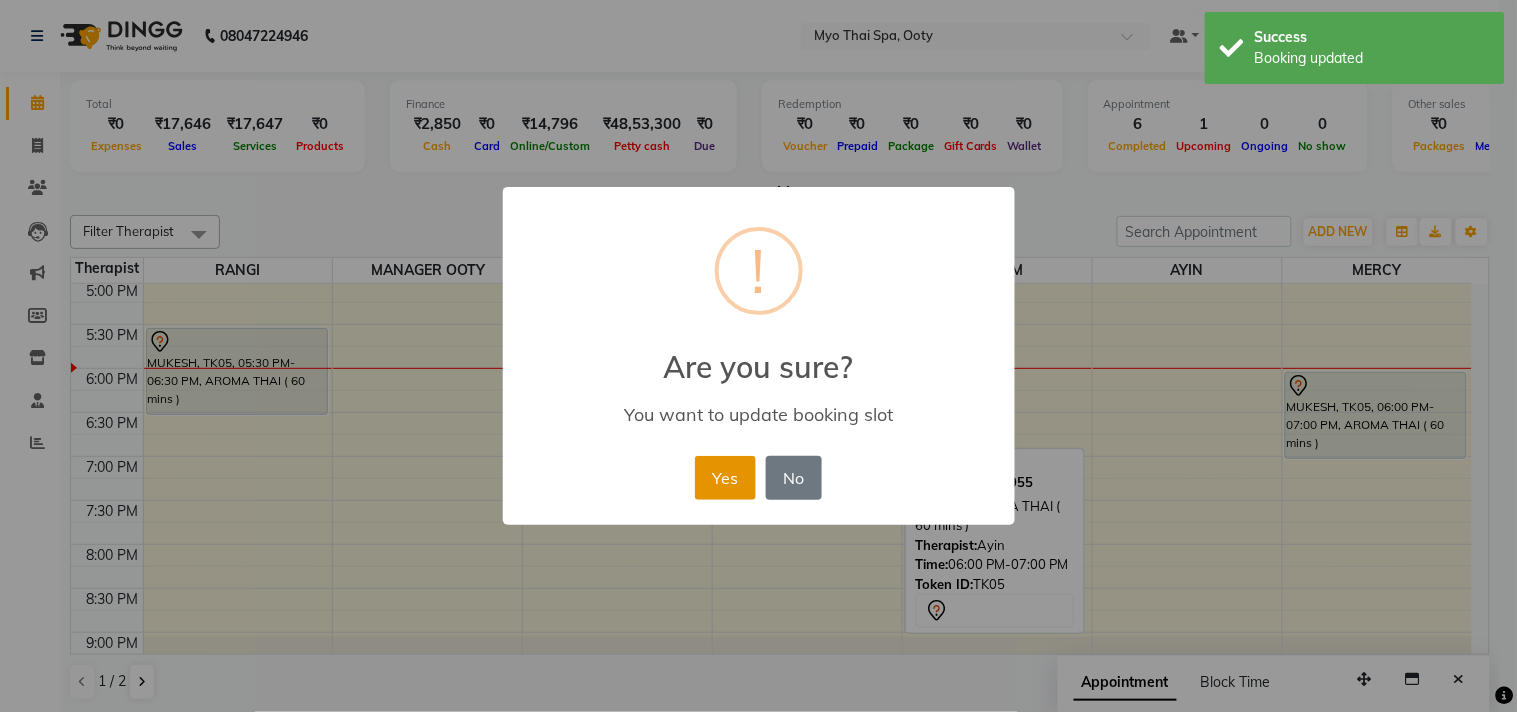click on "Yes" at bounding box center [725, 478] 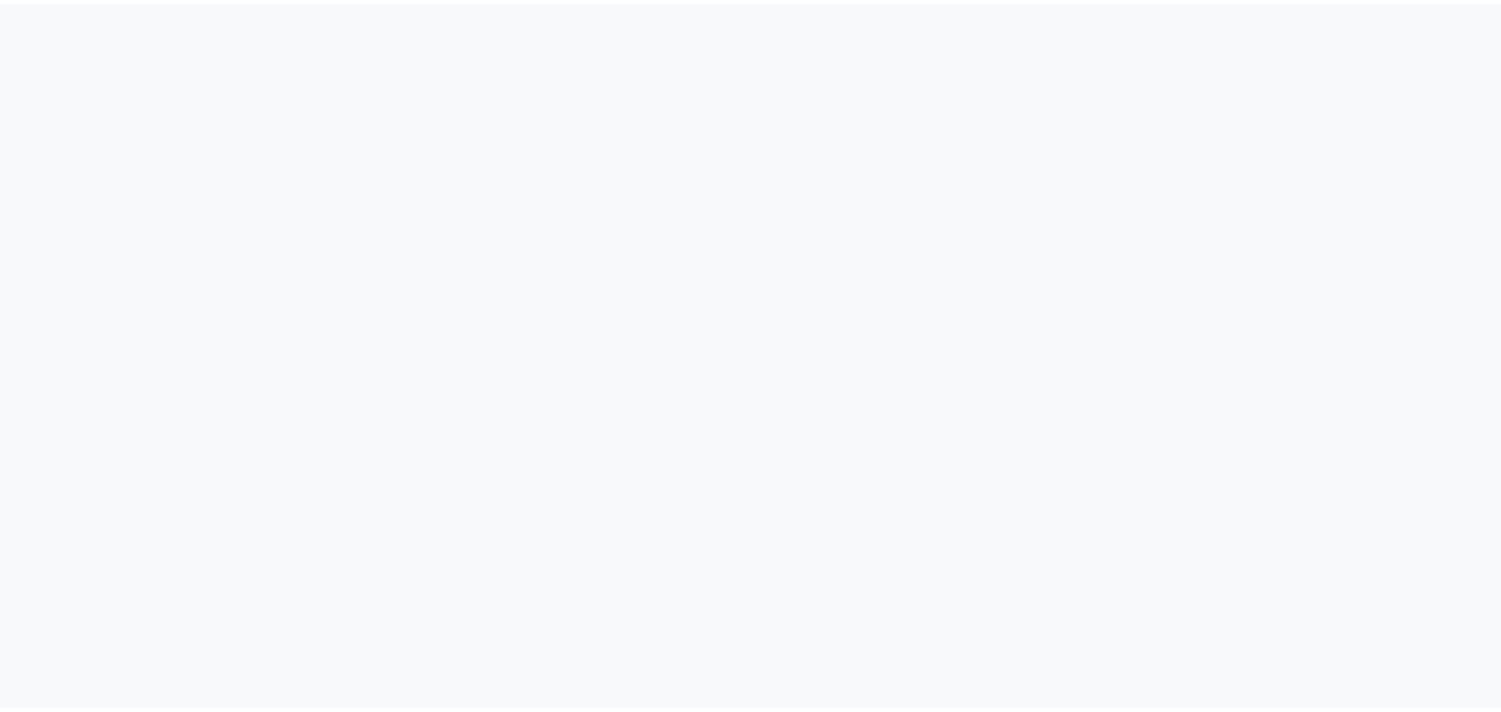 scroll, scrollTop: 0, scrollLeft: 0, axis: both 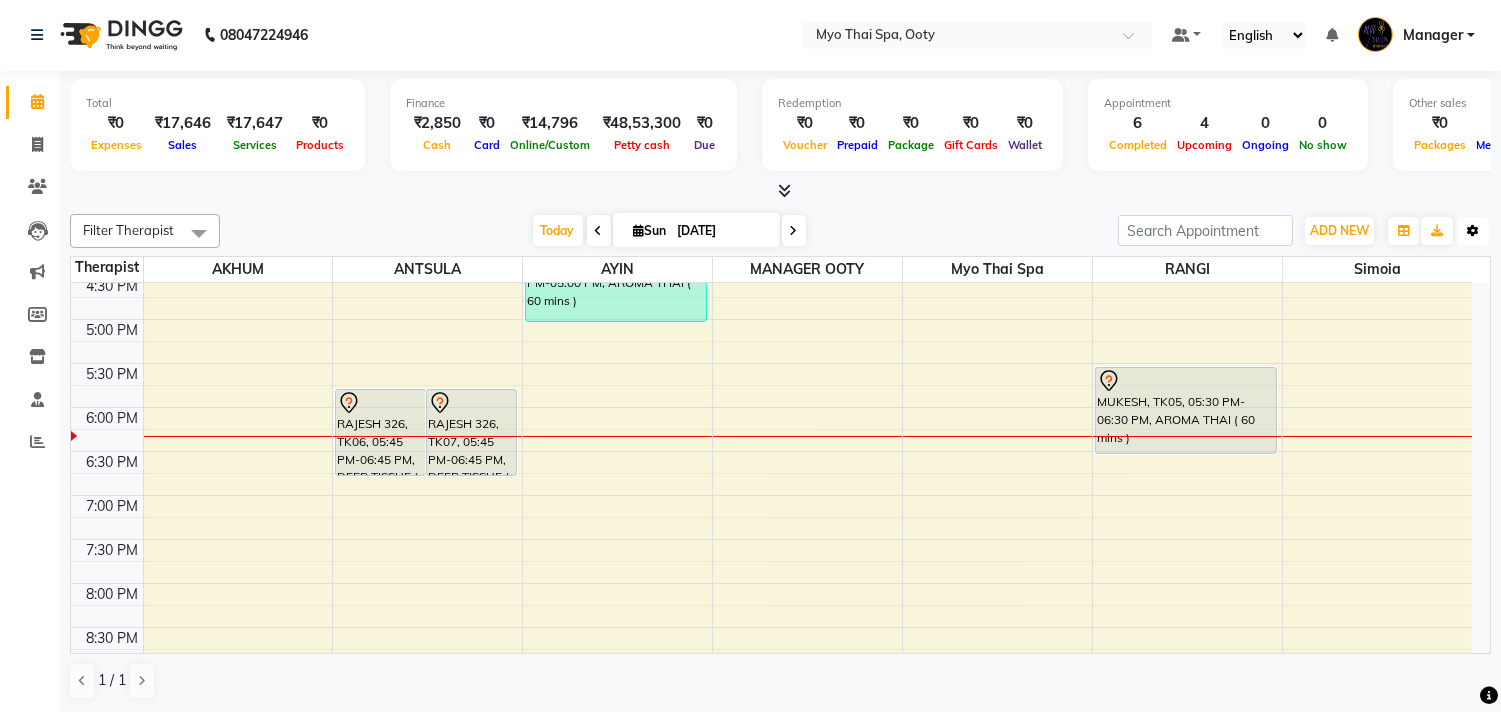 click on "Toggle Dropdown" at bounding box center [1473, 231] 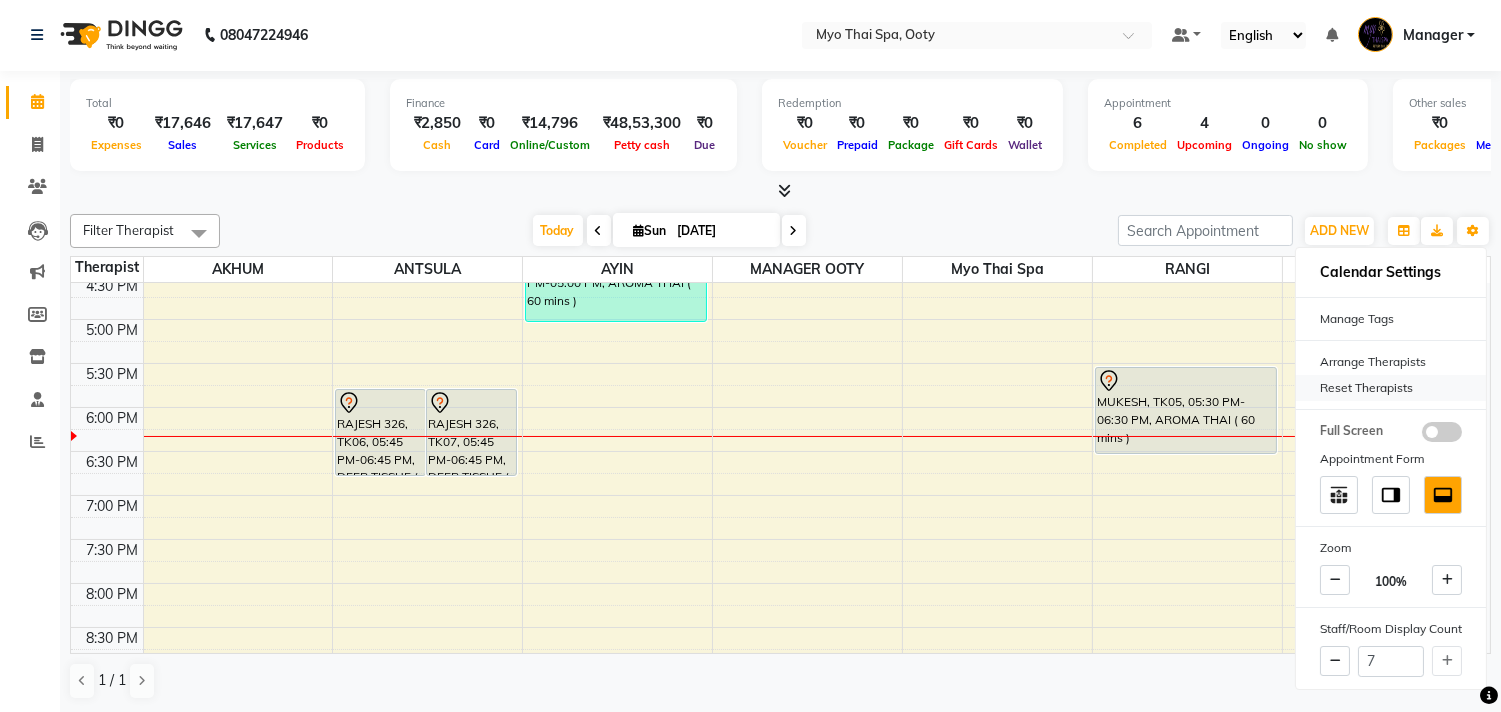 click on "Reset Therapists" at bounding box center (1391, 388) 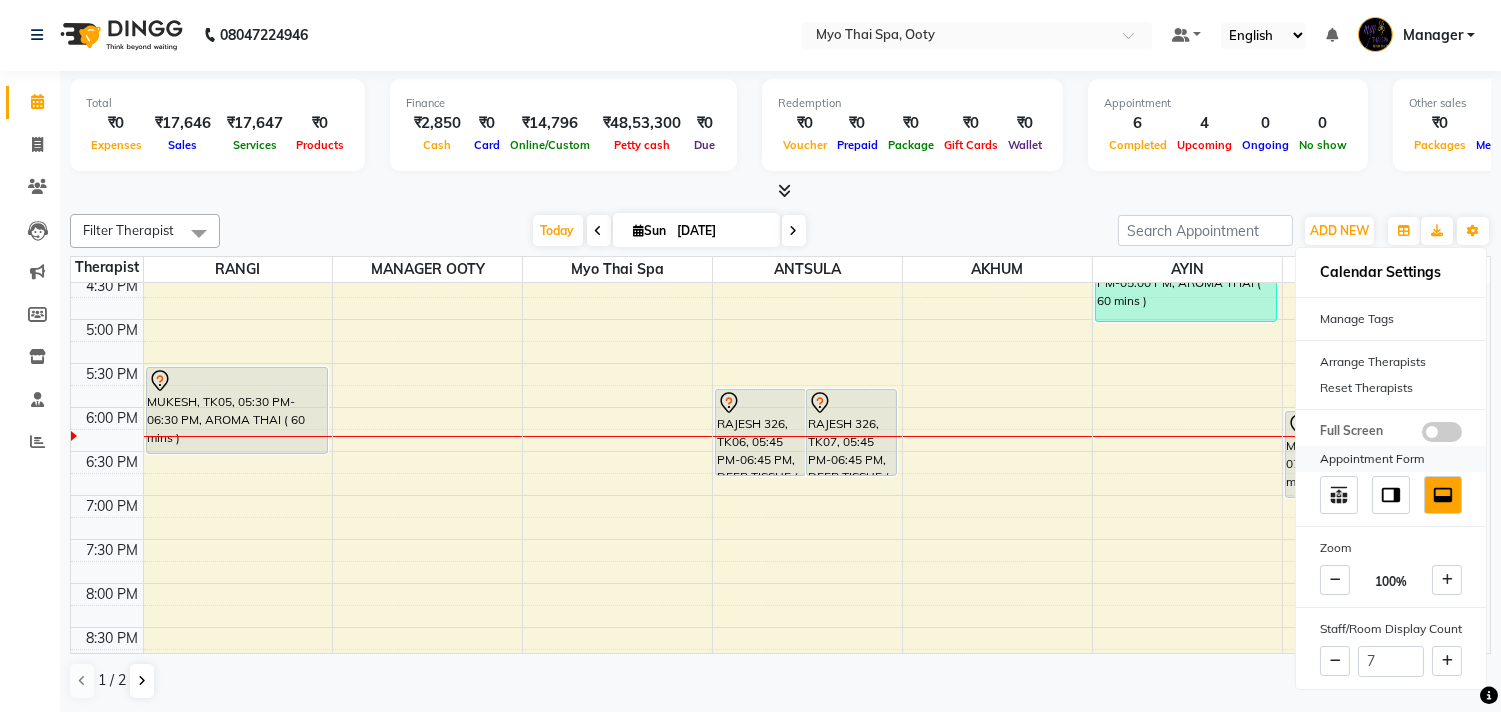 scroll, scrollTop: 0, scrollLeft: 0, axis: both 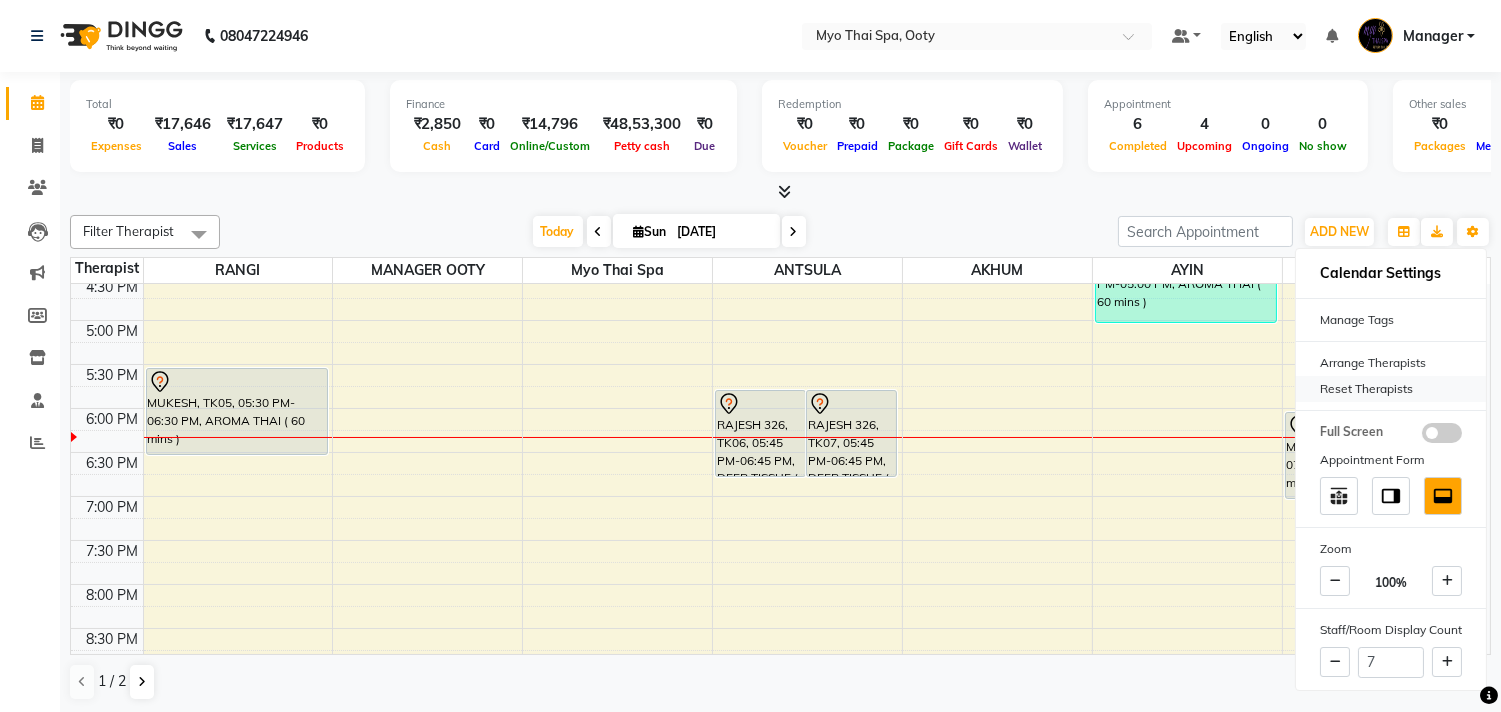 click on "Reset Therapists" at bounding box center [1391, 389] 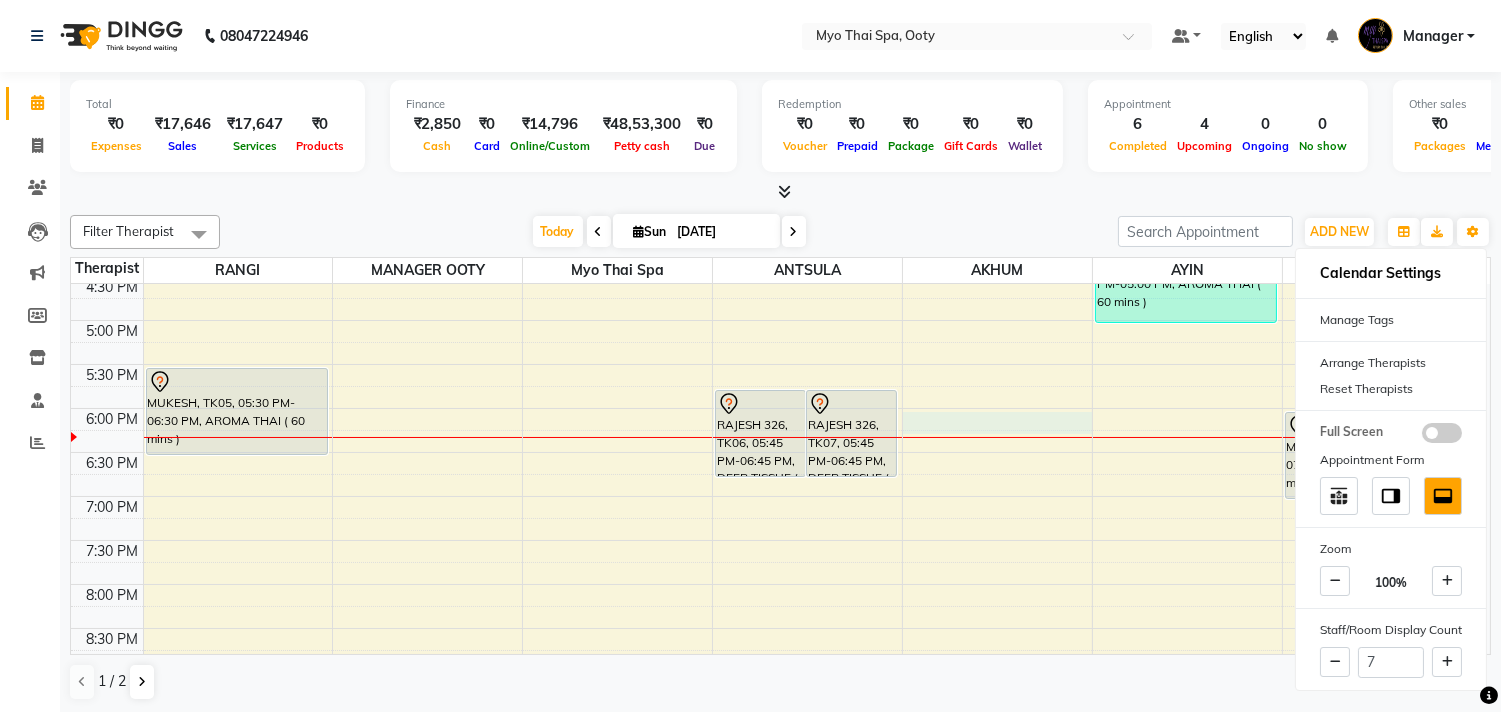 click on "9:00 AM 9:30 AM 10:00 AM 10:30 AM 11:00 AM 11:30 AM 12:00 PM 12:30 PM 1:00 PM 1:30 PM 2:00 PM 2:30 PM 3:00 PM 3:30 PM 4:00 PM 4:30 PM 5:00 PM 5:30 PM 6:00 PM 6:30 PM 7:00 PM 7:30 PM 8:00 PM 8:30 PM 9:00 PM 9:30 PM     sriteja, TK01, 01:00 PM-02:30 PM, SWEDISH ( 90 mins )             MUKESH, TK05, 05:30 PM-06:30 PM, AROMA THAI ( 60 mins )             RAJESH 326, TK06, 05:45 PM-06:45 PM, DEEP TISSUE ( 60 mins )             RAJESH 326, TK07, 05:45 PM-06:45 PM, DEEP TISSUE ( 60 mins )     niyaz, TK02, 01:30 PM-02:30 PM, FOOT SPA WITH SCRUB ( 60 mins )     ASHAR, TK03, 02:15 PM-03:15 PM, BALINESE ( 60 mins )     sriteja, TK01, 01:00 PM-02:30 PM, SWEDISH ( 90 mins )     muthu kumar, TK04, 04:00 PM-05:00 PM, AROMA THAI ( 60 mins )     niyaz, TK02, 01:30 PM-02:30 PM, BALINESE ( 60 mins )             MUKESH, TK05, 06:00 PM-07:00 PM, AROMA THAI ( 60 mins )" at bounding box center [771, 188] 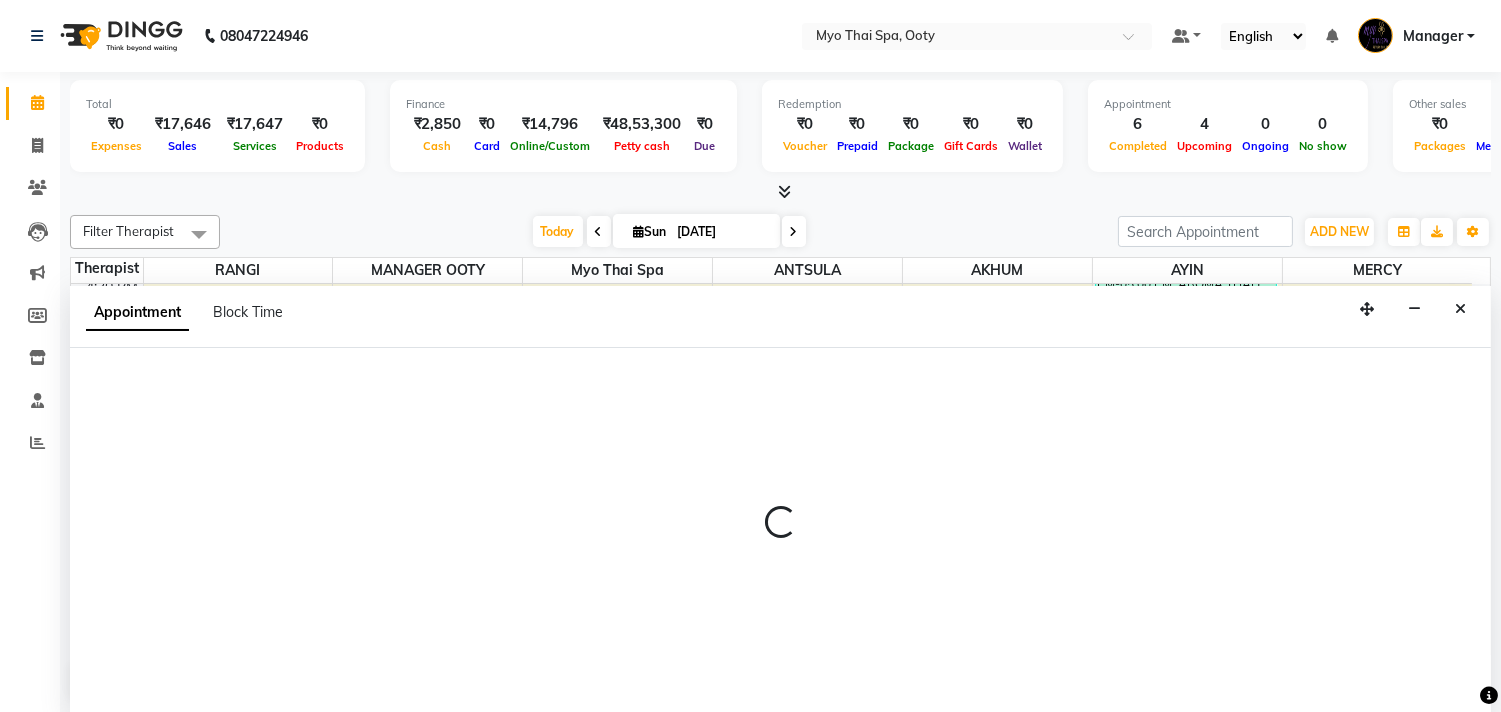 scroll, scrollTop: 1, scrollLeft: 0, axis: vertical 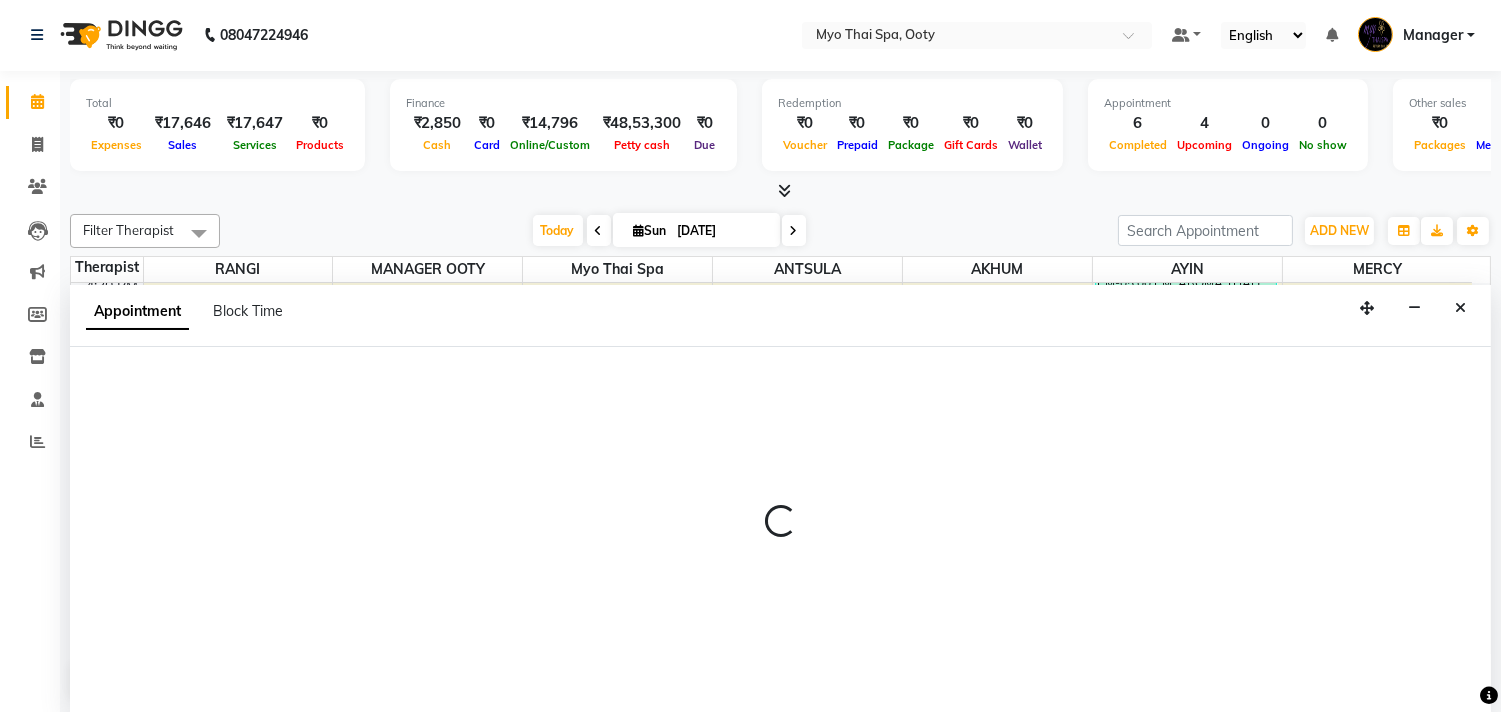 select on "59516" 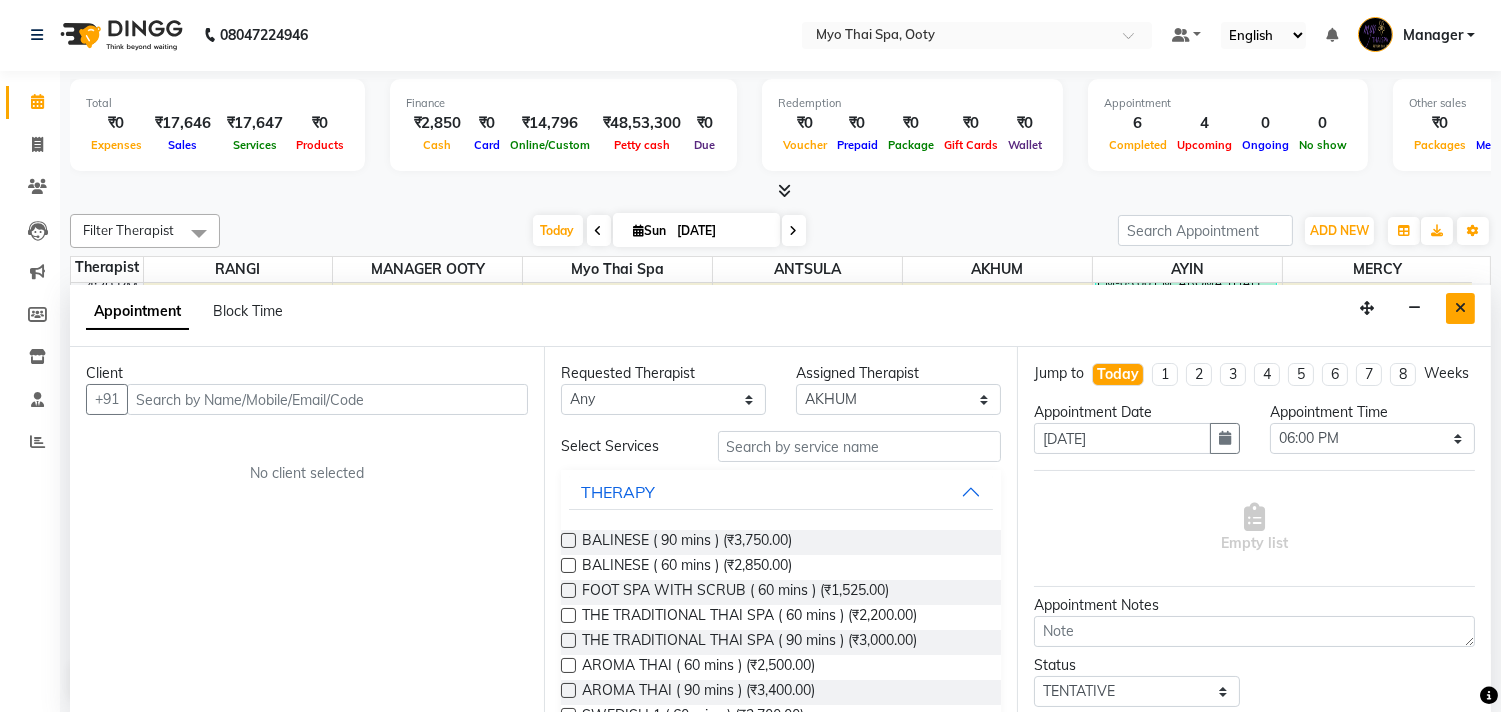 click at bounding box center [1460, 308] 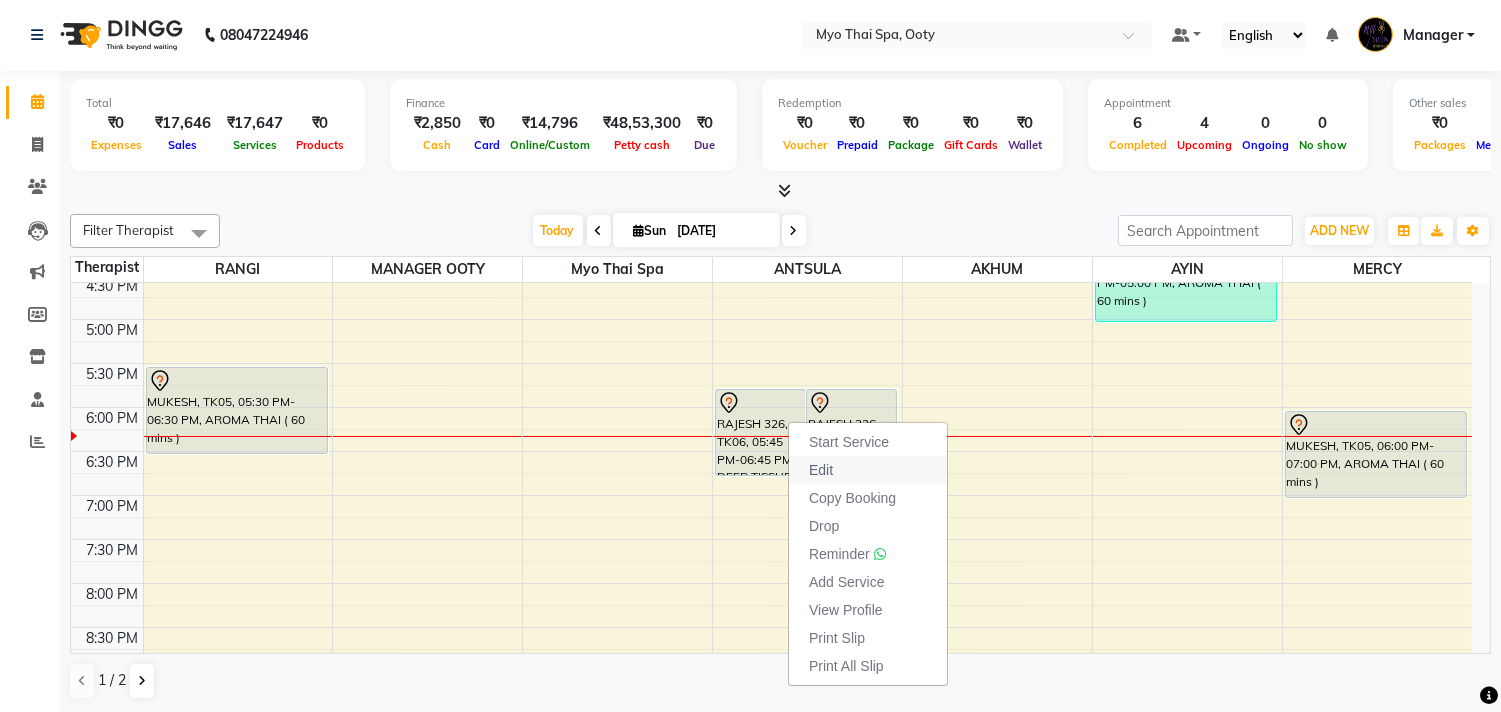 click on "Edit" at bounding box center [821, 470] 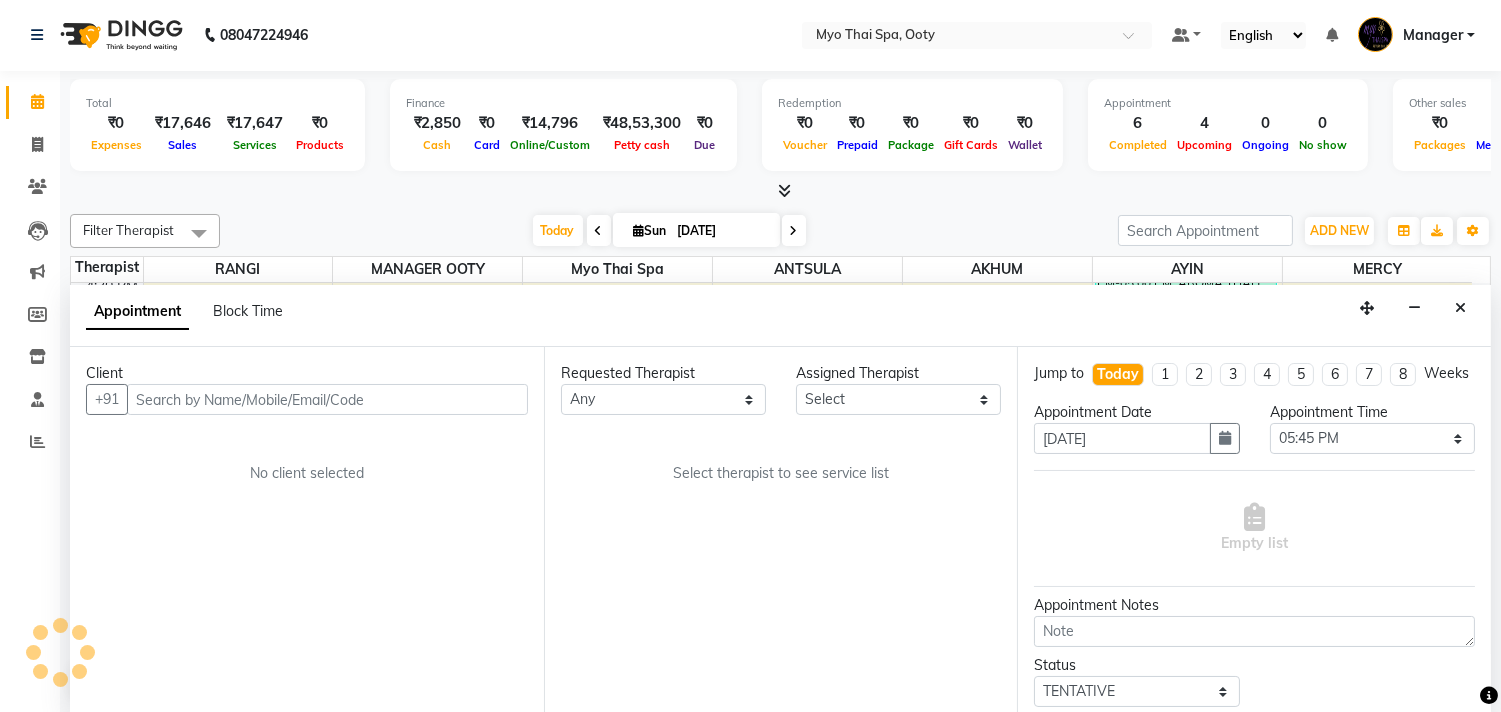 select on "59515" 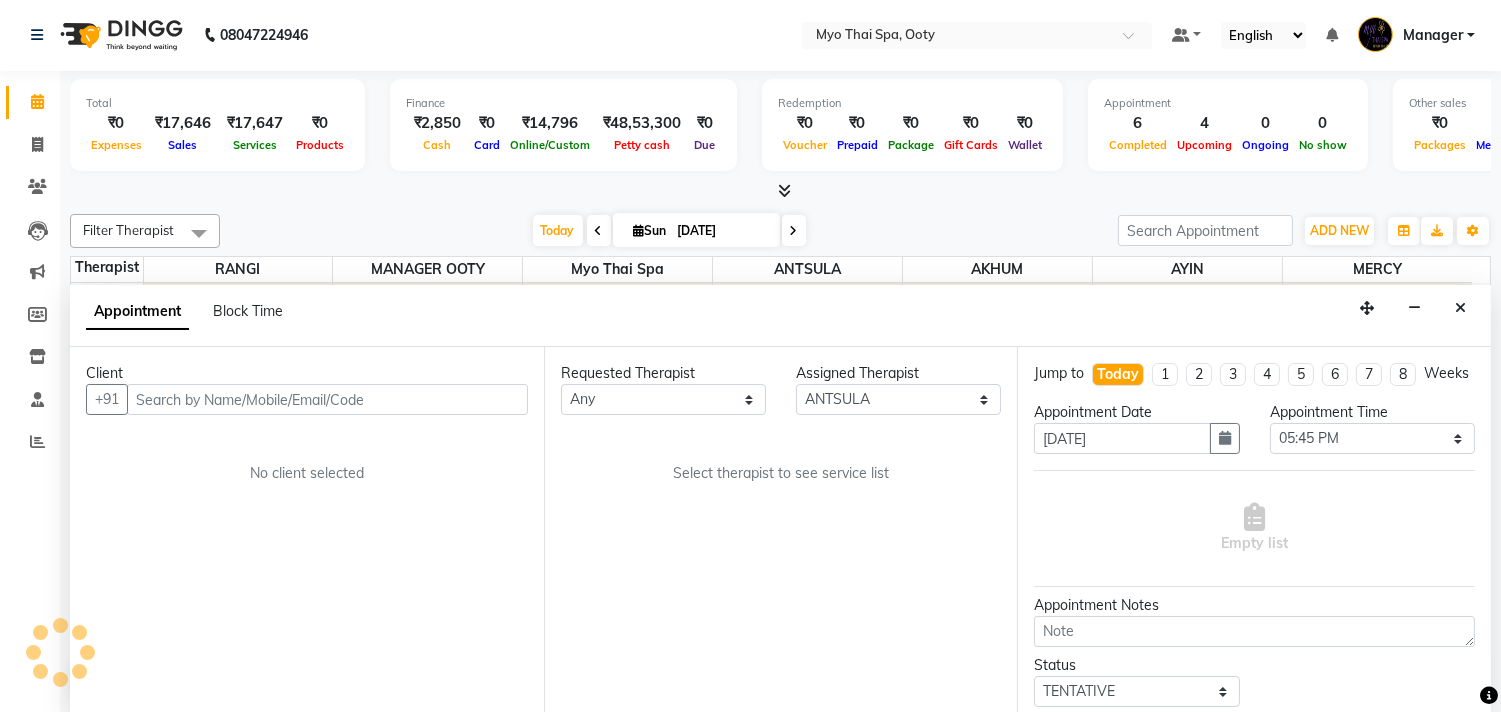 scroll, scrollTop: 778, scrollLeft: 0, axis: vertical 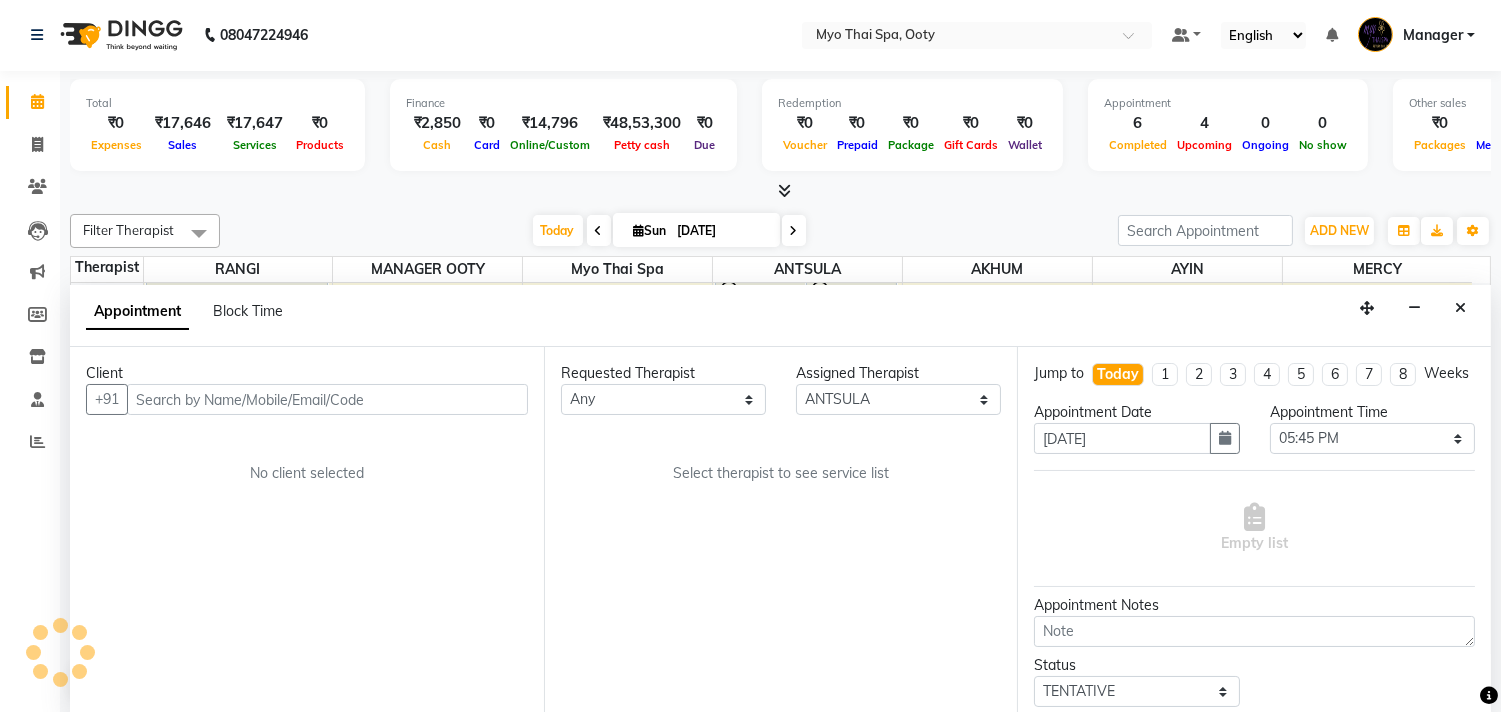 select on "62" 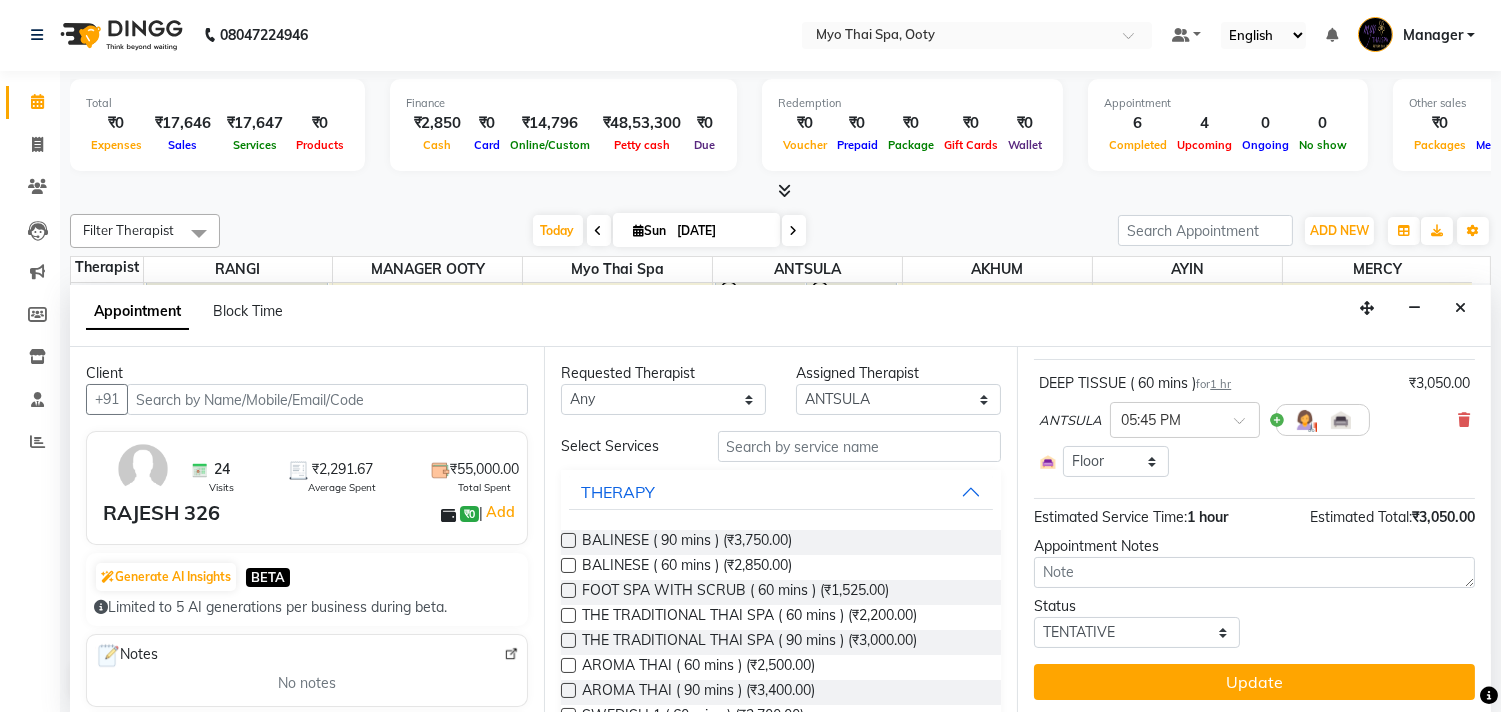 scroll, scrollTop: 133, scrollLeft: 0, axis: vertical 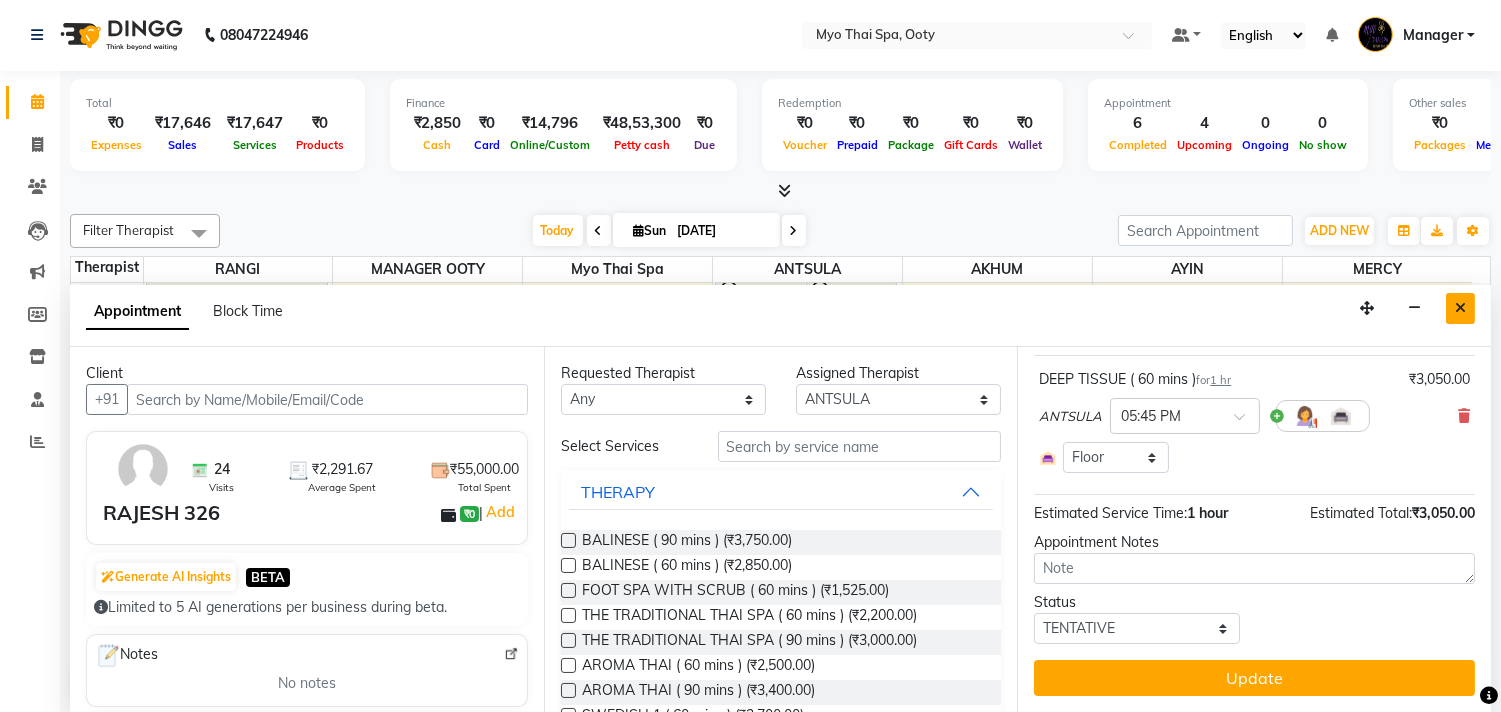 click at bounding box center [1460, 308] 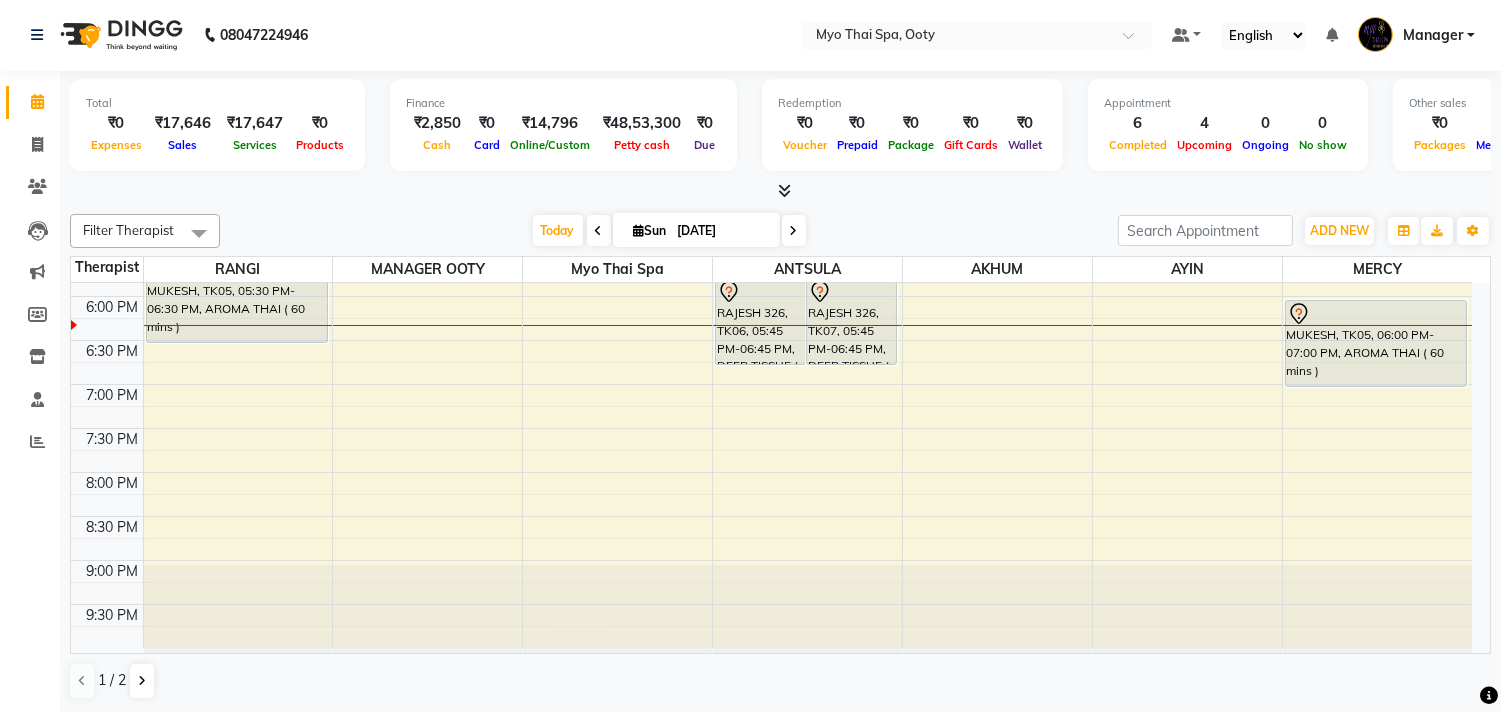 scroll, scrollTop: 667, scrollLeft: 0, axis: vertical 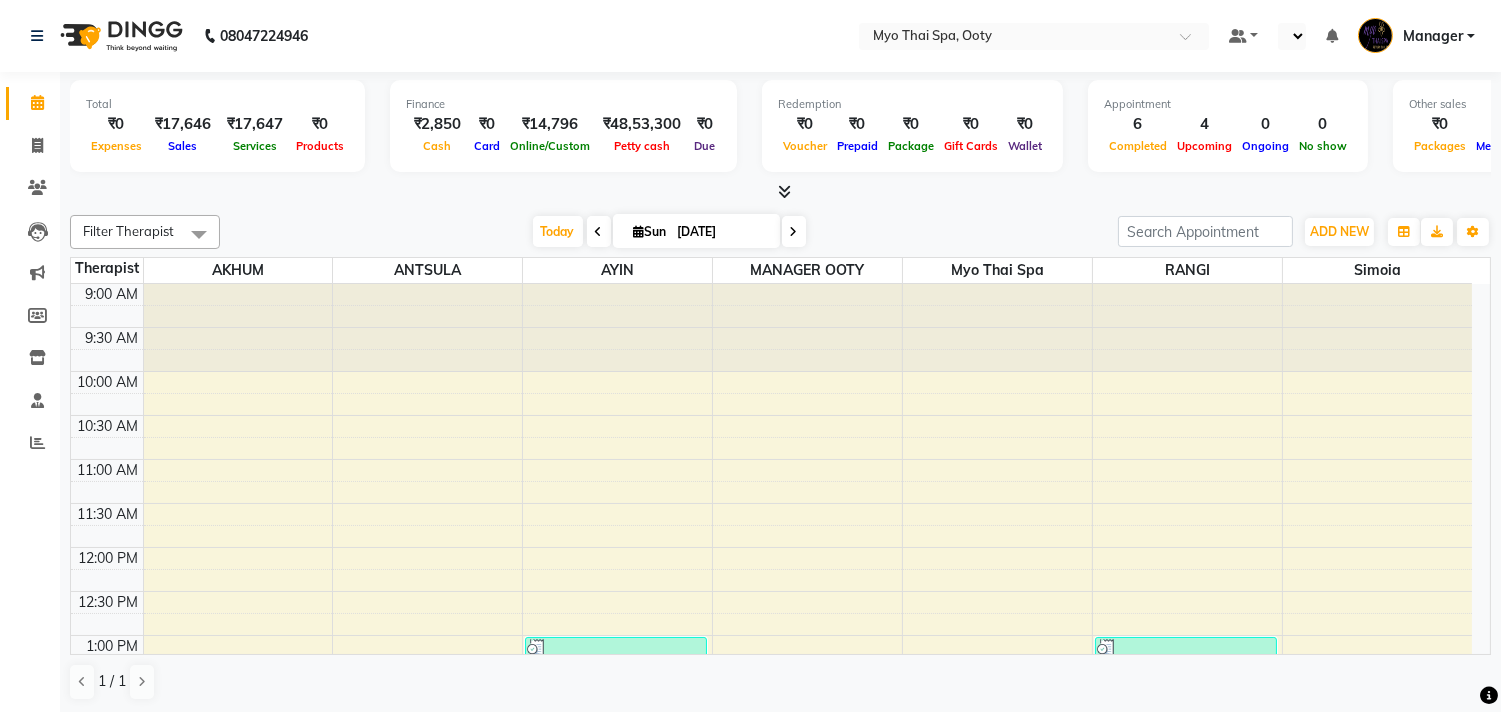 select on "en" 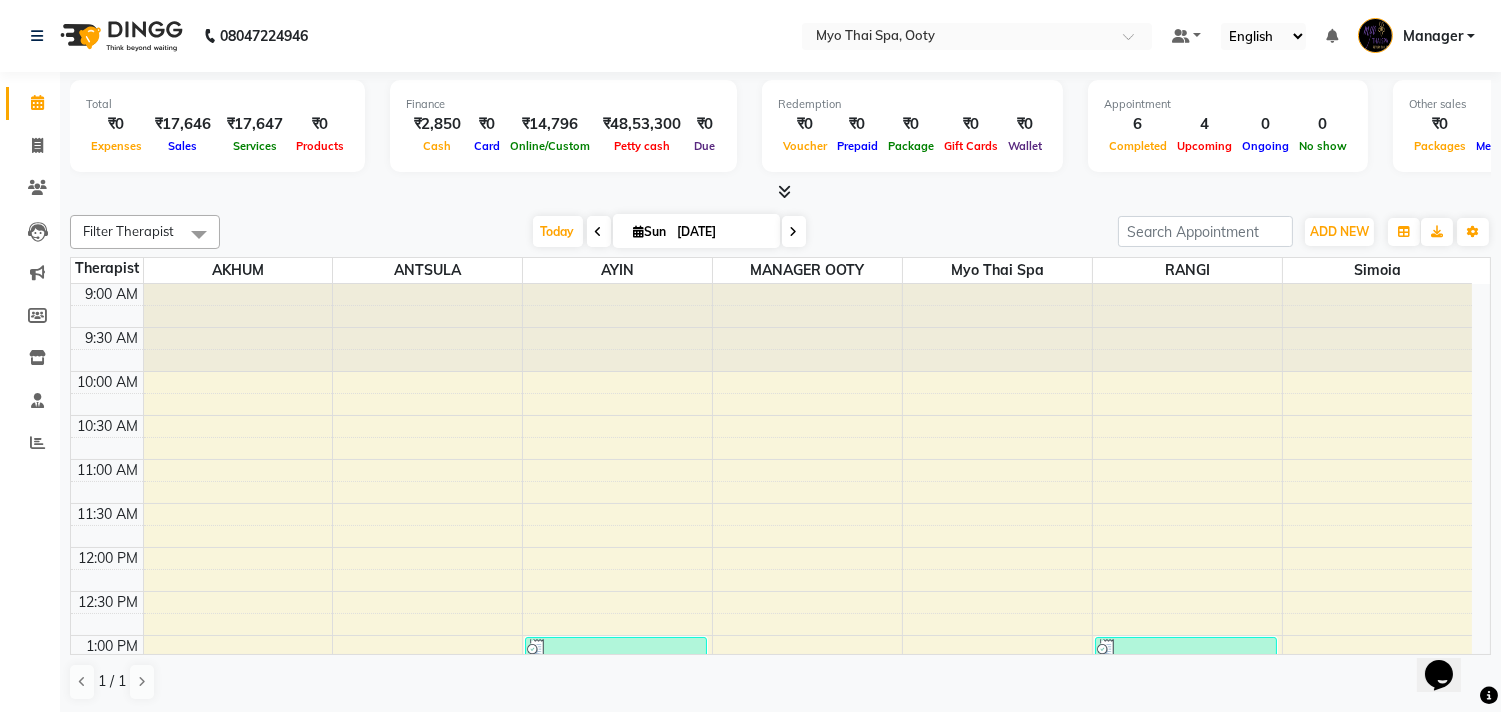 scroll, scrollTop: 0, scrollLeft: 0, axis: both 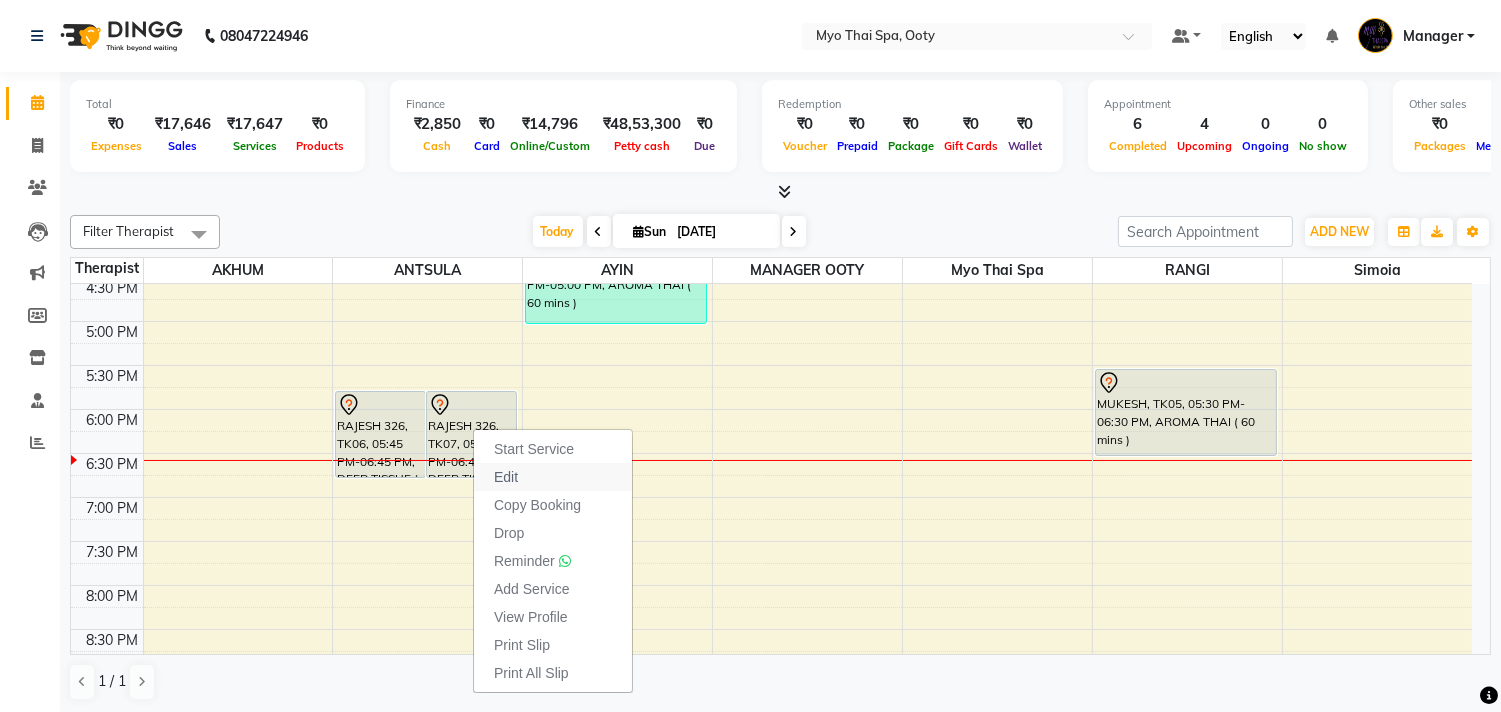 click on "Edit" at bounding box center [553, 477] 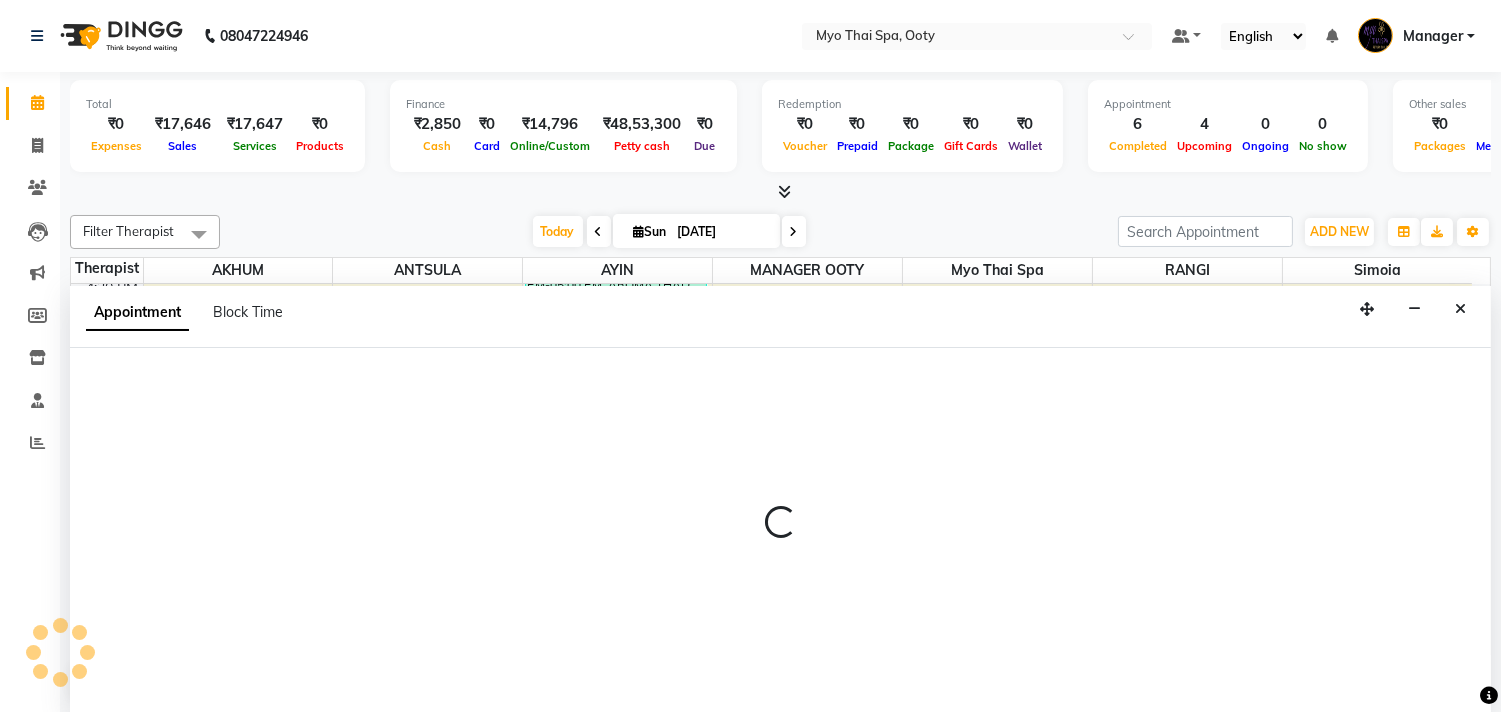 scroll, scrollTop: 1, scrollLeft: 0, axis: vertical 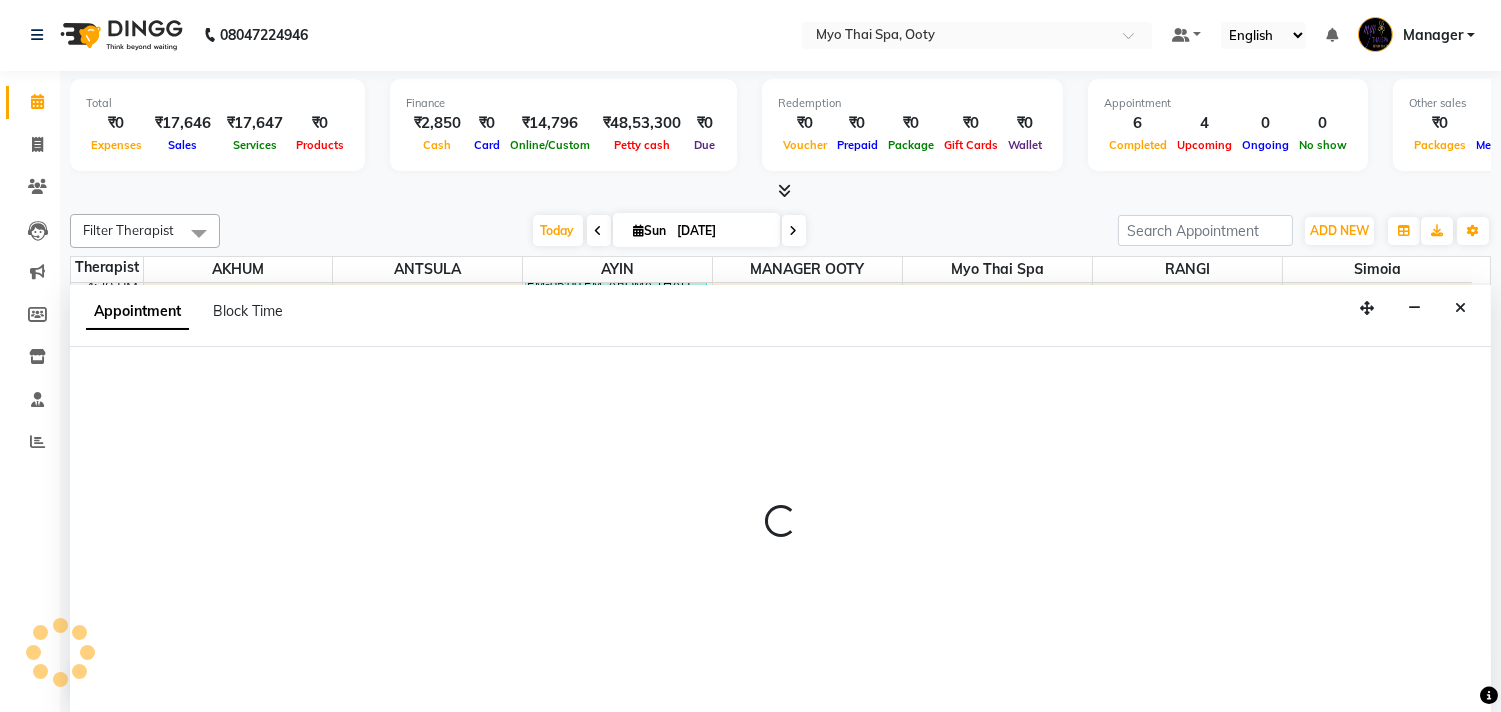 select on "tentative" 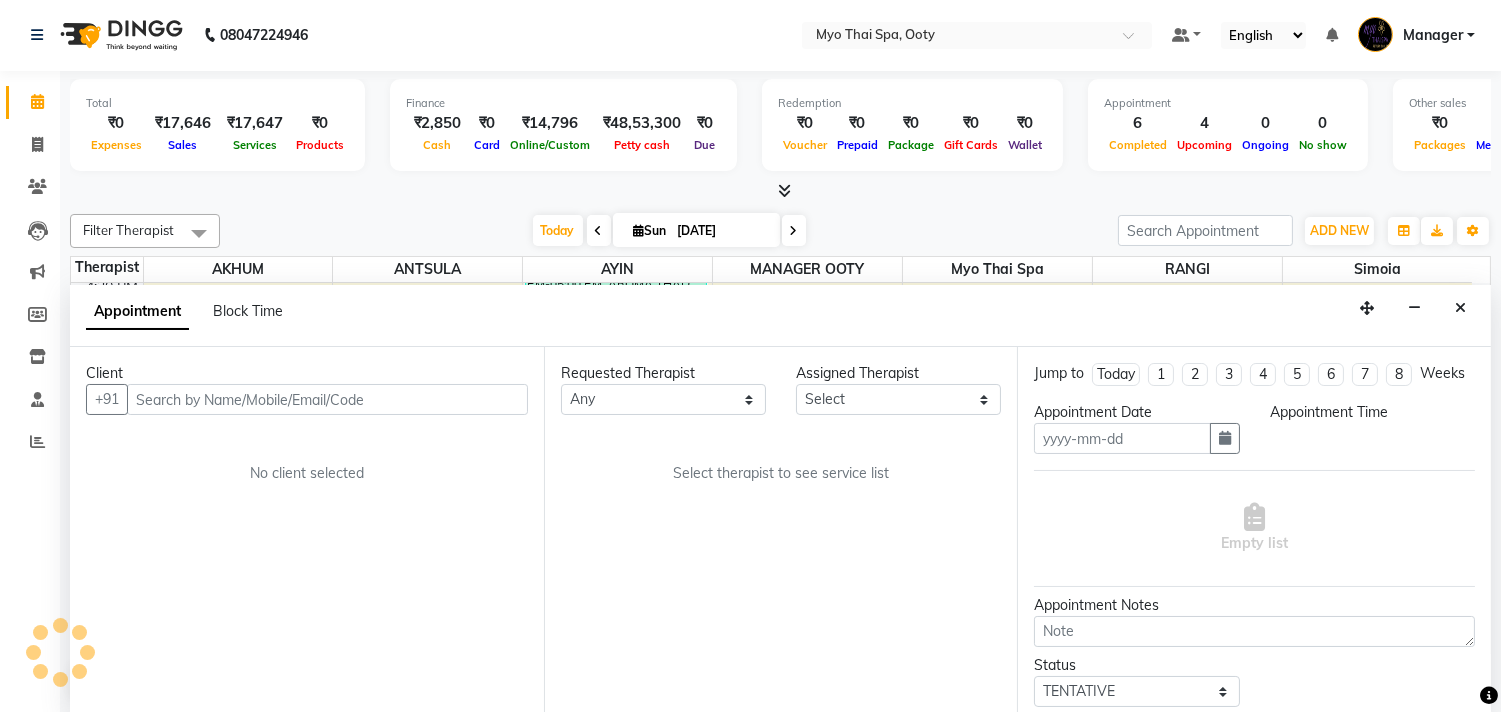 type on "[DATE]" 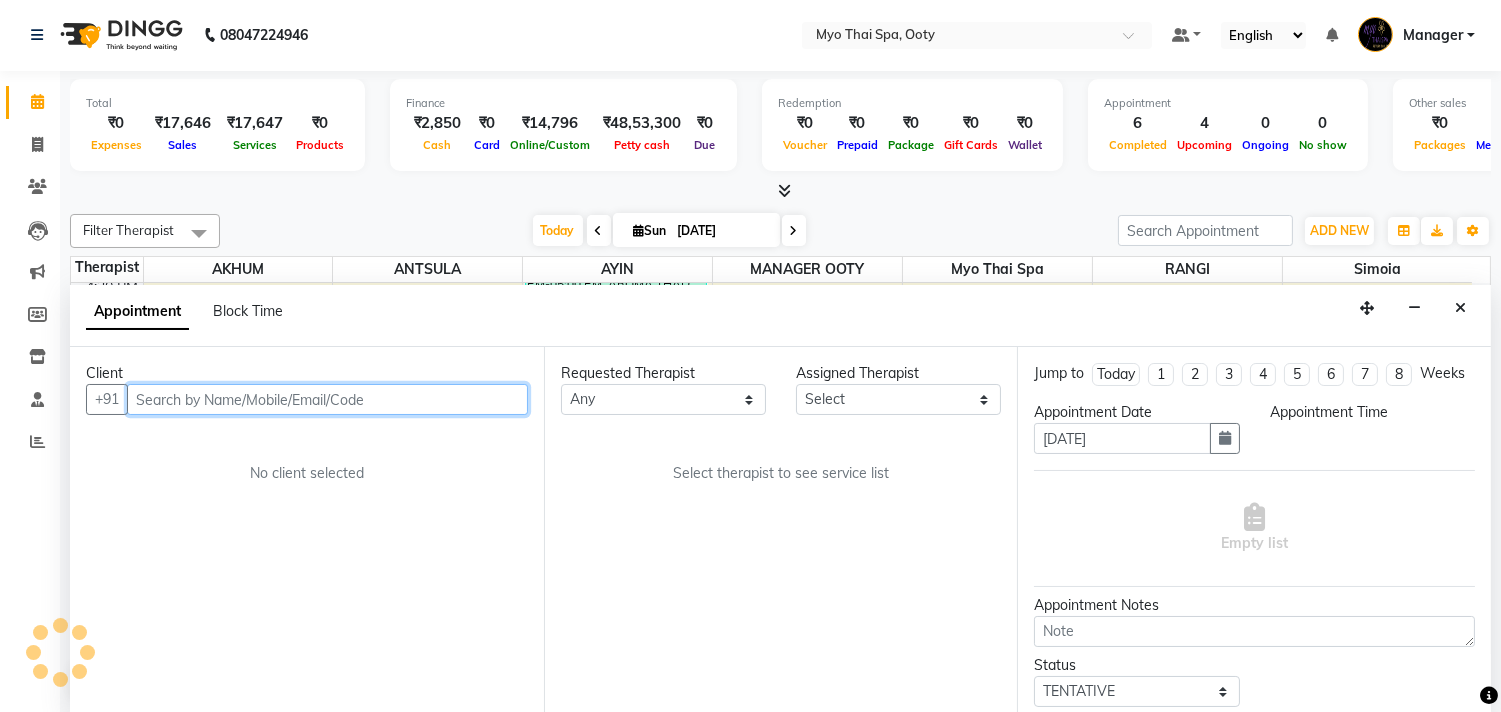 select on "59515" 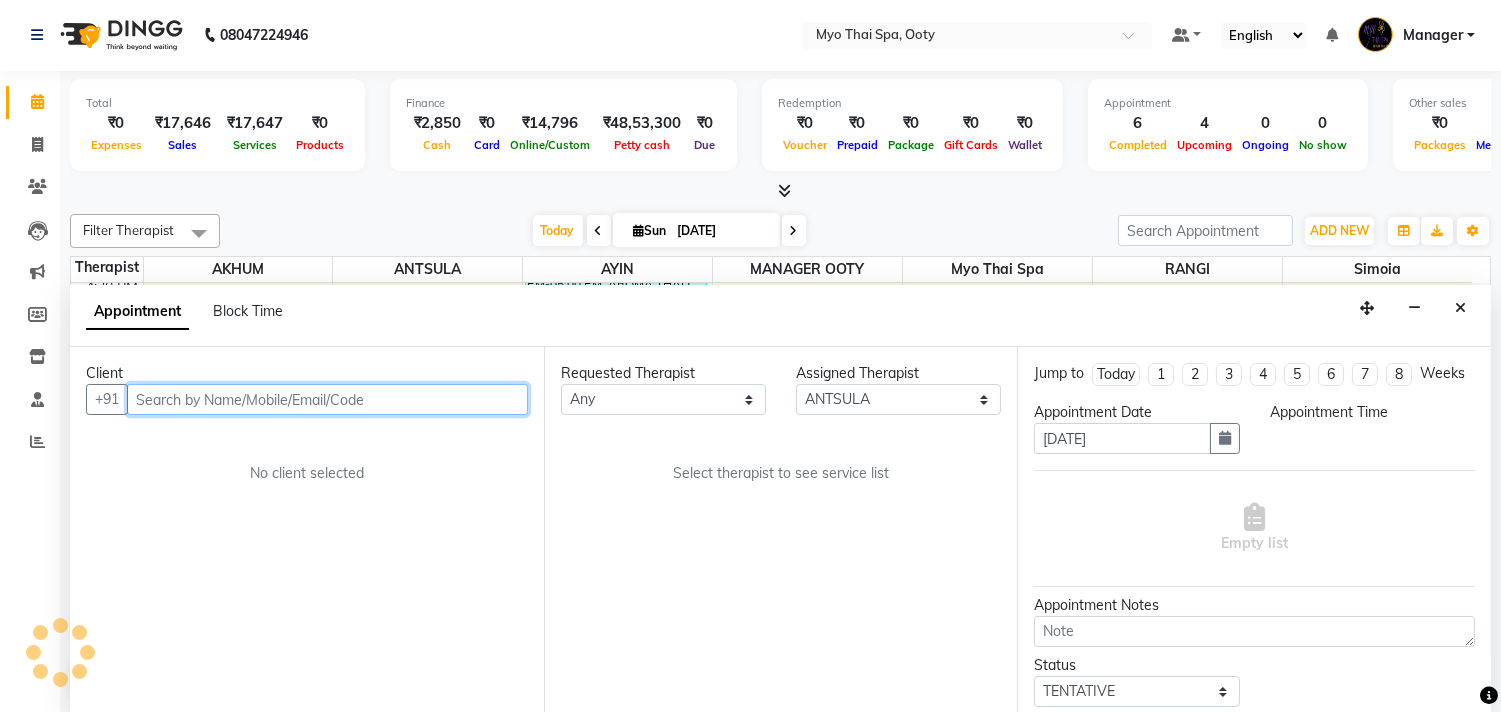 scroll, scrollTop: 0, scrollLeft: 0, axis: both 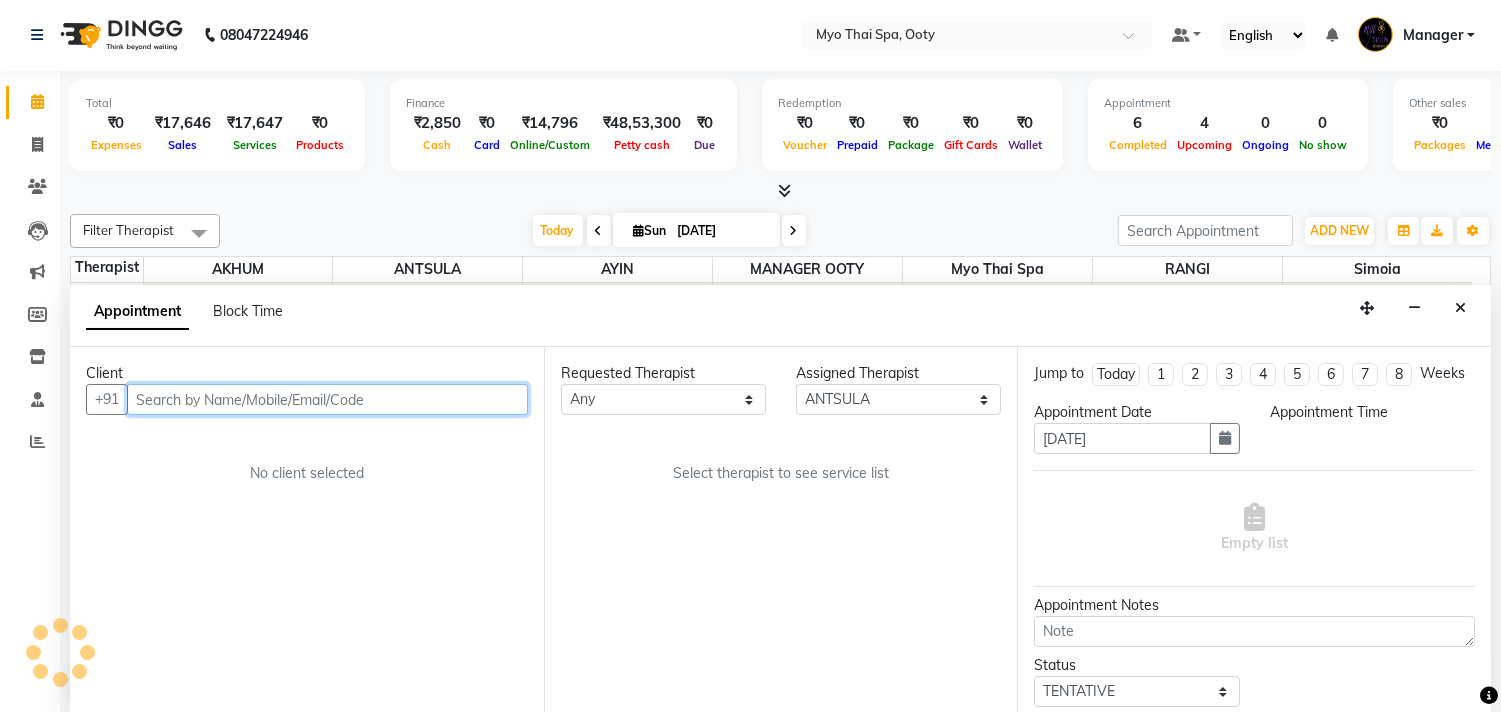 select on "1065" 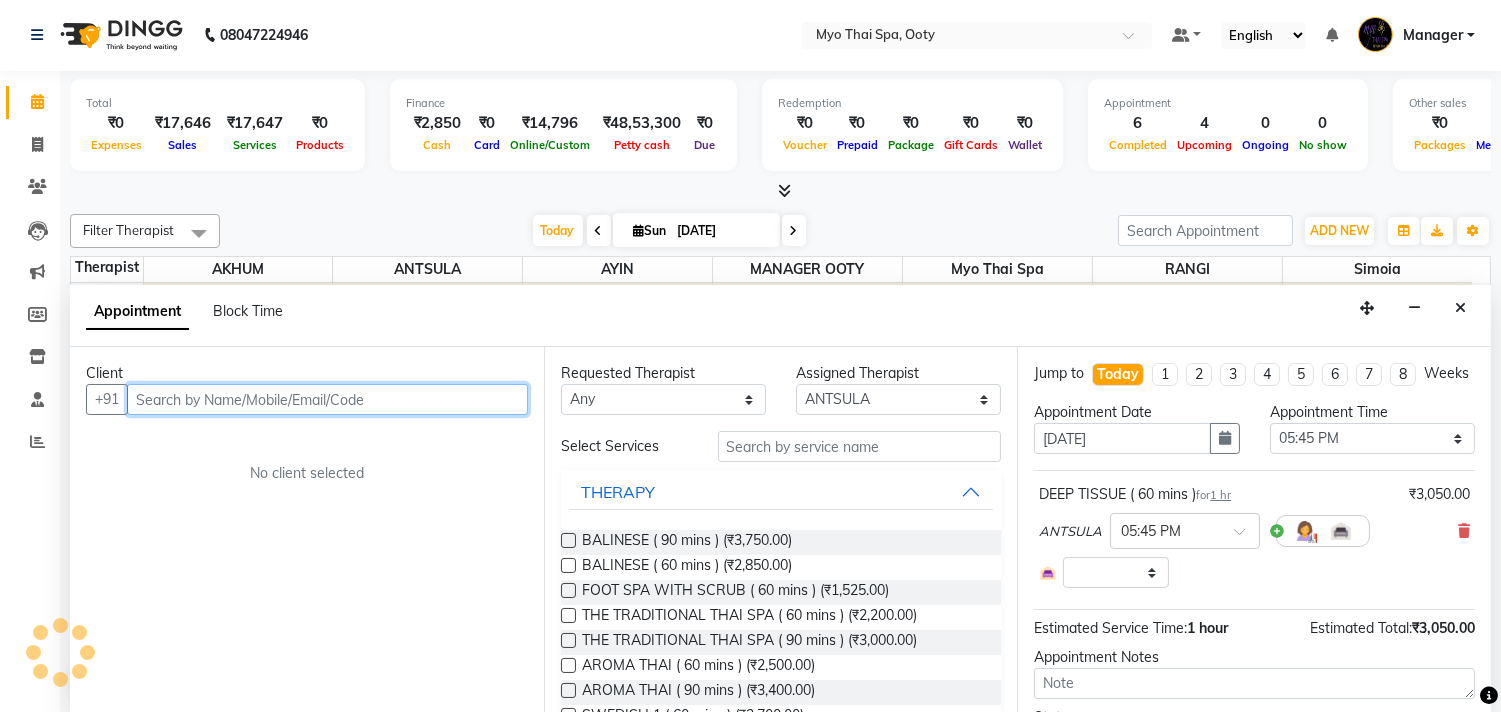 scroll, scrollTop: 778, scrollLeft: 0, axis: vertical 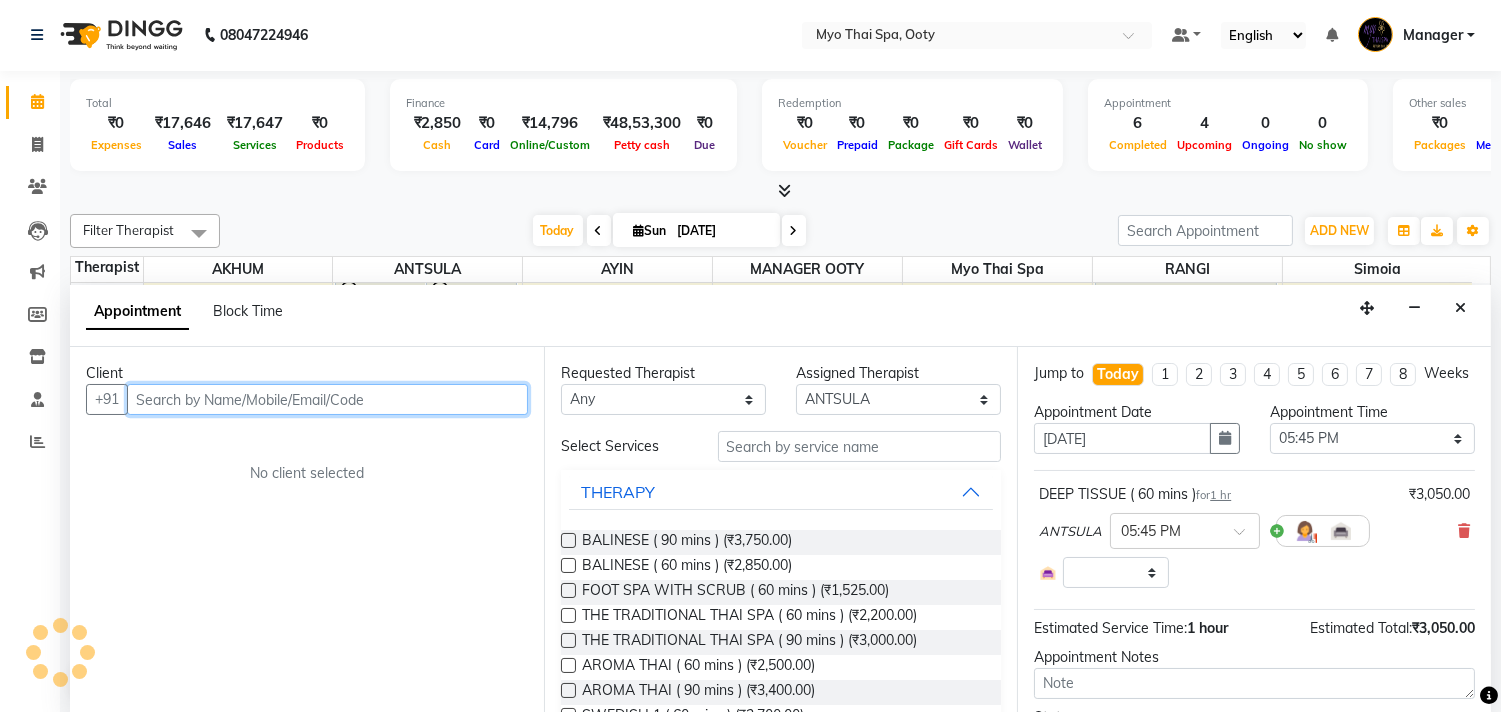 select on "62" 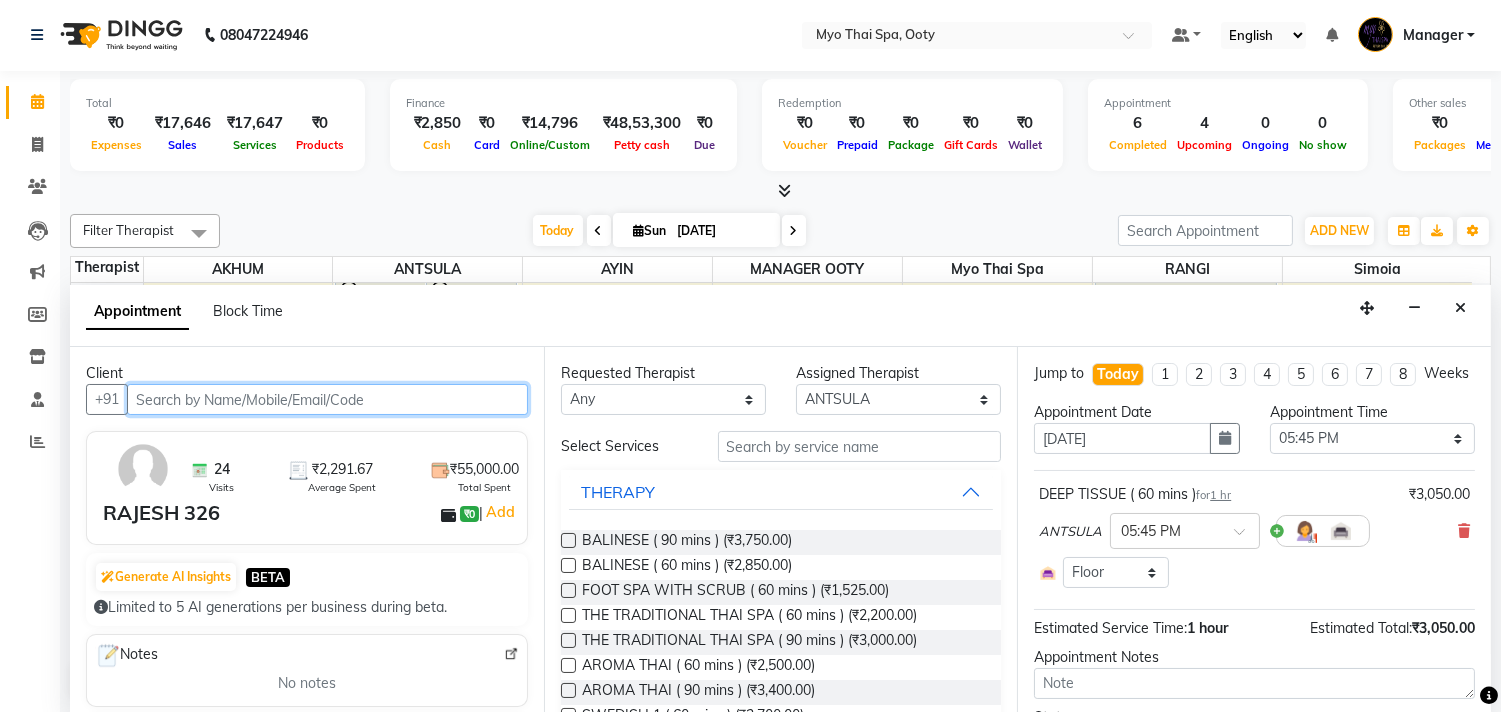 scroll, scrollTop: 133, scrollLeft: 0, axis: vertical 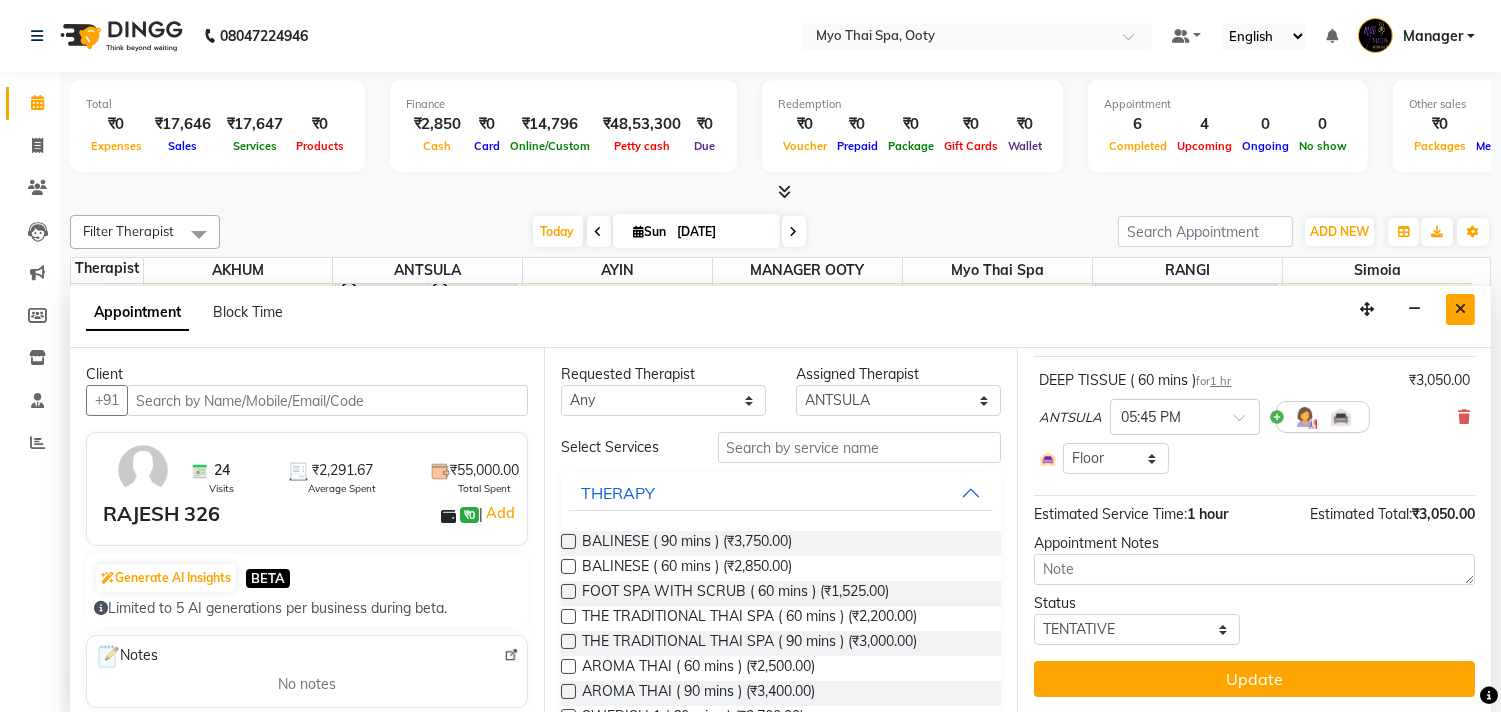 click at bounding box center [1460, 309] 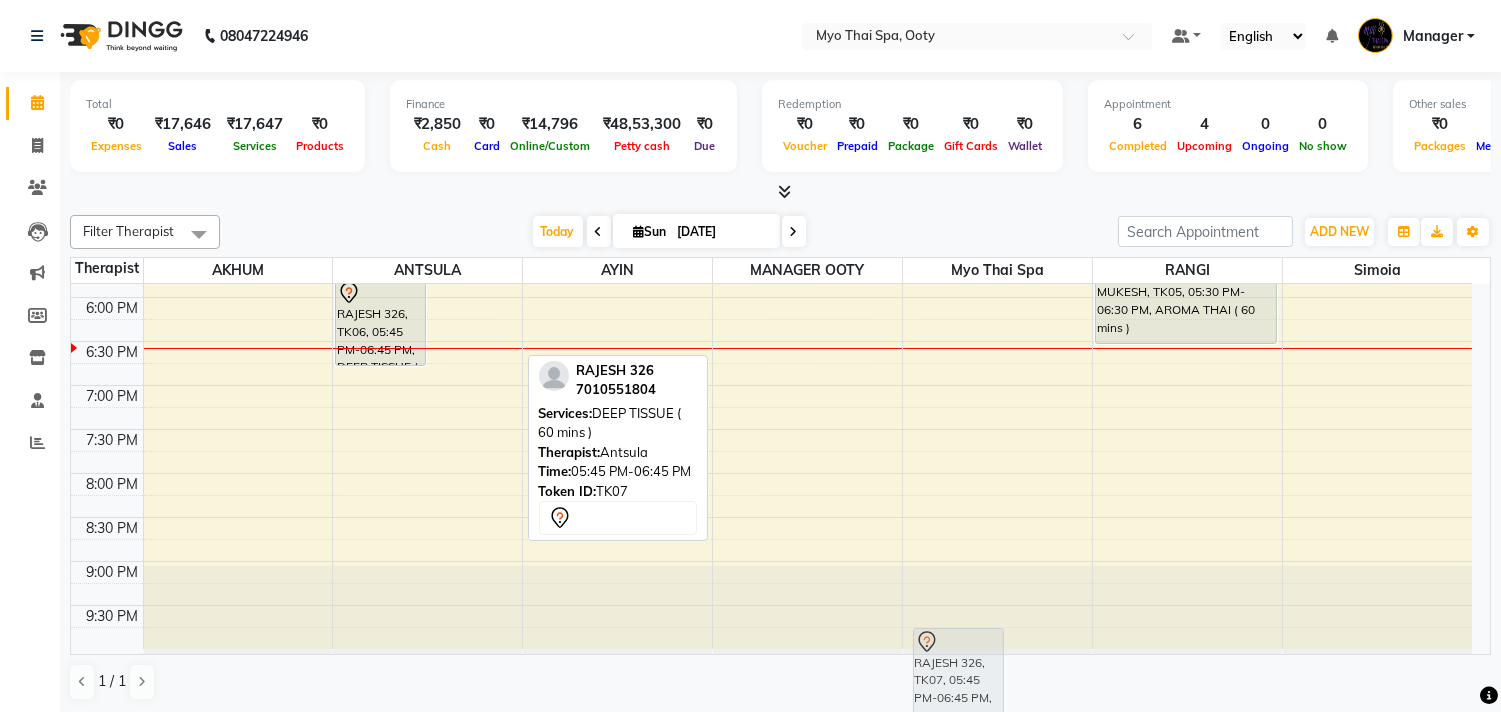 scroll, scrollTop: 1, scrollLeft: 0, axis: vertical 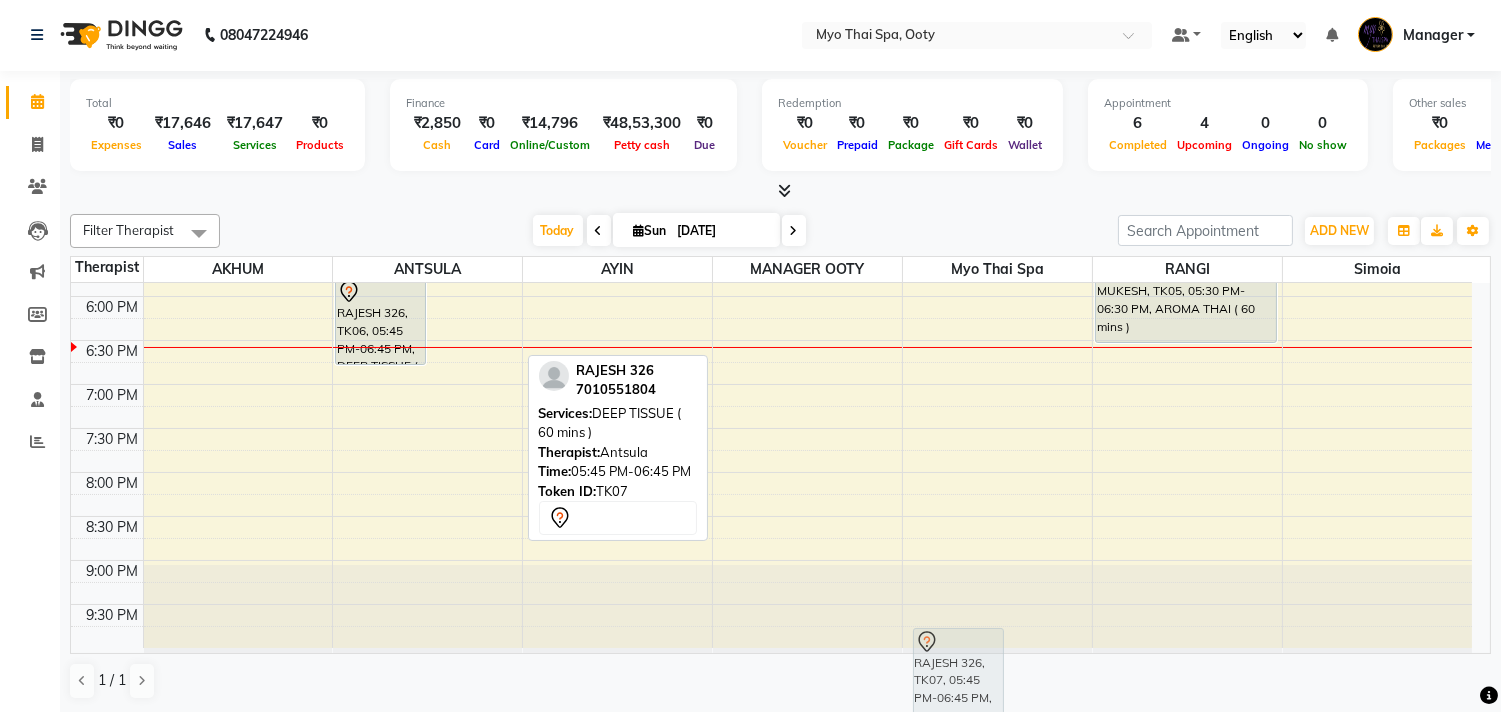 drag, startPoint x: 478, startPoint y: 335, endPoint x: 964, endPoint y: 662, distance: 585.76874 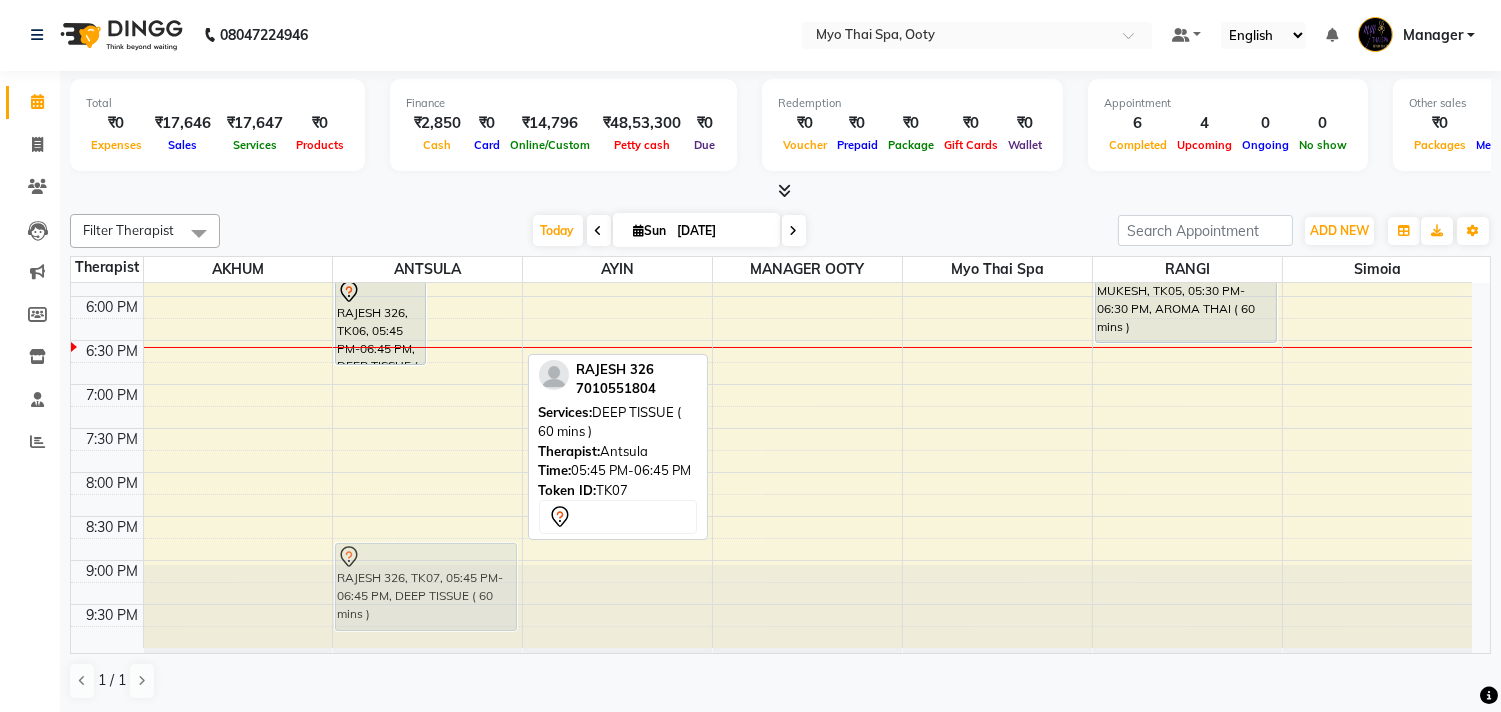 drag, startPoint x: 474, startPoint y: 313, endPoint x: 467, endPoint y: 544, distance: 231.10603 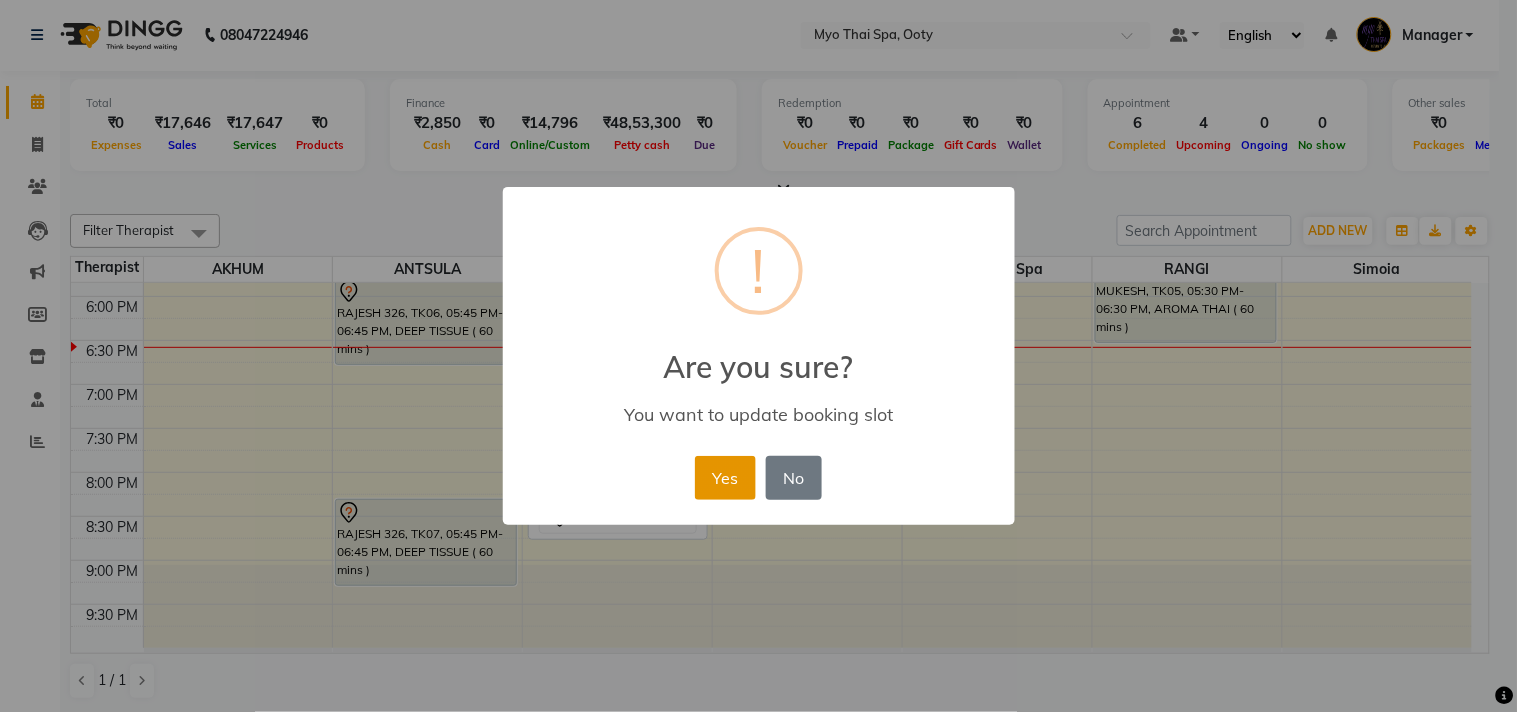 click on "Yes" at bounding box center [725, 478] 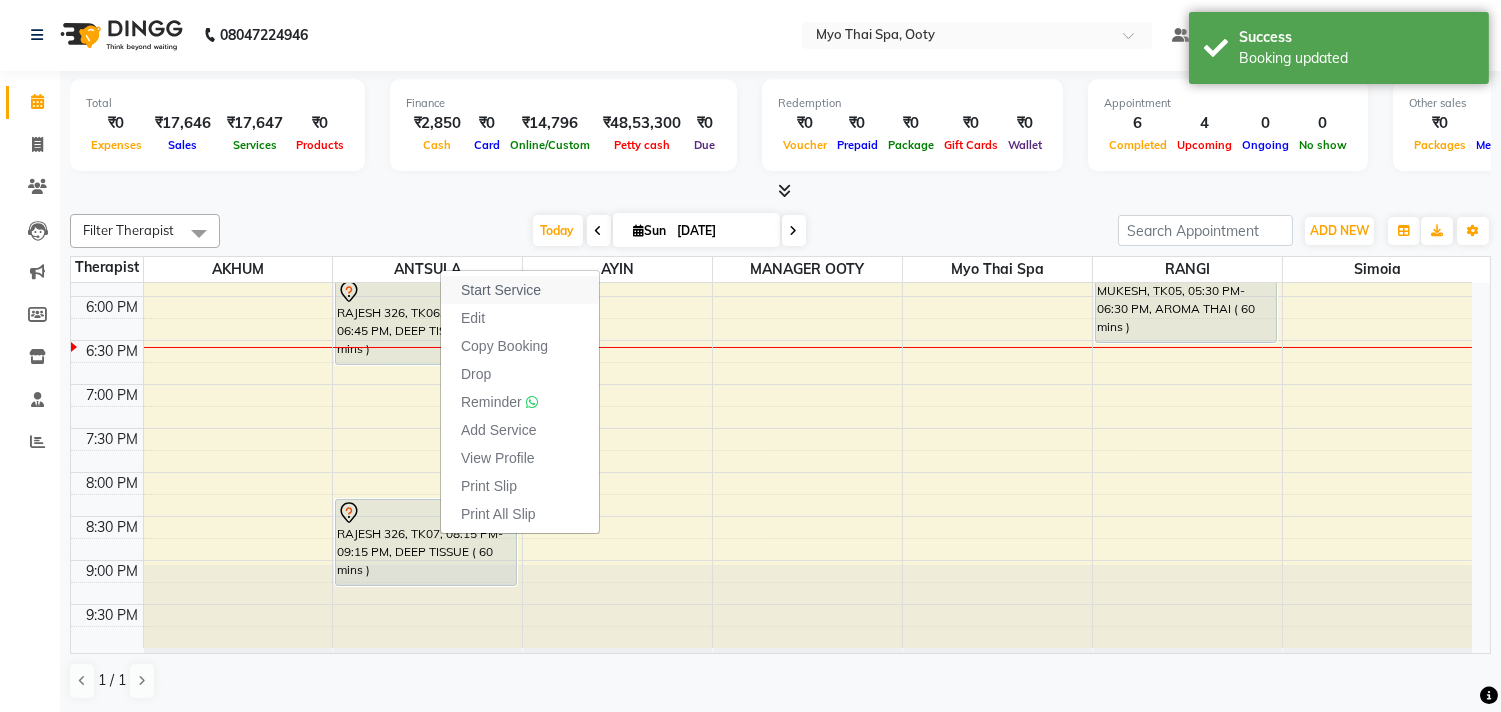 click on "Start Service" at bounding box center [520, 290] 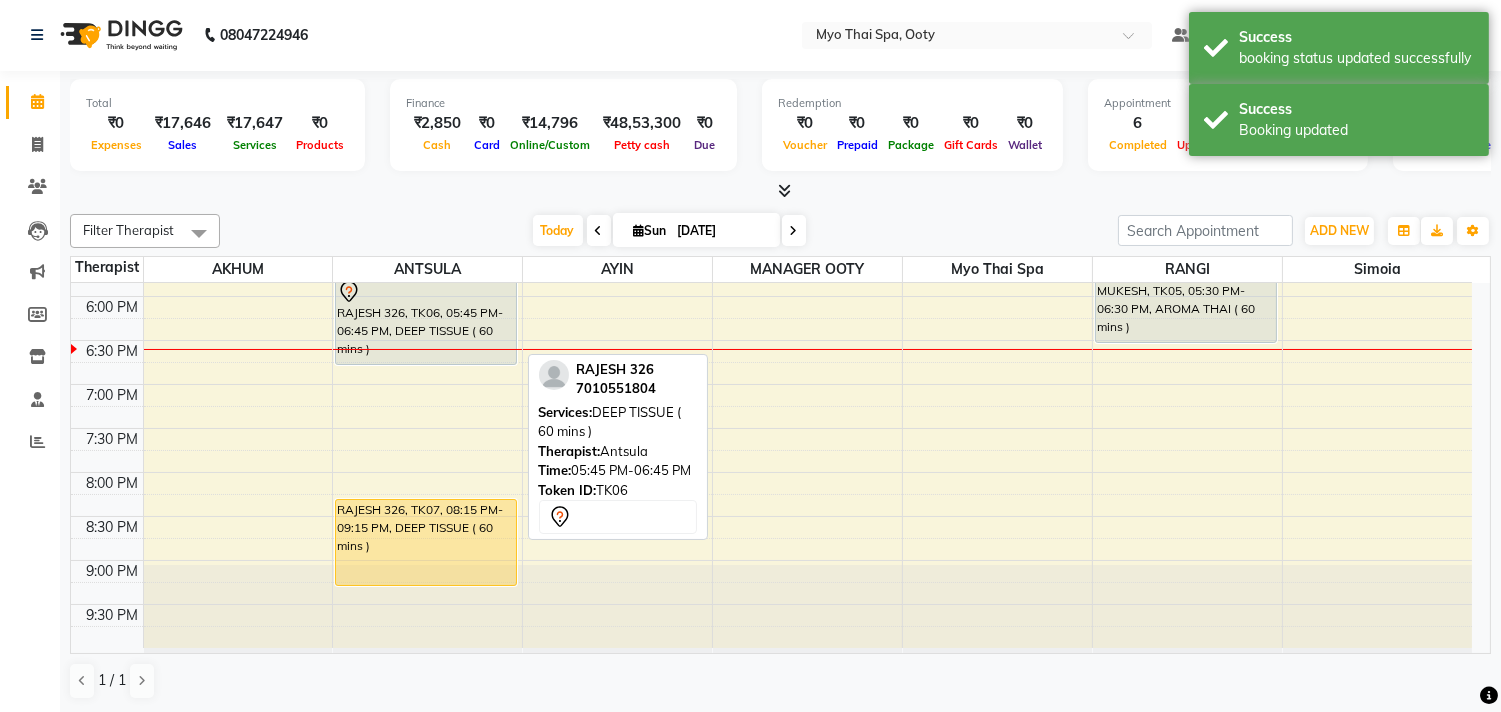 click on "RAJESH 326, TK06, 05:45 PM-06:45 PM, DEEP TISSUE ( 60 mins )" at bounding box center [426, 321] 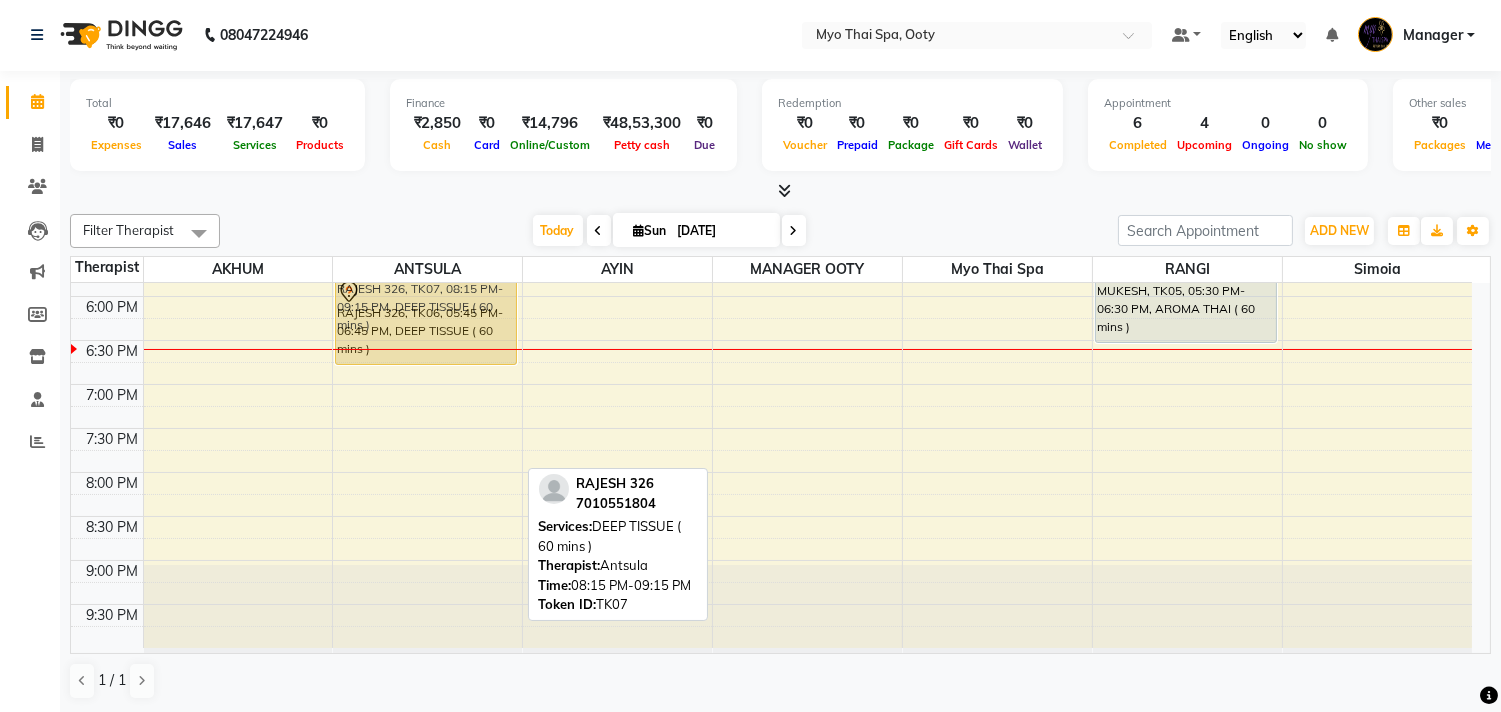 drag, startPoint x: 405, startPoint y: 548, endPoint x: 393, endPoint y: 338, distance: 210.34258 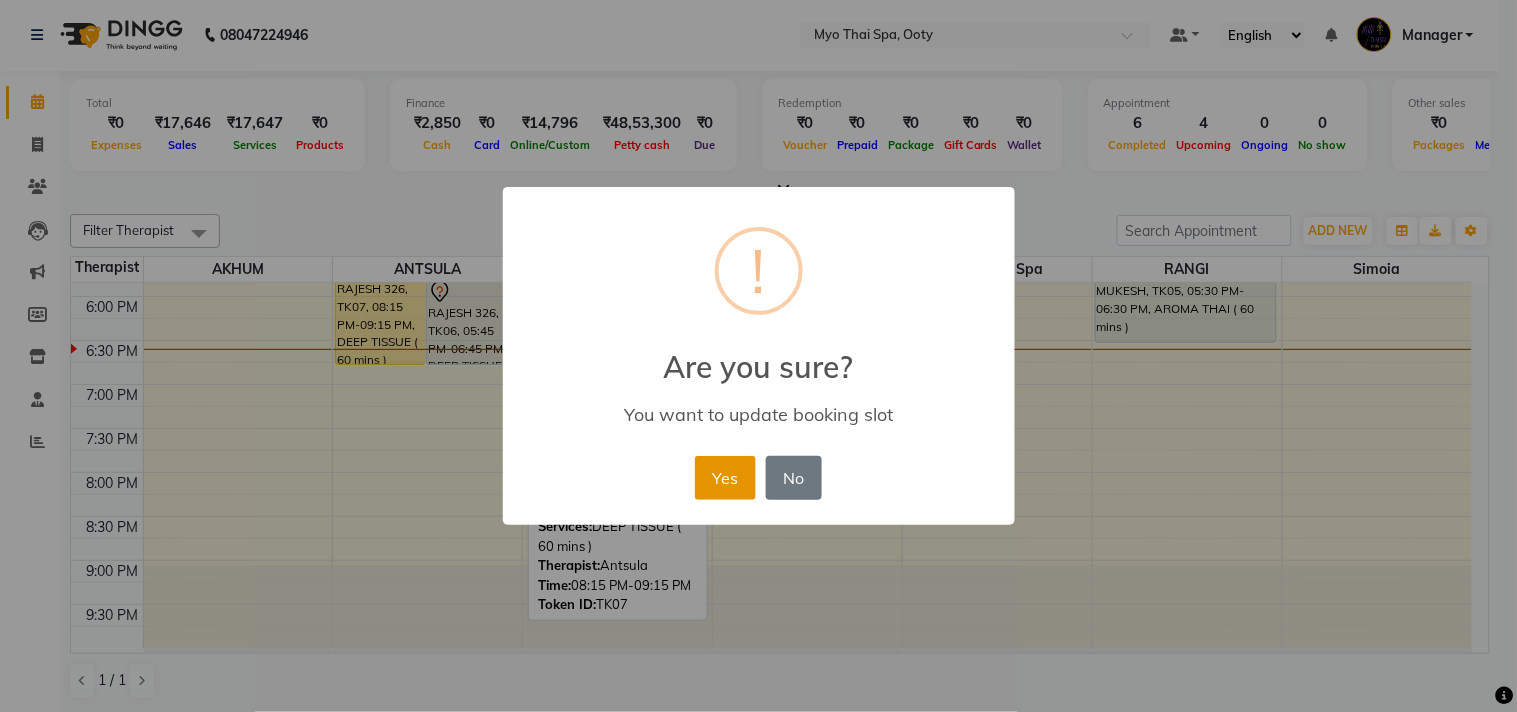 click on "Yes" at bounding box center (725, 478) 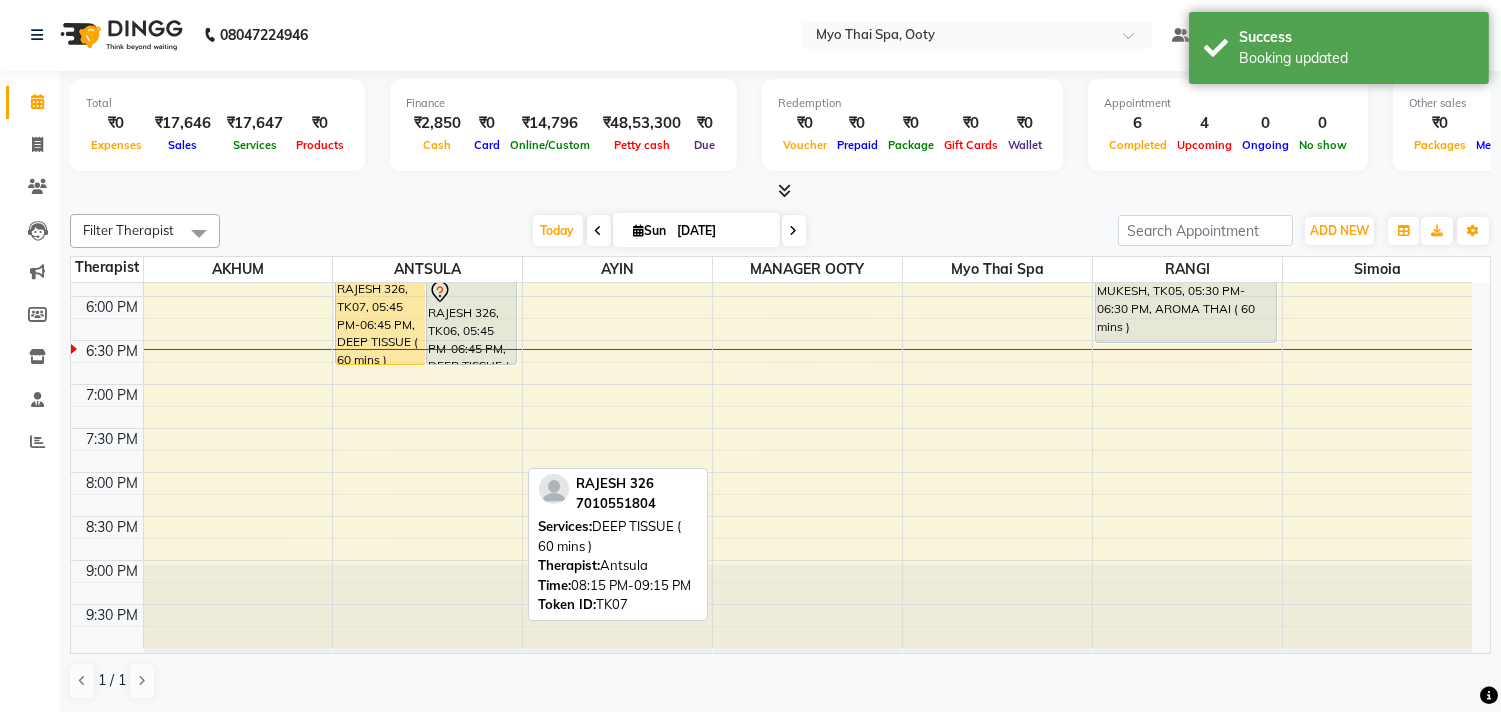 scroll, scrollTop: 667, scrollLeft: 0, axis: vertical 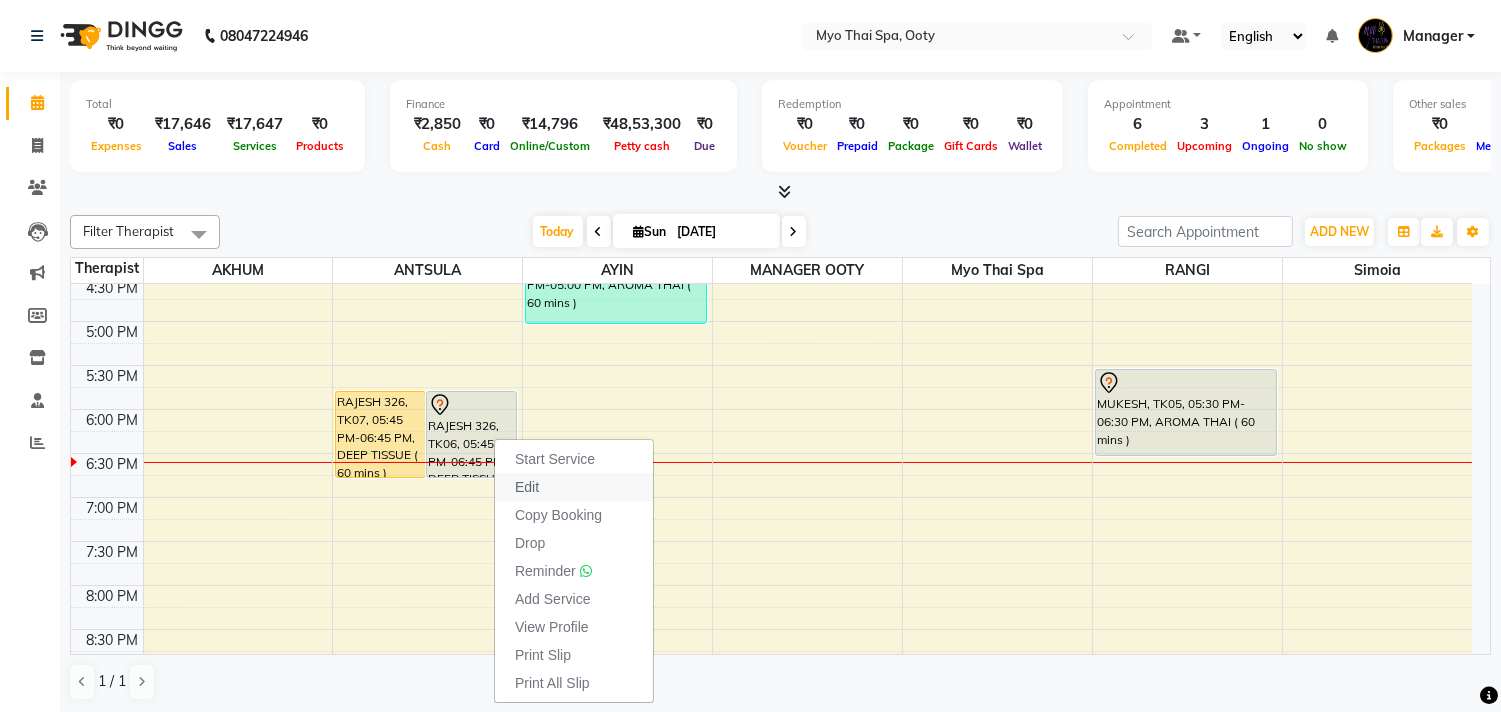 click on "Edit" at bounding box center [574, 487] 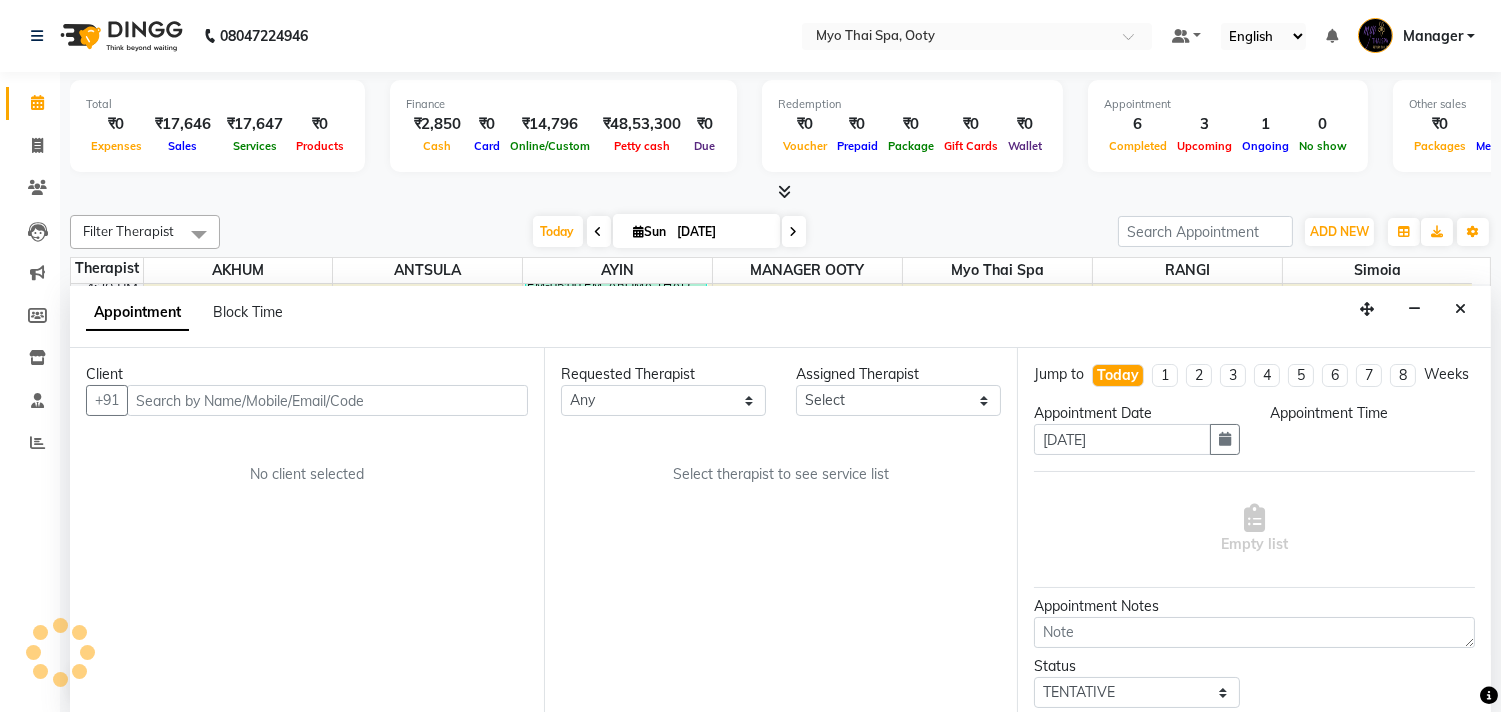 scroll, scrollTop: 1, scrollLeft: 0, axis: vertical 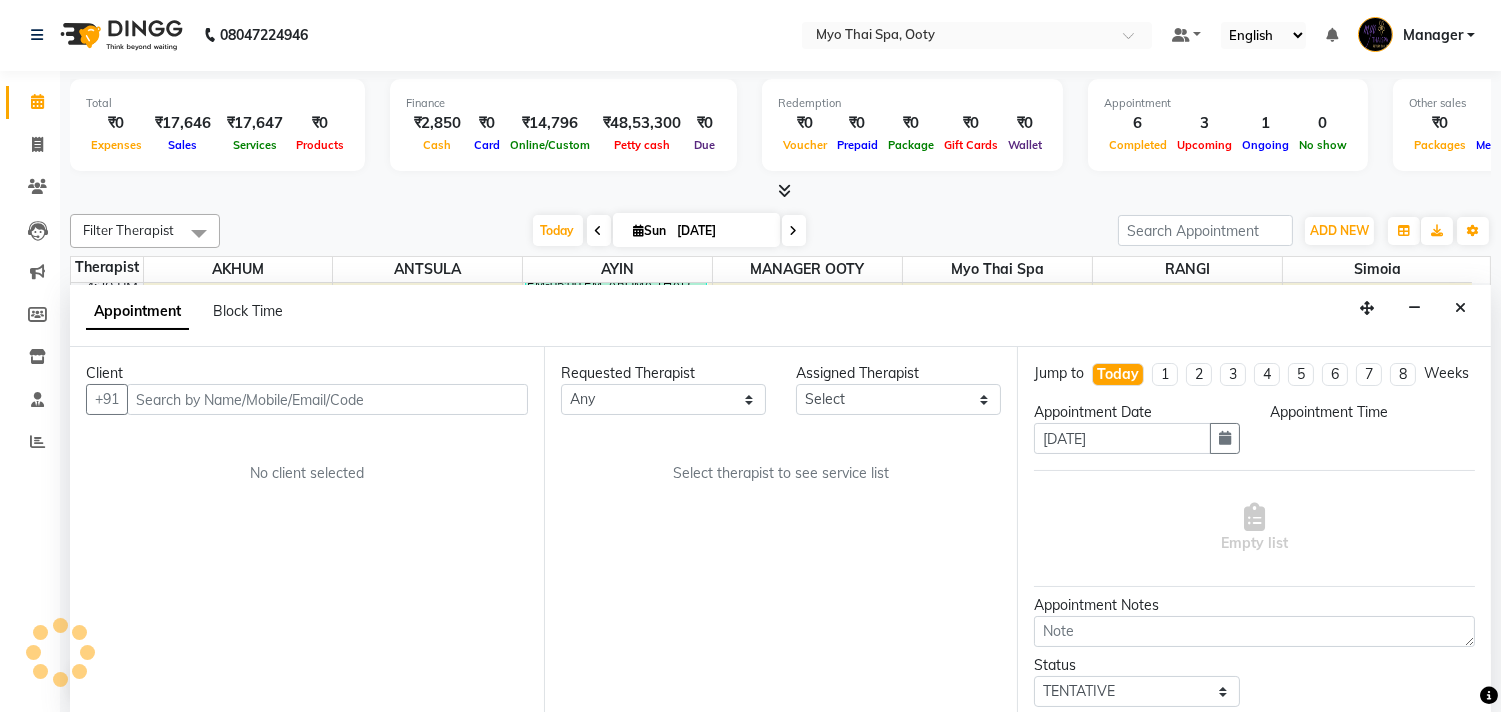 select on "59515" 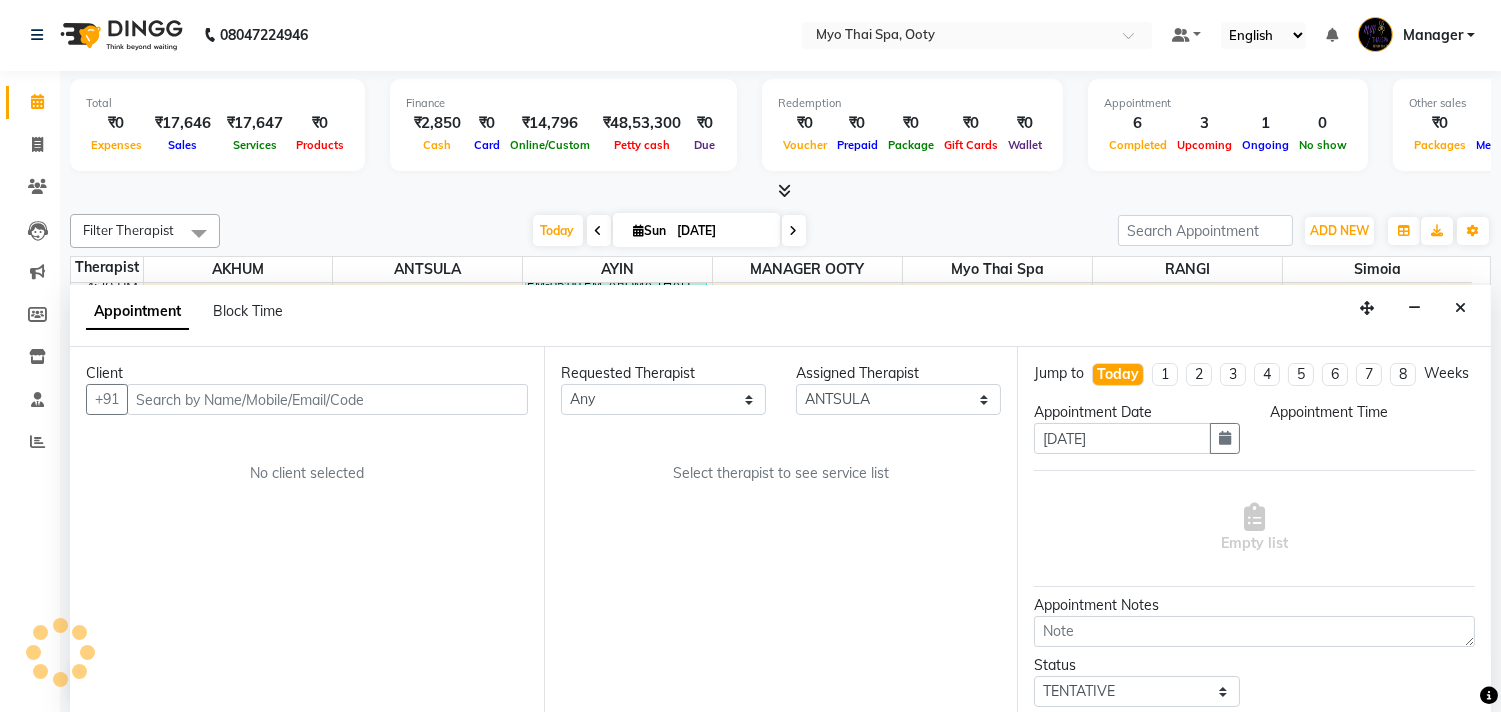 scroll, scrollTop: 778, scrollLeft: 0, axis: vertical 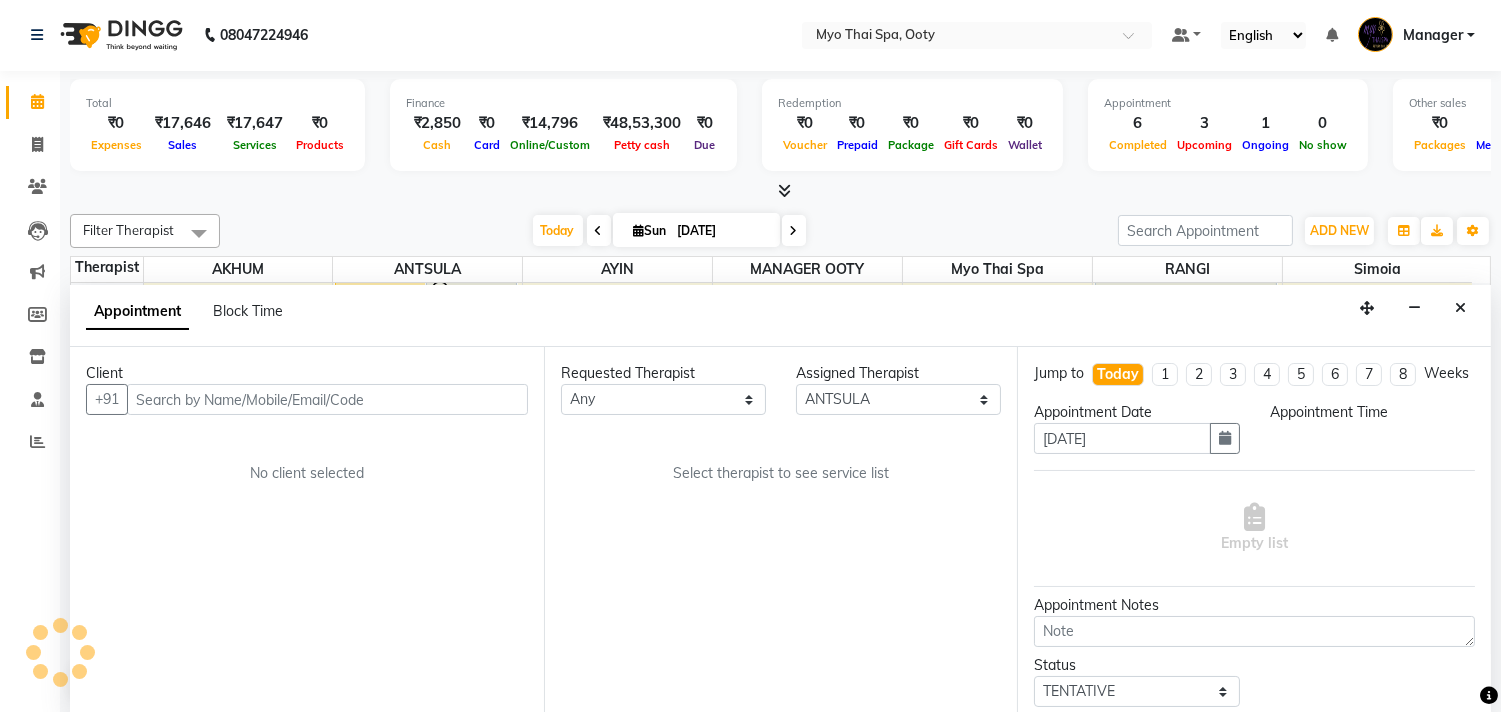 select on "1065" 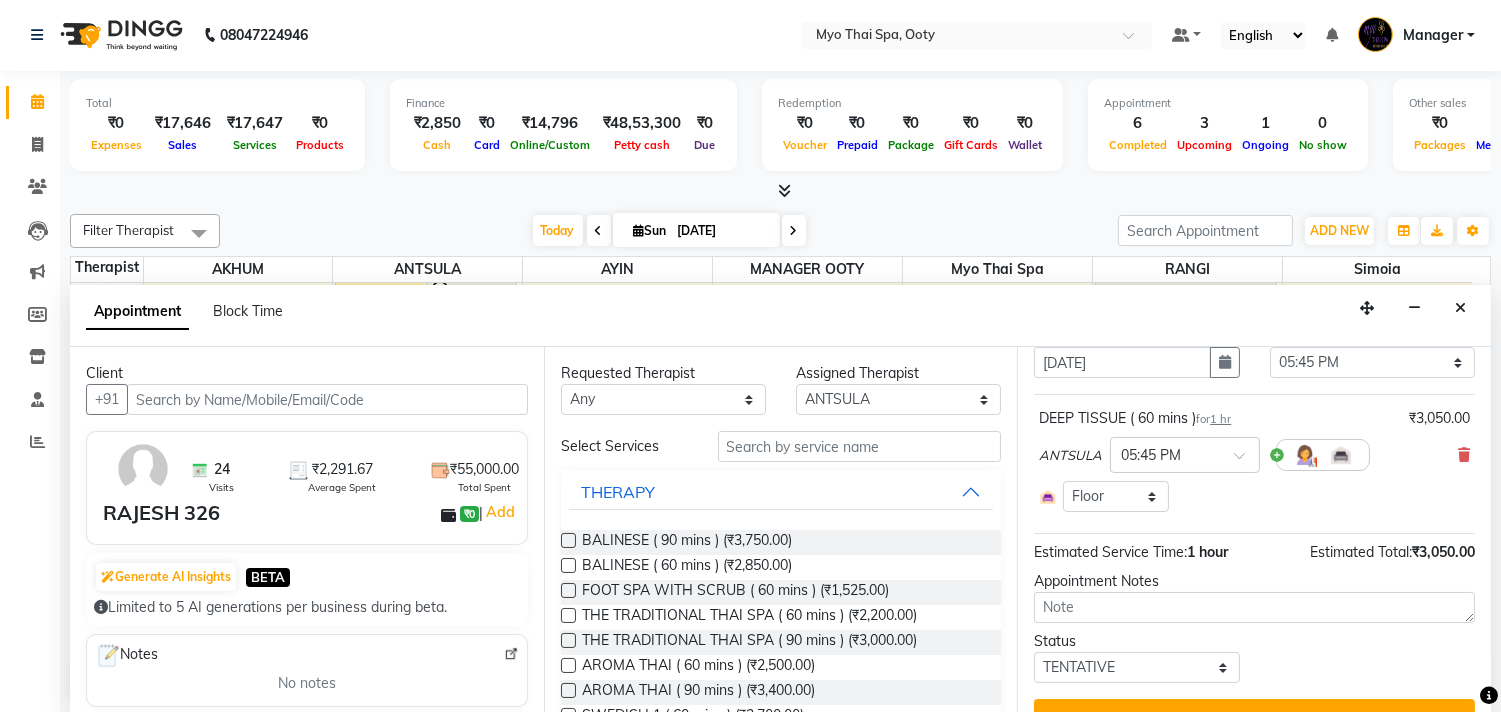 scroll, scrollTop: 0, scrollLeft: 0, axis: both 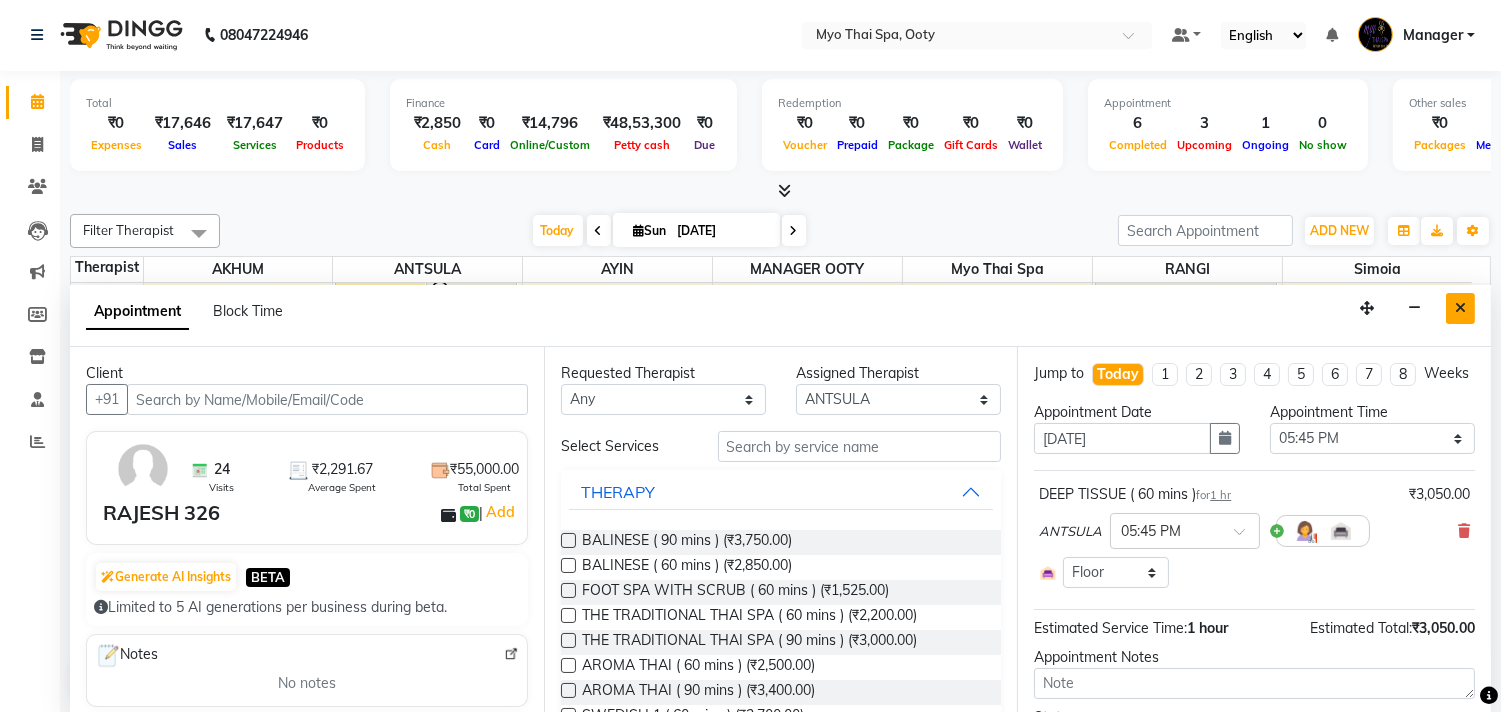 click at bounding box center (1460, 308) 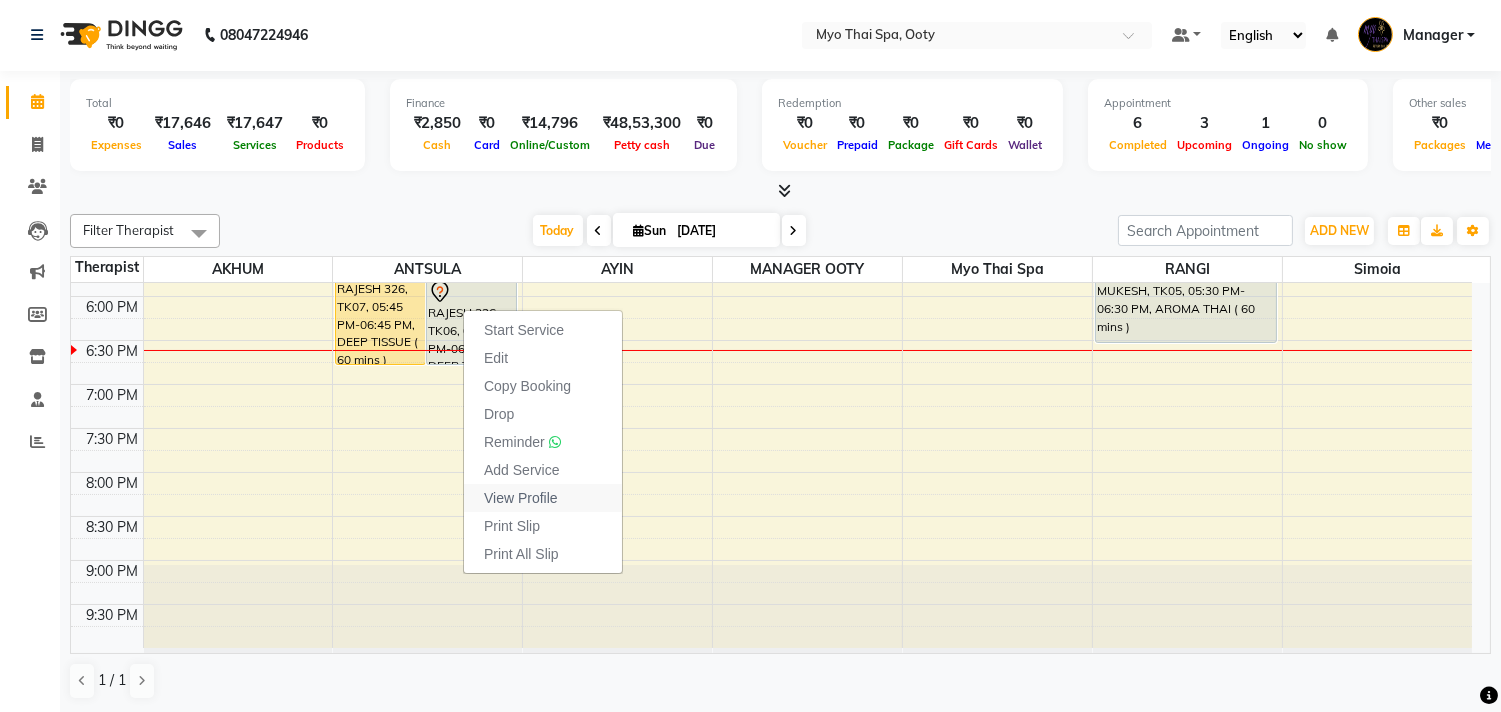 click on "View Profile" at bounding box center [521, 498] 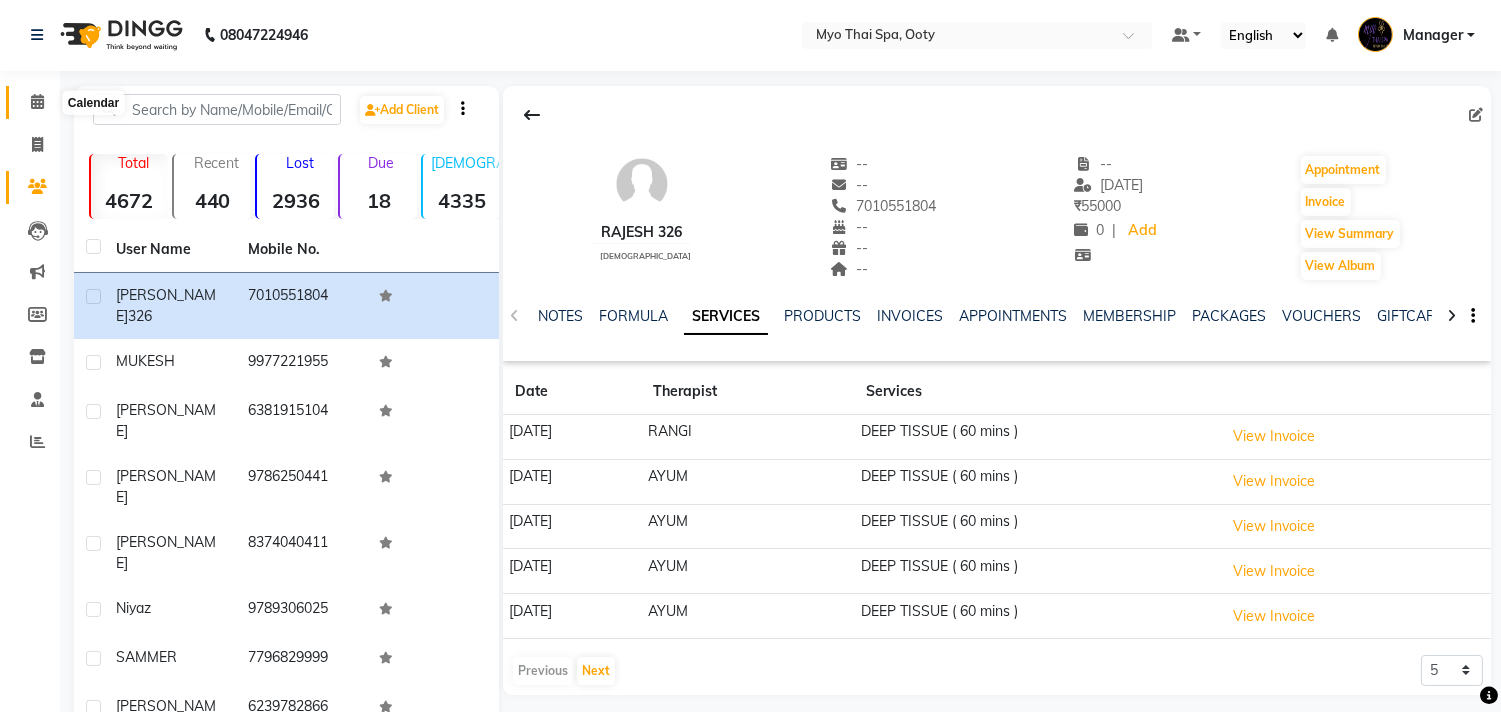 click 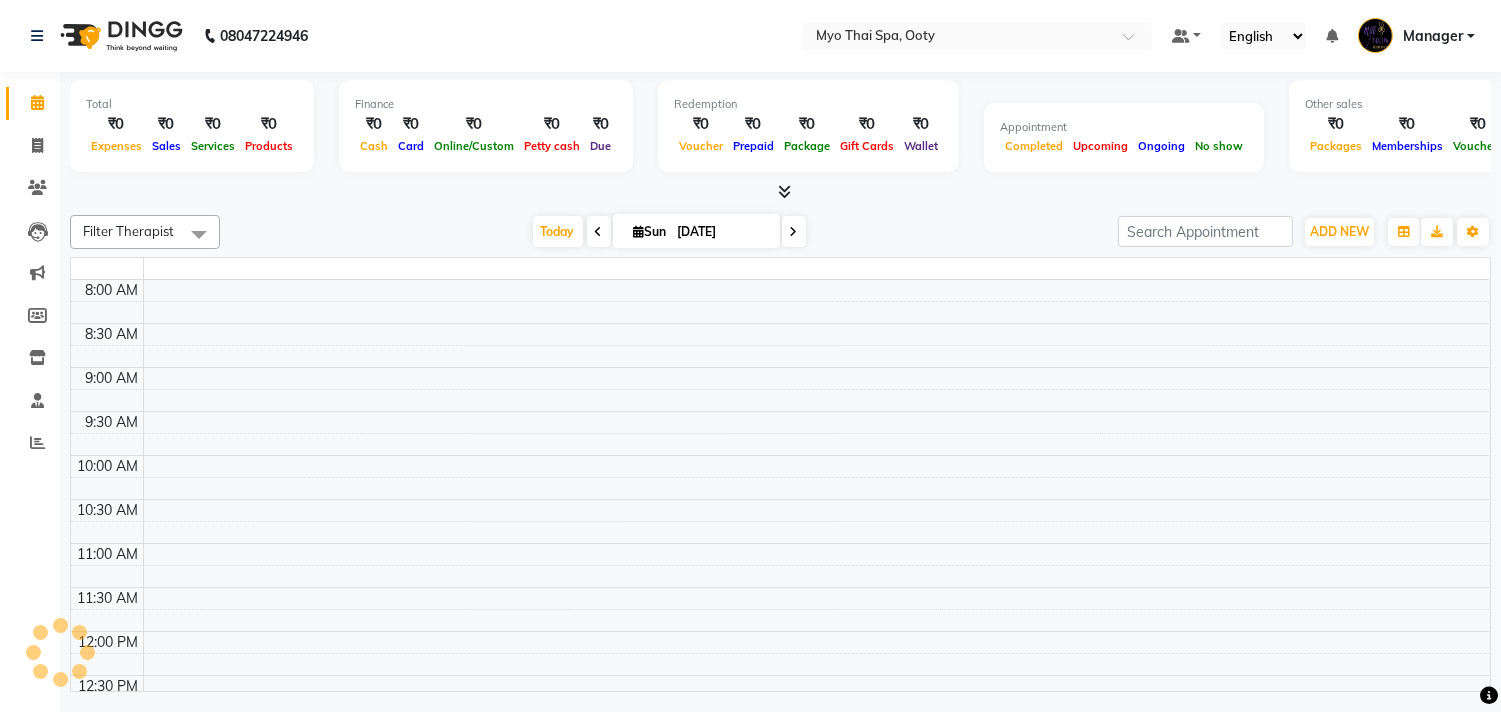 scroll, scrollTop: 0, scrollLeft: 0, axis: both 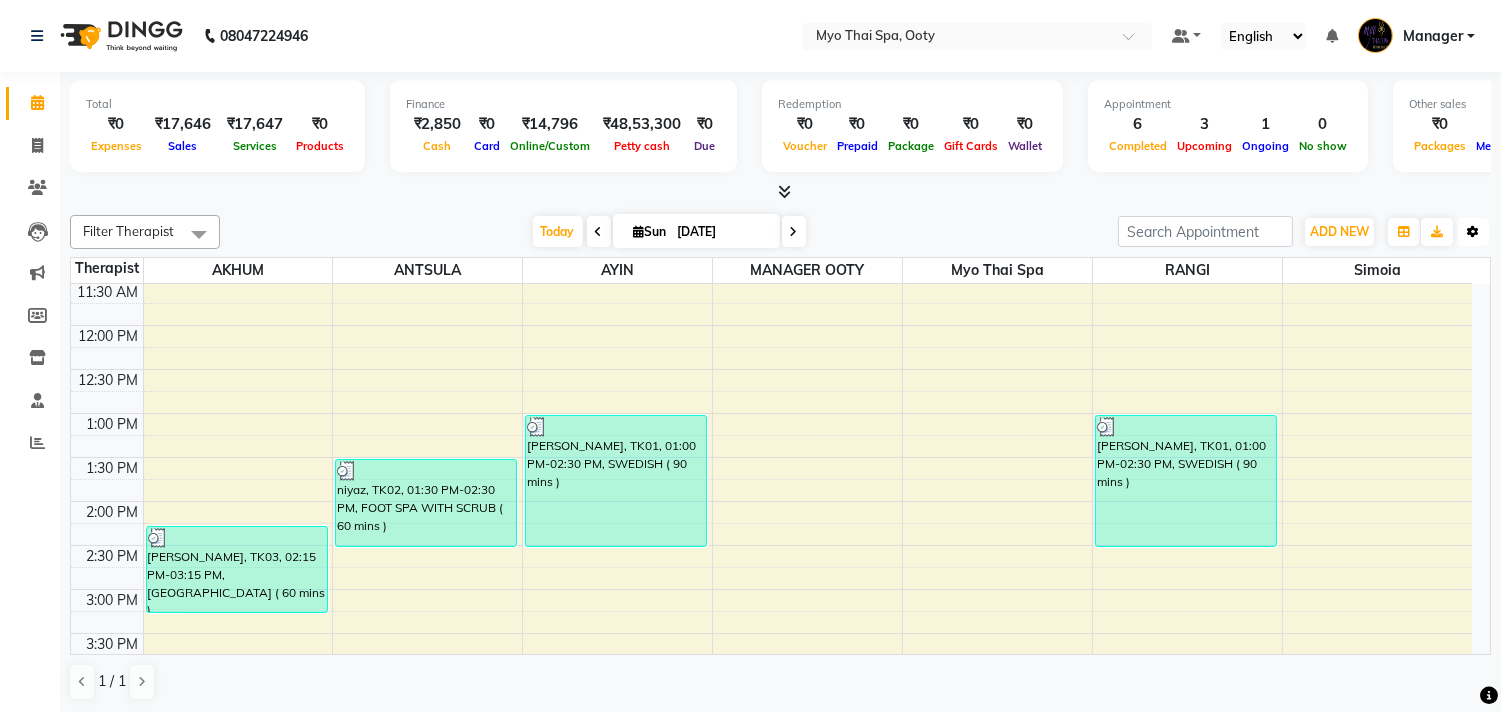 click at bounding box center [1473, 232] 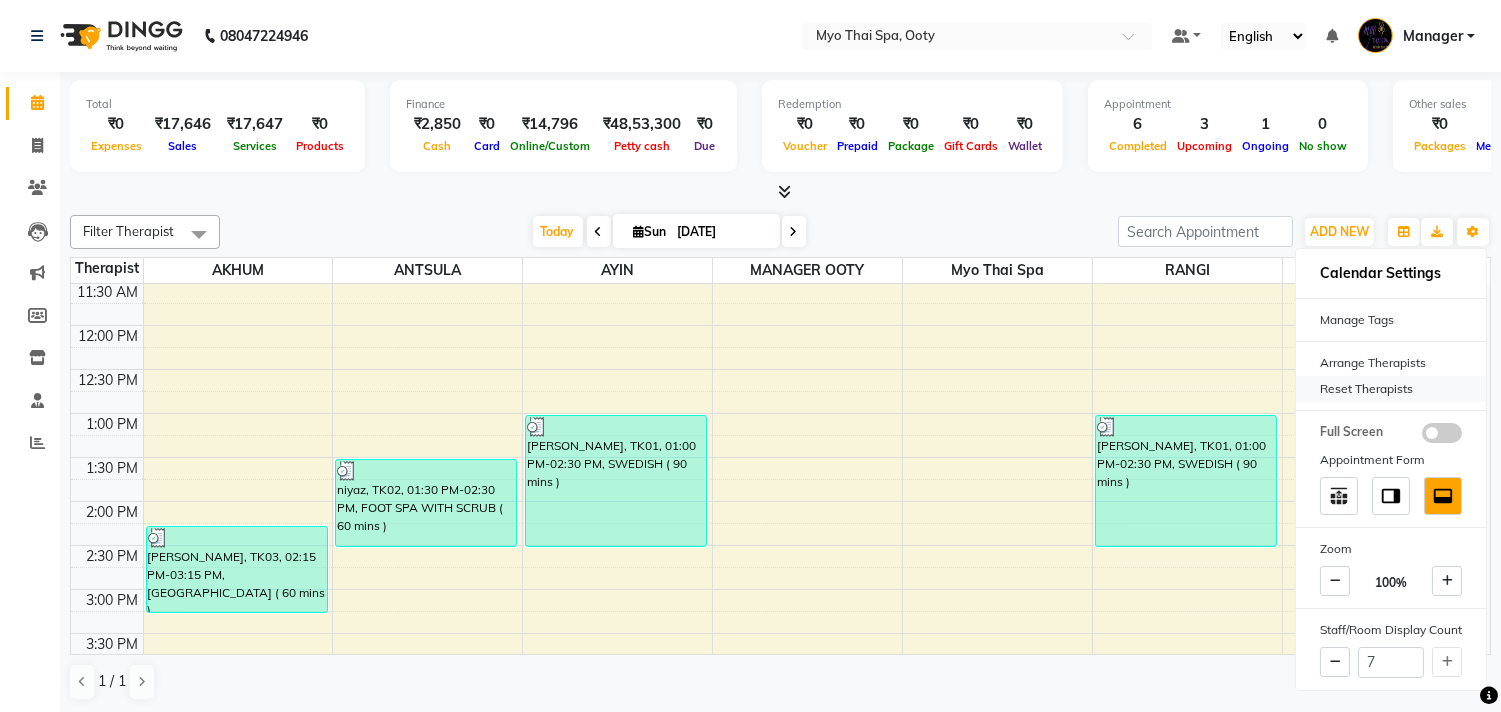 click on "Reset Therapists" at bounding box center (1391, 389) 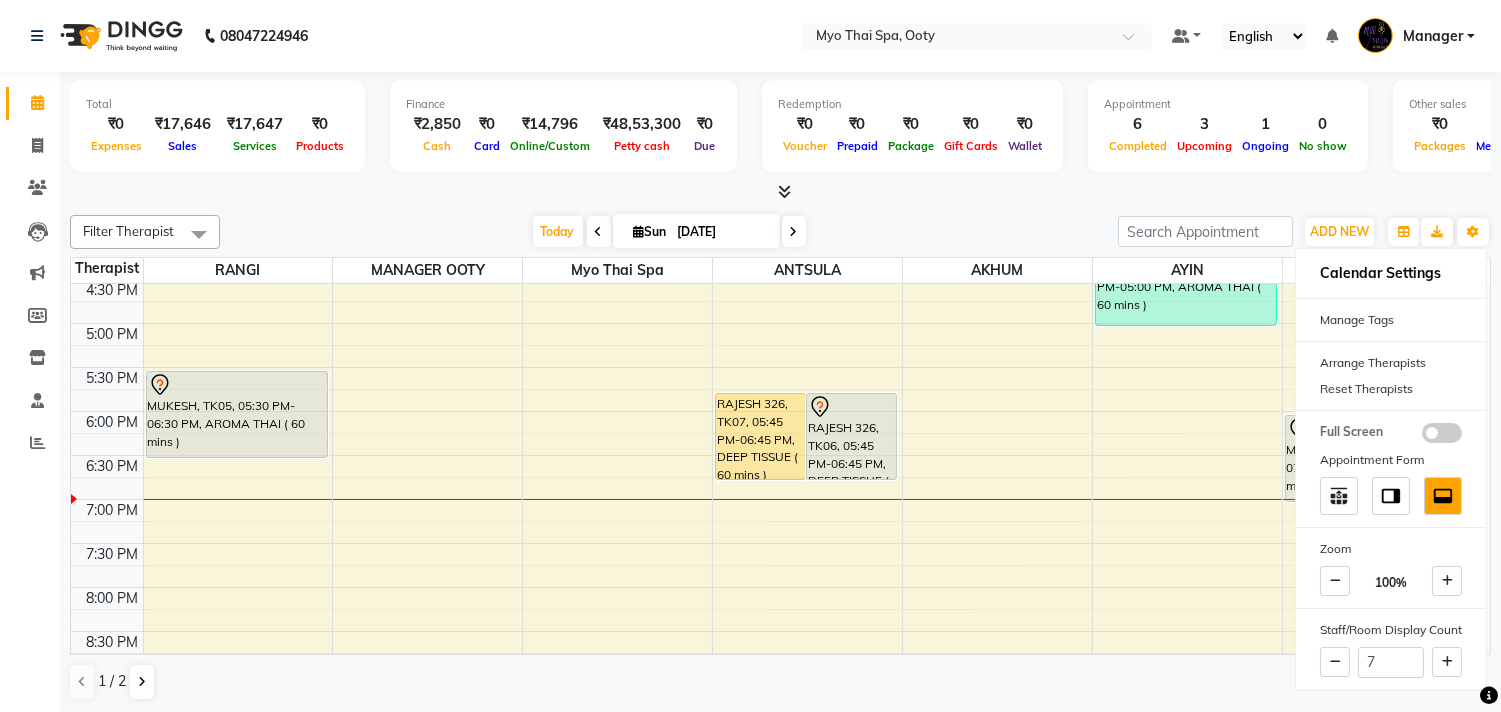 scroll, scrollTop: 666, scrollLeft: 0, axis: vertical 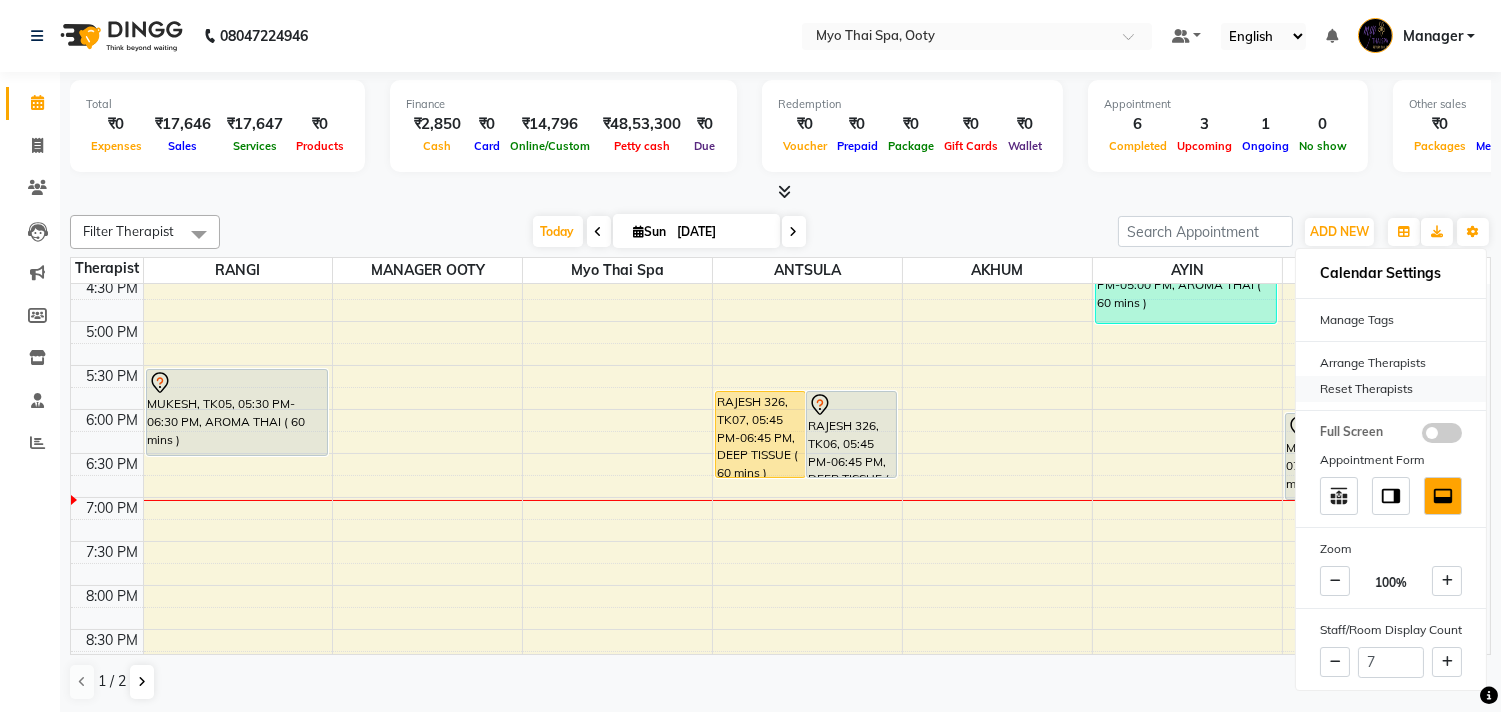 click on "Reset Therapists" at bounding box center (1391, 389) 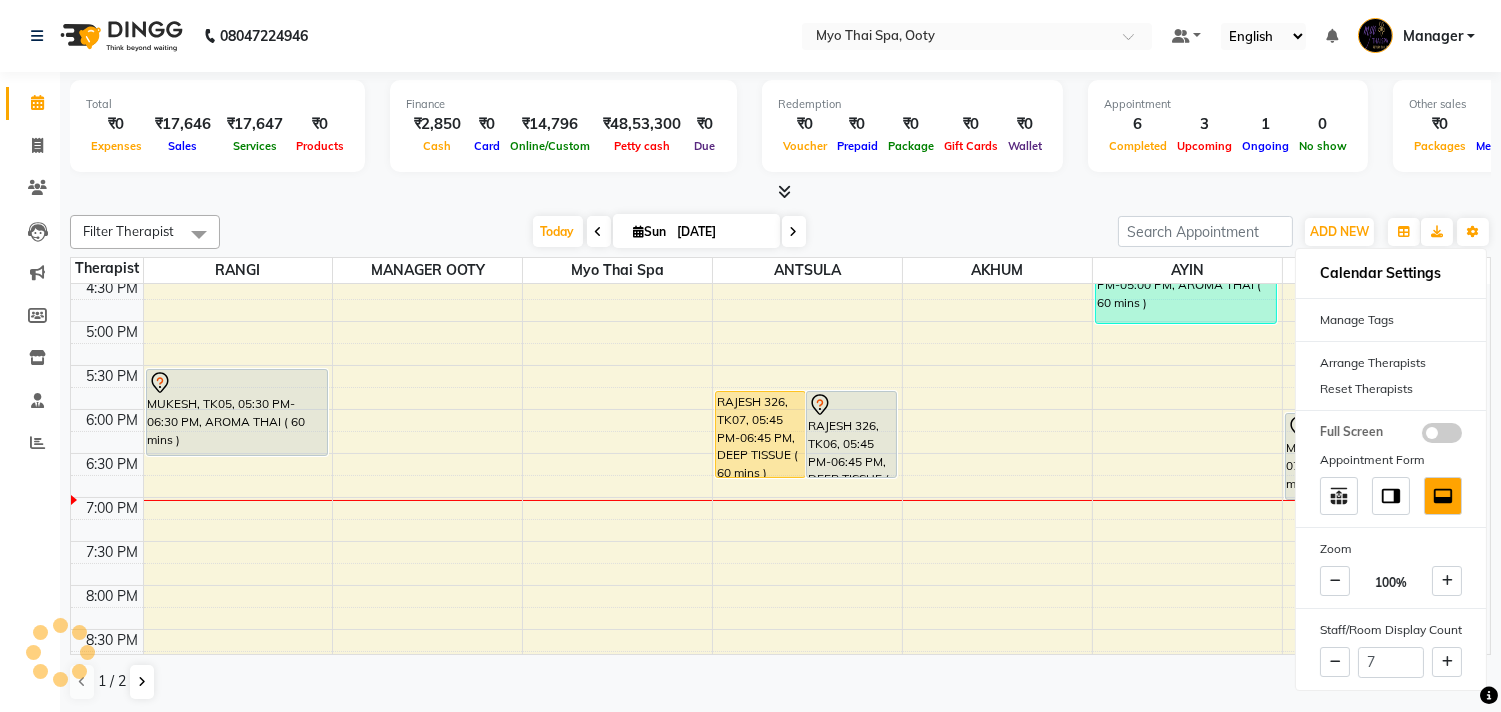 click on "9:00 AM 9:30 AM 10:00 AM 10:30 AM 11:00 AM 11:30 AM 12:00 PM 12:30 PM 1:00 PM 1:30 PM 2:00 PM 2:30 PM 3:00 PM 3:30 PM 4:00 PM 4:30 PM 5:00 PM 5:30 PM 6:00 PM 6:30 PM 7:00 PM 7:30 PM 8:00 PM 8:30 PM 9:00 PM 9:30 PM     [PERSON_NAME], TK01, 01:00 PM-02:30 PM, SWEDISH ( 90 mins )             MUKESH, TK05, 05:30 PM-06:30 PM, AROMA THAI ( 60 mins )    RAJESH 326, TK07, 05:45 PM-06:45 PM, DEEP TISSUE ( 60 mins )             RAJESH 326, TK06, 05:45 PM-06:45 PM, DEEP TISSUE ( 60 mins )     niyaz, TK02, 01:30 PM-02:30 PM, FOOT SPA WITH SCRUB ( 60 mins )     [PERSON_NAME], TK03, 02:15 PM-03:15 PM, BALINESE ( 60 mins )     [PERSON_NAME], TK01, 01:00 PM-02:30 PM, SWEDISH ( 90 mins )     [PERSON_NAME], TK04, 04:00 PM-05:00 PM, AROMA THAI ( 60 mins )     niyaz, TK02, 01:30 PM-02:30 PM, [GEOGRAPHIC_DATA] ( 60 mins )             MUKESH, TK05, 06:00 PM-07:00 PM, AROMA THAI ( 60 mins )" at bounding box center (771, 189) 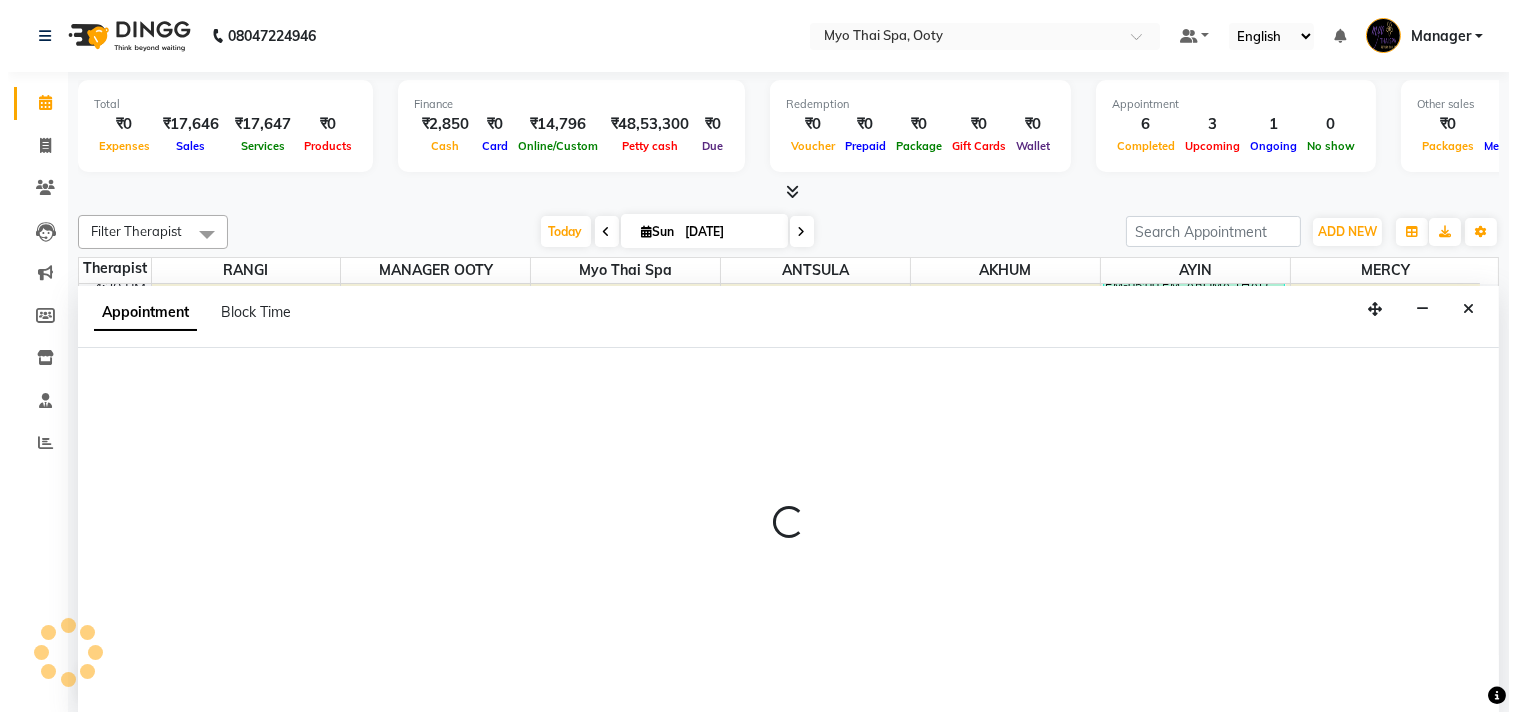 scroll, scrollTop: 1, scrollLeft: 0, axis: vertical 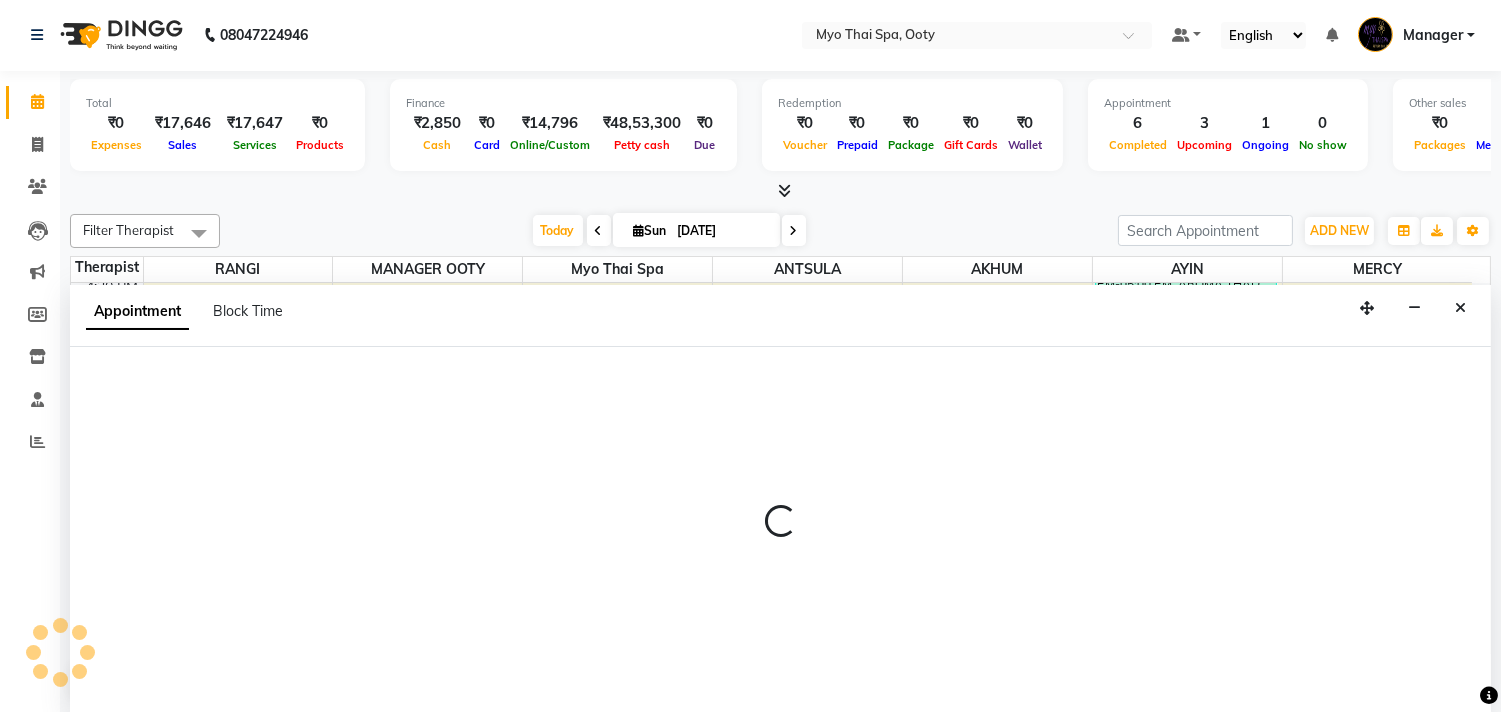 select on "84004" 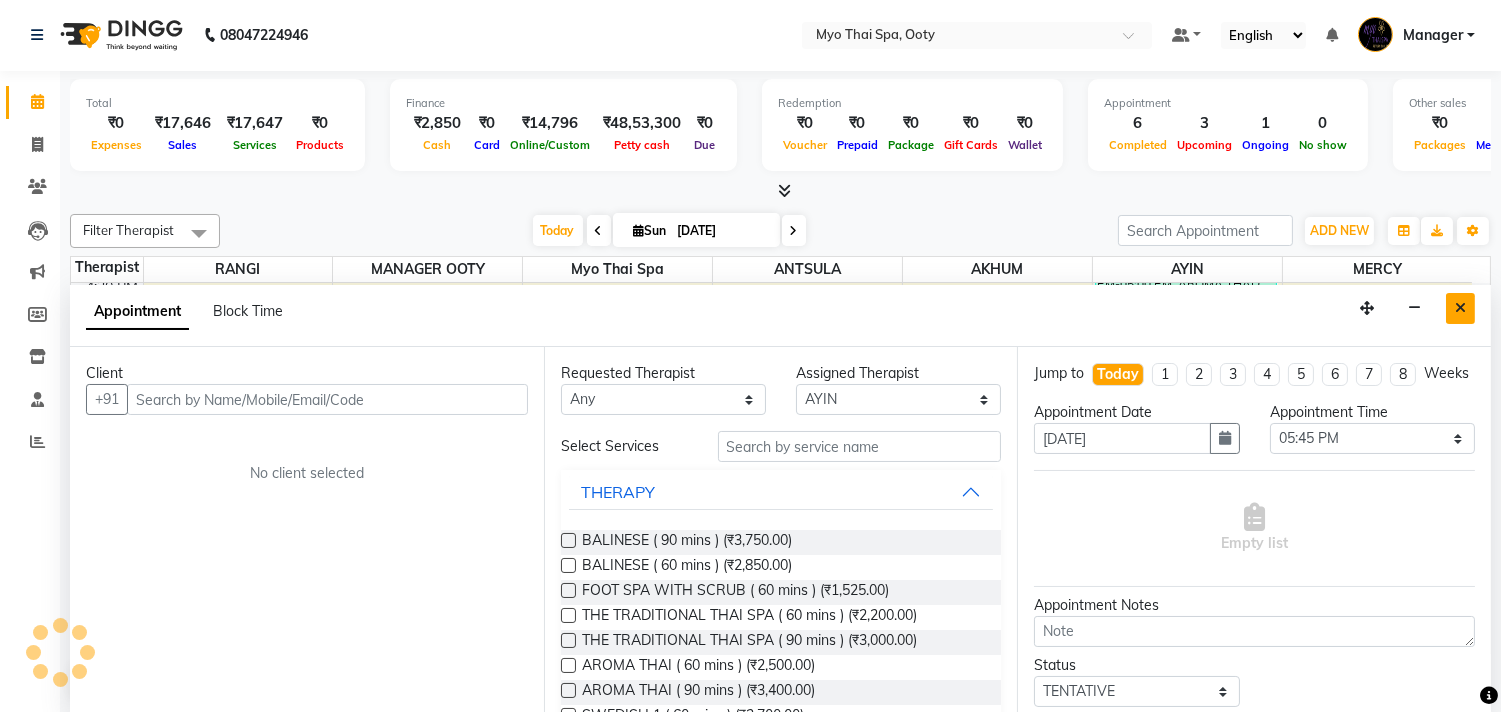 click at bounding box center [1460, 308] 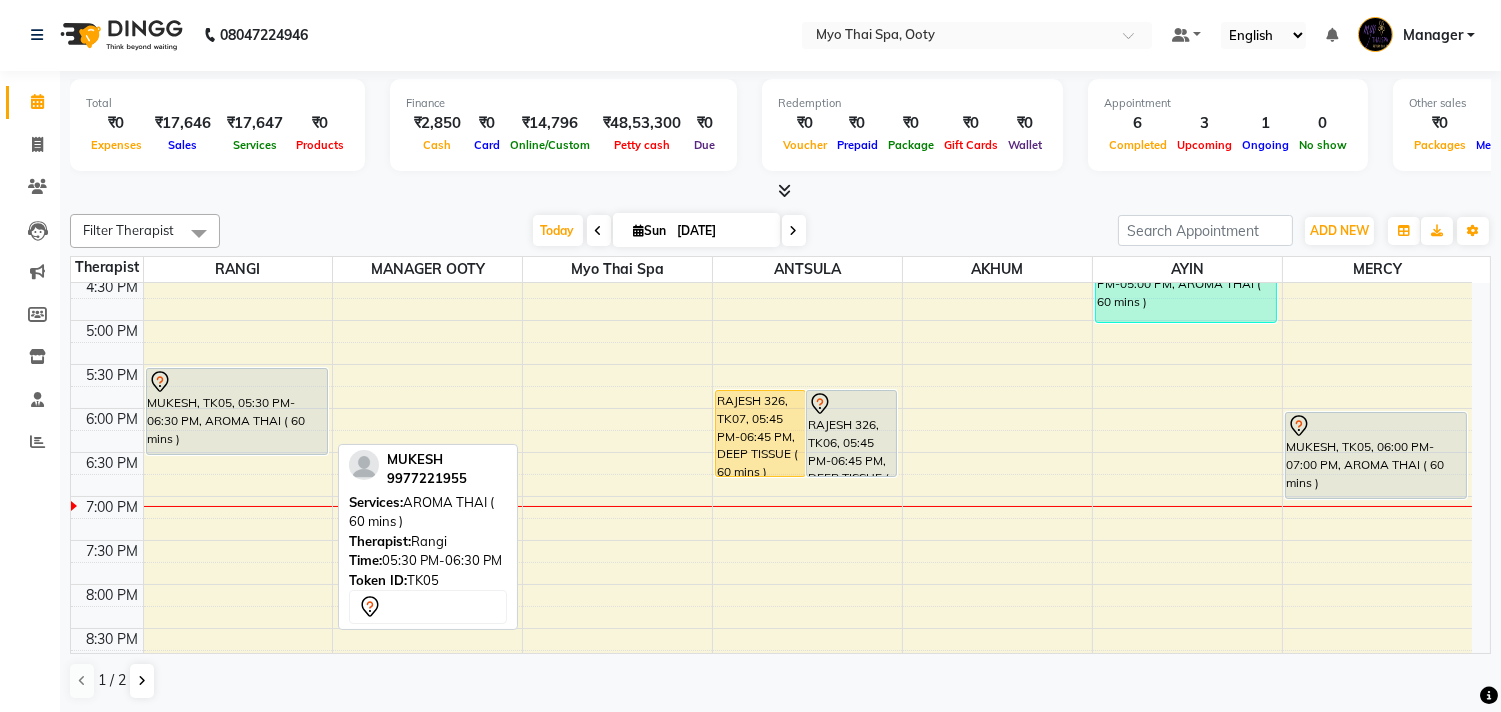 click on "MUKESH, TK05, 05:30 PM-06:30 PM, AROMA THAI ( 60 mins )" at bounding box center [237, 411] 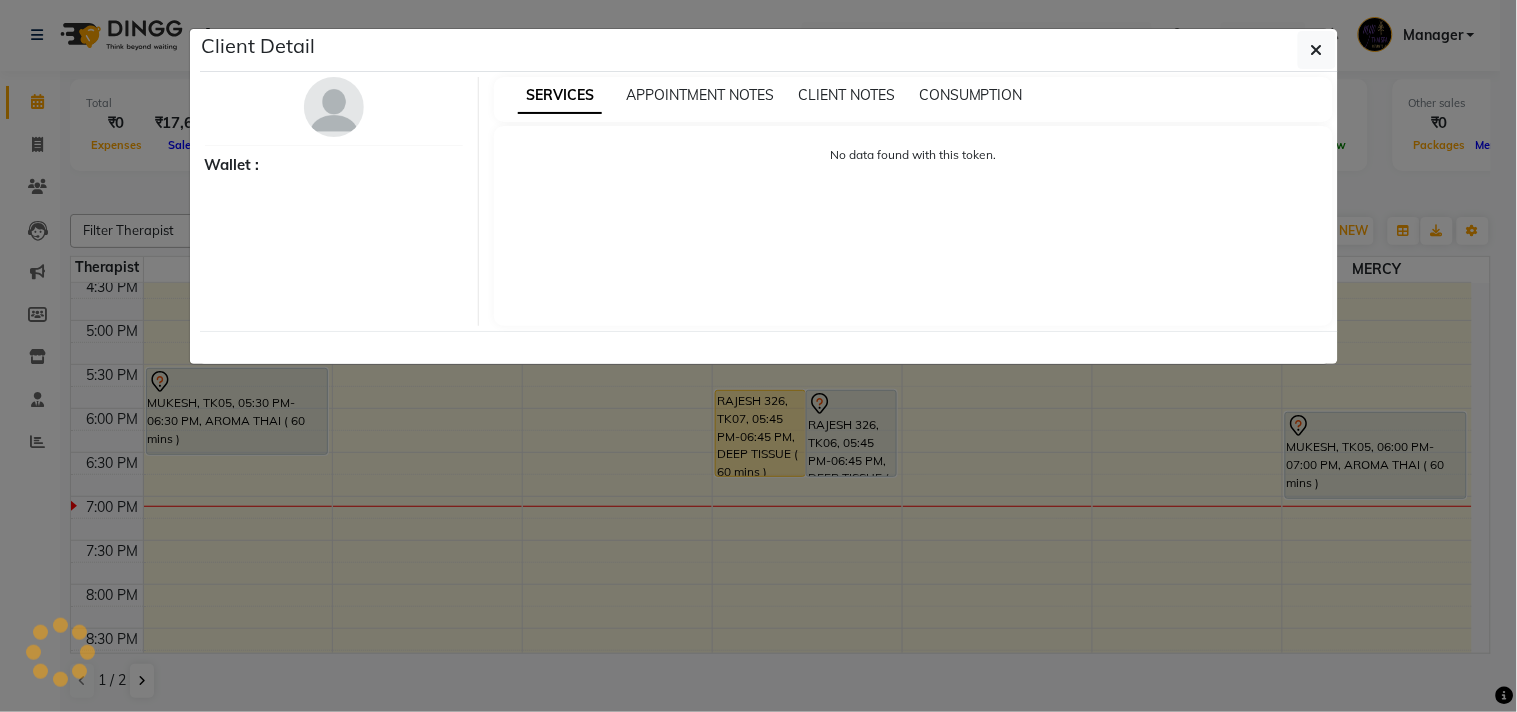 select on "7" 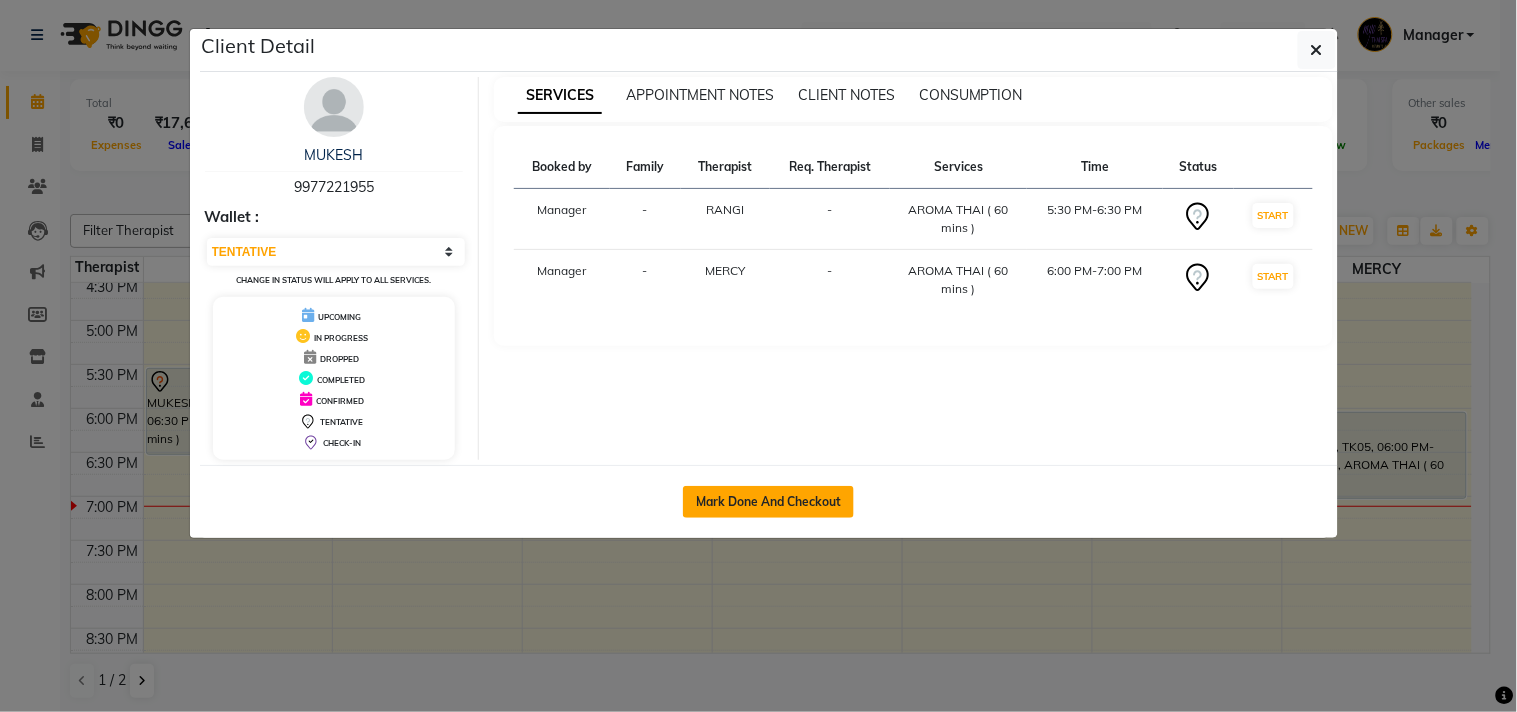 click on "Mark Done And Checkout" 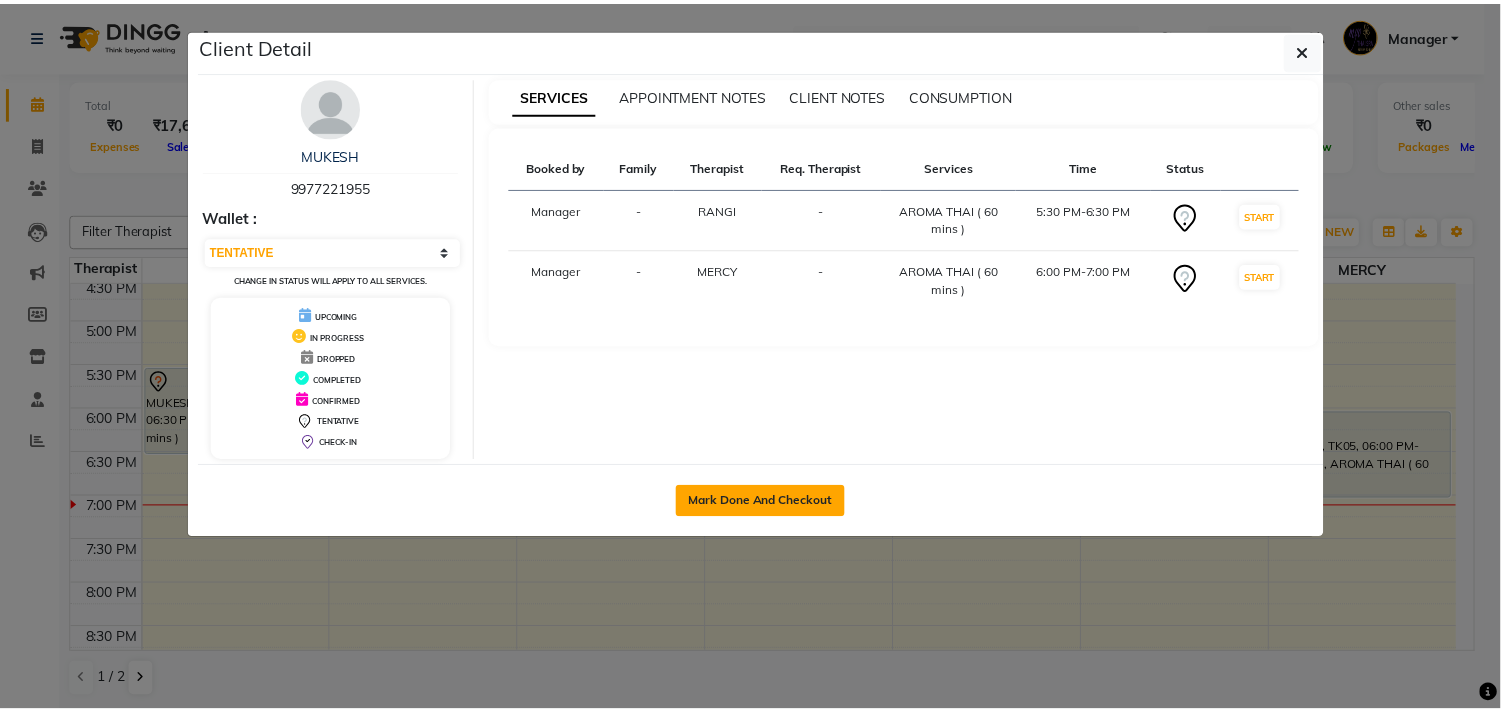 scroll, scrollTop: 0, scrollLeft: 0, axis: both 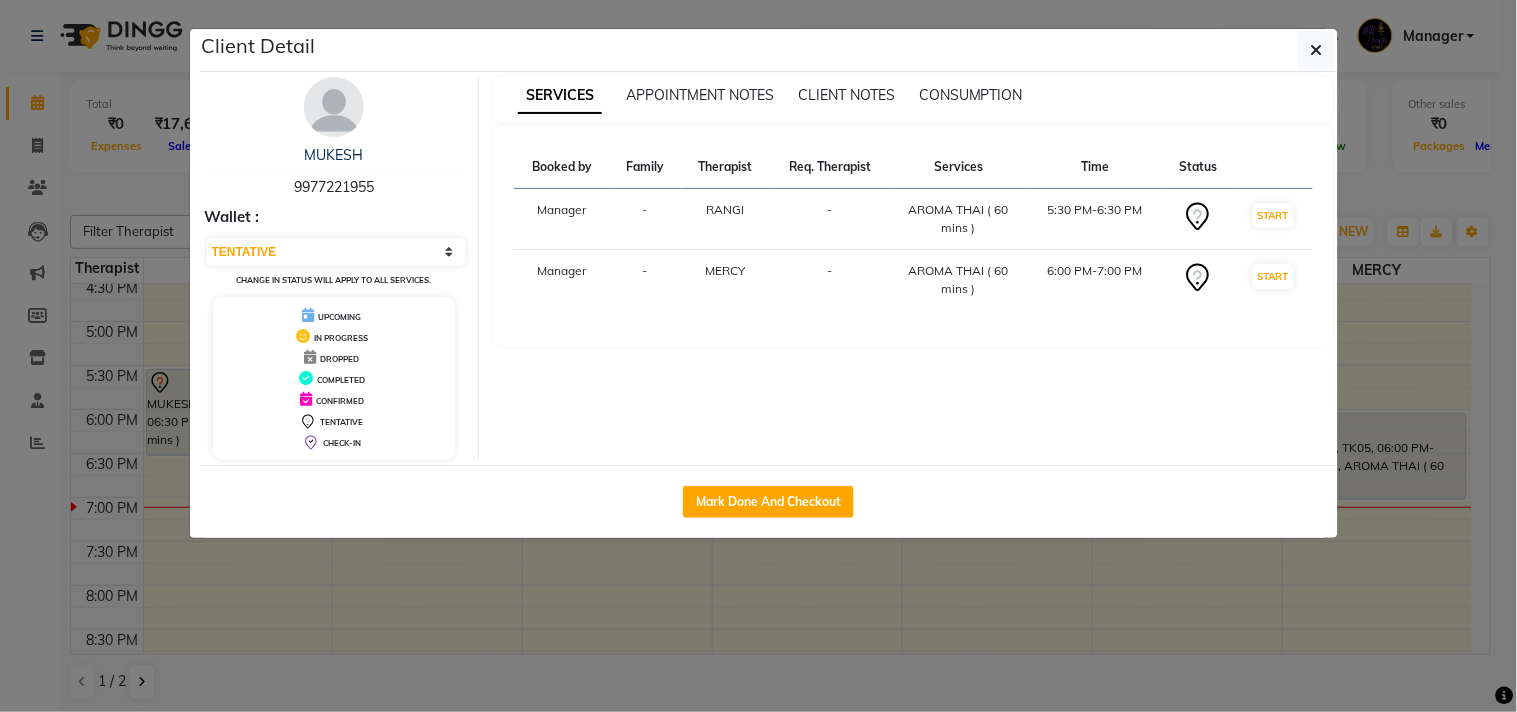 select on "558" 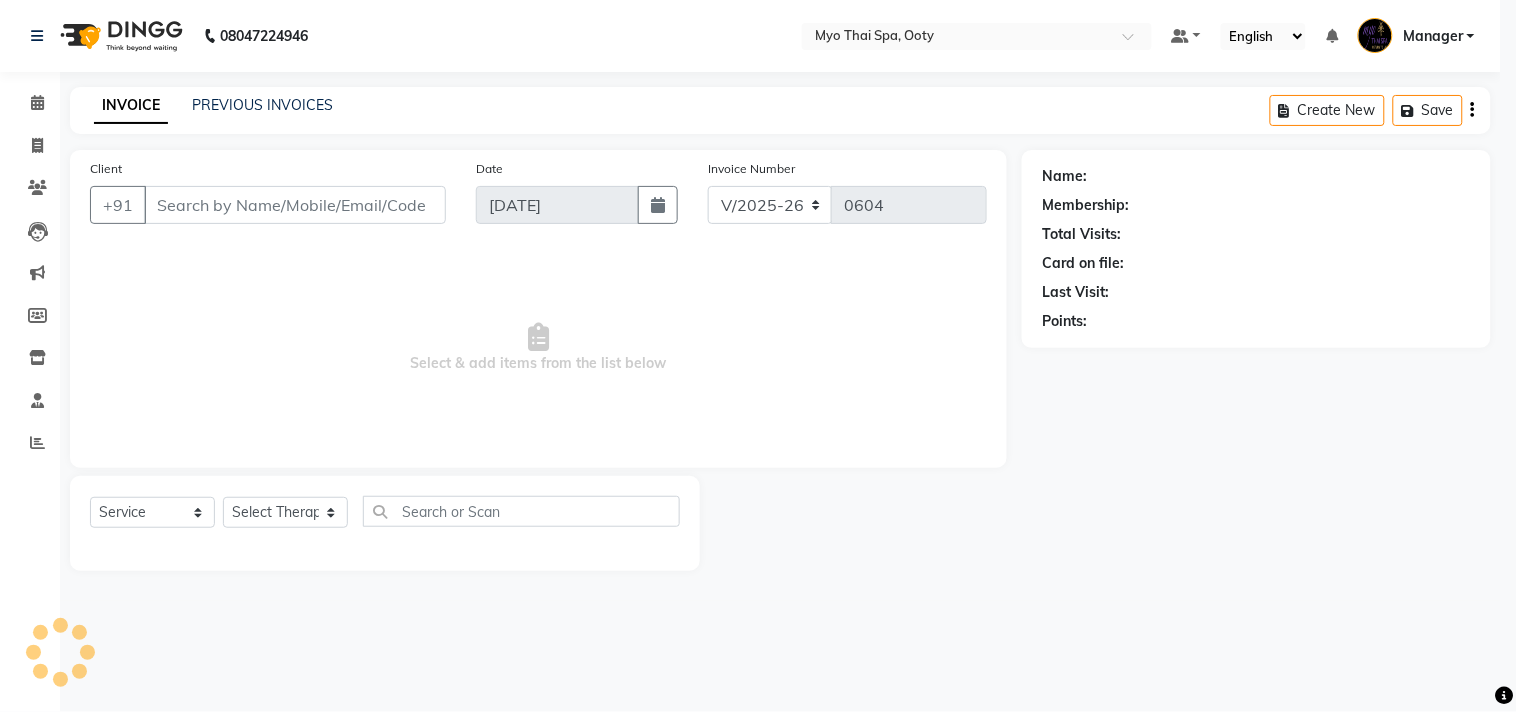 select on "3" 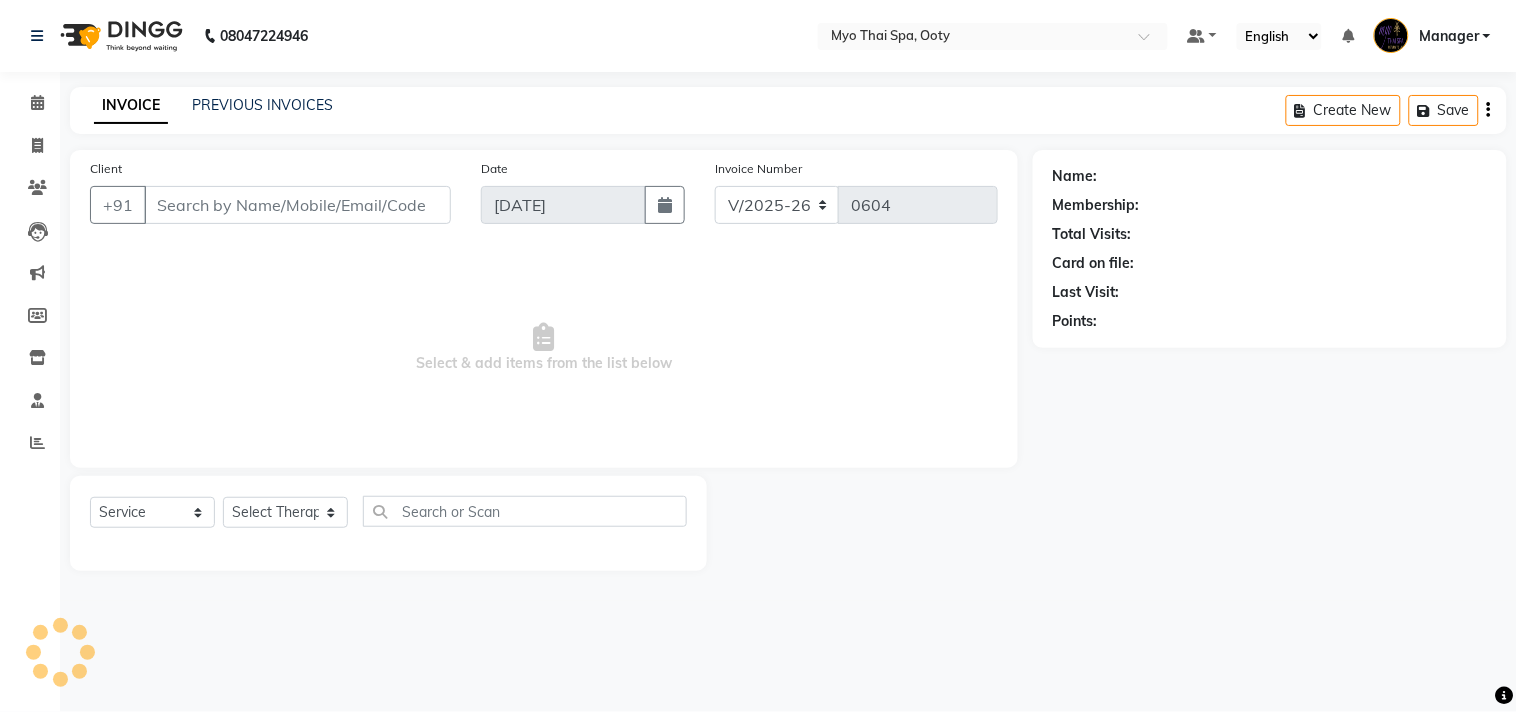 select on "V" 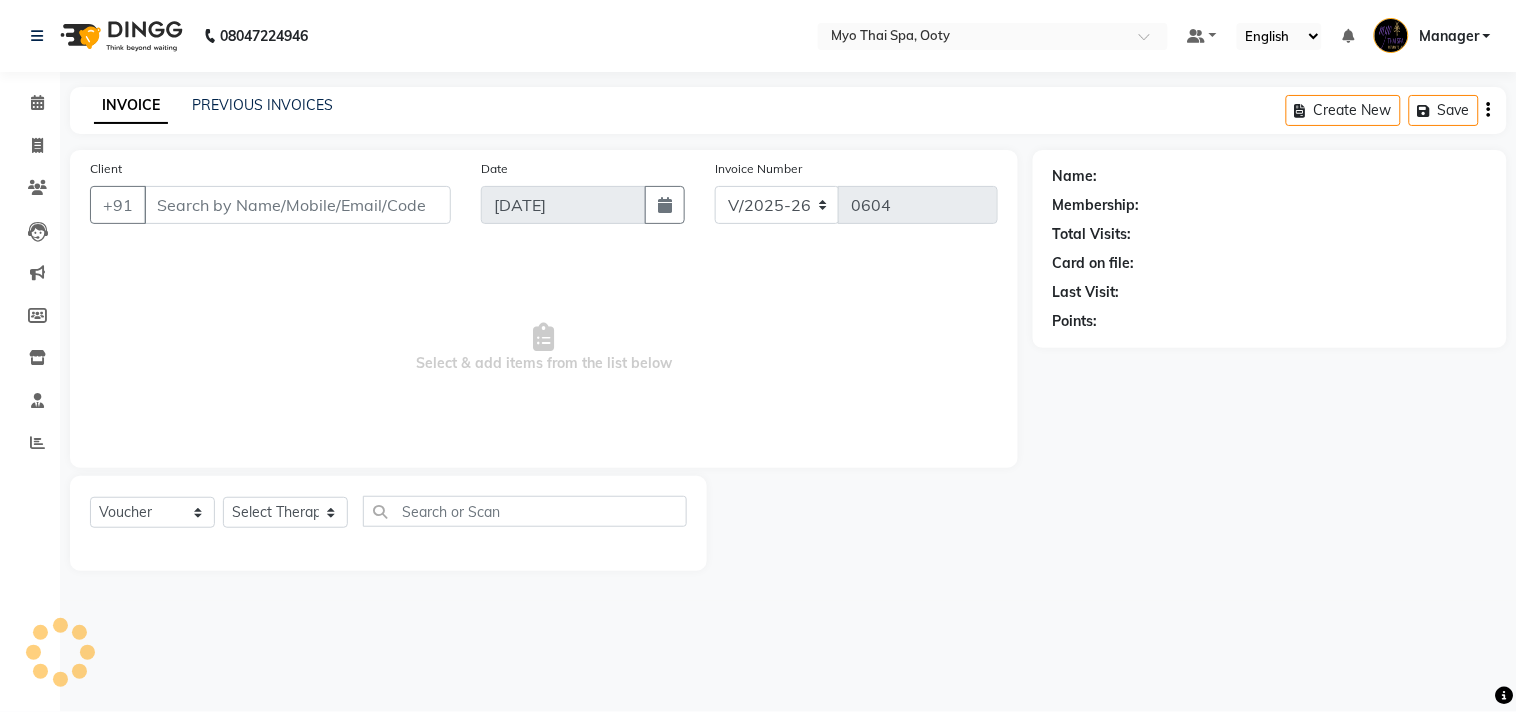 type on "9977221955" 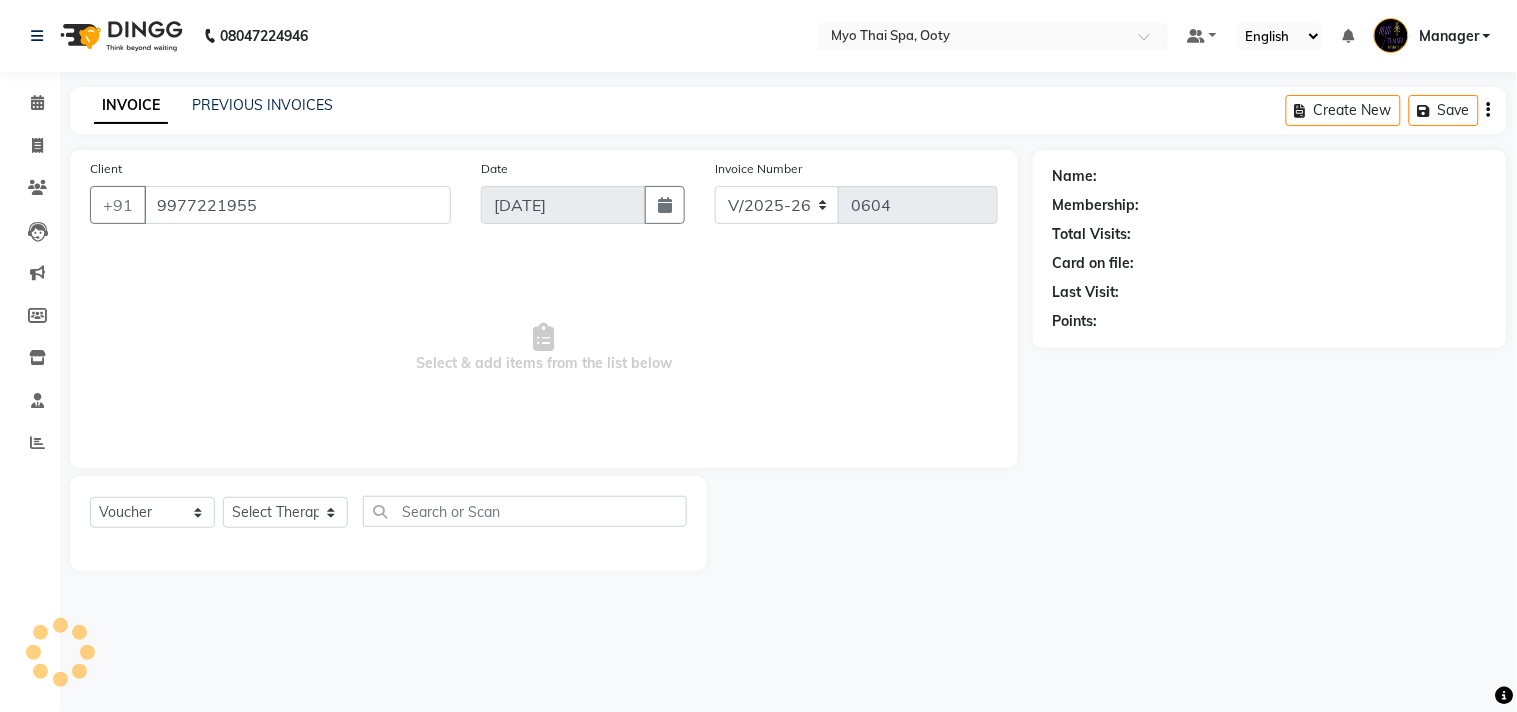 select on "86044" 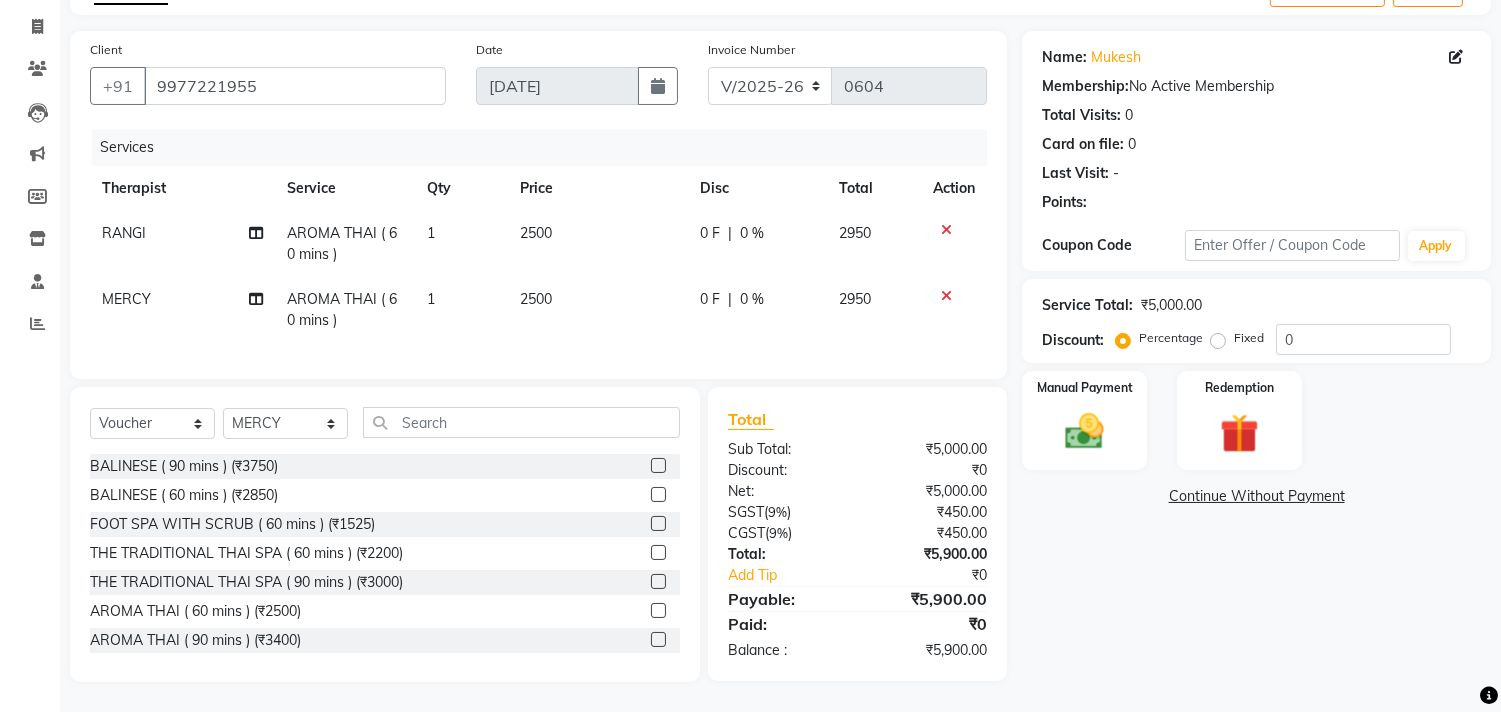 scroll, scrollTop: 135, scrollLeft: 0, axis: vertical 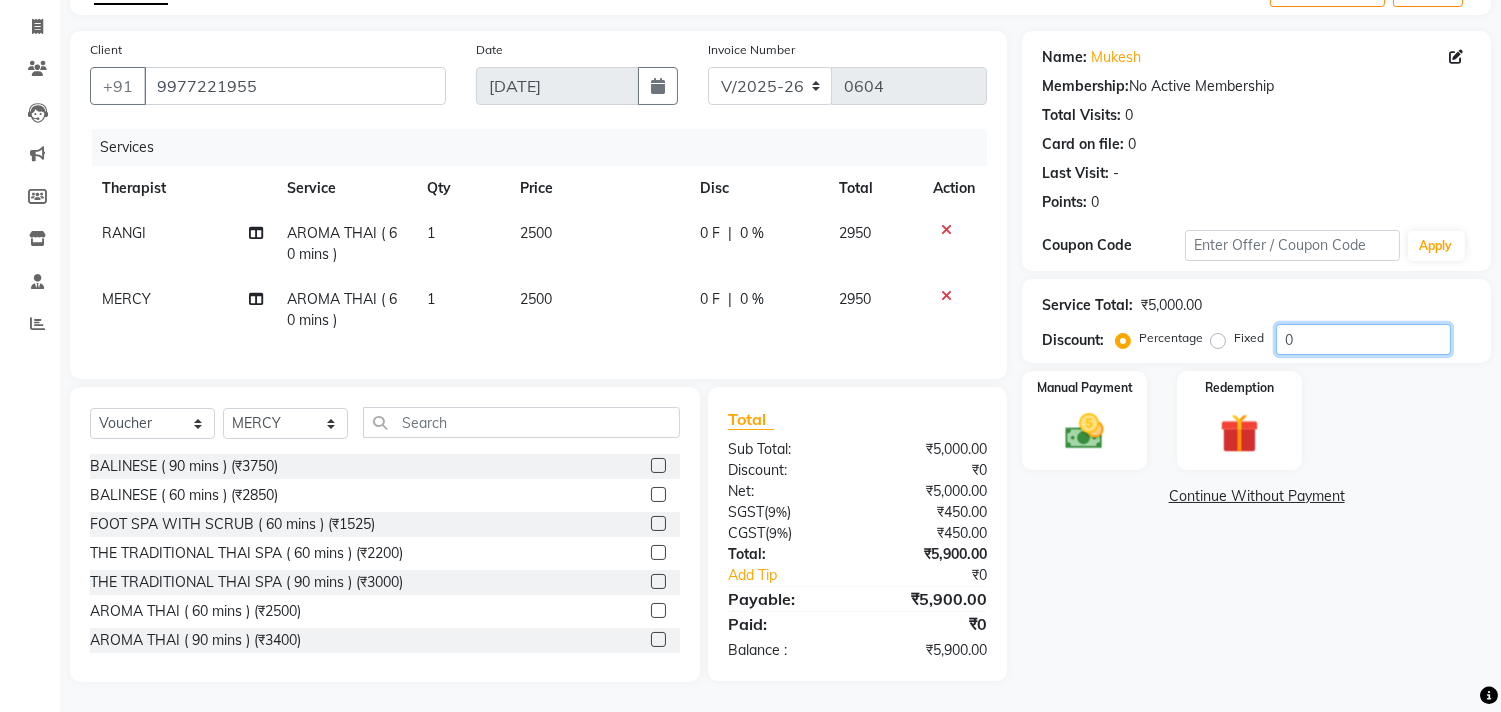 click on "0" 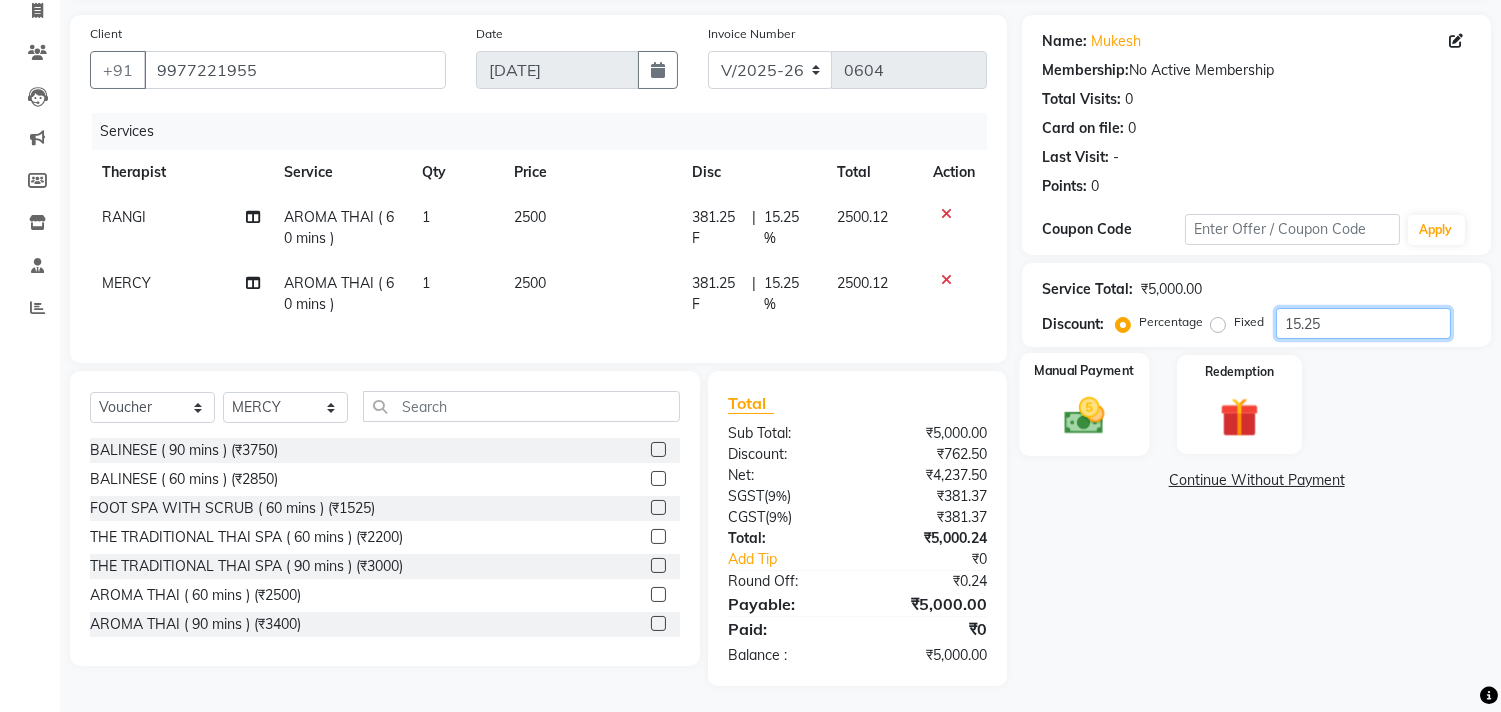 type on "15.25" 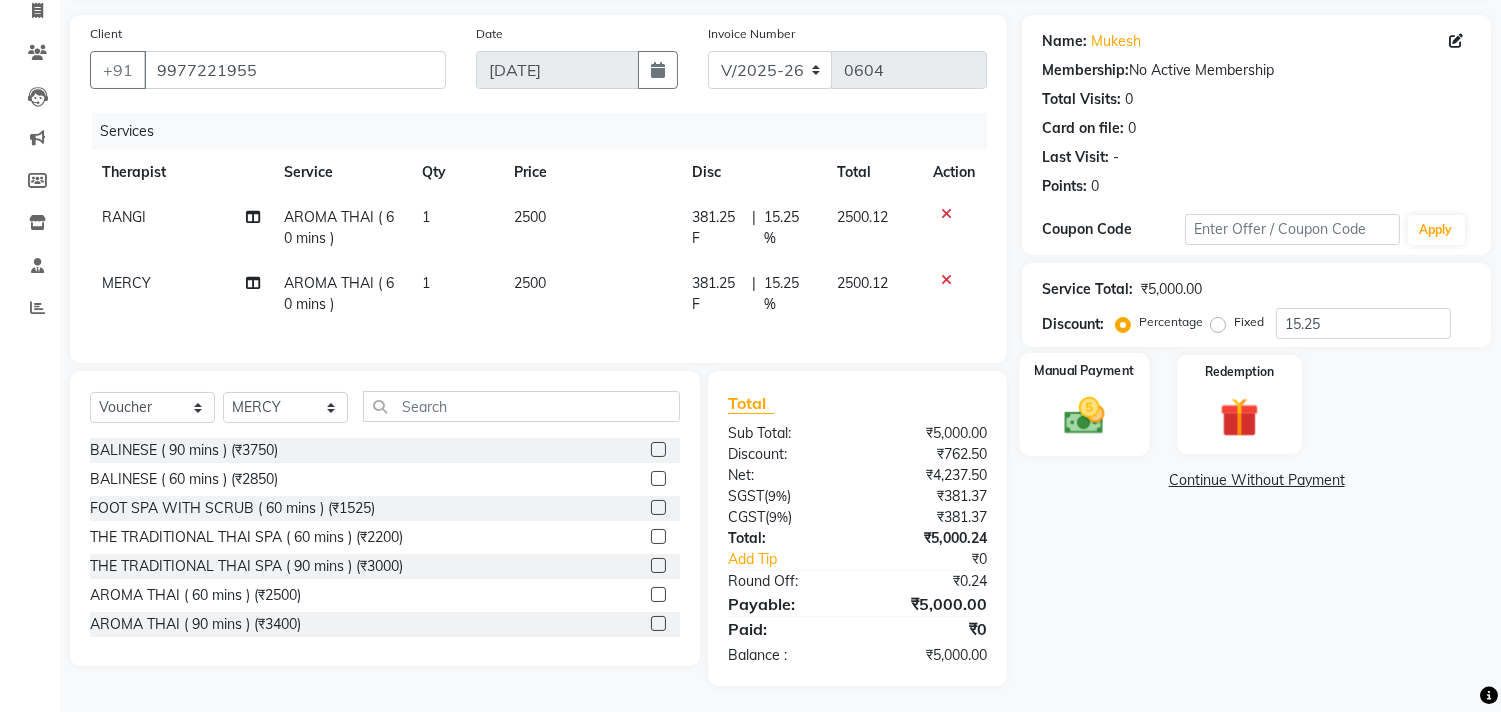 click 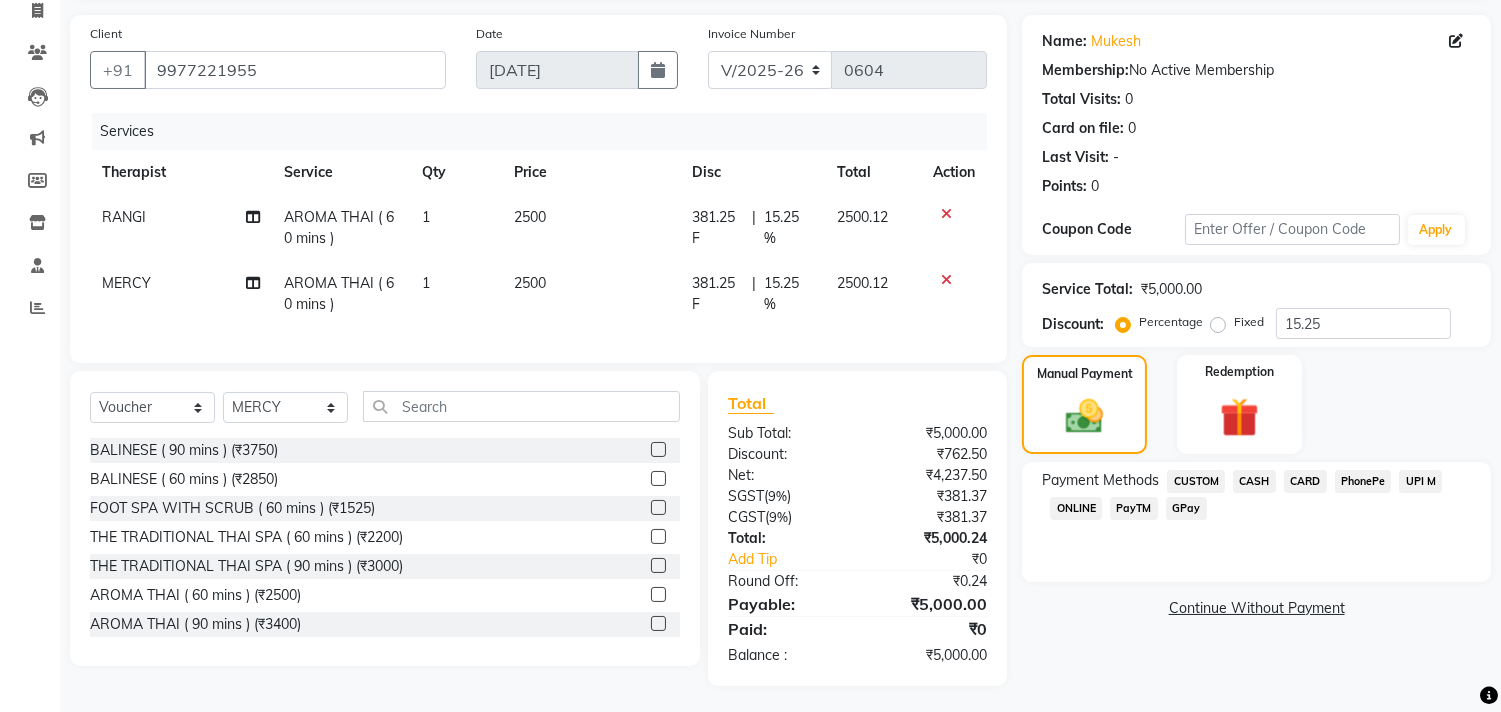click on "CASH" 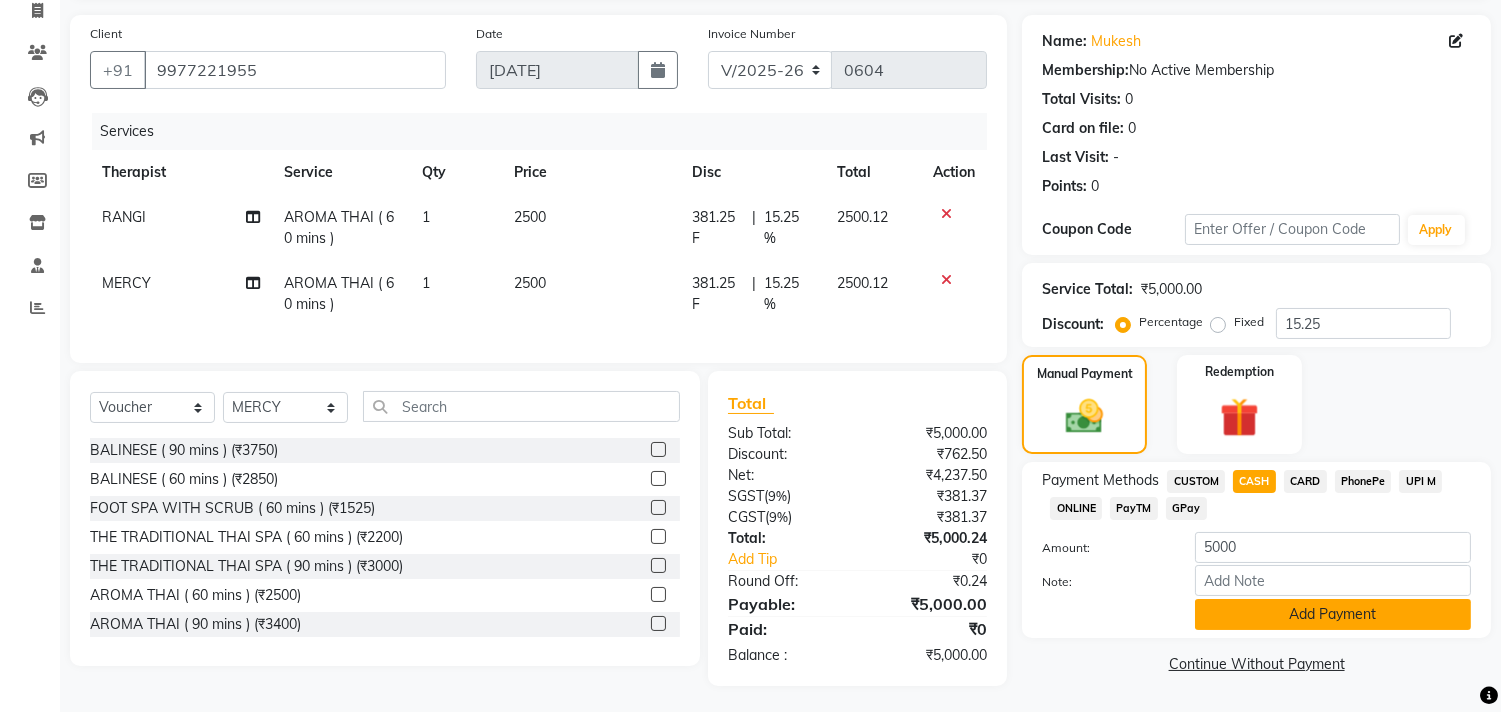 click on "Add Payment" 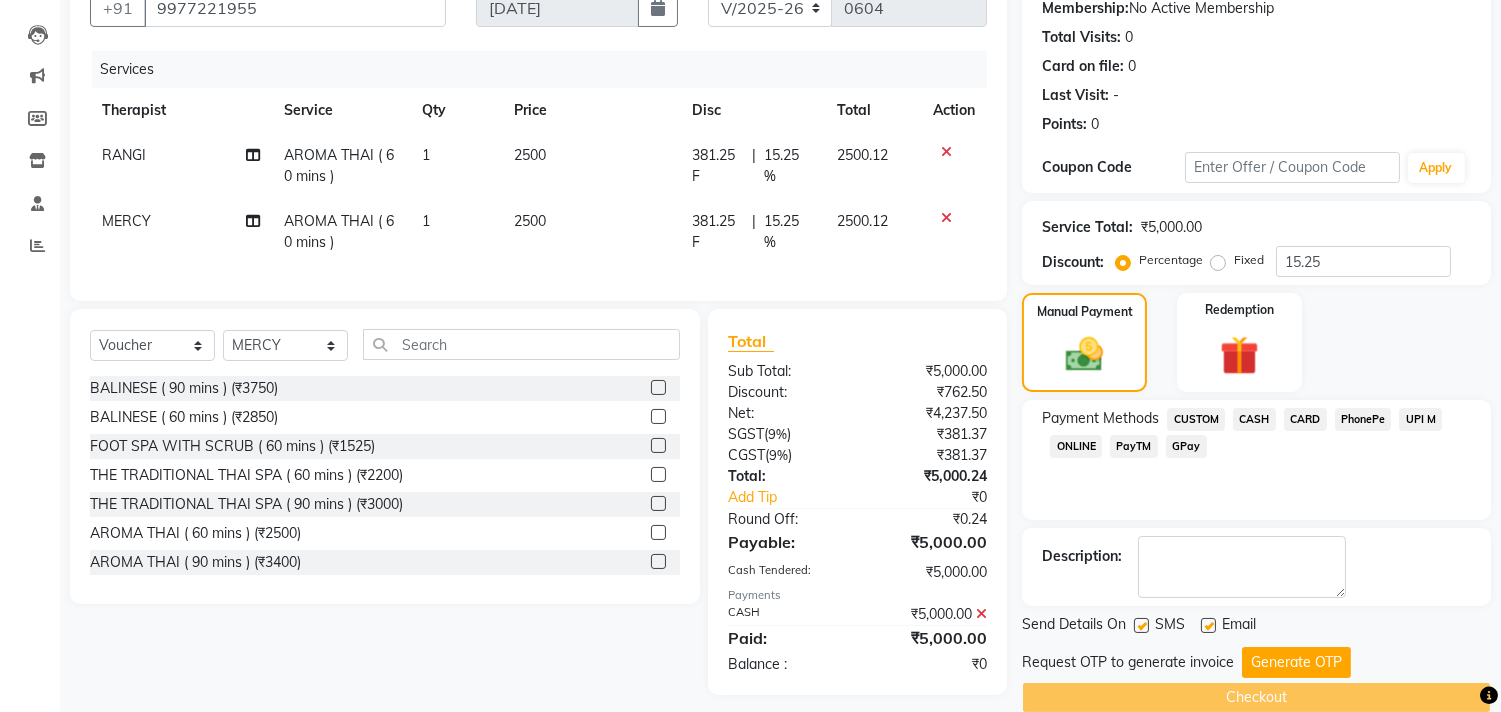 scroll, scrollTop: 227, scrollLeft: 0, axis: vertical 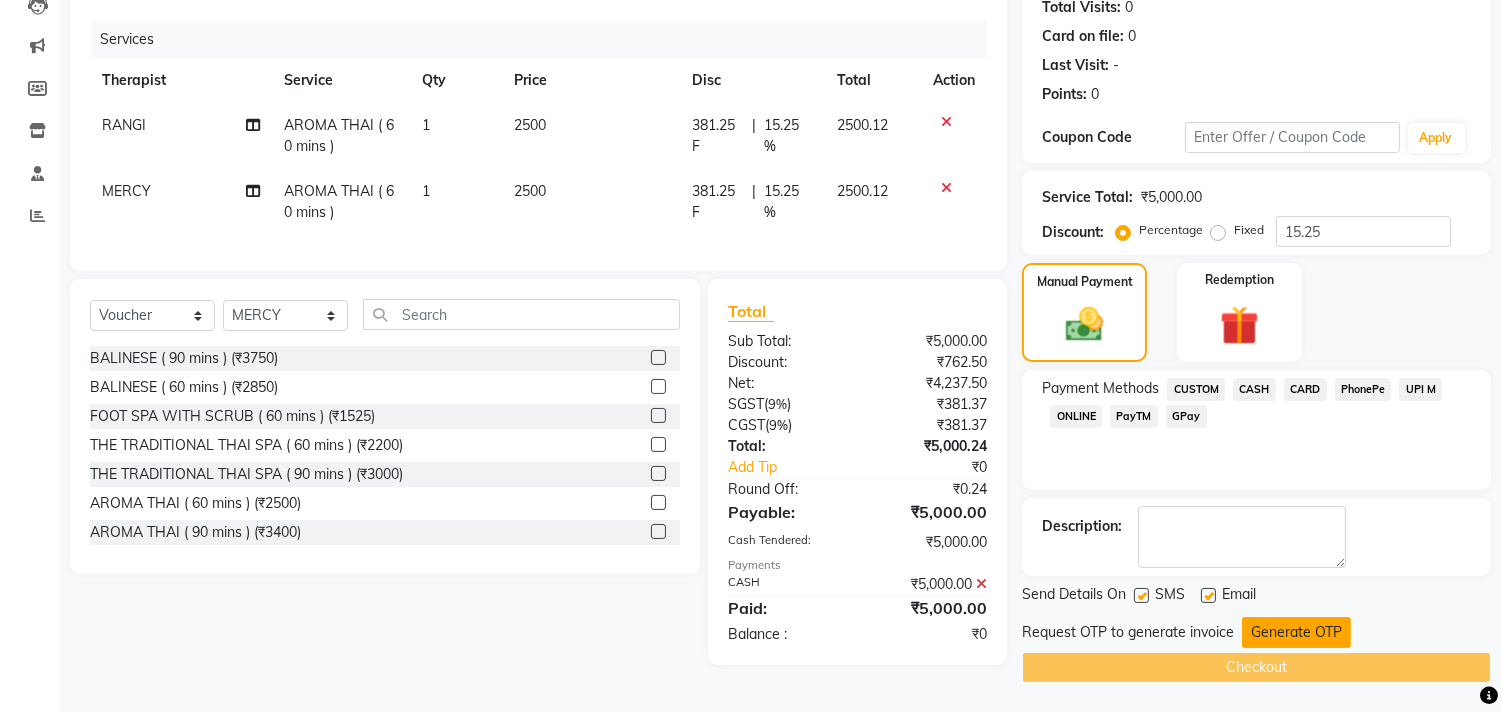 click on "Generate OTP" 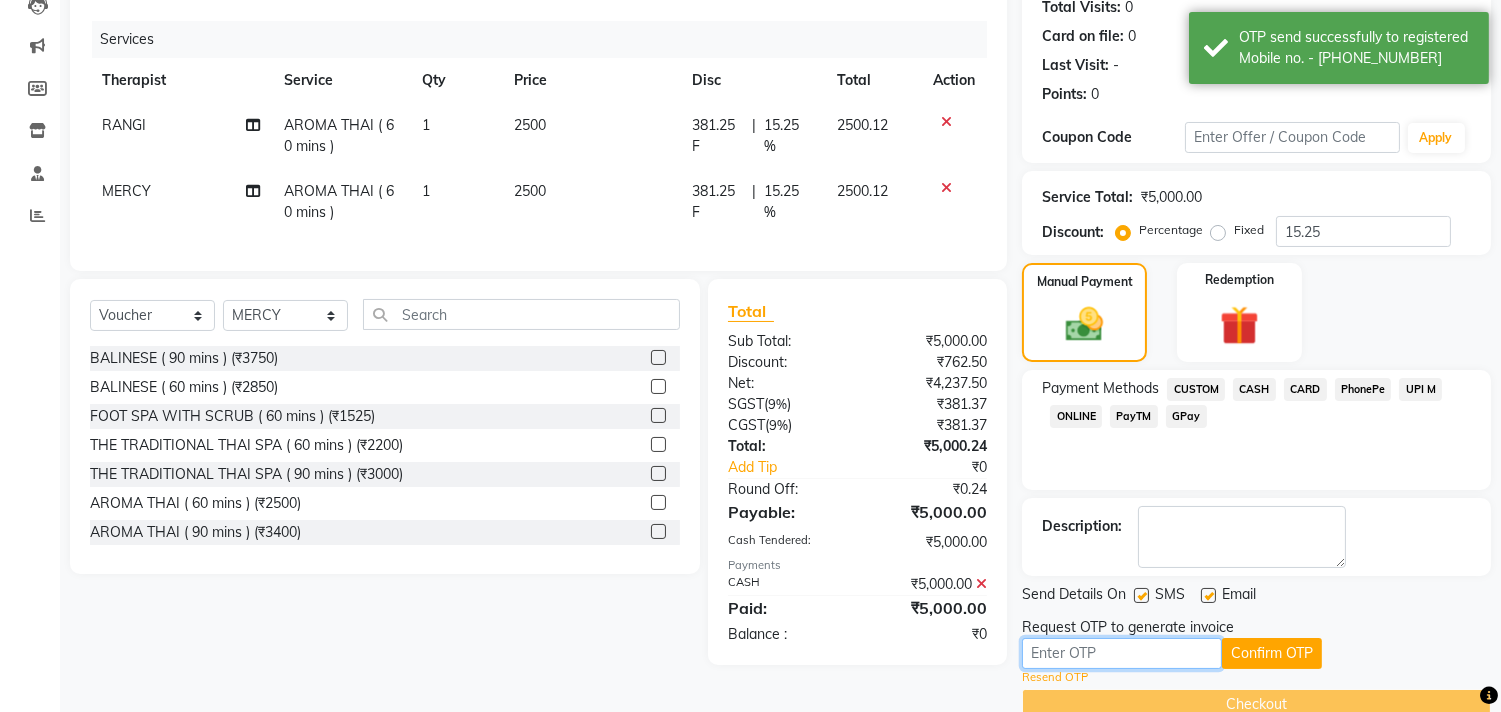 click at bounding box center (1122, 653) 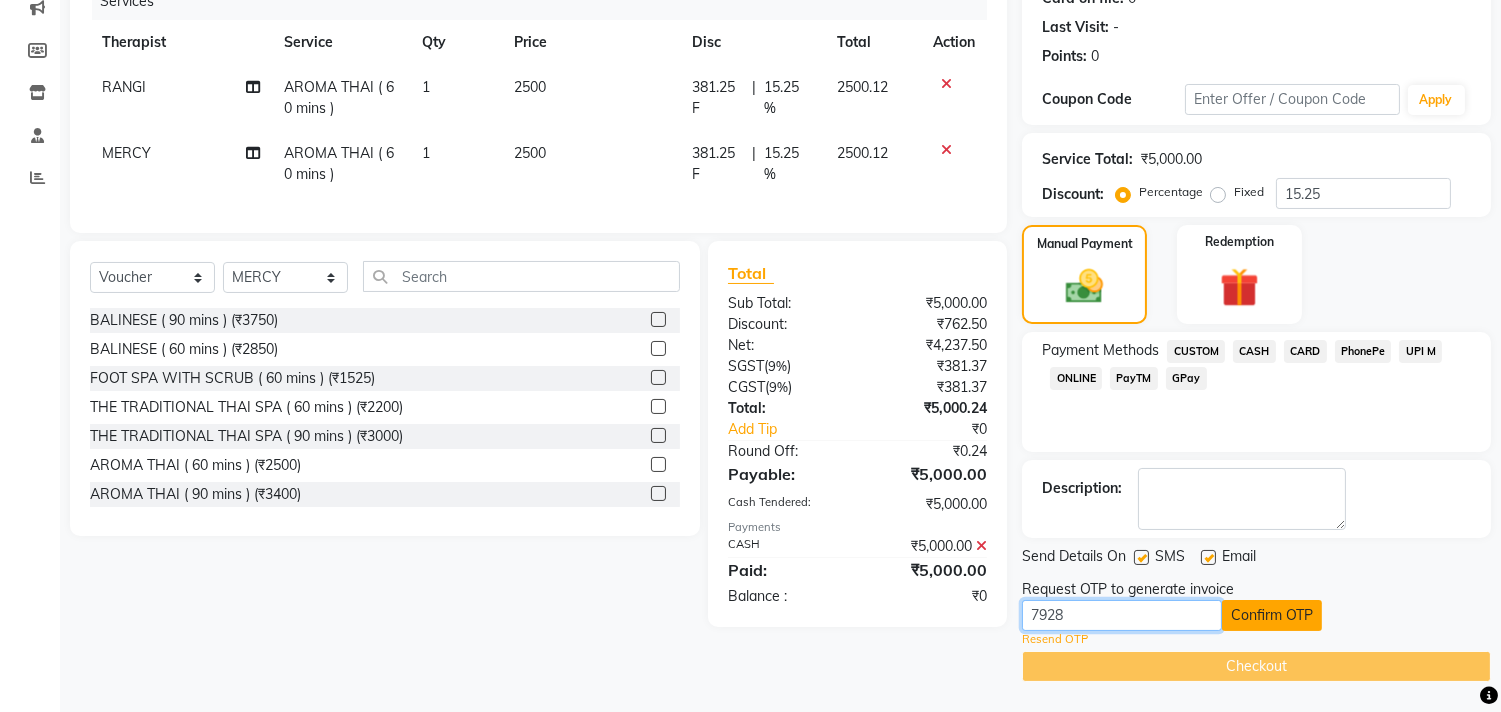 type on "7928" 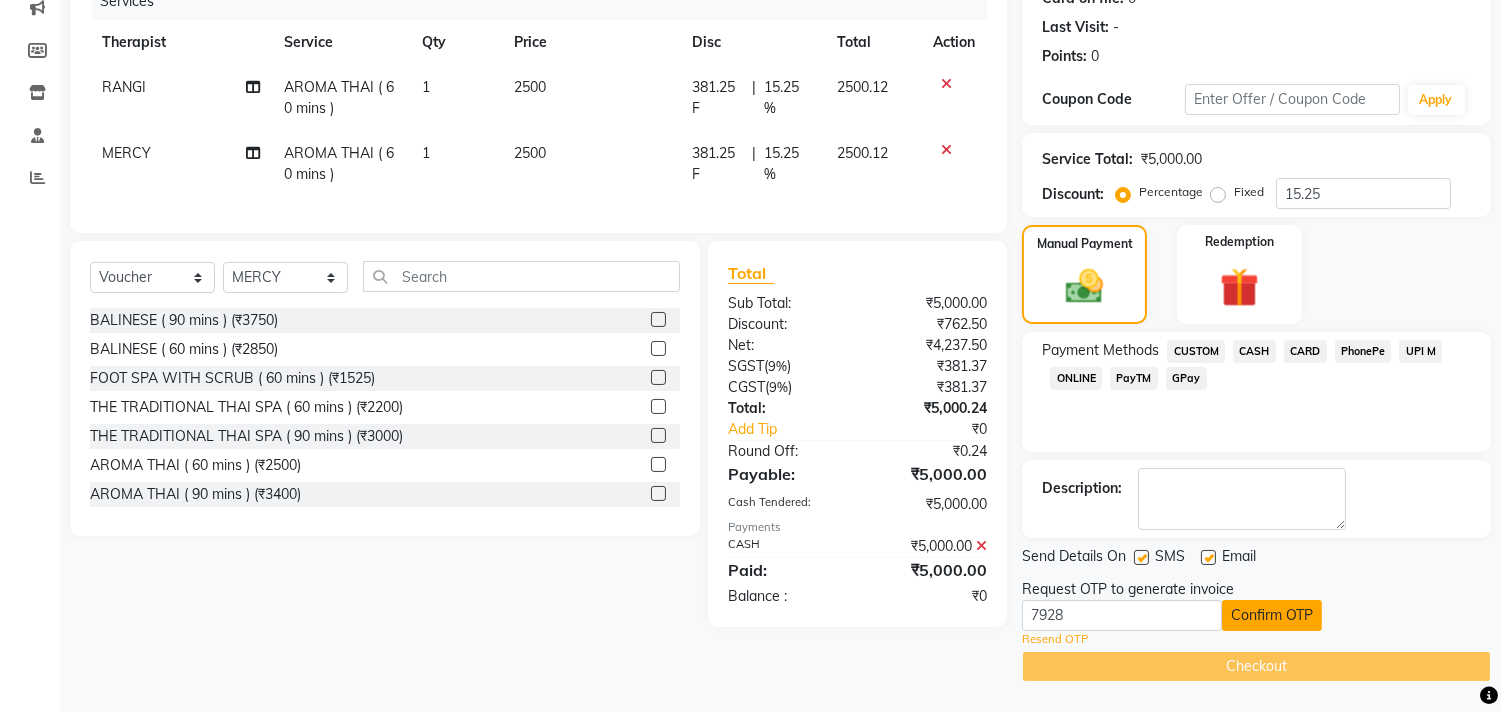 click on "Confirm OTP" 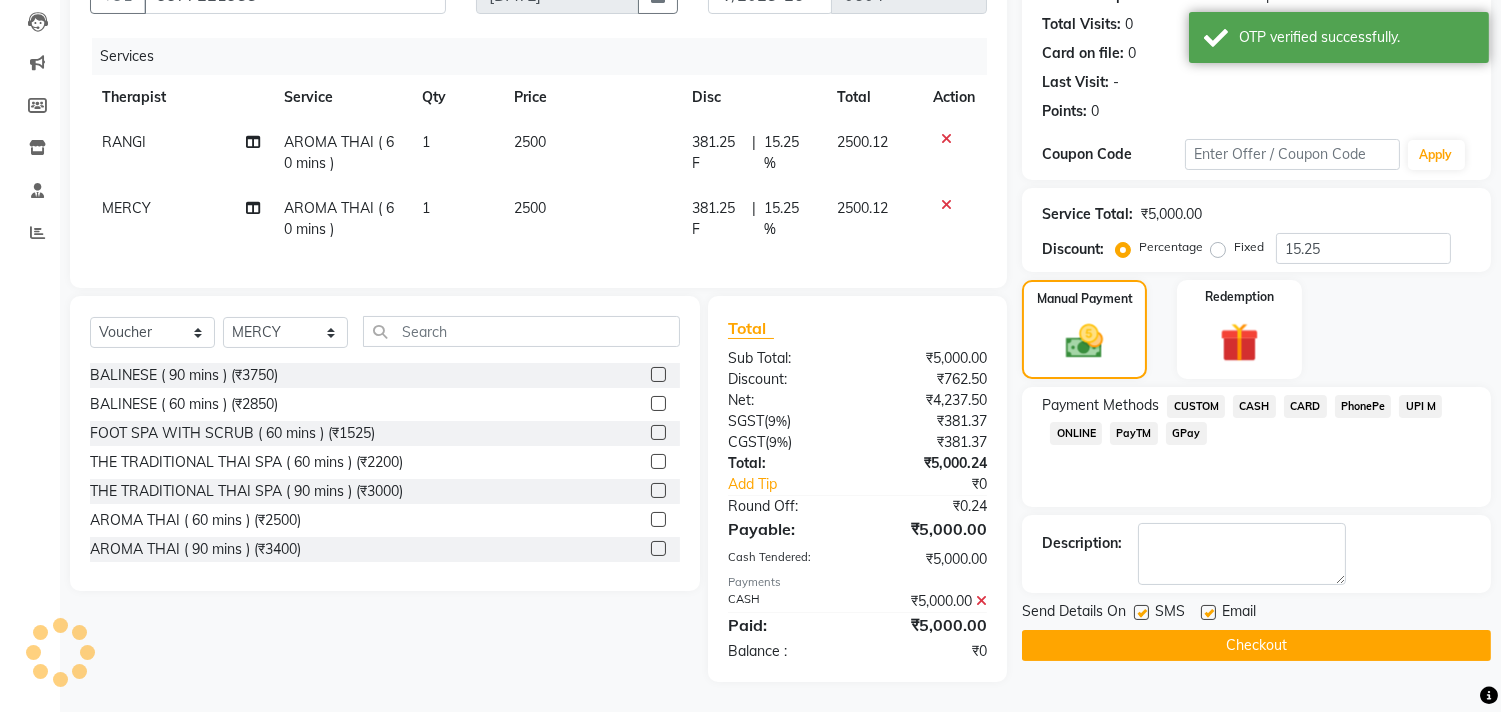 scroll, scrollTop: 226, scrollLeft: 0, axis: vertical 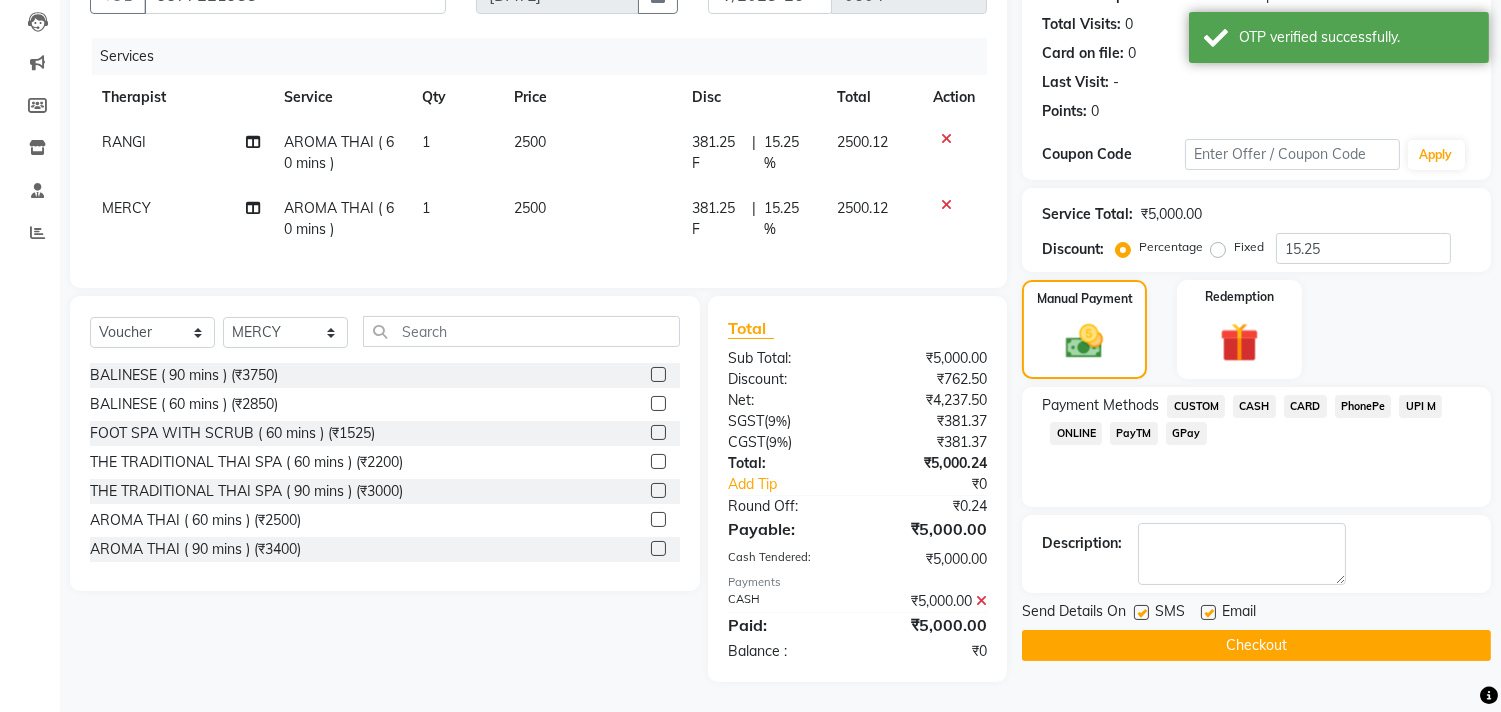 click on "Checkout" 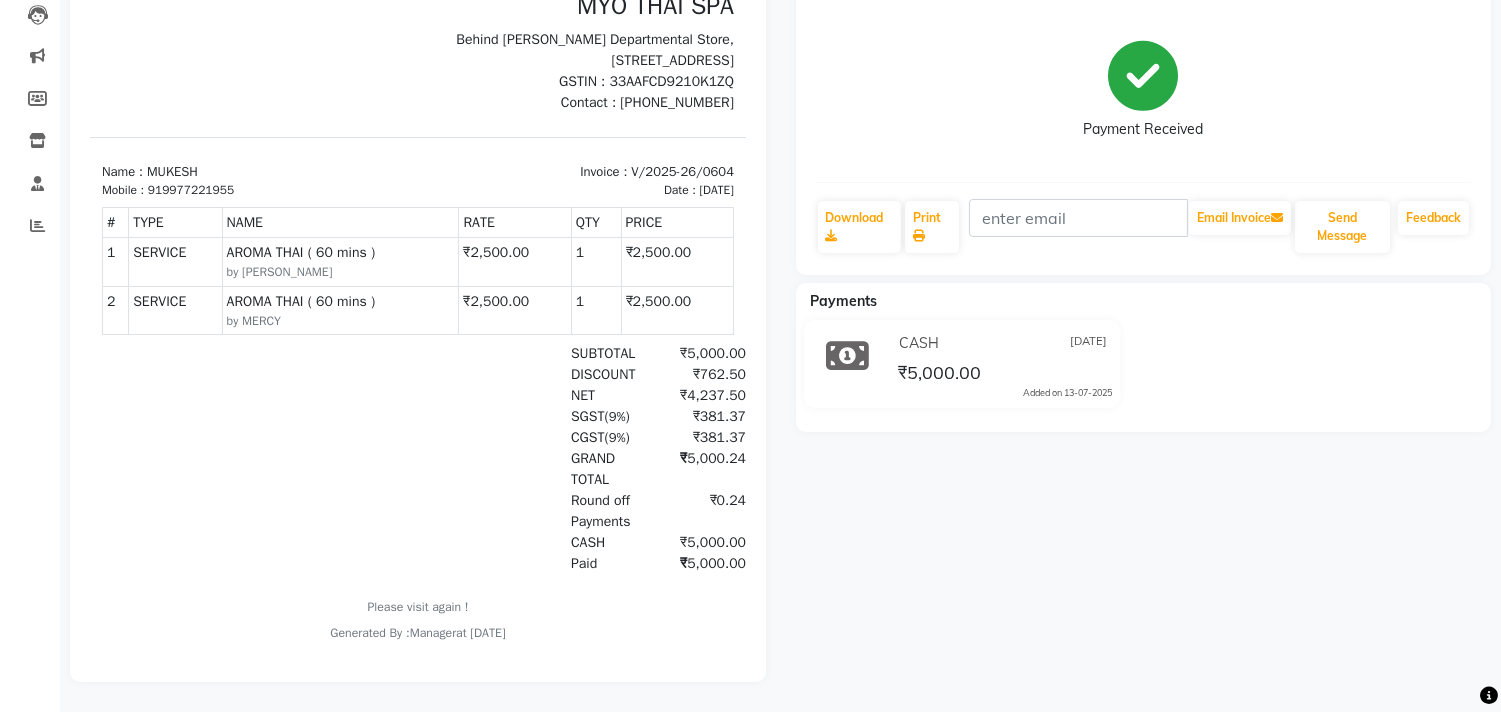 scroll, scrollTop: 233, scrollLeft: 0, axis: vertical 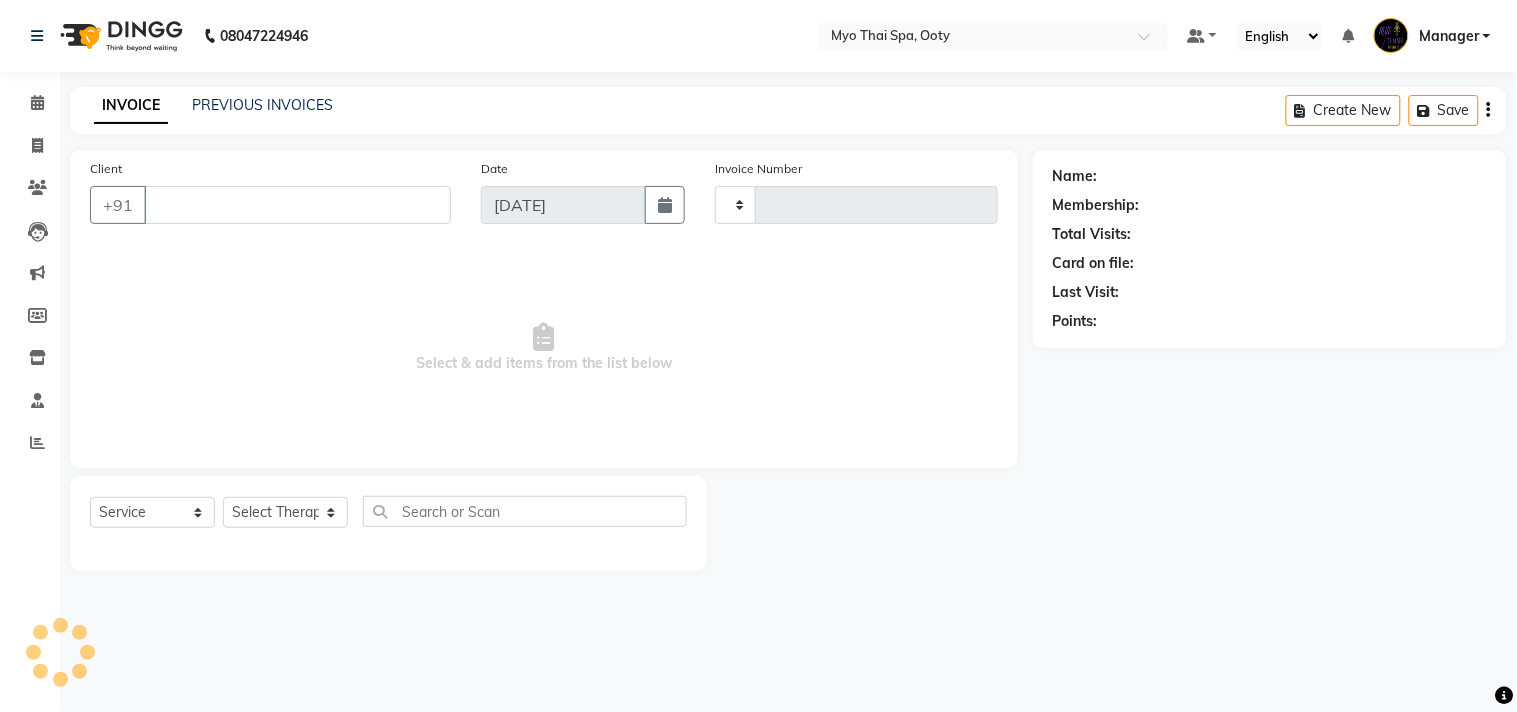 type 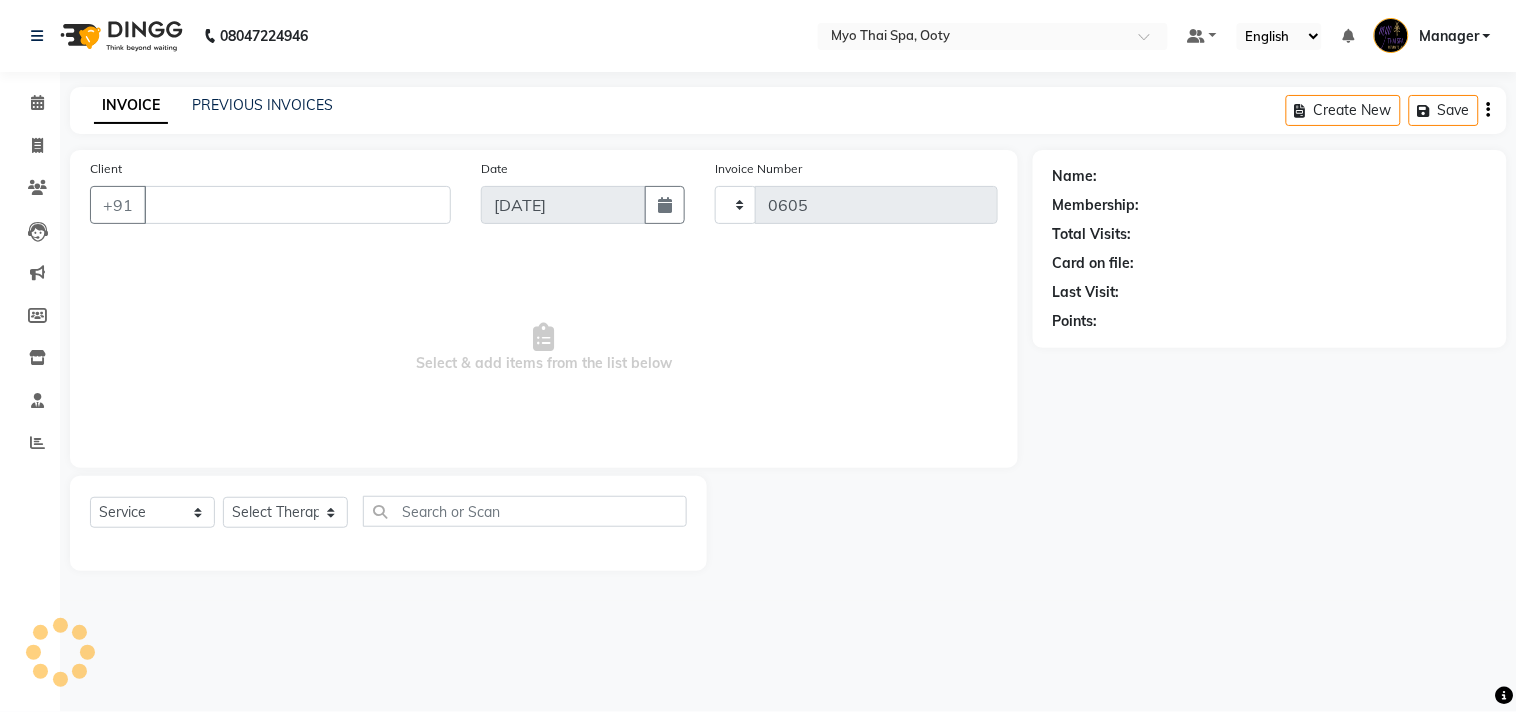 select on "558" 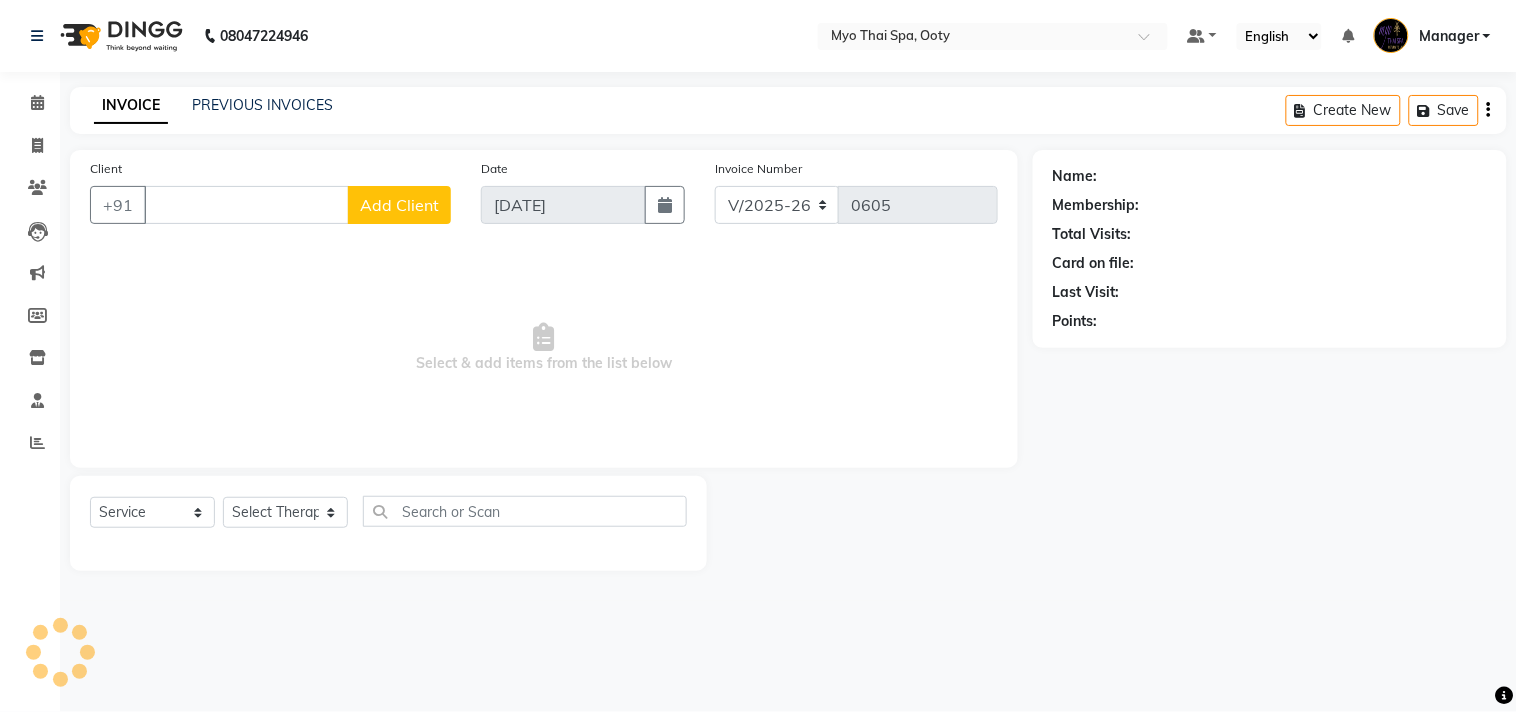 select on "V" 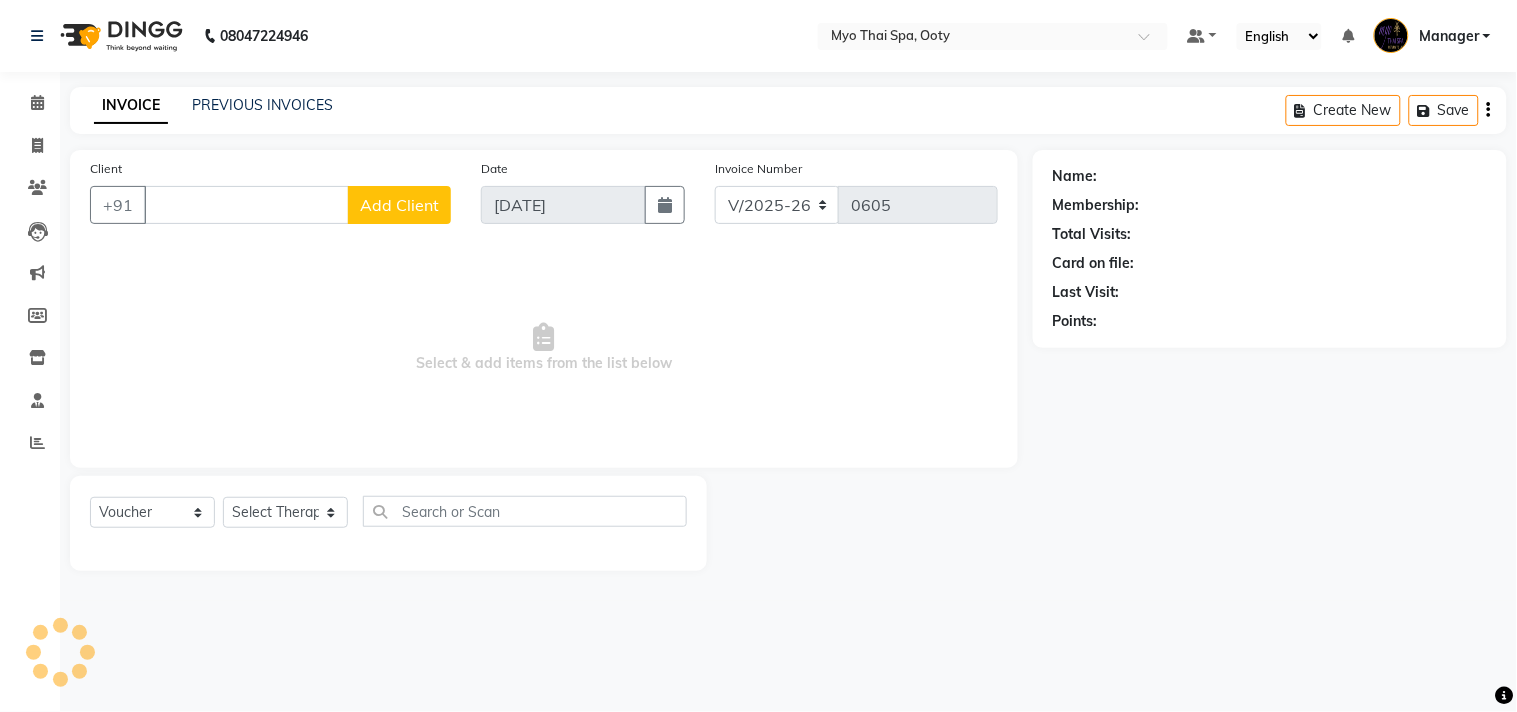 type on "9977221955" 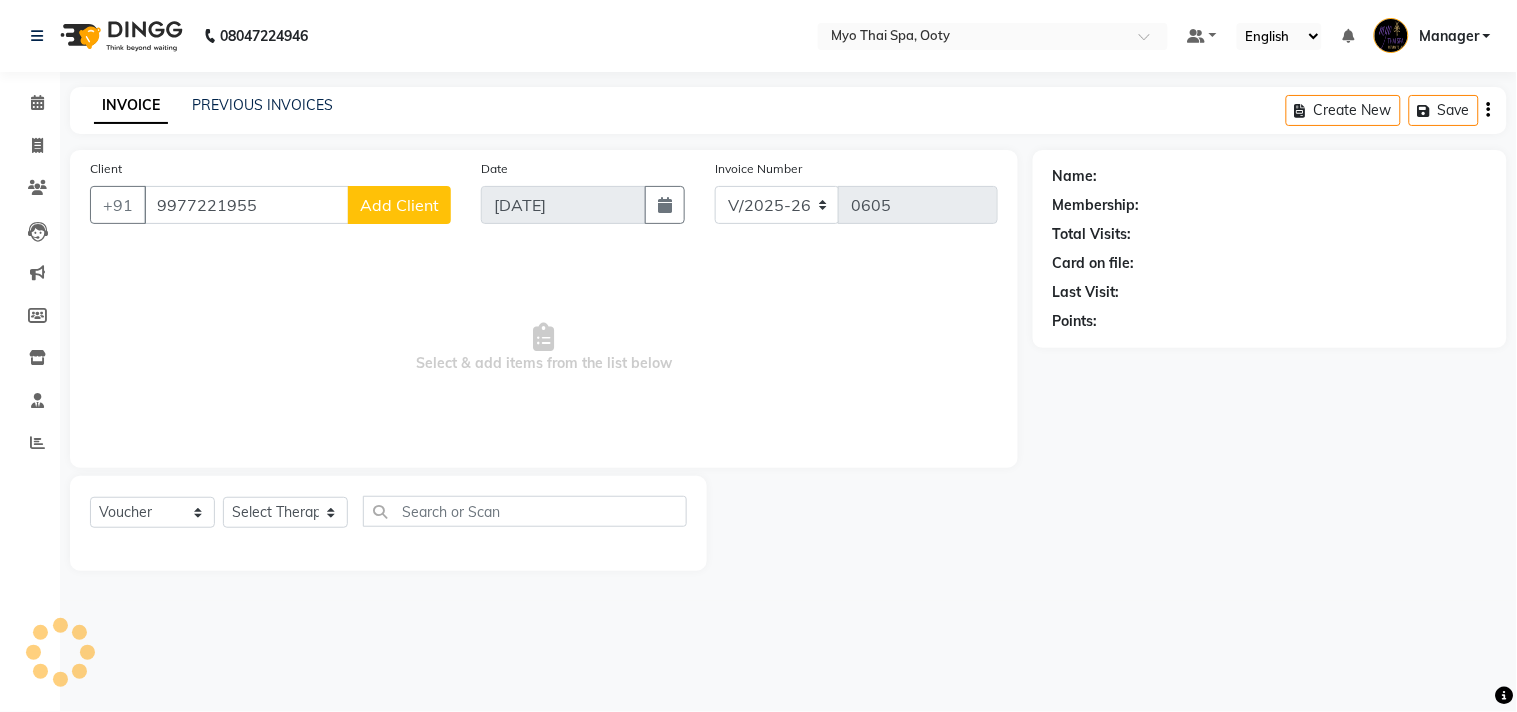 select on "86044" 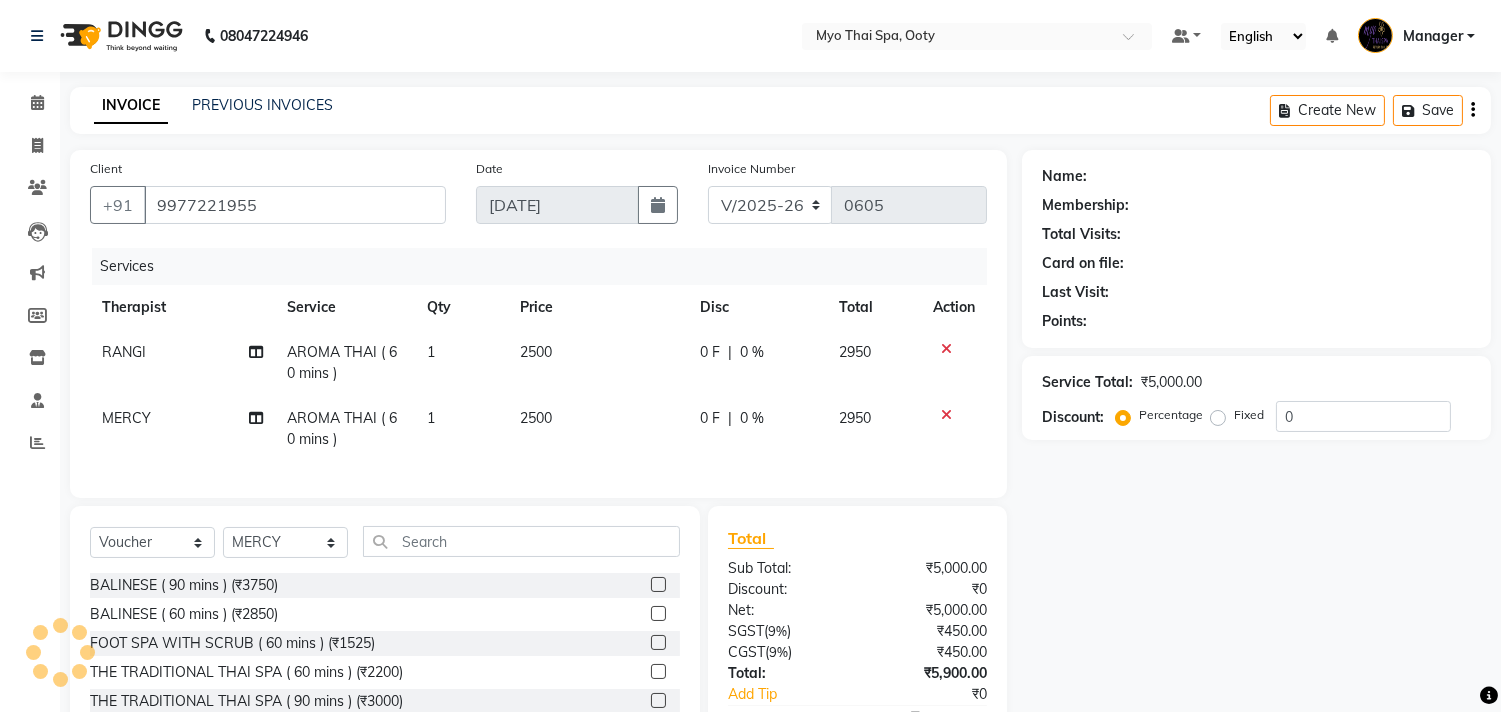 type on "9977221955" 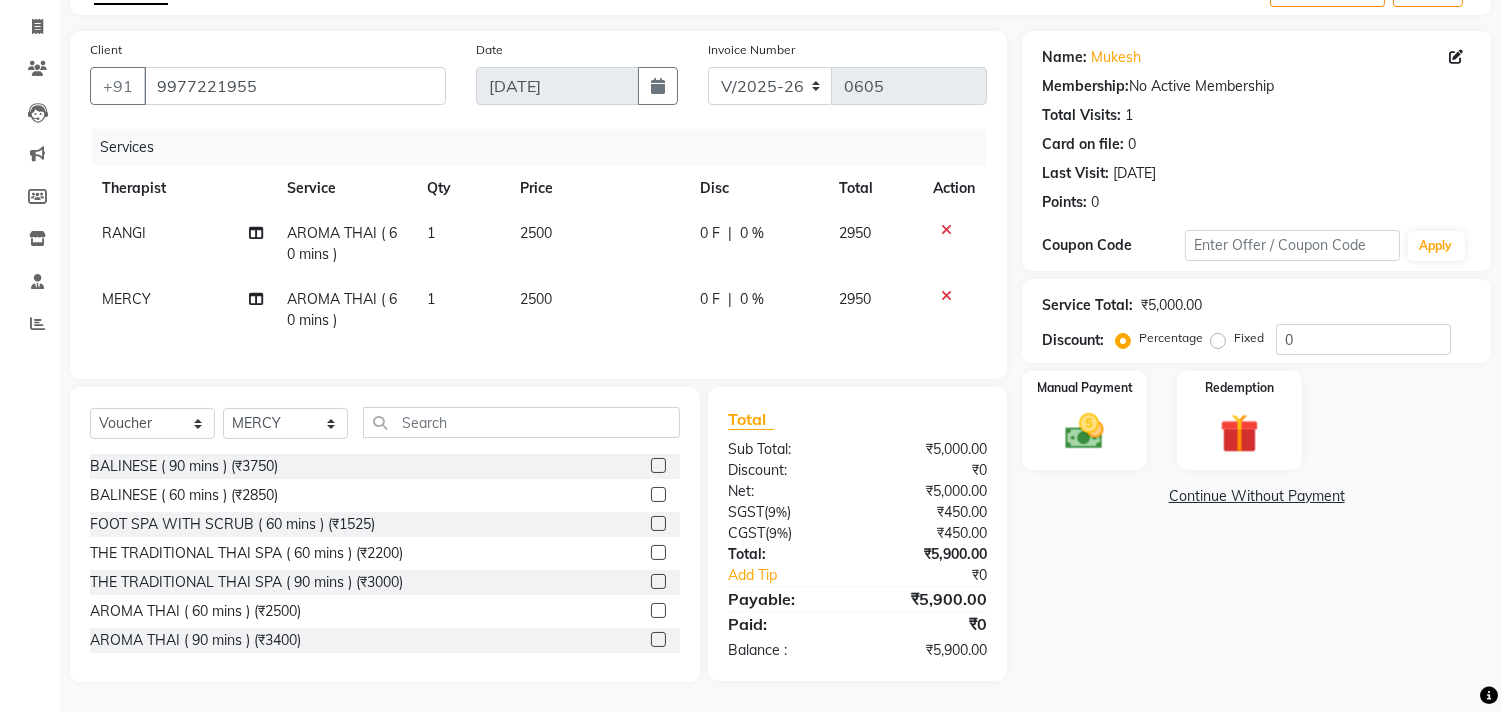 scroll, scrollTop: 0, scrollLeft: 0, axis: both 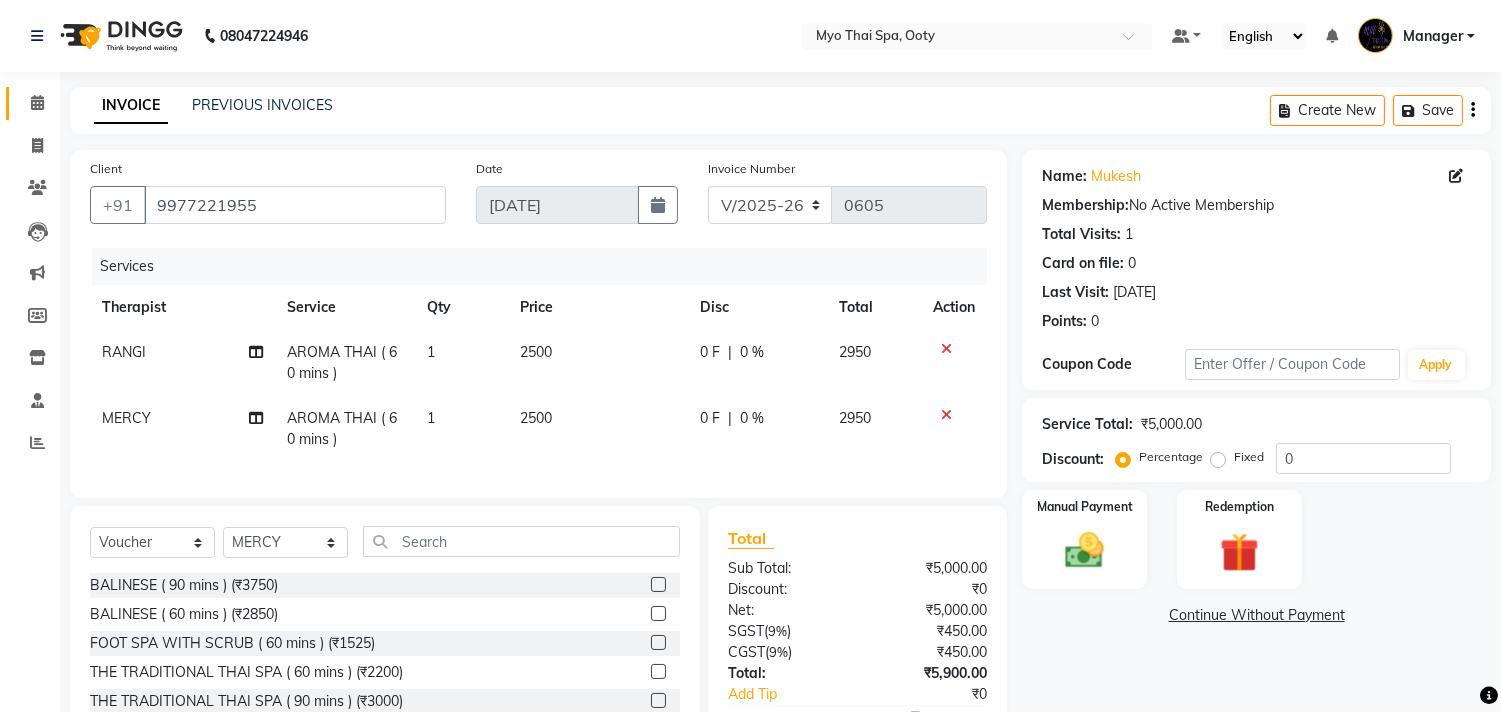 click on "Calendar" 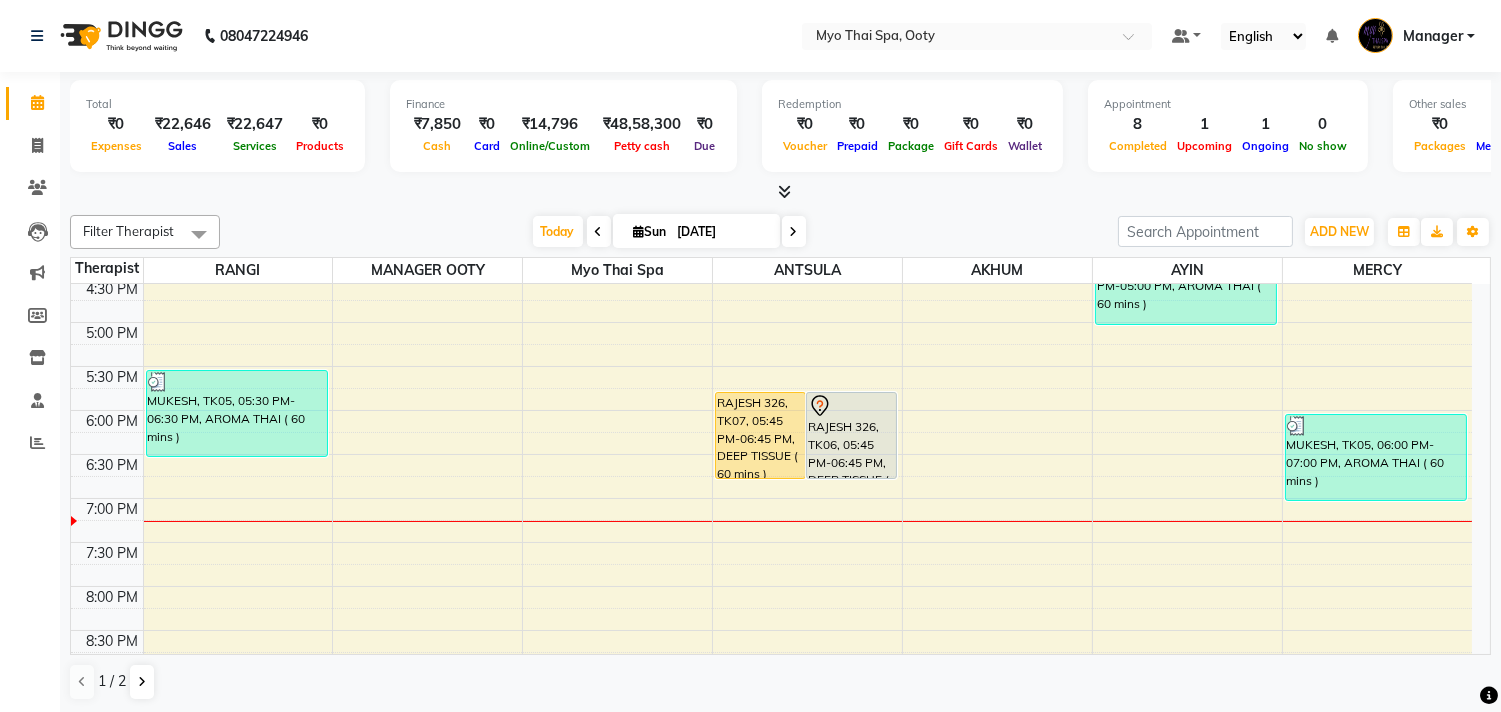 scroll, scrollTop: 666, scrollLeft: 0, axis: vertical 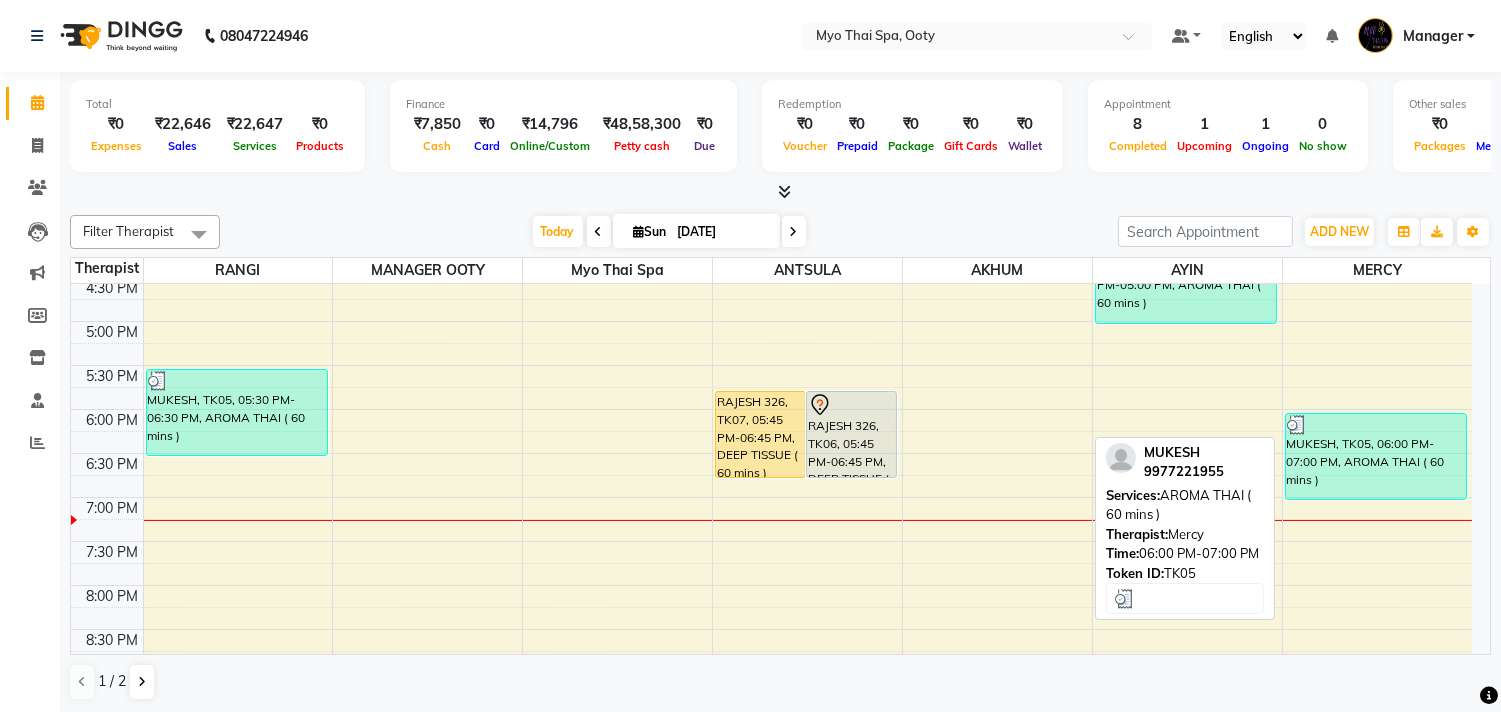click on "MUKESH, TK05, 06:00 PM-07:00 PM, AROMA THAI ( 60 mins )" at bounding box center (1376, 456) 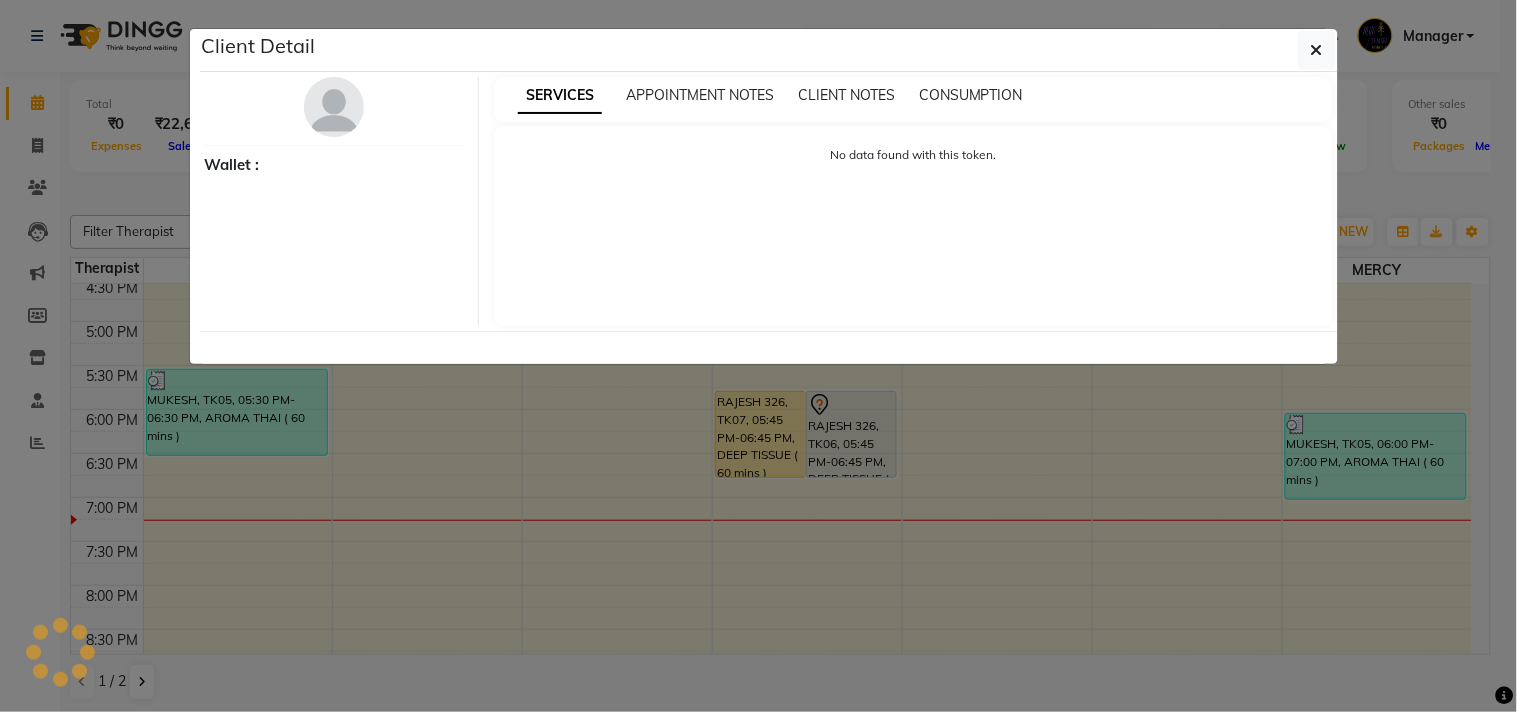select on "3" 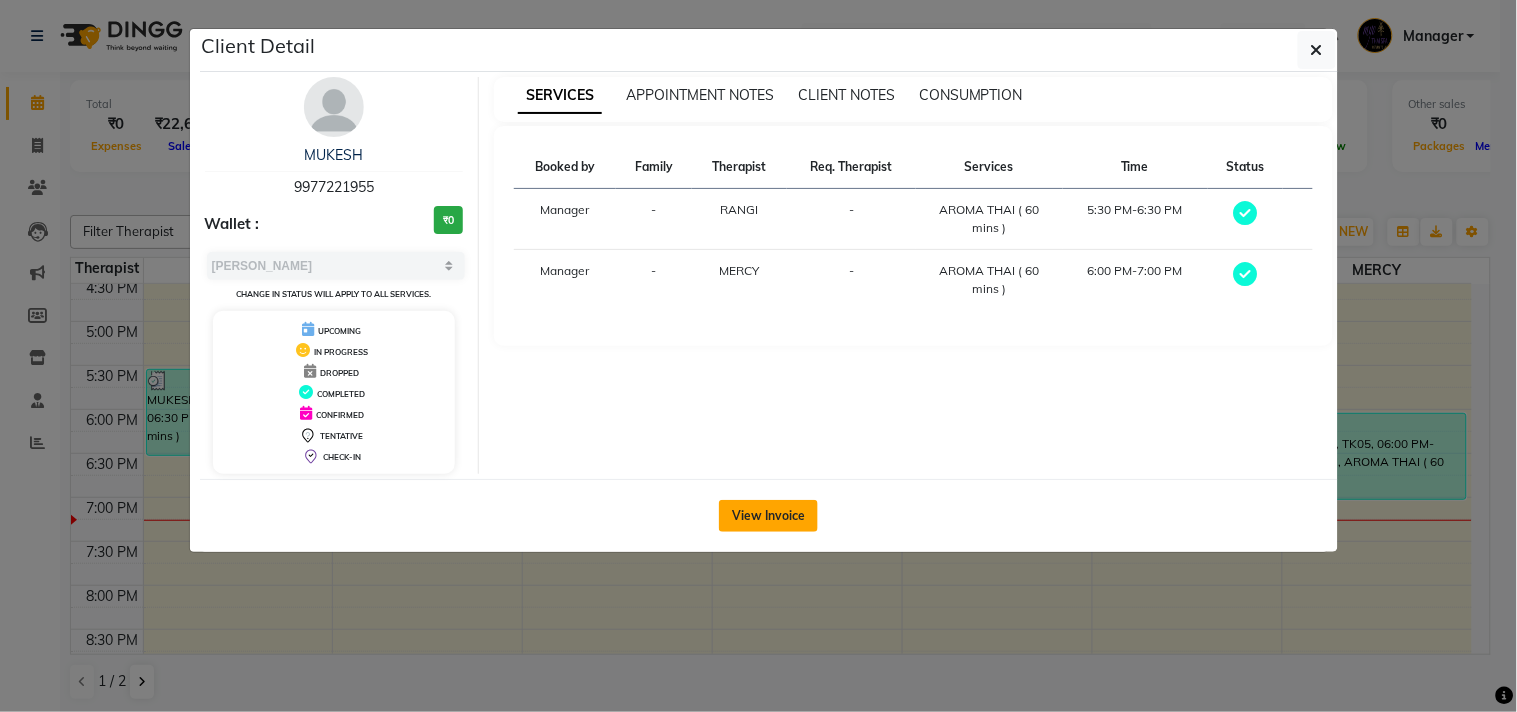 click on "View Invoice" 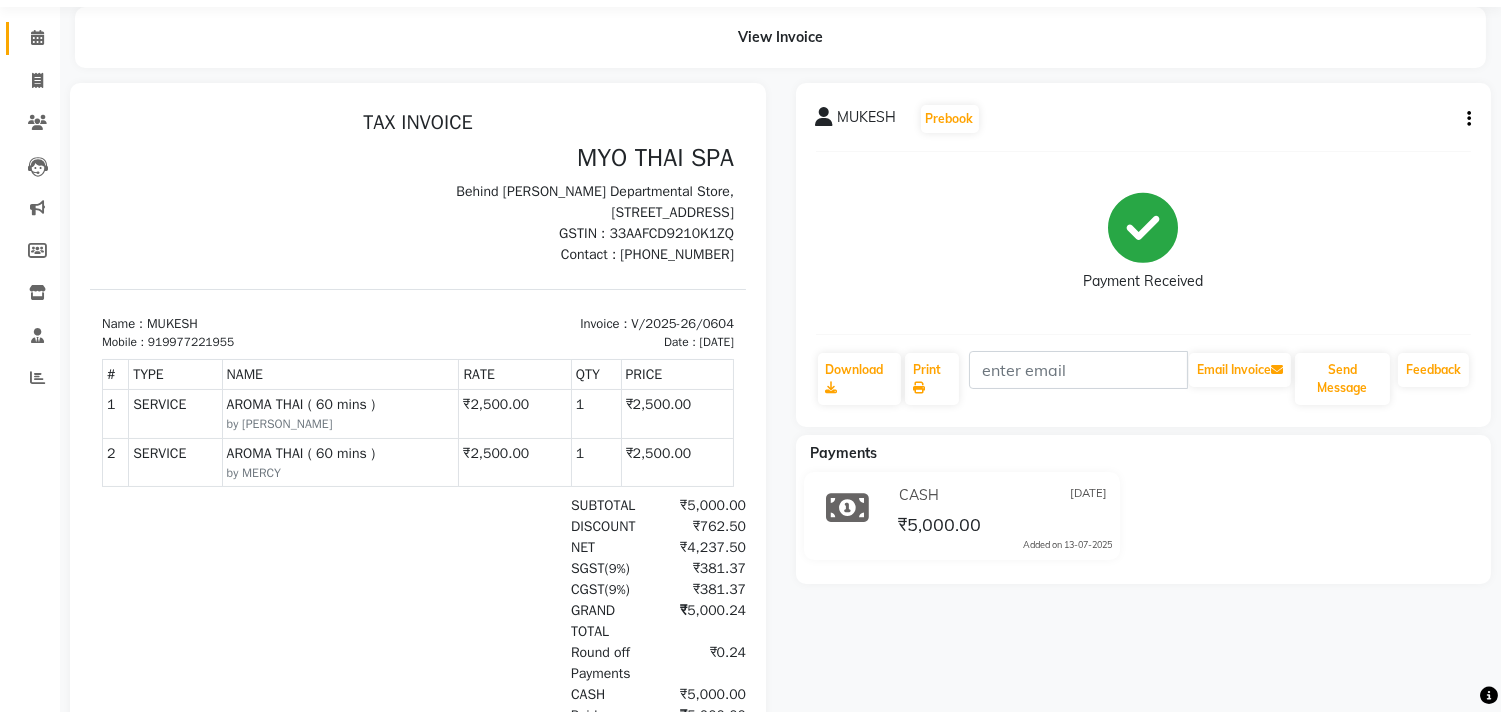 scroll, scrollTop: 0, scrollLeft: 0, axis: both 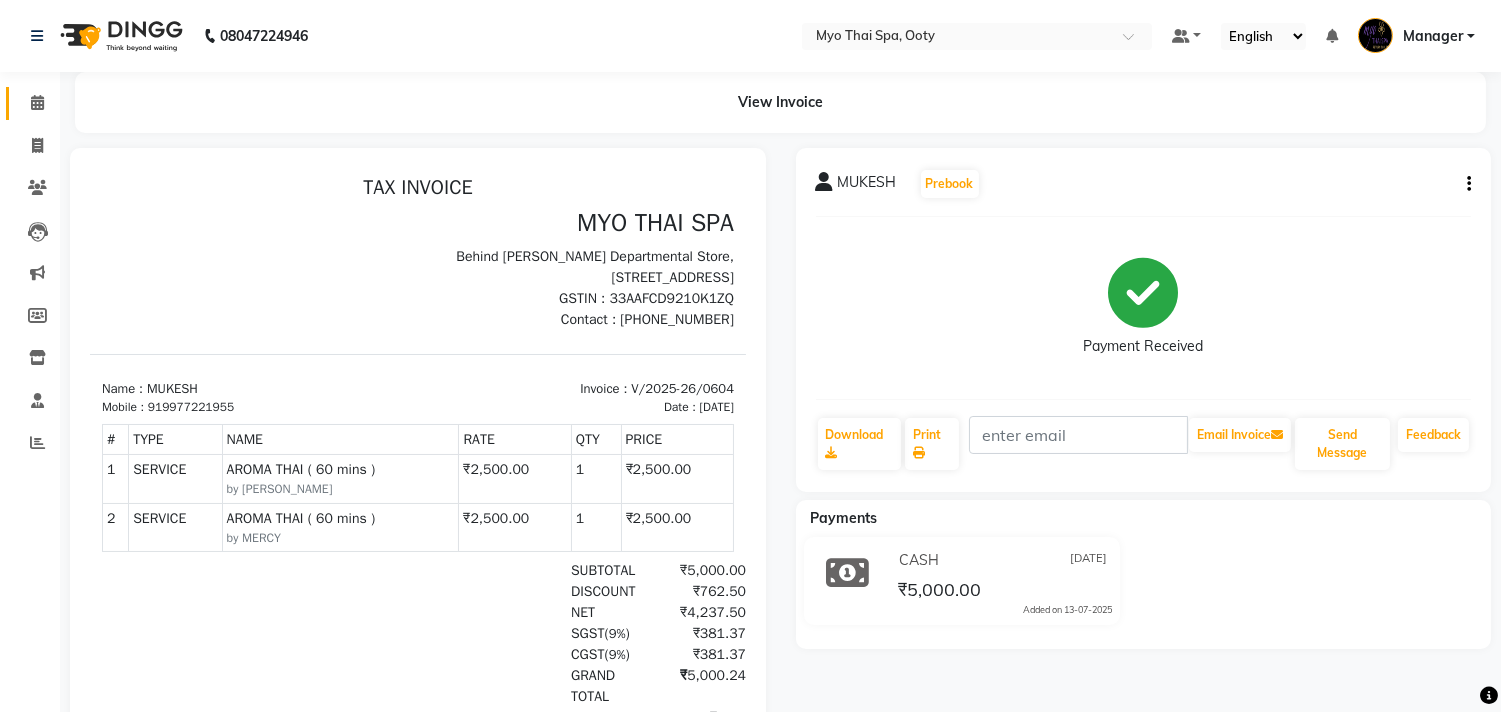 click on "Calendar" 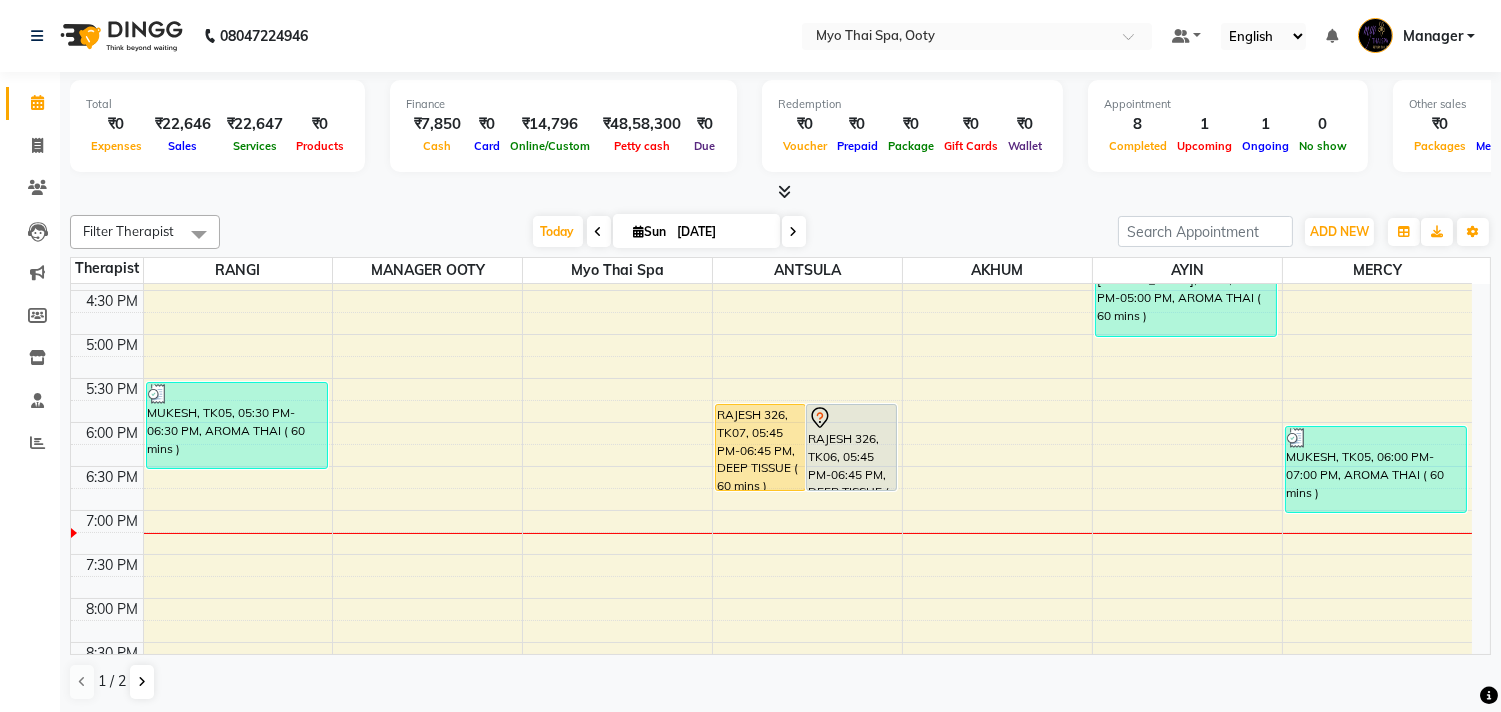 scroll, scrollTop: 666, scrollLeft: 0, axis: vertical 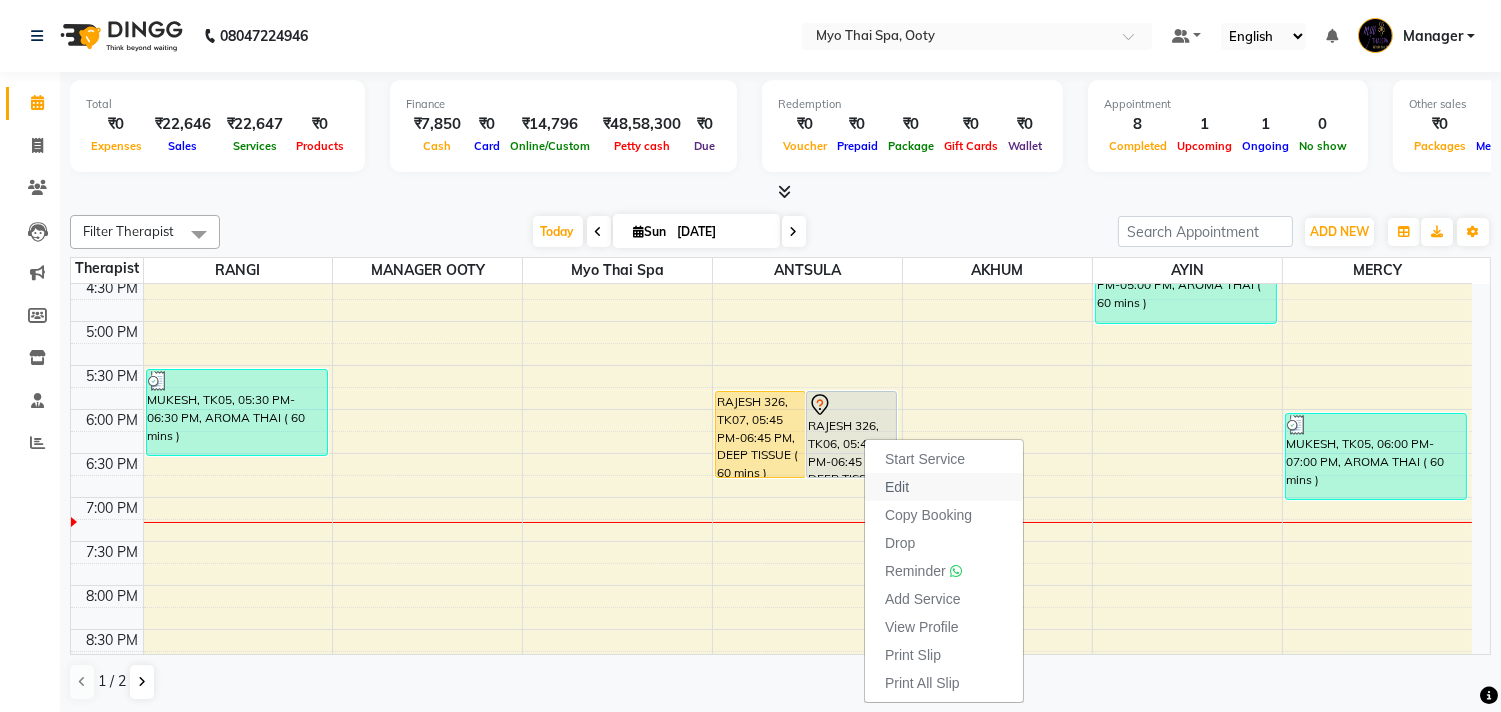 click on "Edit" at bounding box center (944, 487) 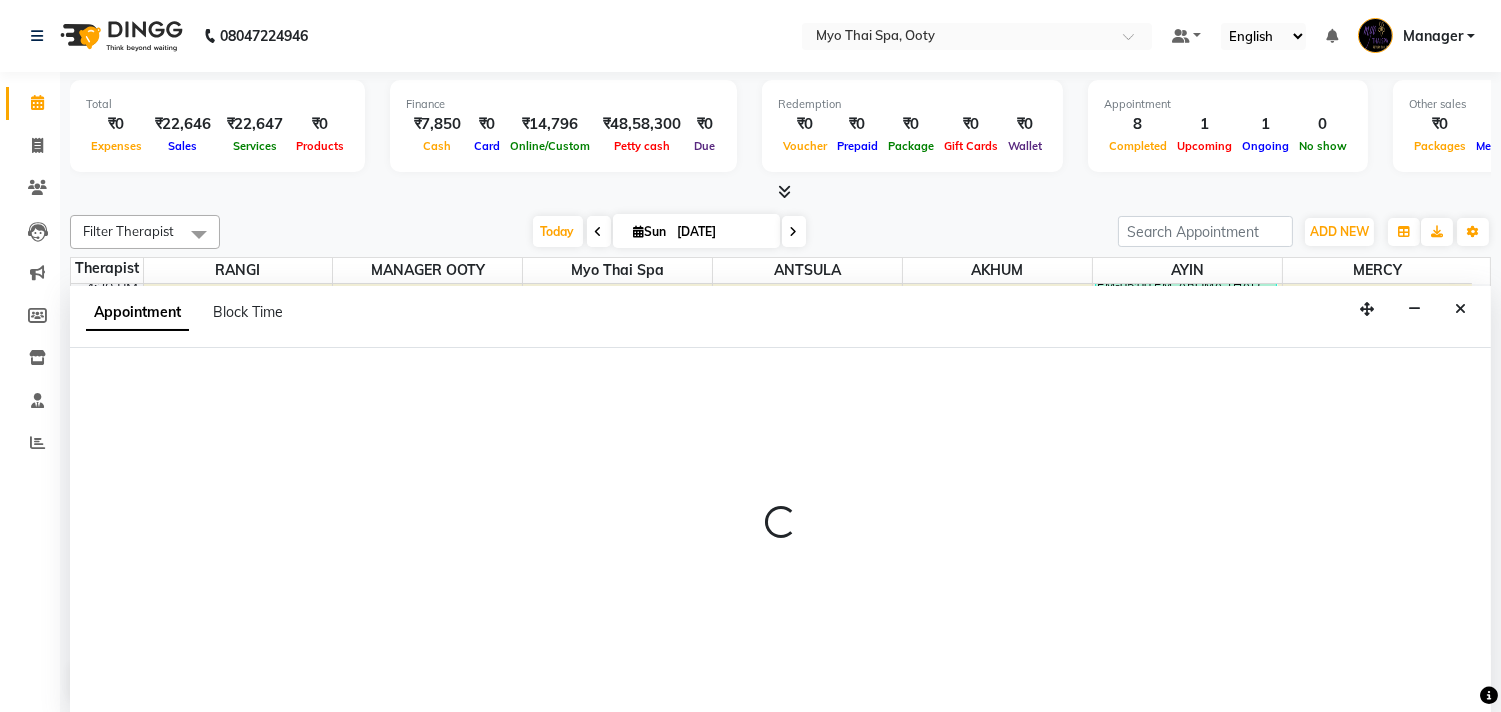 scroll, scrollTop: 1, scrollLeft: 0, axis: vertical 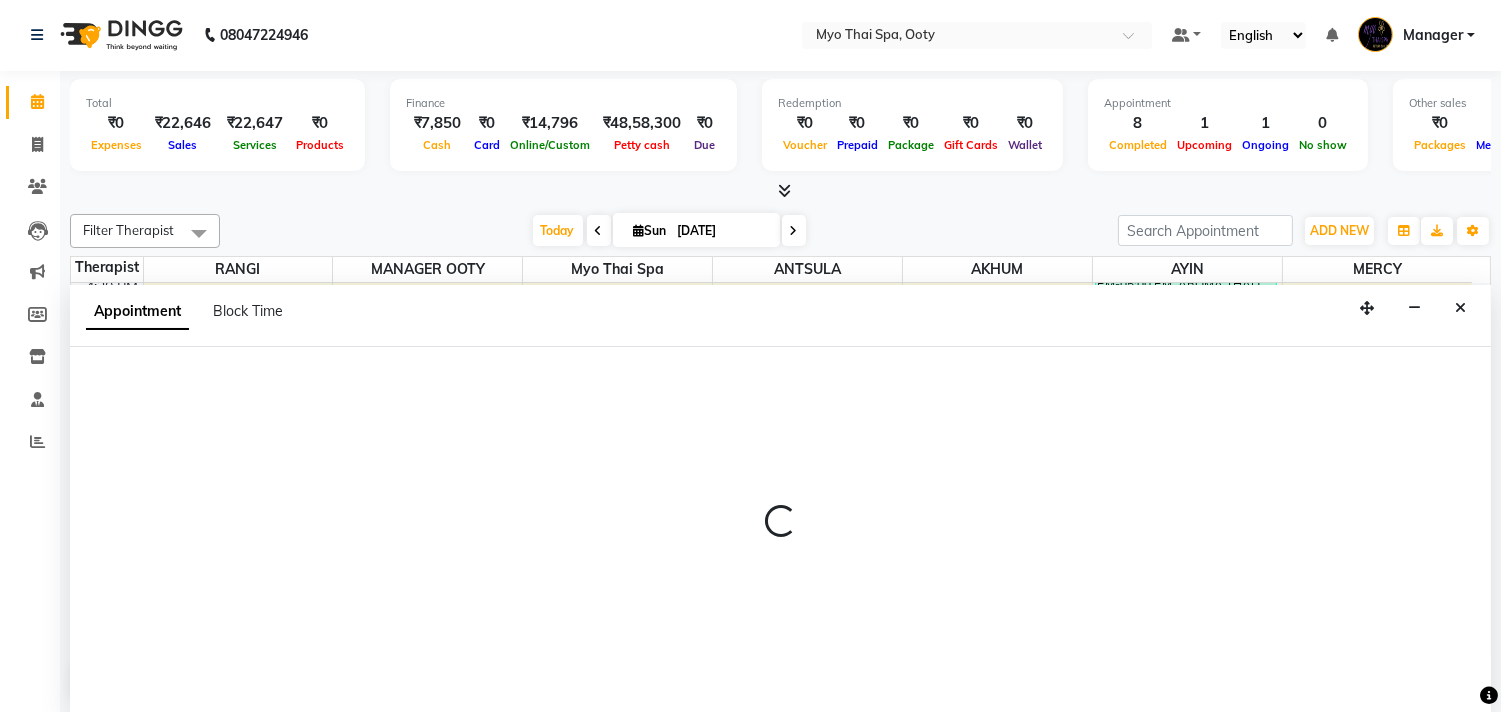 select on "tentative" 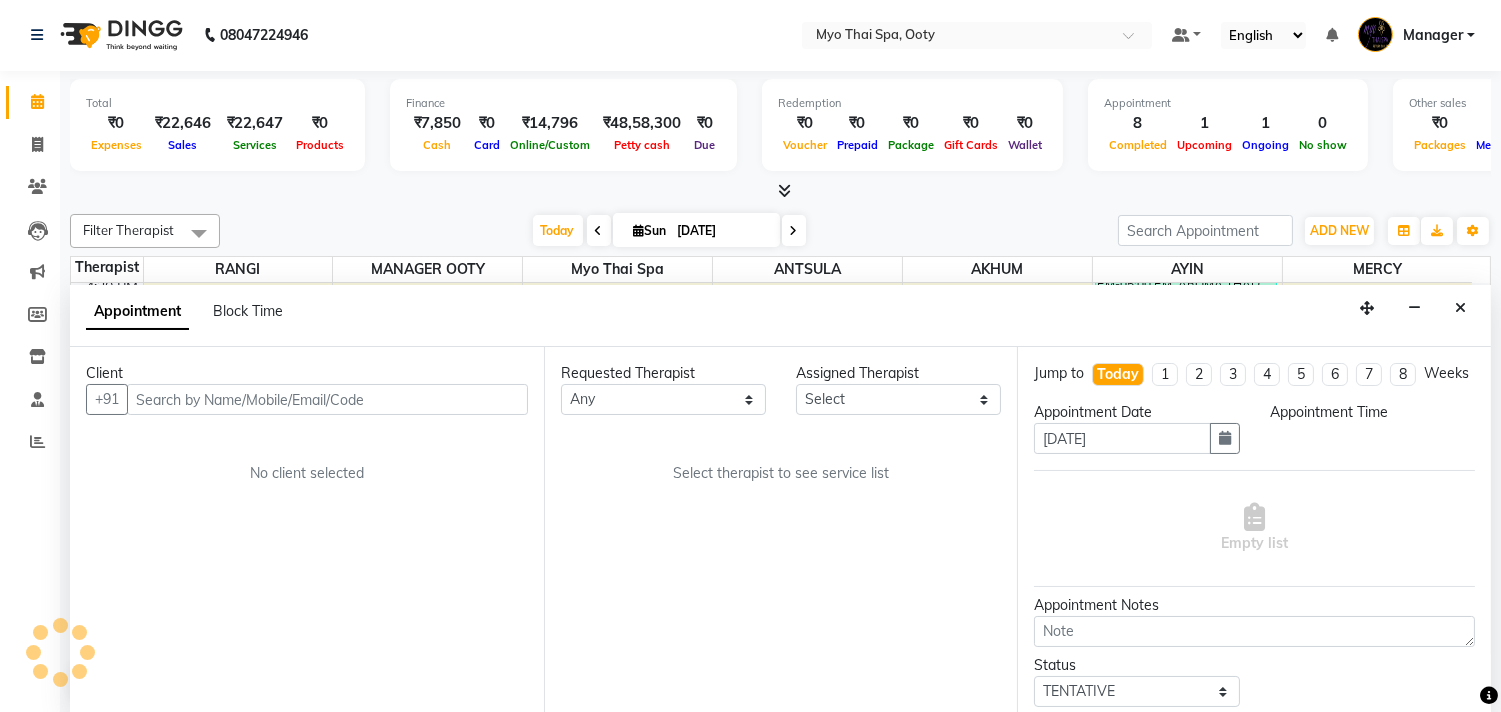 select on "59515" 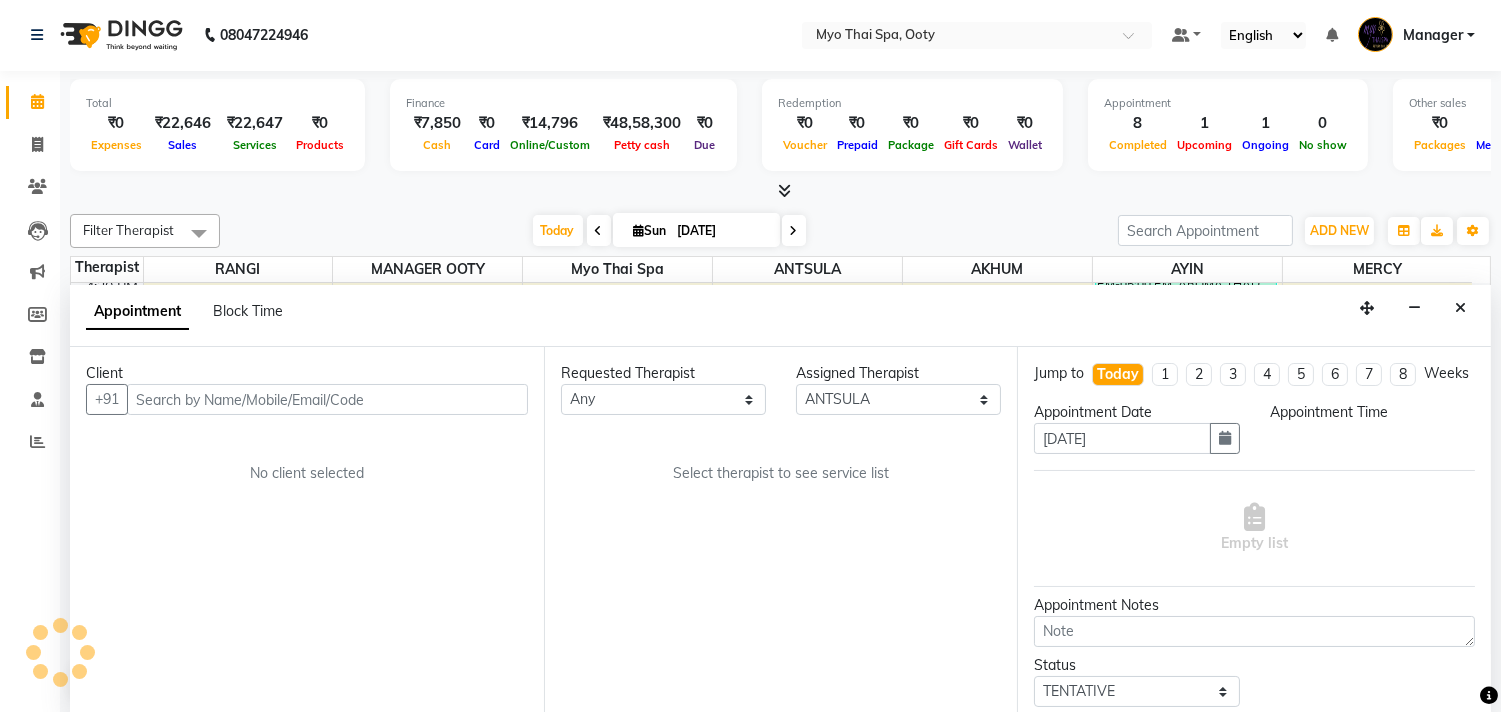 scroll, scrollTop: 0, scrollLeft: 0, axis: both 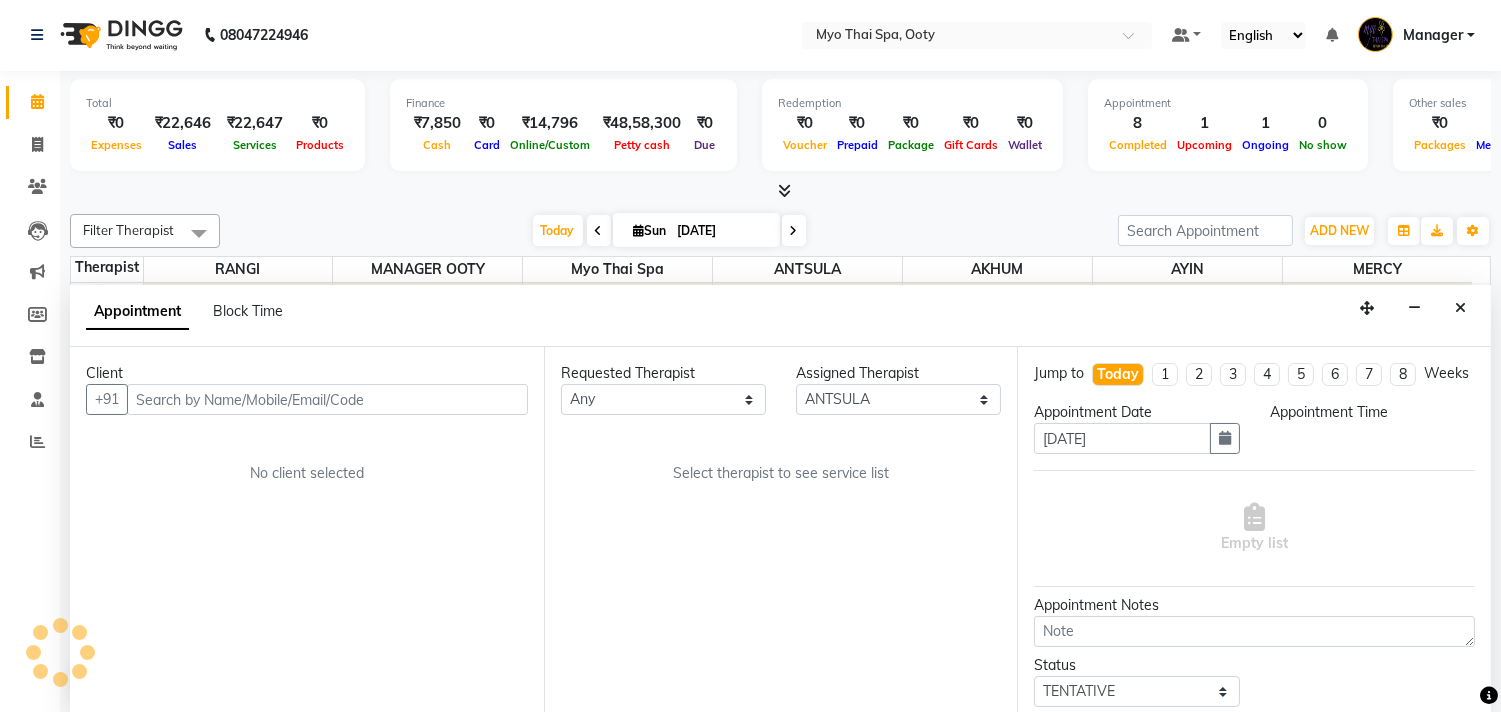 select on "1065" 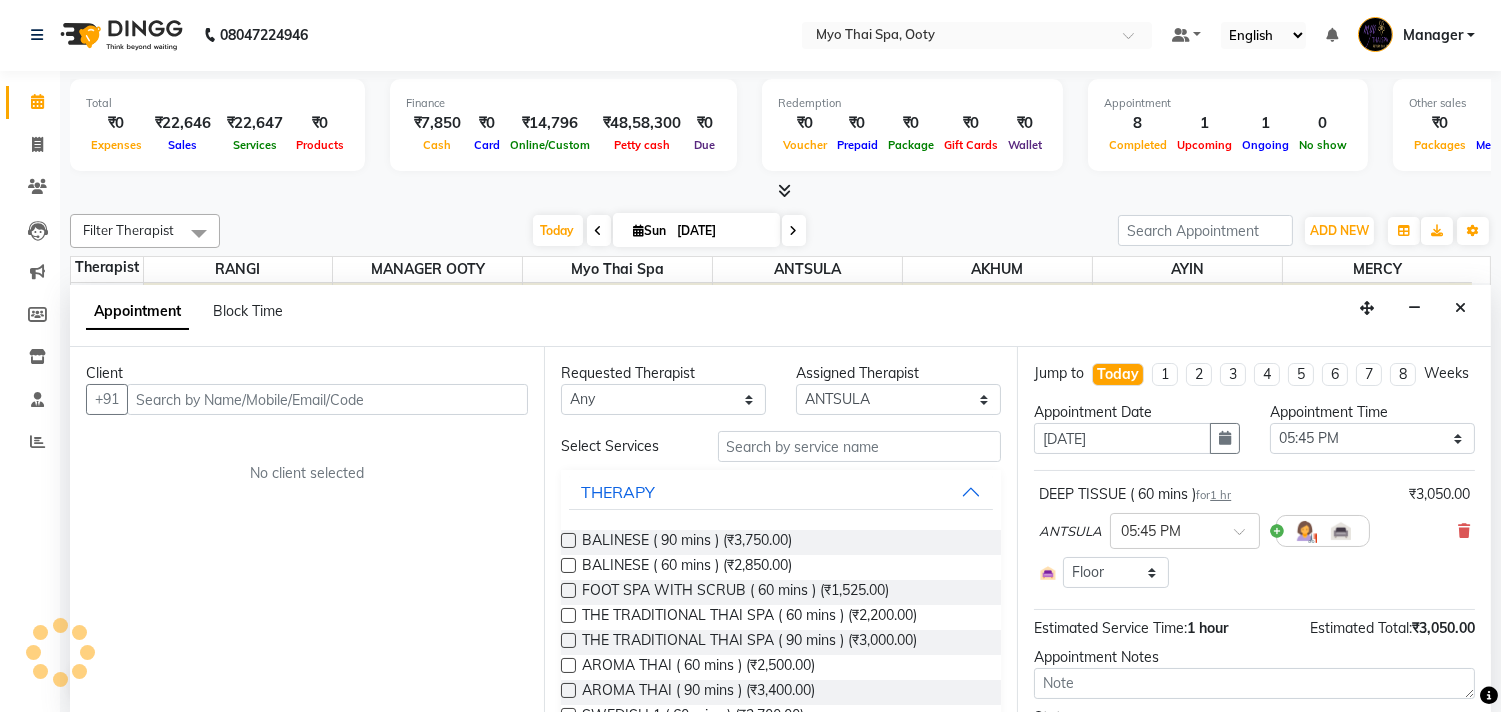 scroll, scrollTop: 778, scrollLeft: 0, axis: vertical 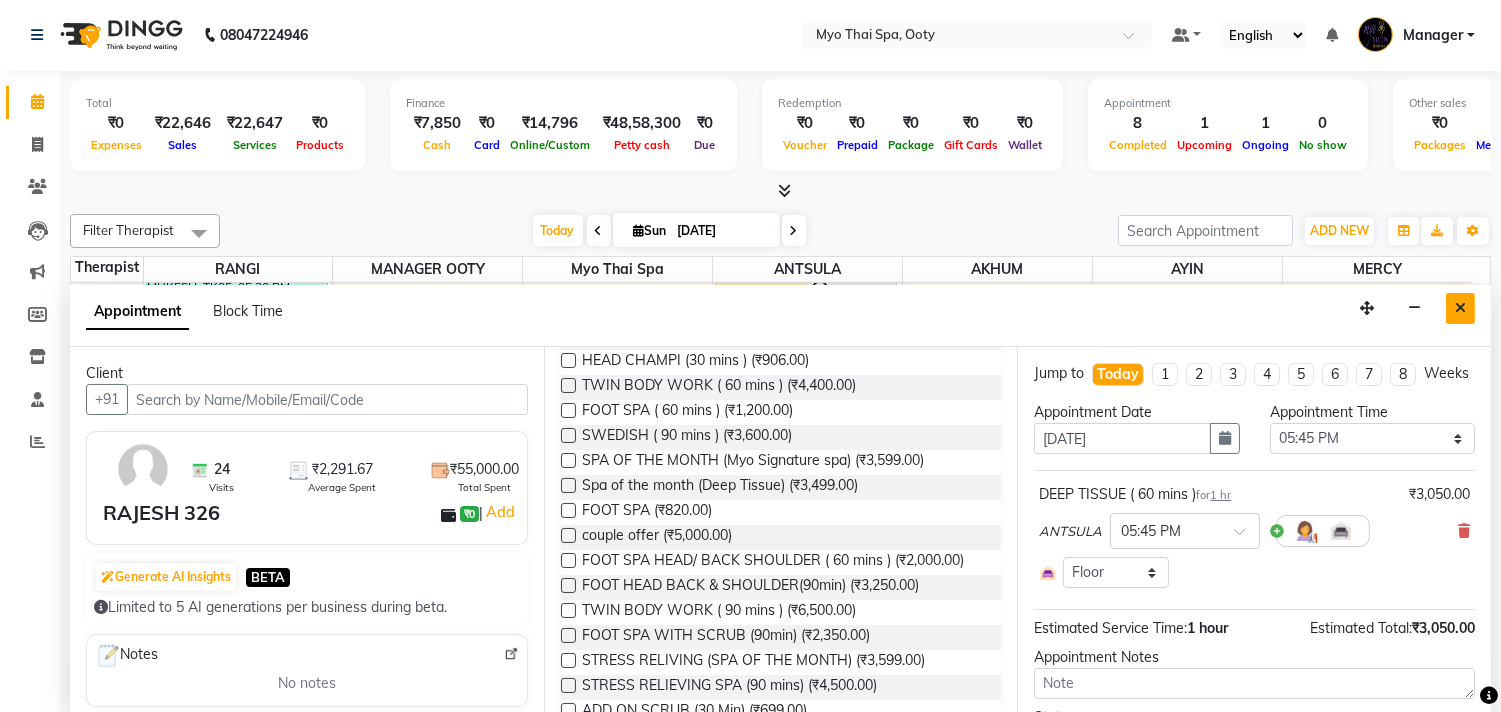 click at bounding box center (1460, 308) 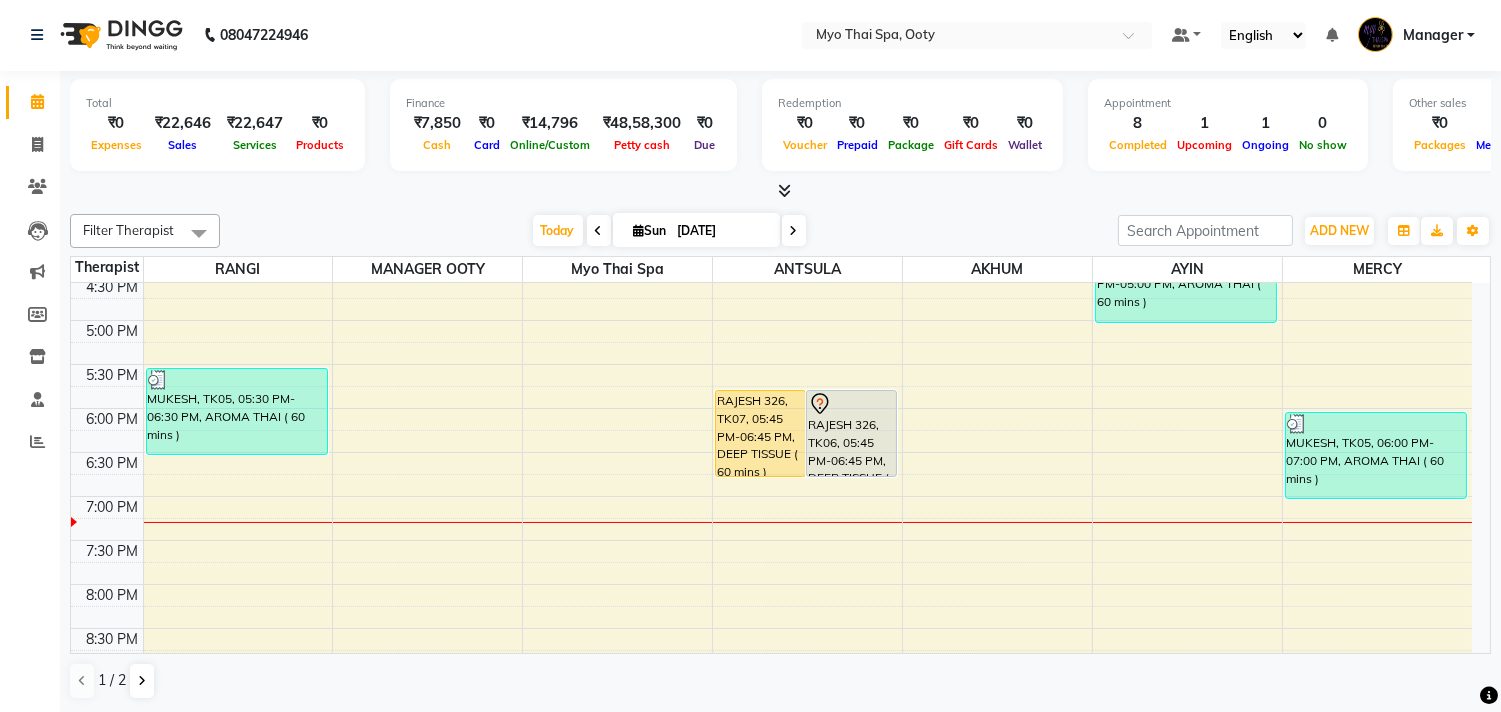 scroll, scrollTop: 777, scrollLeft: 0, axis: vertical 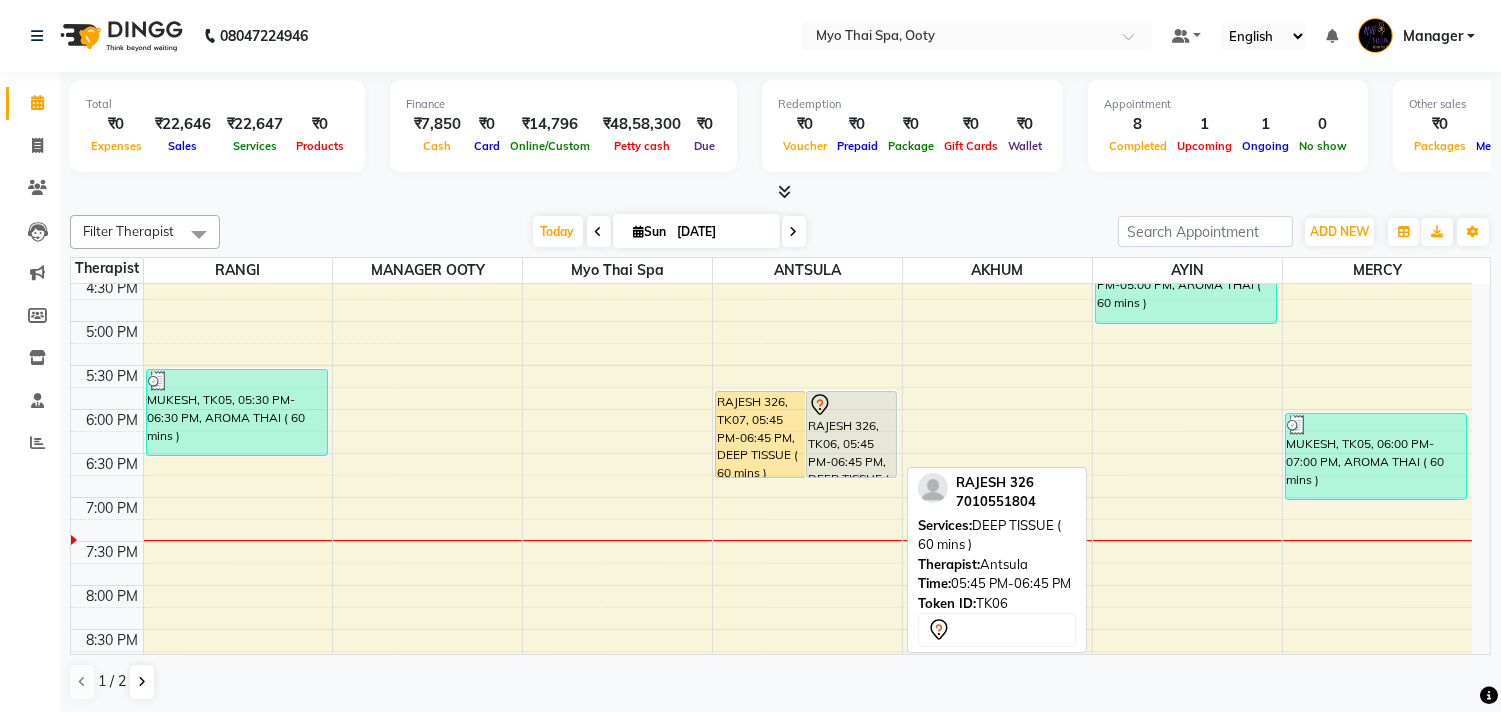 click on "RAJESH 326, TK06, 05:45 PM-06:45 PM, DEEP TISSUE ( 60 mins )" at bounding box center (851, 434) 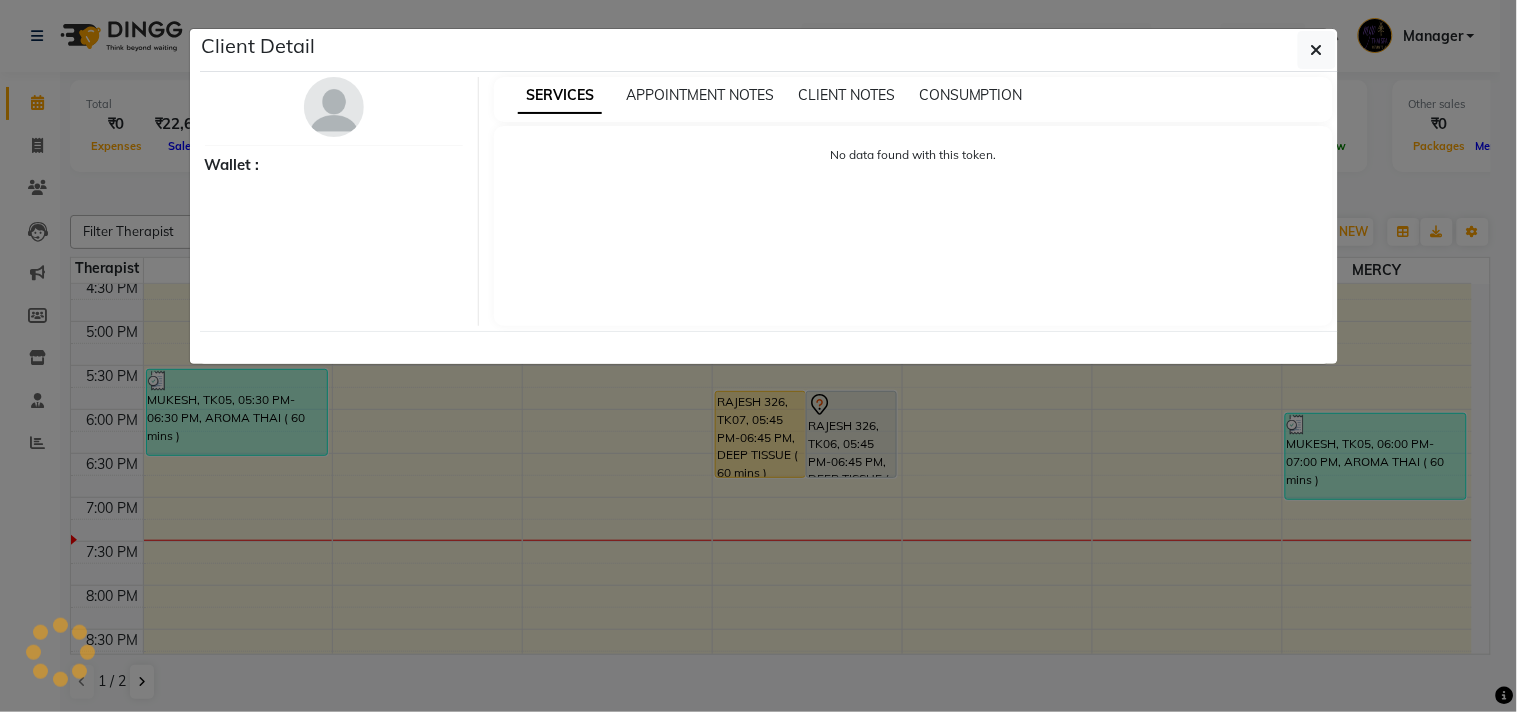 select on "7" 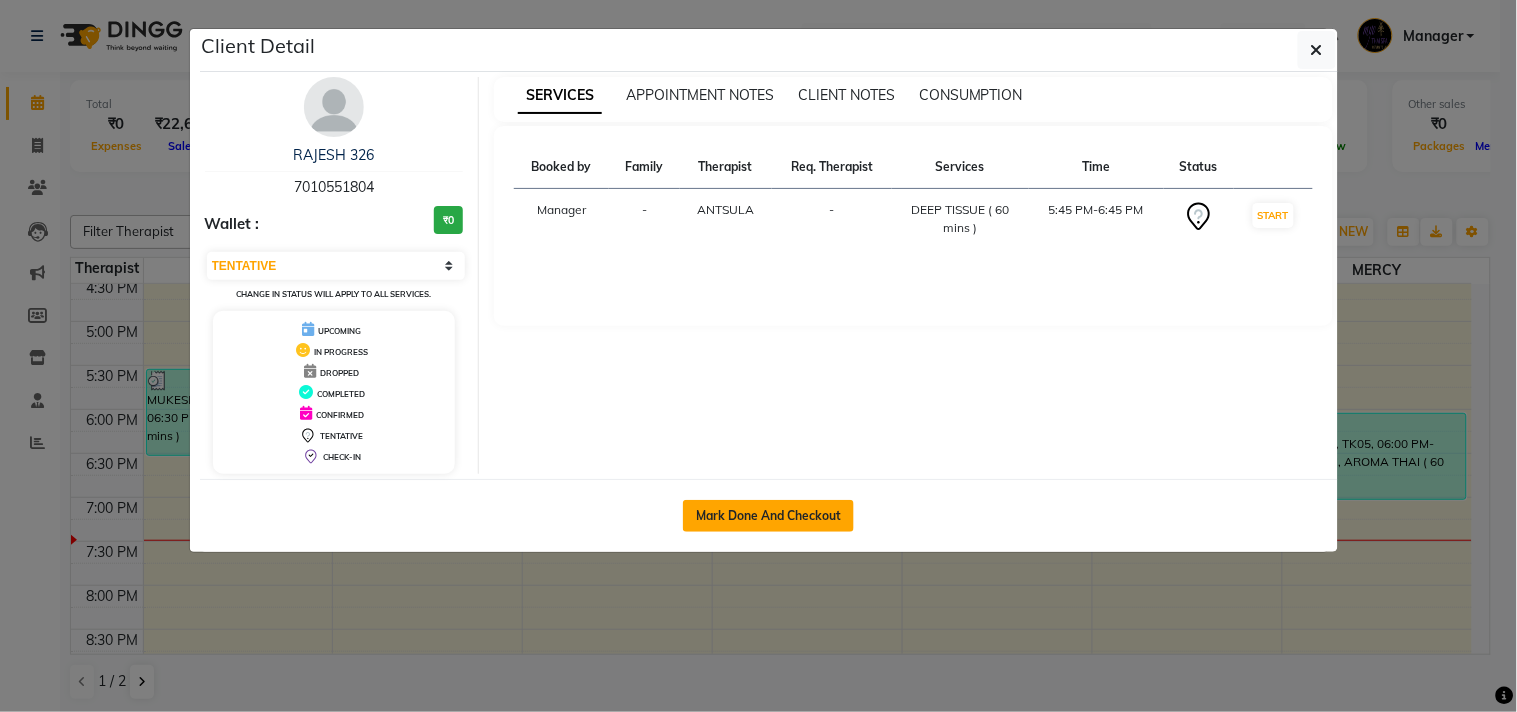click on "Mark Done And Checkout" 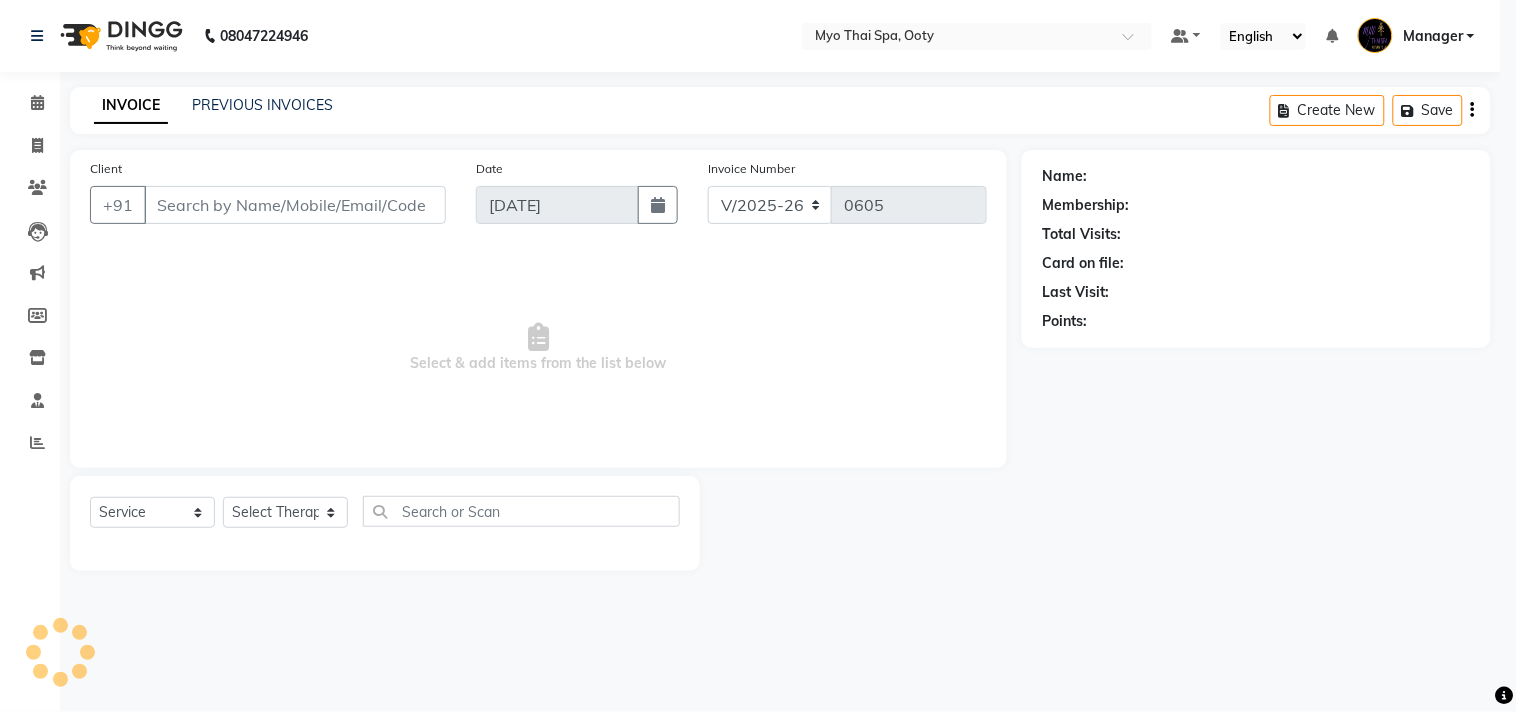 select on "3" 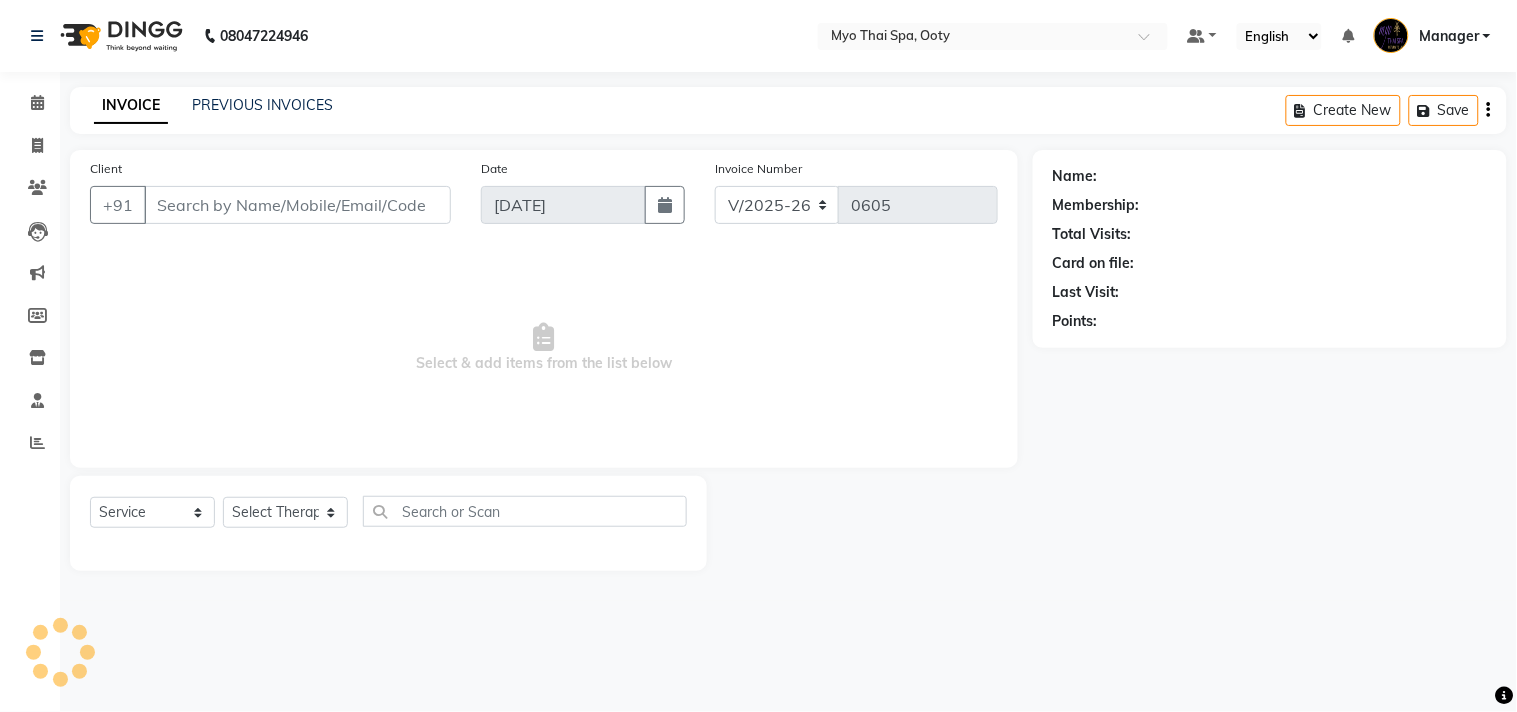 select on "V" 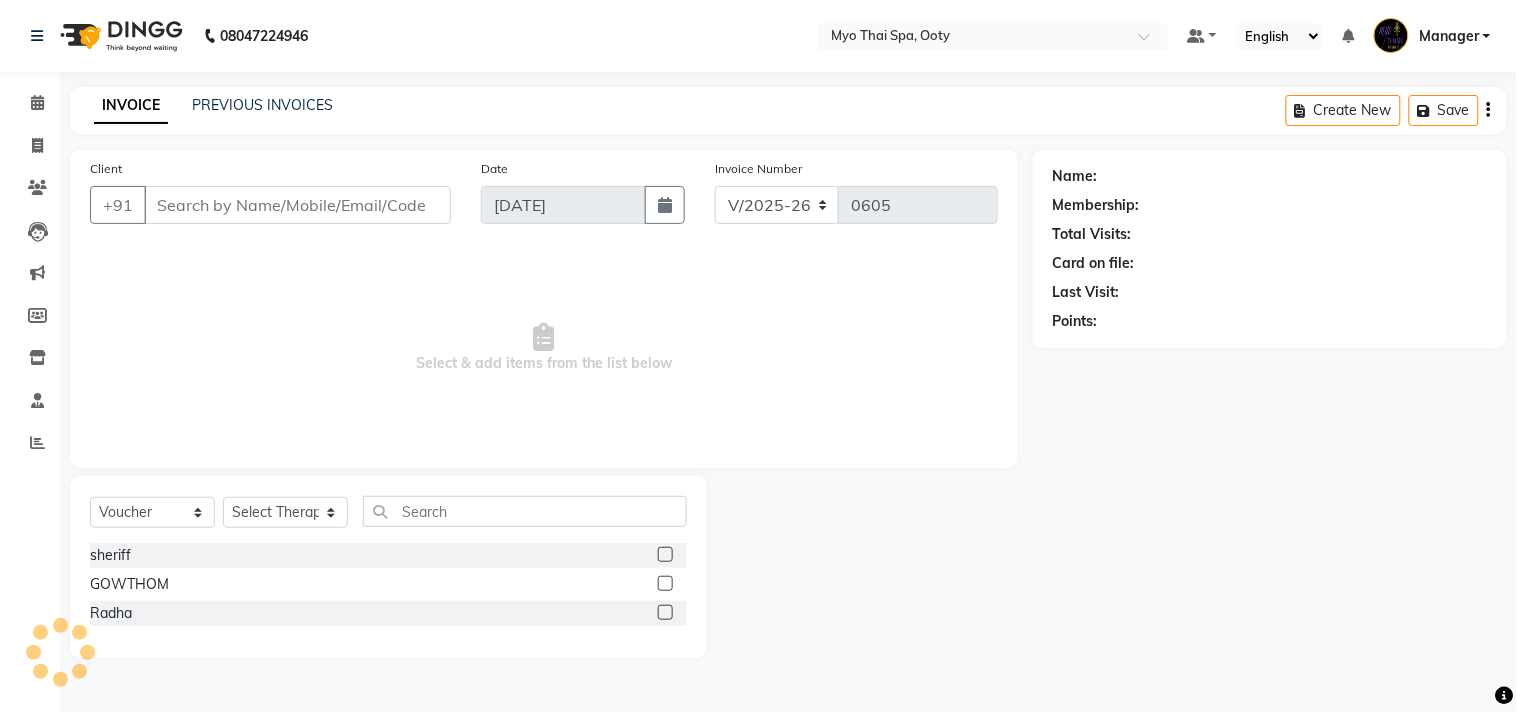 type on "7010551804" 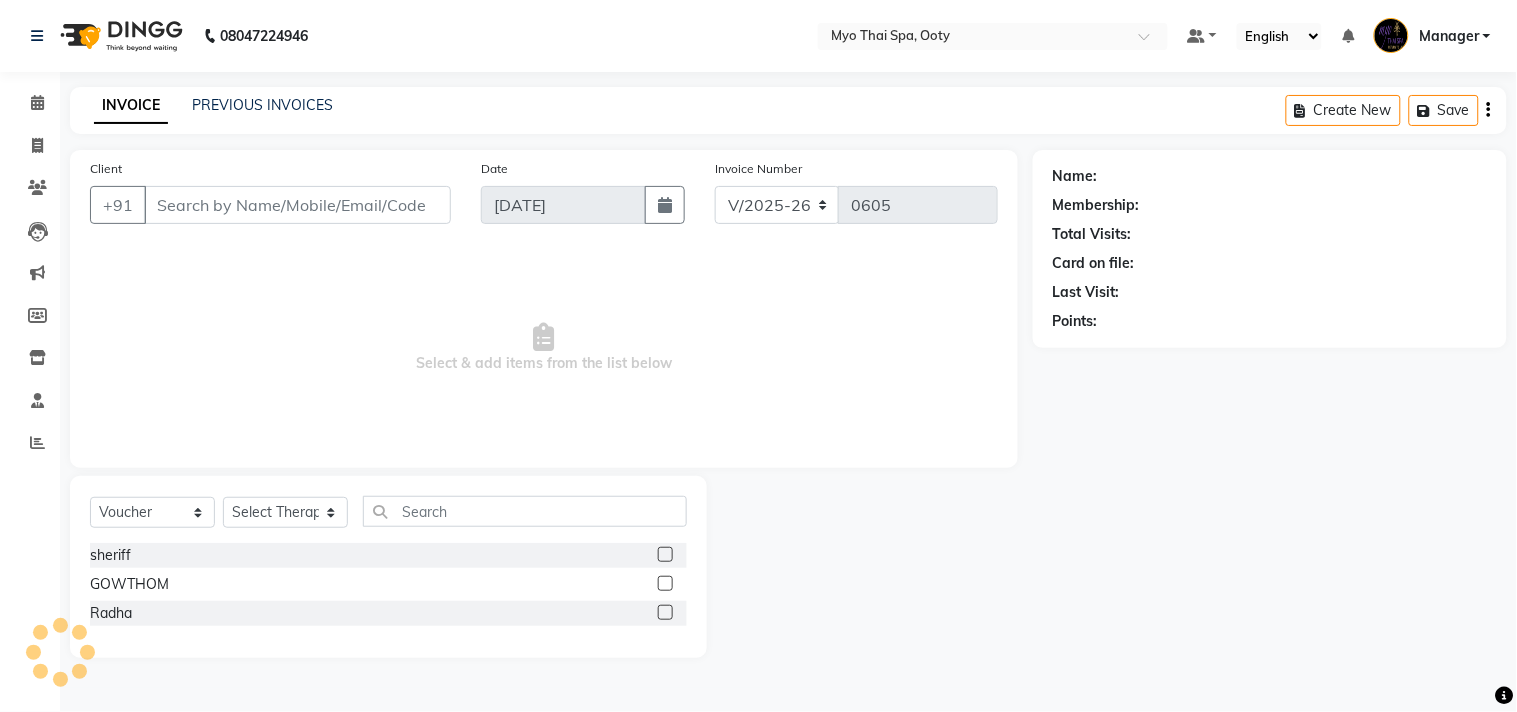 select on "59515" 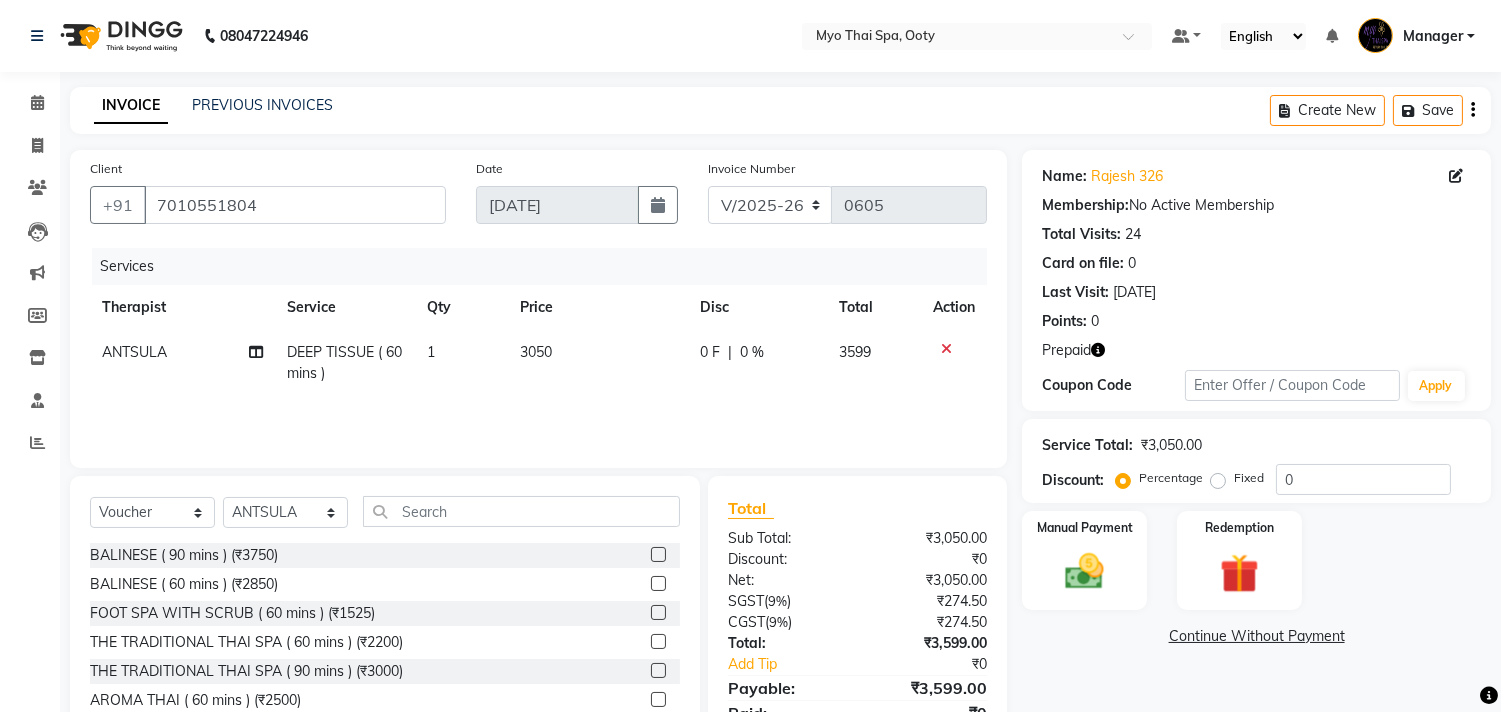 scroll, scrollTop: 88, scrollLeft: 0, axis: vertical 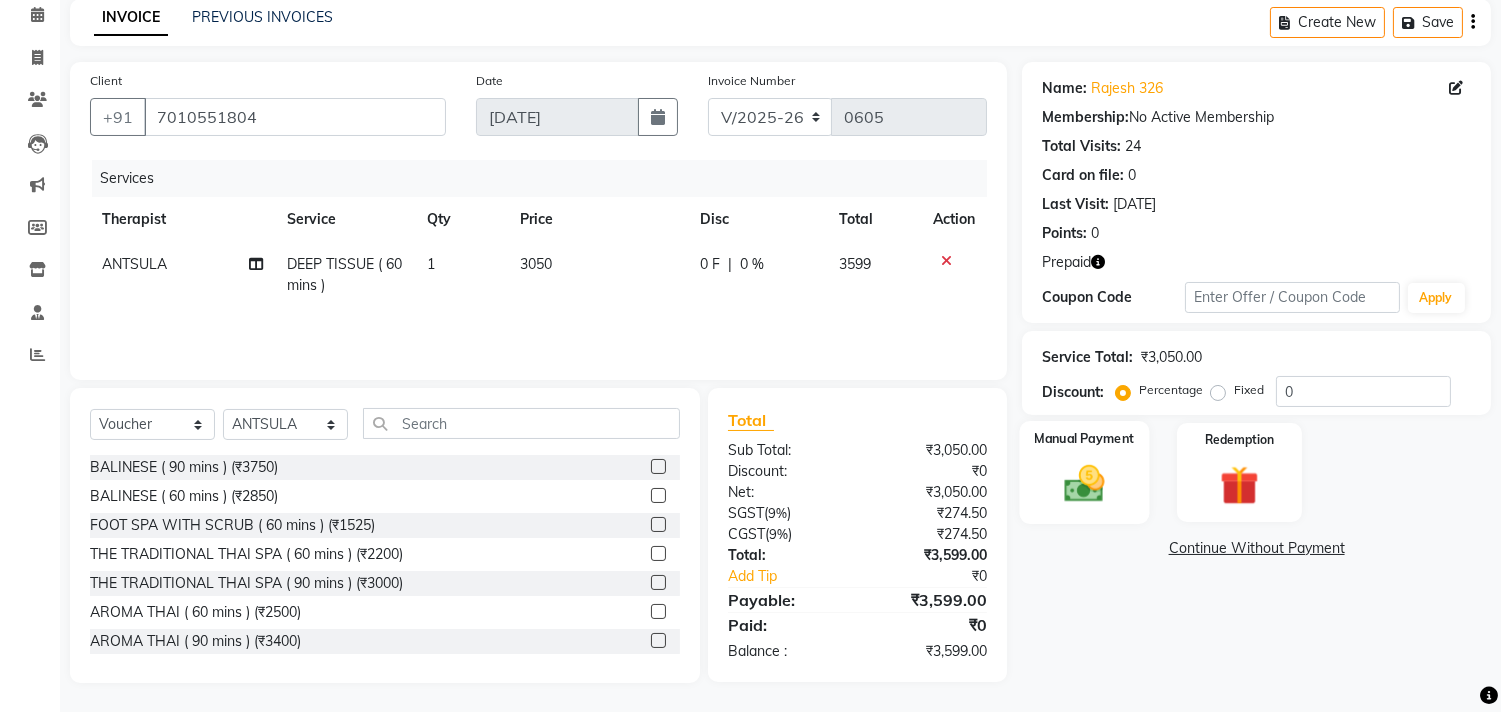 click 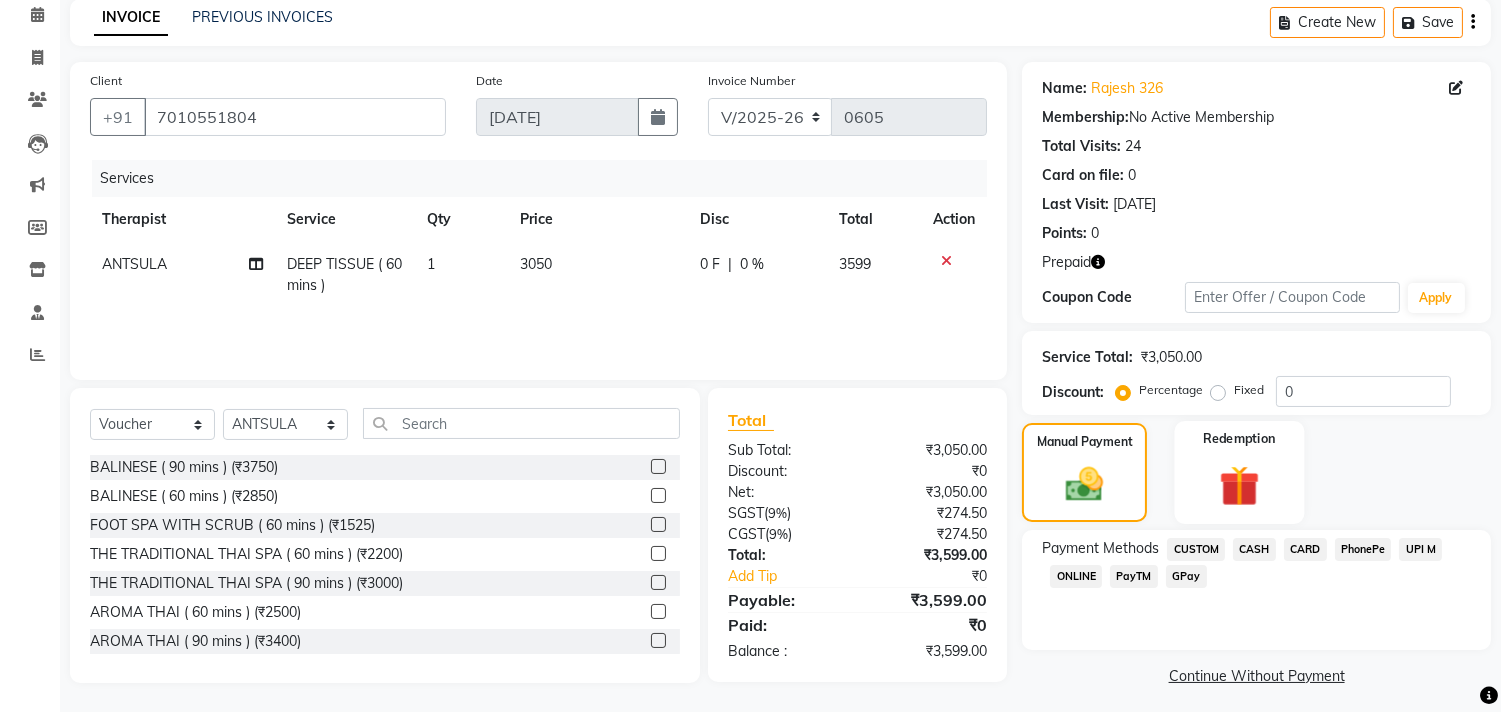 click 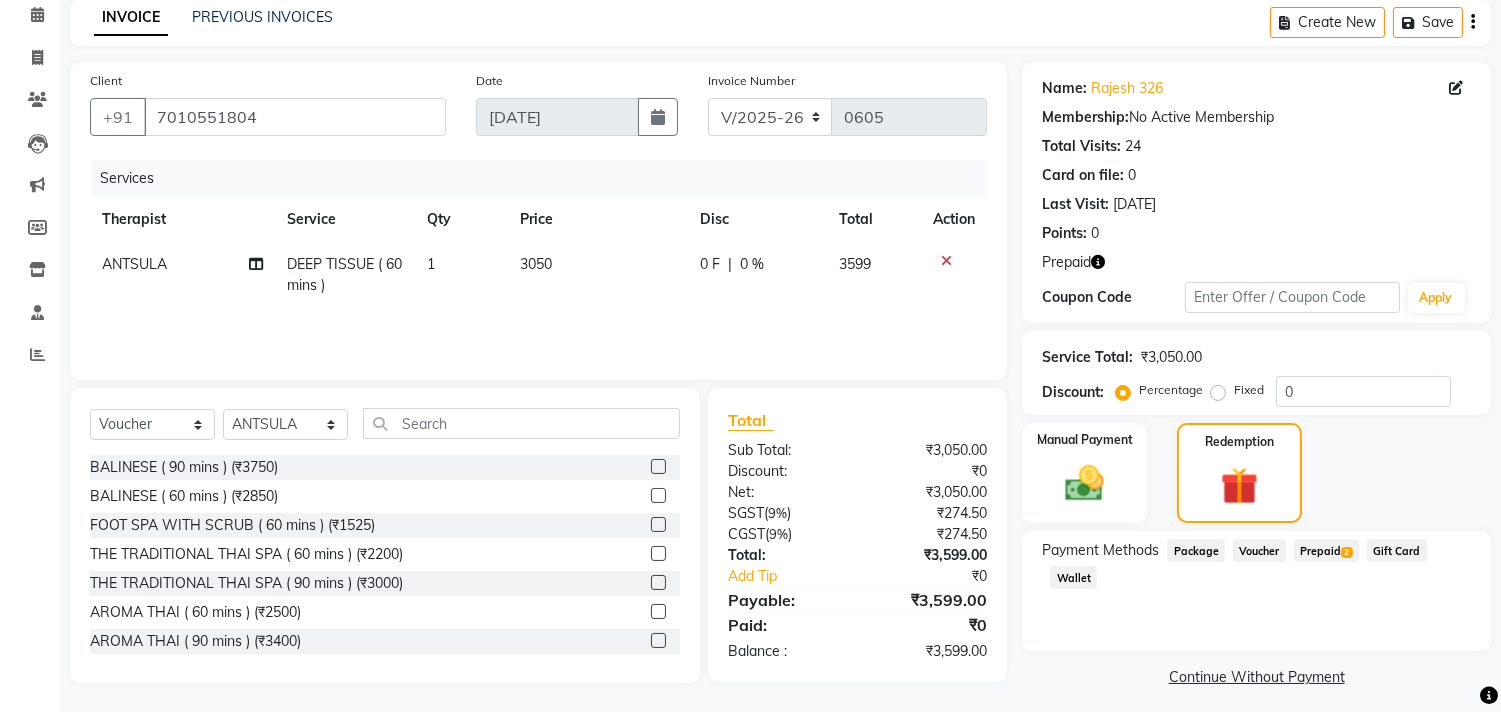 click on "2" 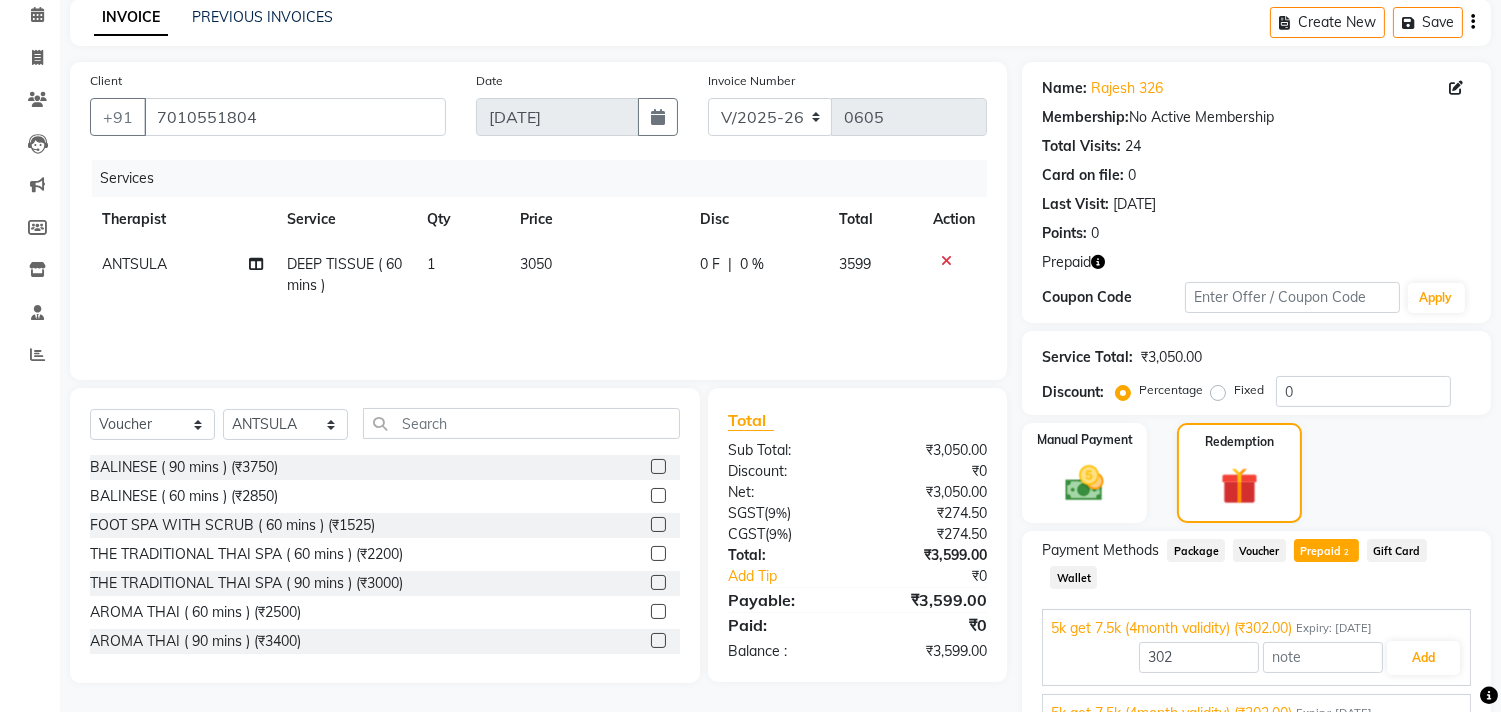 scroll, scrollTop: 187, scrollLeft: 0, axis: vertical 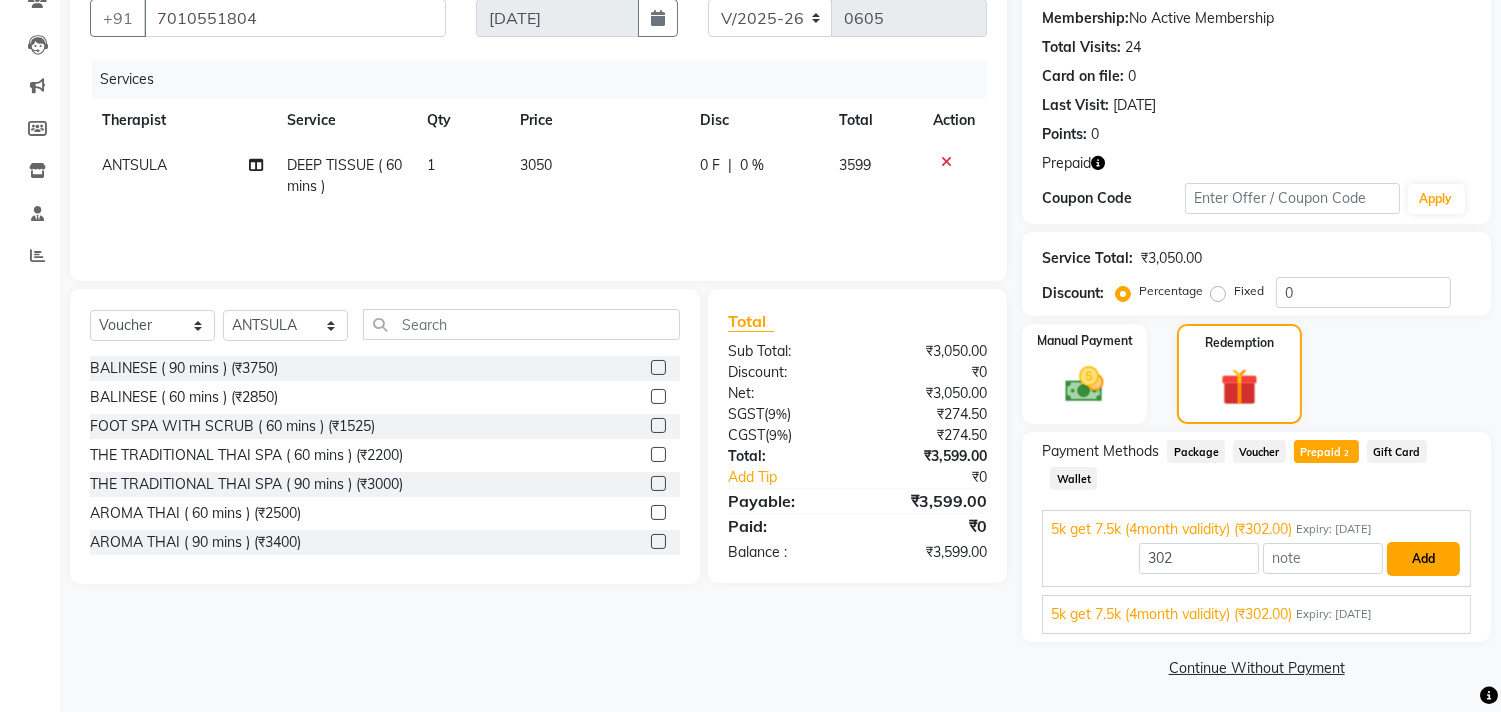 click on "Add" at bounding box center [1423, 559] 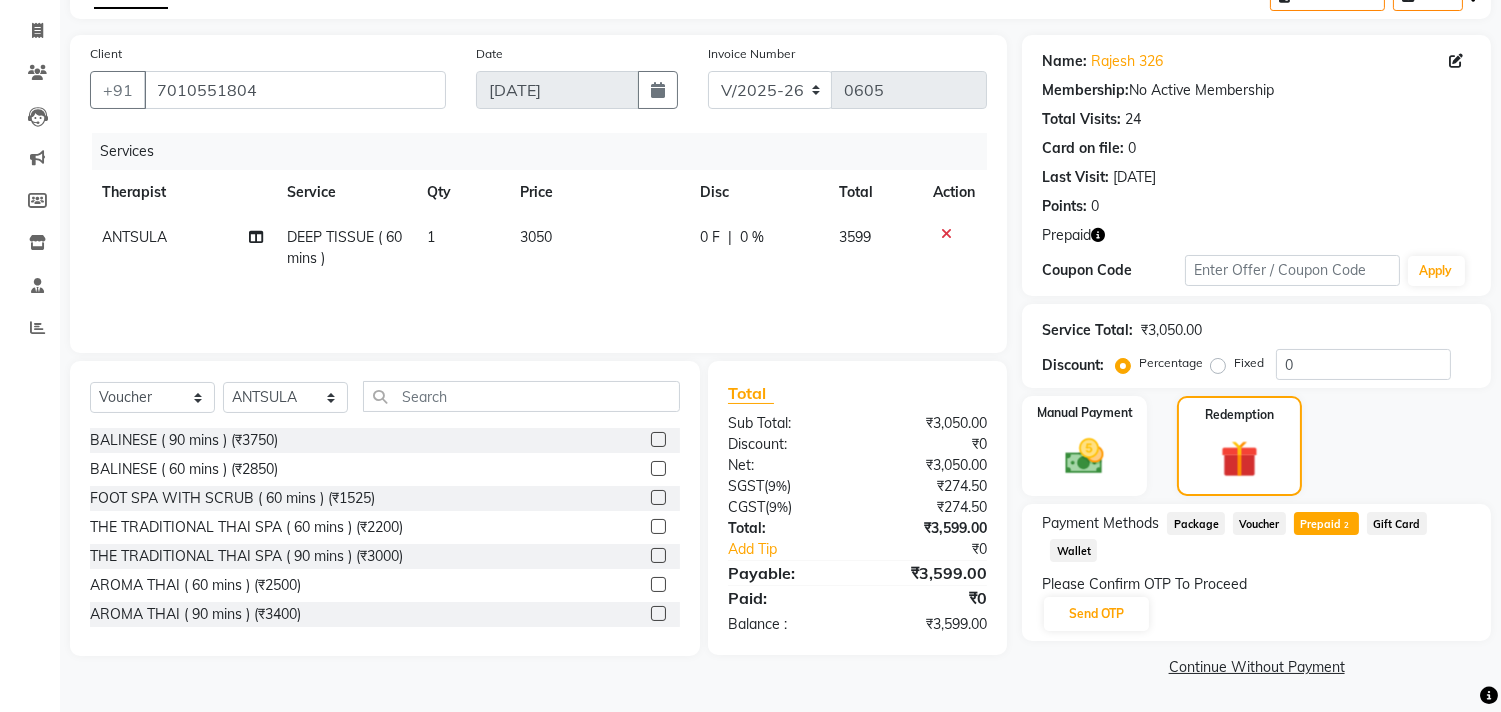 scroll, scrollTop: 114, scrollLeft: 0, axis: vertical 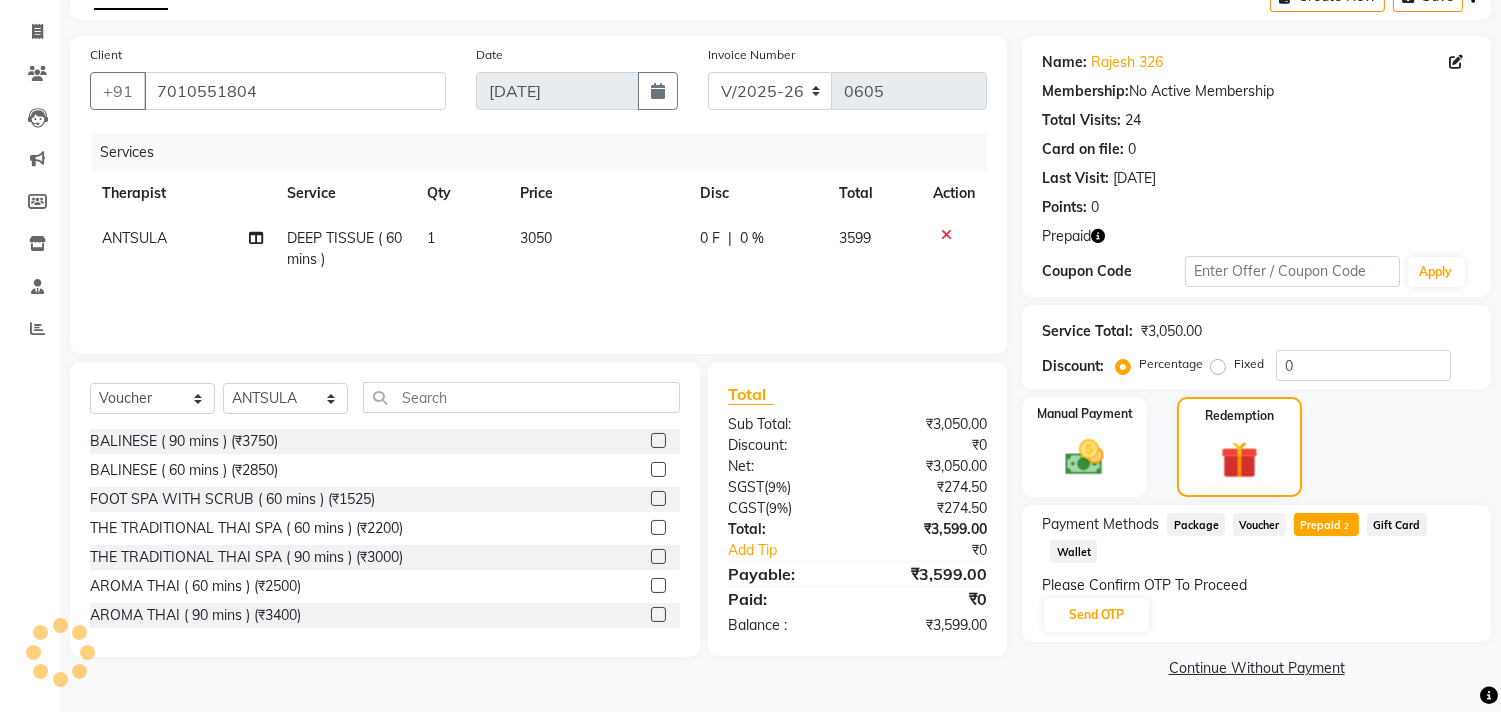 click on "Prepaid  2" 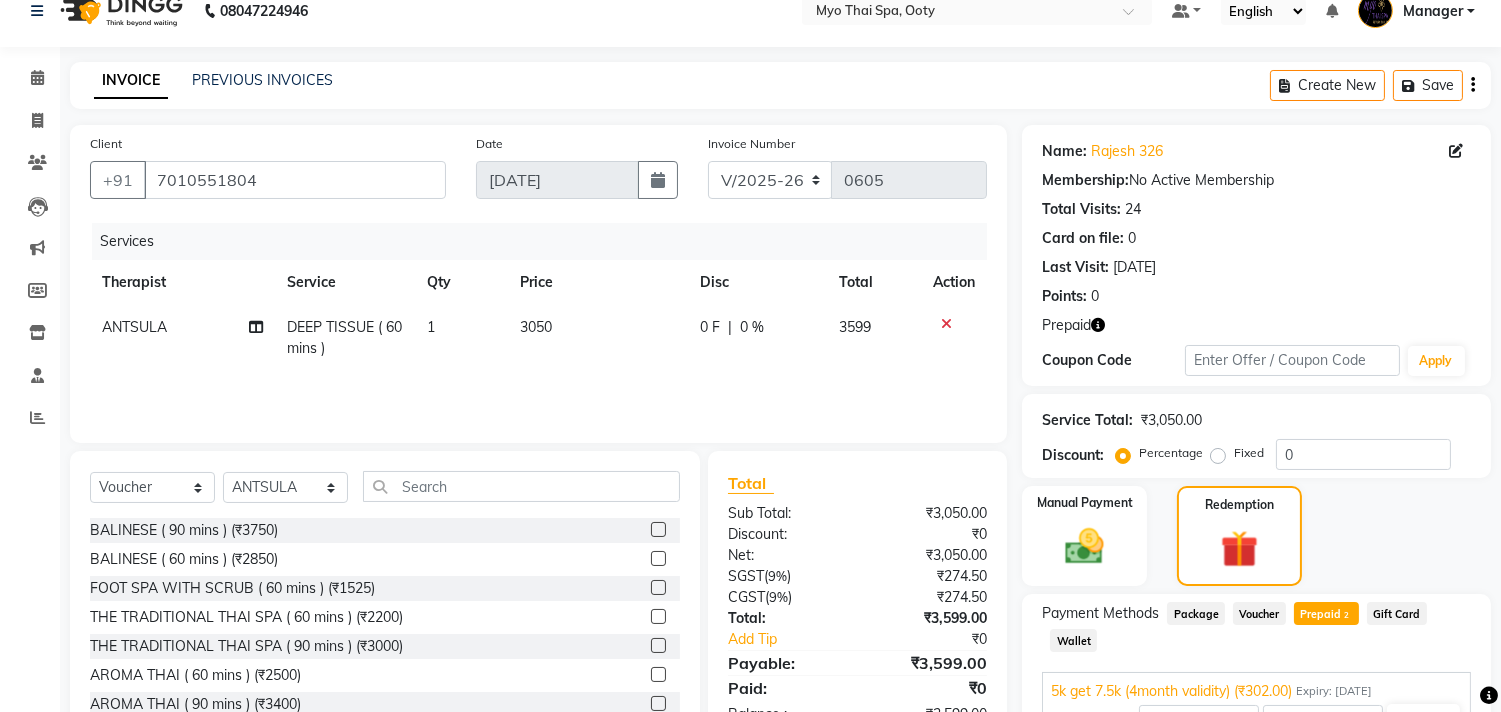 scroll, scrollTop: 0, scrollLeft: 0, axis: both 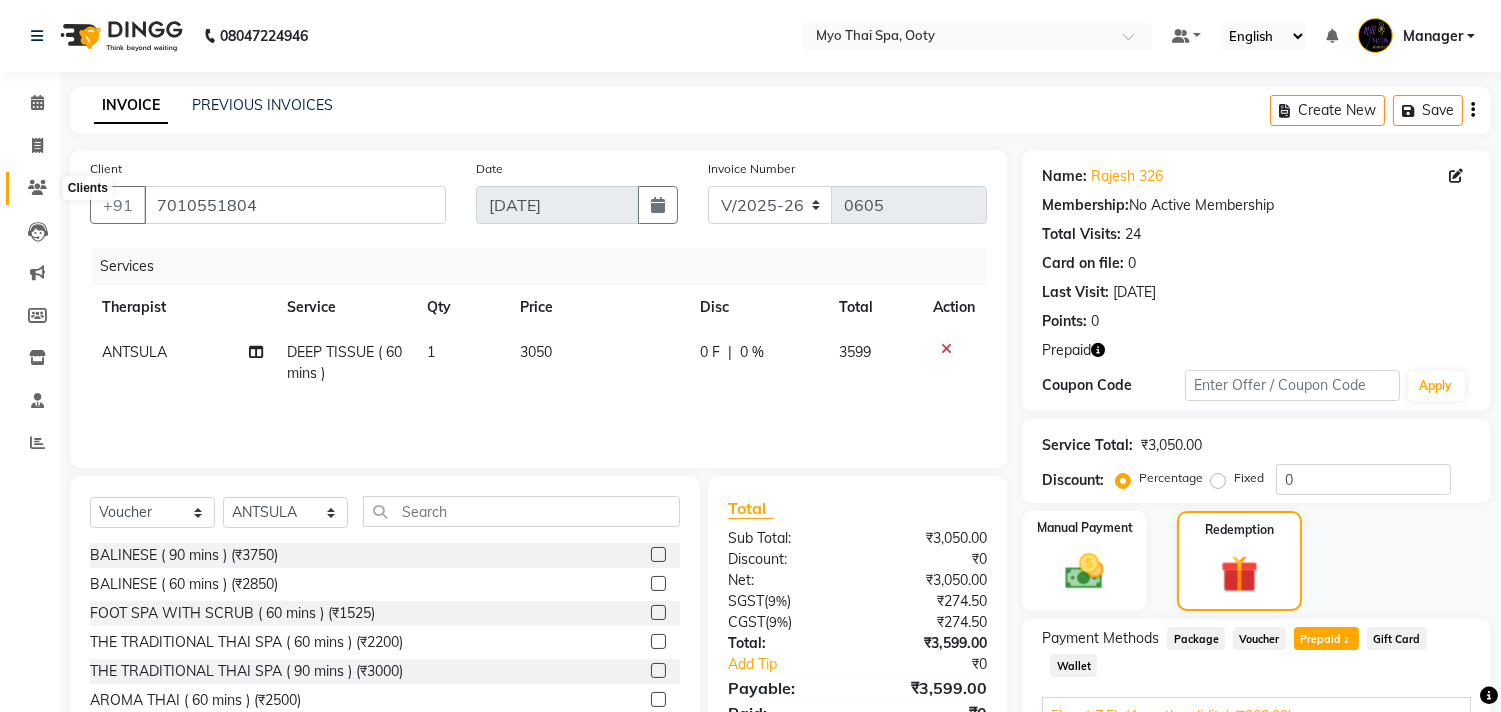 click 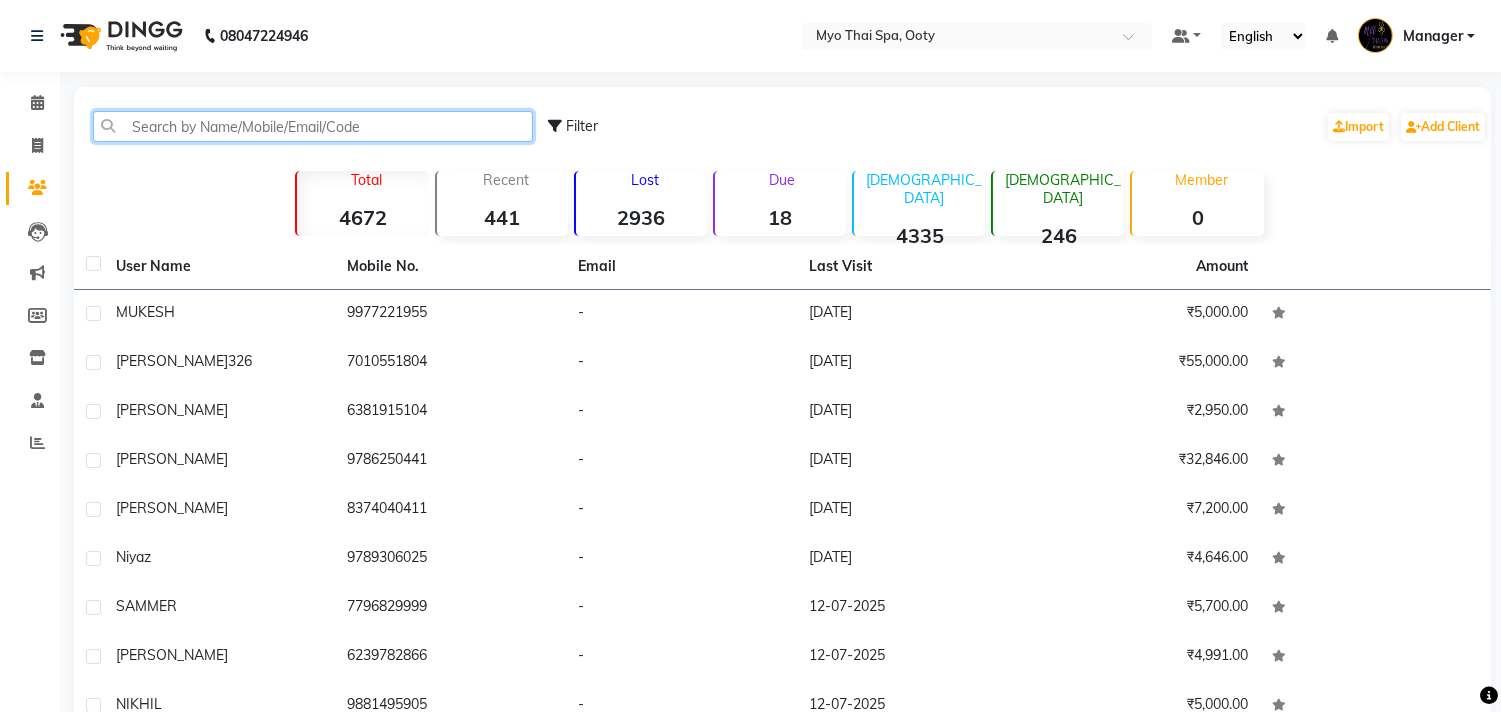 click 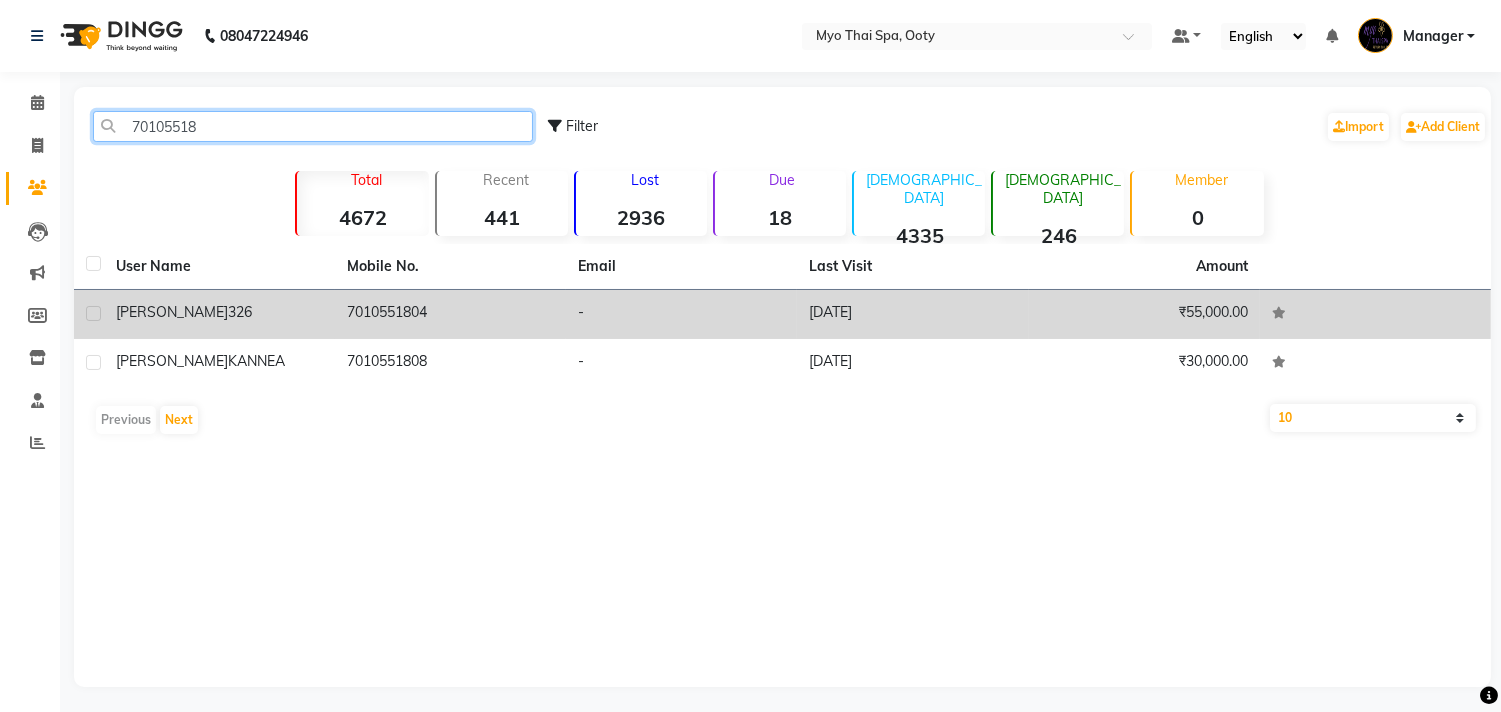 type on "70105518" 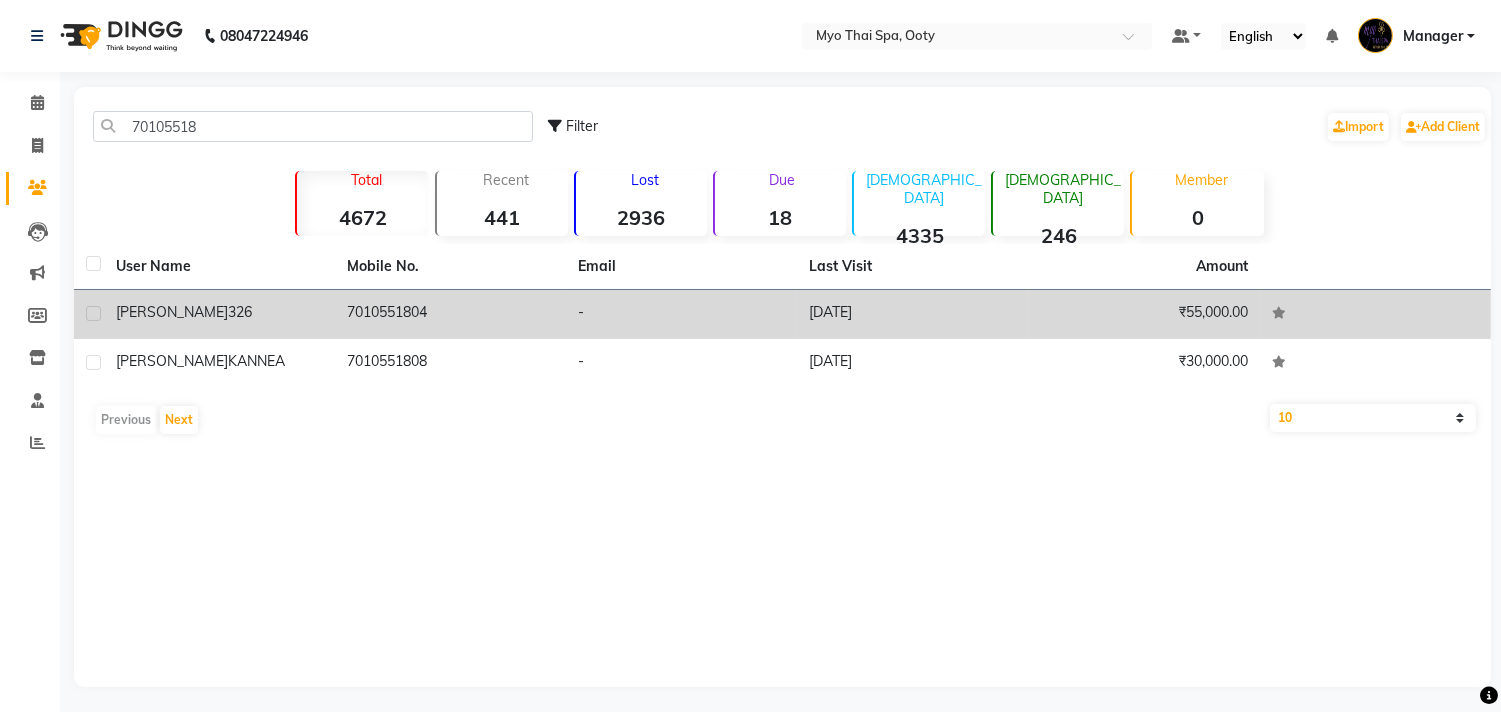 click on "29-06-2025" 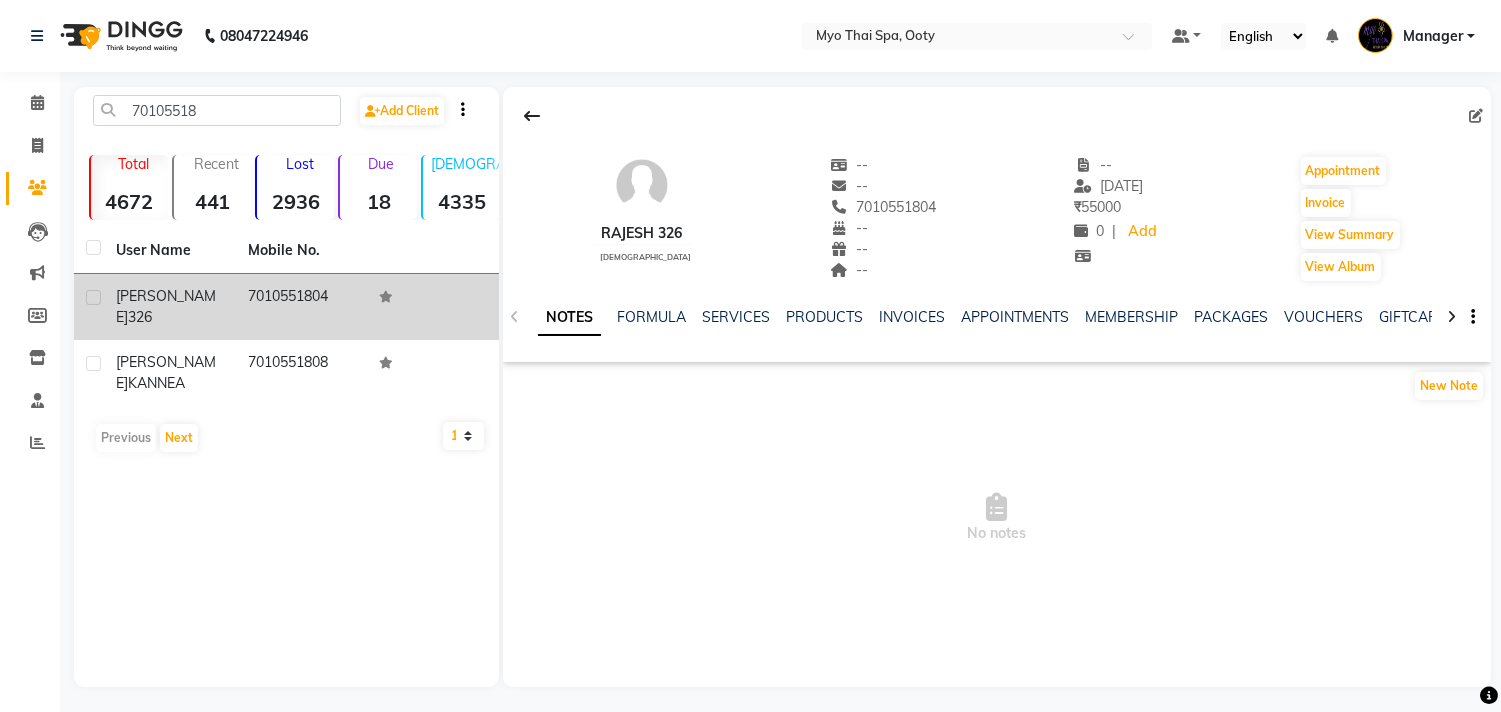 scroll, scrollTop: 4, scrollLeft: 0, axis: vertical 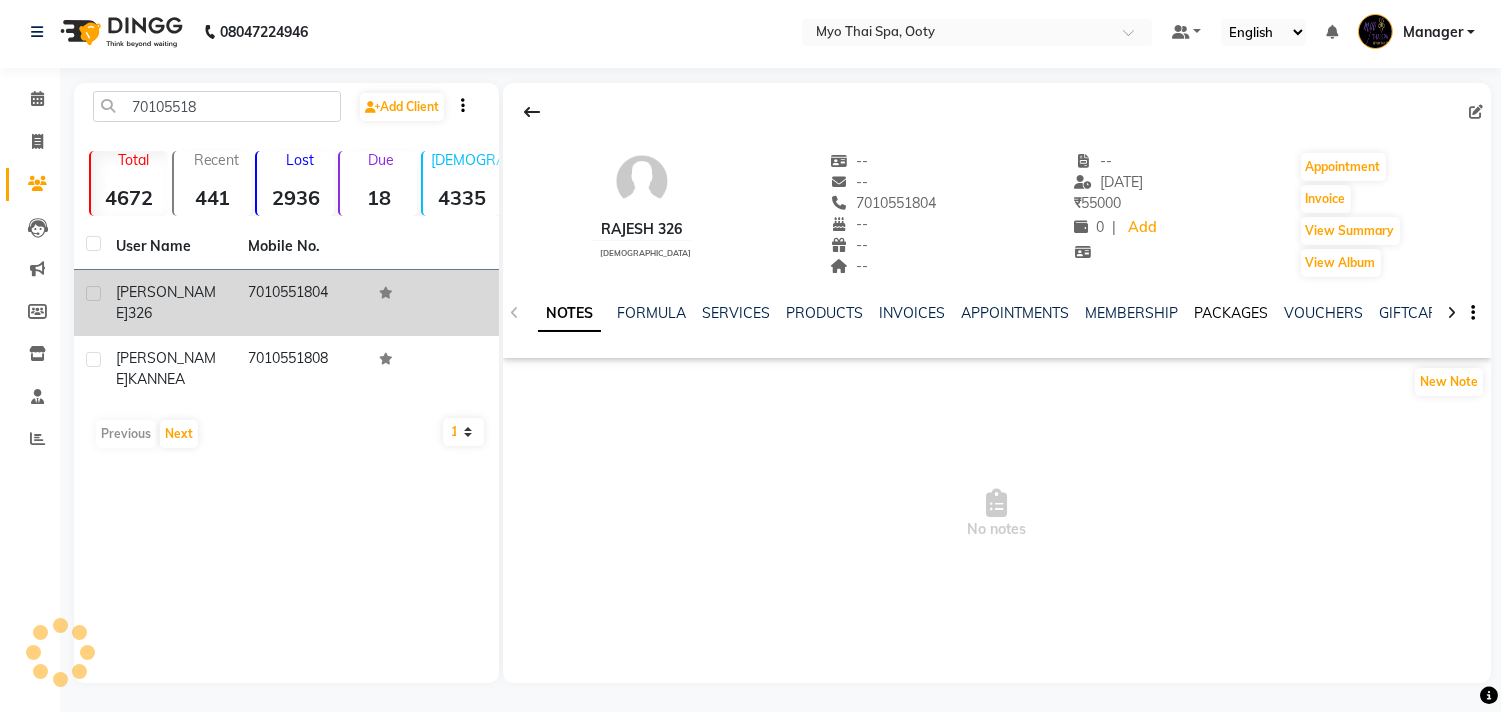 click on "PACKAGES" 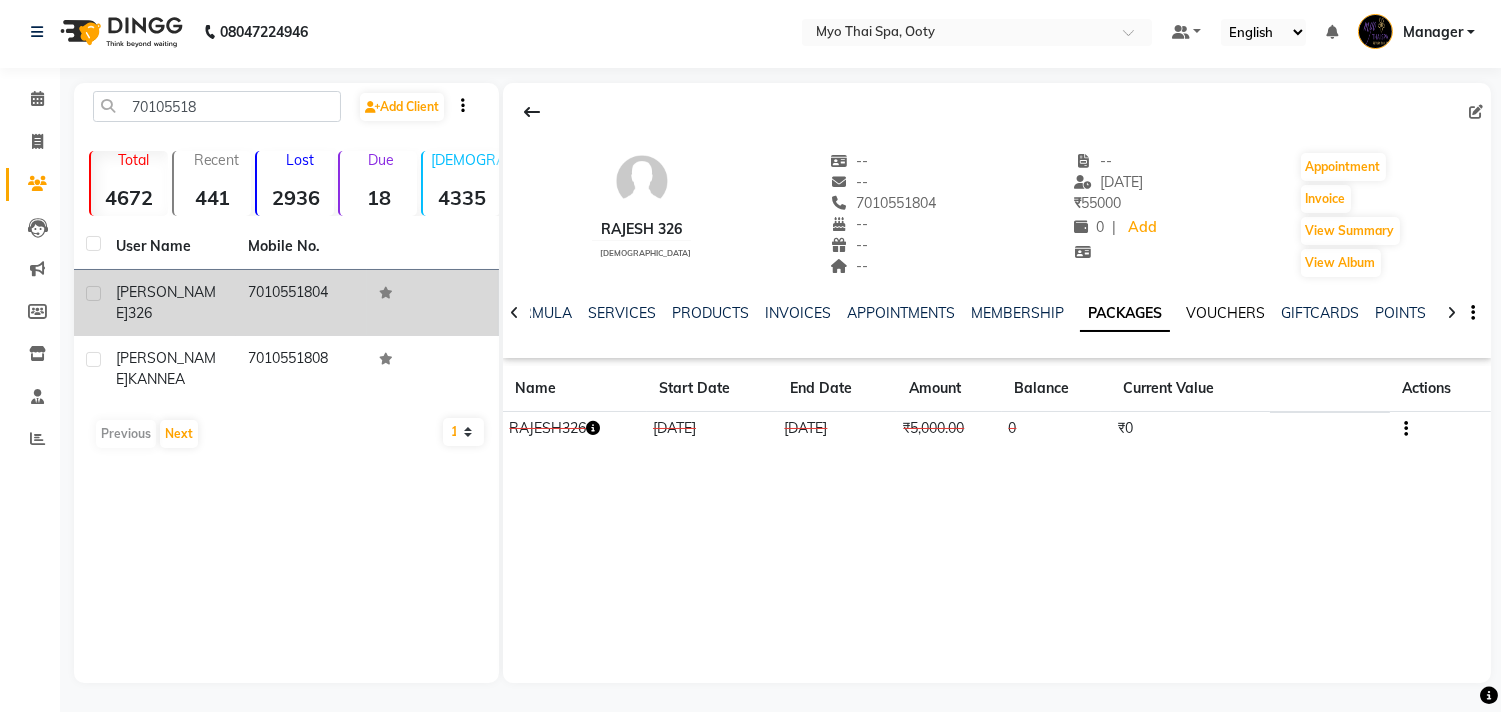 click on "VOUCHERS" 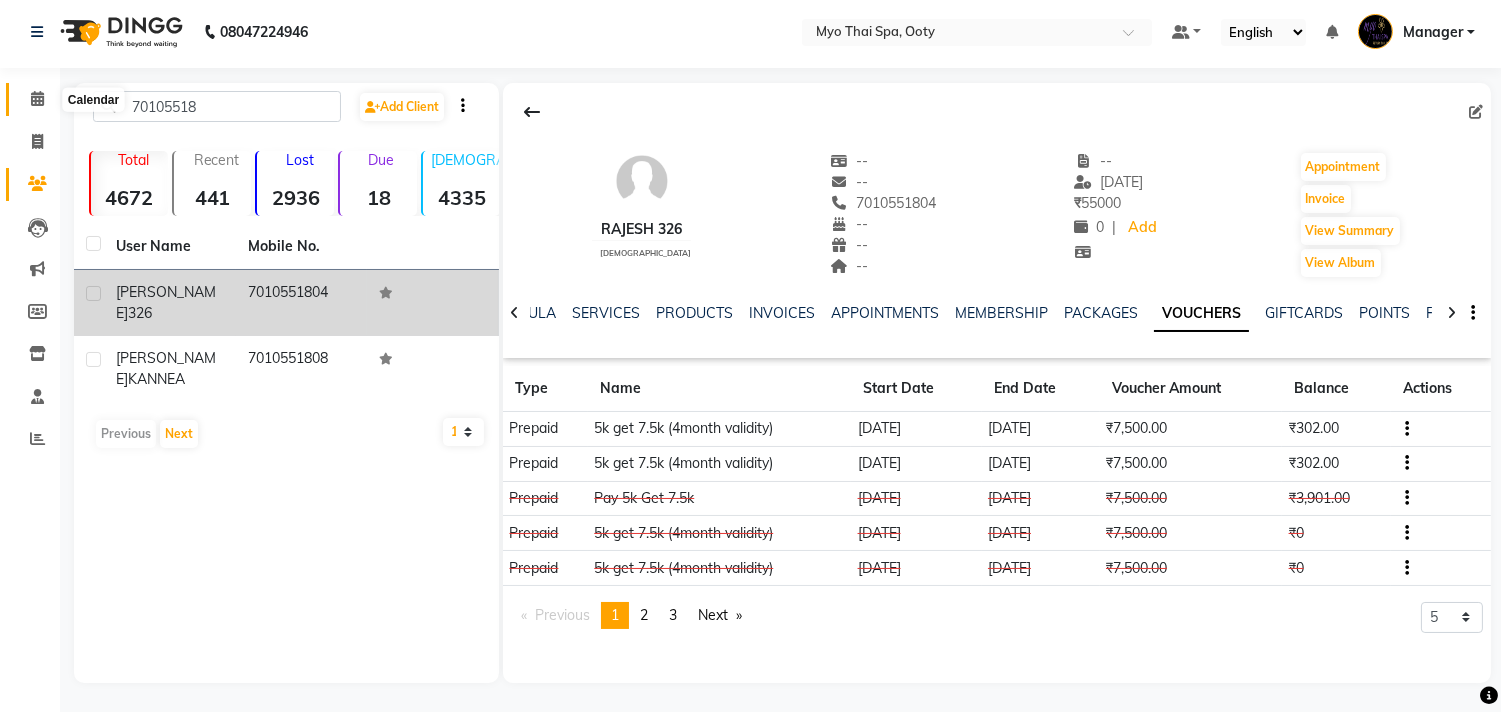 click 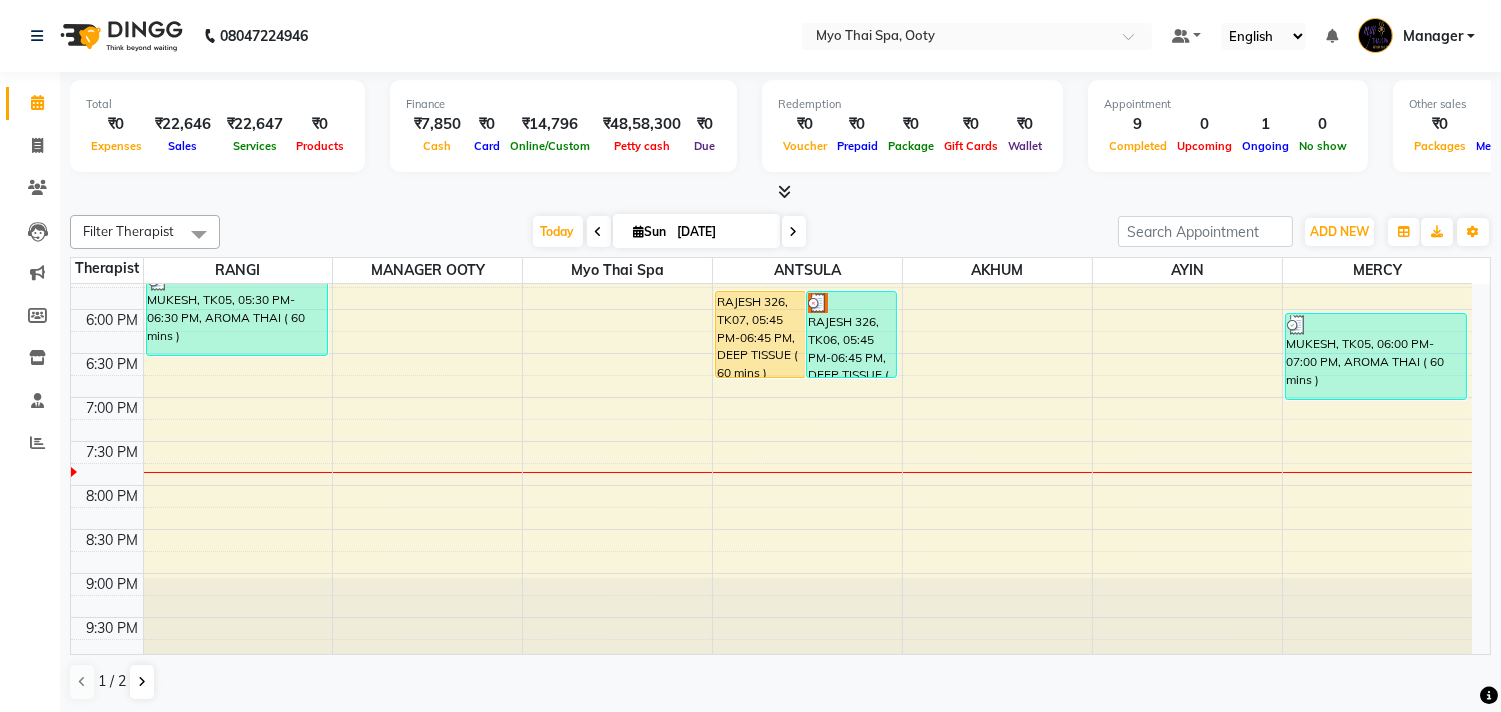 scroll, scrollTop: 778, scrollLeft: 0, axis: vertical 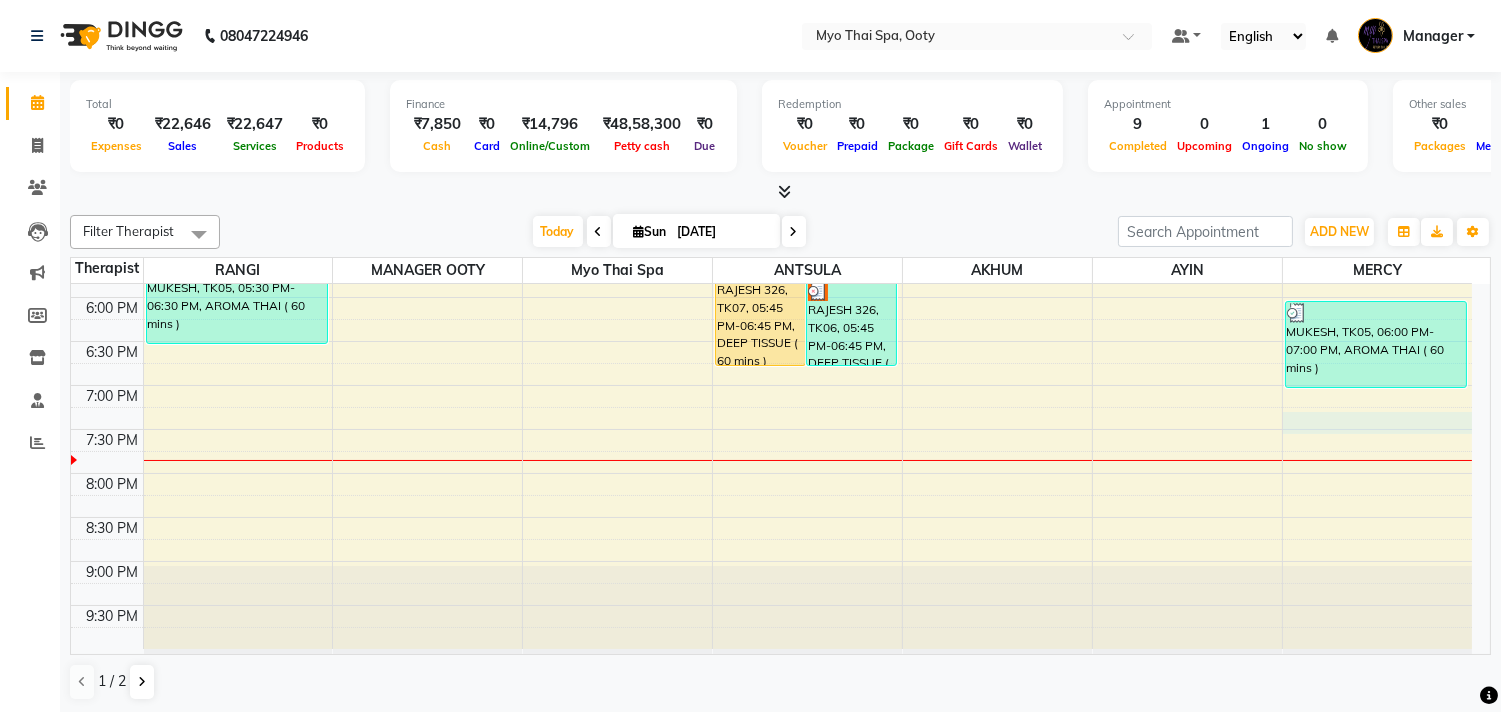 click on "9:00 AM 9:30 AM 10:00 AM 10:30 AM 11:00 AM 11:30 AM 12:00 PM 12:30 PM 1:00 PM 1:30 PM 2:00 PM 2:30 PM 3:00 PM 3:30 PM 4:00 PM 4:30 PM 5:00 PM 5:30 PM 6:00 PM 6:30 PM 7:00 PM 7:30 PM 8:00 PM 8:30 PM 9:00 PM 9:30 PM     sriteja, TK01, 01:00 PM-02:30 PM, SWEDISH ( 90 mins )     MUKESH, TK05, 05:30 PM-06:30 PM, AROMA THAI ( 60 mins )    RAJESH 326, TK07, 05:45 PM-06:45 PM, DEEP TISSUE ( 60 mins )     RAJESH 326, TK06, 05:45 PM-06:45 PM, DEEP TISSUE ( 60 mins )     niyaz, TK02, 01:30 PM-02:30 PM, FOOT SPA WITH SCRUB ( 60 mins )     ASHAR, TK03, 02:15 PM-03:15 PM, BALINESE ( 60 mins )     sriteja, TK01, 01:00 PM-02:30 PM, SWEDISH ( 90 mins )     muthu kumar, TK04, 04:00 PM-05:00 PM, AROMA THAI ( 60 mins )     niyaz, TK02, 01:30 PM-02:30 PM, BALINESE ( 60 mins )     MUKESH, TK05, 06:00 PM-07:00 PM, AROMA THAI ( 60 mins )" at bounding box center (771, 77) 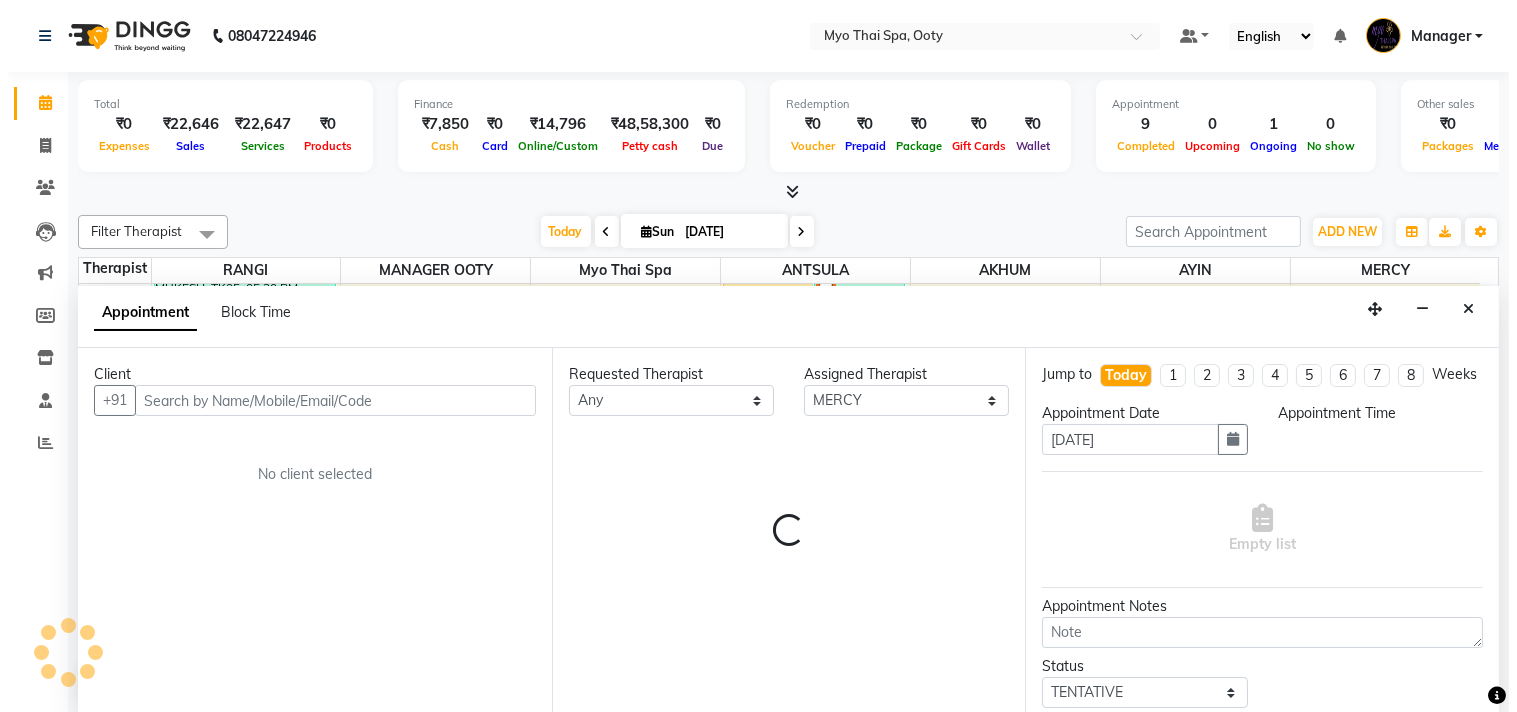 scroll, scrollTop: 1, scrollLeft: 0, axis: vertical 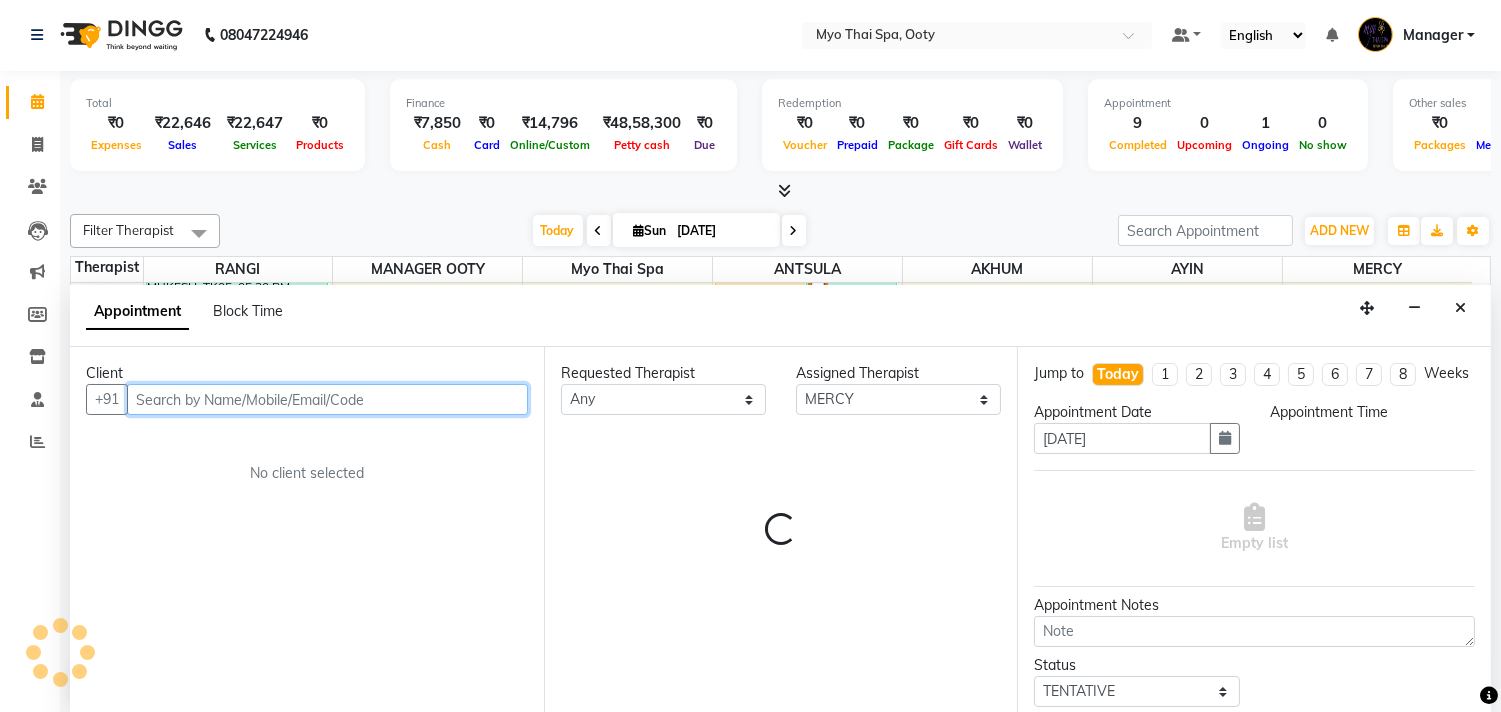 select on "1155" 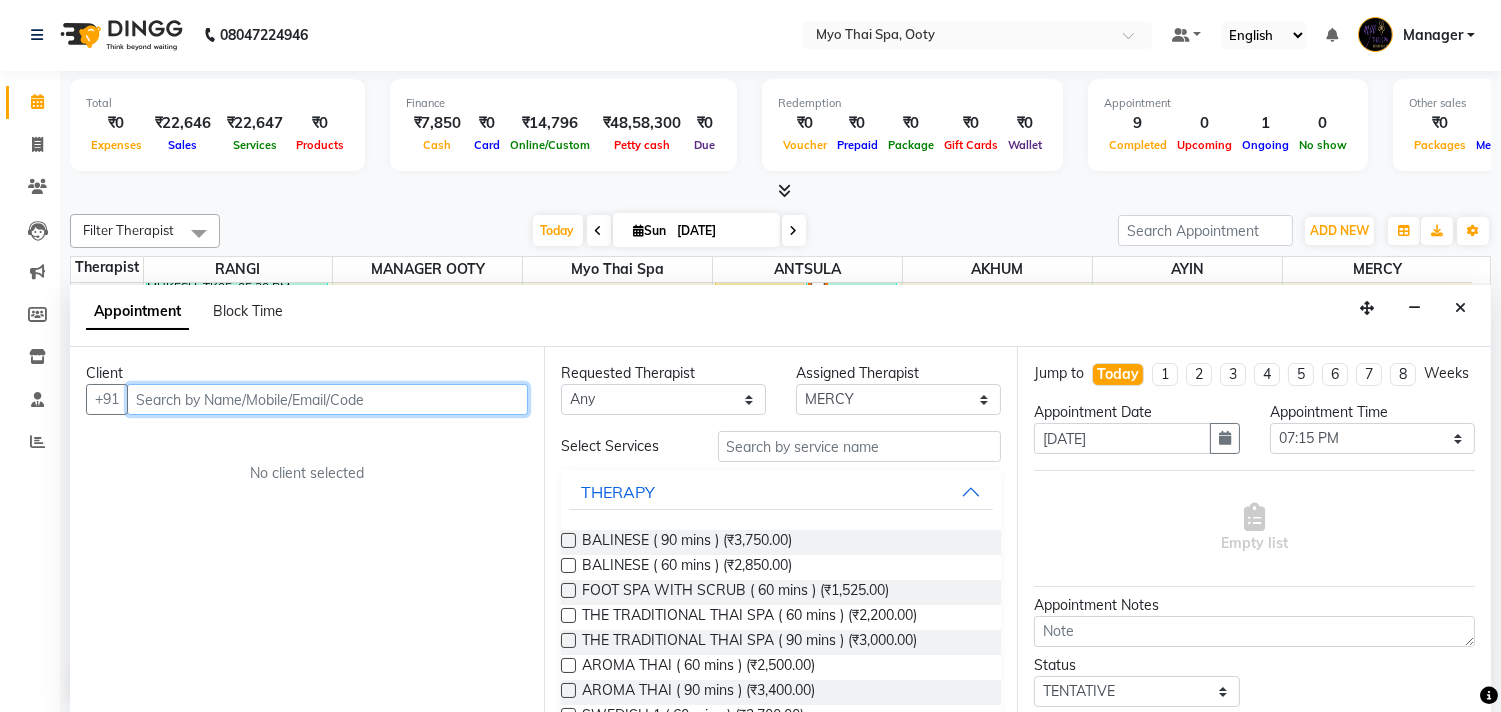 click at bounding box center (327, 399) 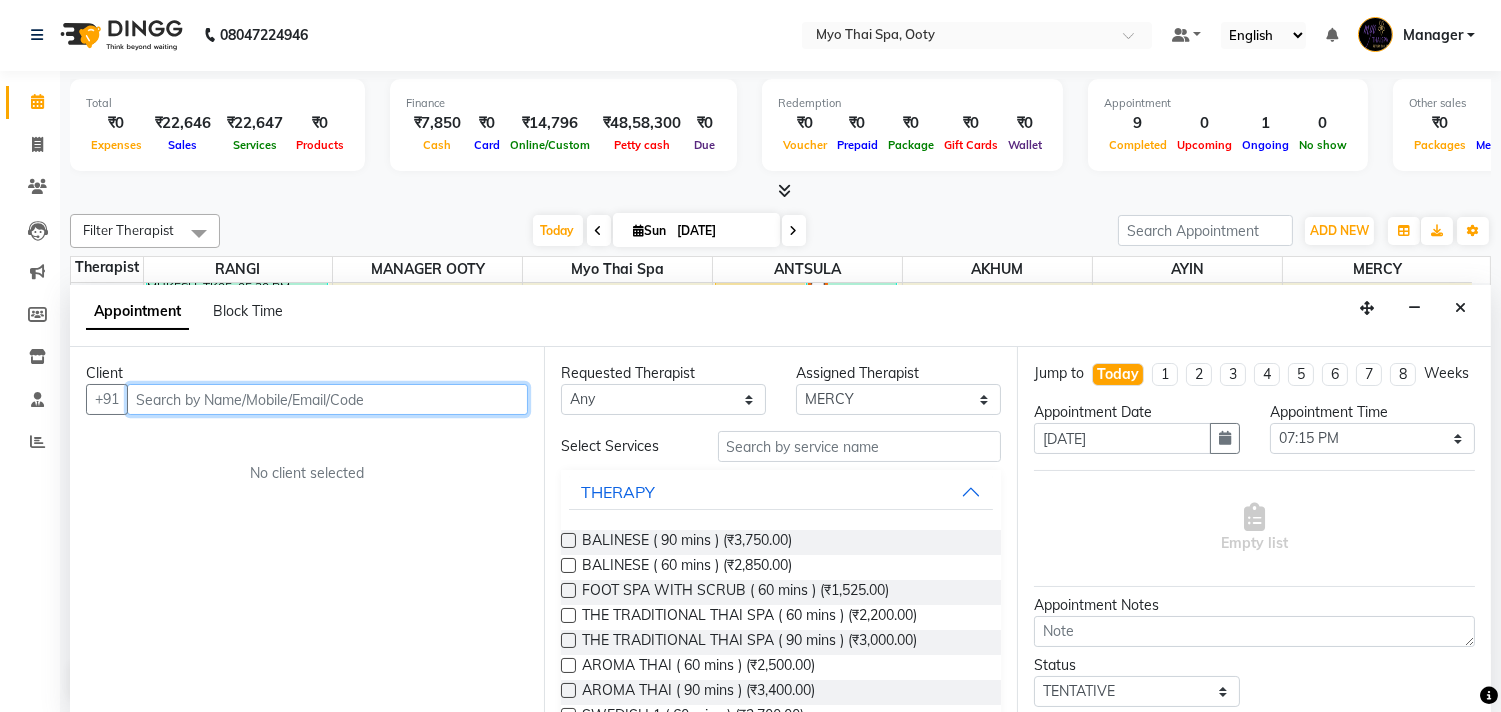 drag, startPoint x: 403, startPoint y: 396, endPoint x: 1516, endPoint y: 520, distance: 1119.8861 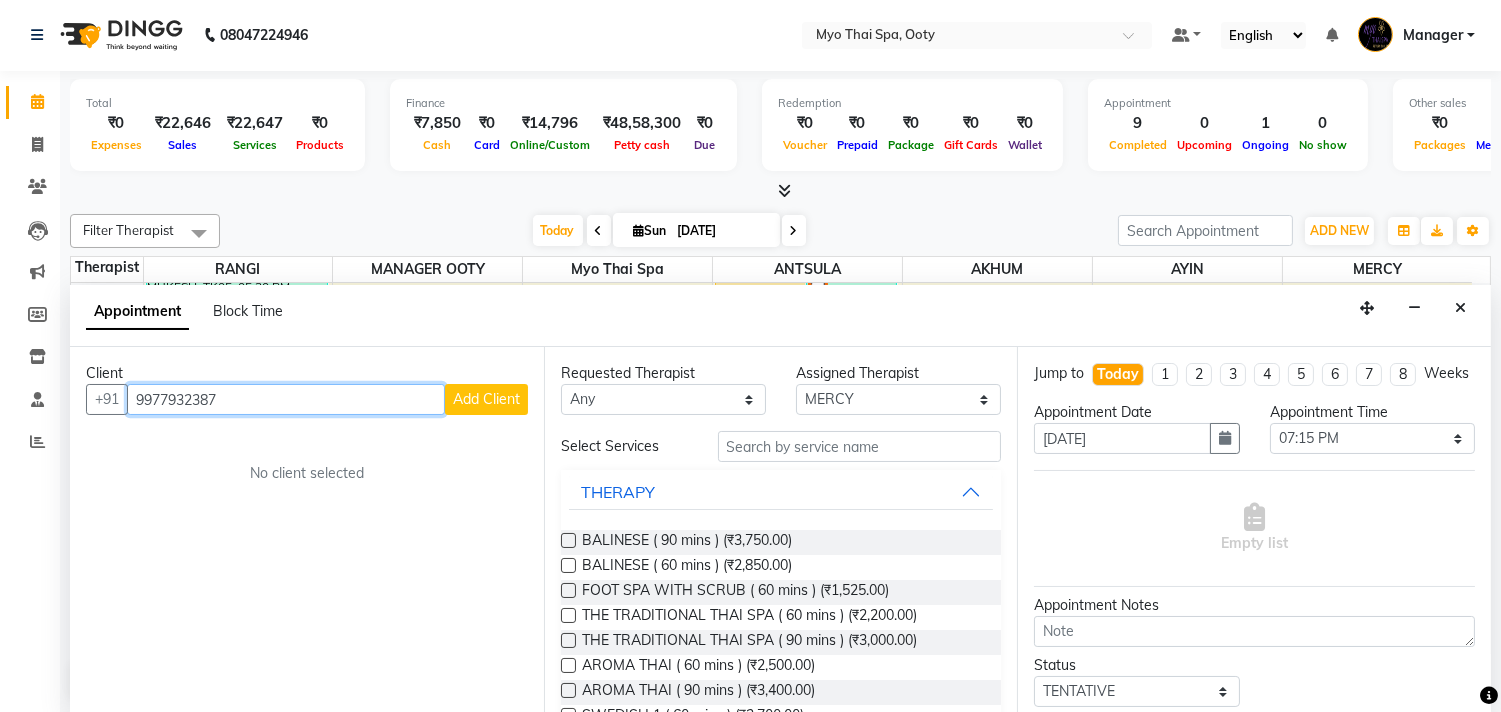 type on "9977932387" 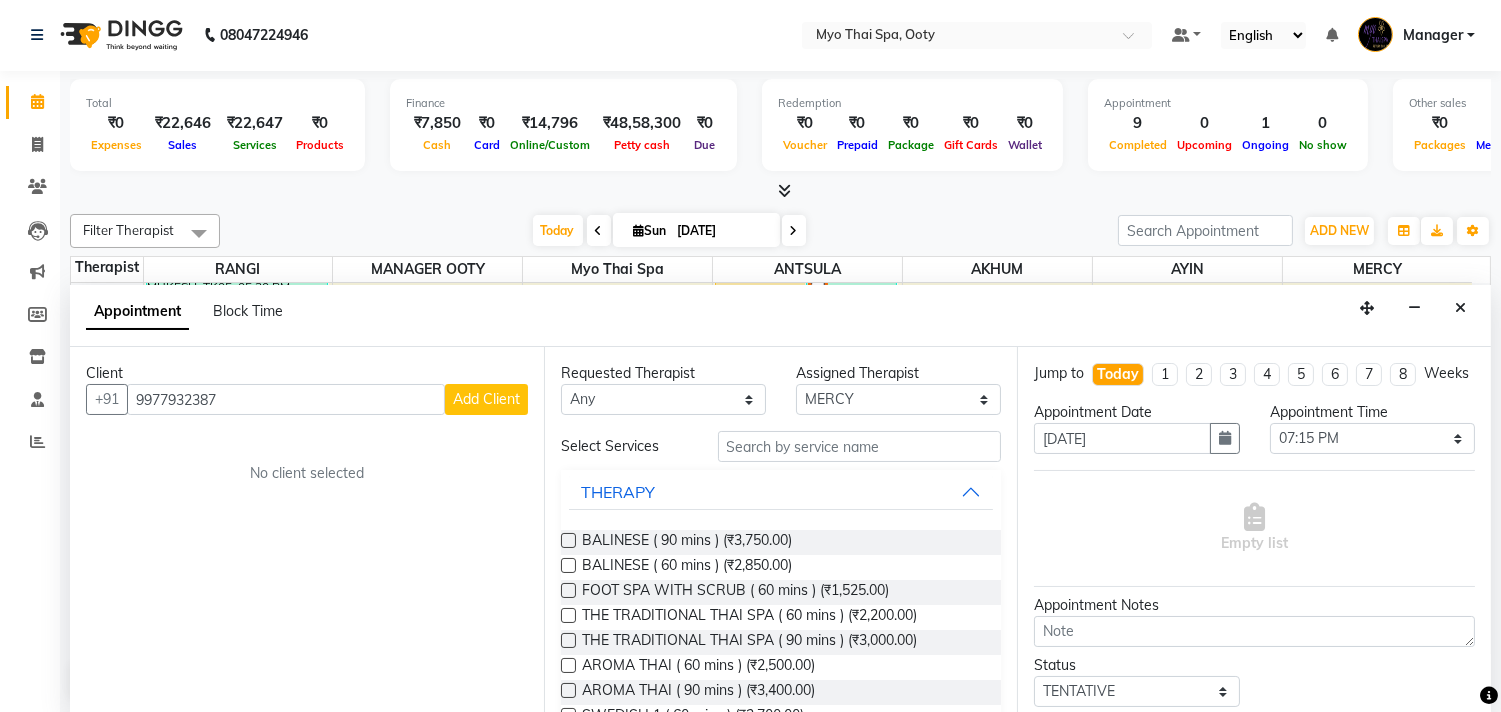 click on "Add Client" at bounding box center [486, 399] 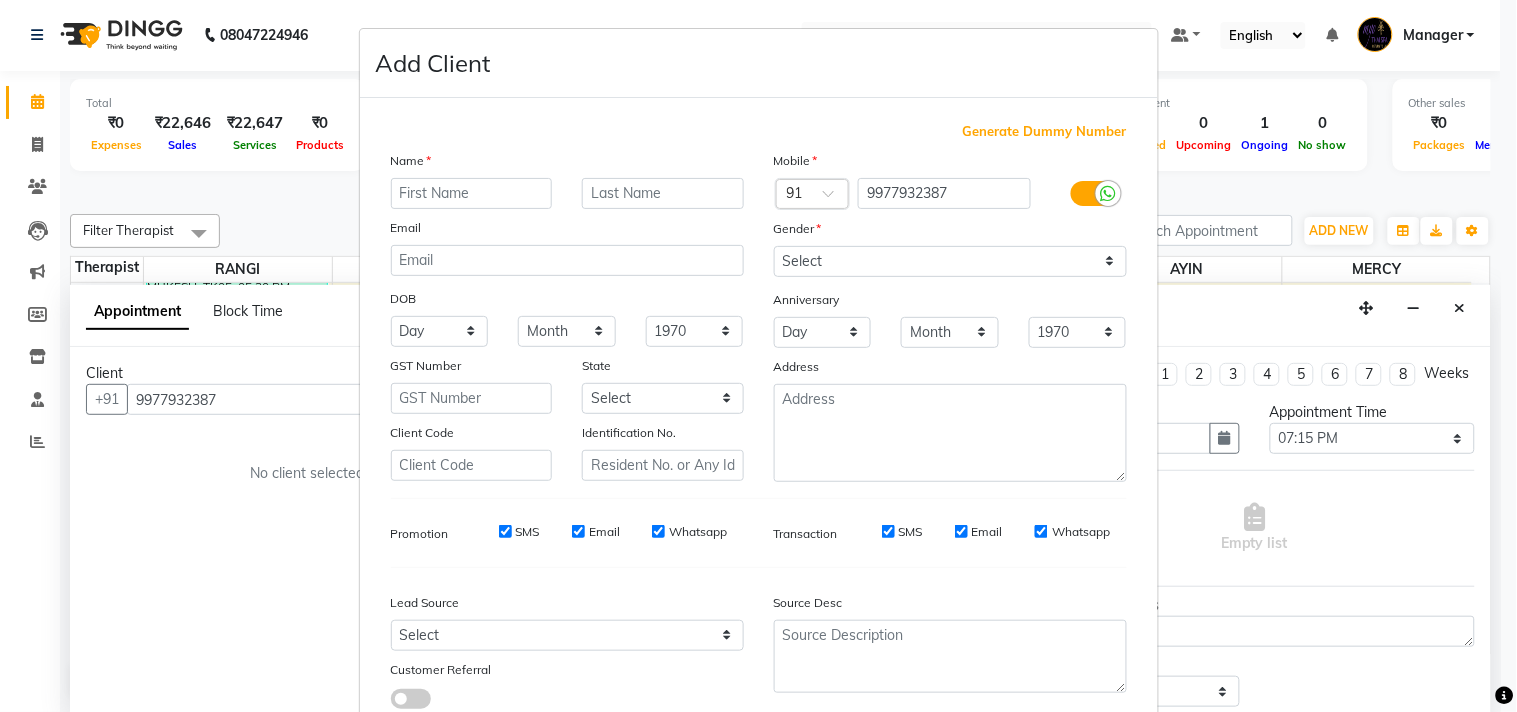 click at bounding box center [472, 193] 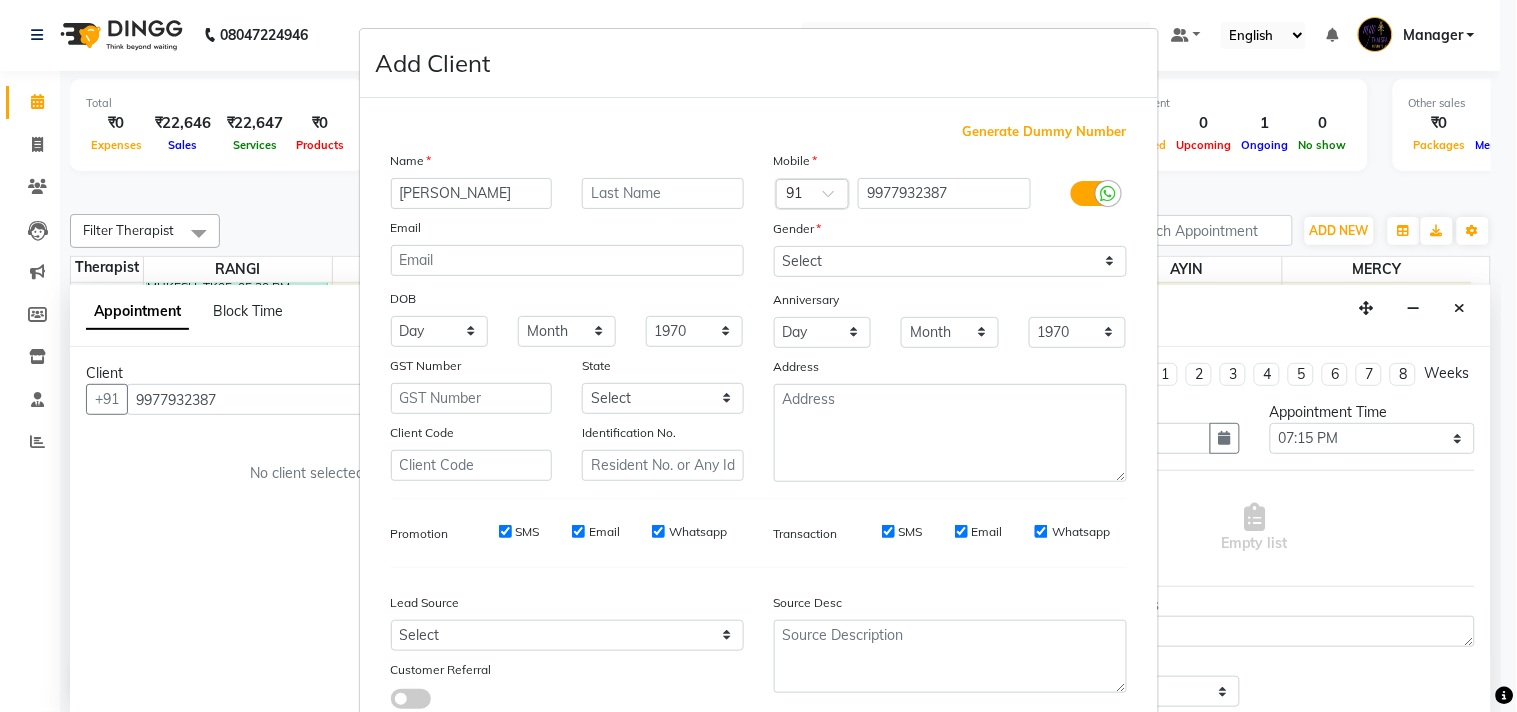 type on "[PERSON_NAME]" 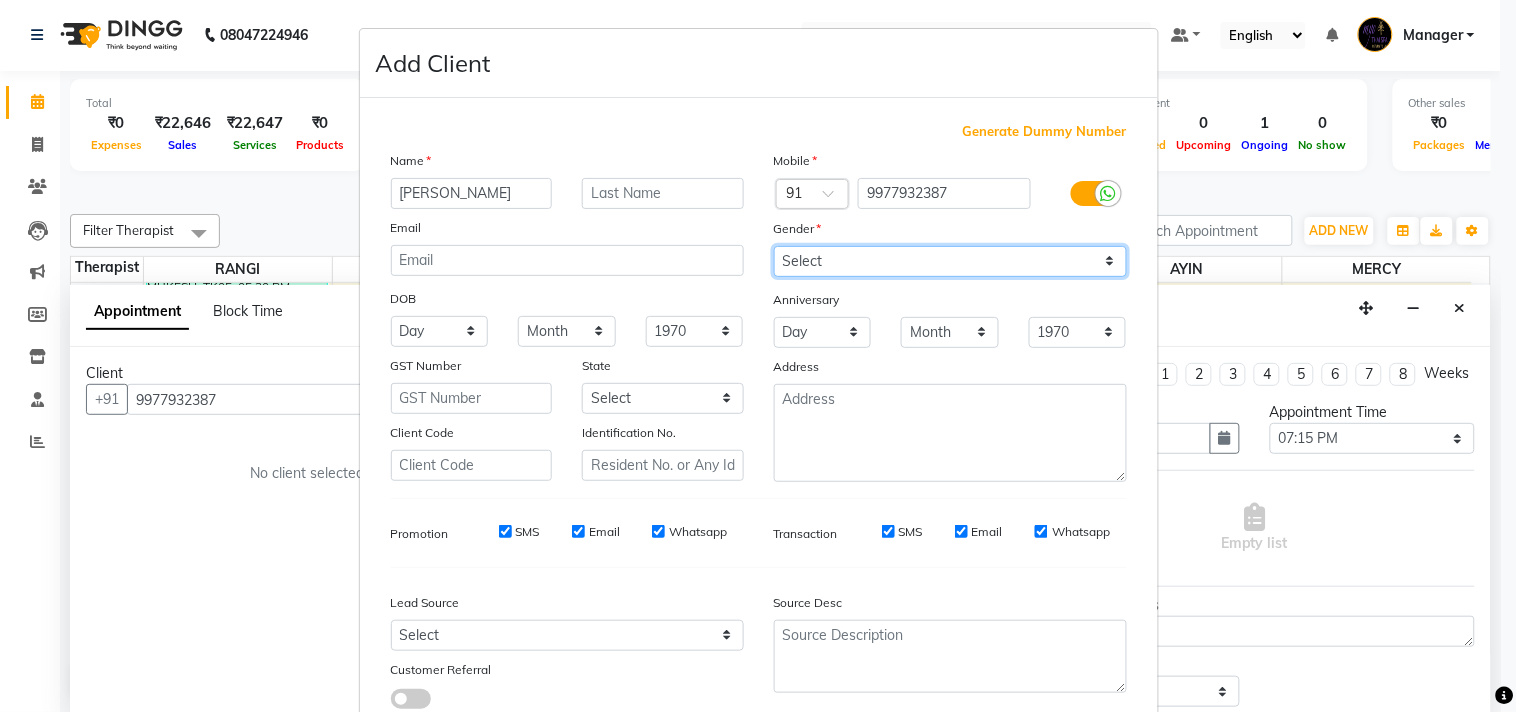 click on "Select Male Female Other Prefer Not To Say" at bounding box center [950, 261] 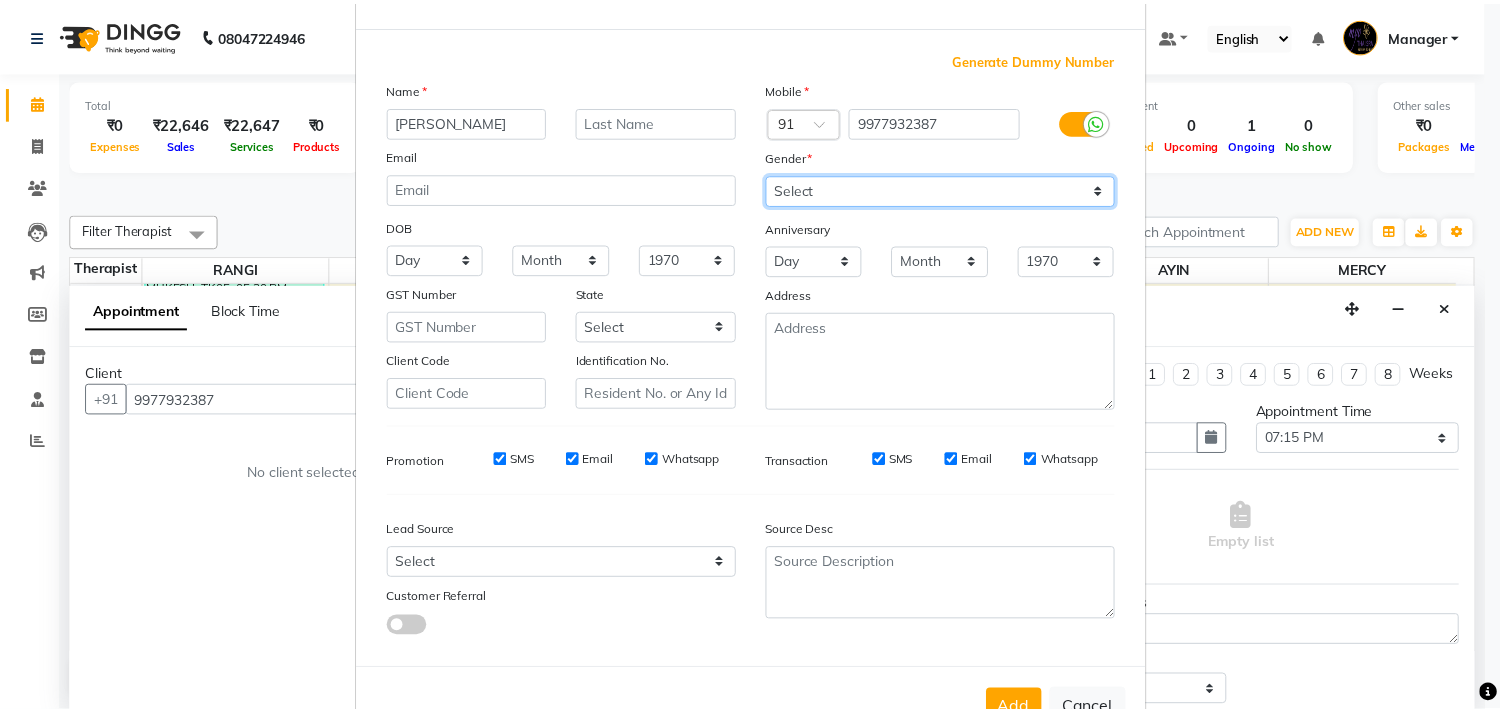 scroll, scrollTop: 138, scrollLeft: 0, axis: vertical 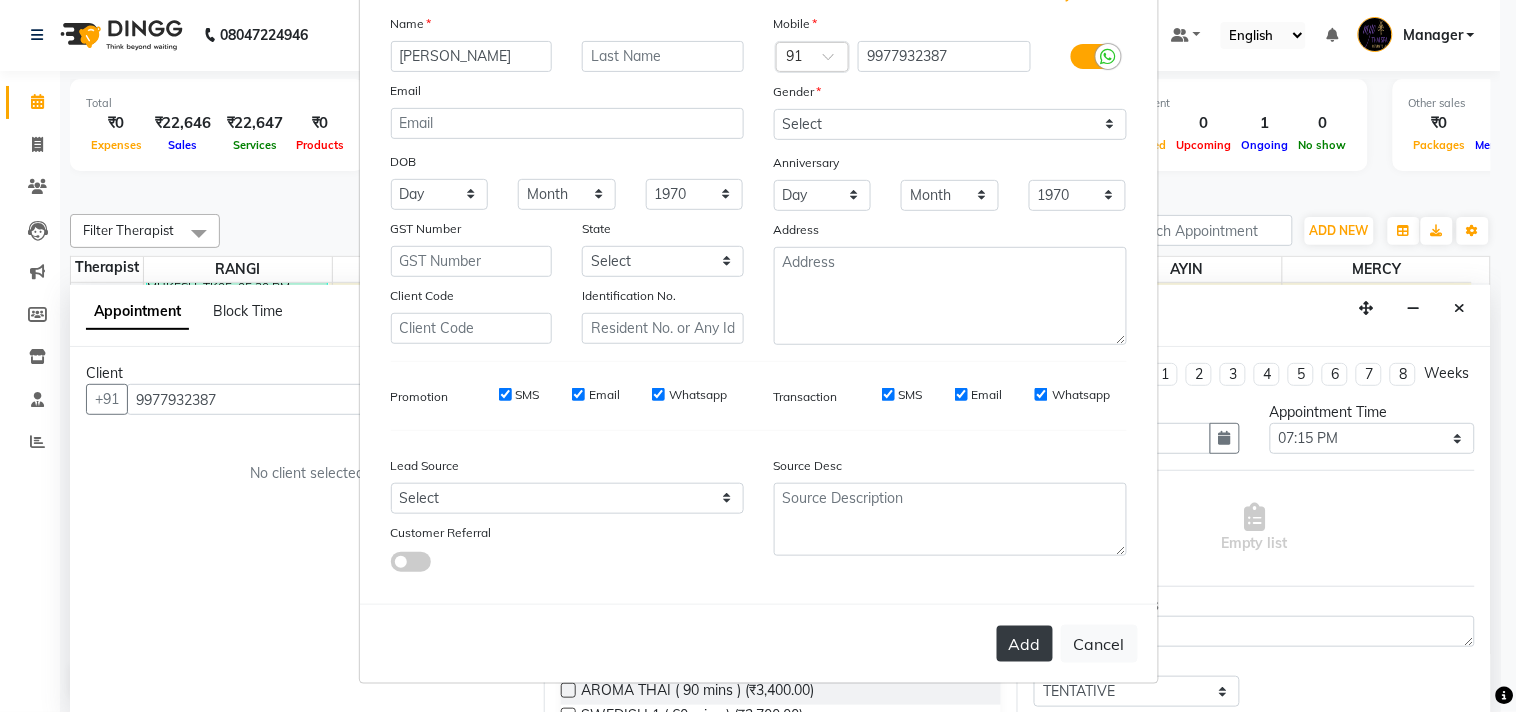 click on "Add" at bounding box center [1025, 644] 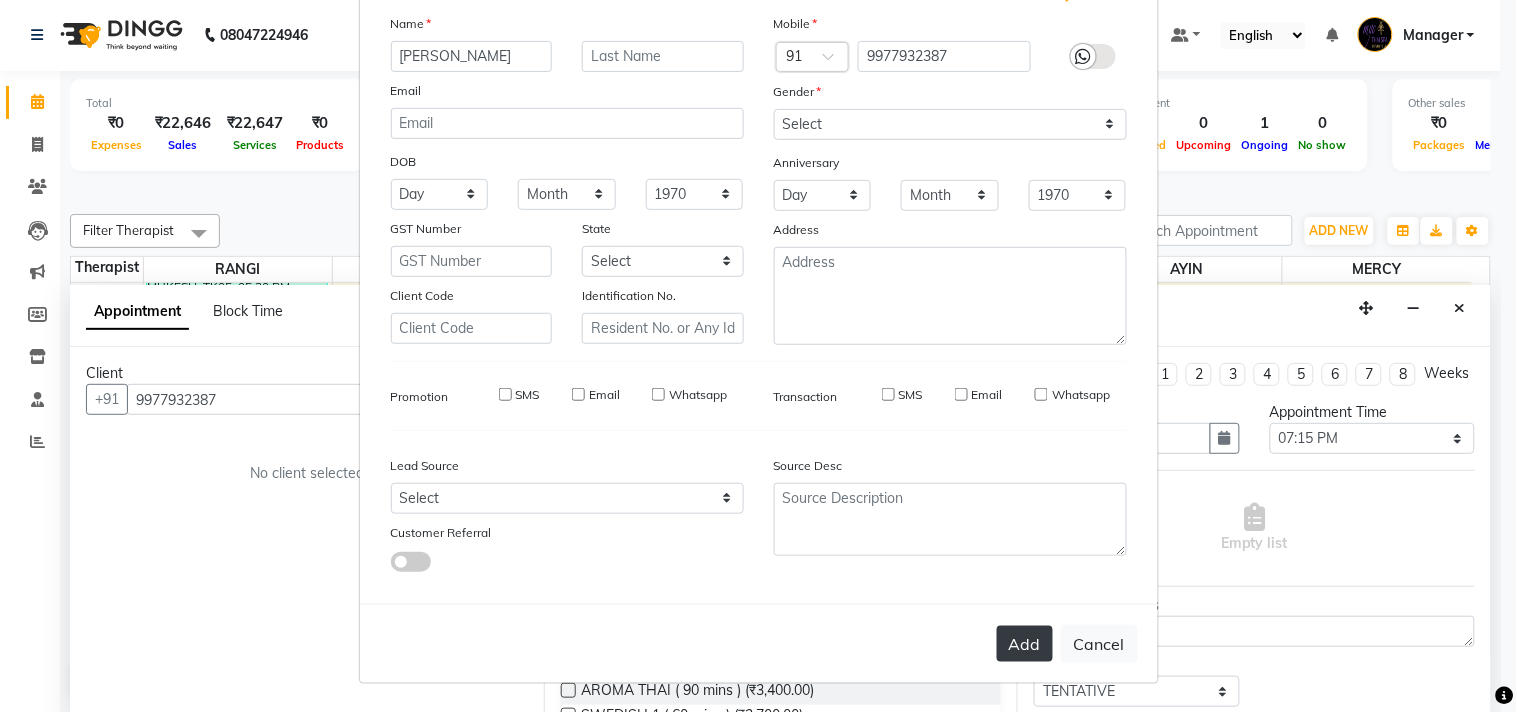 type 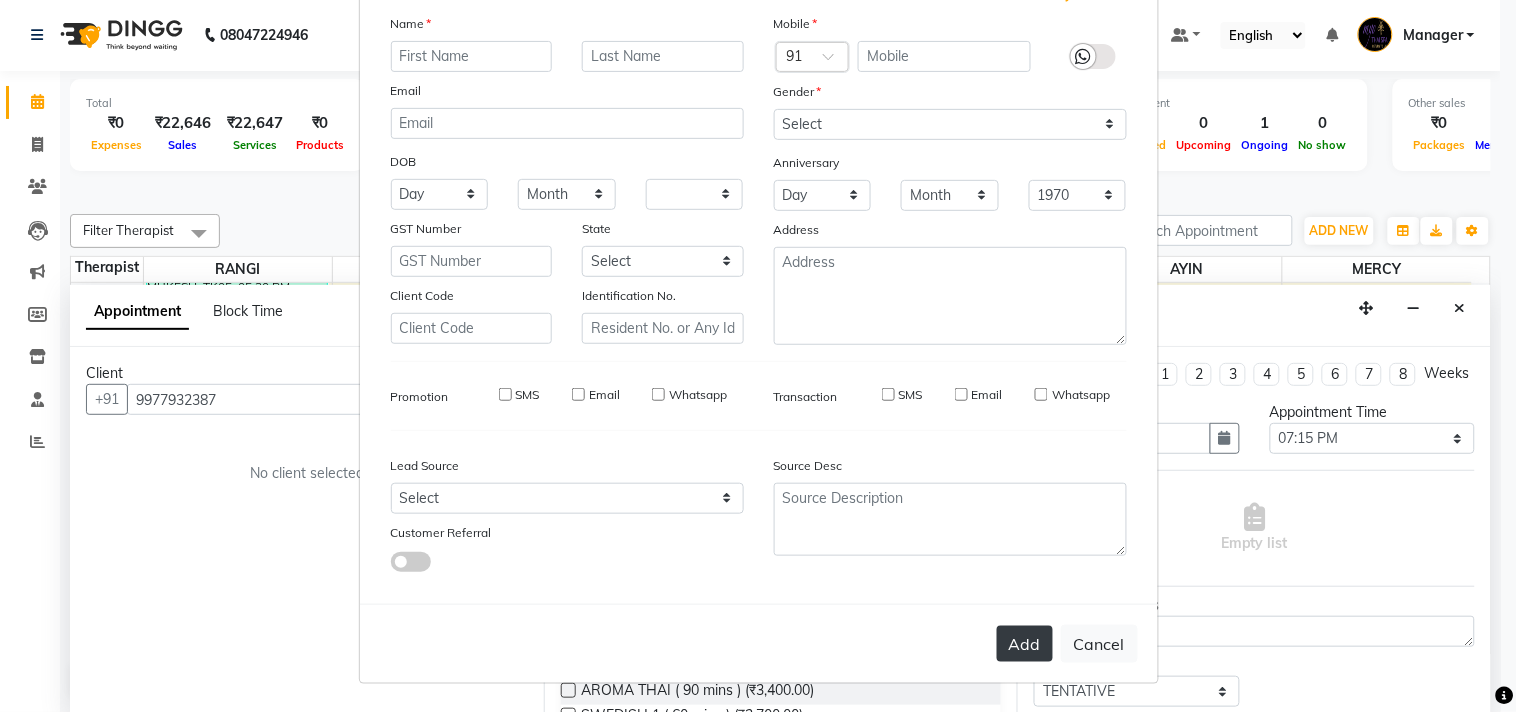 select 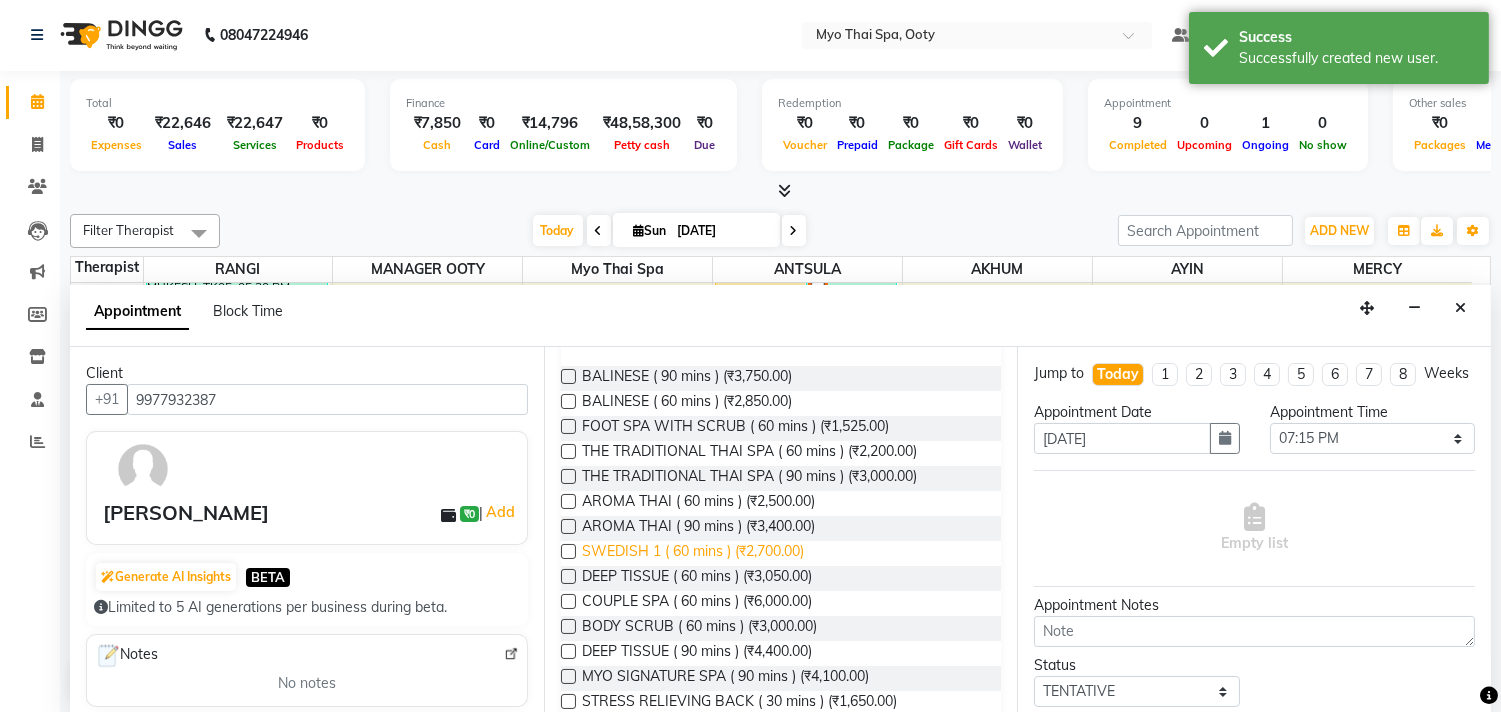 scroll, scrollTop: 111, scrollLeft: 0, axis: vertical 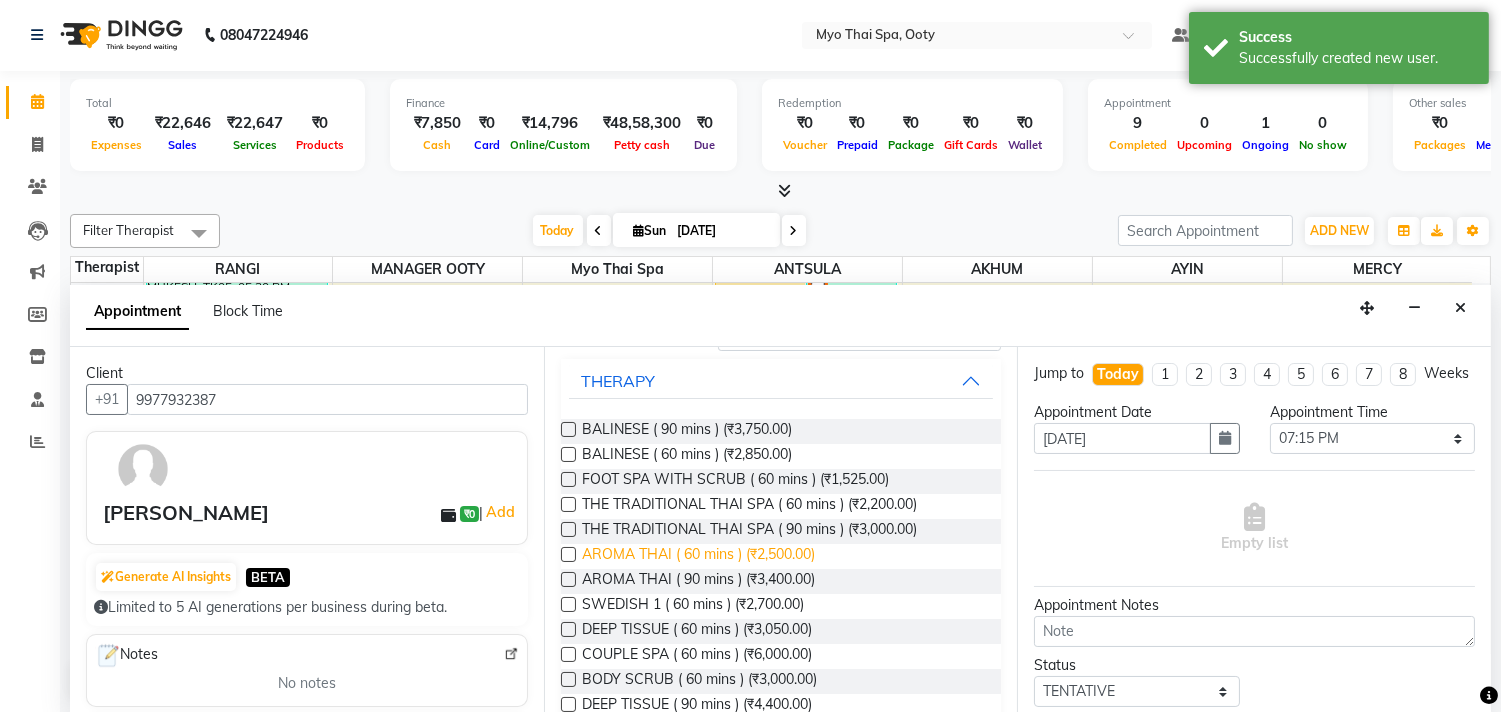 click on "AROMA THAI ( 60 mins ) (₹2,500.00)" at bounding box center [698, 556] 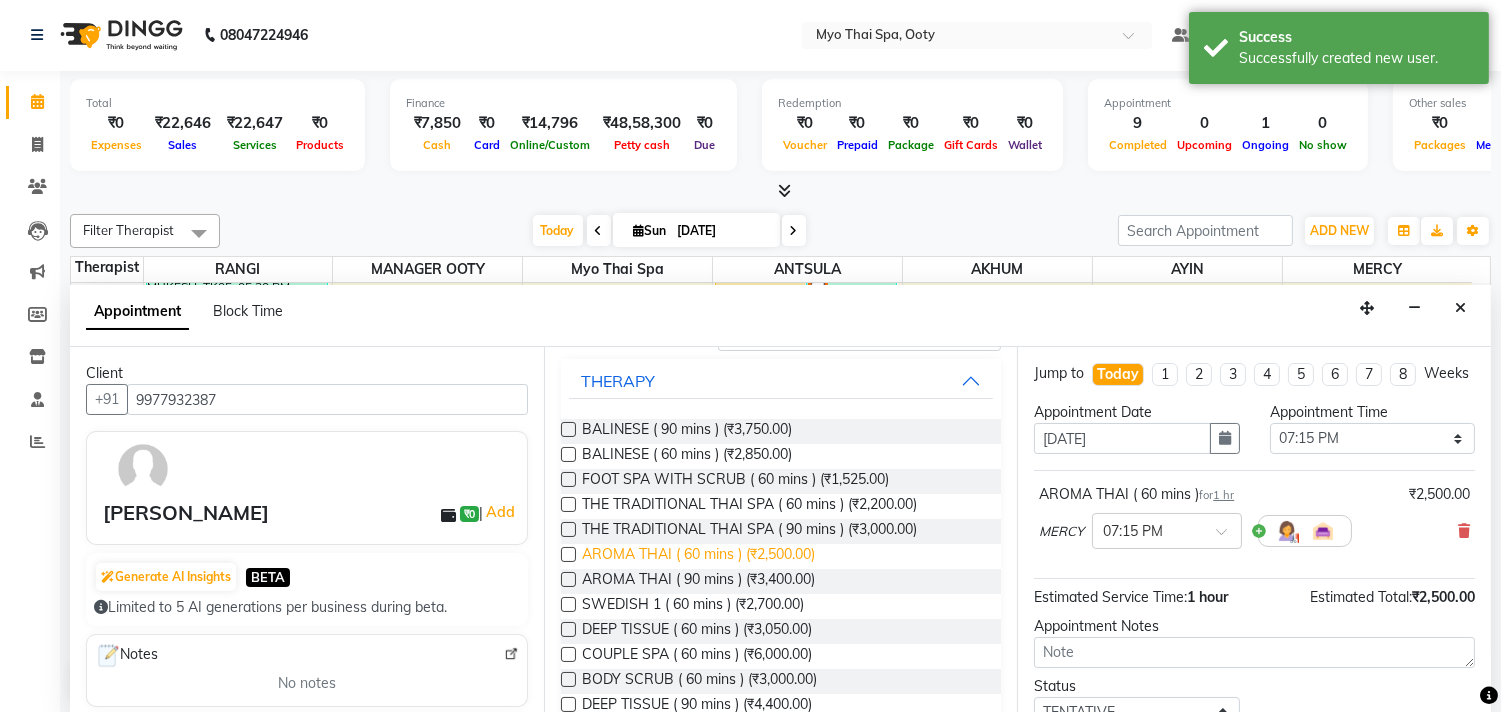click on "AROMA THAI ( 60 mins ) (₹2,500.00)" at bounding box center [698, 556] 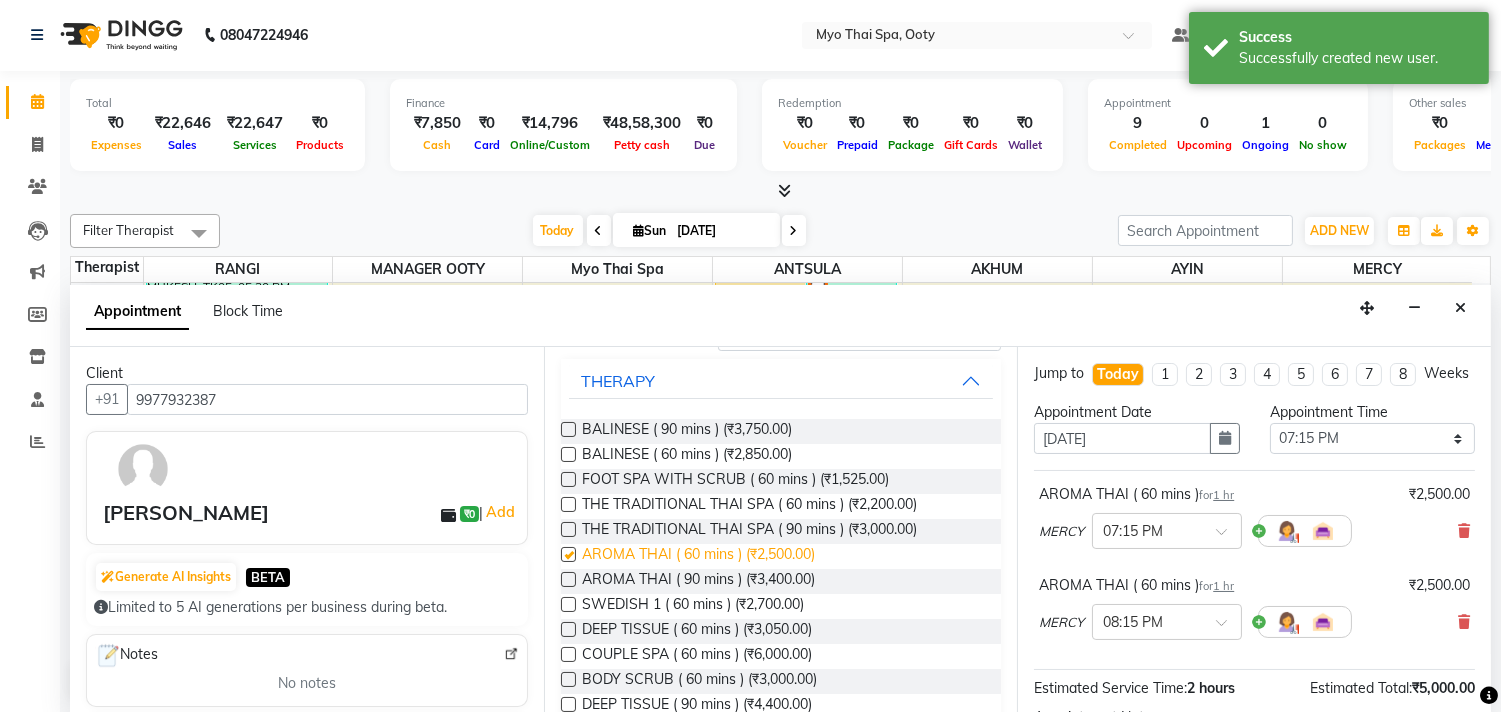 checkbox on "false" 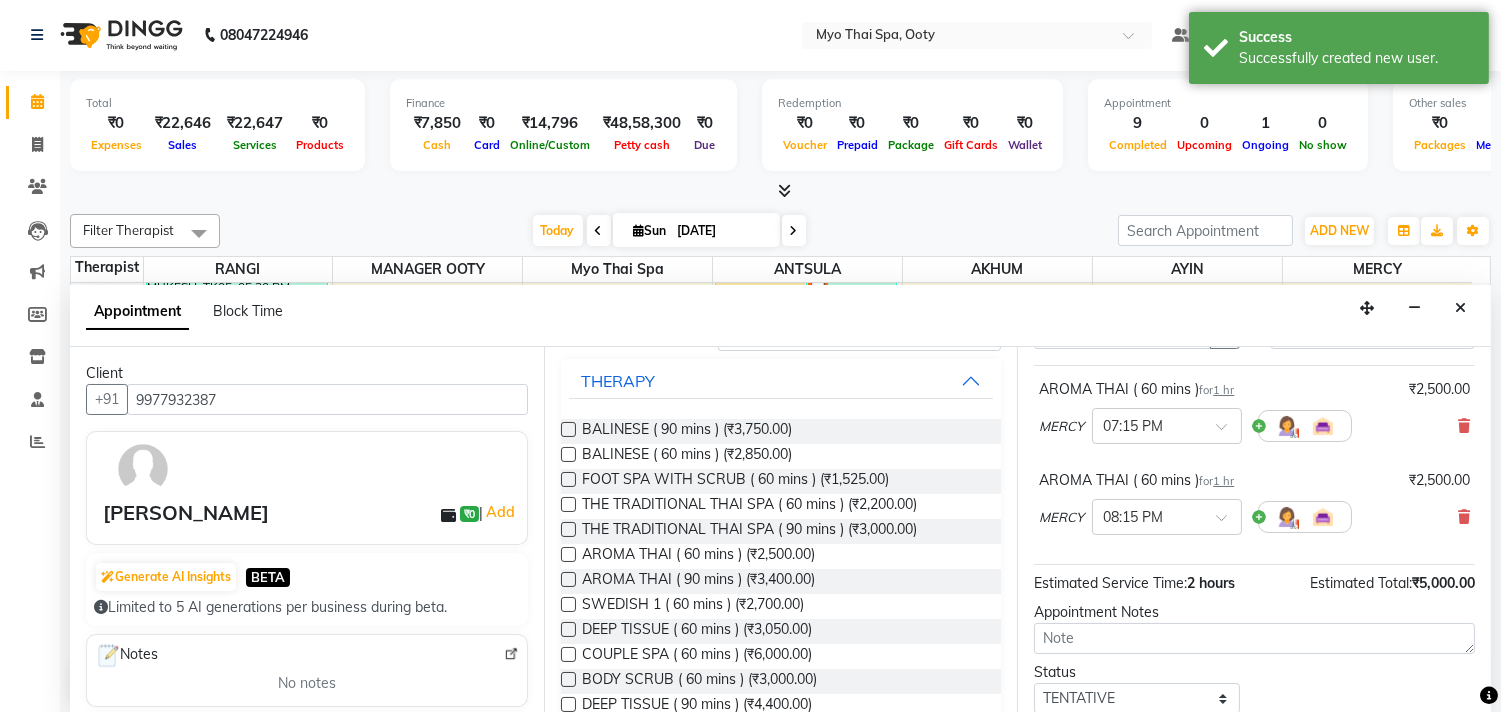 scroll, scrollTop: 251, scrollLeft: 0, axis: vertical 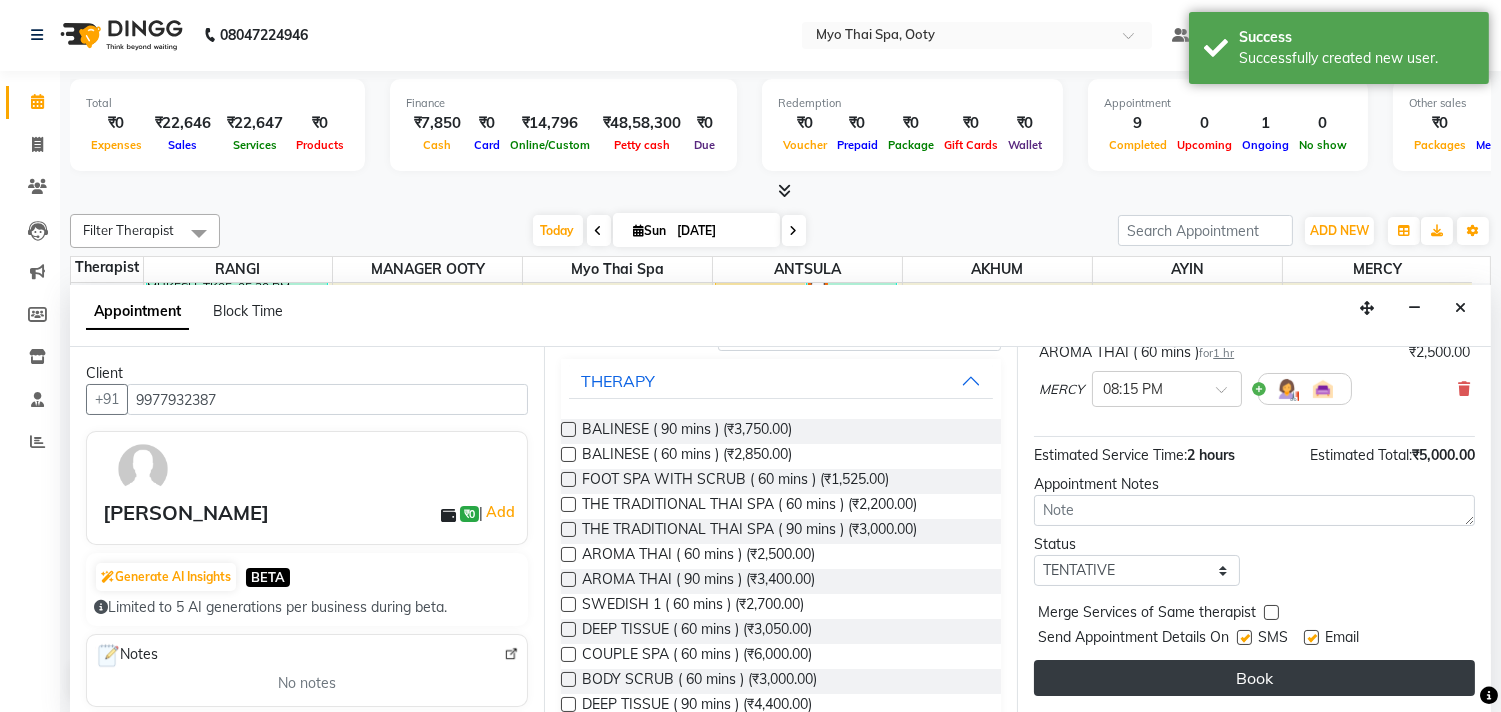 click on "Book" at bounding box center [1254, 678] 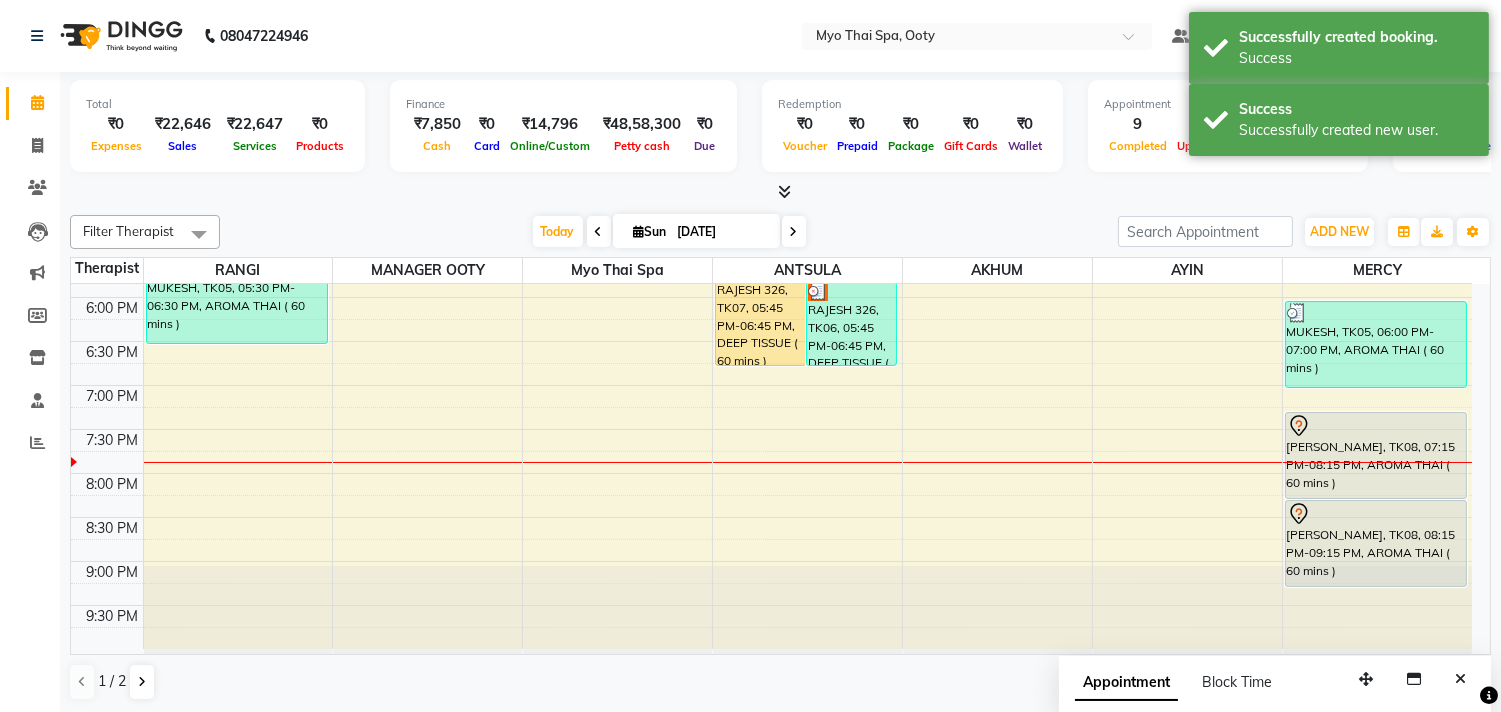 scroll, scrollTop: 1, scrollLeft: 0, axis: vertical 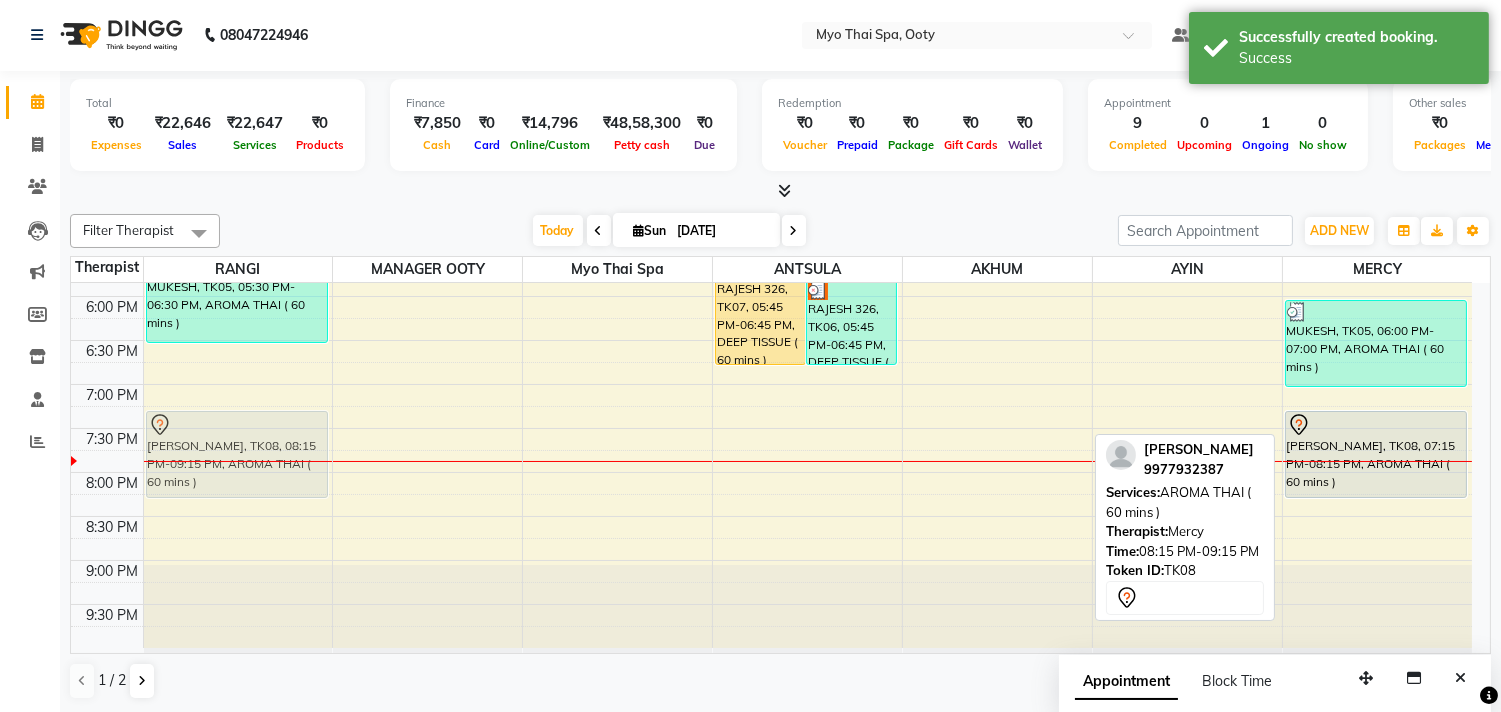 drag, startPoint x: 1362, startPoint y: 540, endPoint x: 207, endPoint y: 451, distance: 1158.424 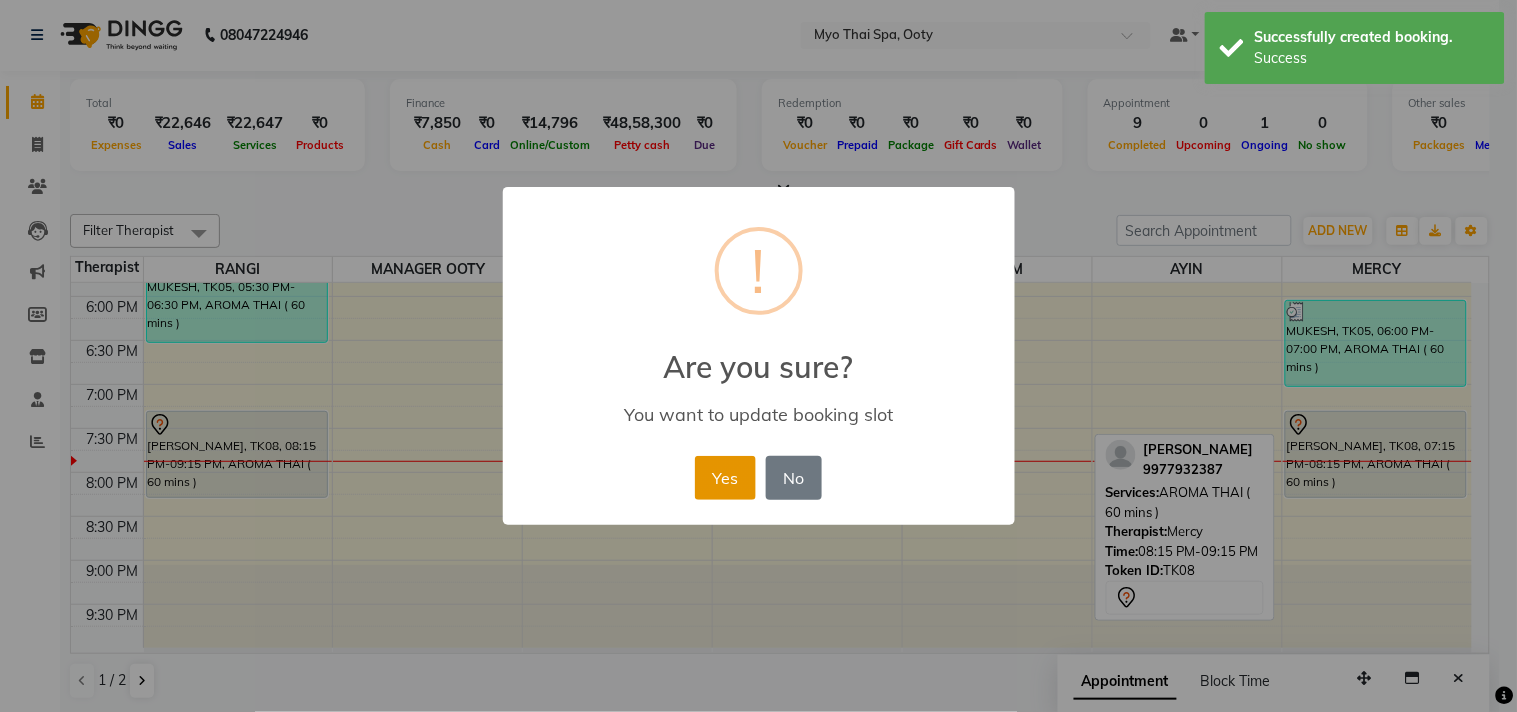 click on "Yes" at bounding box center [725, 478] 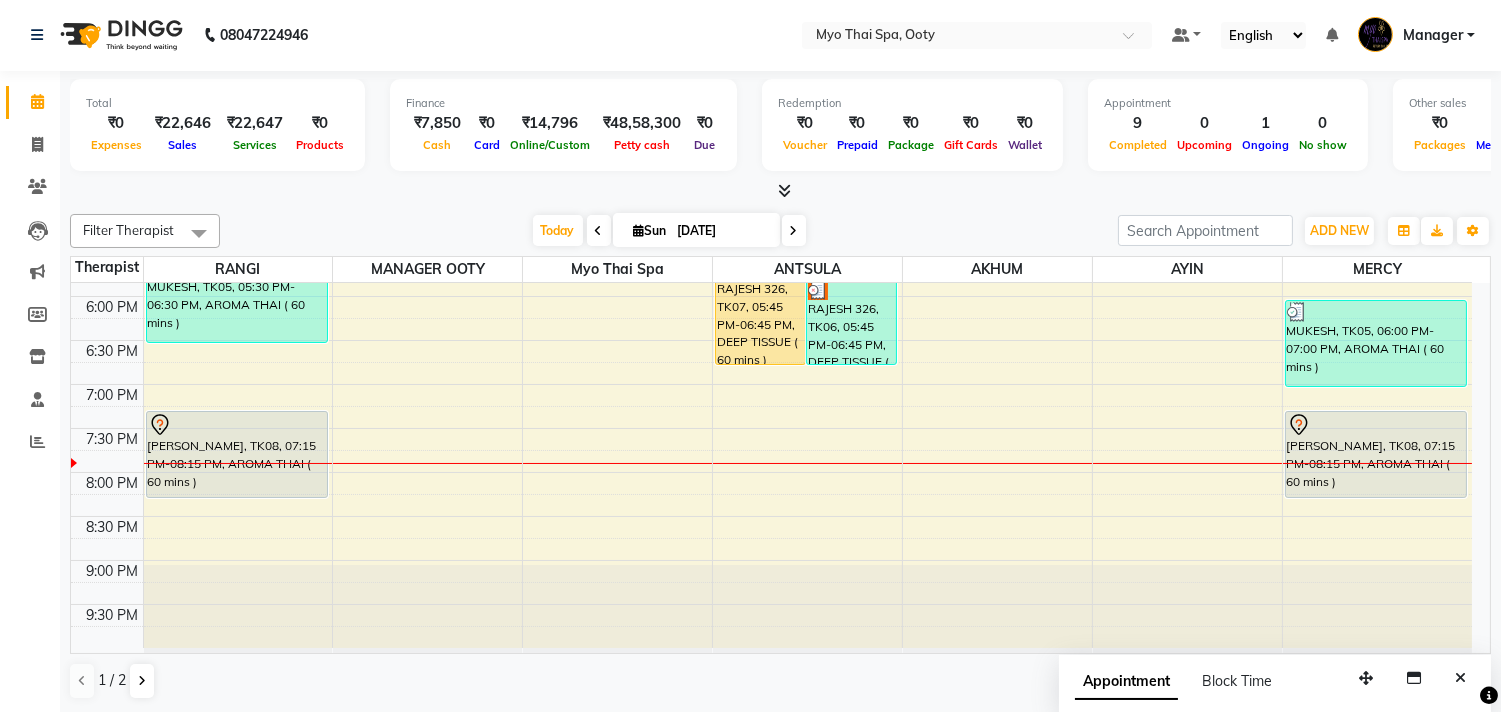 click on "9:00 AM 9:30 AM 10:00 AM 10:30 AM 11:00 AM 11:30 AM 12:00 PM 12:30 PM 1:00 PM 1:30 PM 2:00 PM 2:30 PM 3:00 PM 3:30 PM 4:00 PM 4:30 PM 5:00 PM 5:30 PM 6:00 PM 6:30 PM 7:00 PM 7:30 PM 8:00 PM 8:30 PM 9:00 PM 9:30 PM     sriteja, TK01, 01:00 PM-02:30 PM, SWEDISH ( 90 mins )     MUKESH, TK05, 05:30 PM-06:30 PM, AROMA THAI ( 60 mins )             SHUBHAM, TK08, 07:15 PM-08:15 PM, AROMA THAI ( 60 mins )    RAJESH 326, TK07, 05:45 PM-06:45 PM, DEEP TISSUE ( 60 mins )     RAJESH 326, TK06, 05:45 PM-06:45 PM, DEEP TISSUE ( 60 mins )     niyaz, TK02, 01:30 PM-02:30 PM, FOOT SPA WITH SCRUB ( 60 mins )     ASHAR, TK03, 02:15 PM-03:15 PM, BALINESE ( 60 mins )     sriteja, TK01, 01:00 PM-02:30 PM, SWEDISH ( 90 mins )     muthu kumar, TK04, 04:00 PM-05:00 PM, AROMA THAI ( 60 mins )     niyaz, TK02, 01:30 PM-02:30 PM, BALINESE ( 60 mins )     MUKESH, TK05, 06:00 PM-07:00 PM, AROMA THAI ( 60 mins )             SHUBHAM, TK08, 07:15 PM-08:15 PM, AROMA THAI ( 60 mins )" at bounding box center (771, 76) 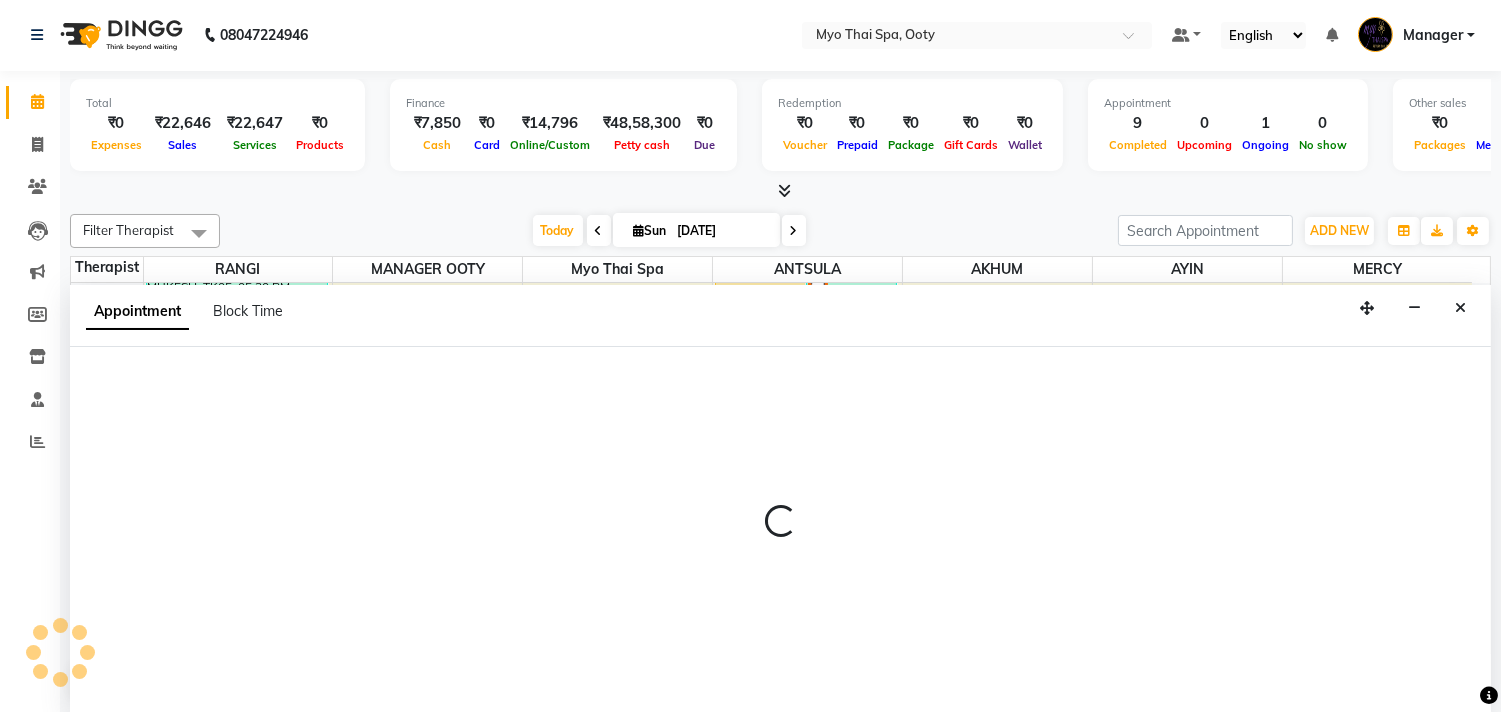 select on "59515" 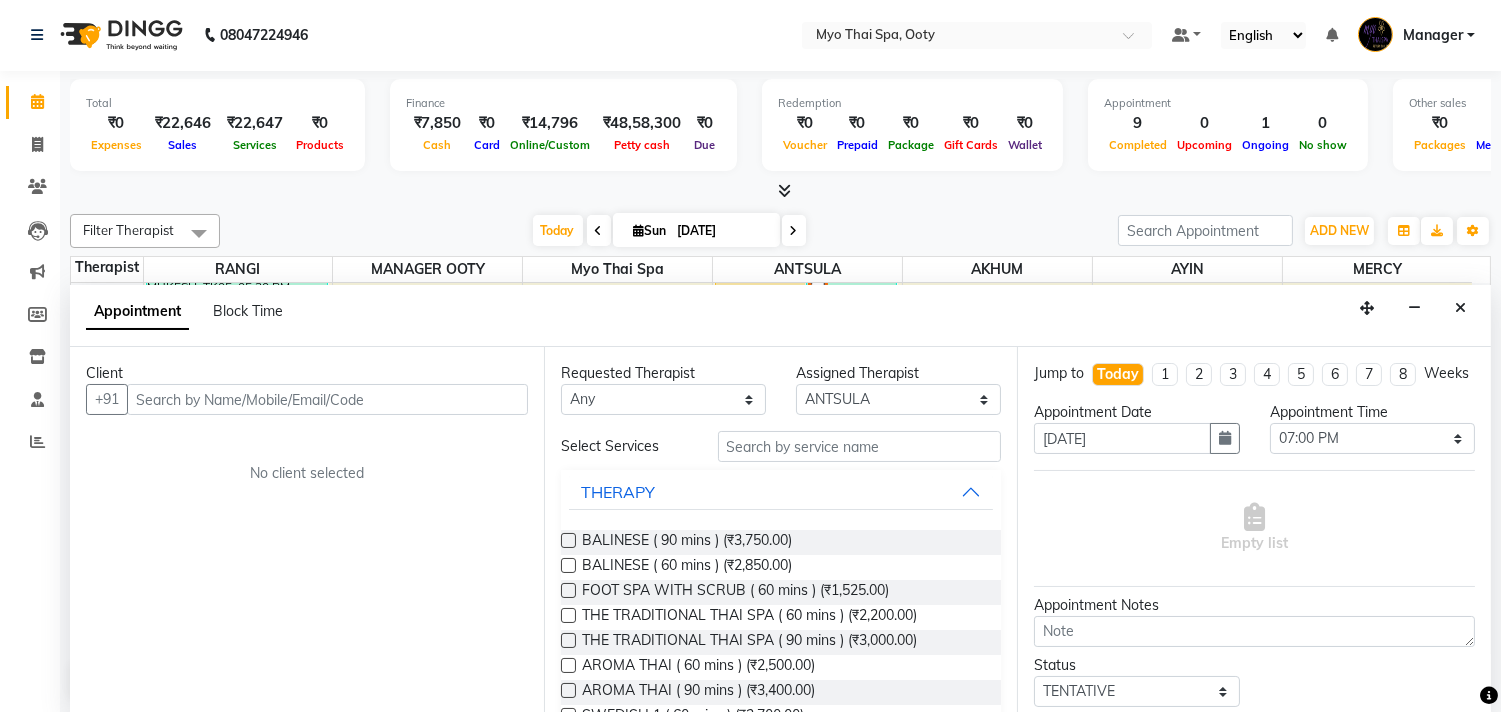 click at bounding box center [327, 399] 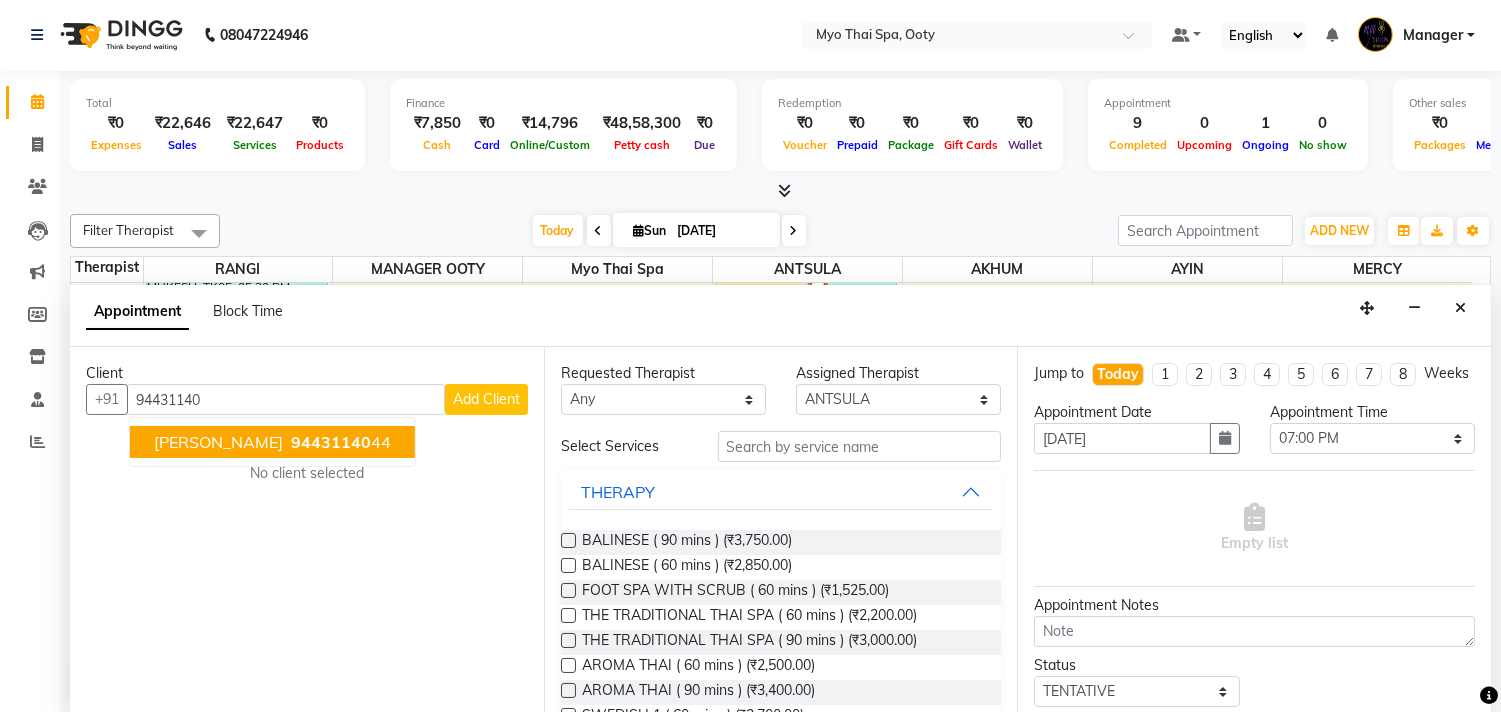 click on "94431140" at bounding box center (331, 442) 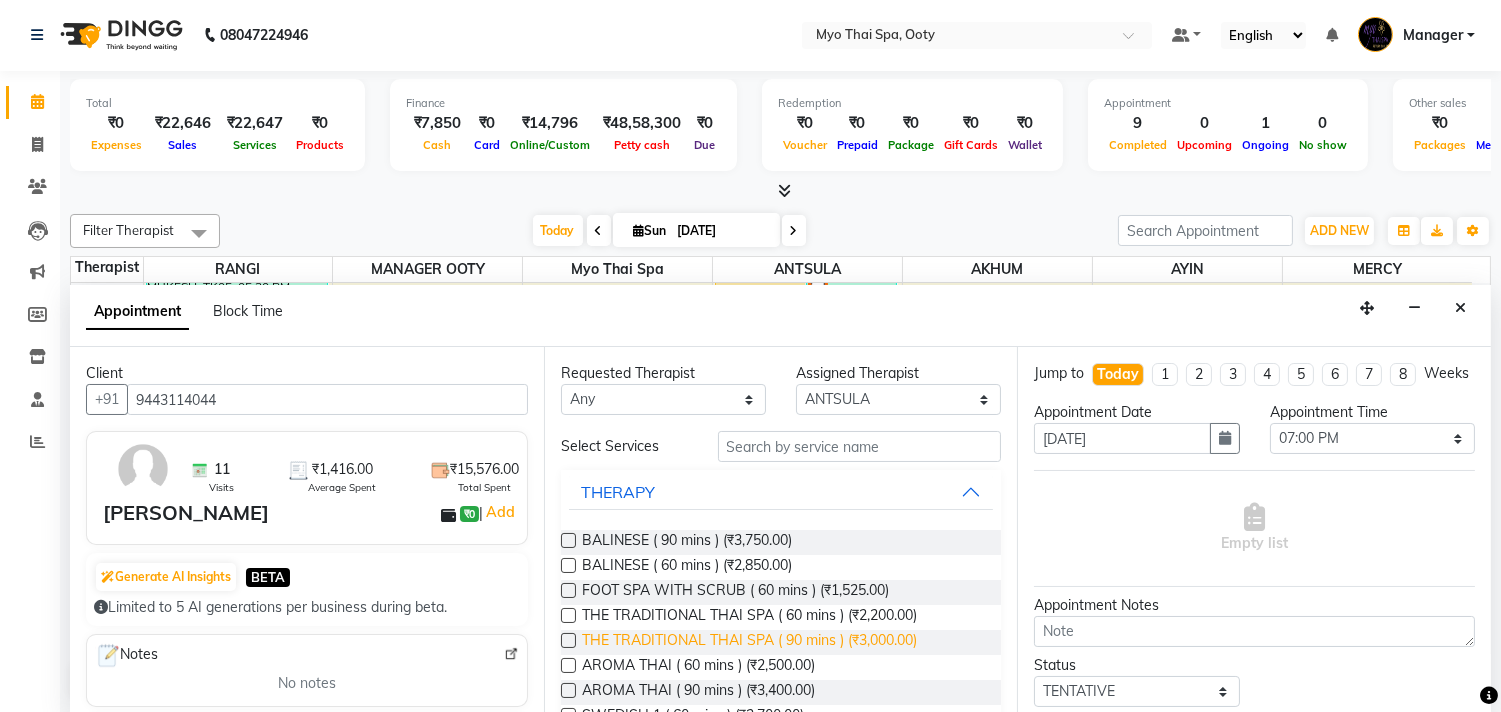 scroll, scrollTop: 111, scrollLeft: 0, axis: vertical 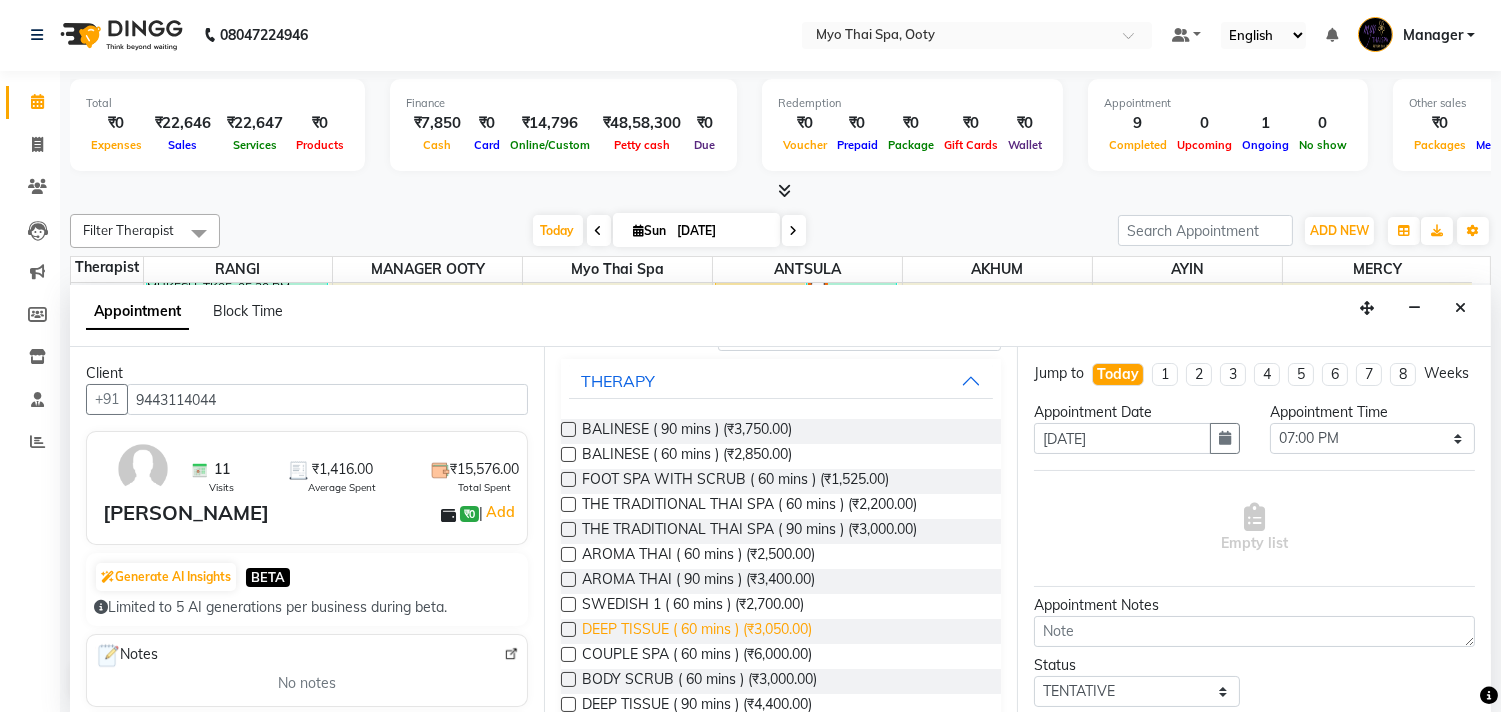 type on "9443114044" 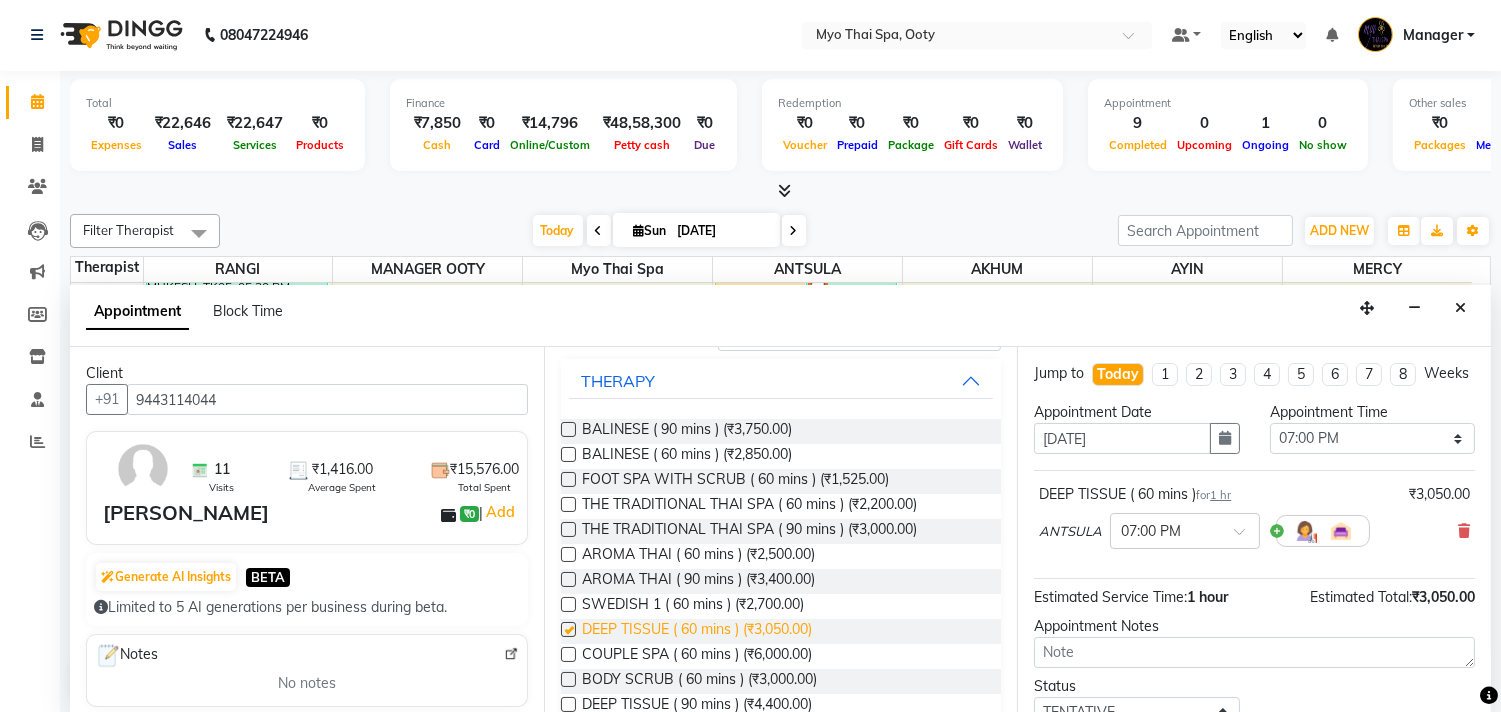 checkbox on "false" 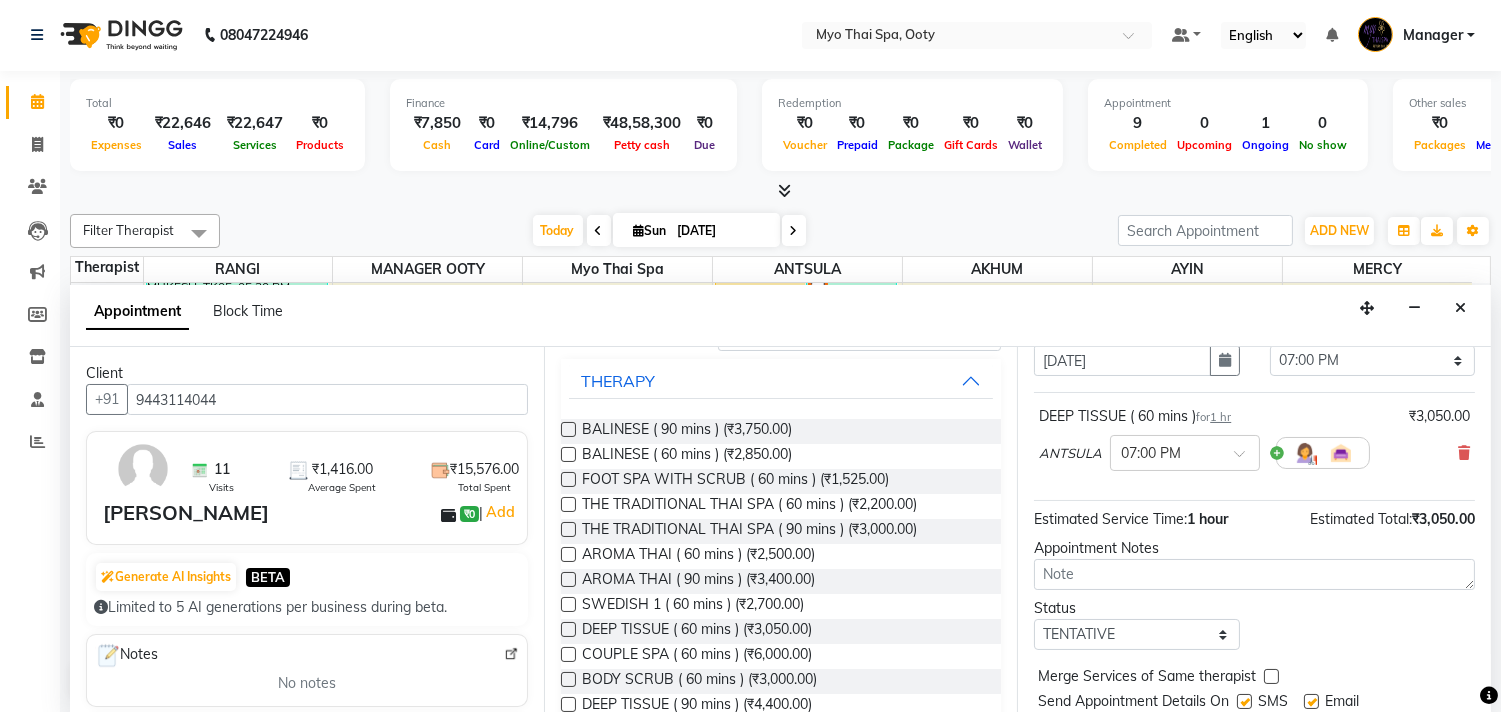 scroll, scrollTop: 161, scrollLeft: 0, axis: vertical 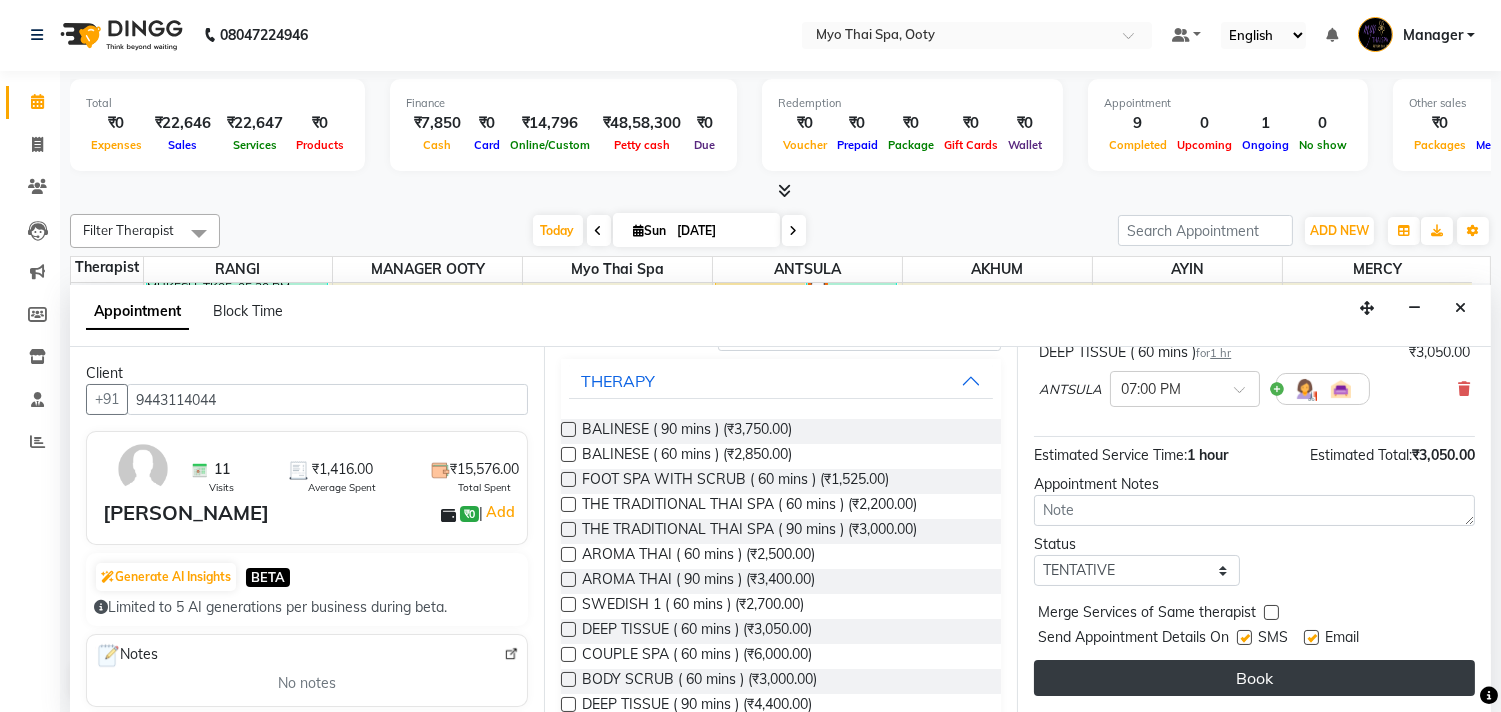 click on "Book" at bounding box center [1254, 678] 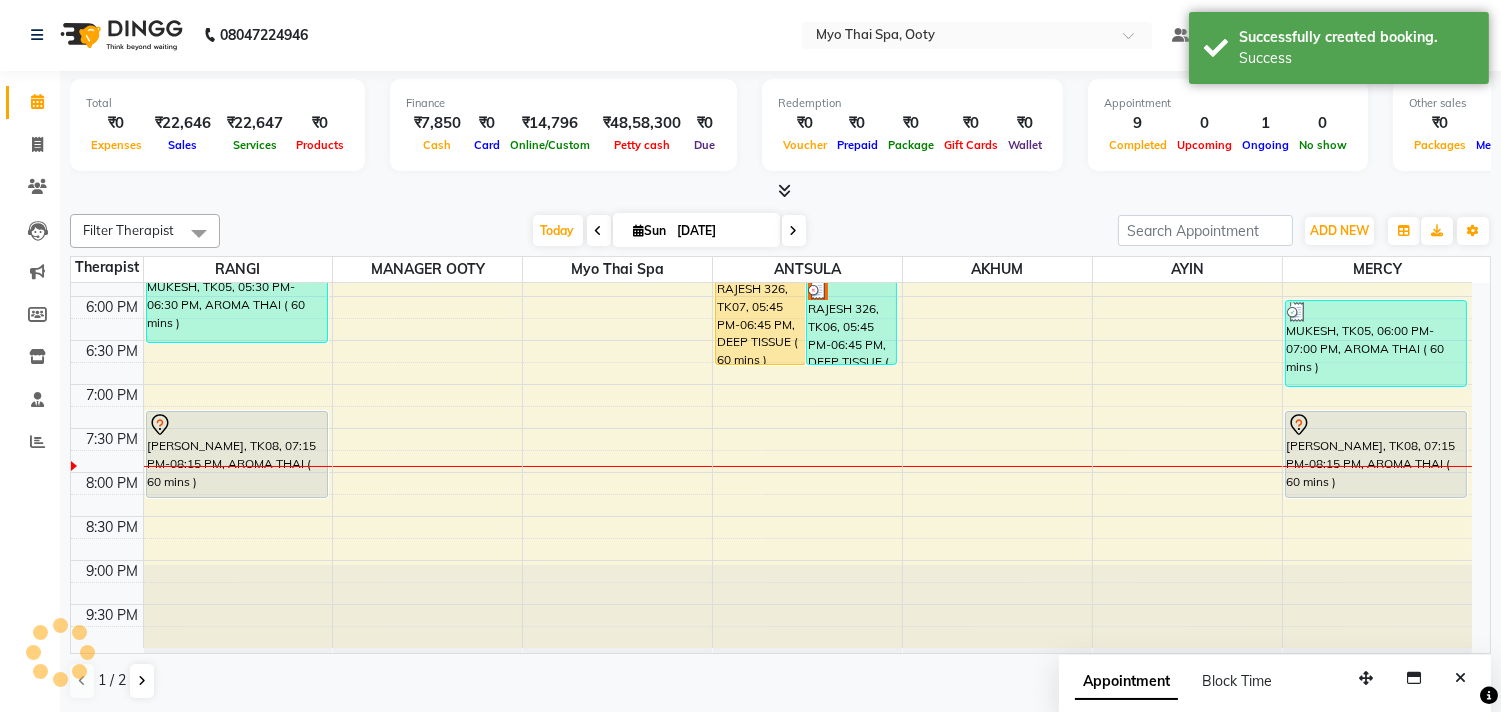 scroll, scrollTop: 0, scrollLeft: 0, axis: both 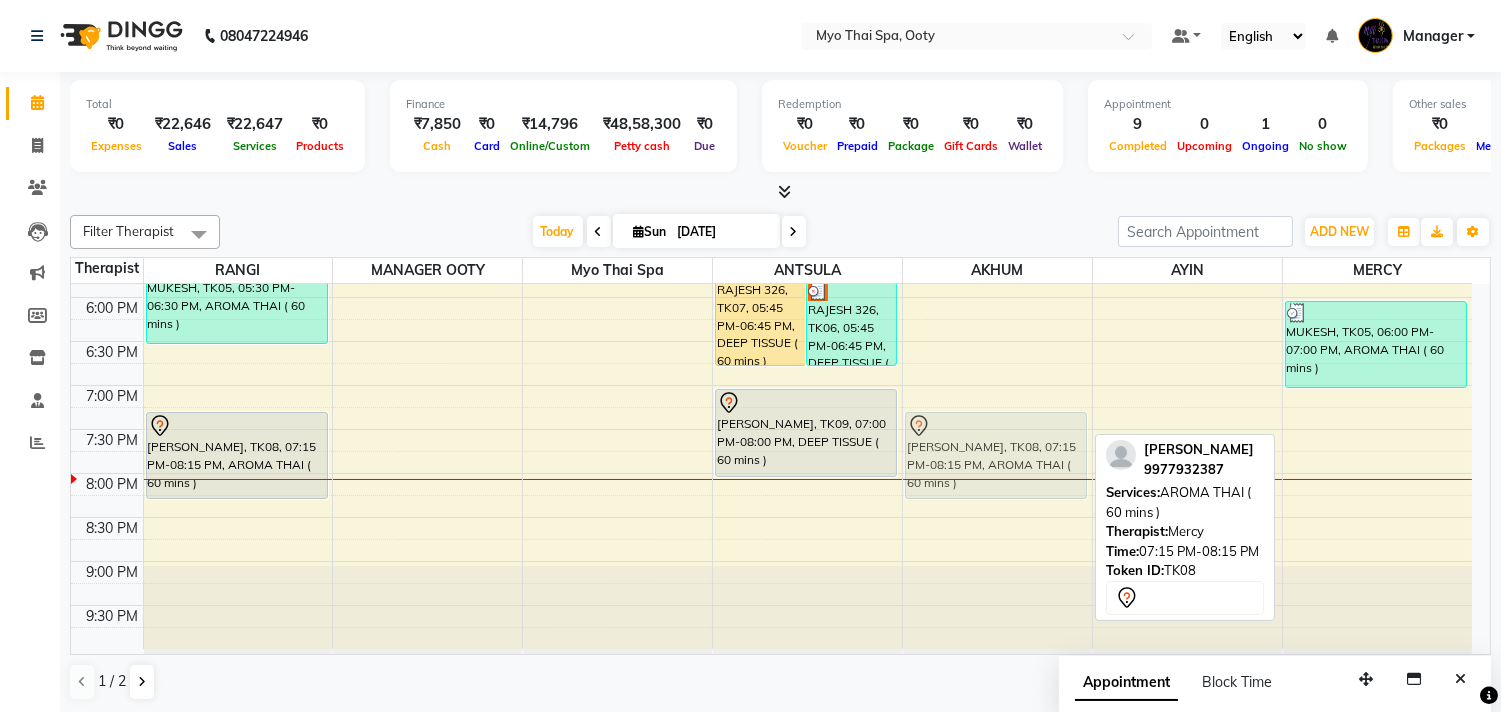 drag, startPoint x: 1398, startPoint y: 451, endPoint x: 1046, endPoint y: 456, distance: 352.03552 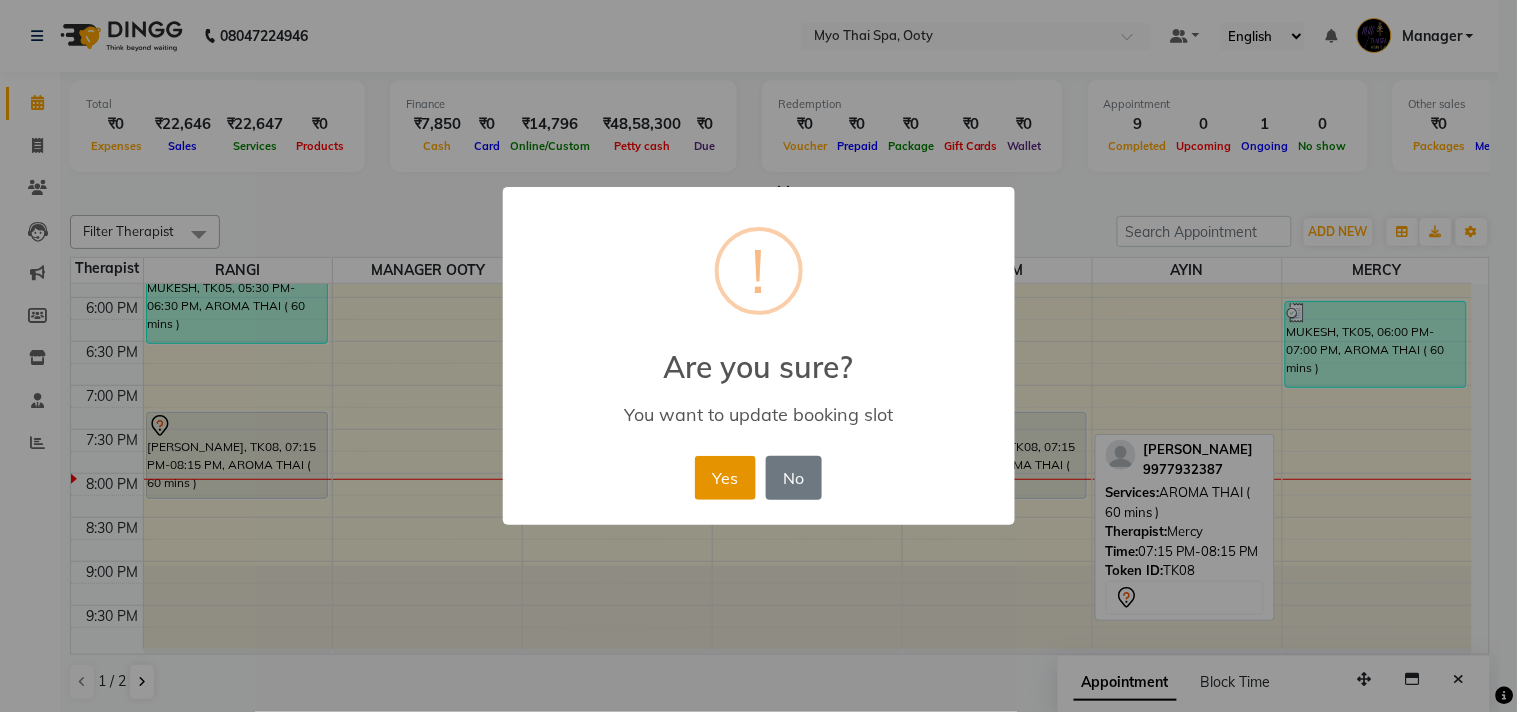 click on "Yes" at bounding box center [725, 478] 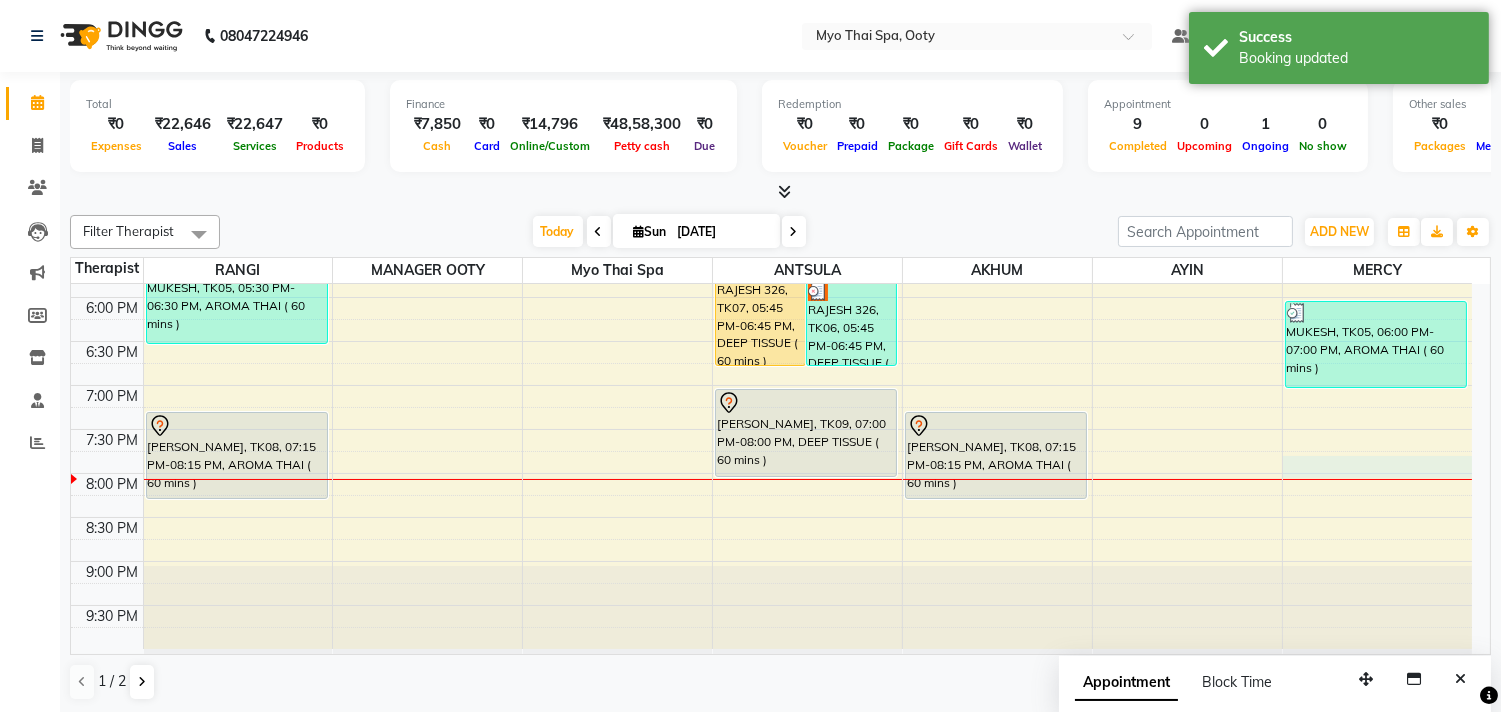 click on "9:00 AM 9:30 AM 10:00 AM 10:30 AM 11:00 AM 11:30 AM 12:00 PM 12:30 PM 1:00 PM 1:30 PM 2:00 PM 2:30 PM 3:00 PM 3:30 PM 4:00 PM 4:30 PM 5:00 PM 5:30 PM 6:00 PM 6:30 PM 7:00 PM 7:30 PM 8:00 PM 8:30 PM 9:00 PM 9:30 PM     sriteja, TK01, 01:00 PM-02:30 PM, SWEDISH ( 90 mins )     MUKESH, TK05, 05:30 PM-06:30 PM, AROMA THAI ( 60 mins )             SHUBHAM, TK08, 07:15 PM-08:15 PM, AROMA THAI ( 60 mins )    RAJESH 326, TK07, 05:45 PM-06:45 PM, DEEP TISSUE ( 60 mins )     RAJESH 326, TK06, 05:45 PM-06:45 PM, DEEP TISSUE ( 60 mins )     niyaz, TK02, 01:30 PM-02:30 PM, FOOT SPA WITH SCRUB ( 60 mins )             NICKY, TK09, 07:00 PM-08:00 PM, DEEP TISSUE ( 60 mins )     ASHAR, TK03, 02:15 PM-03:15 PM, BALINESE ( 60 mins )             SHUBHAM, TK08, 07:15 PM-08:15 PM, AROMA THAI ( 60 mins )     sriteja, TK01, 01:00 PM-02:30 PM, SWEDISH ( 90 mins )     muthu kumar, TK04, 04:00 PM-05:00 PM, AROMA THAI ( 60 mins )     niyaz, TK02, 01:30 PM-02:30 PM, BALINESE ( 60 mins )" at bounding box center (771, 77) 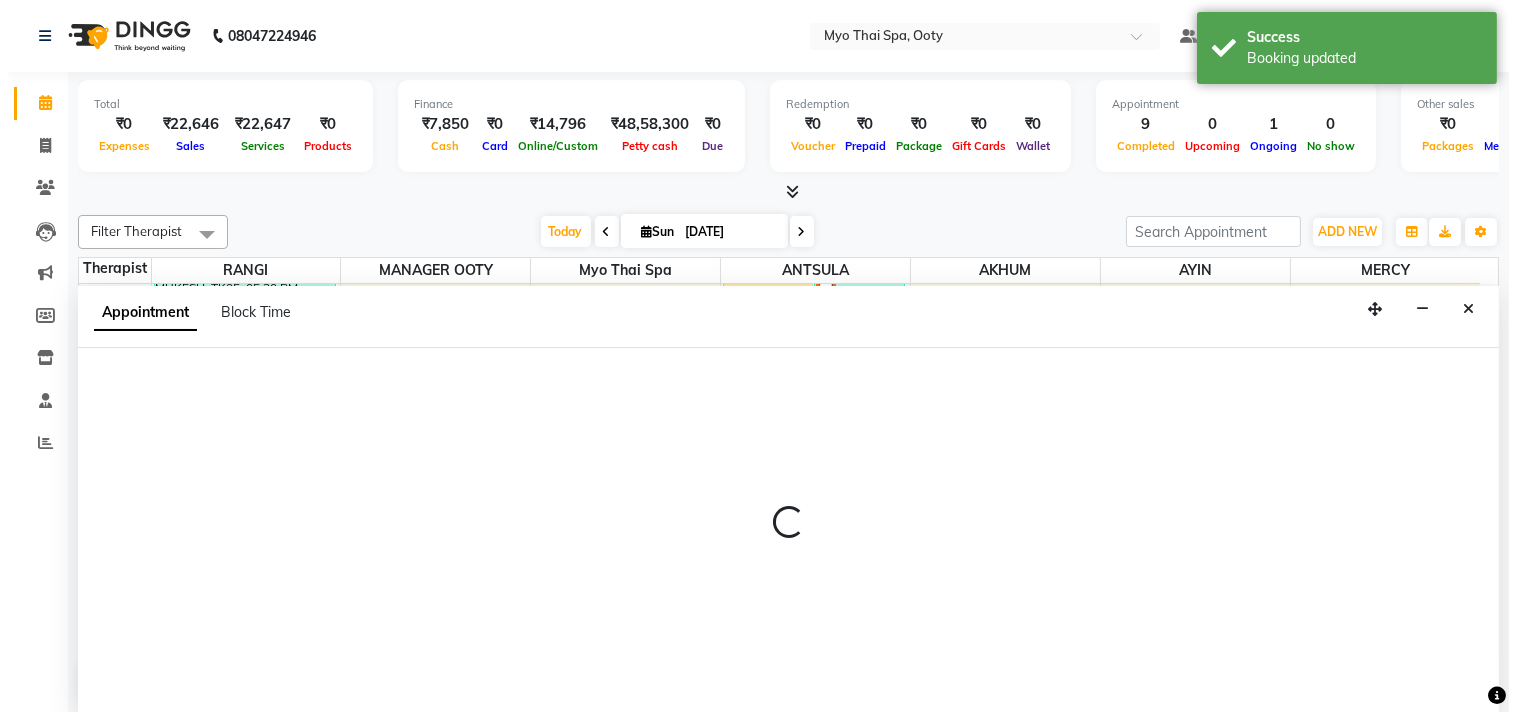 scroll, scrollTop: 1, scrollLeft: 0, axis: vertical 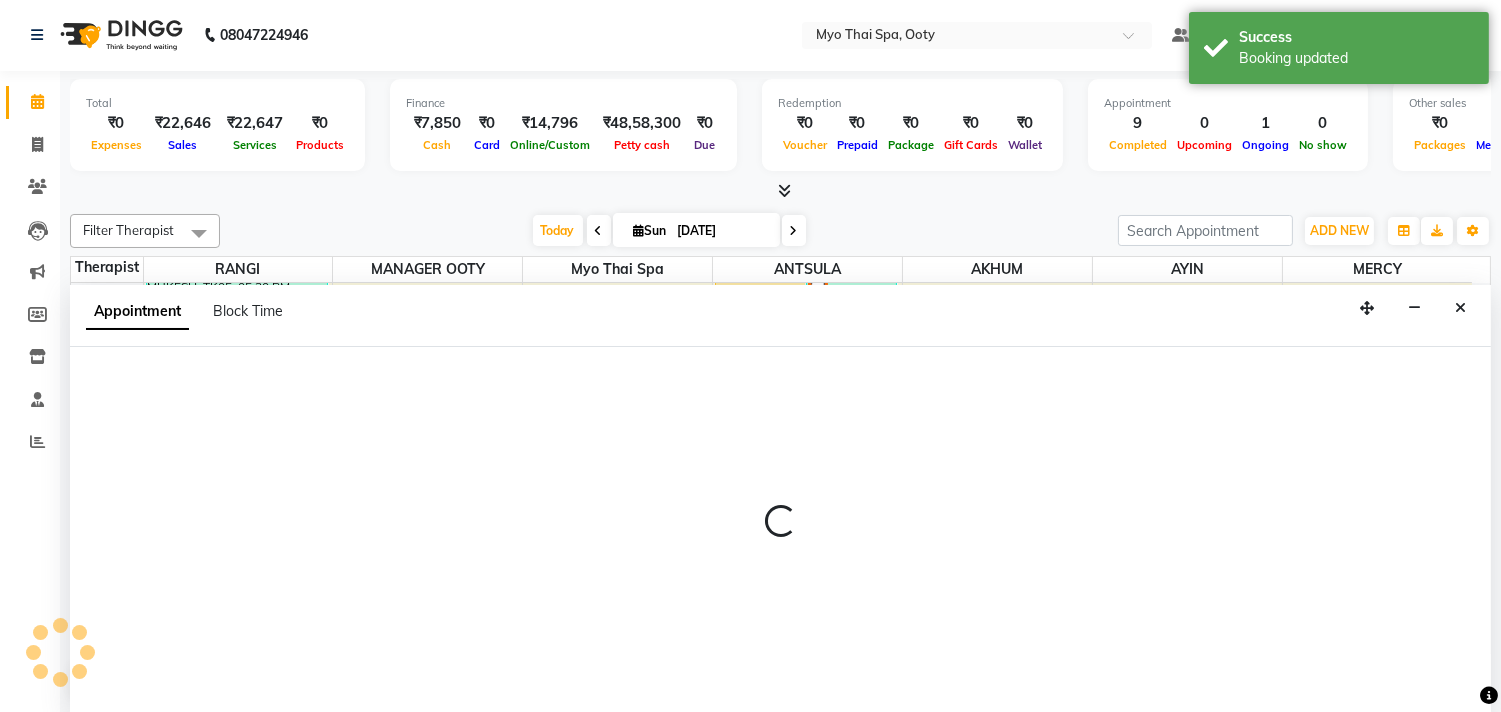select on "86044" 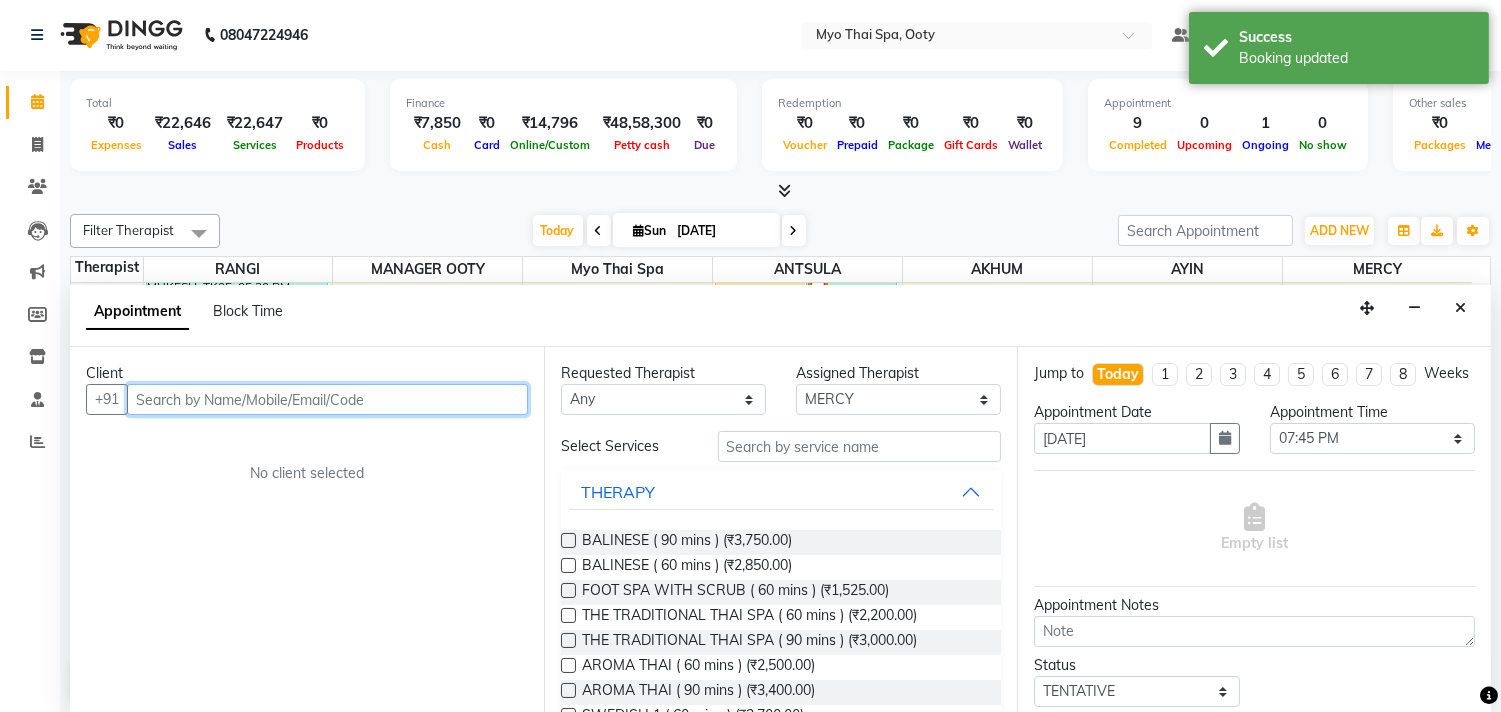 click at bounding box center [327, 399] 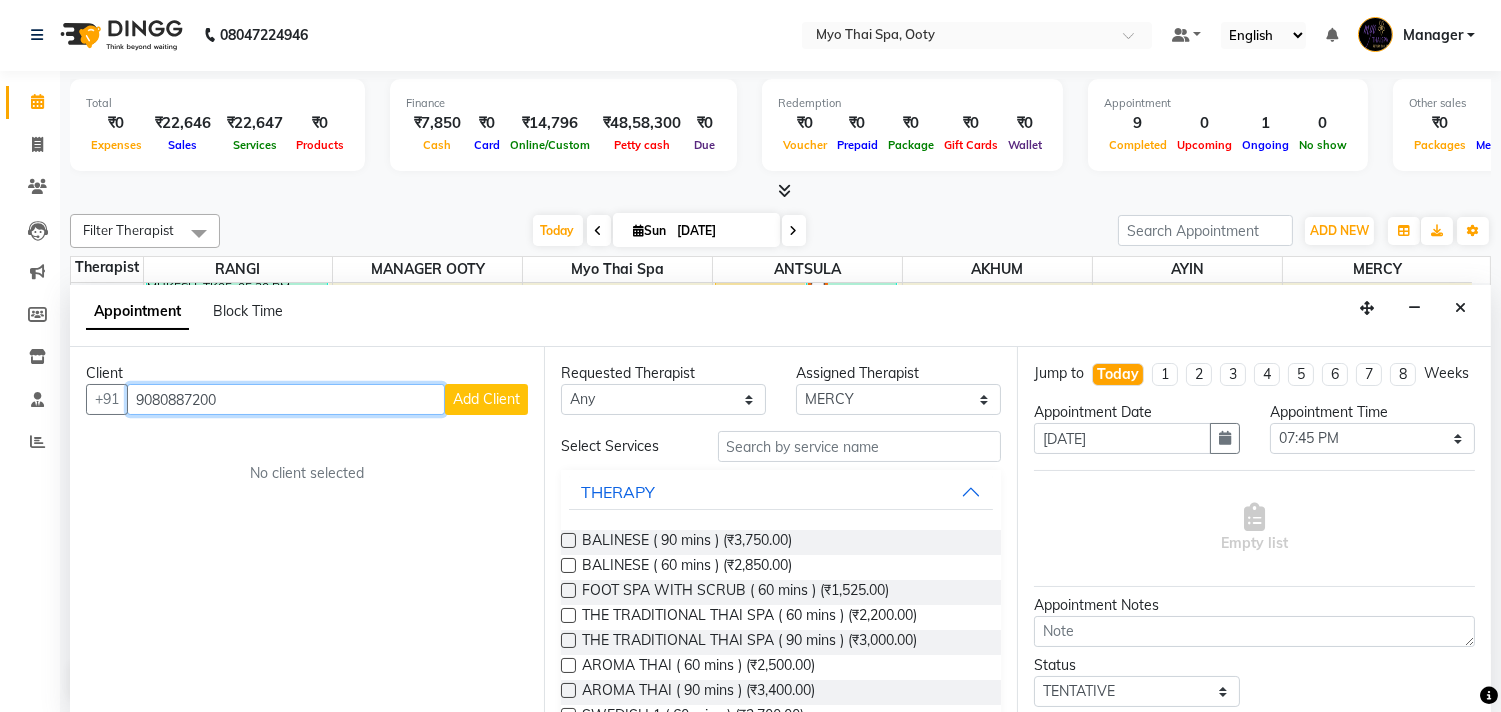 type on "9080887200" 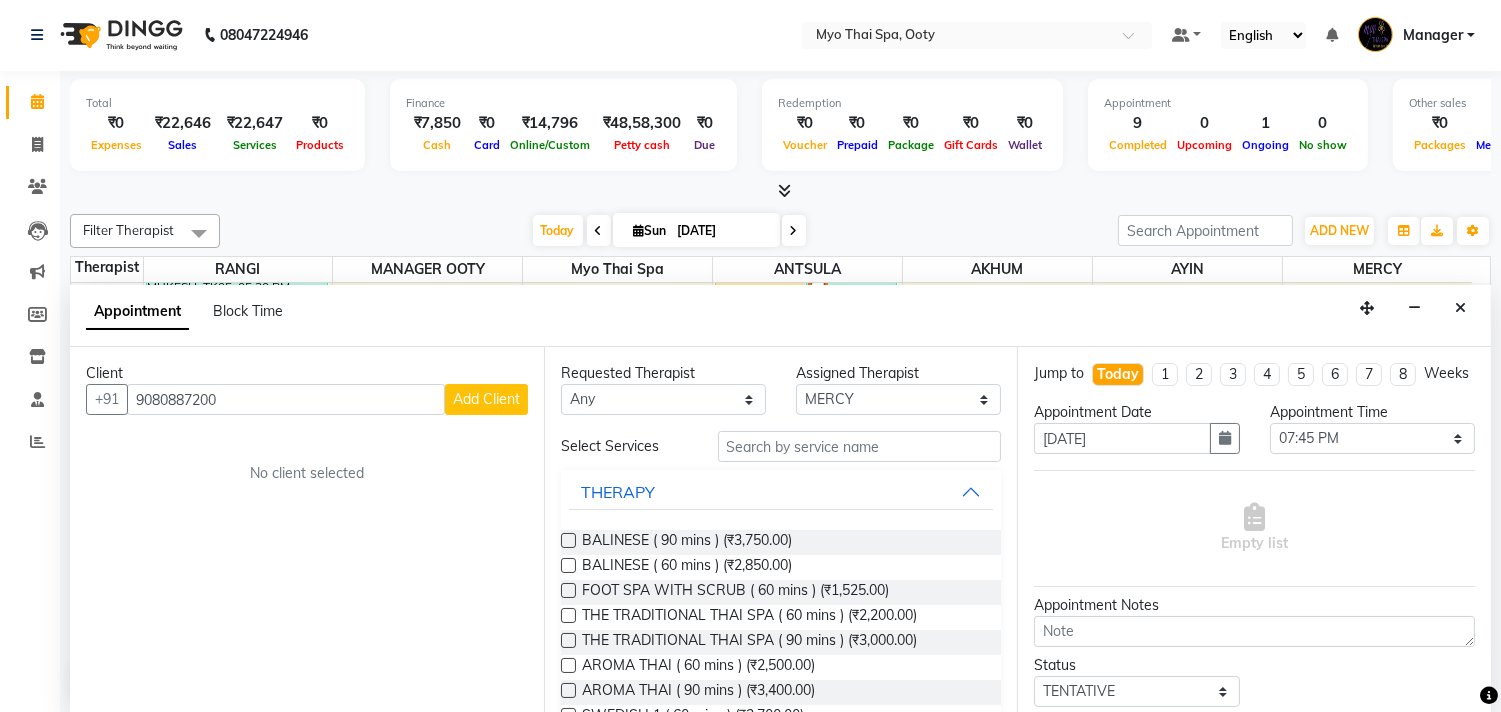click on "Client" at bounding box center [307, 373] 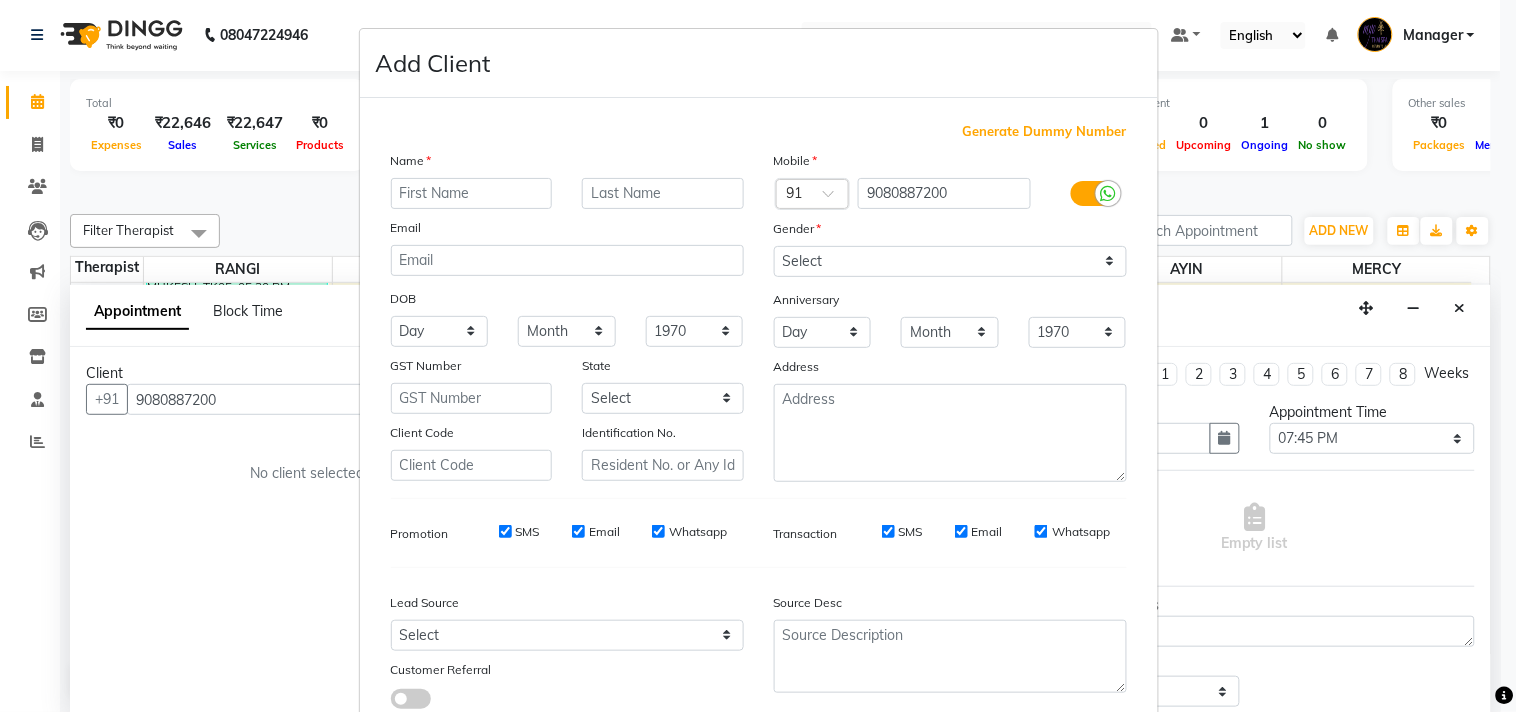 click at bounding box center (472, 193) 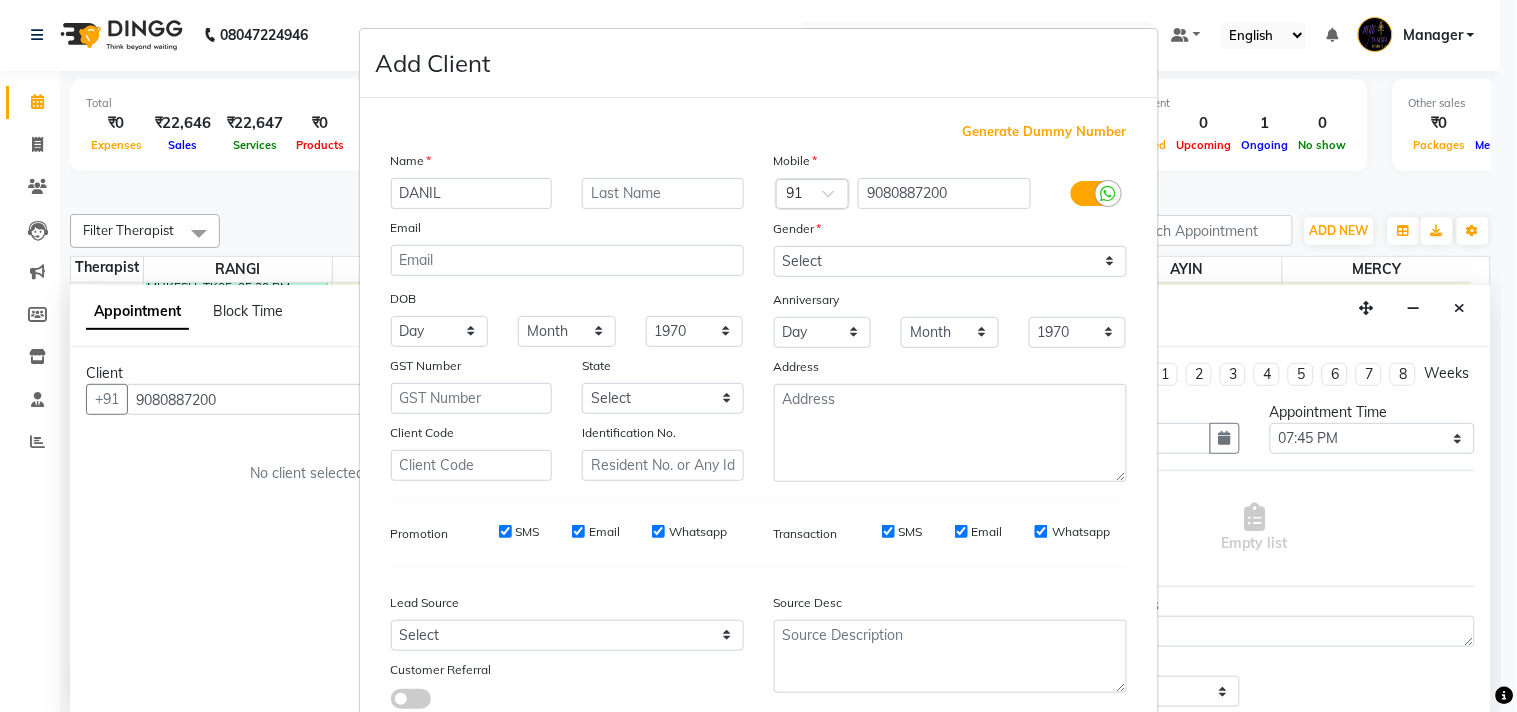 type on "DANIL" 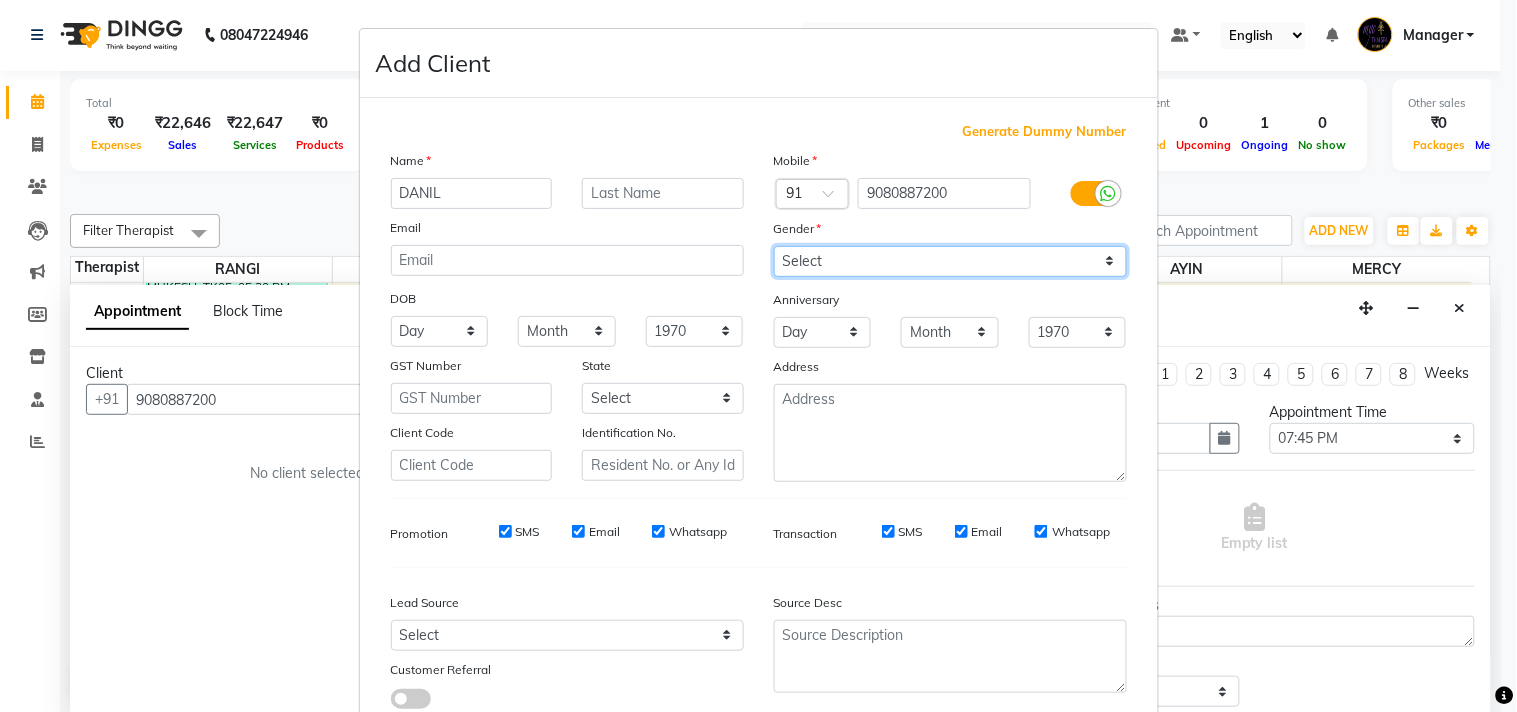 click on "Select Male Female Other Prefer Not To Say" at bounding box center [950, 261] 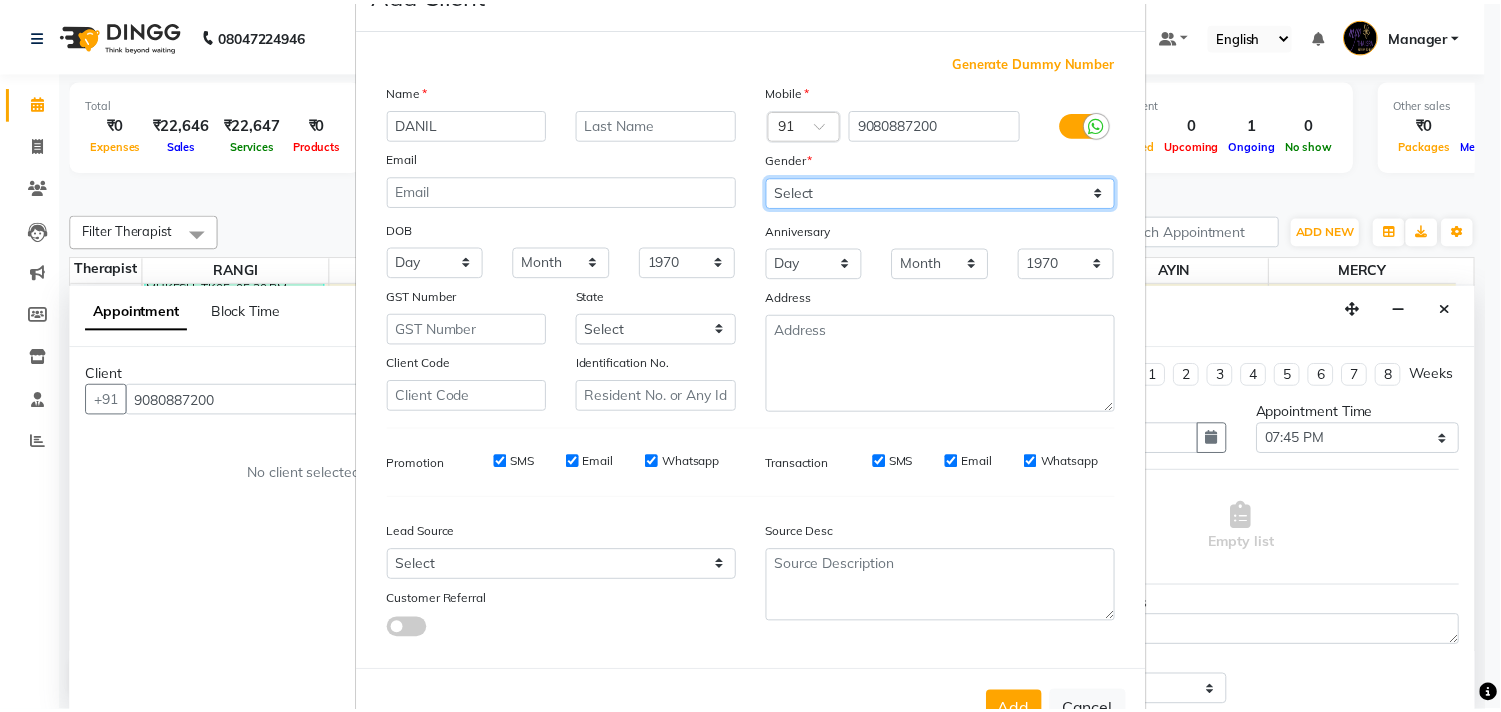 scroll, scrollTop: 138, scrollLeft: 0, axis: vertical 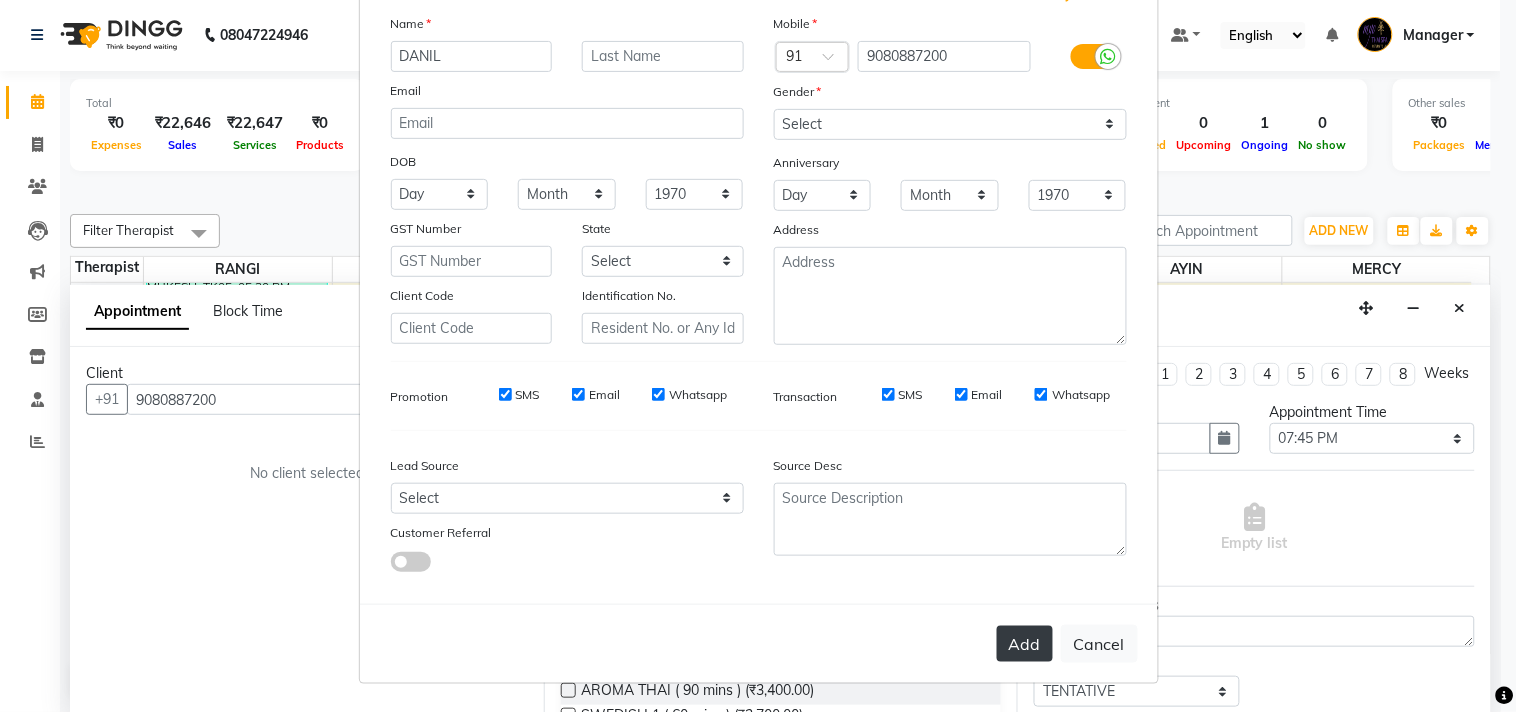 click on "Add" at bounding box center [1025, 644] 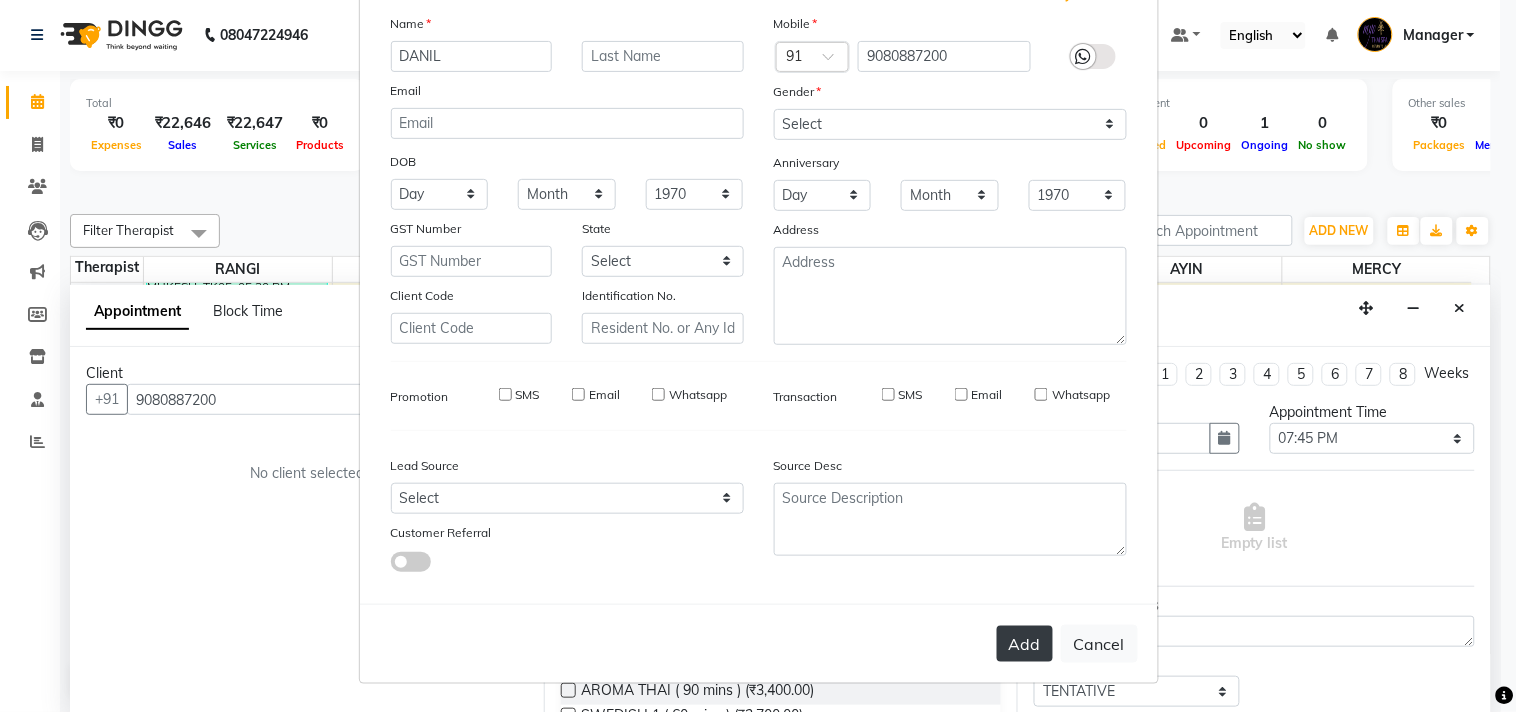 type 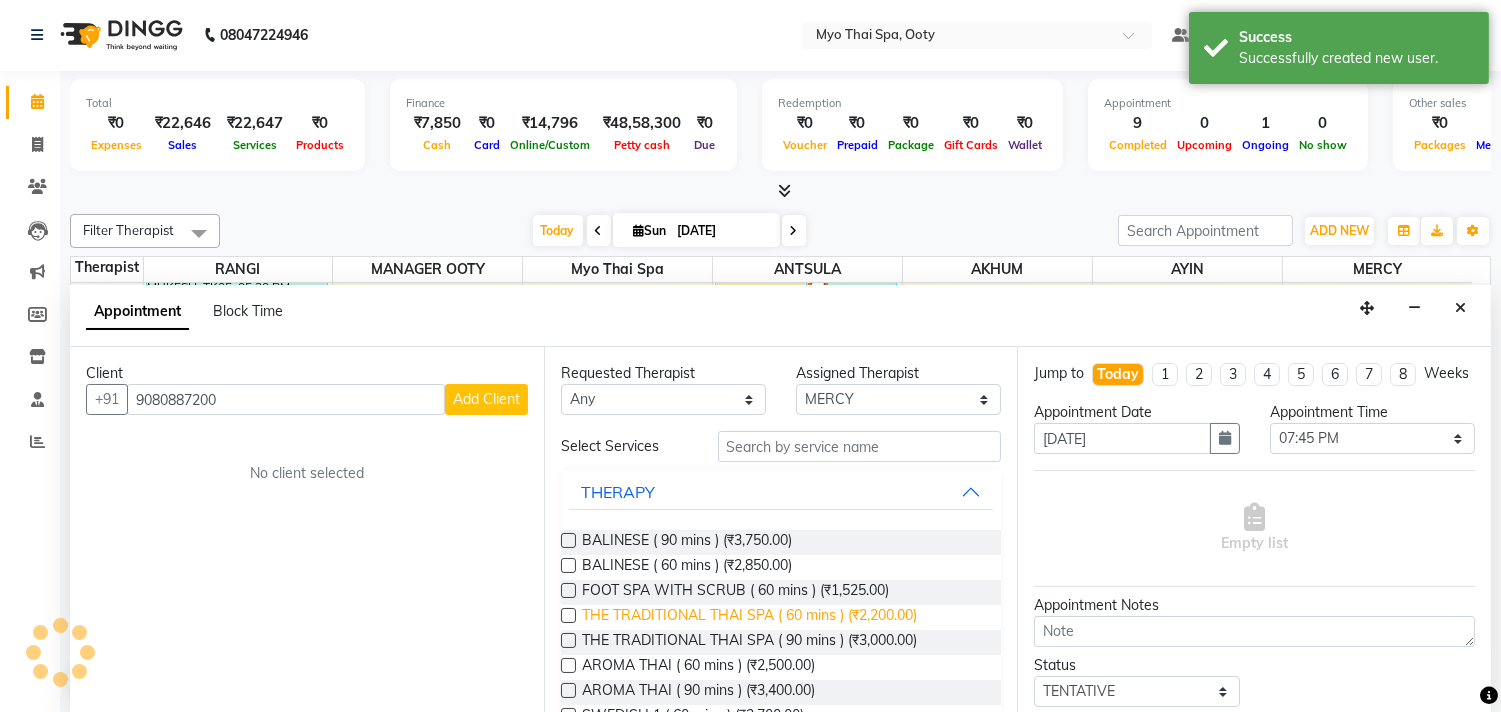 scroll, scrollTop: 111, scrollLeft: 0, axis: vertical 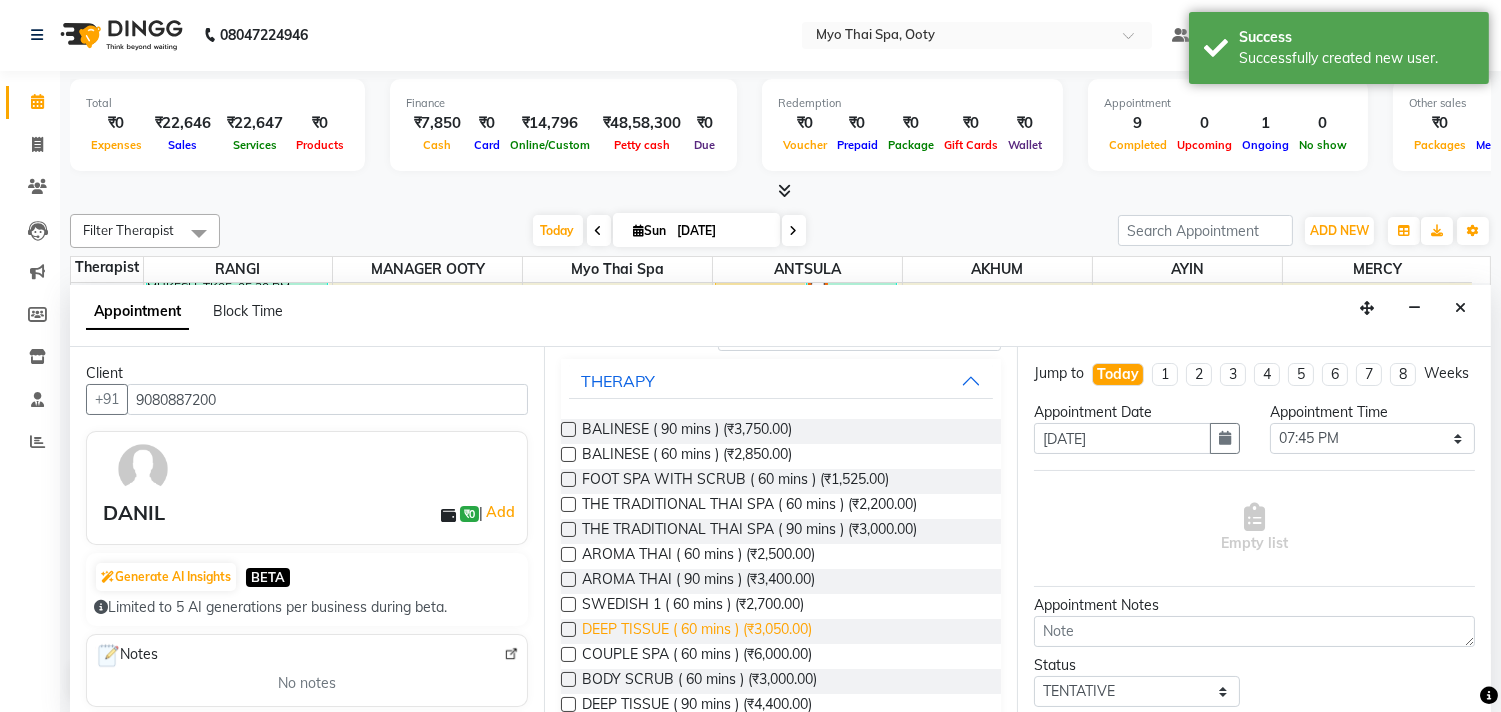 click on "DEEP TISSUE ( 60 mins ) (₹3,050.00)" at bounding box center (697, 631) 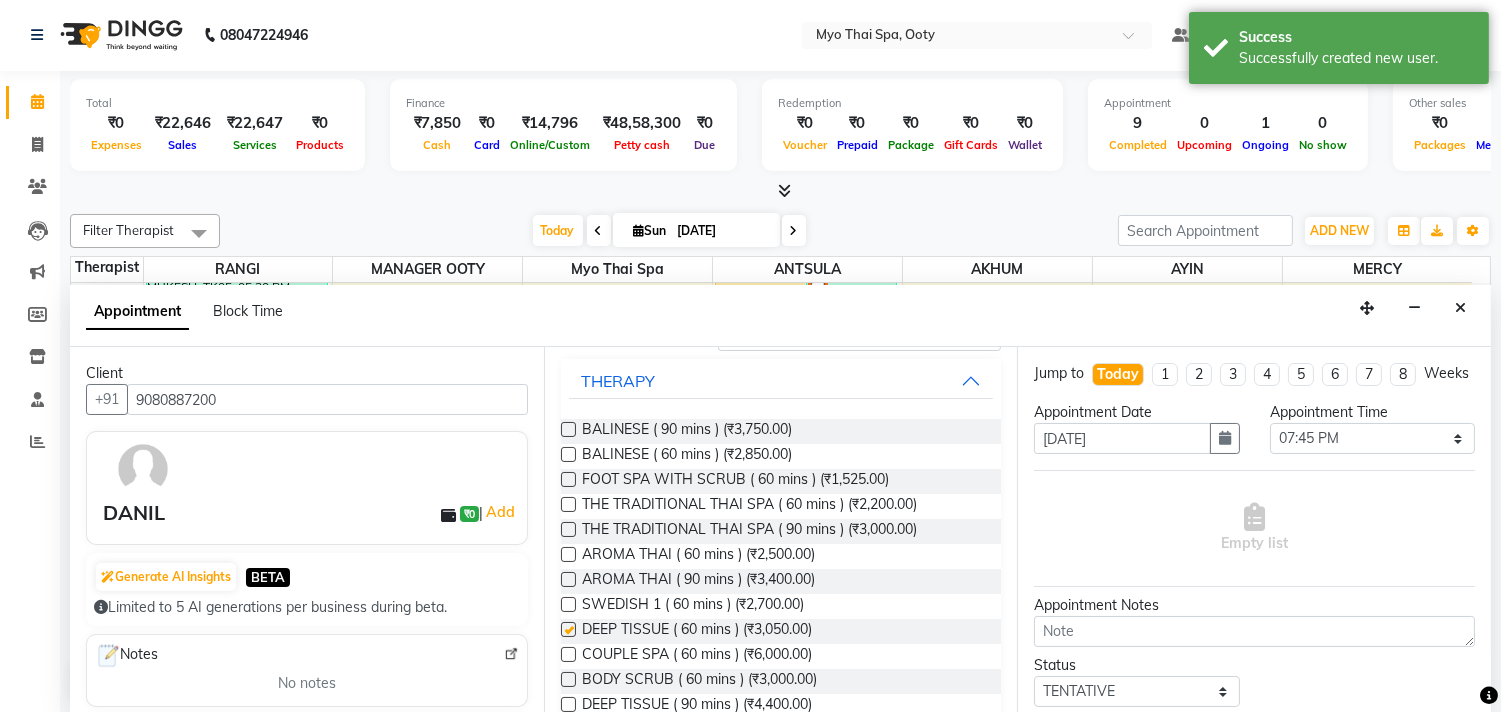 checkbox on "false" 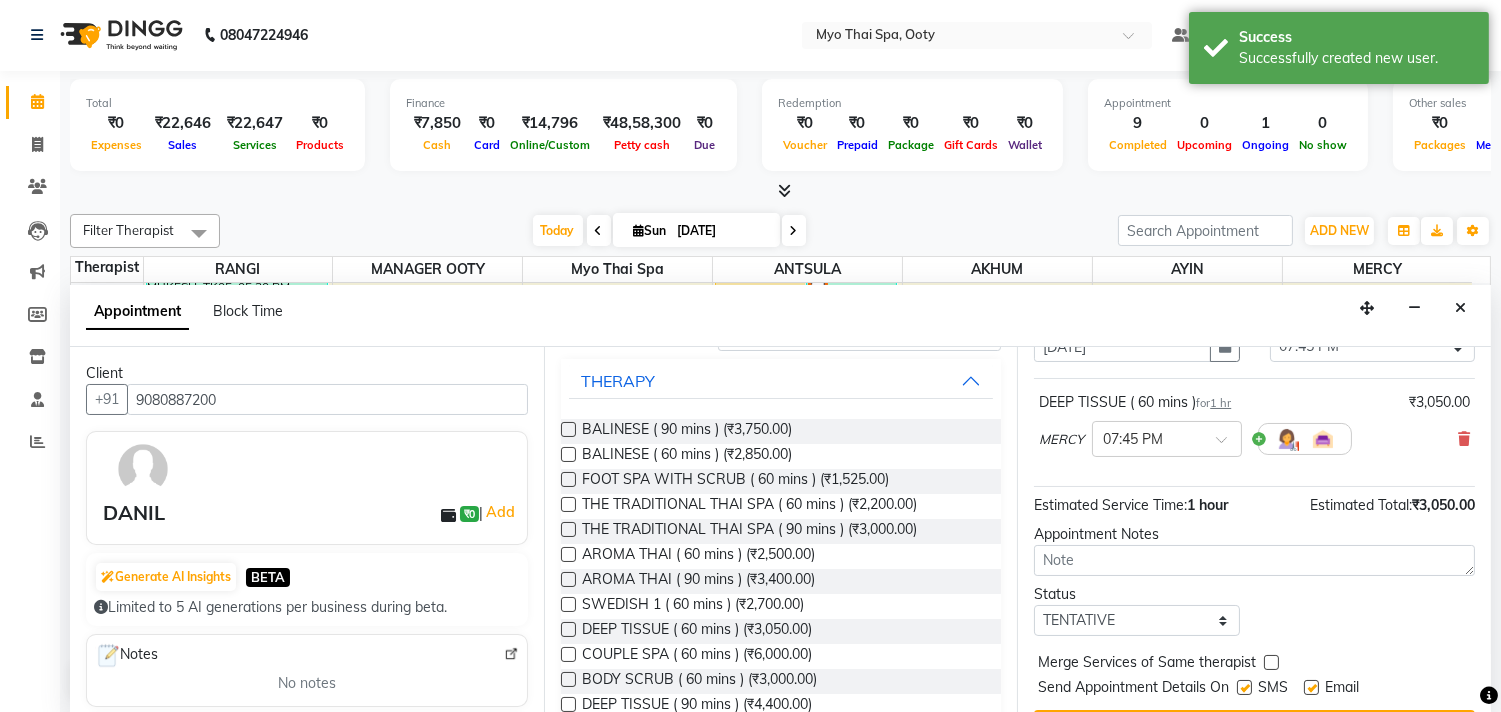 scroll, scrollTop: 161, scrollLeft: 0, axis: vertical 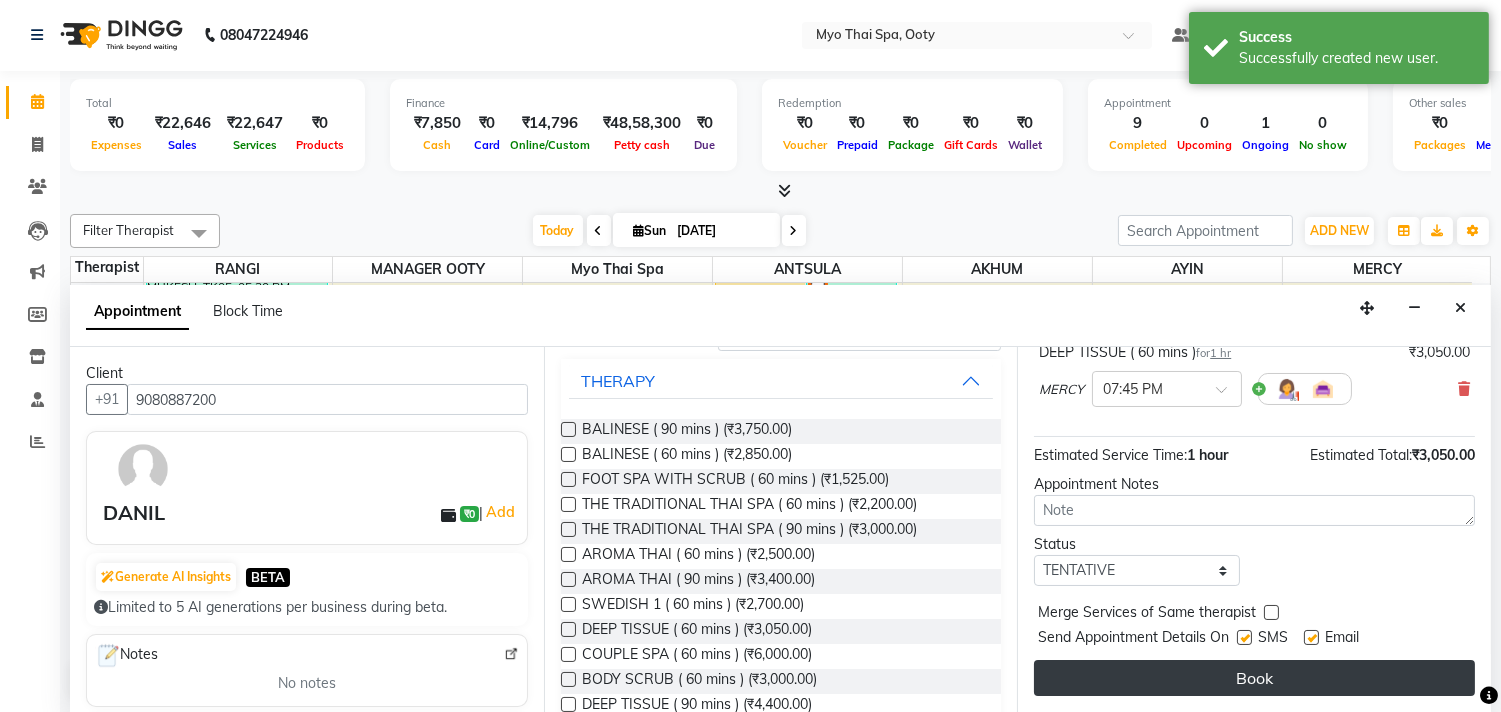 click on "Book" at bounding box center (1254, 678) 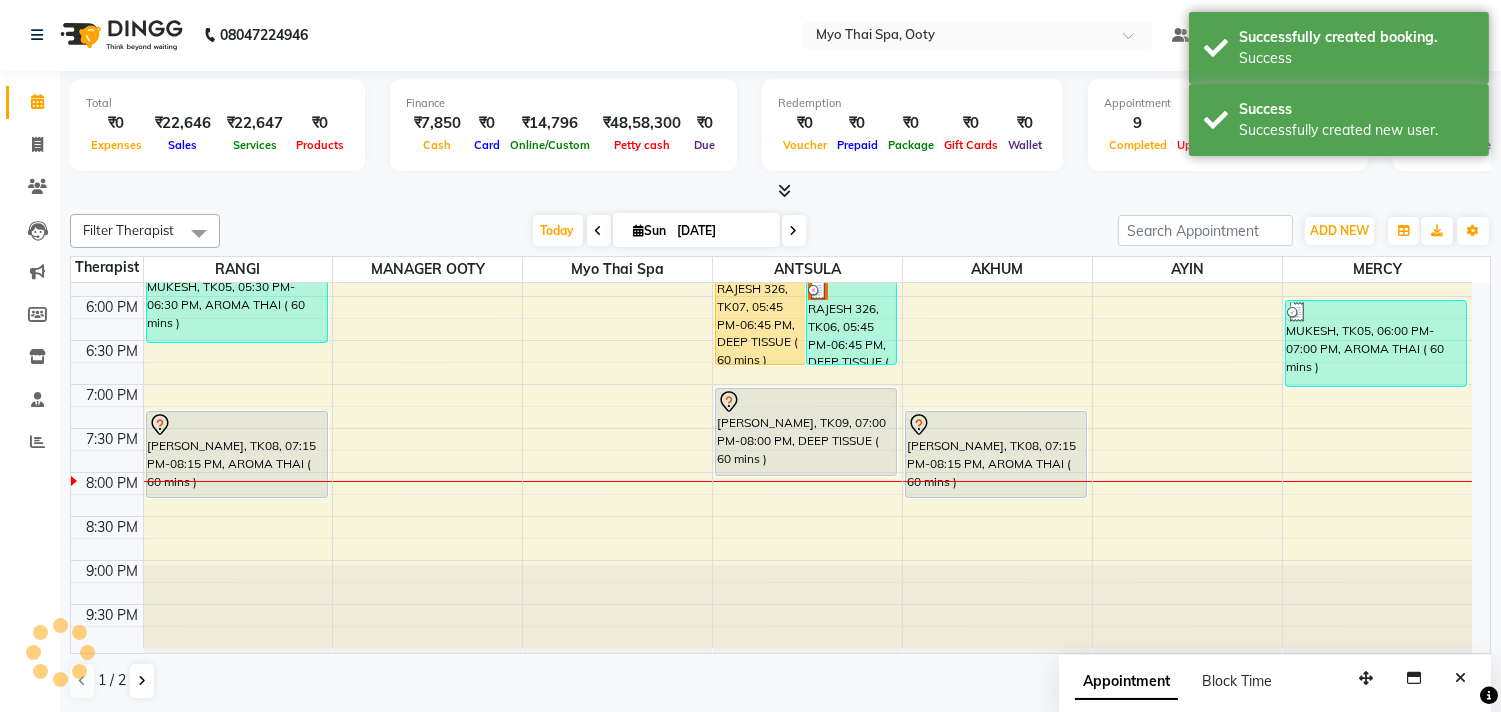 scroll, scrollTop: 0, scrollLeft: 0, axis: both 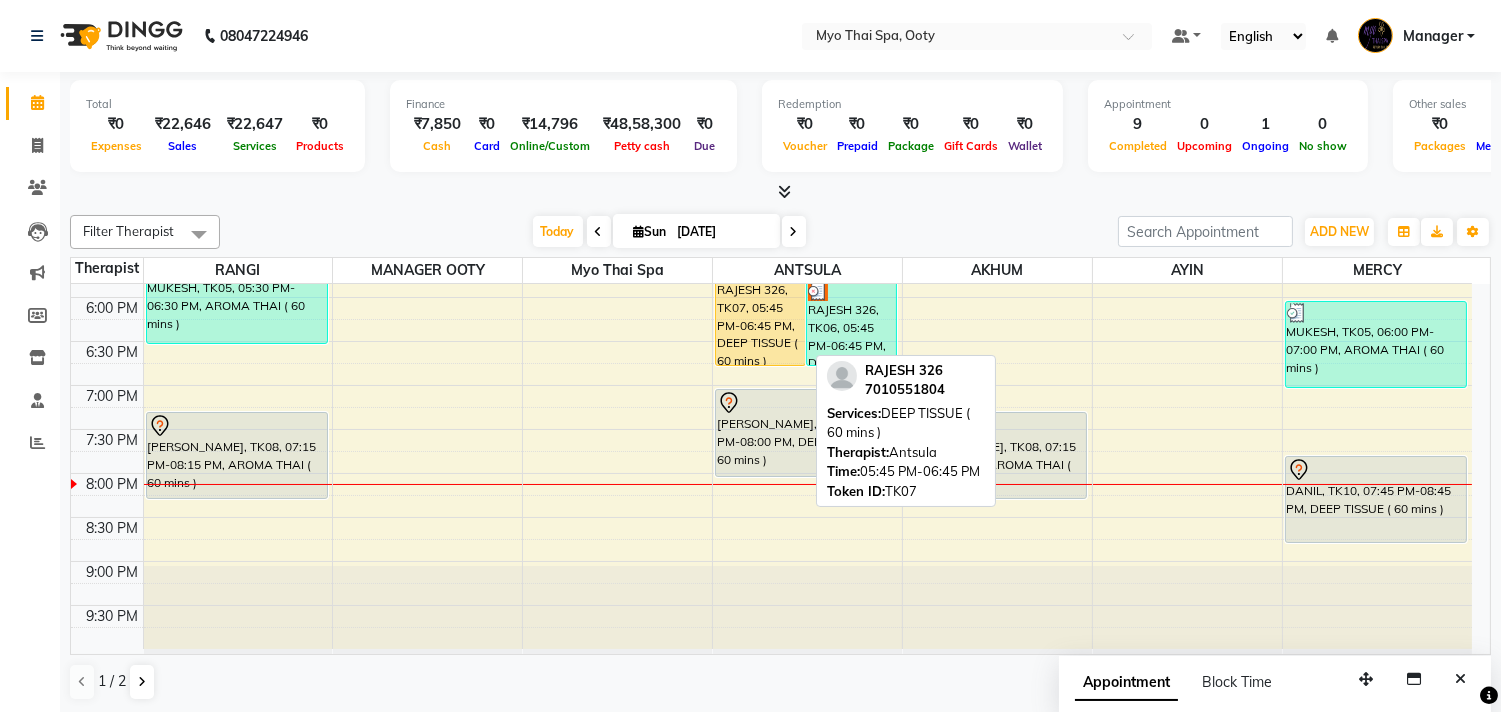 click on "RAJESH 326, TK07, 05:45 PM-06:45 PM, DEEP TISSUE ( 60 mins )" at bounding box center (760, 322) 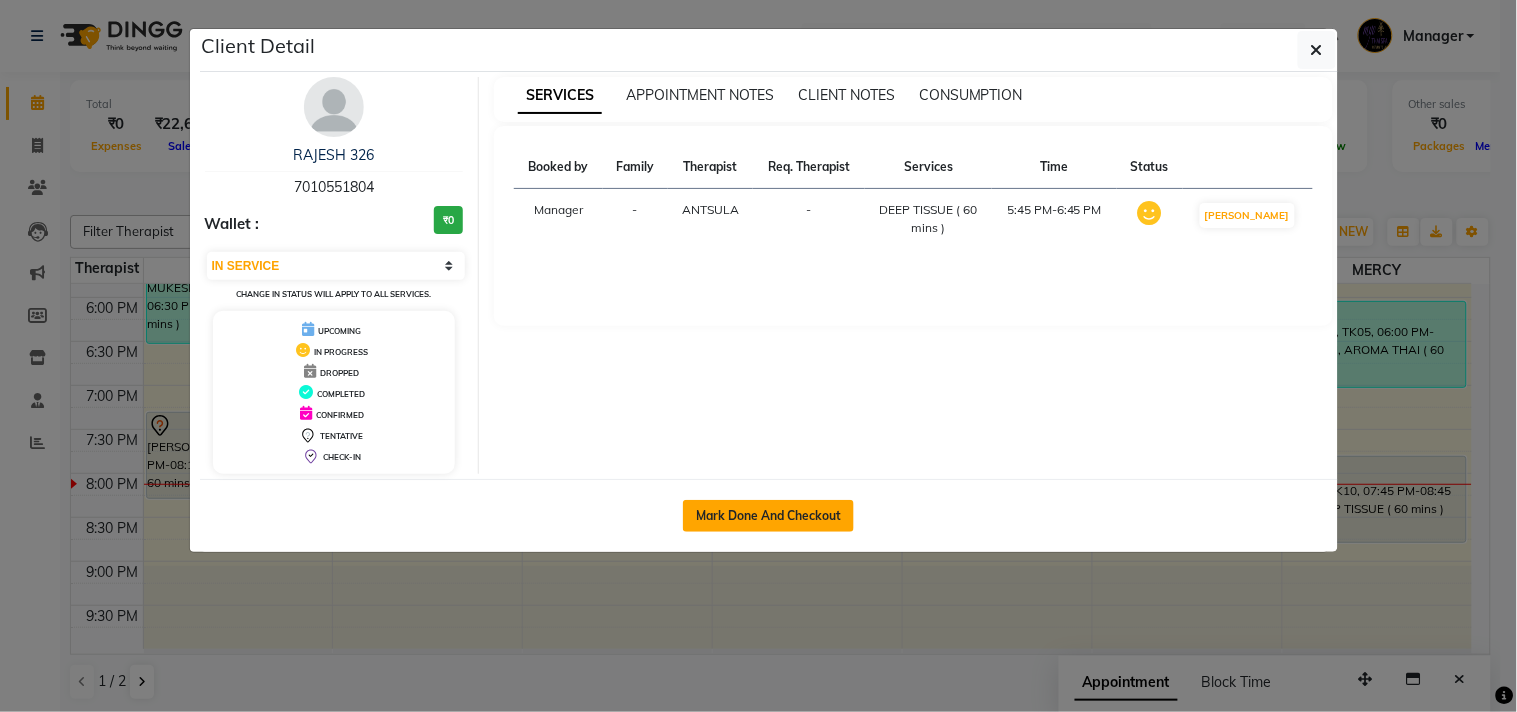 click on "Mark Done And Checkout" 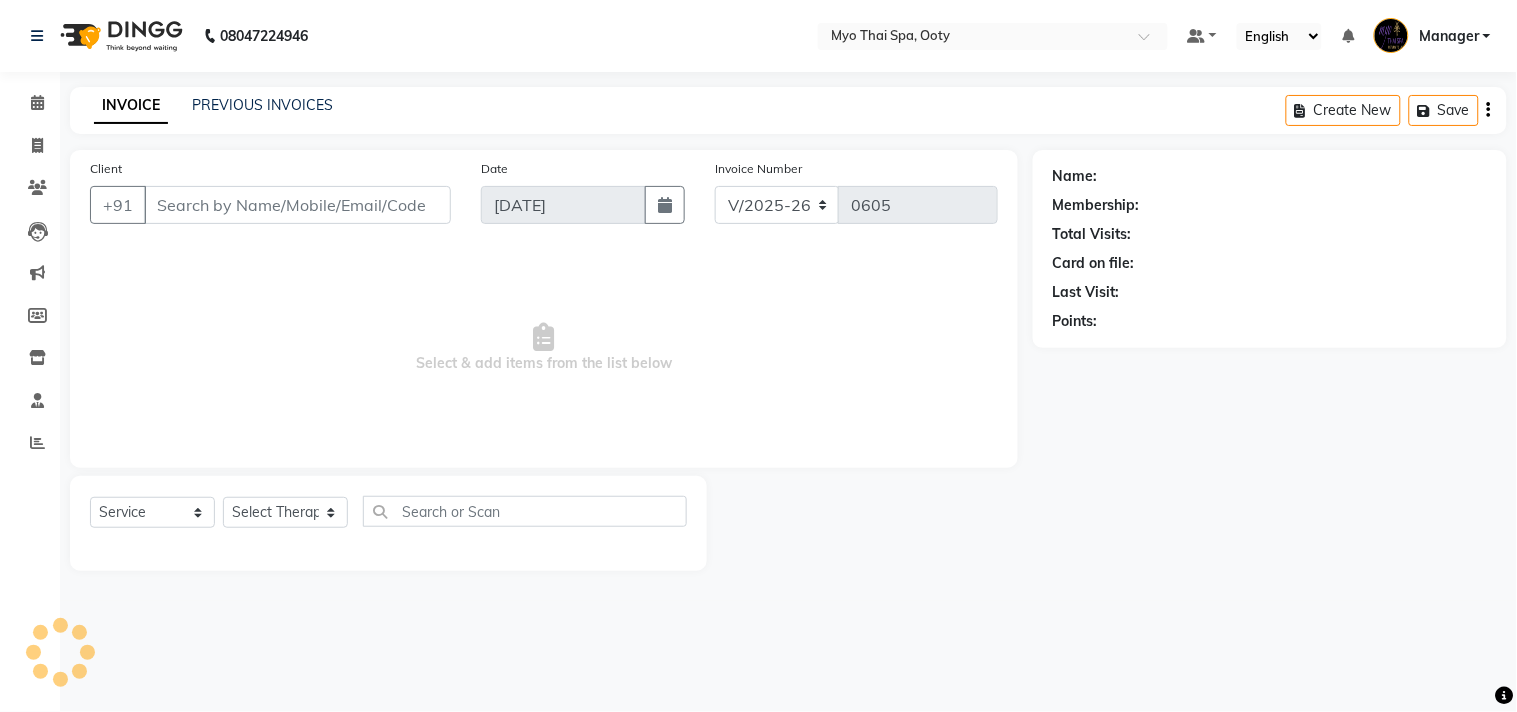 select on "V" 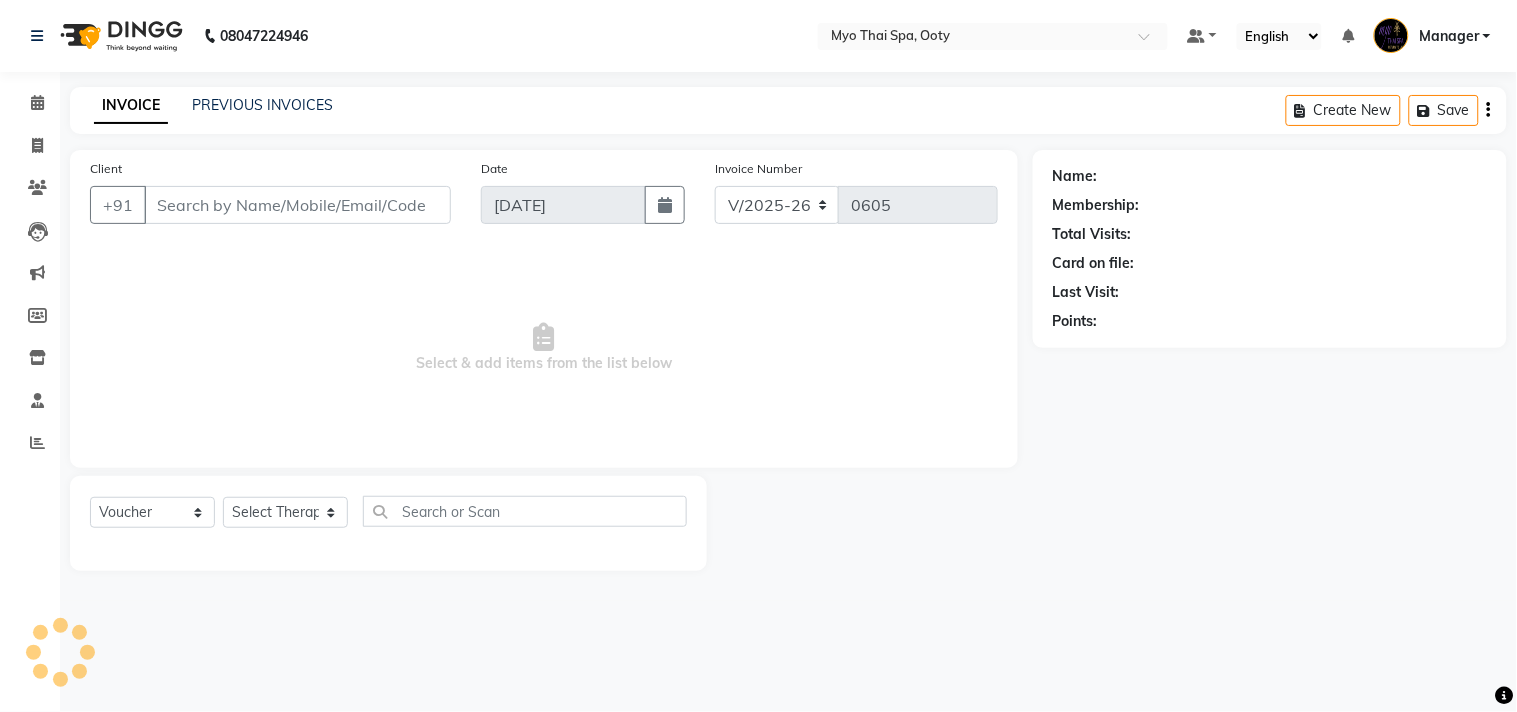 type on "7010551804" 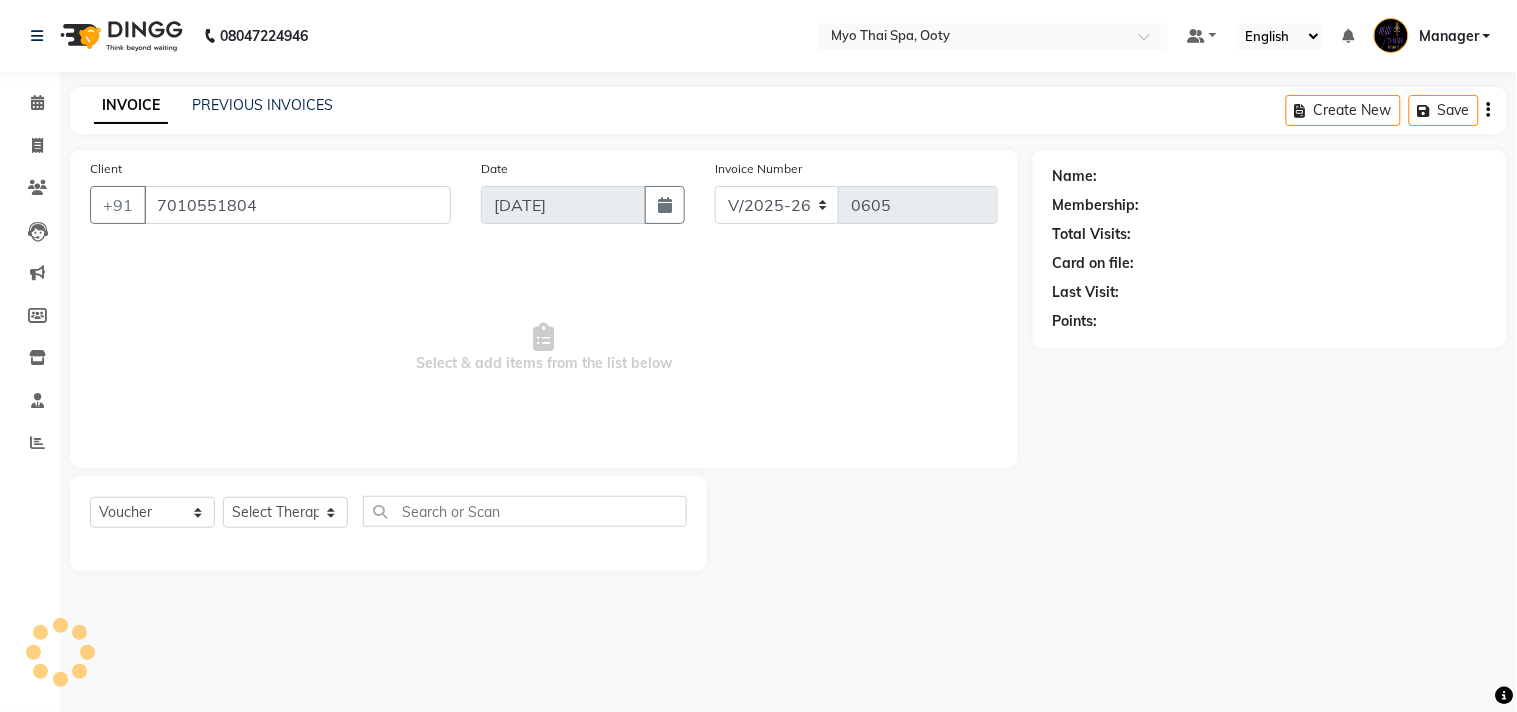 select on "59515" 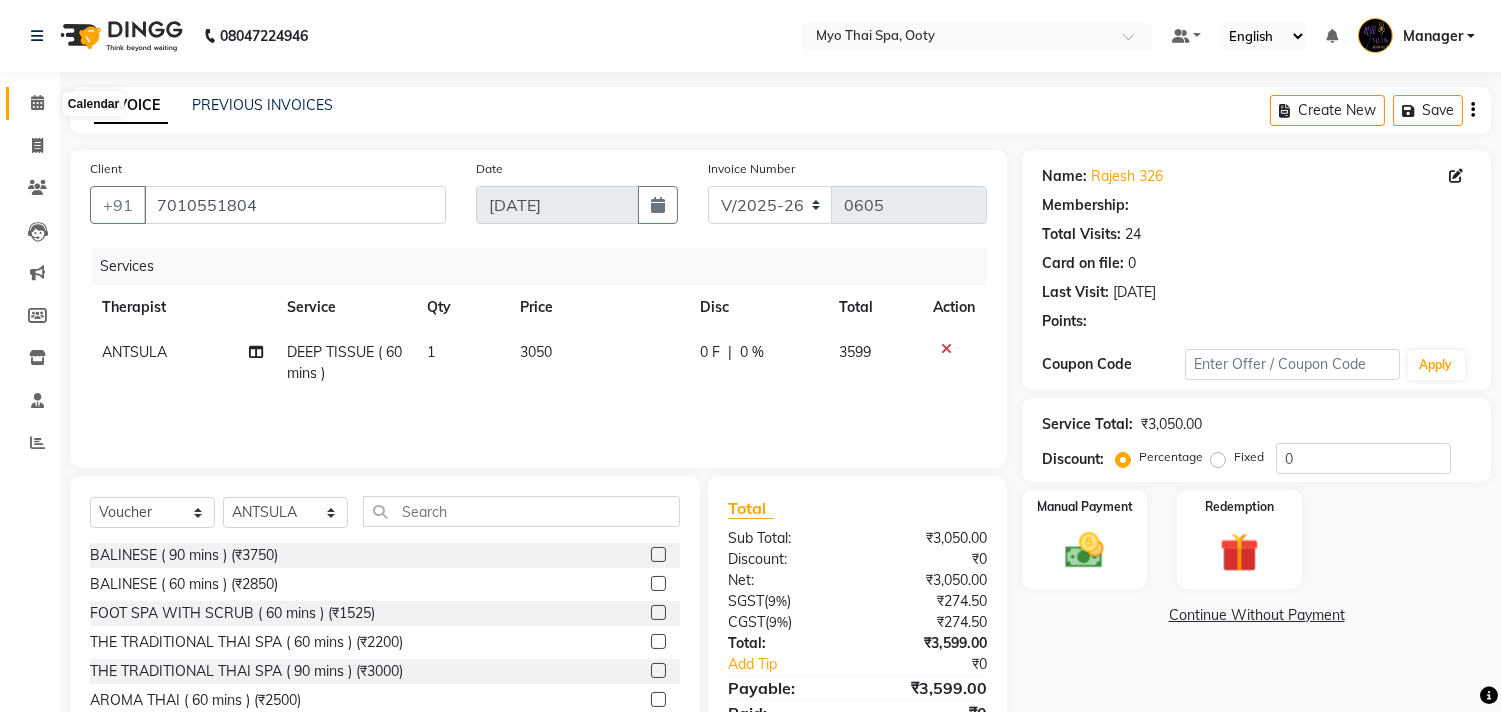 click 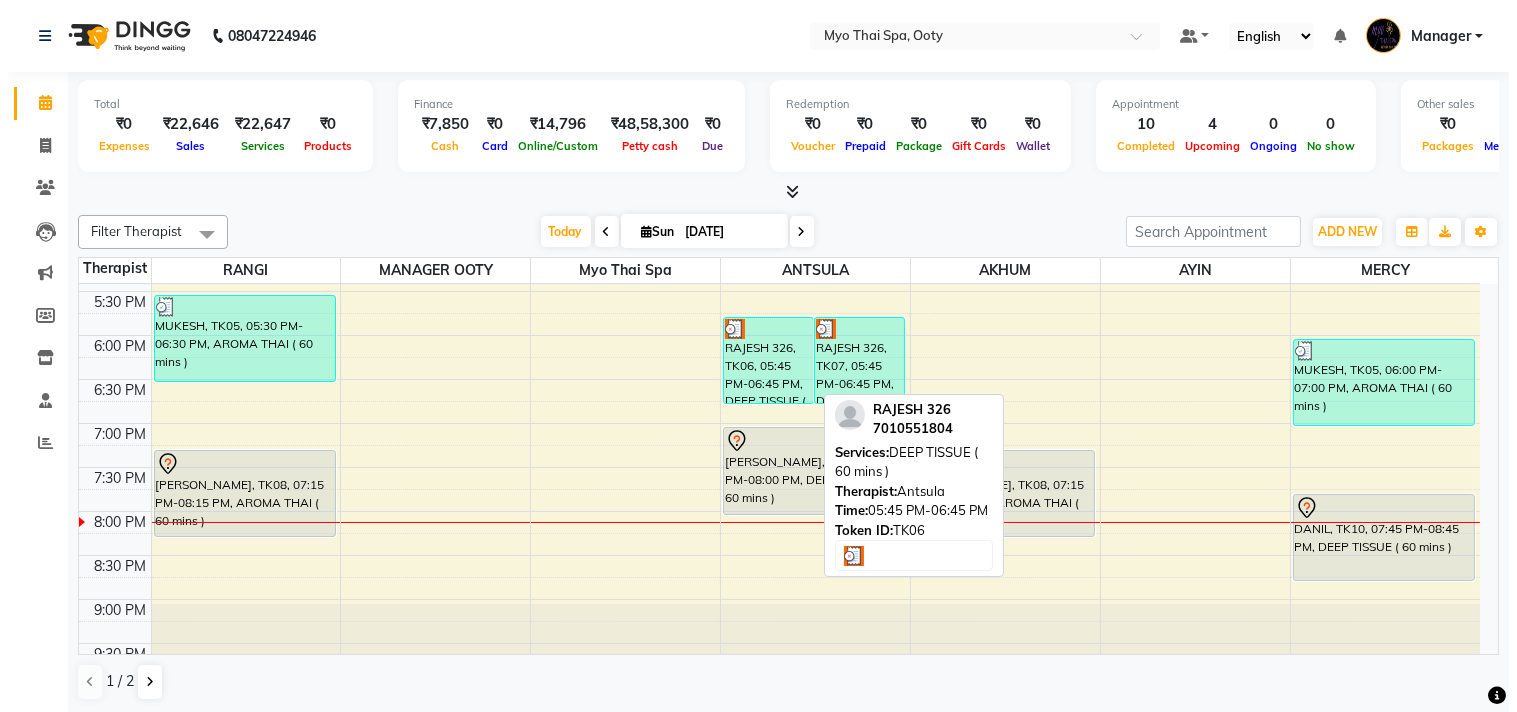 scroll, scrollTop: 778, scrollLeft: 0, axis: vertical 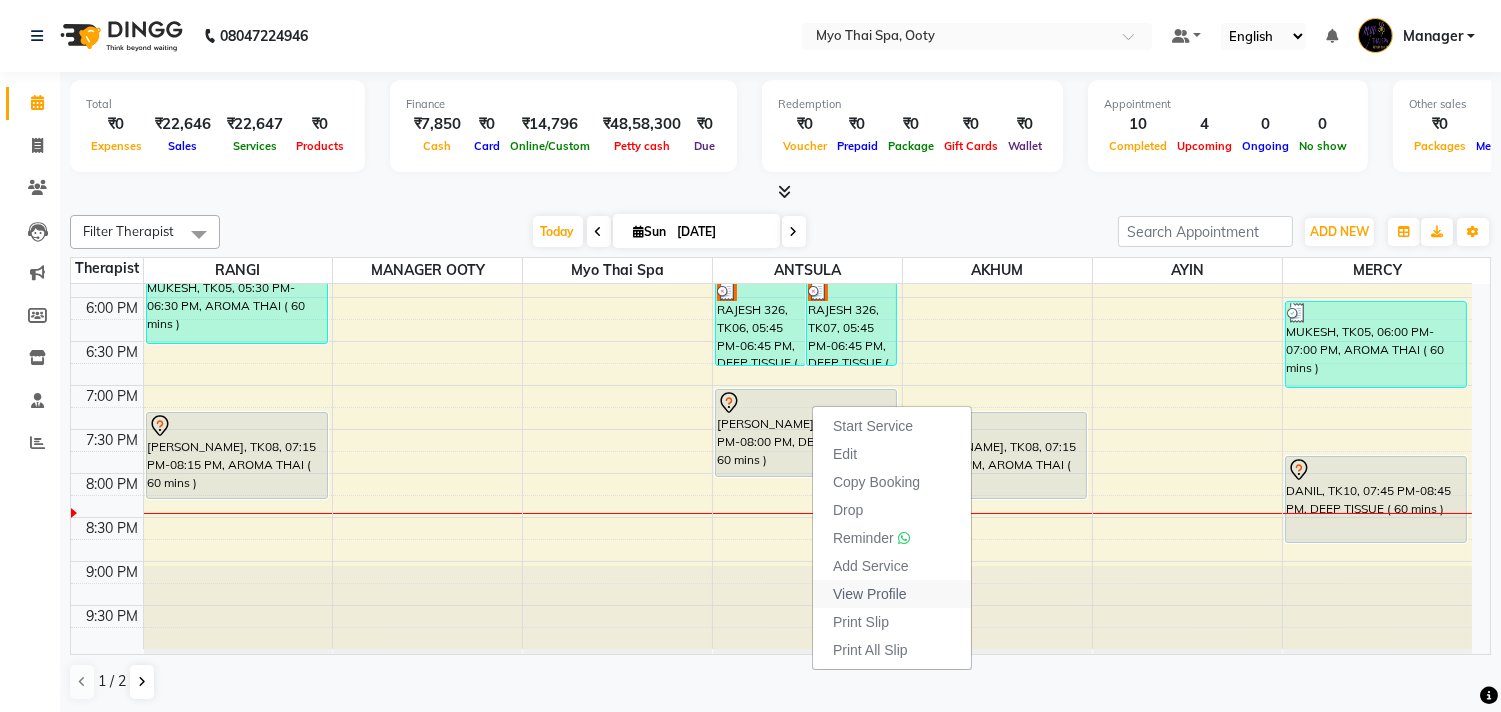 click on "View Profile" at bounding box center (870, 594) 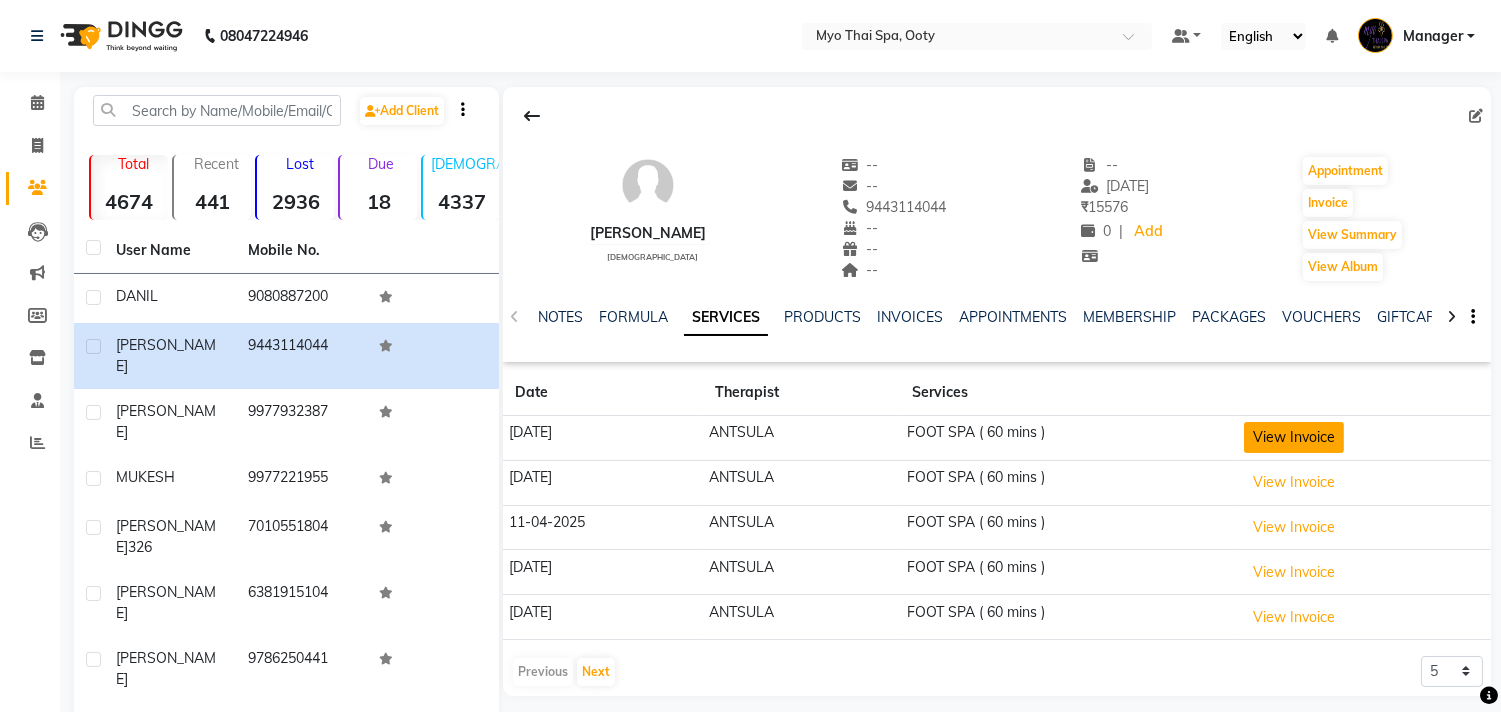 click on "View Invoice" 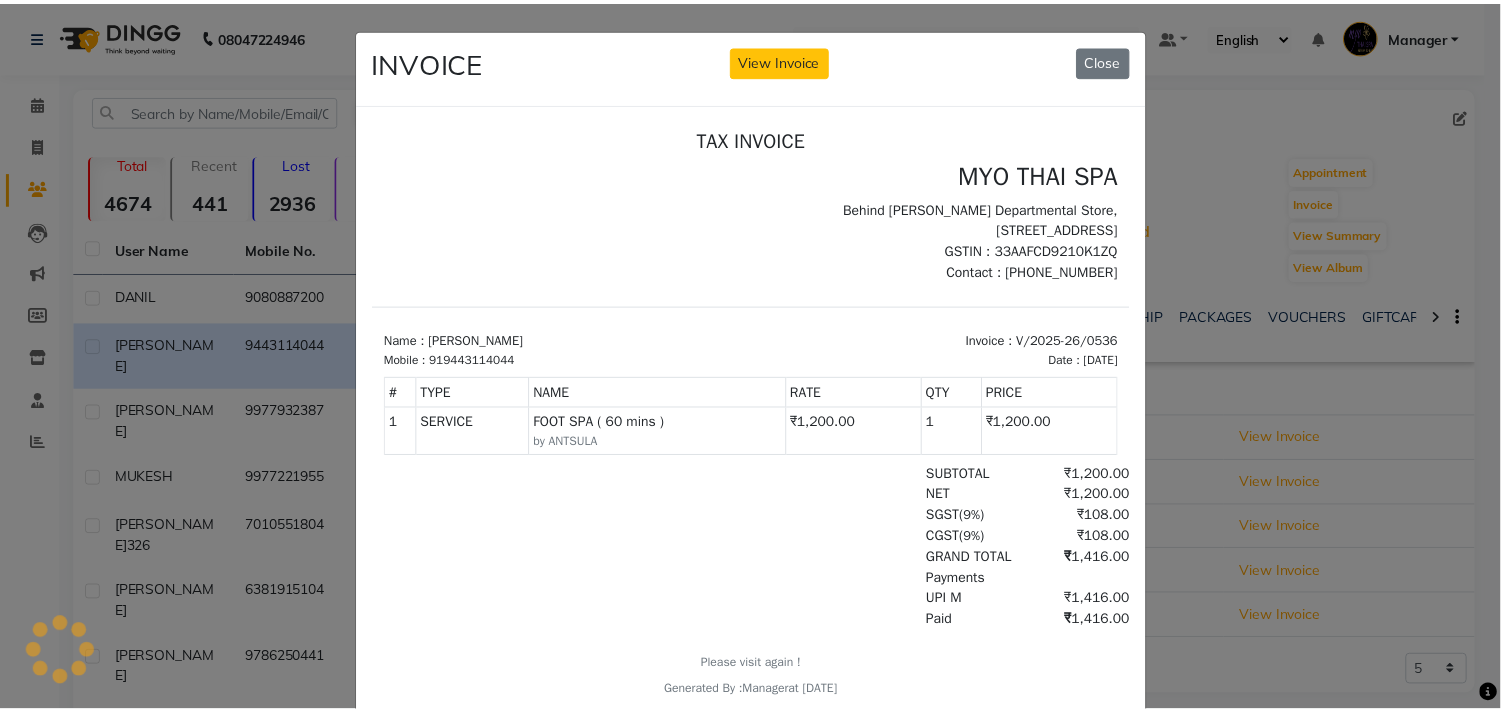 scroll, scrollTop: 0, scrollLeft: 0, axis: both 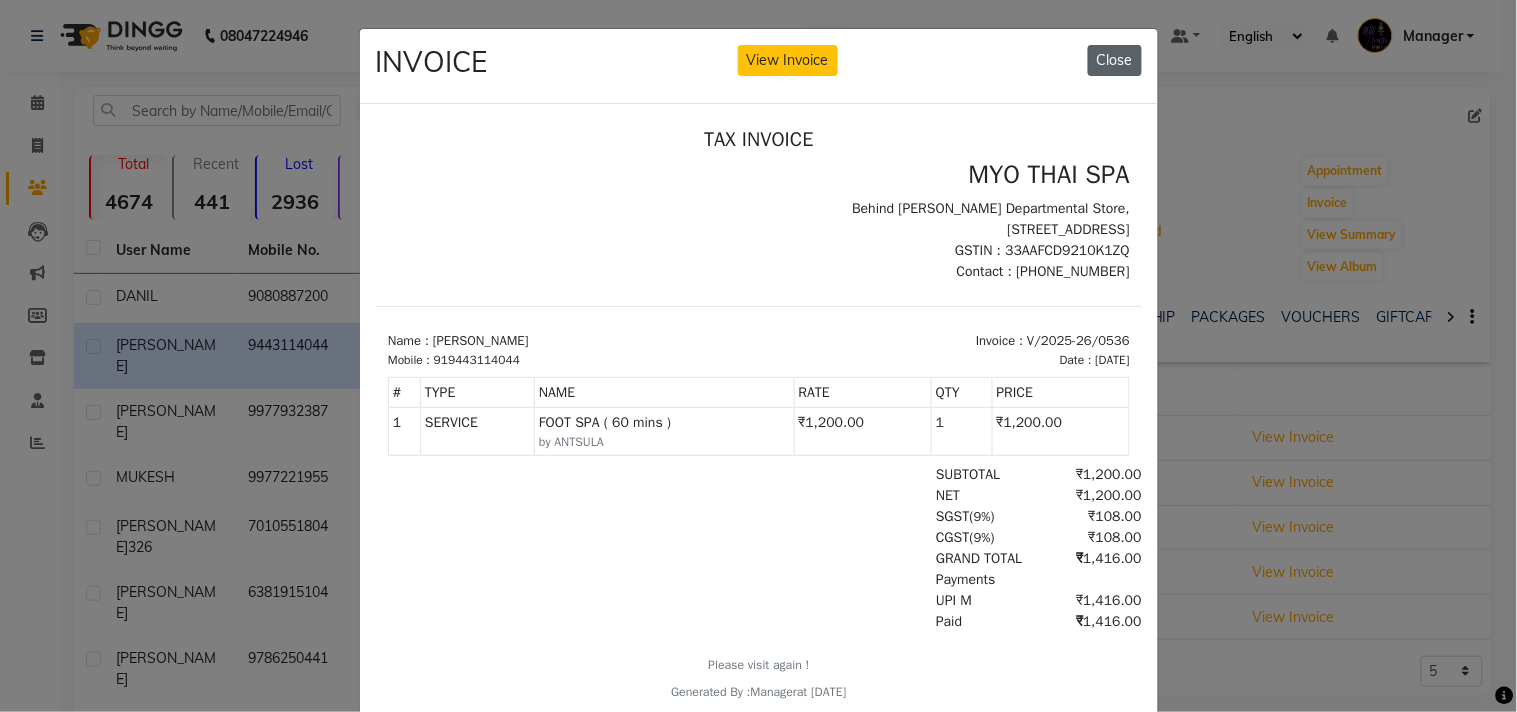click on "Close" 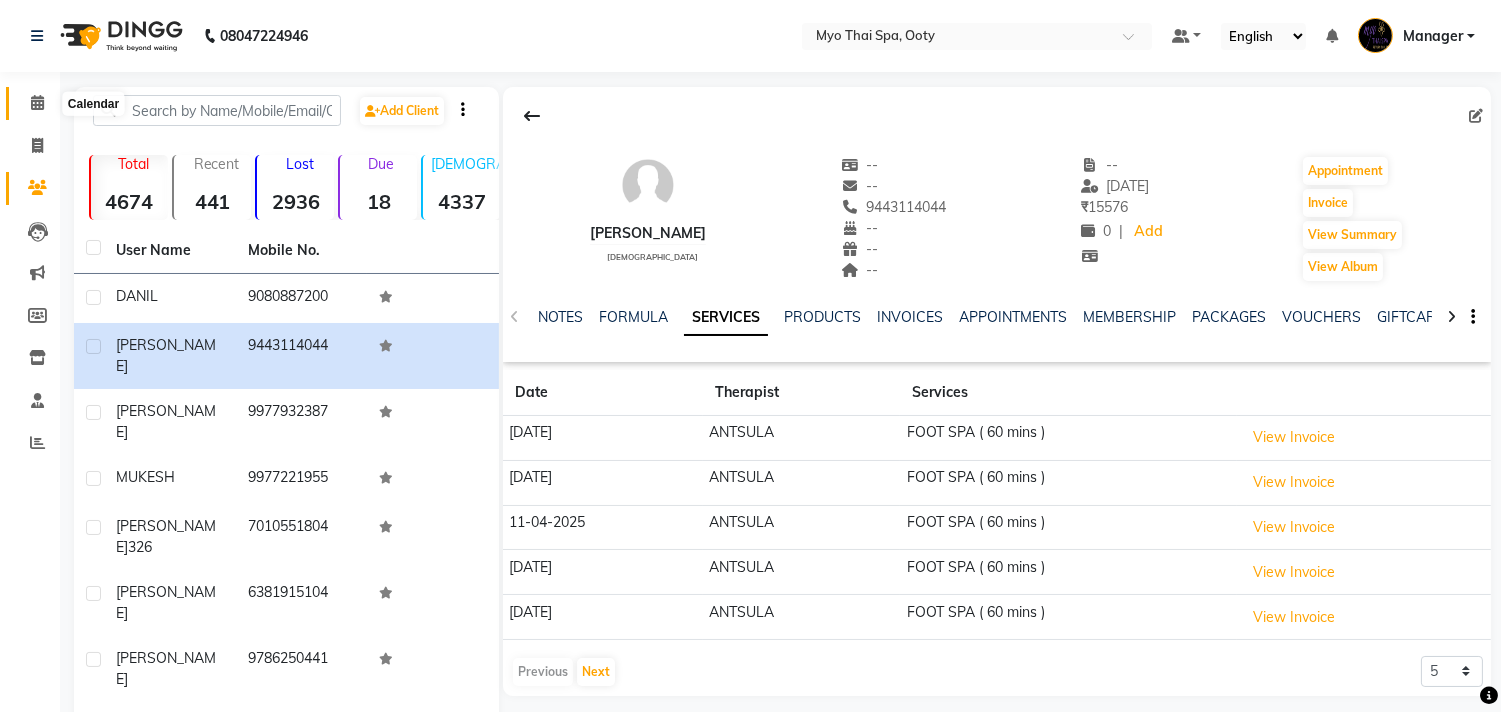 click 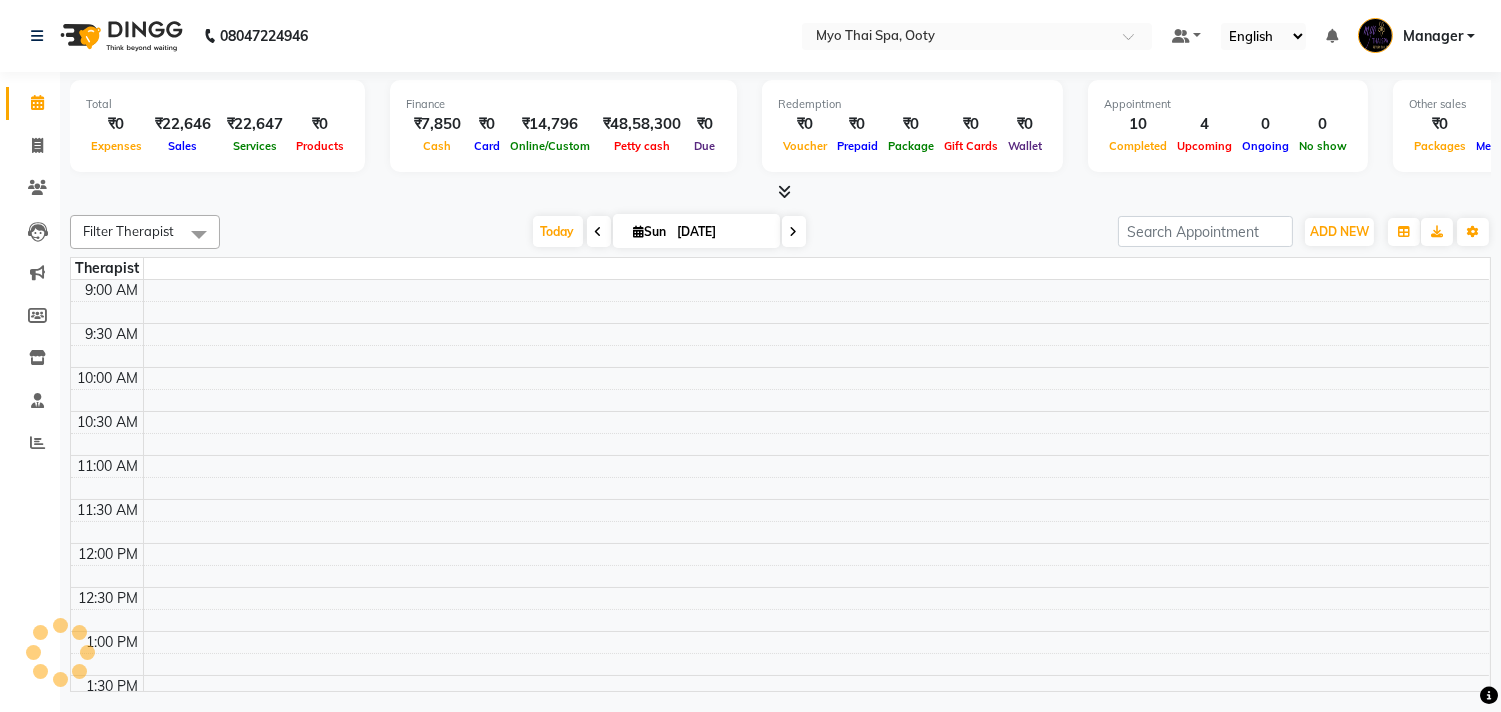scroll, scrollTop: 736, scrollLeft: 0, axis: vertical 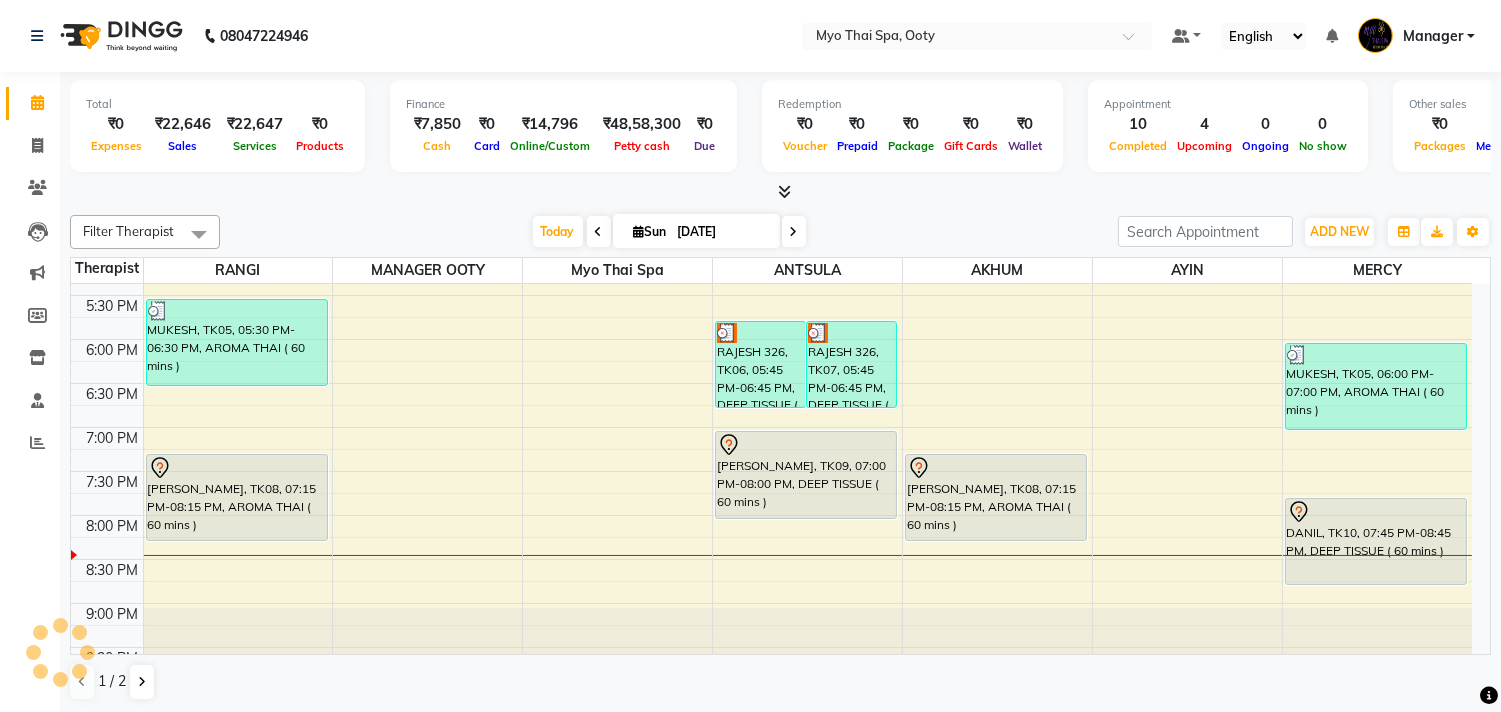 click on "9:00 AM 9:30 AM 10:00 AM 10:30 AM 11:00 AM 11:30 AM 12:00 PM 12:30 PM 1:00 PM 1:30 PM 2:00 PM 2:30 PM 3:00 PM 3:30 PM 4:00 PM 4:30 PM 5:00 PM 5:30 PM 6:00 PM 6:30 PM 7:00 PM 7:30 PM 8:00 PM 8:30 PM 9:00 PM 9:30 PM     sriteja, TK01, 01:00 PM-02:30 PM, SWEDISH ( 90 mins )     MUKESH, TK05, 05:30 PM-06:30 PM, AROMA THAI ( 60 mins )             SHUBHAM, TK08, 07:15 PM-08:15 PM, AROMA THAI ( 60 mins )     RAJESH 326, TK06, 05:45 PM-06:45 PM, DEEP TISSUE ( 60 mins )     RAJESH 326, TK07, 05:45 PM-06:45 PM, DEEP TISSUE ( 60 mins )     niyaz, TK02, 01:30 PM-02:30 PM, FOOT SPA WITH SCRUB ( 60 mins )             NICKY, TK09, 07:00 PM-08:00 PM, DEEP TISSUE ( 60 mins )     ASHAR, TK03, 02:15 PM-03:15 PM, BALINESE ( 60 mins )             SHUBHAM, TK08, 07:15 PM-08:15 PM, AROMA THAI ( 60 mins )     sriteja, TK01, 01:00 PM-02:30 PM, SWEDISH ( 90 mins )     muthu kumar, TK04, 04:00 PM-05:00 PM, AROMA THAI ( 60 mins )     niyaz, TK02, 01:30 PM-02:30 PM, BALINESE ( 60 mins )" at bounding box center (771, 119) 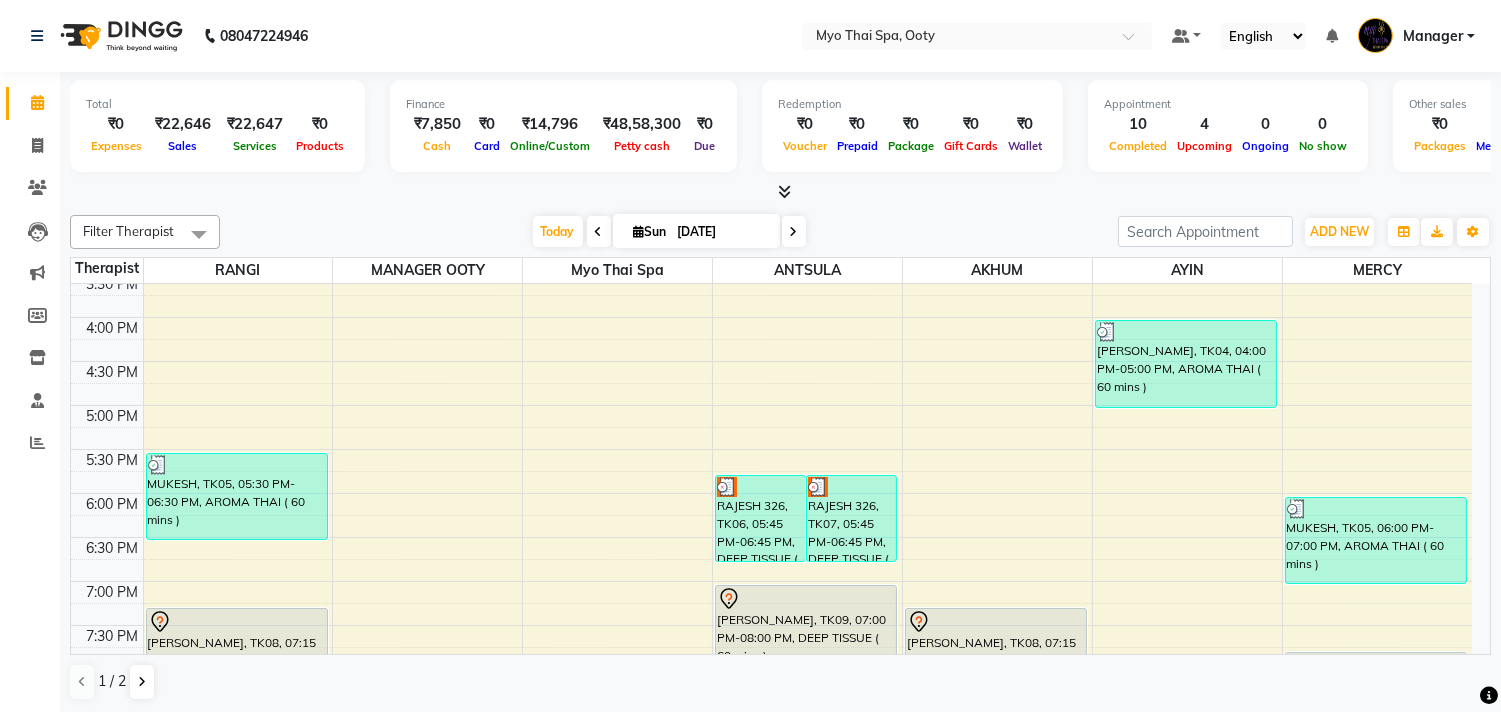 scroll, scrollTop: 777, scrollLeft: 0, axis: vertical 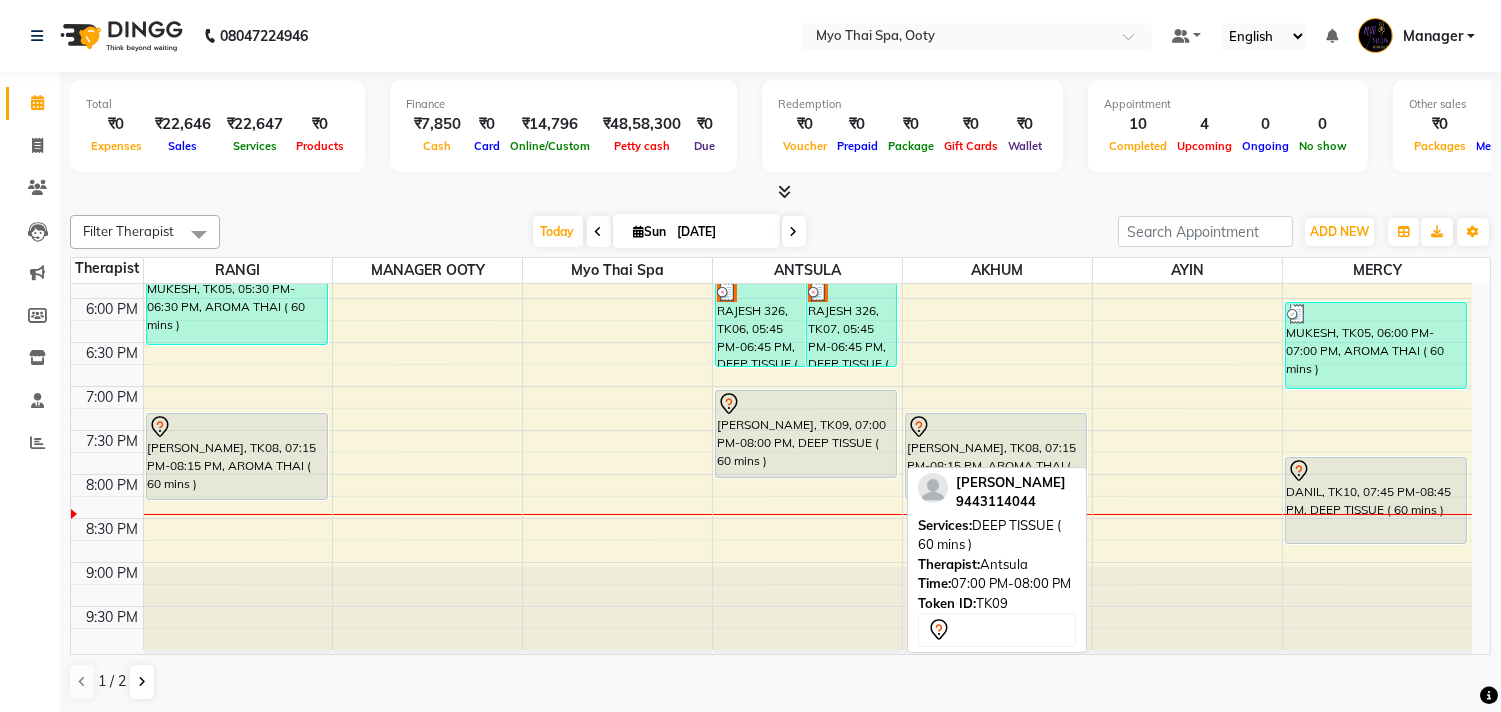 click on "[PERSON_NAME], TK09, 07:00 PM-08:00 PM, DEEP TISSUE ( 60 mins )" at bounding box center (806, 434) 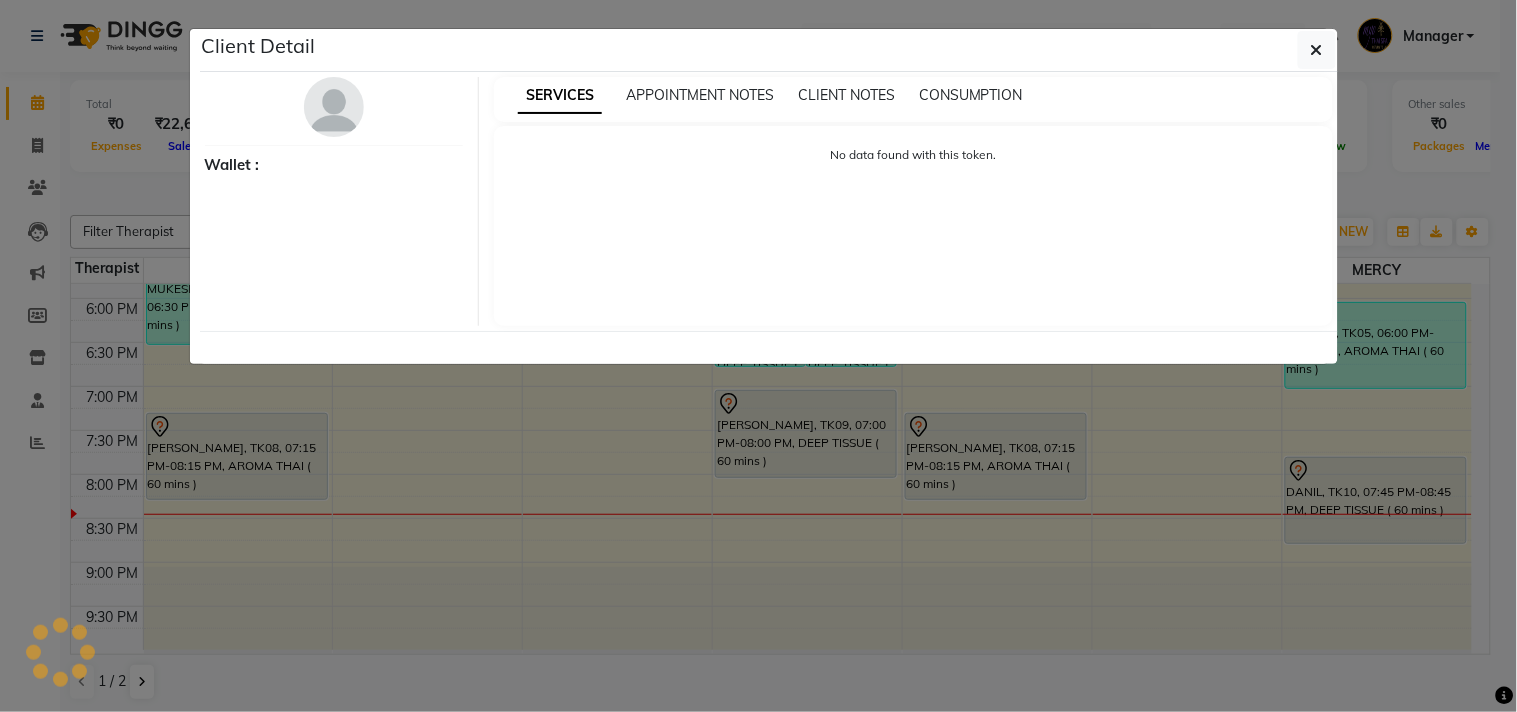 select on "7" 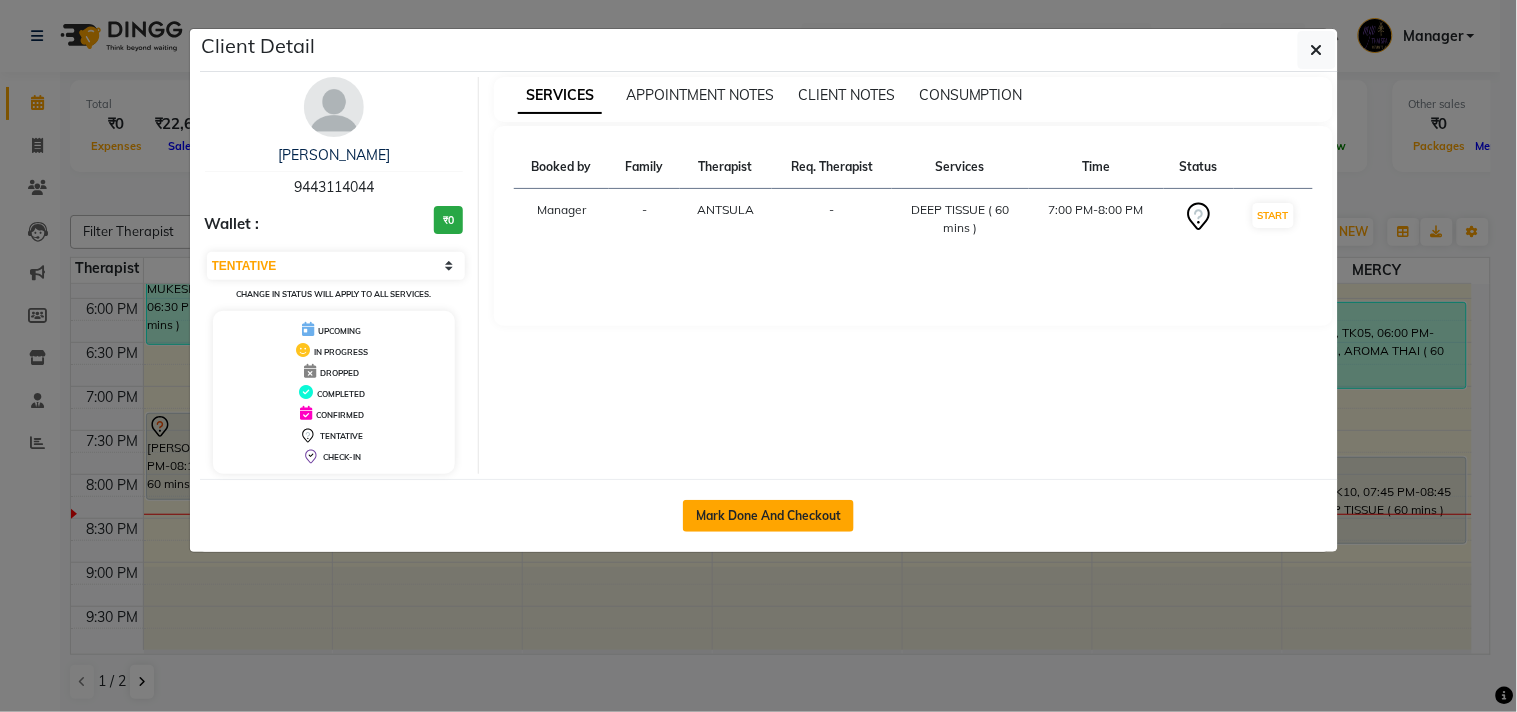 click on "Mark Done And Checkout" 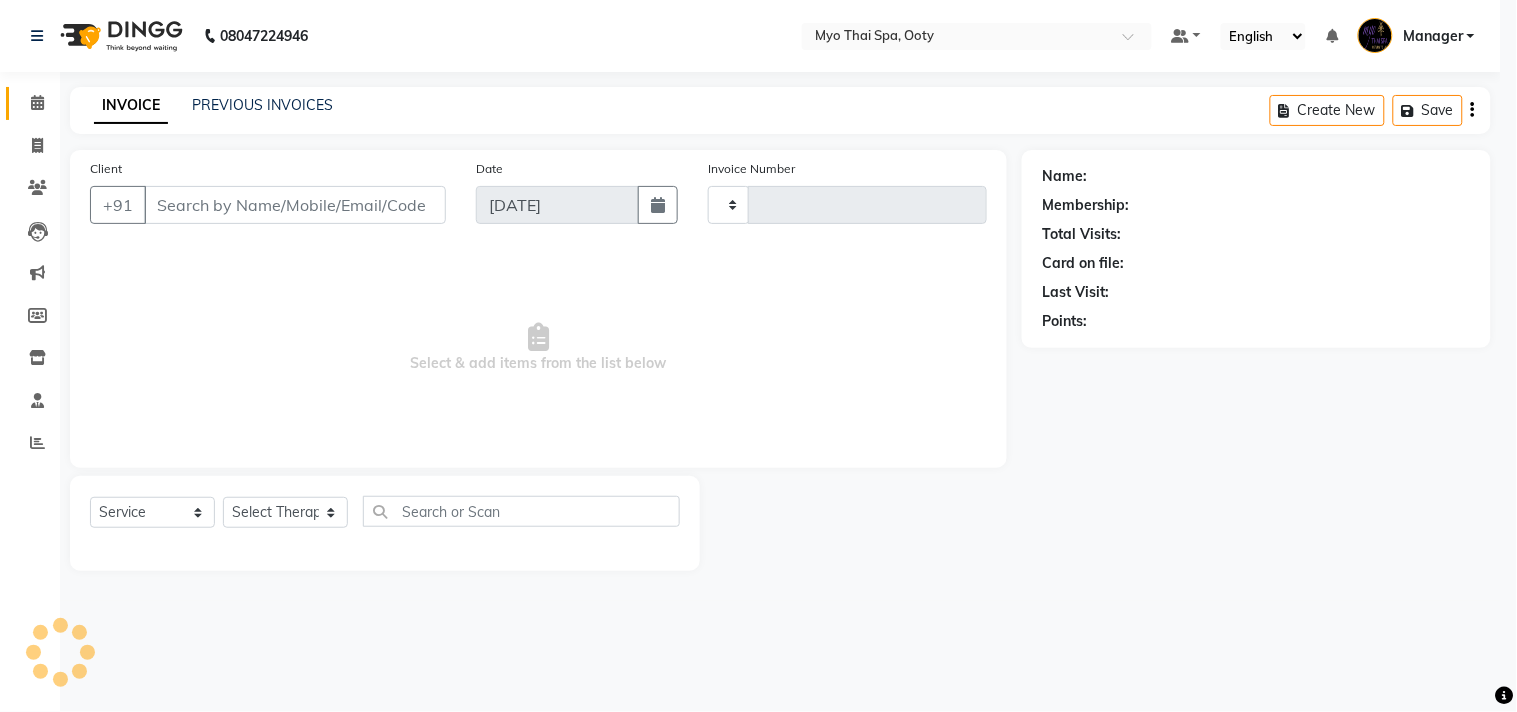 type on "0605" 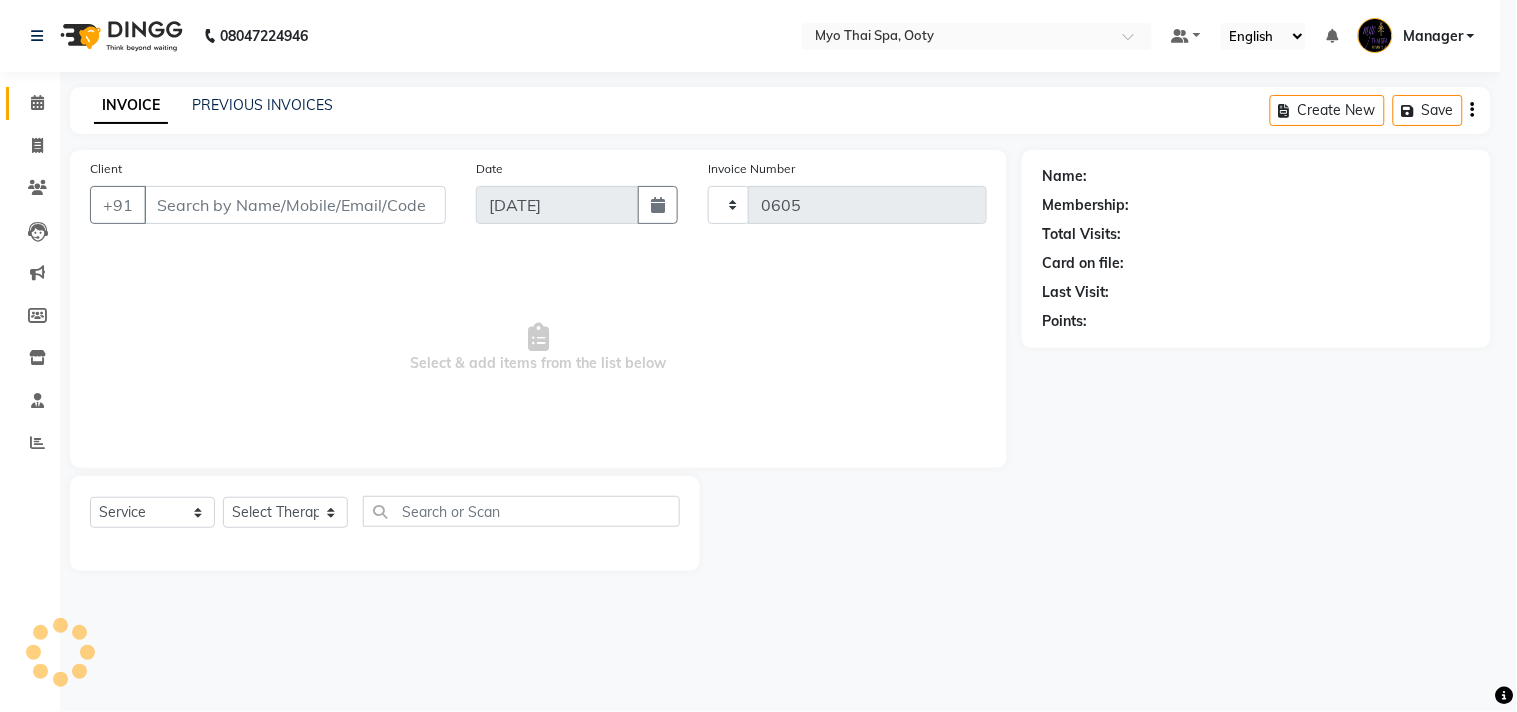 select on "3" 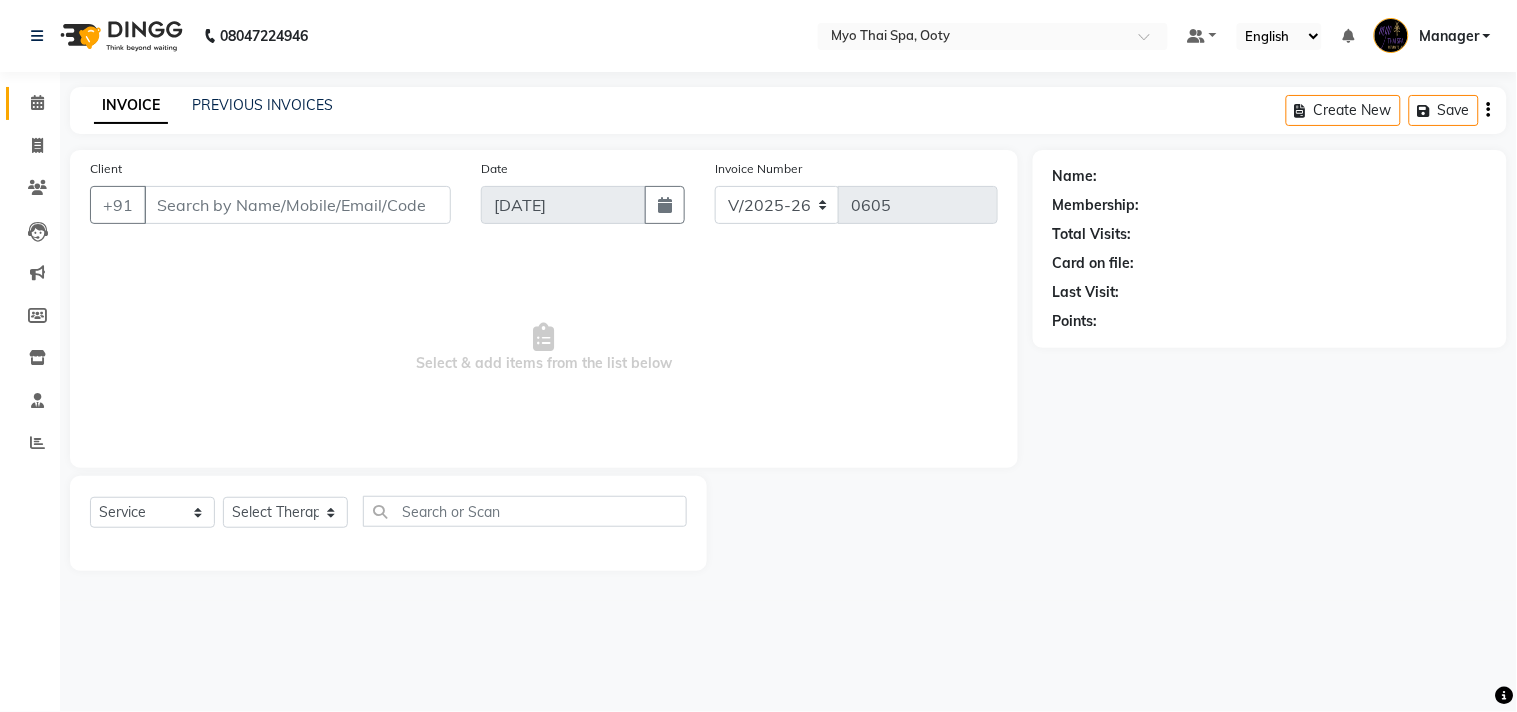 select on "V" 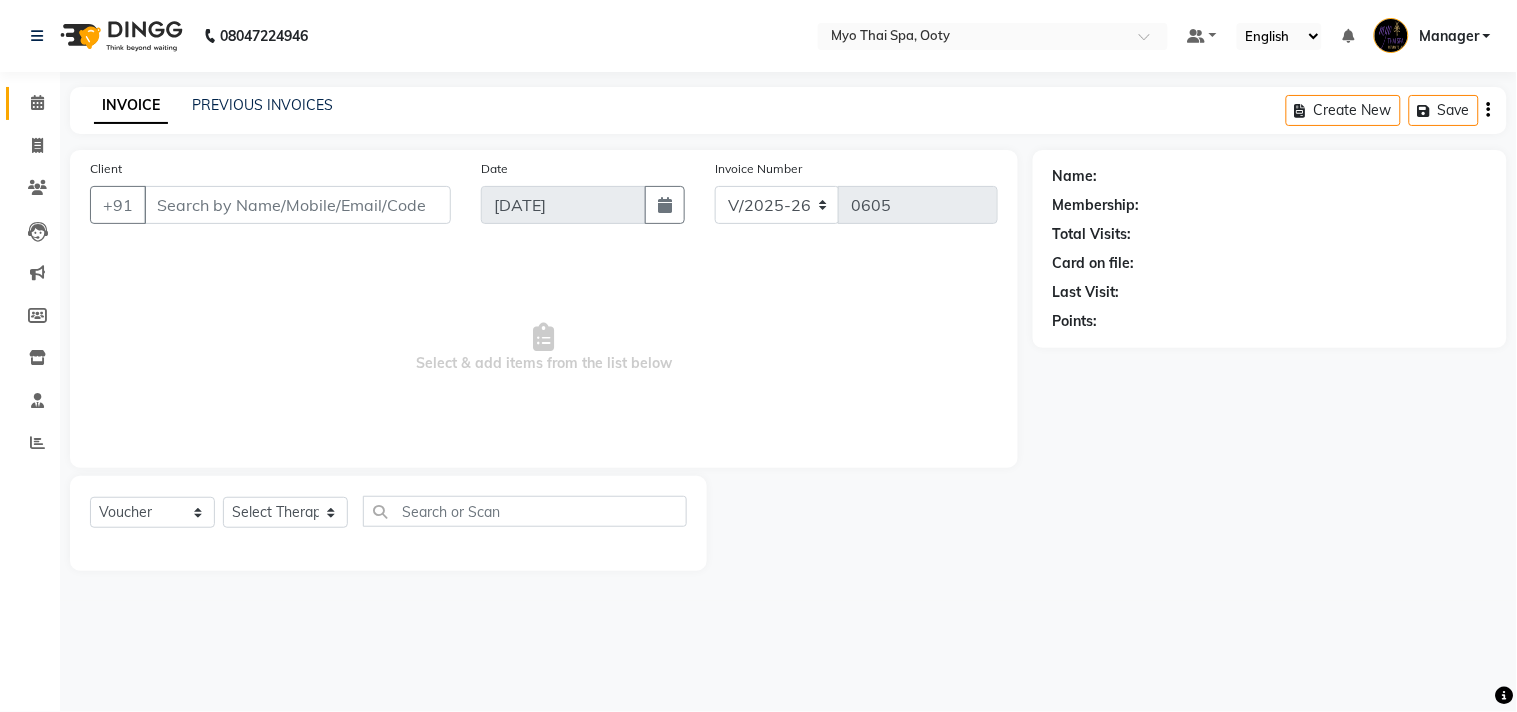 type on "9443114044" 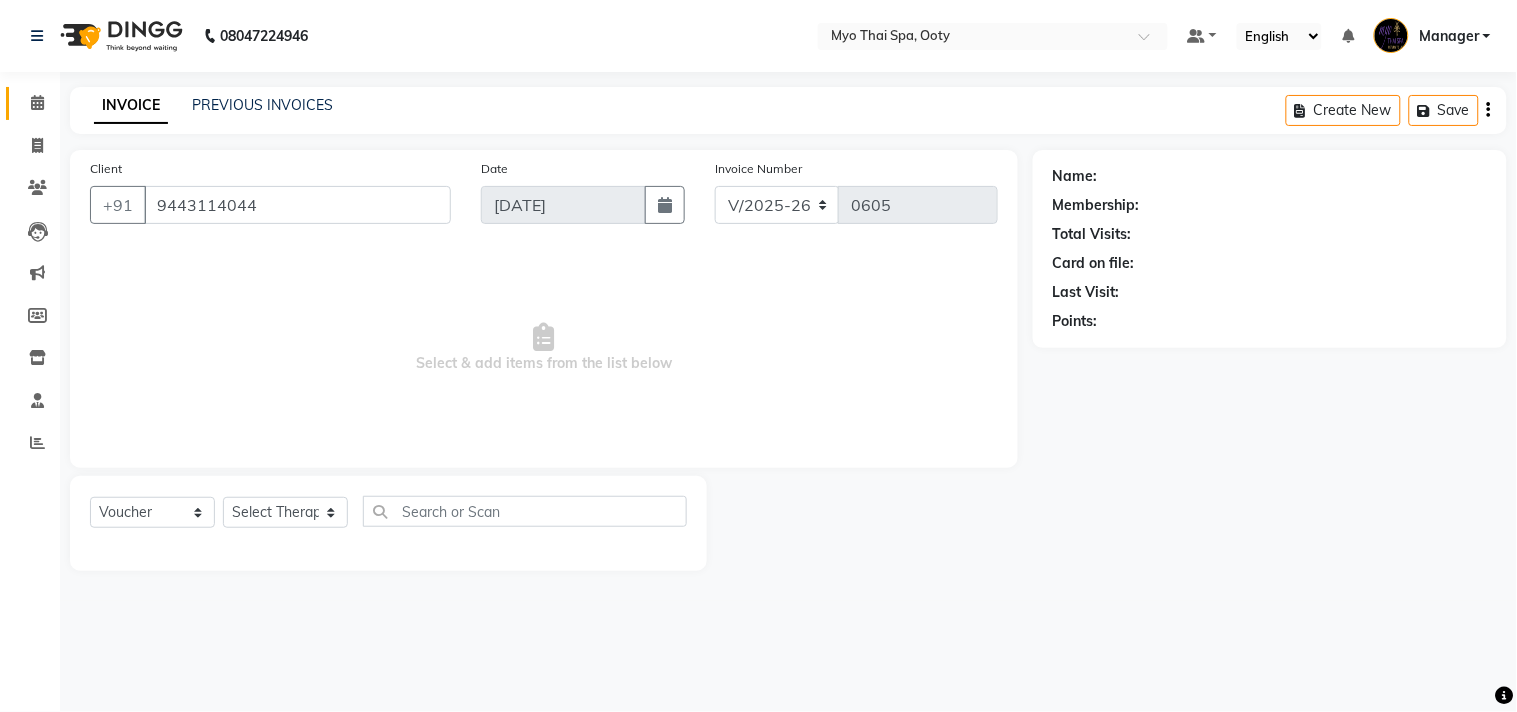 select on "59515" 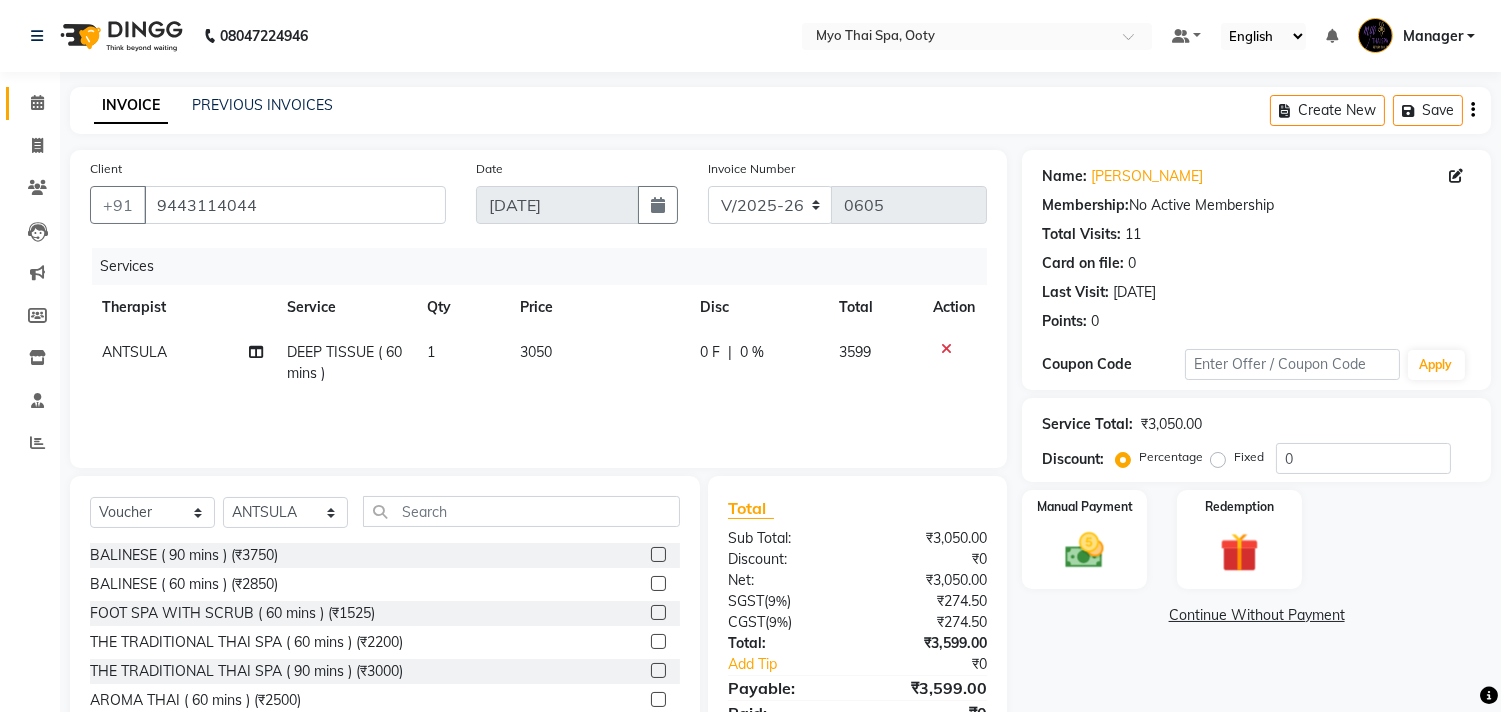 scroll, scrollTop: 88, scrollLeft: 0, axis: vertical 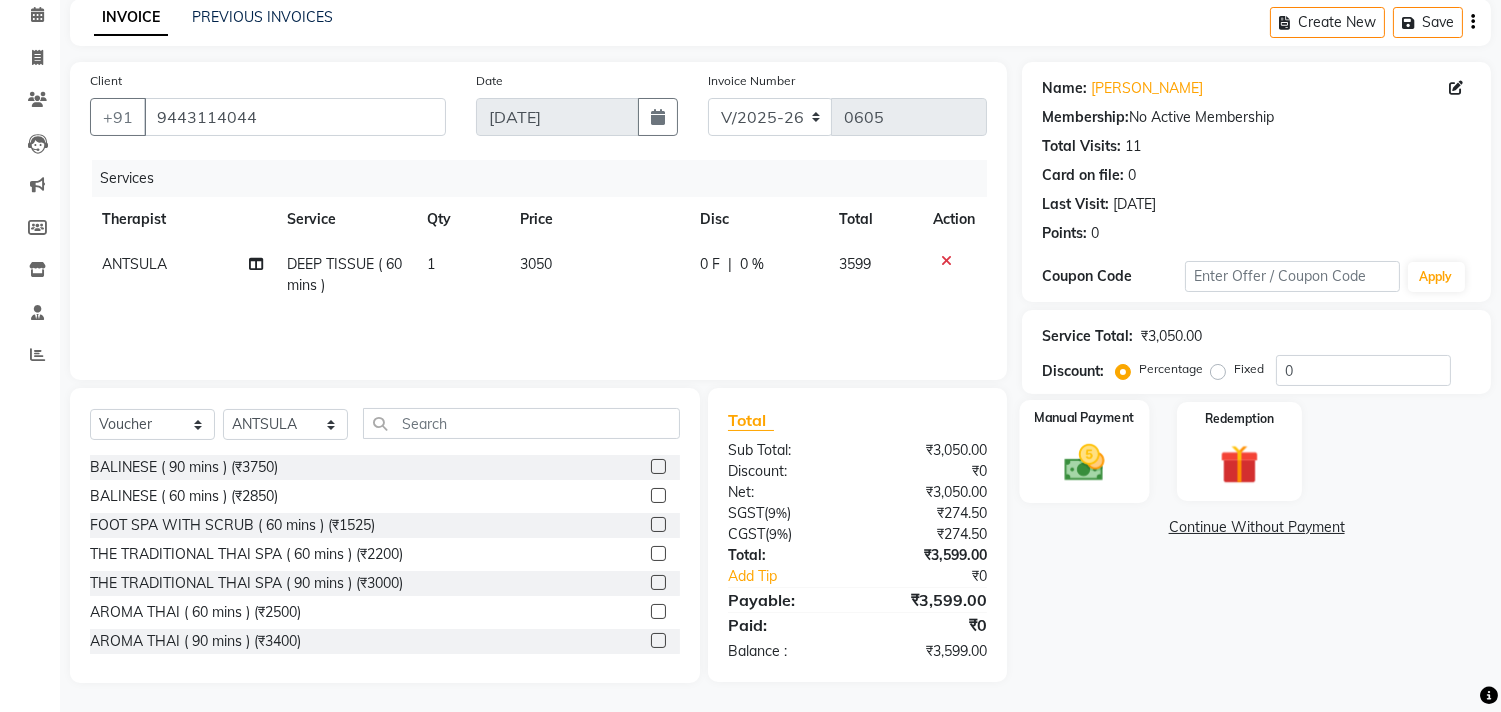 click 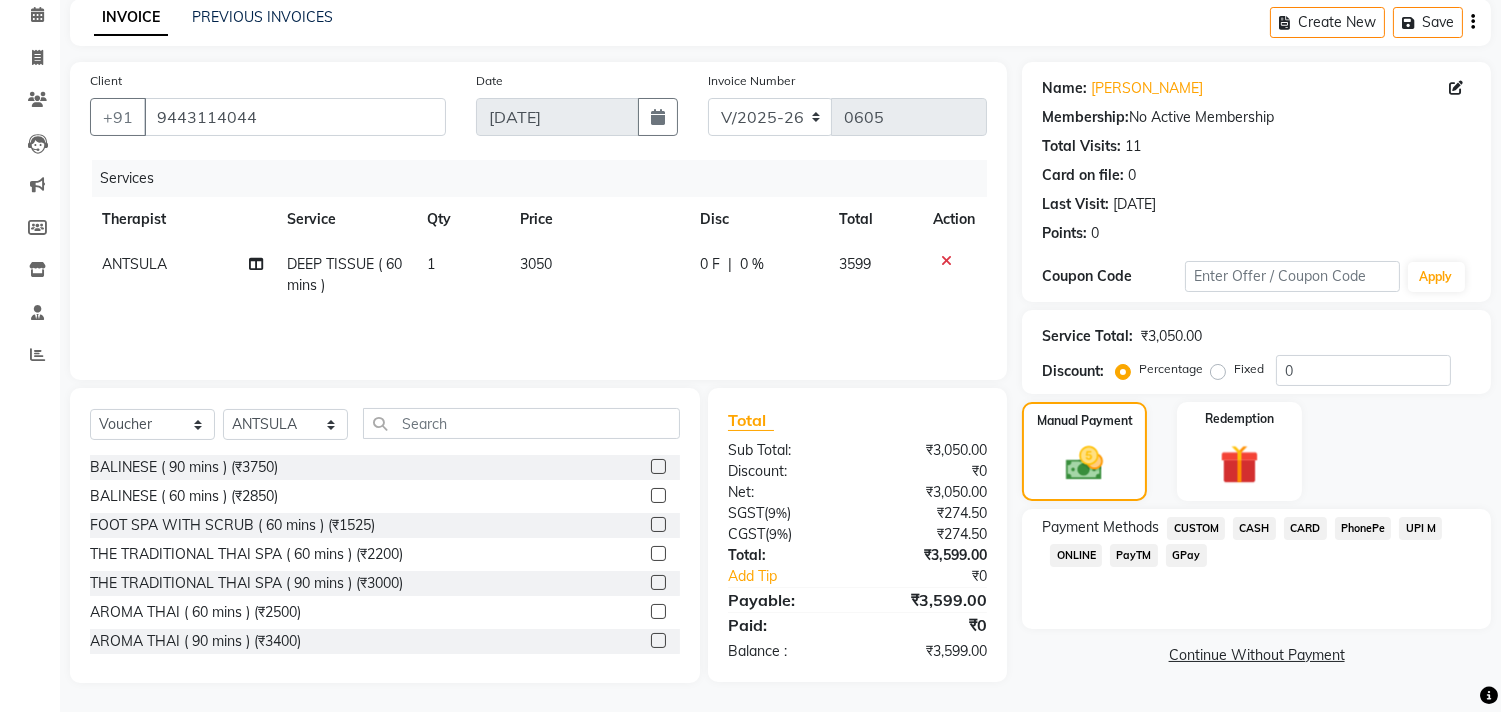 click on "CARD" 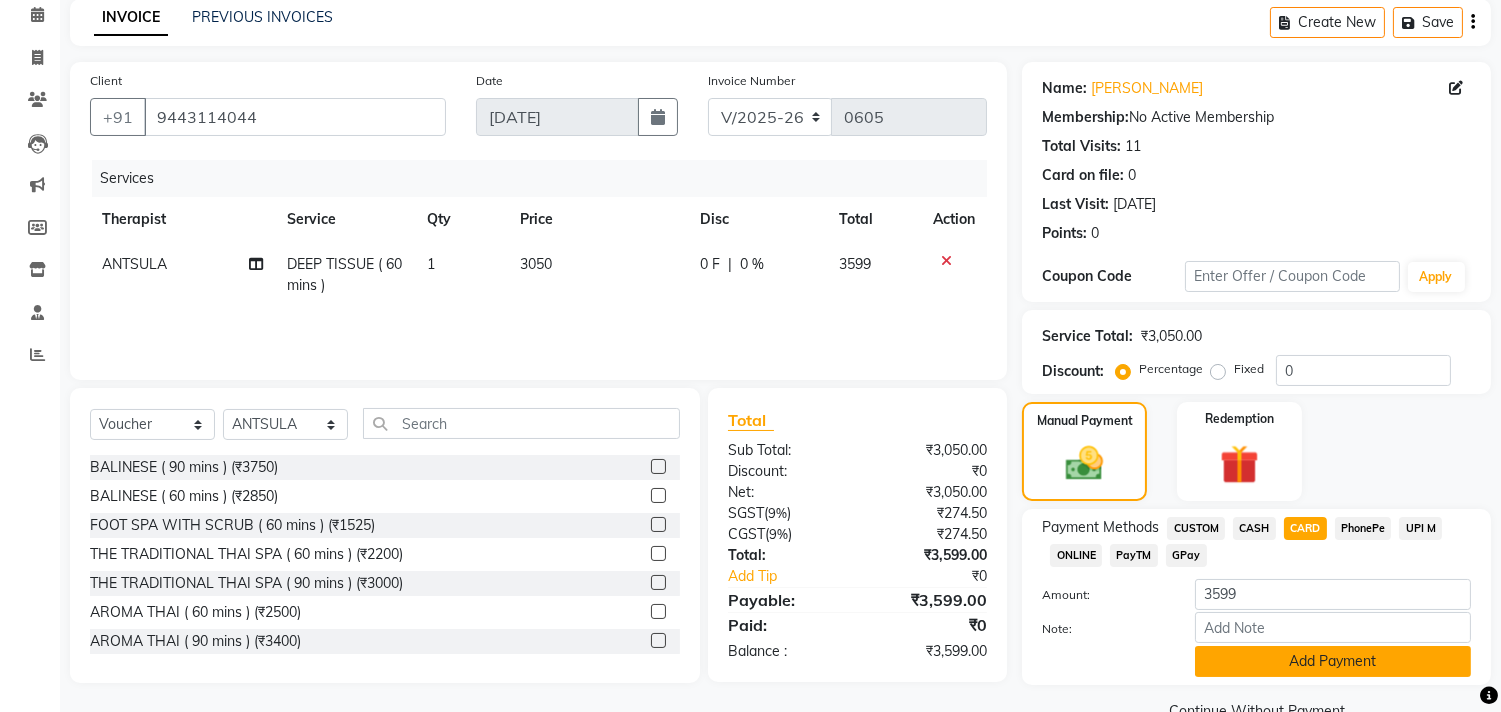 click on "Add Payment" 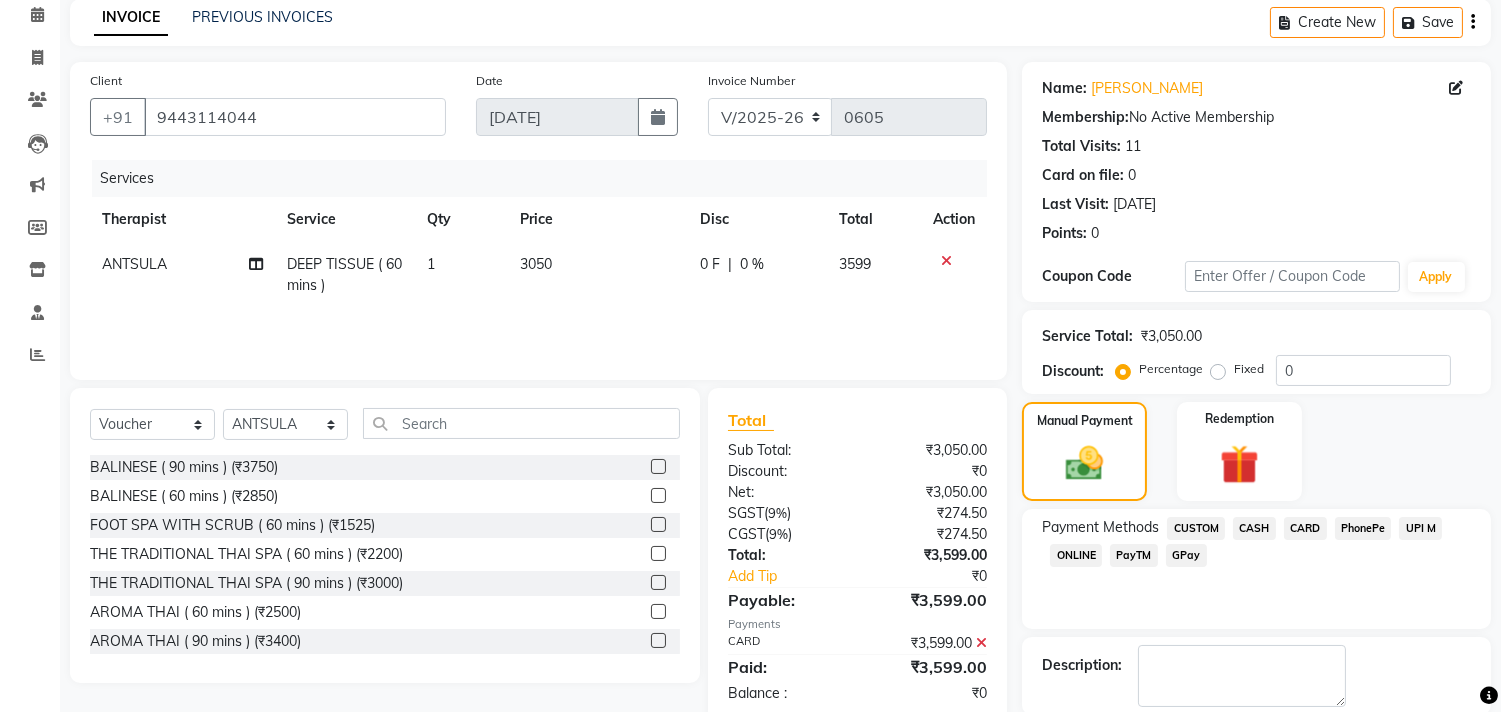scroll, scrollTop: 227, scrollLeft: 0, axis: vertical 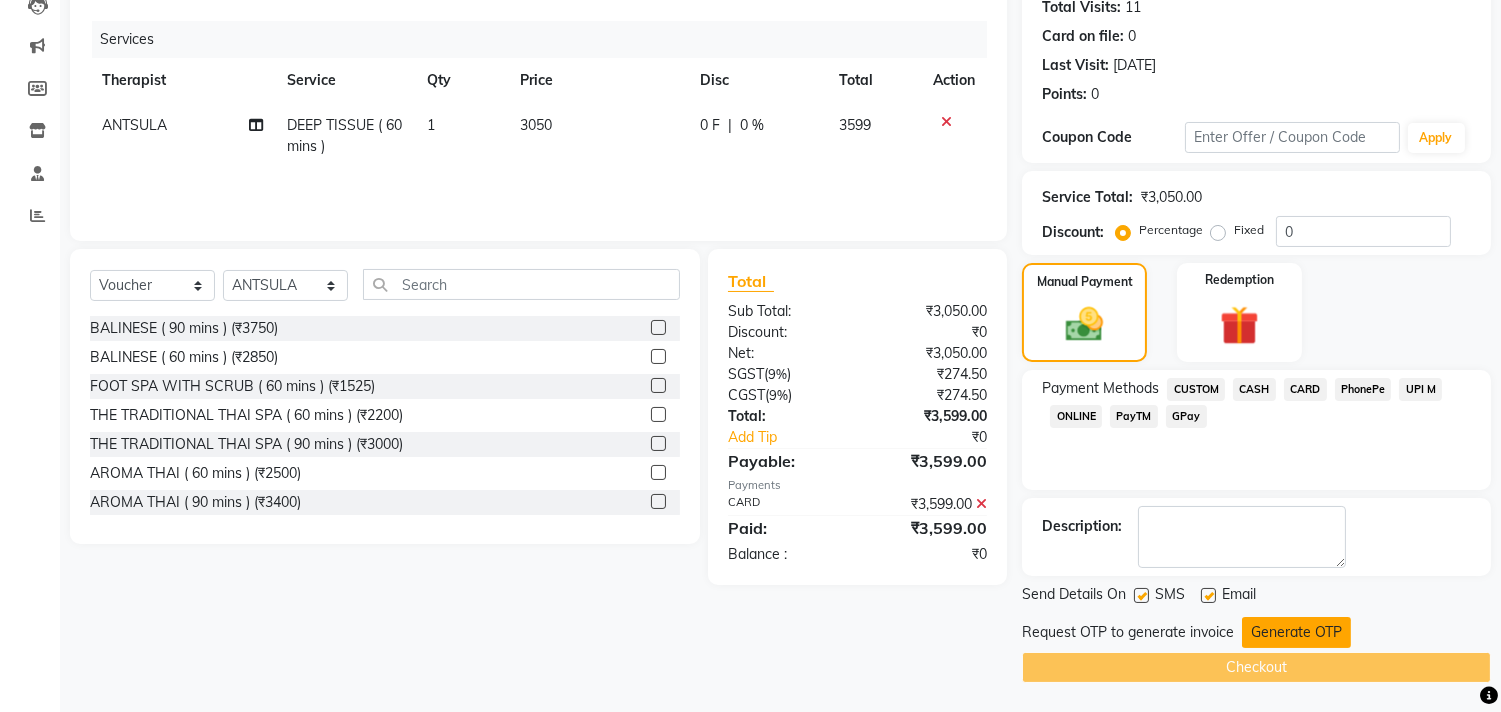 click on "Generate OTP" 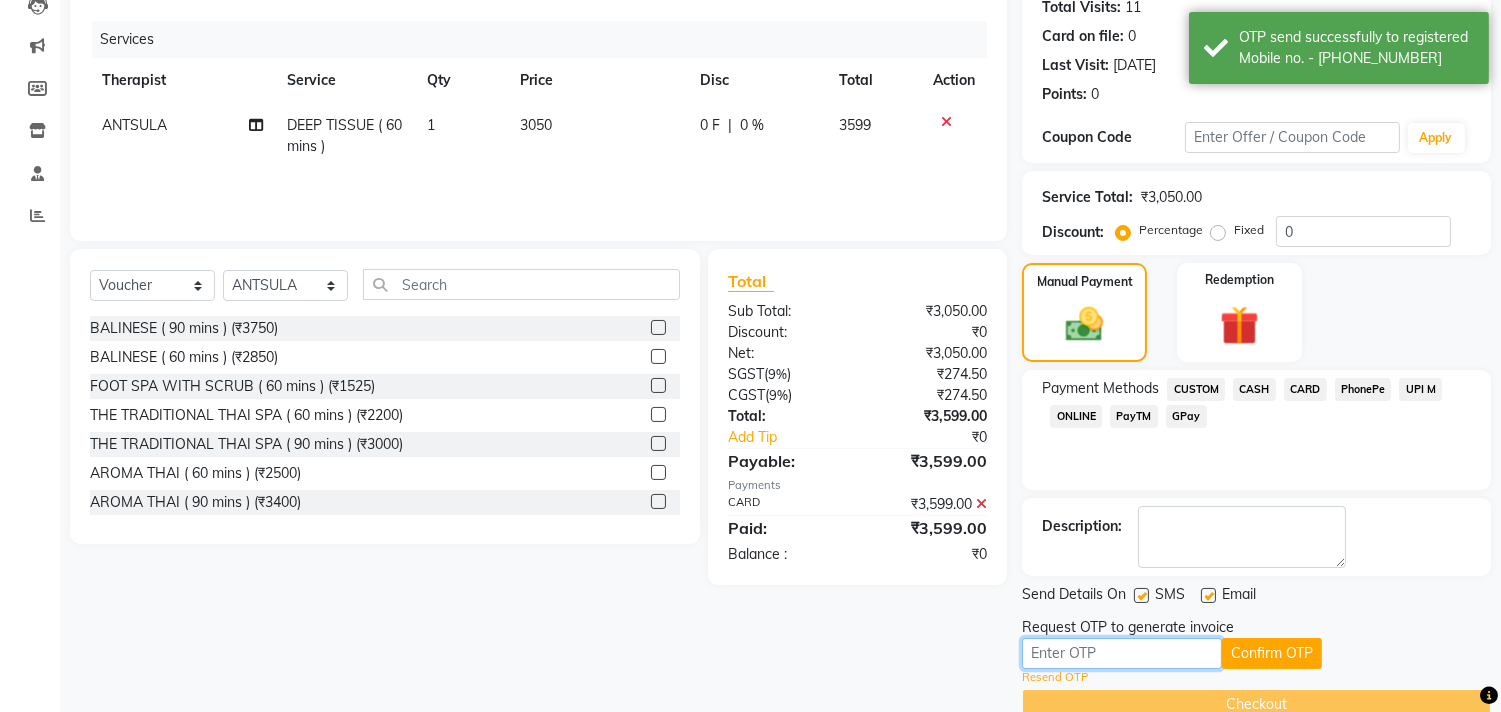 click at bounding box center [1122, 653] 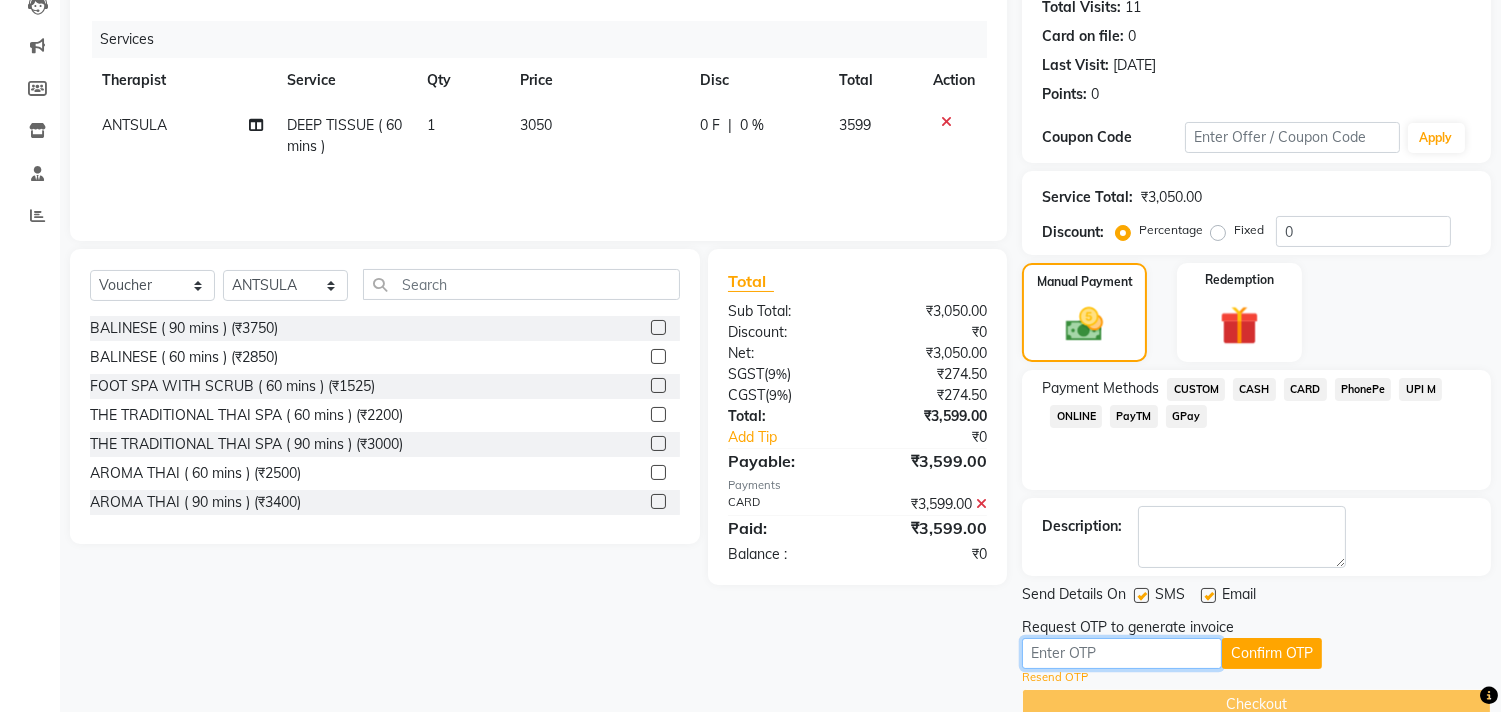 click at bounding box center [1122, 653] 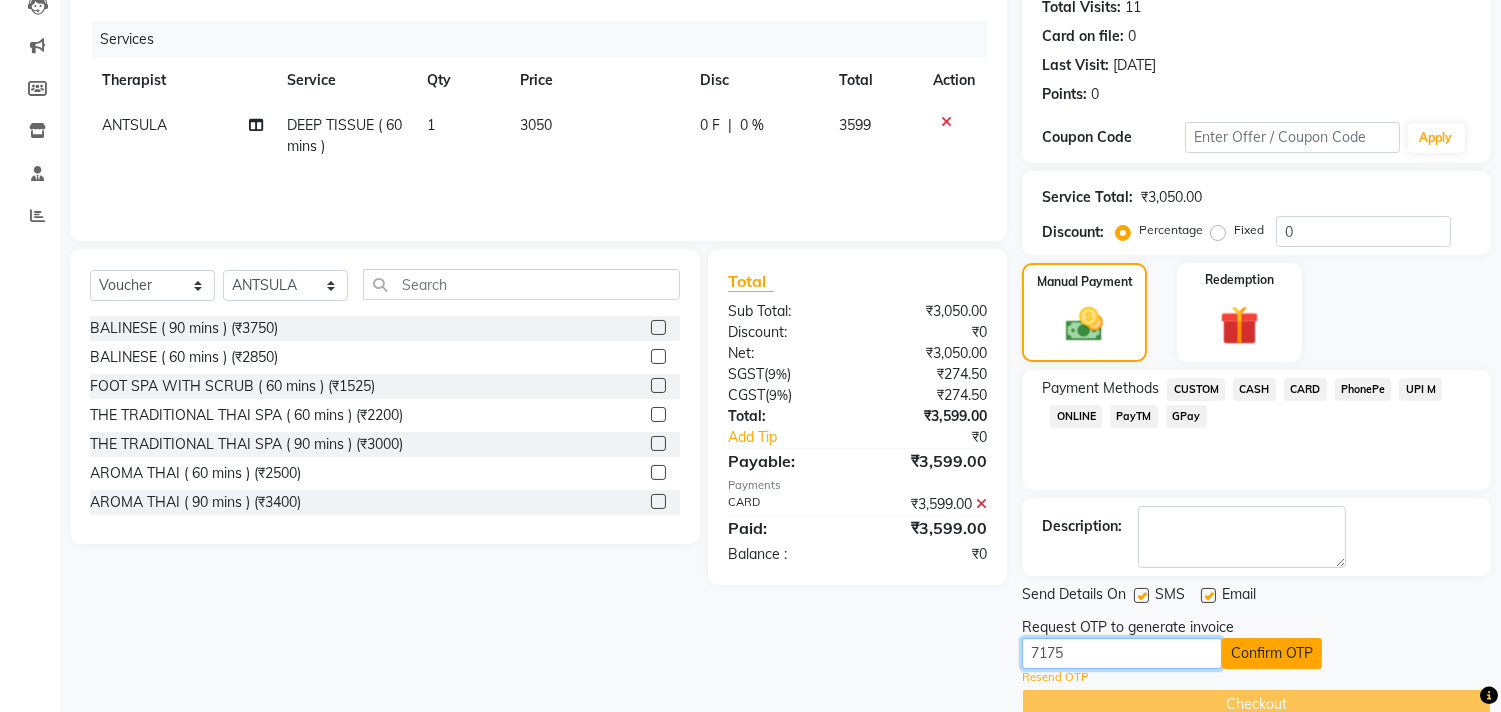 type on "7175" 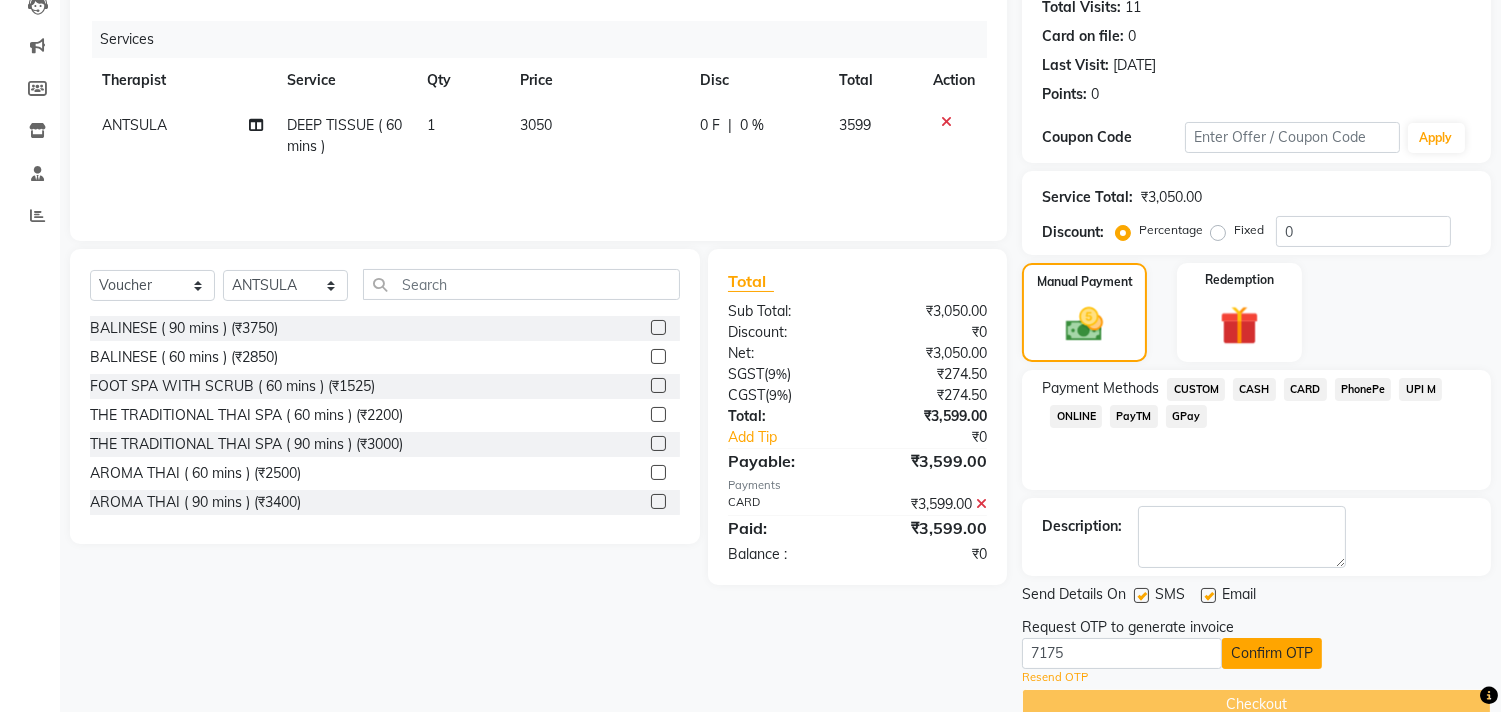 click on "Confirm OTP" 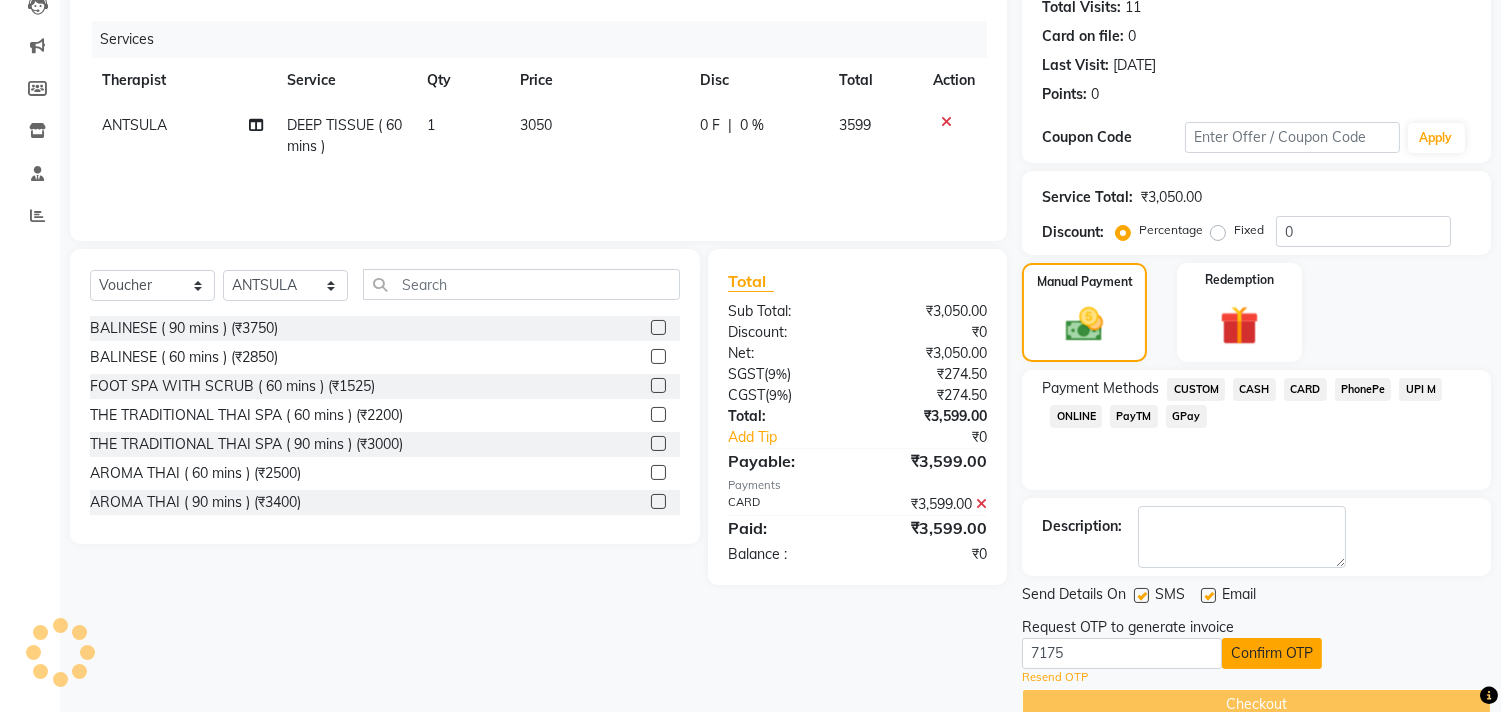 scroll, scrollTop: 187, scrollLeft: 0, axis: vertical 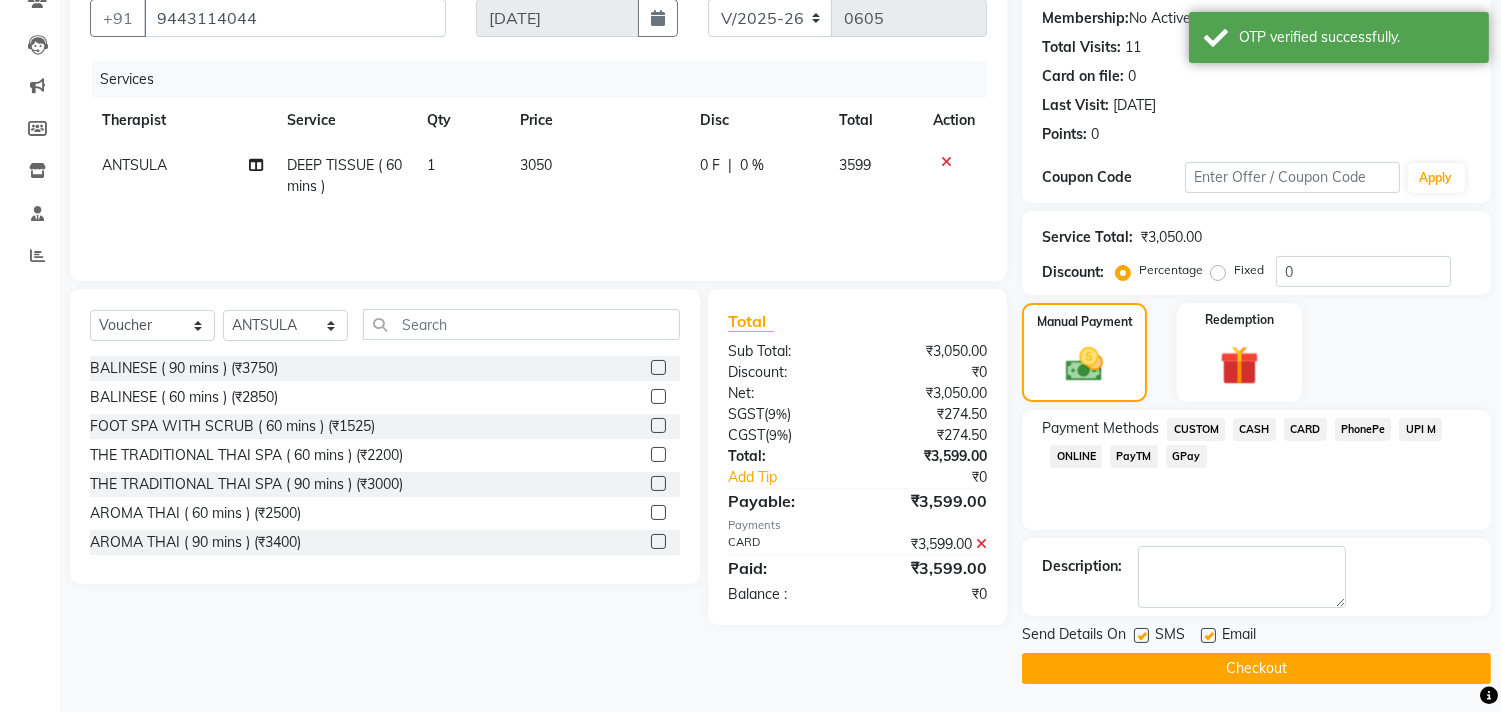 click on "Checkout" 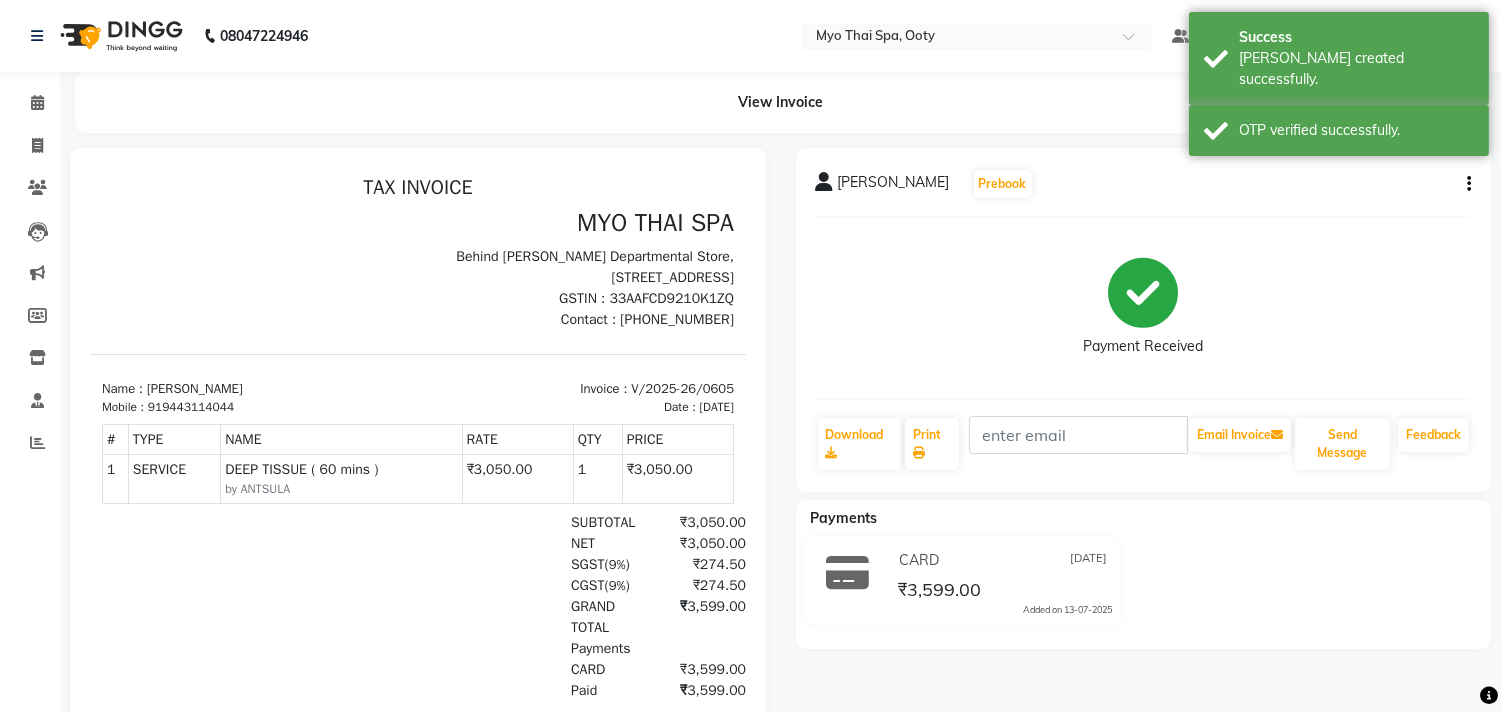 scroll, scrollTop: 0, scrollLeft: 0, axis: both 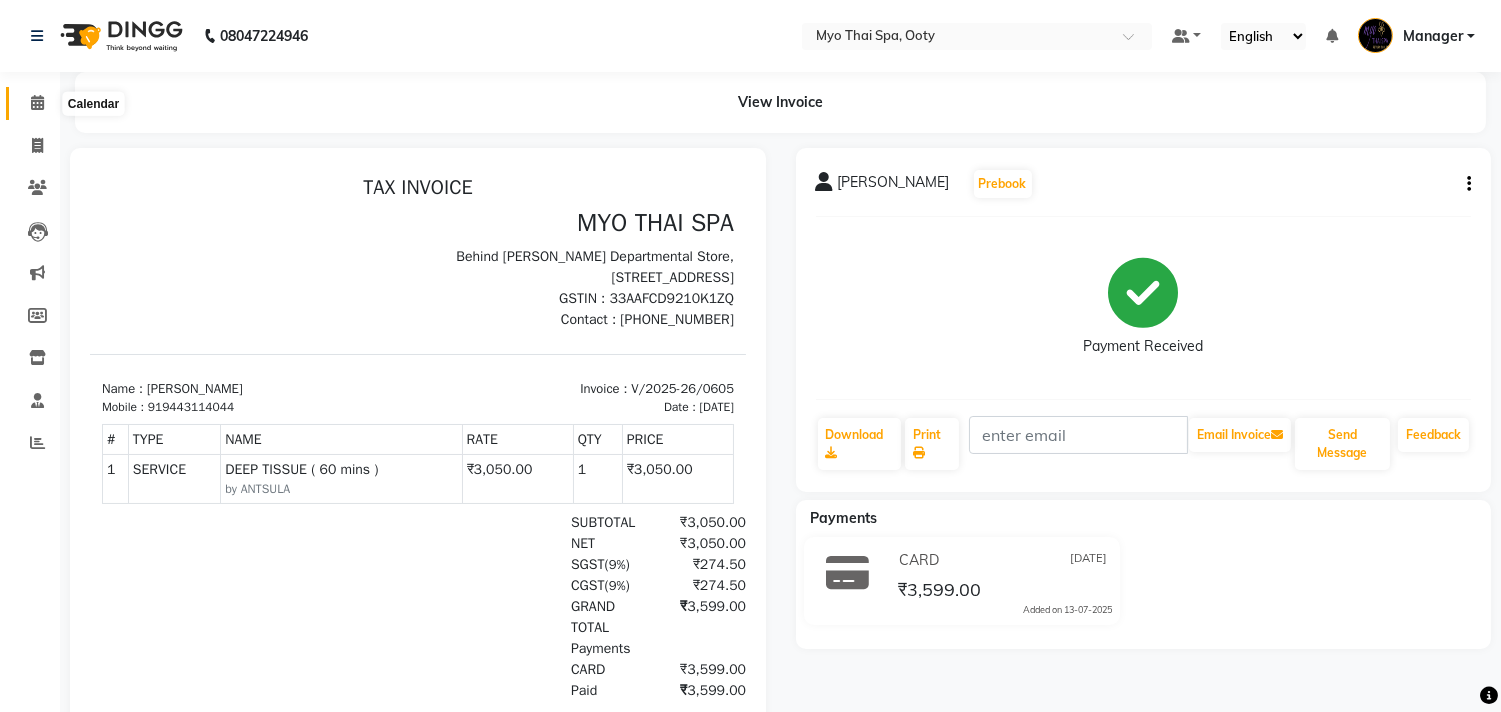 click 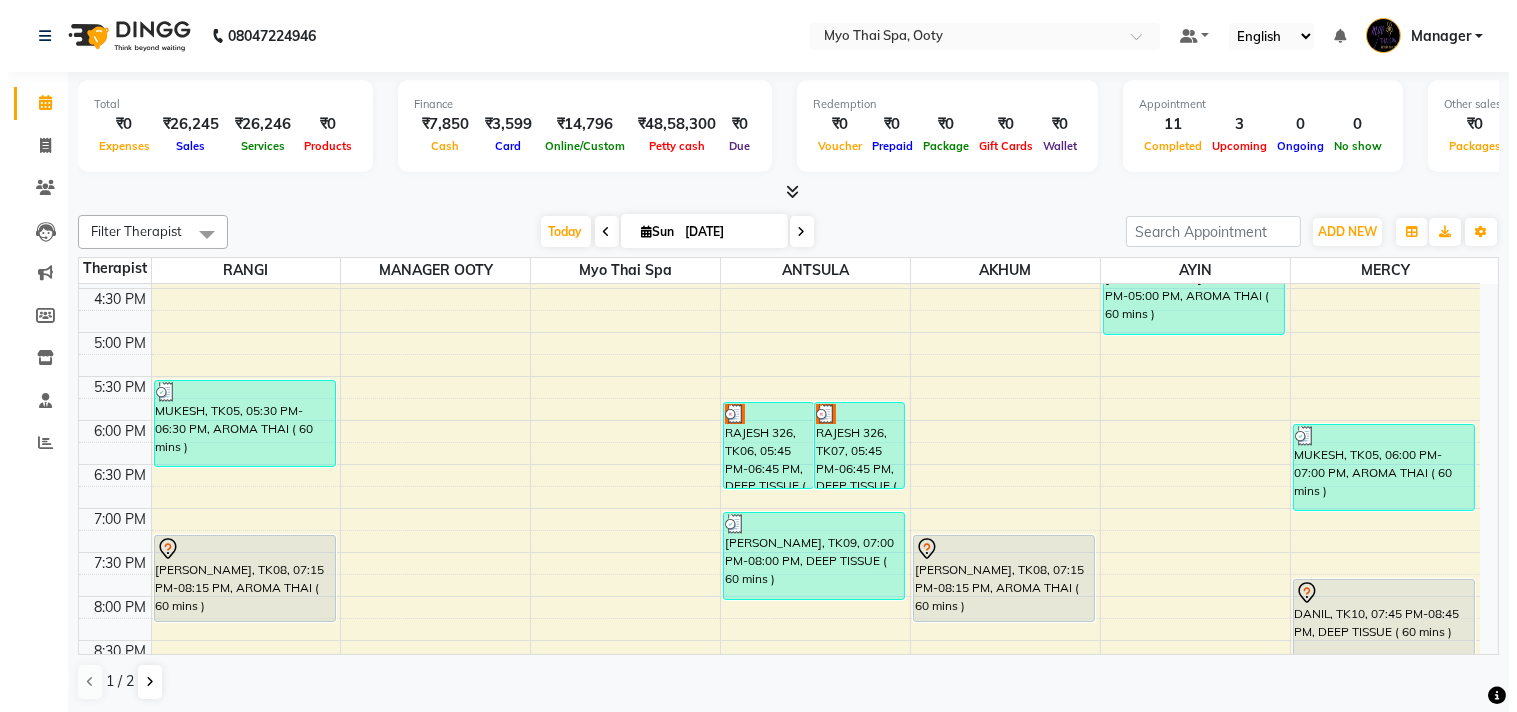 scroll, scrollTop: 778, scrollLeft: 0, axis: vertical 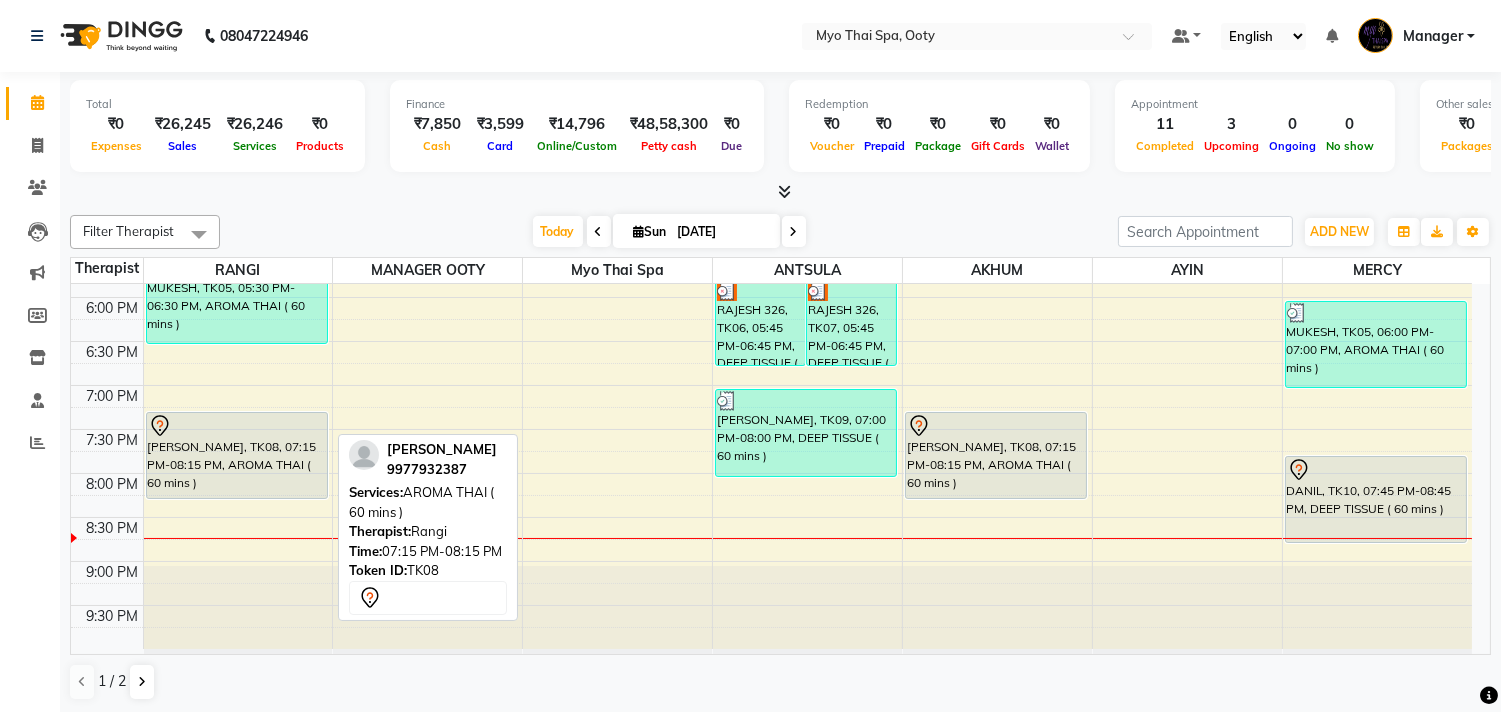 click on "[PERSON_NAME], TK08, 07:15 PM-08:15 PM, AROMA THAI ( 60 mins )" at bounding box center (237, 455) 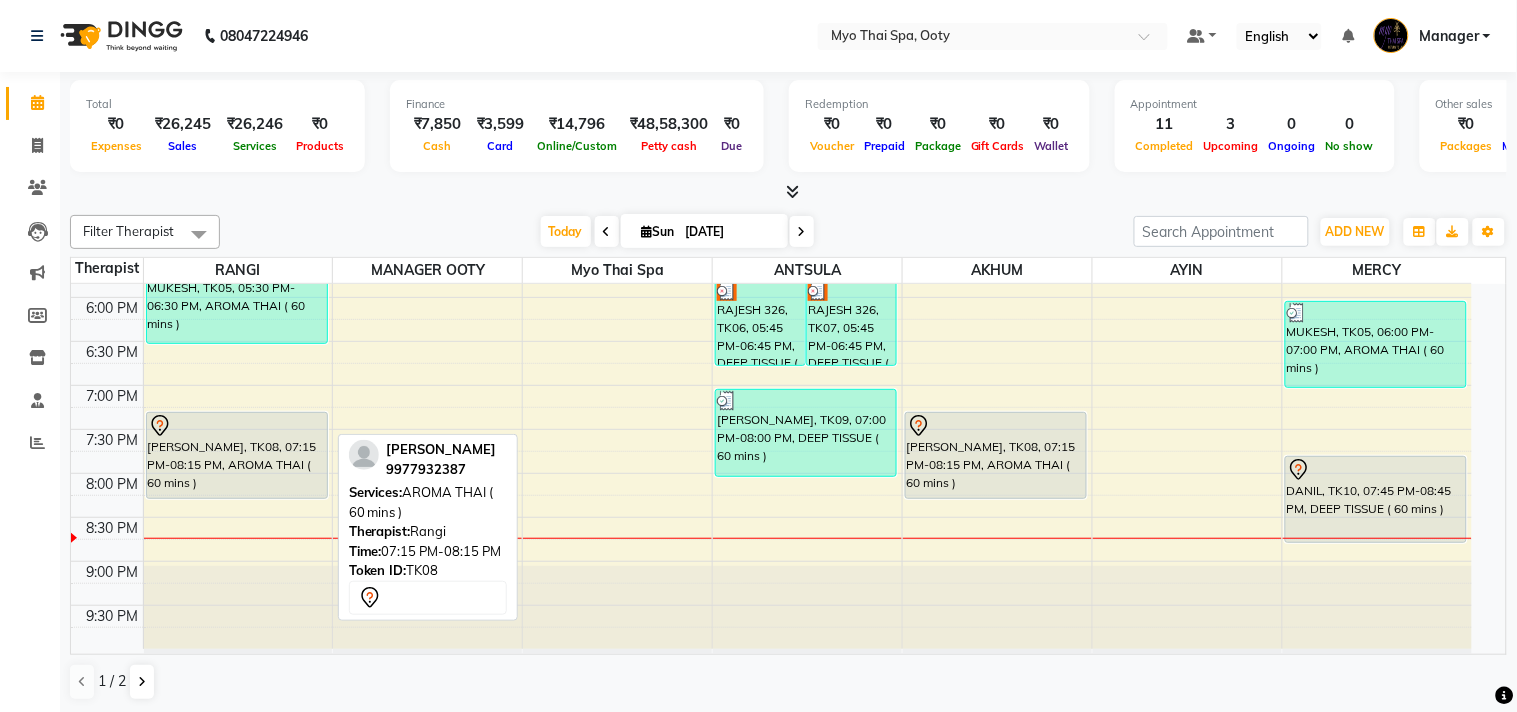 select on "7" 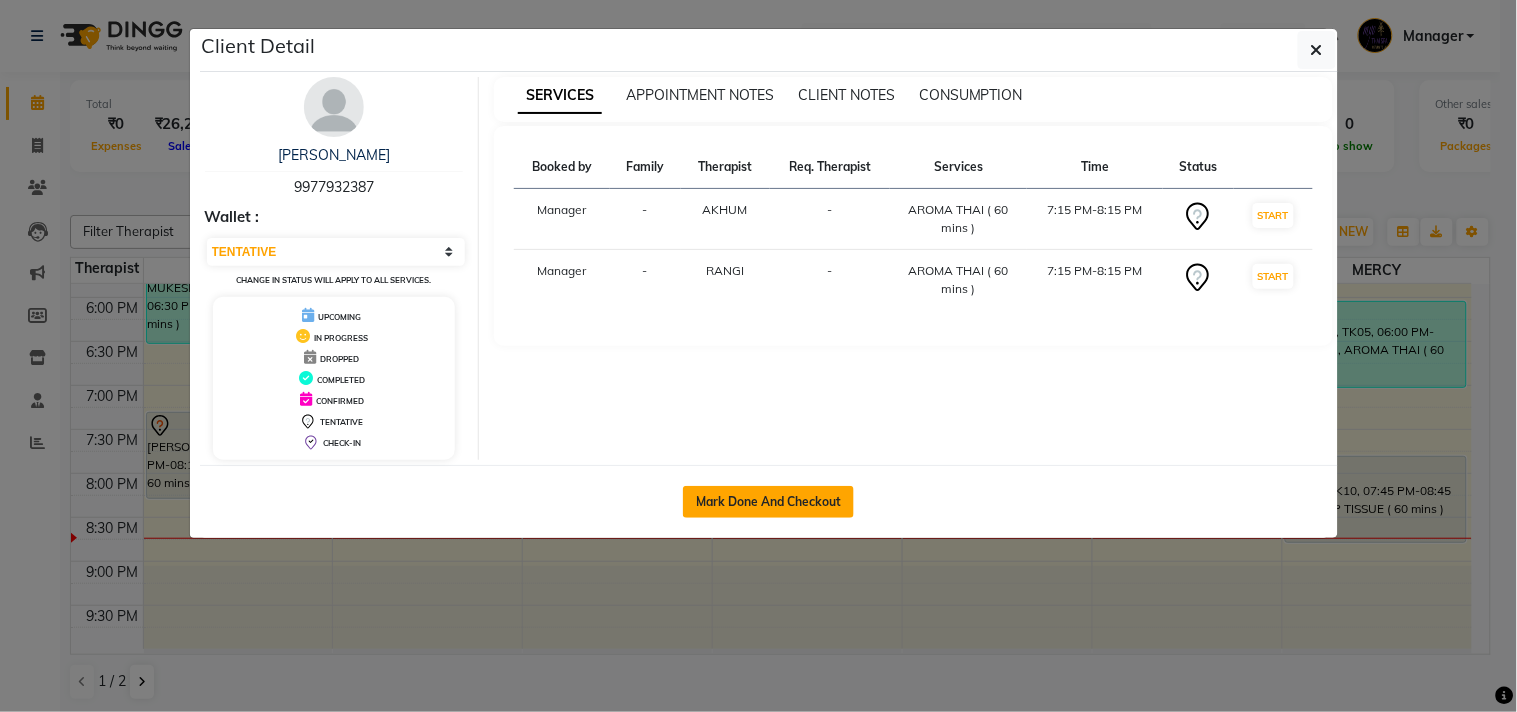 click on "Mark Done And Checkout" 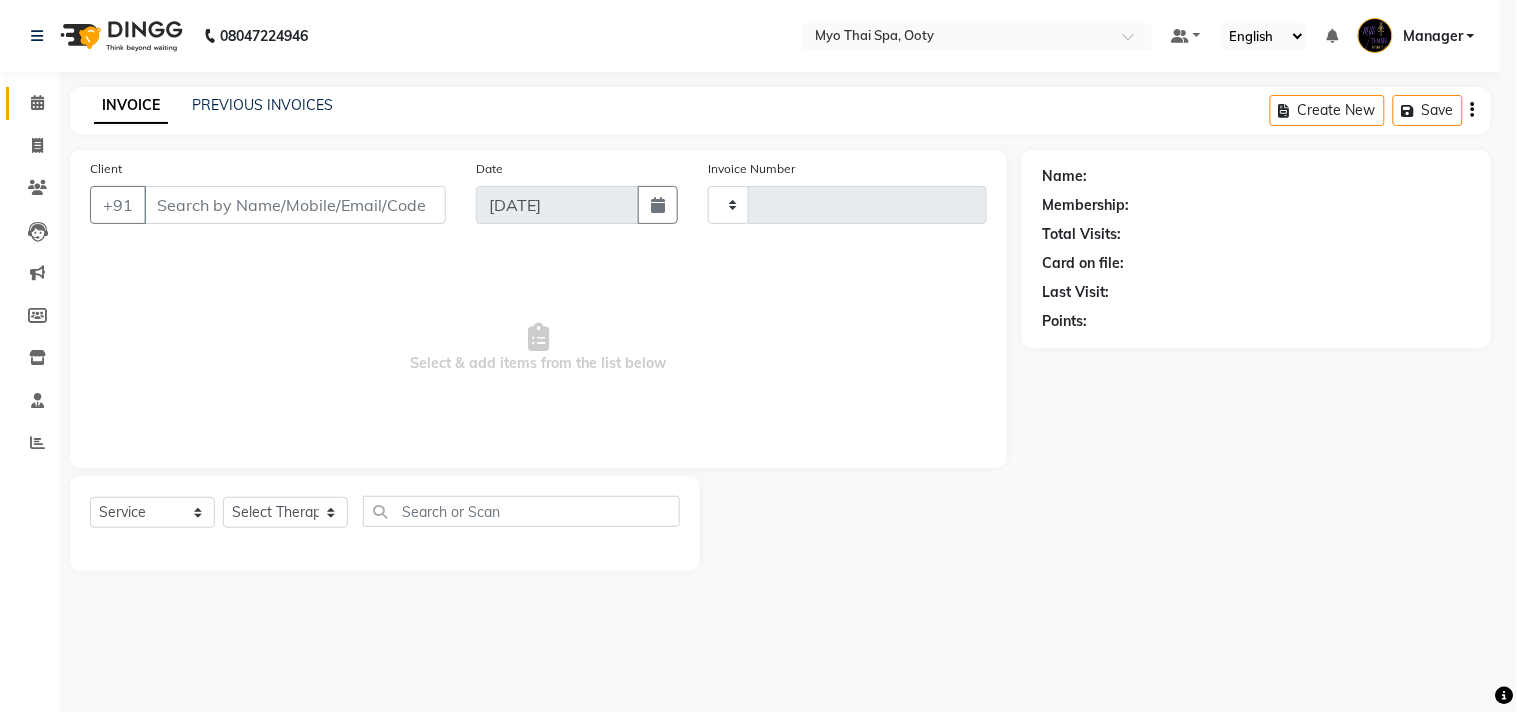 select on "3" 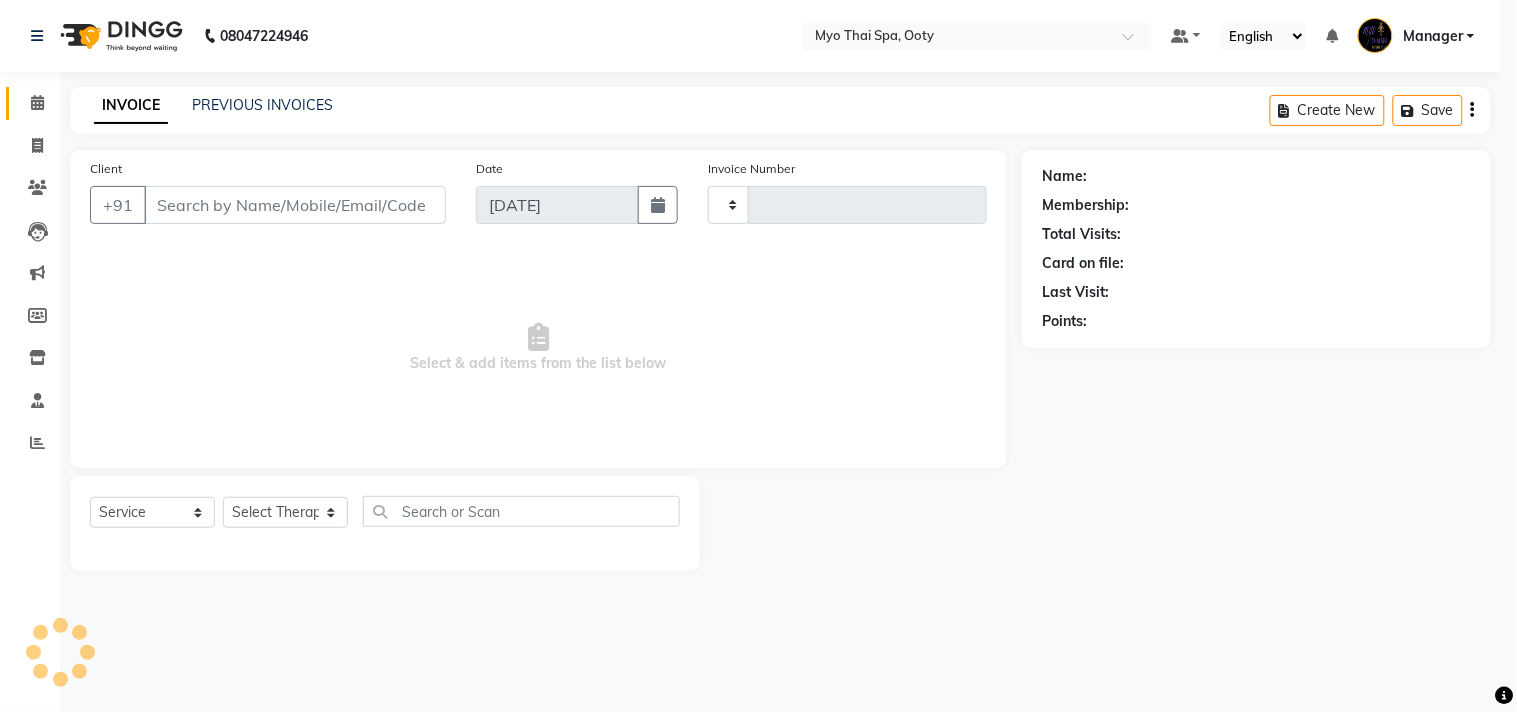 type on "0606" 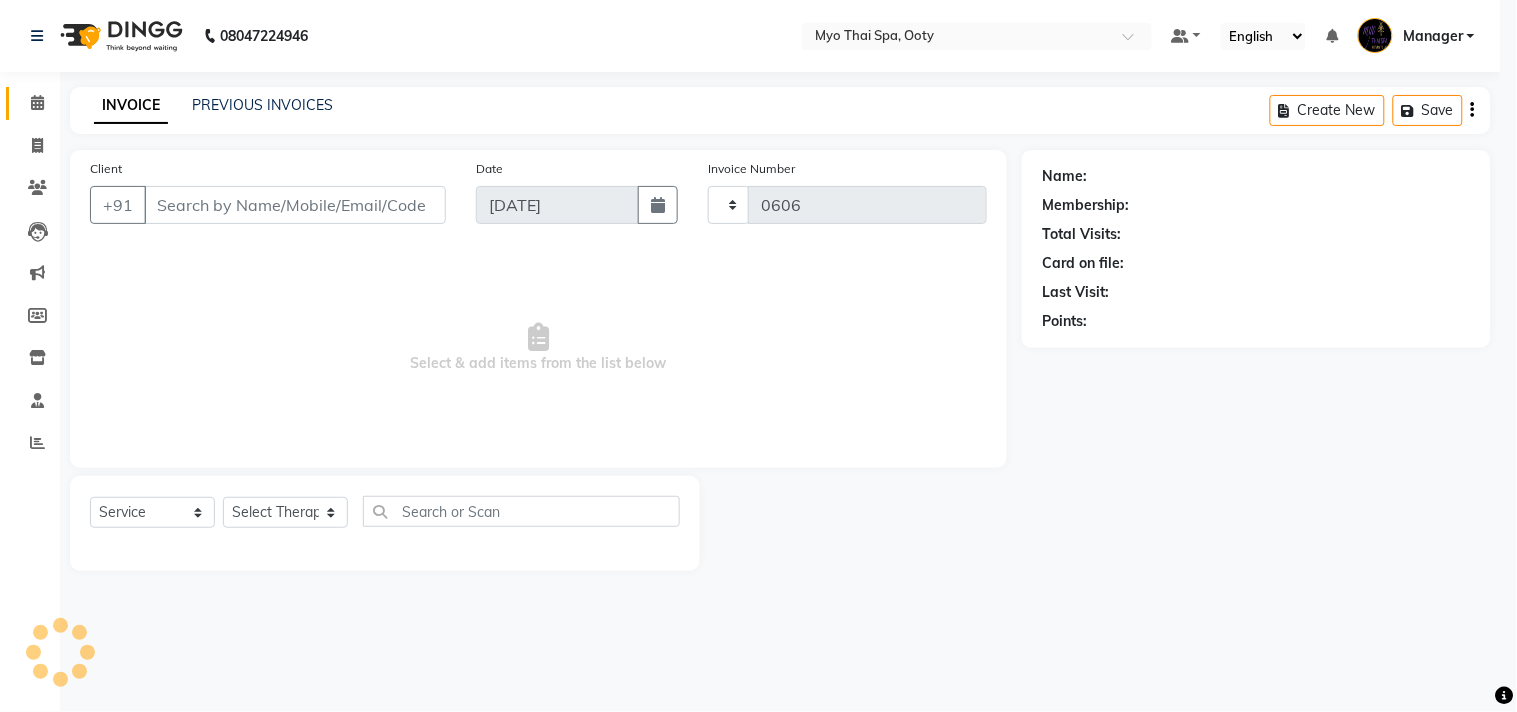 select on "558" 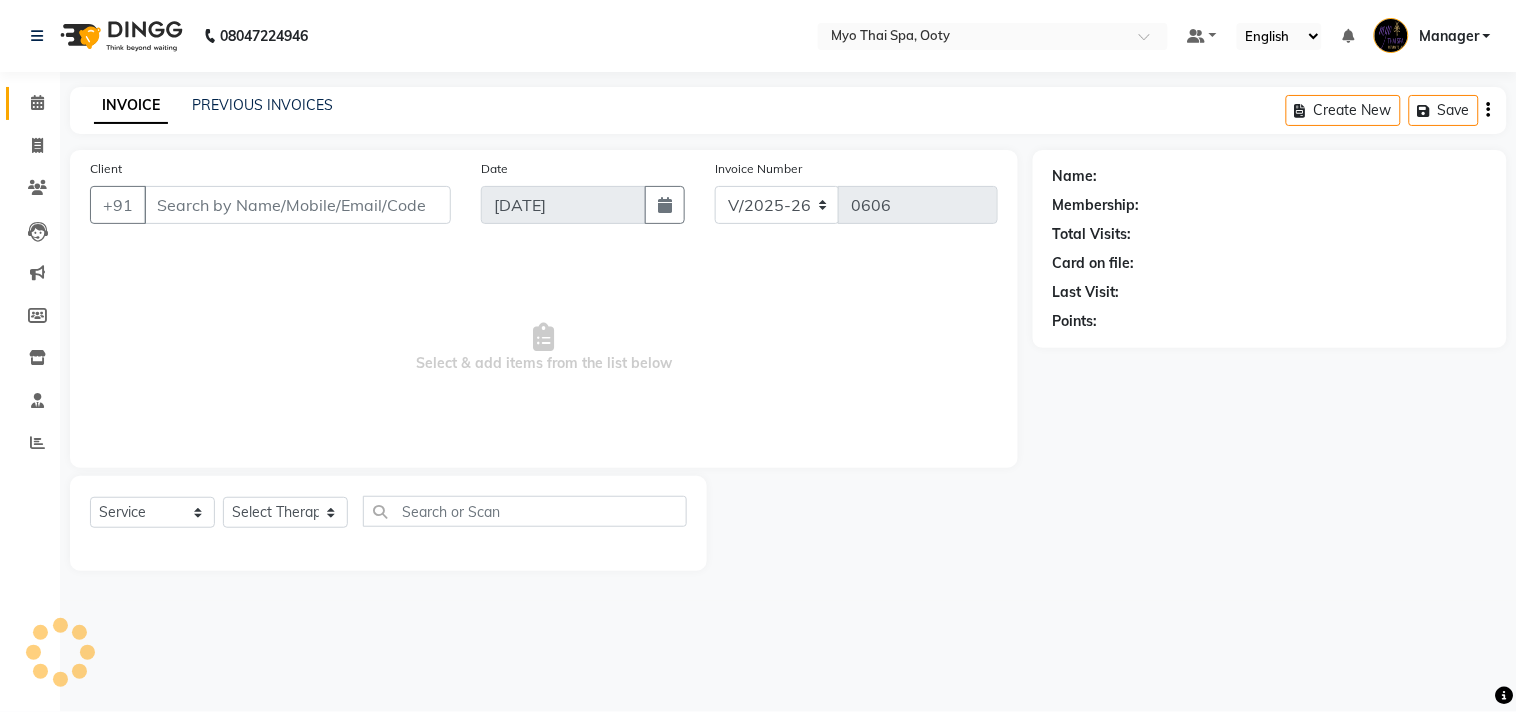 select on "V" 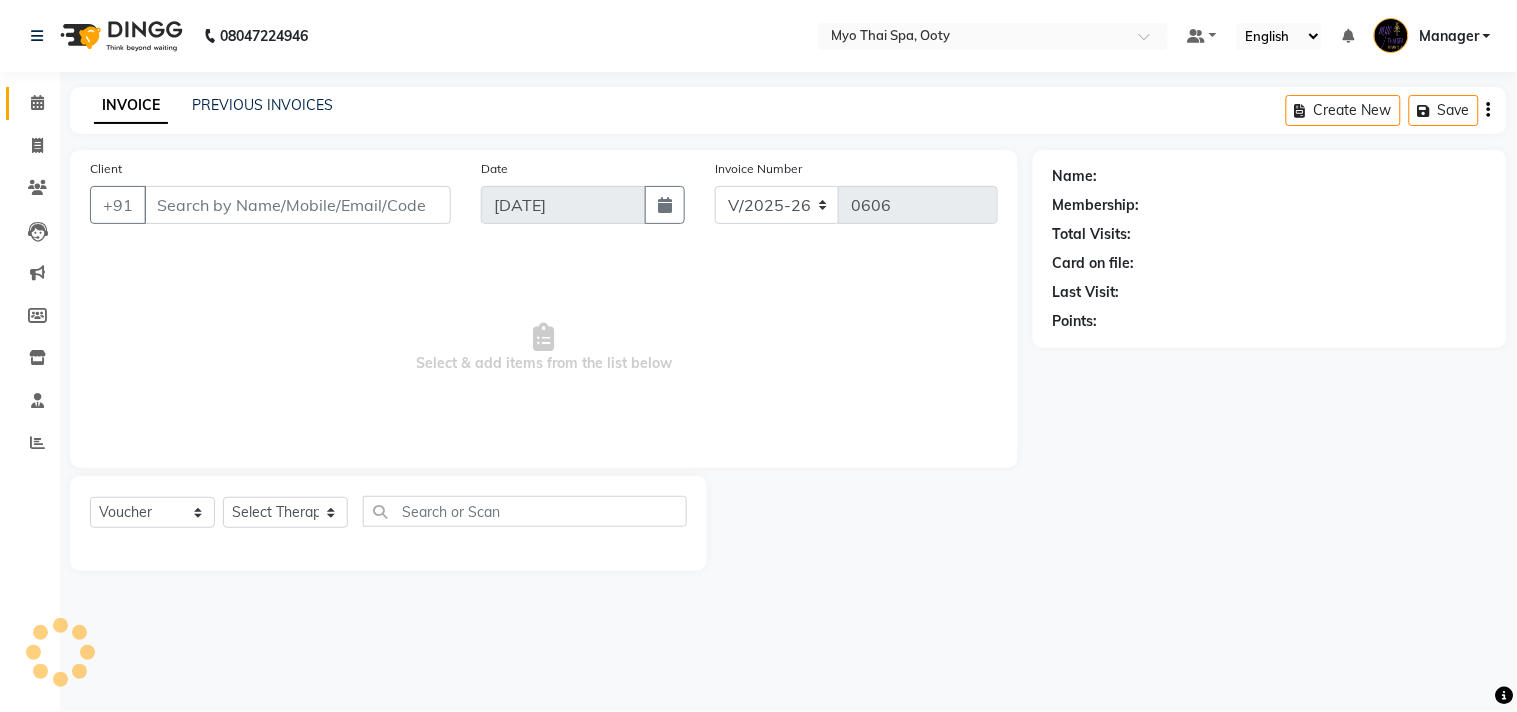 type on "9977932387" 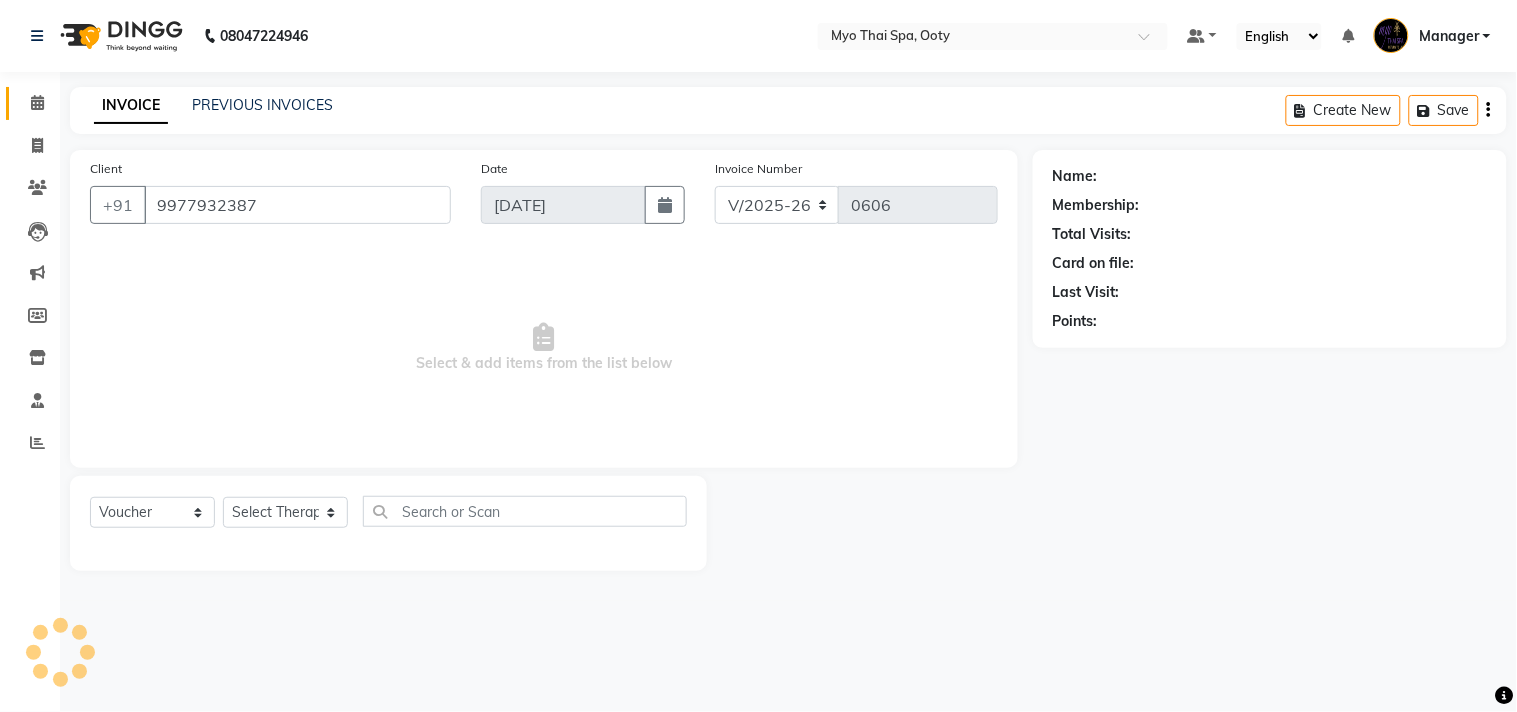 select on "59516" 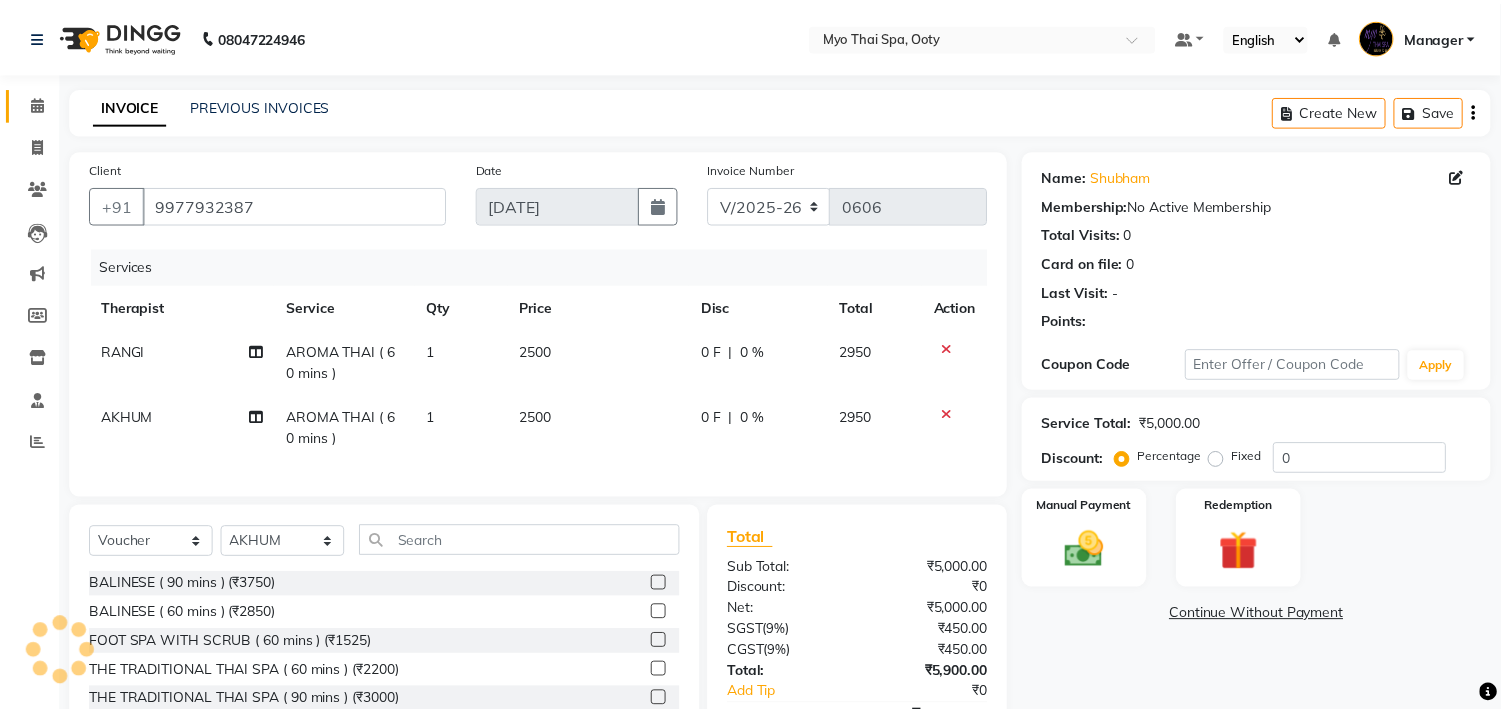 scroll, scrollTop: 135, scrollLeft: 0, axis: vertical 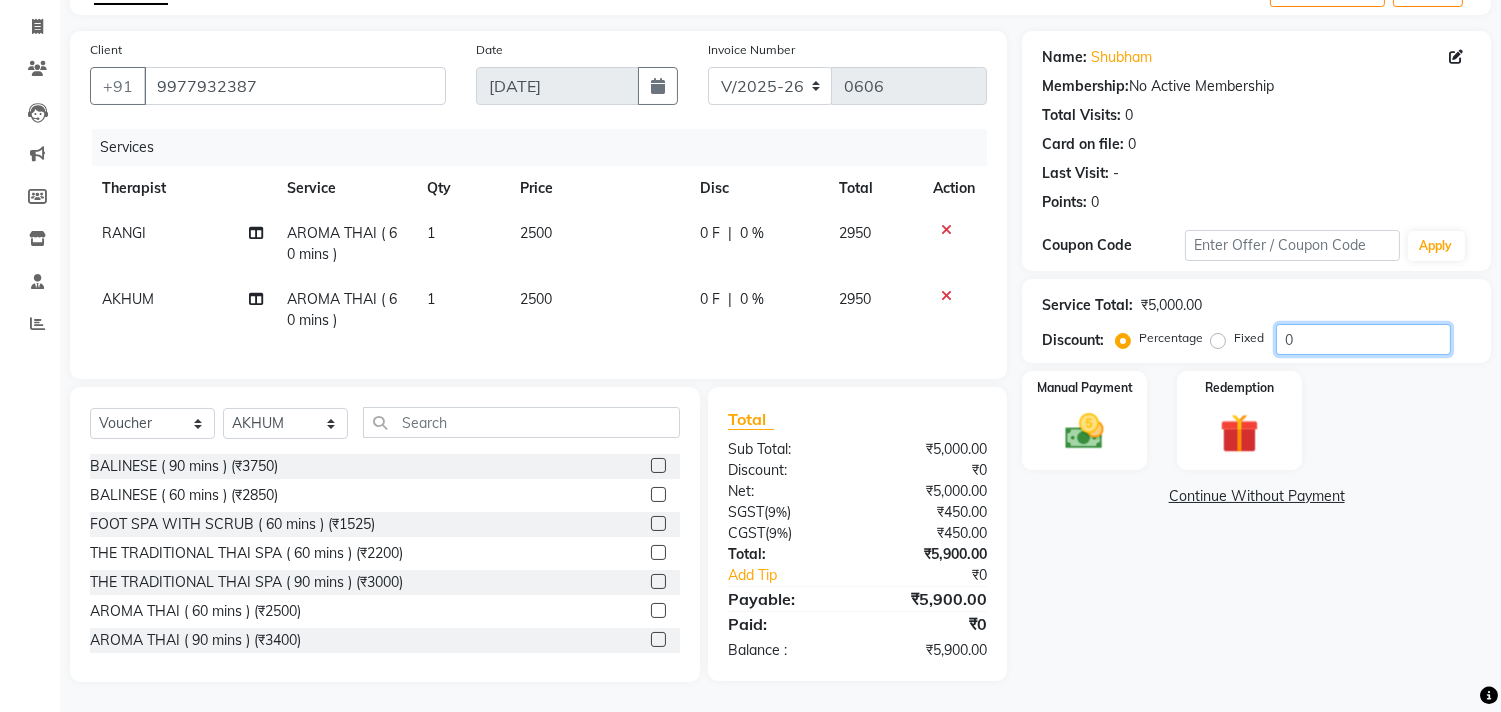 click on "0" 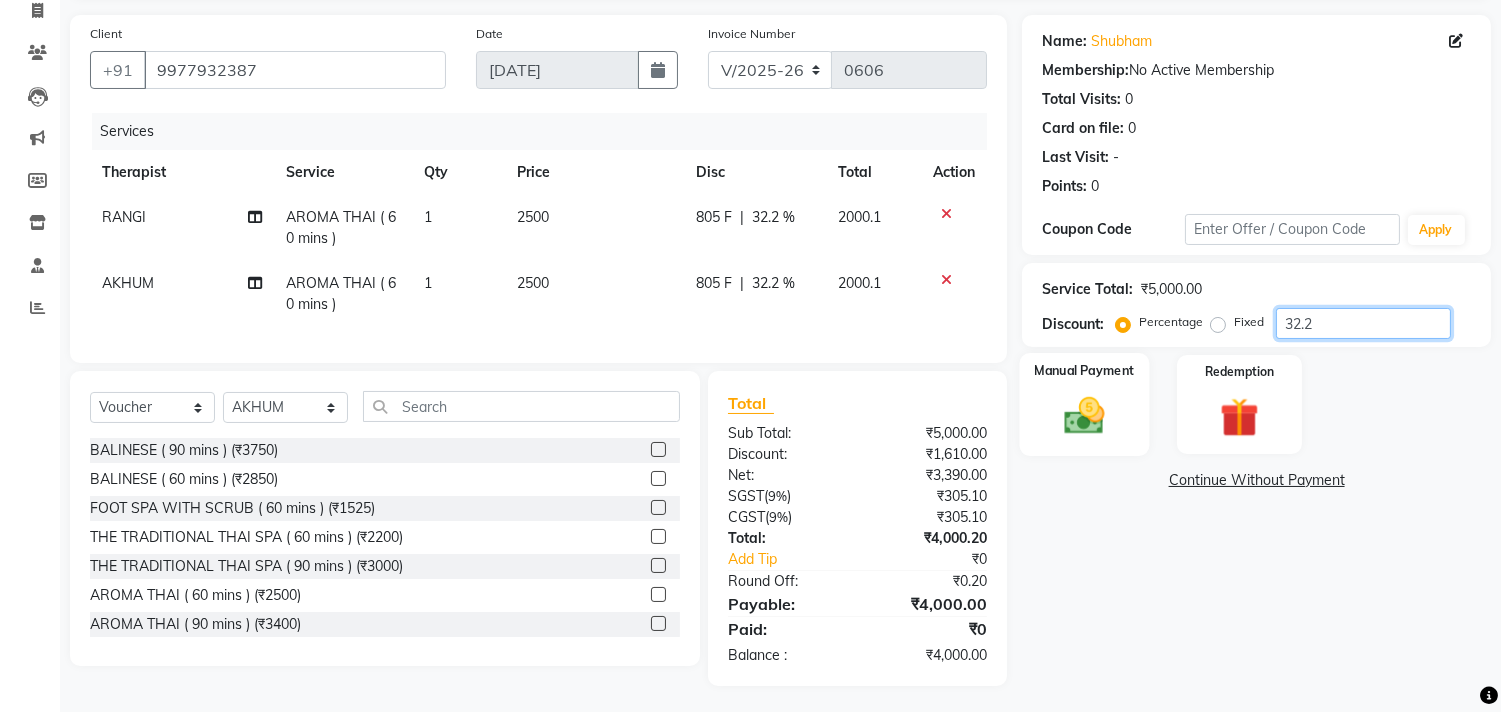 type on "32.2" 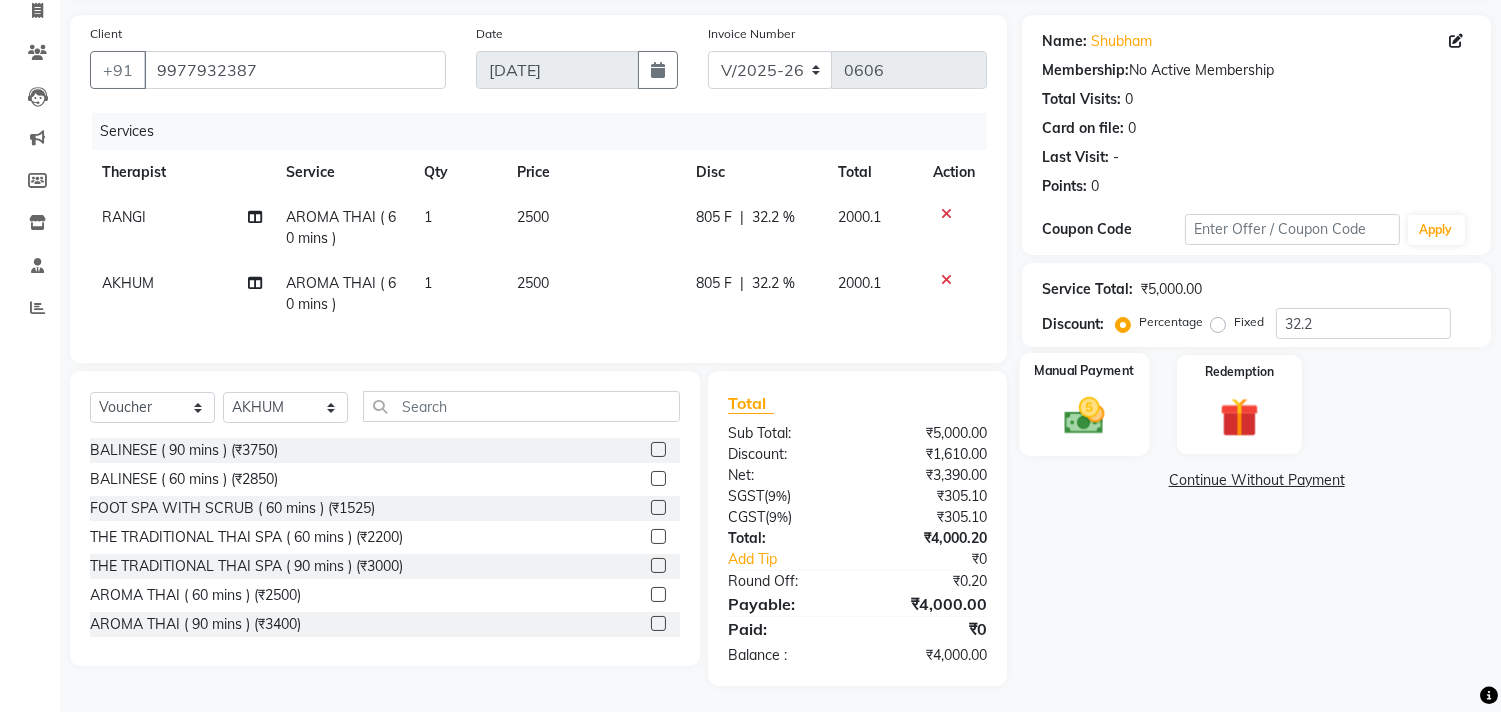 click 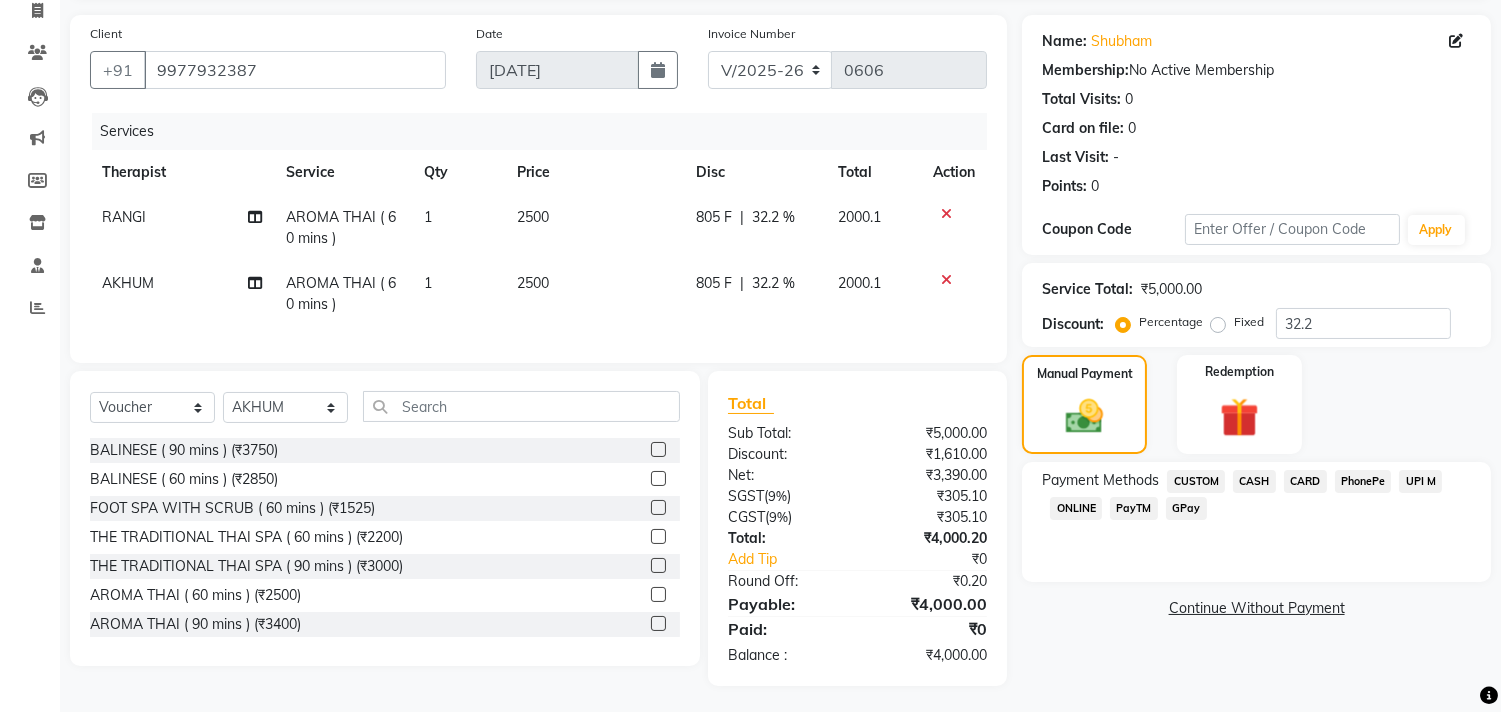 click on "CASH" 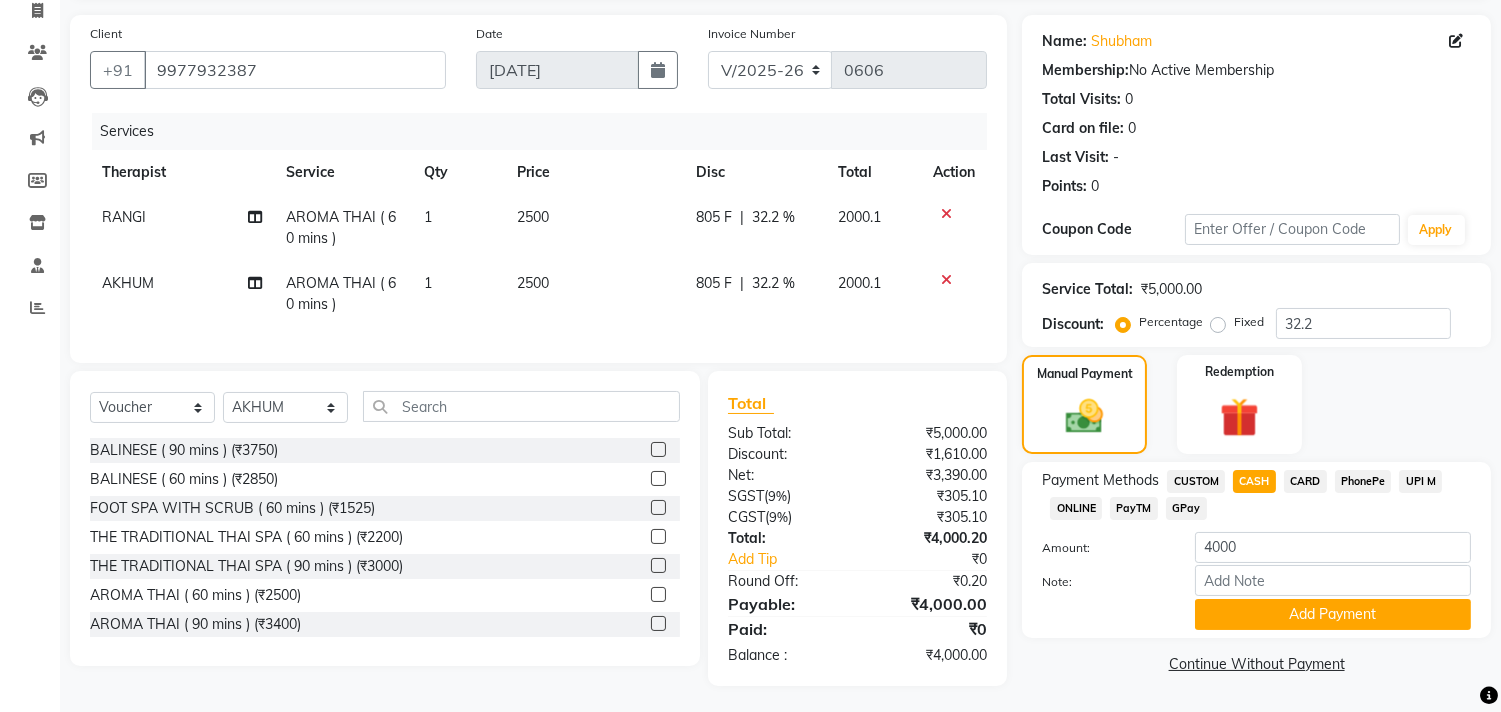 click on "UPI M" 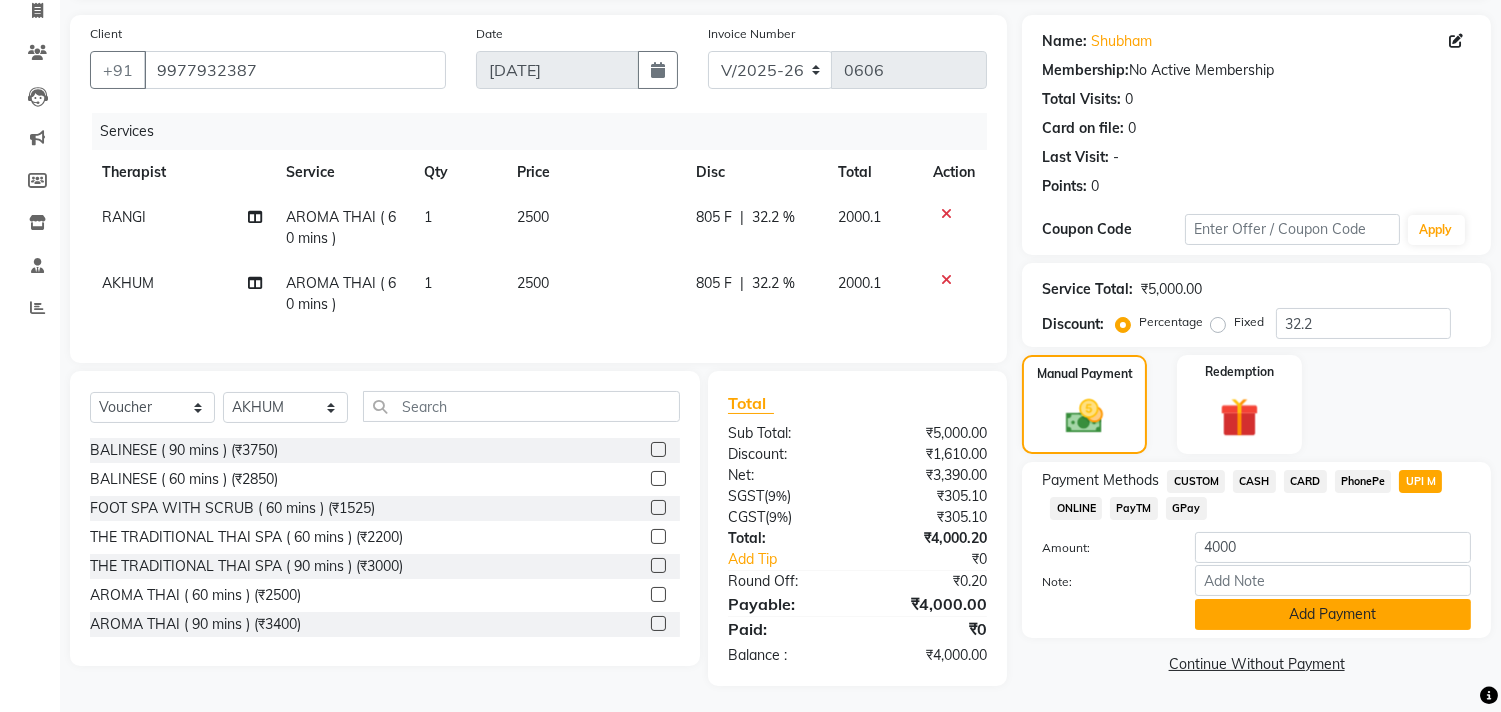 click on "Add Payment" 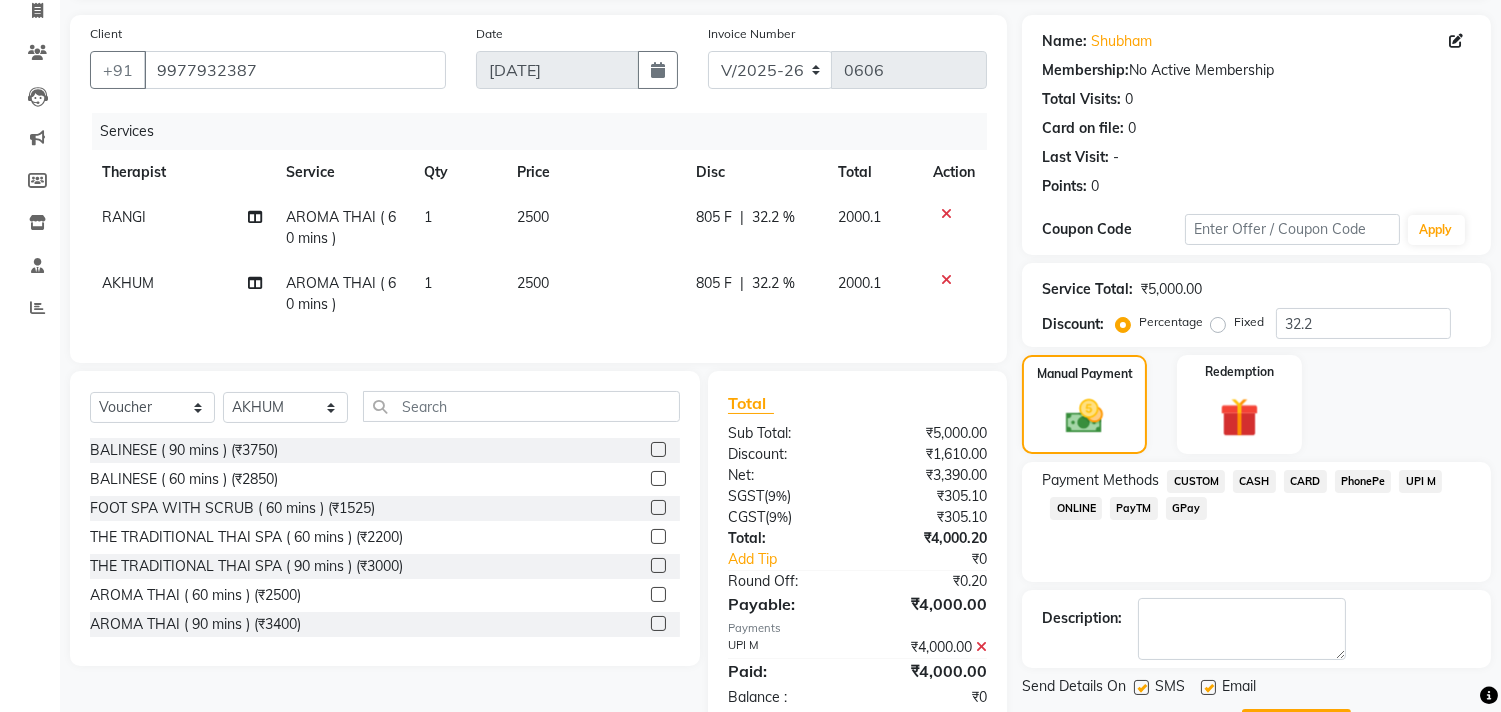 scroll, scrollTop: 227, scrollLeft: 0, axis: vertical 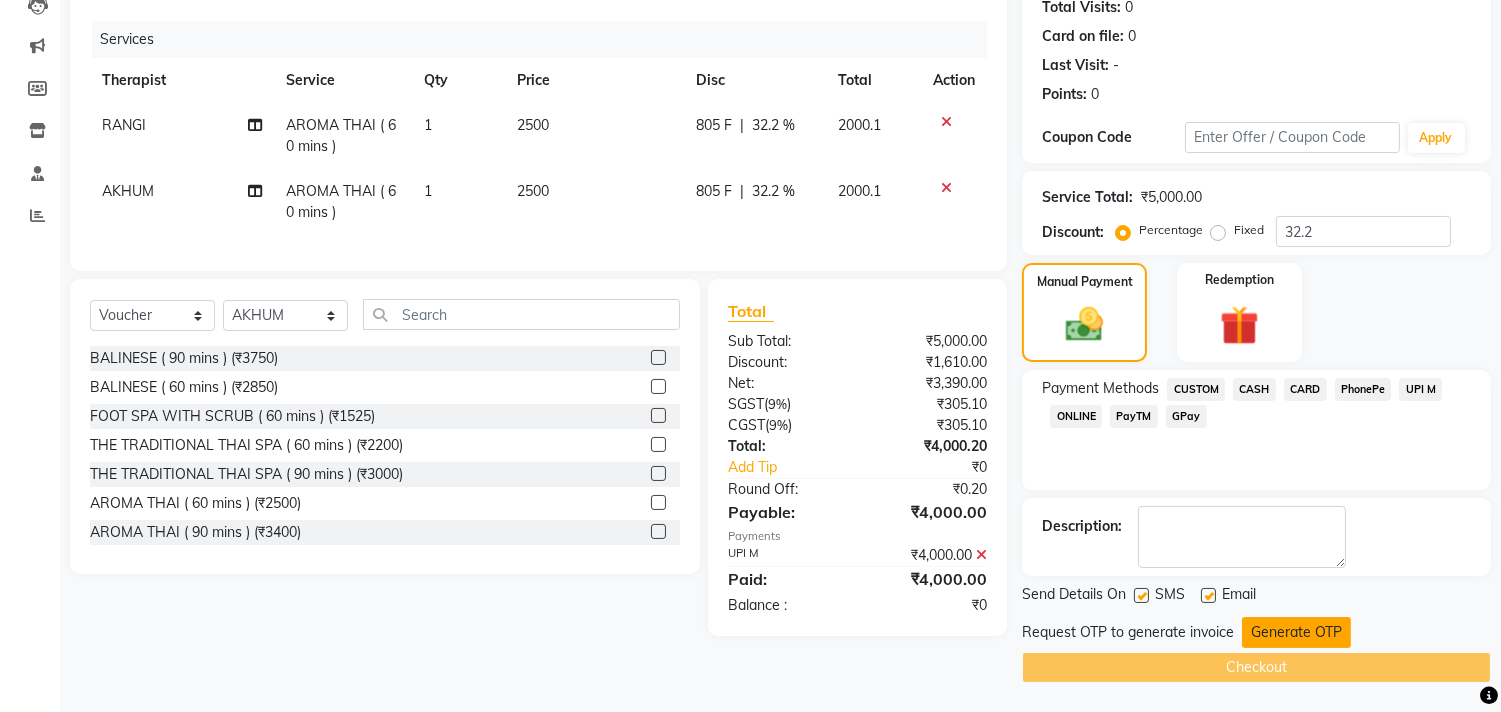click on "Generate OTP" 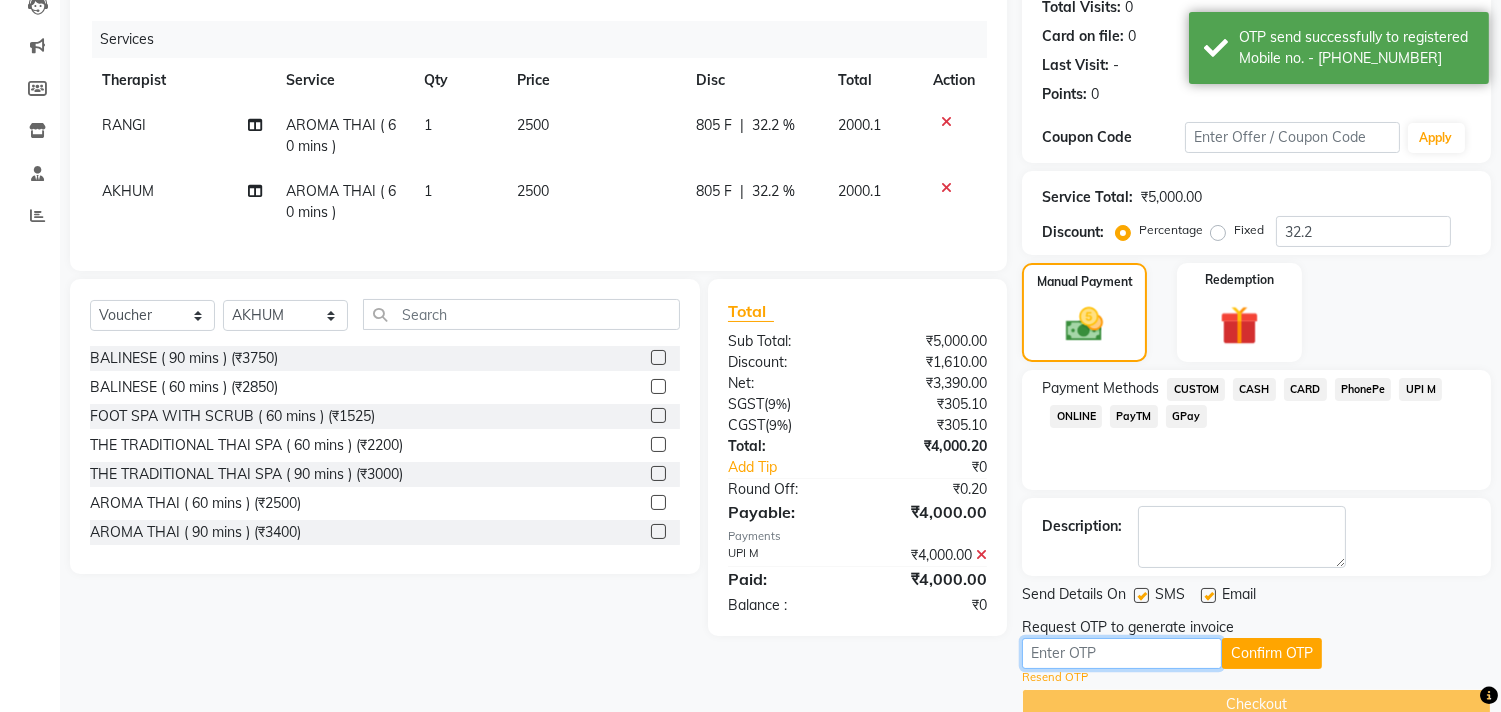 click at bounding box center [1122, 653] 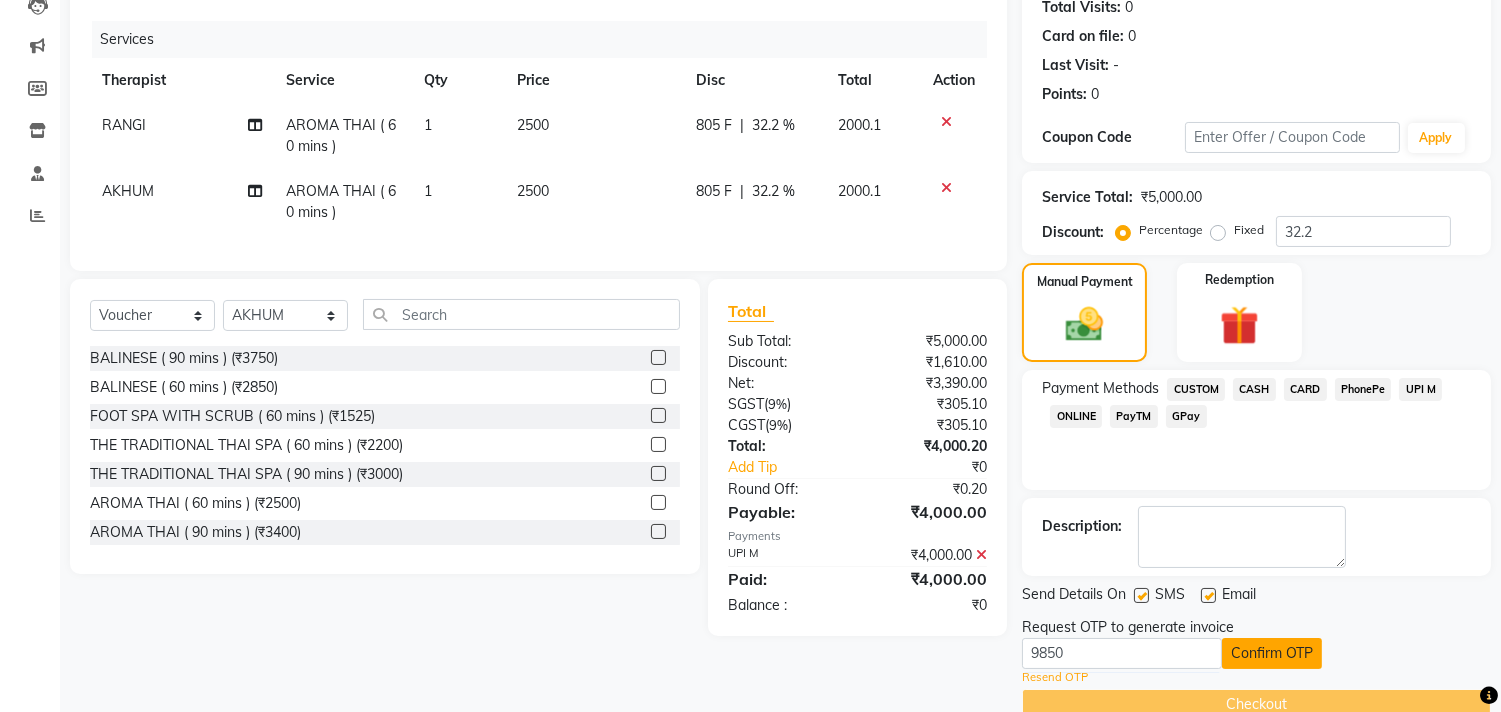 click on "Confirm OTP" 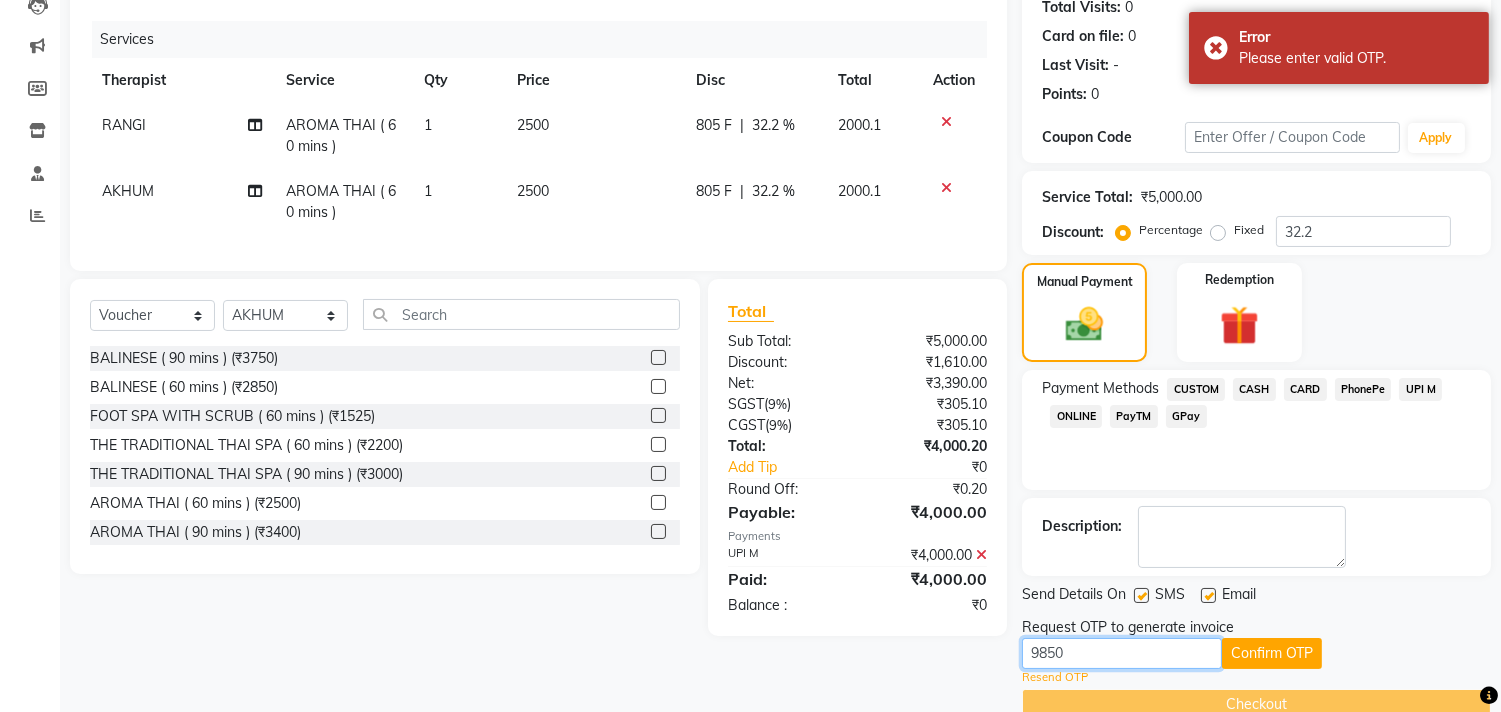 click on "9850" at bounding box center [1122, 653] 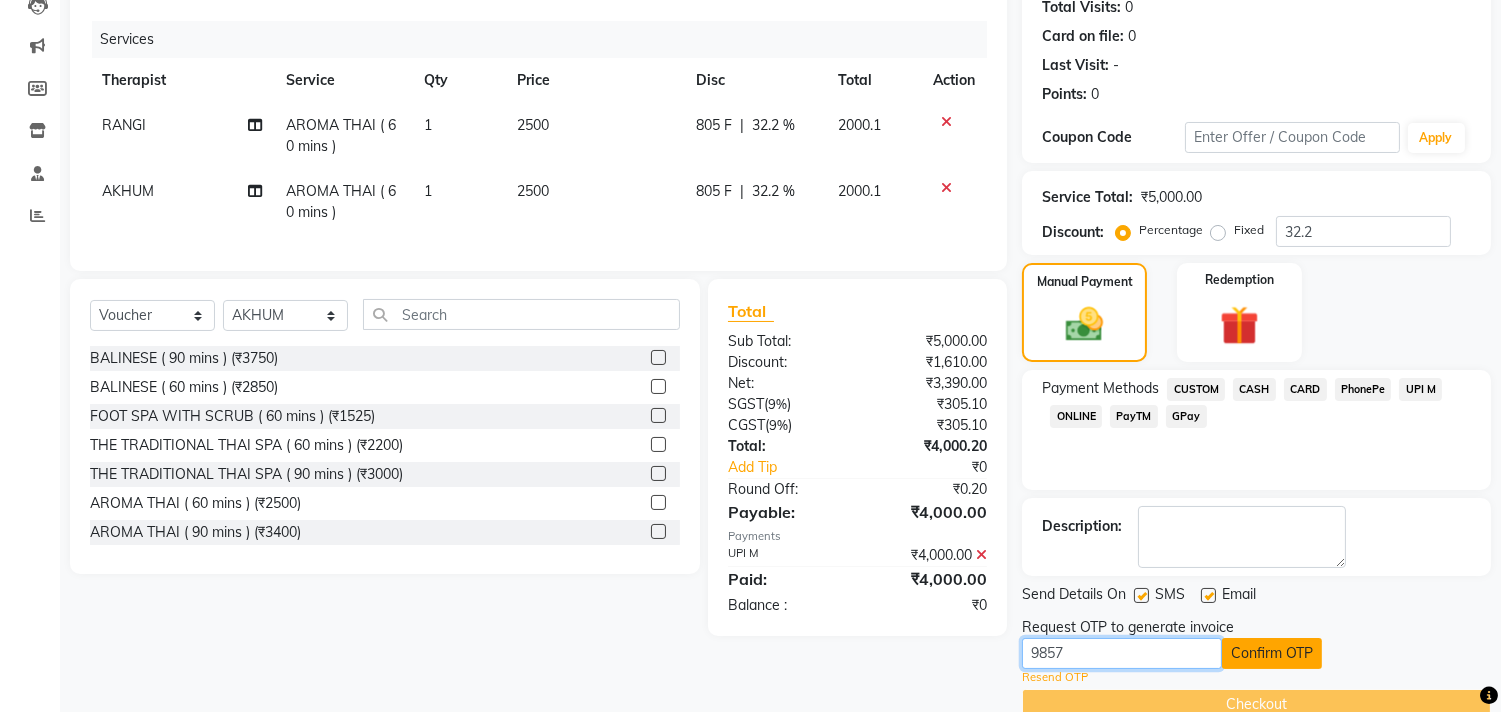 type on "9857" 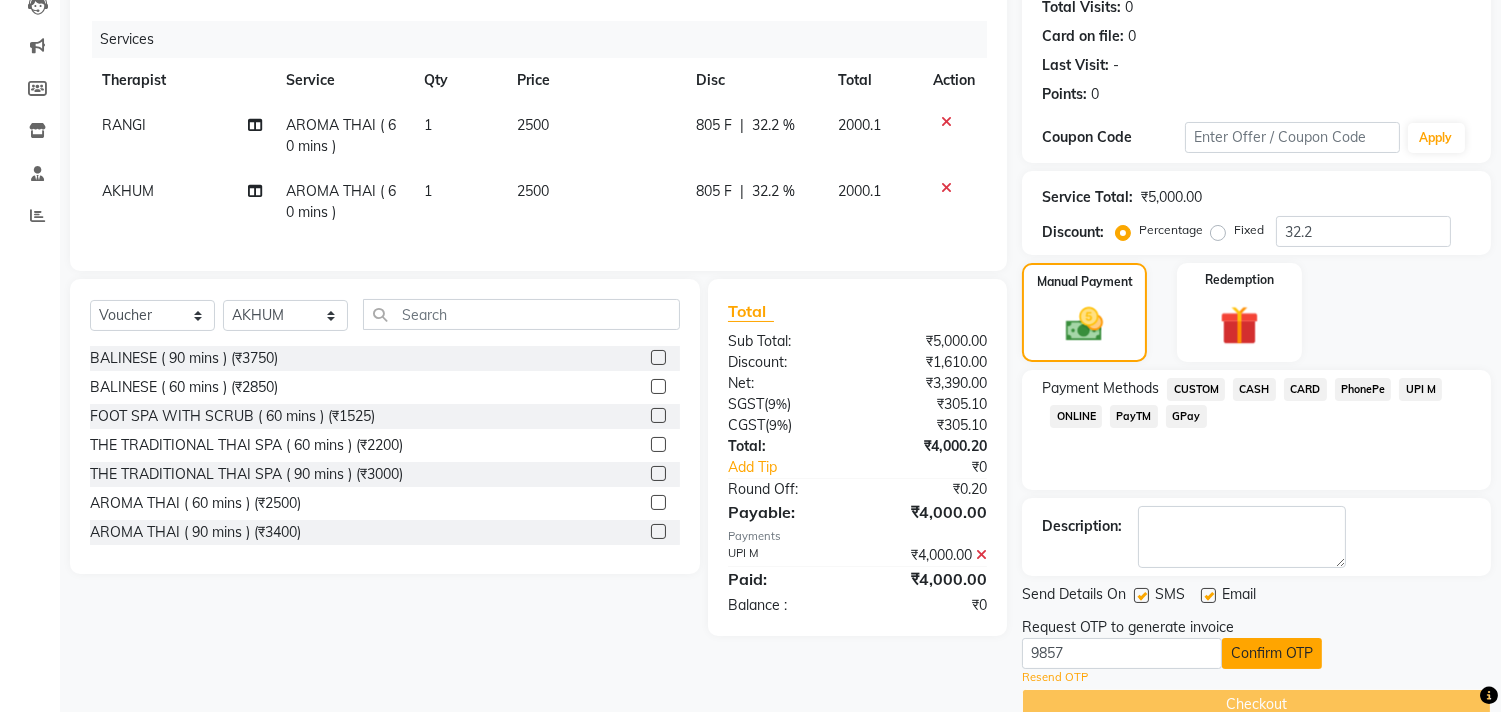 click on "Confirm OTP" 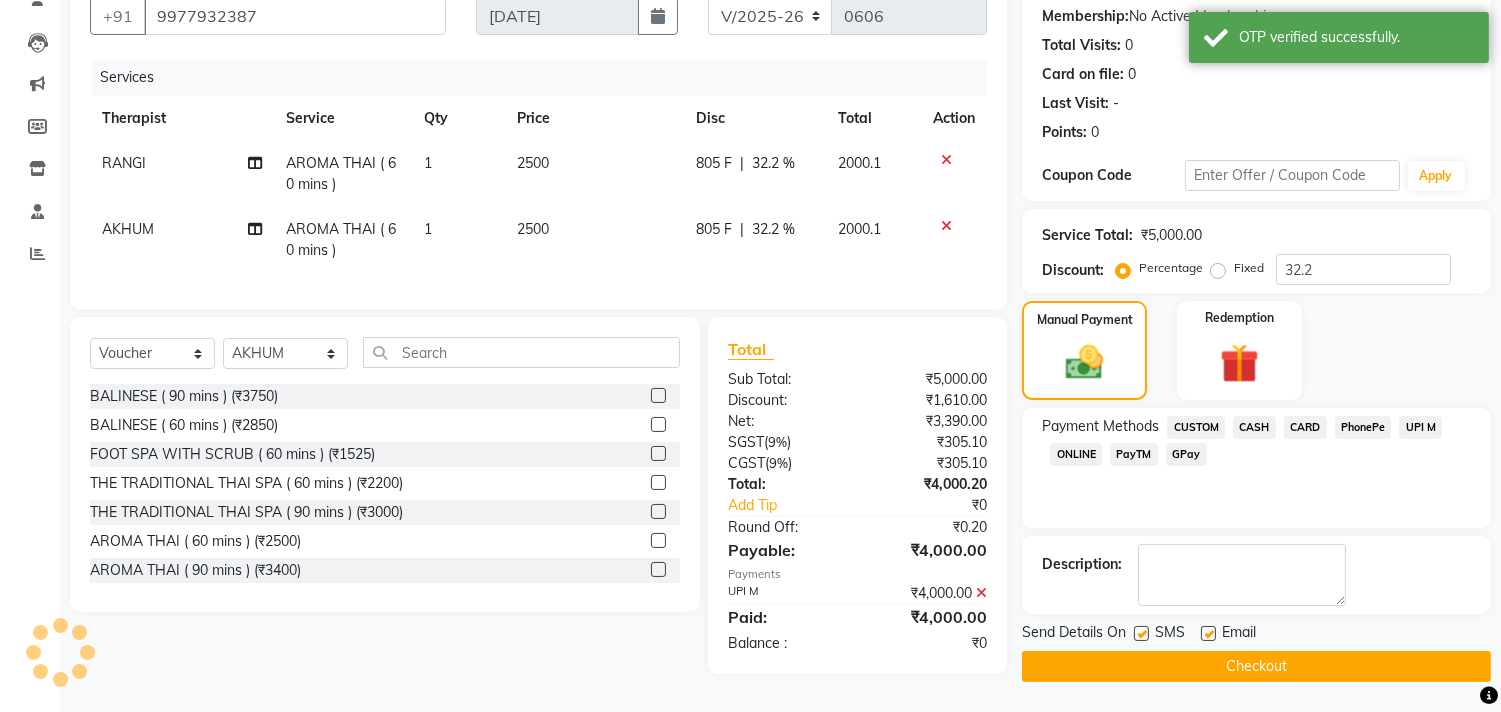 scroll, scrollTop: 197, scrollLeft: 0, axis: vertical 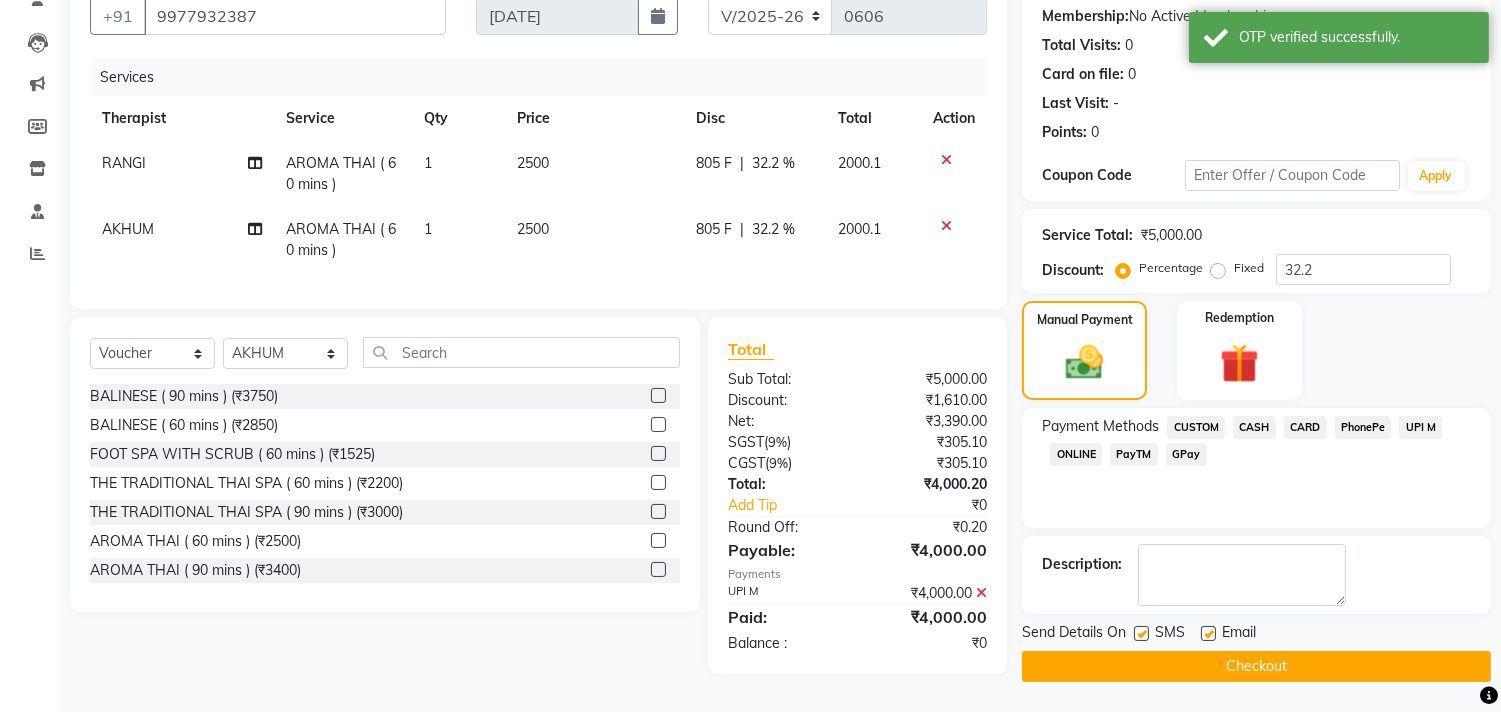 click on "Checkout" 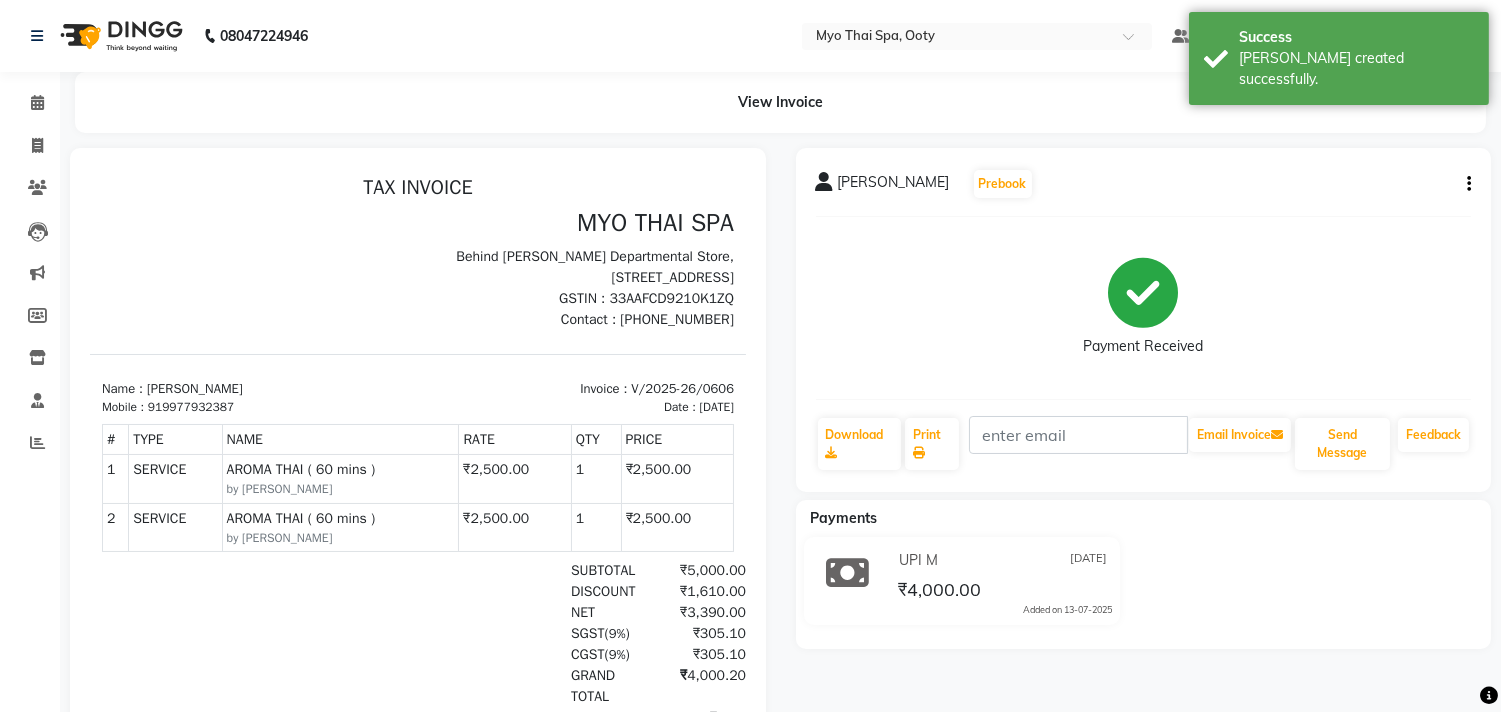 scroll, scrollTop: 0, scrollLeft: 0, axis: both 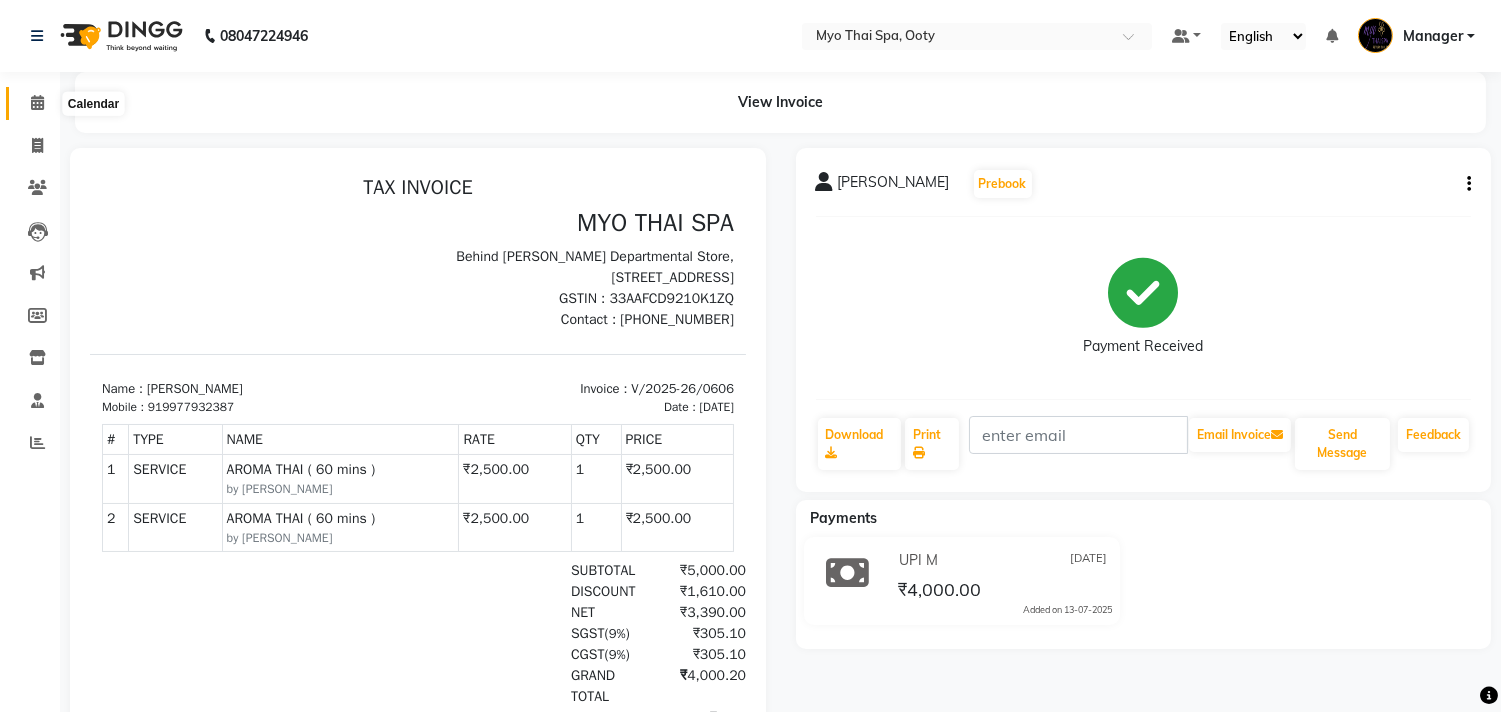 click 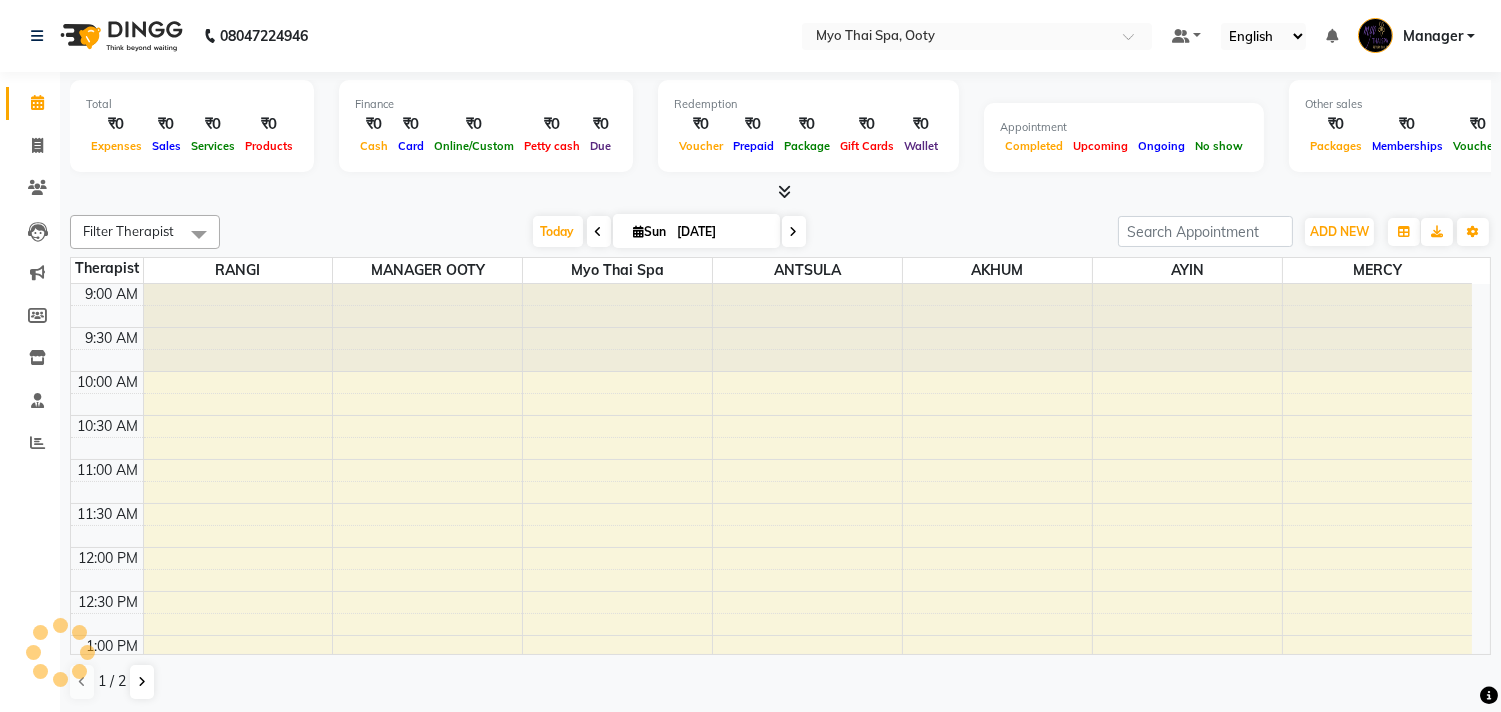 scroll, scrollTop: 0, scrollLeft: 0, axis: both 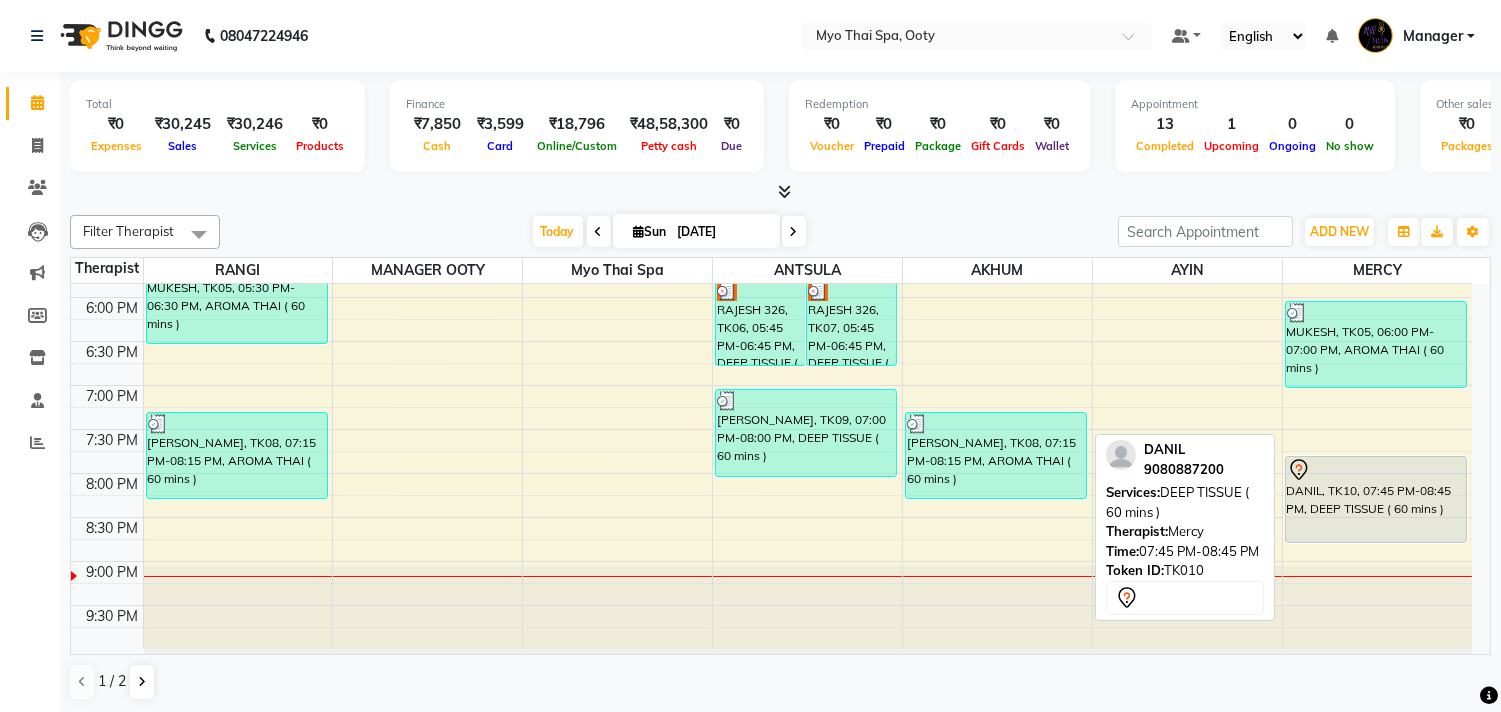 click on "DANIL, TK10, 07:45 PM-08:45 PM, DEEP TISSUE ( 60 mins )" at bounding box center (1376, 499) 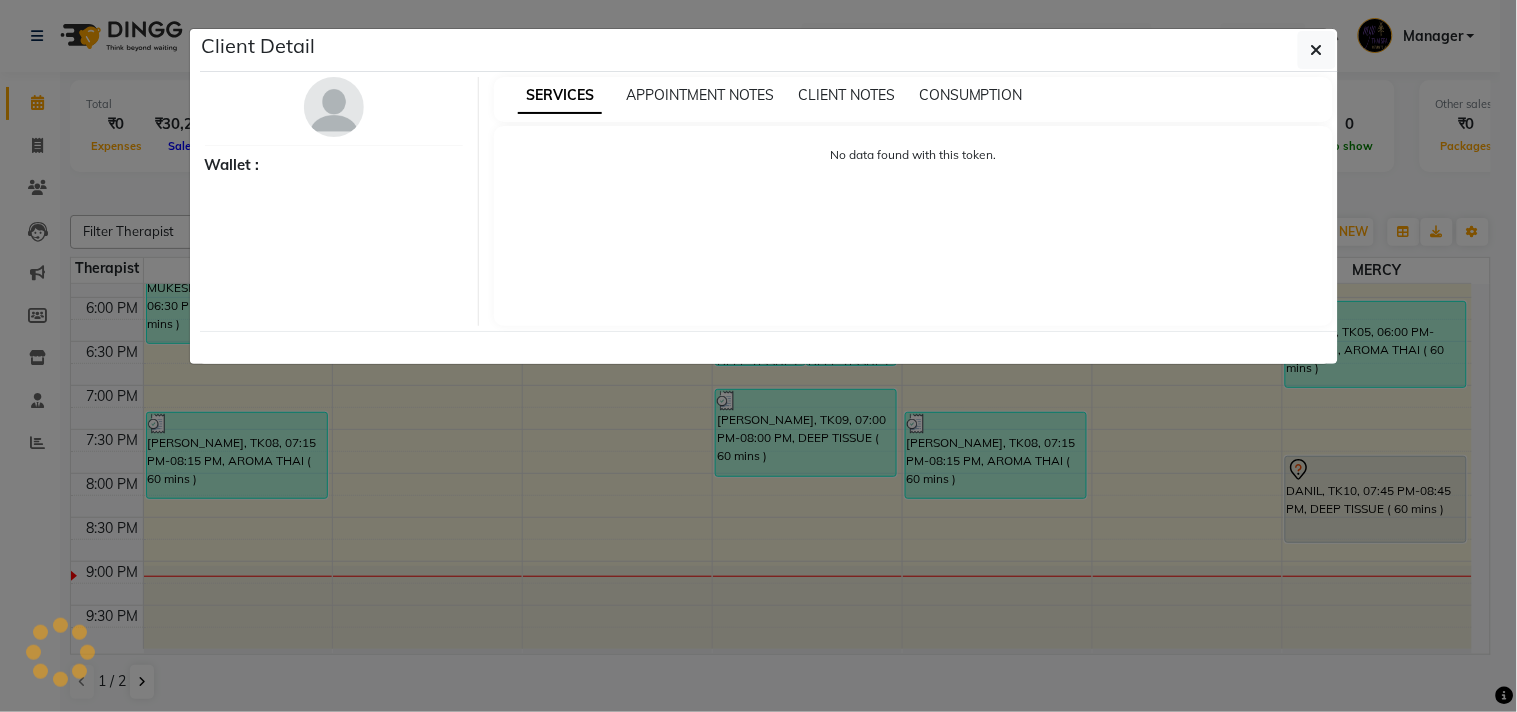 select on "7" 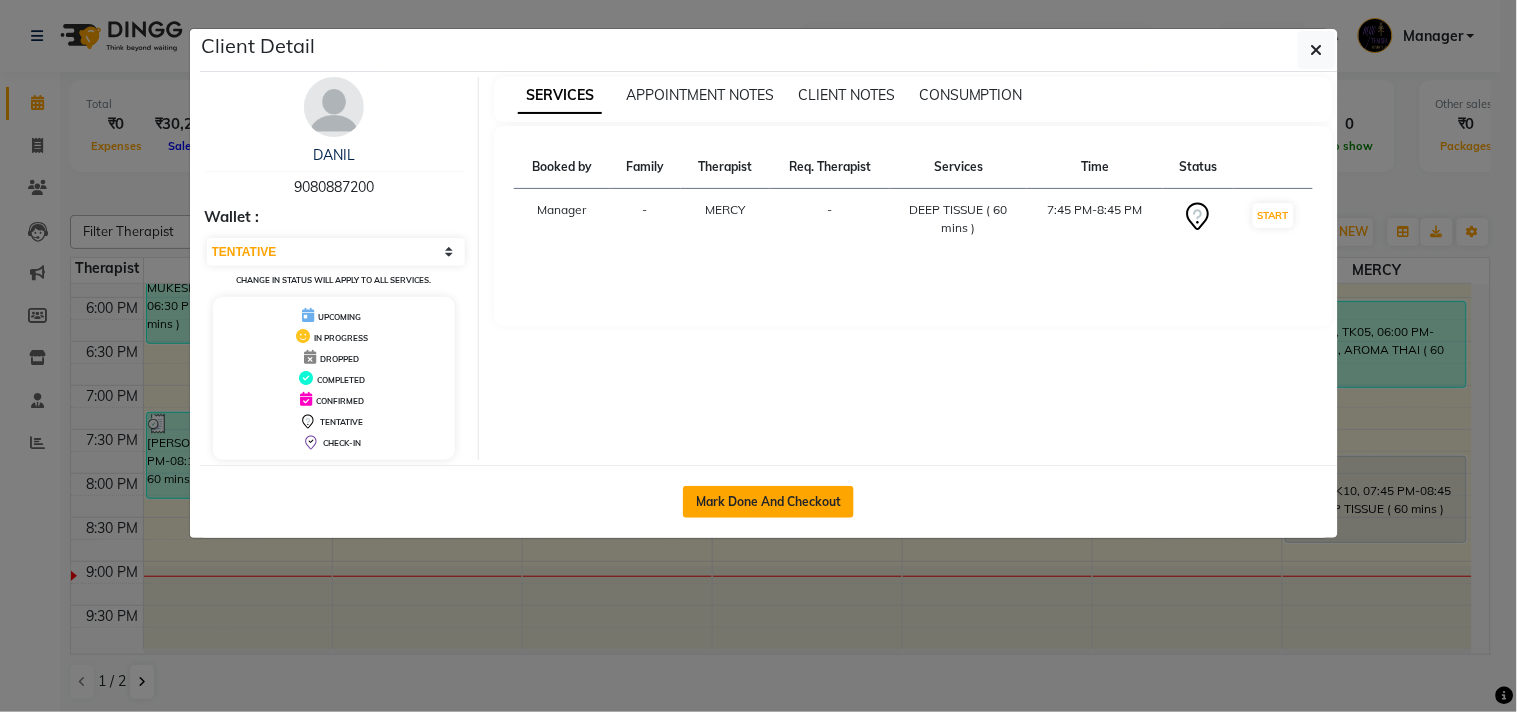 click on "Mark Done And Checkout" 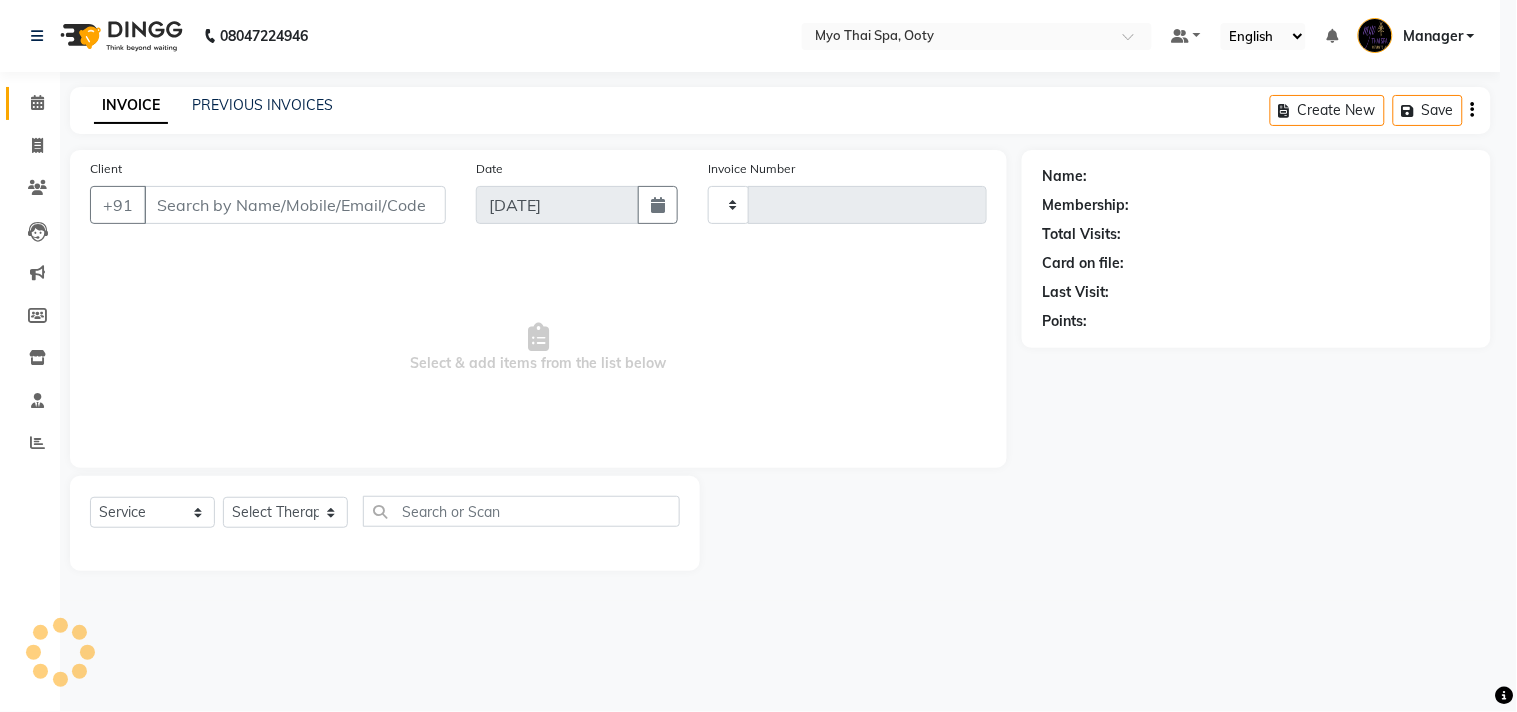 type on "0607" 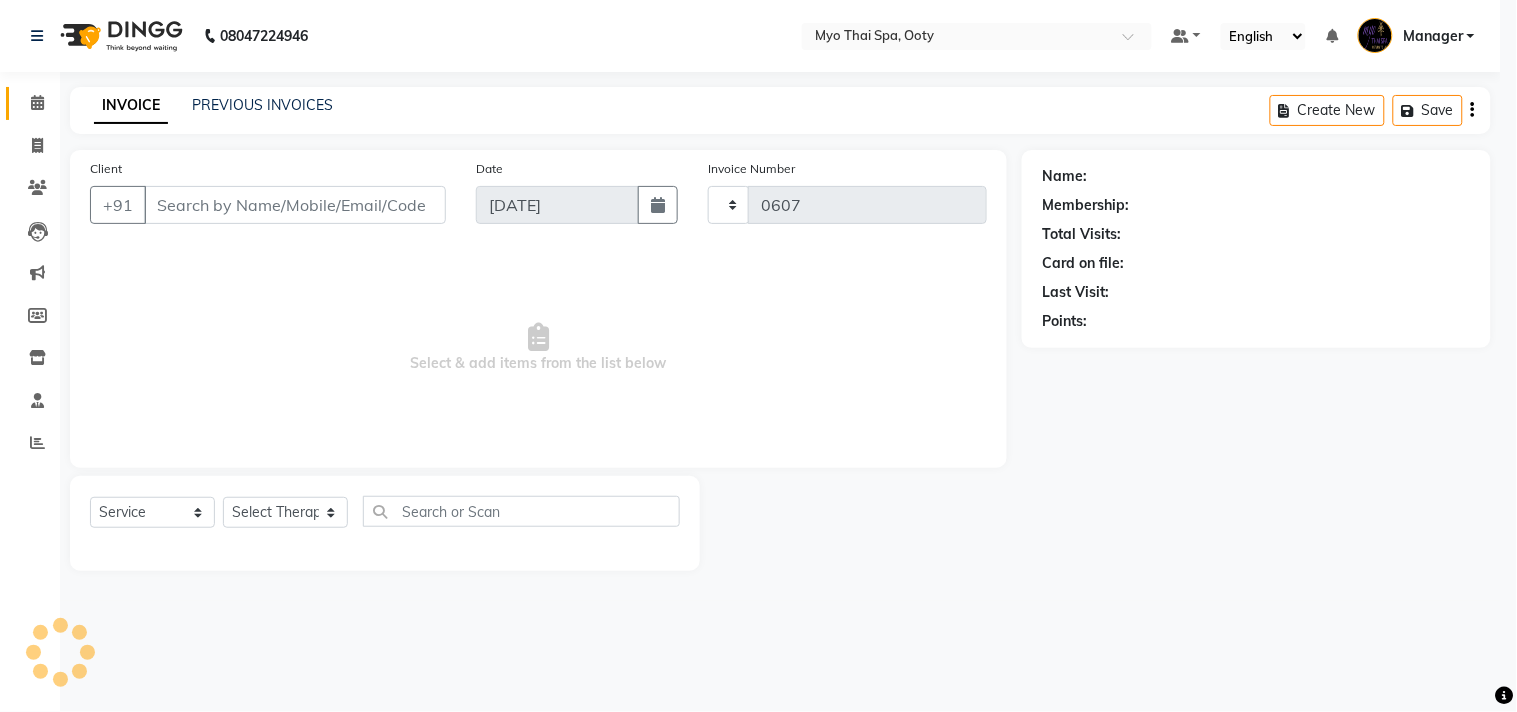 select on "558" 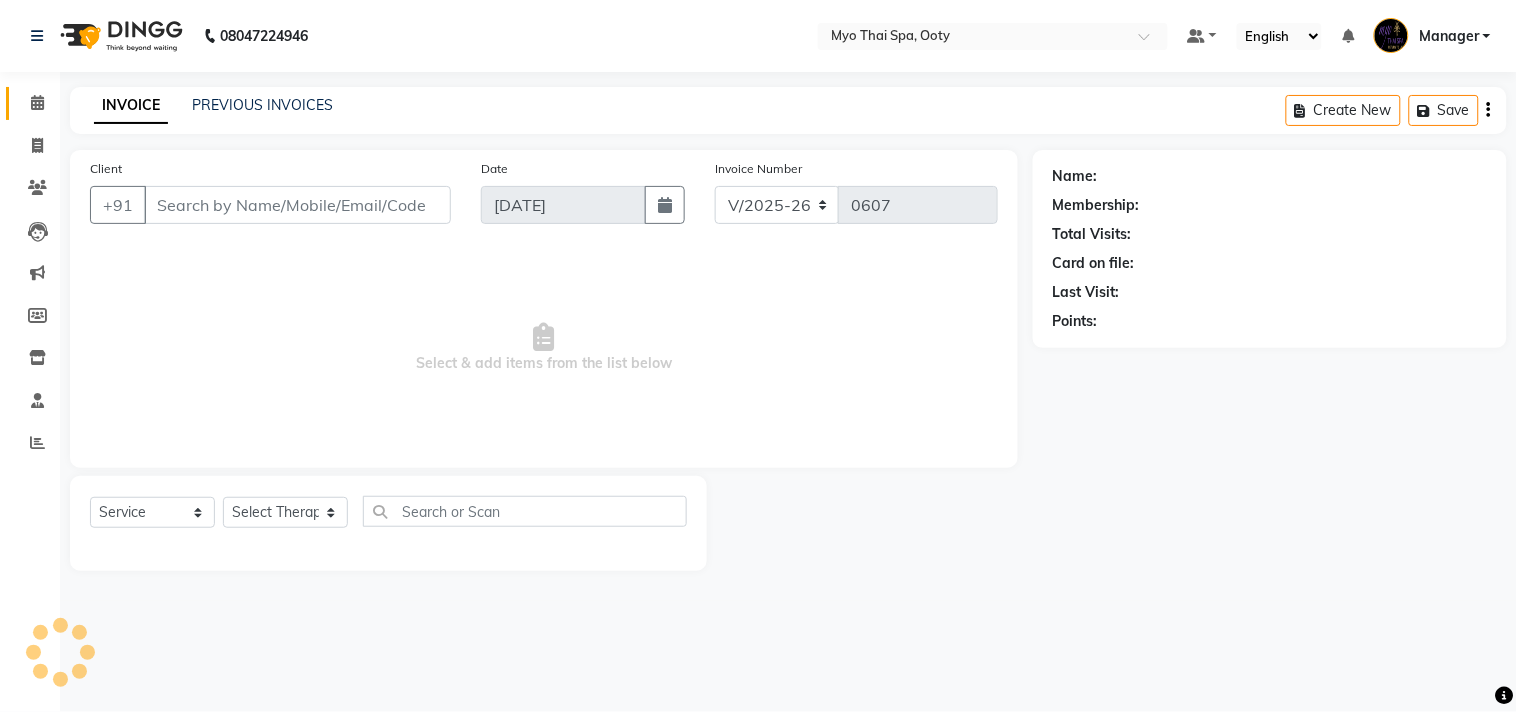 select on "V" 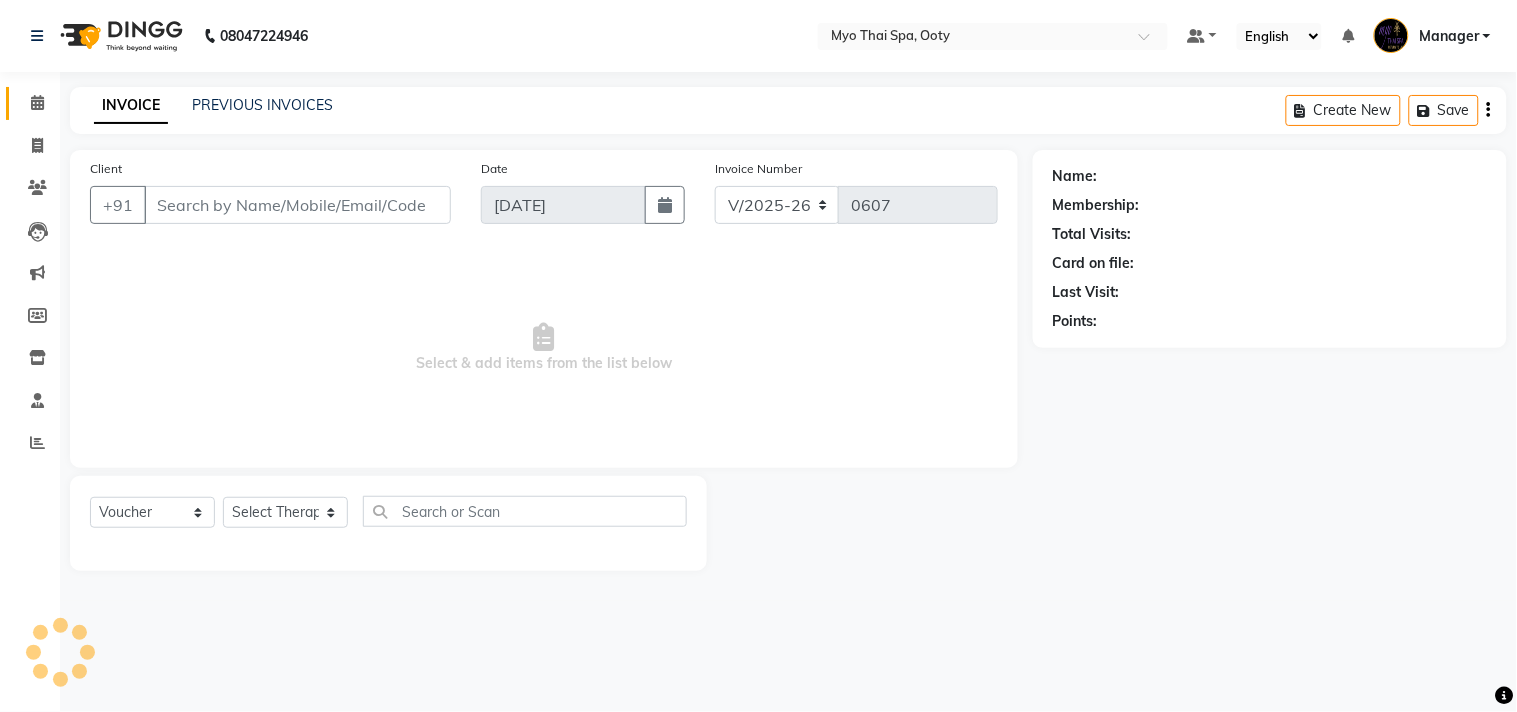 type on "9080887200" 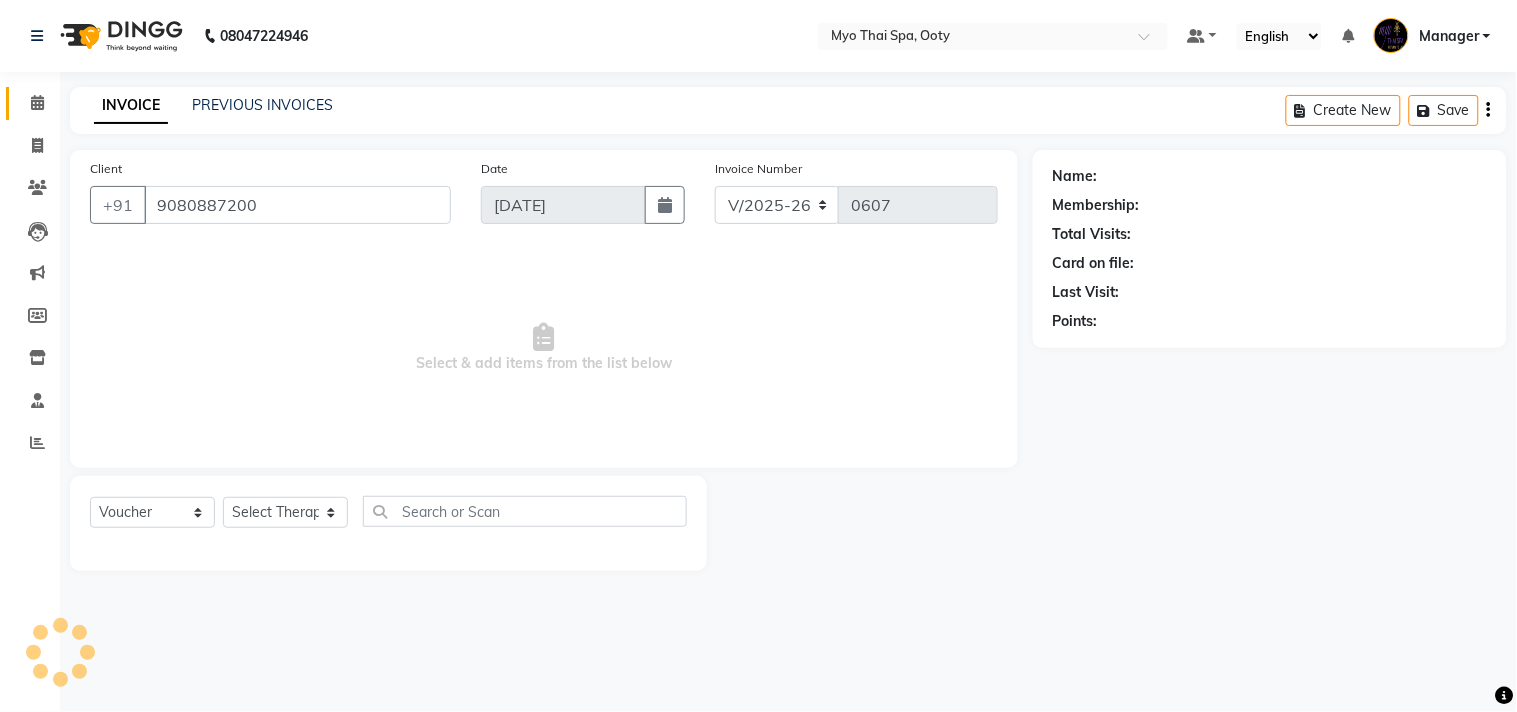 select on "86044" 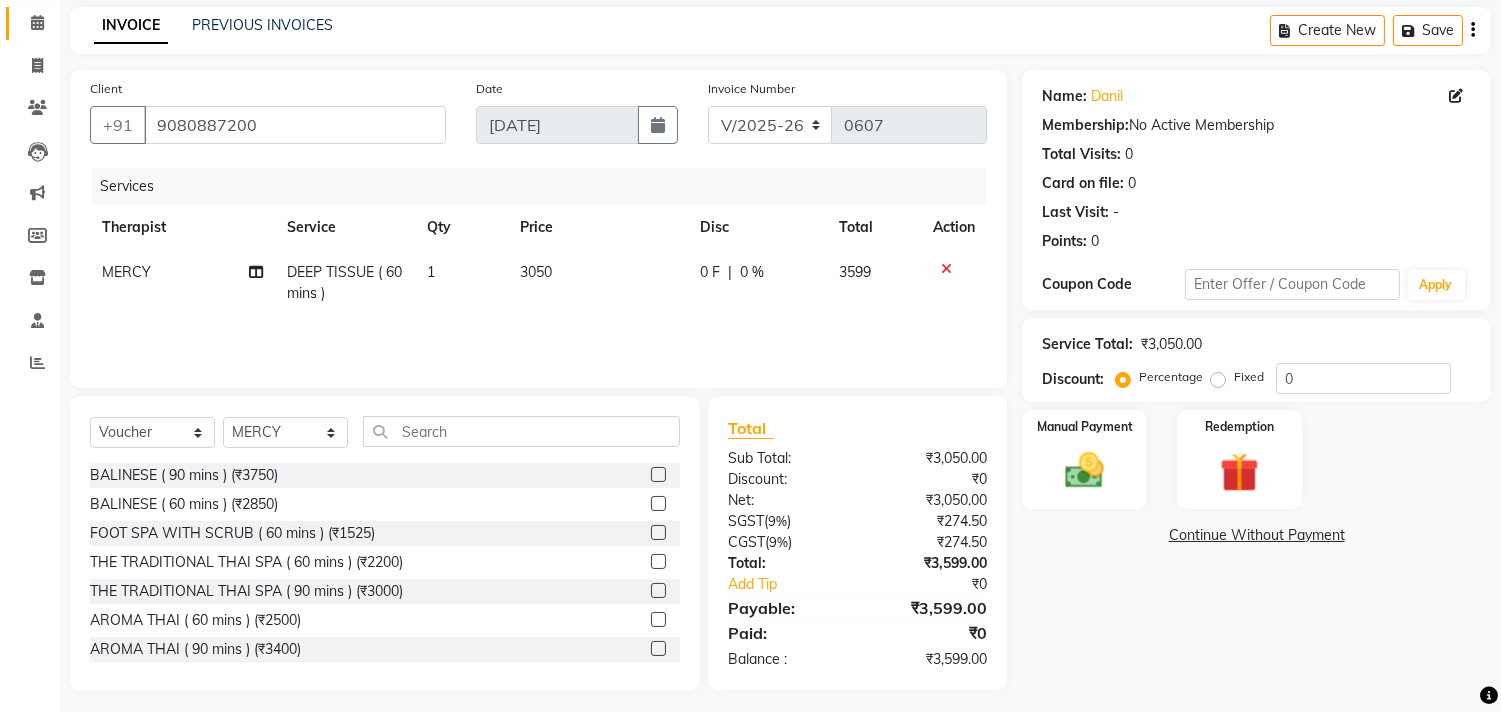 scroll, scrollTop: 88, scrollLeft: 0, axis: vertical 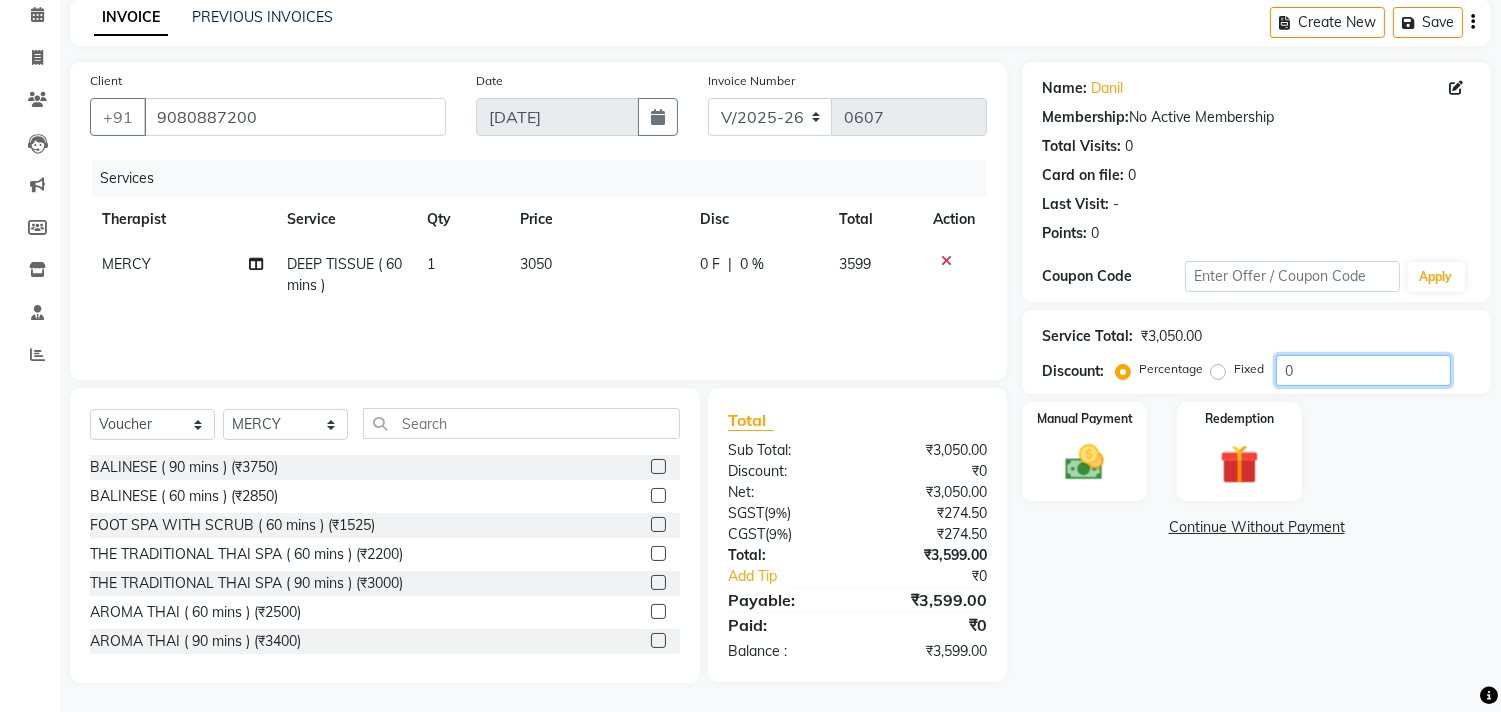 click on "0" 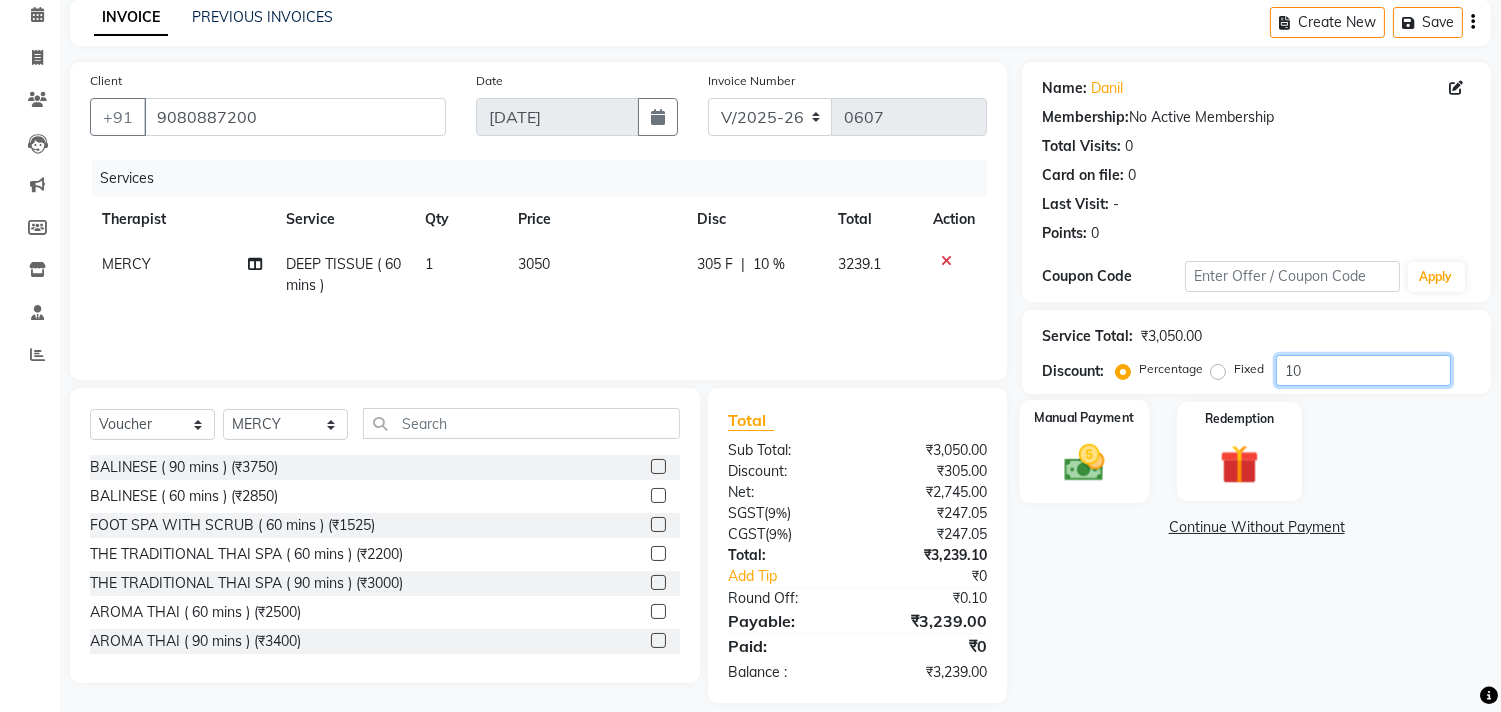 type on "10" 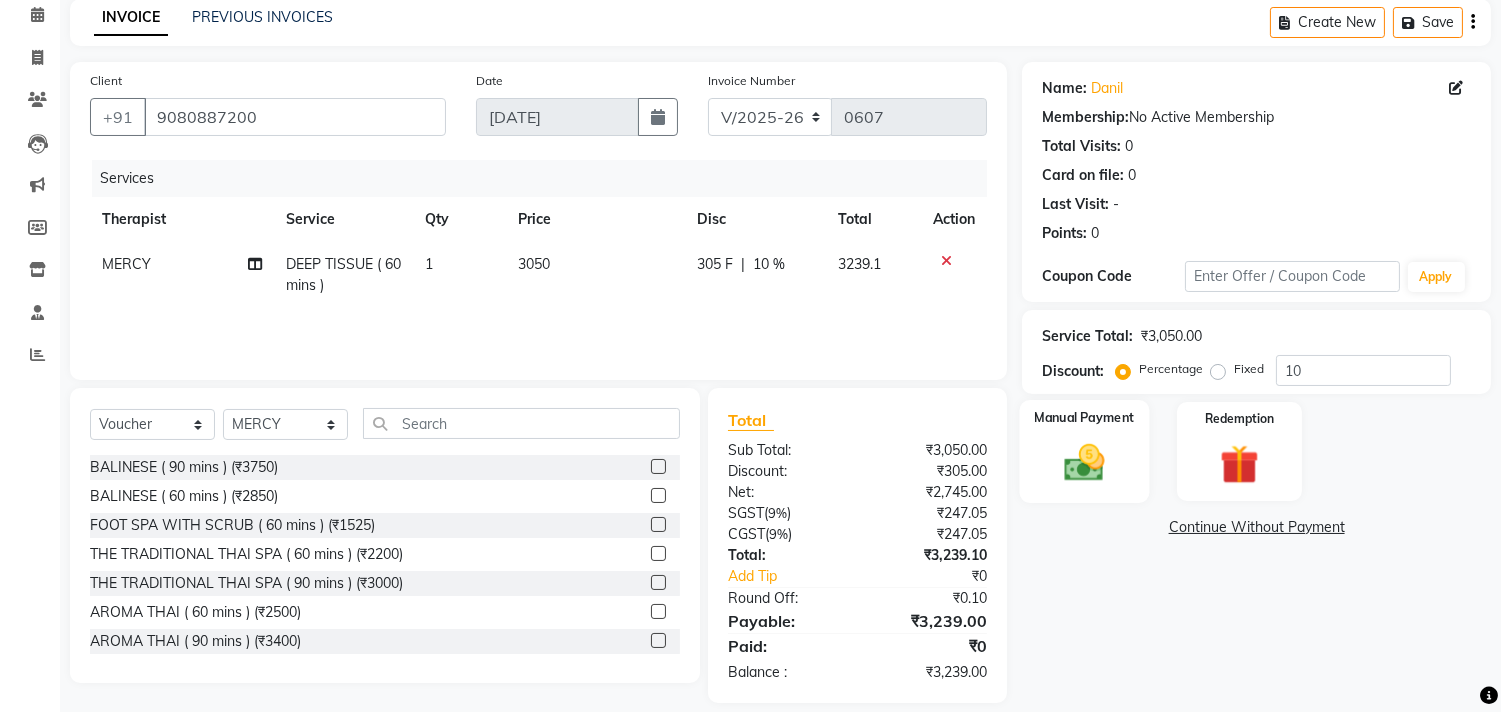 click 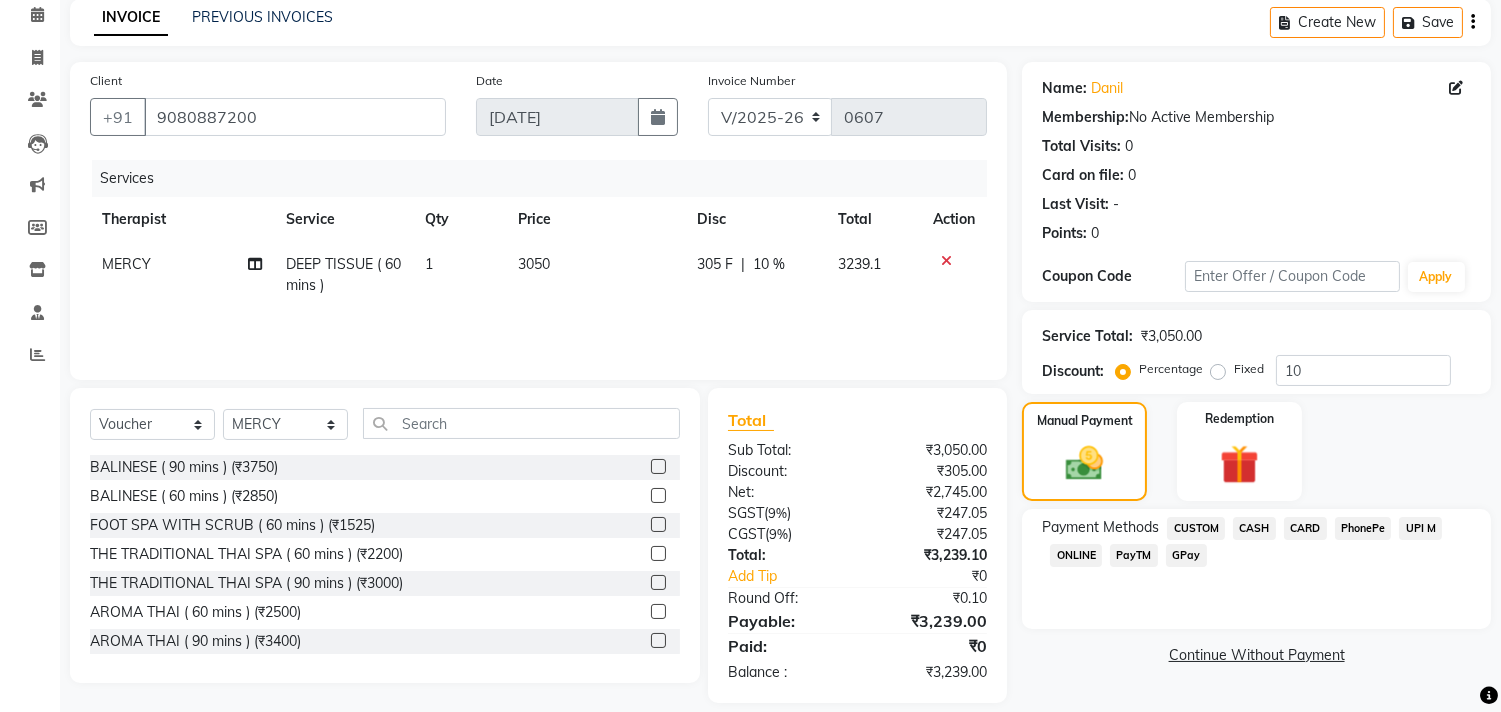 click on "UPI M" 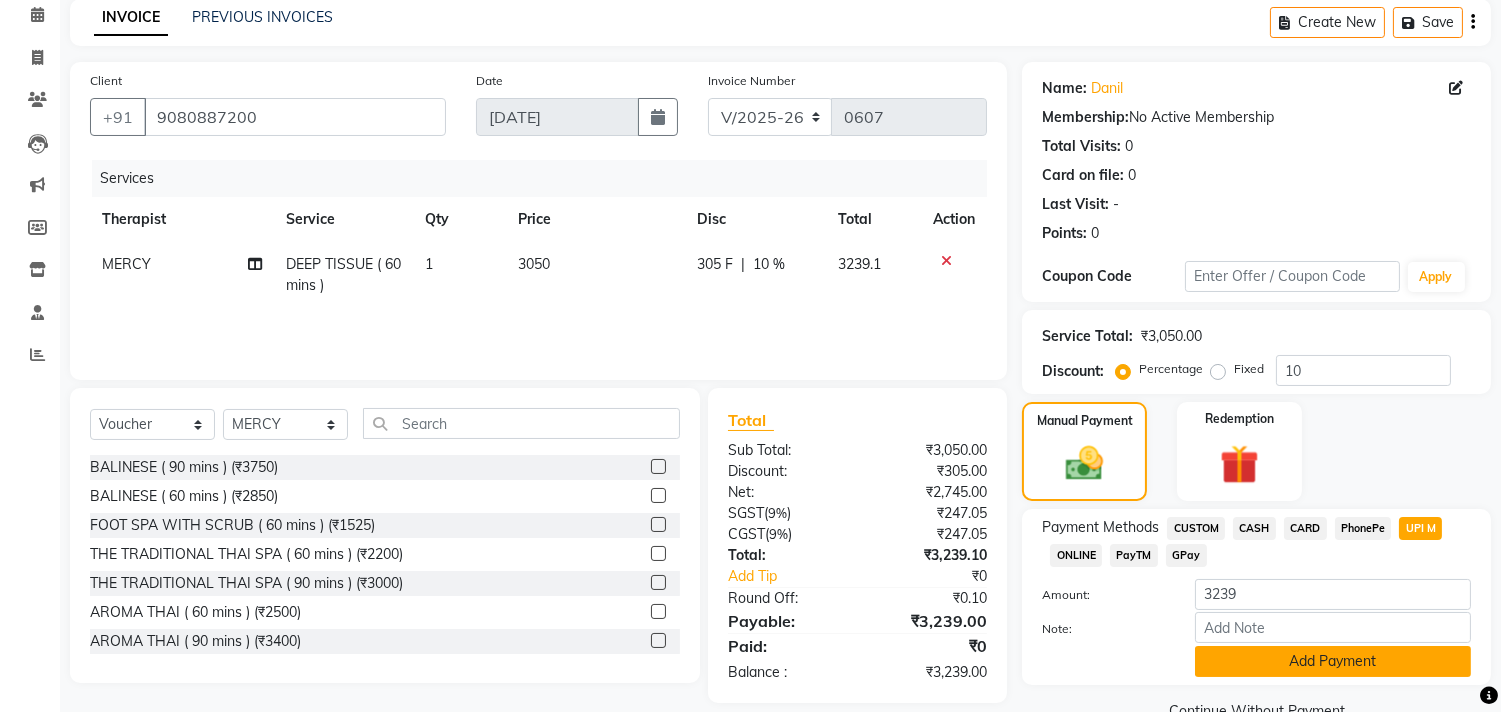 click on "Add Payment" 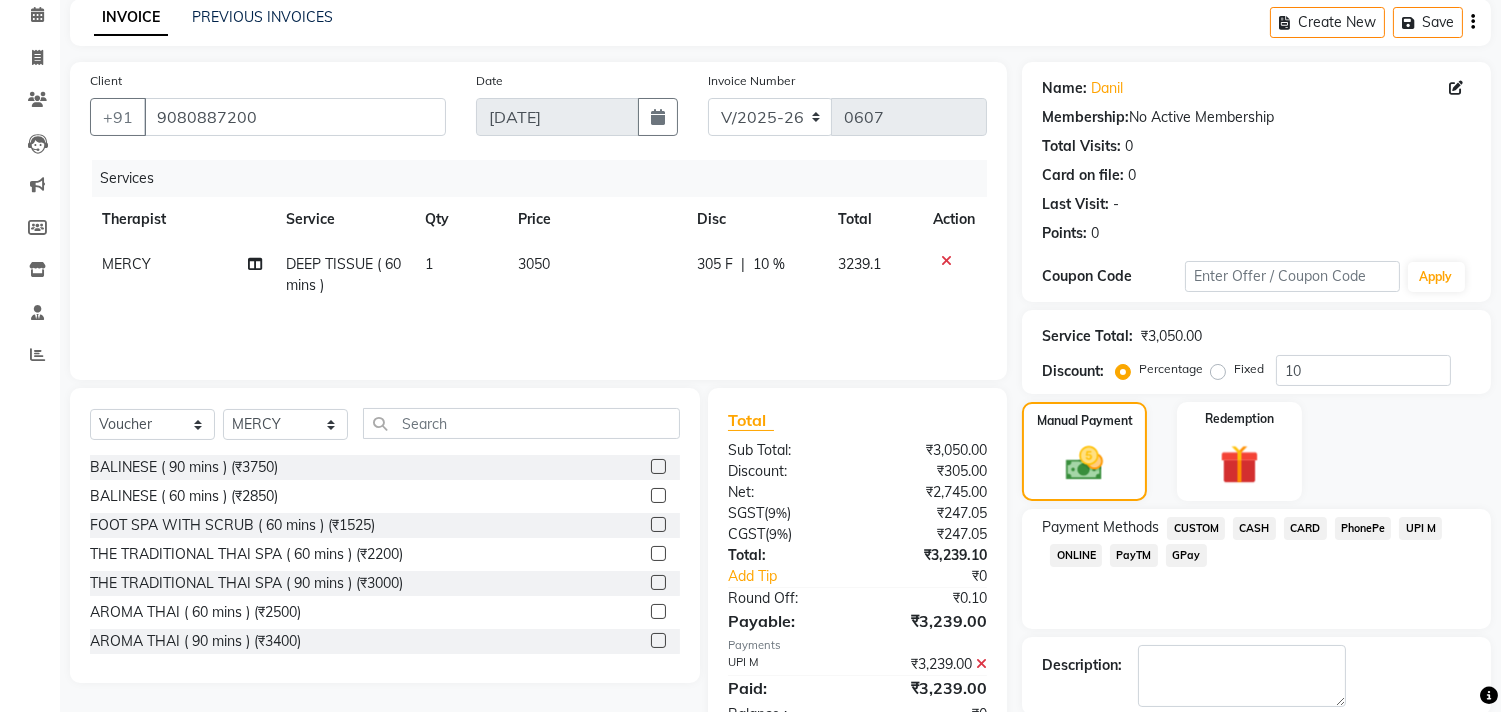 scroll, scrollTop: 227, scrollLeft: 0, axis: vertical 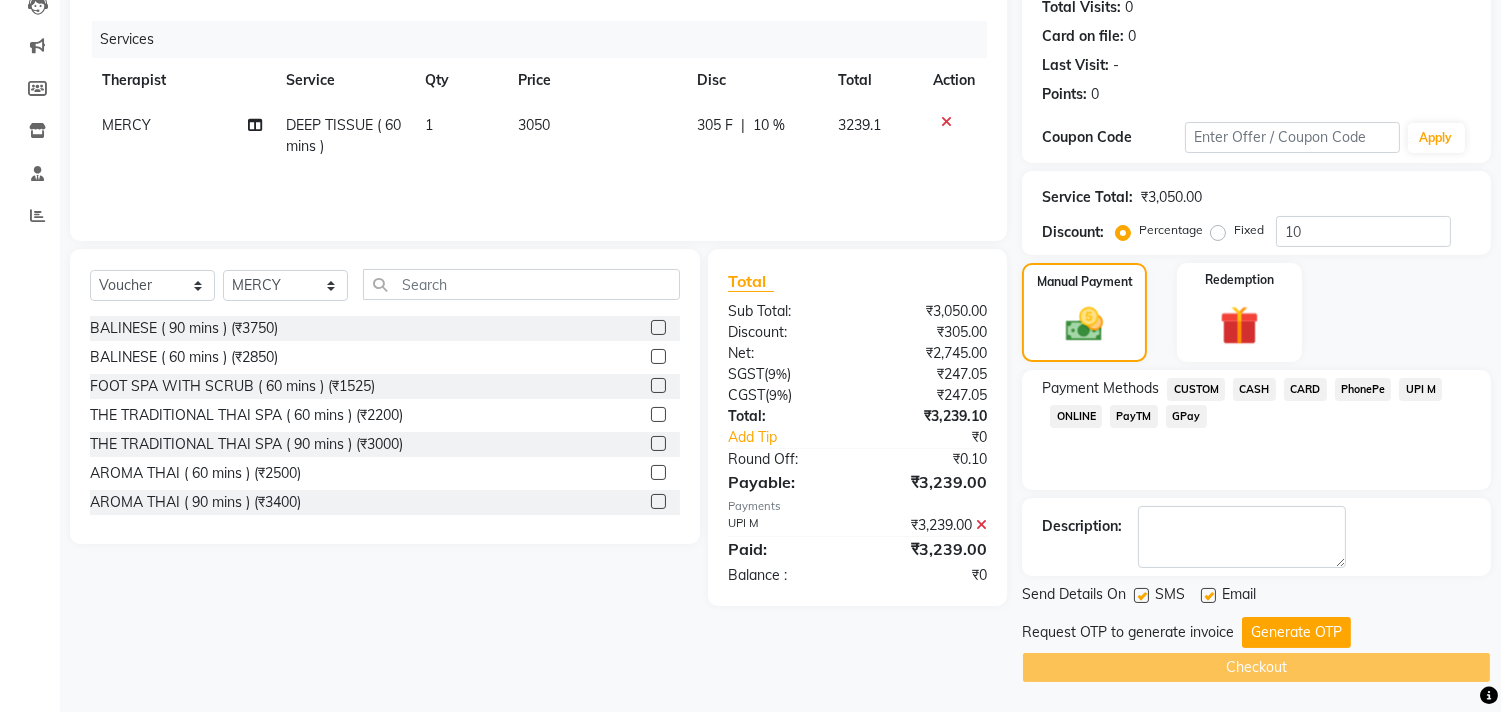 click on "Generate OTP" 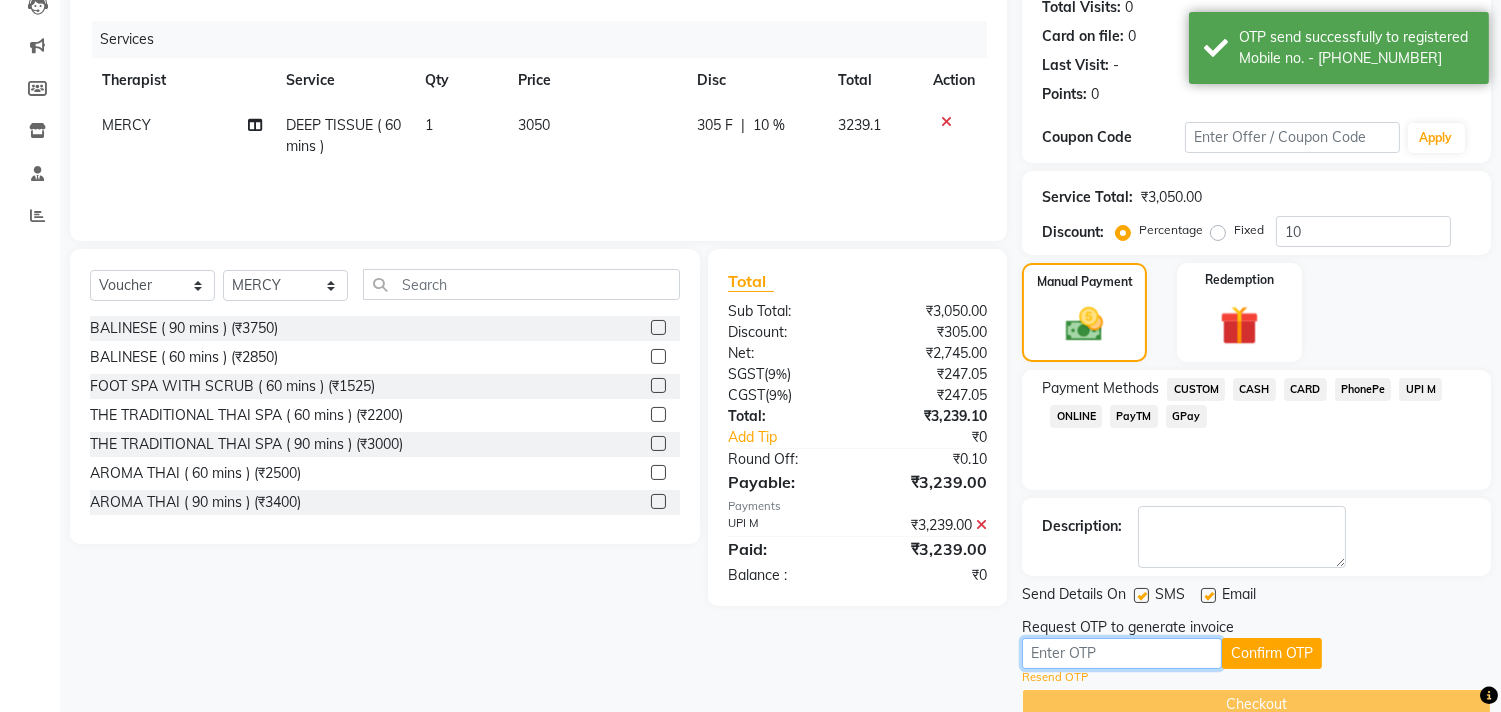 click at bounding box center (1122, 653) 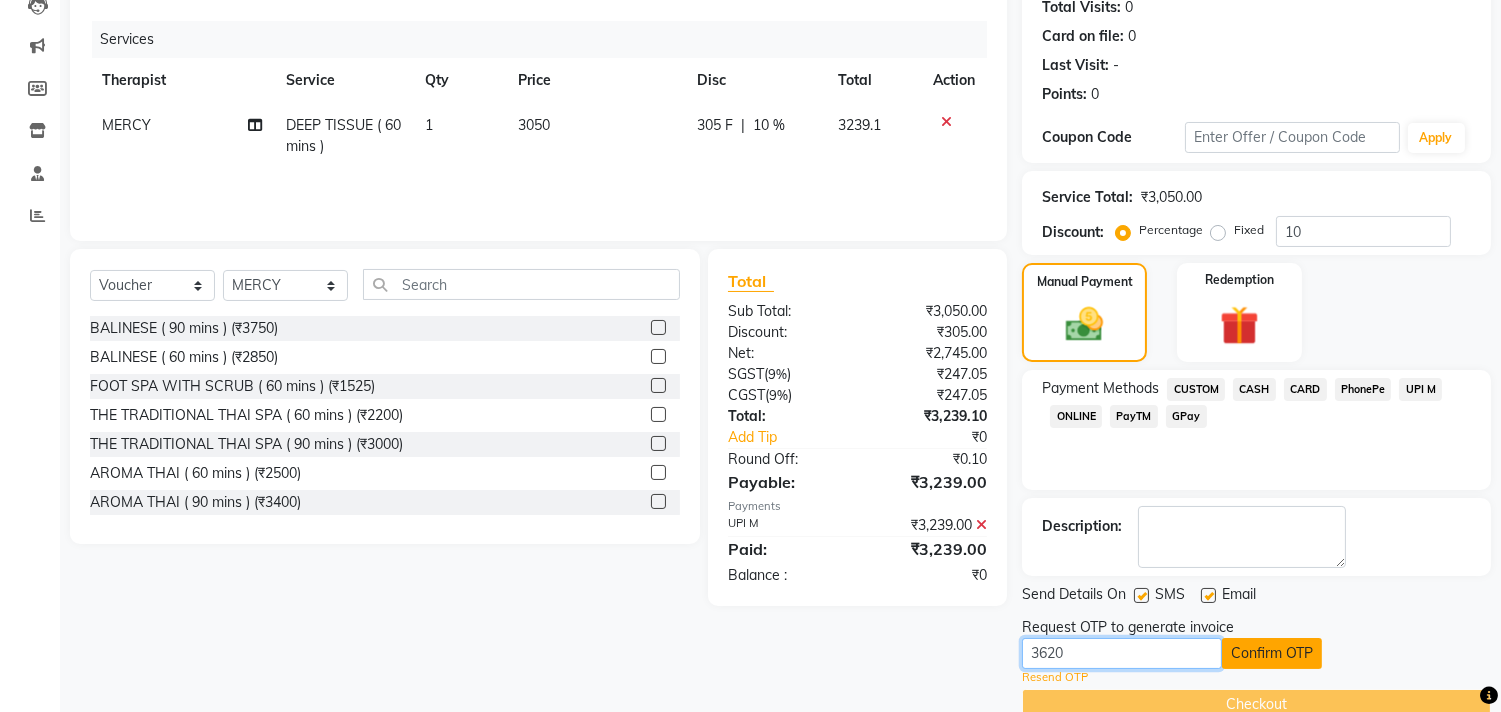 type on "3620" 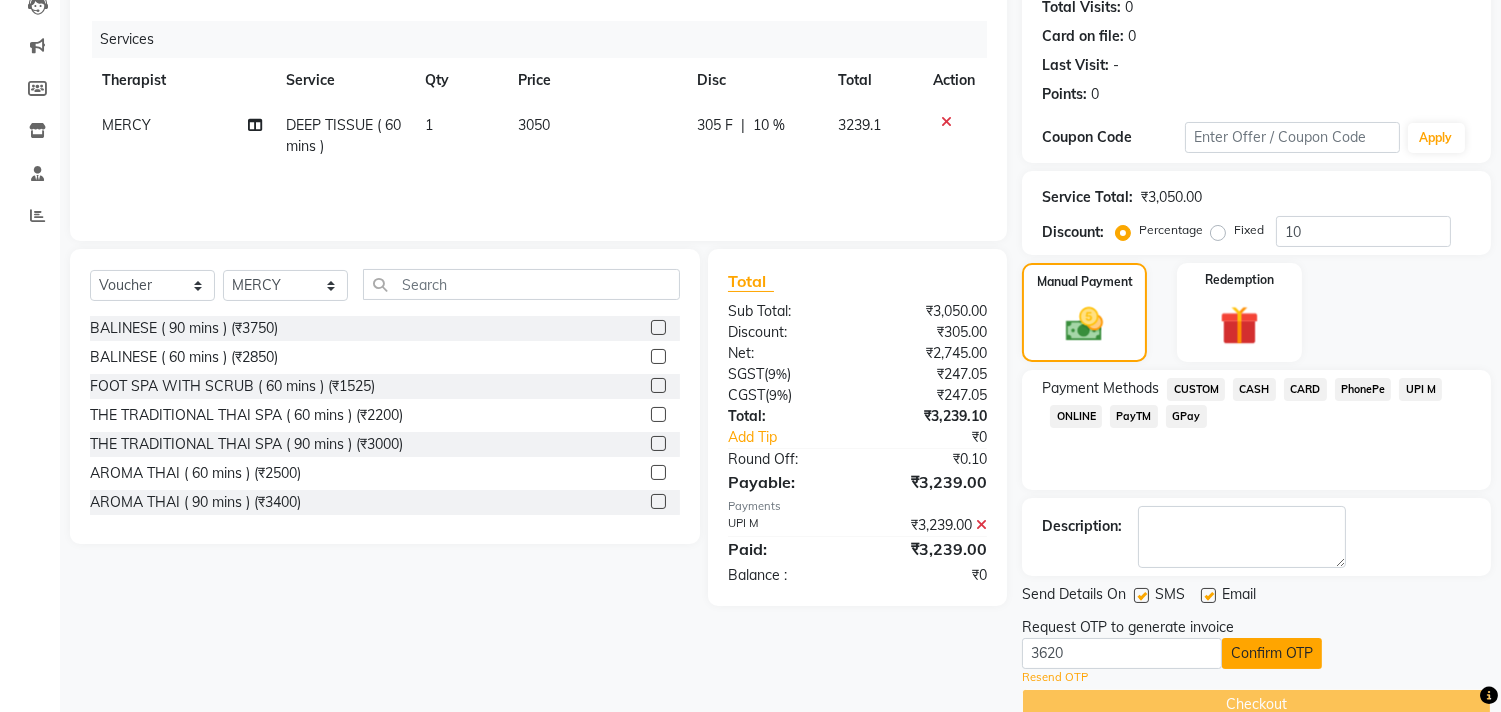 click on "Confirm OTP" 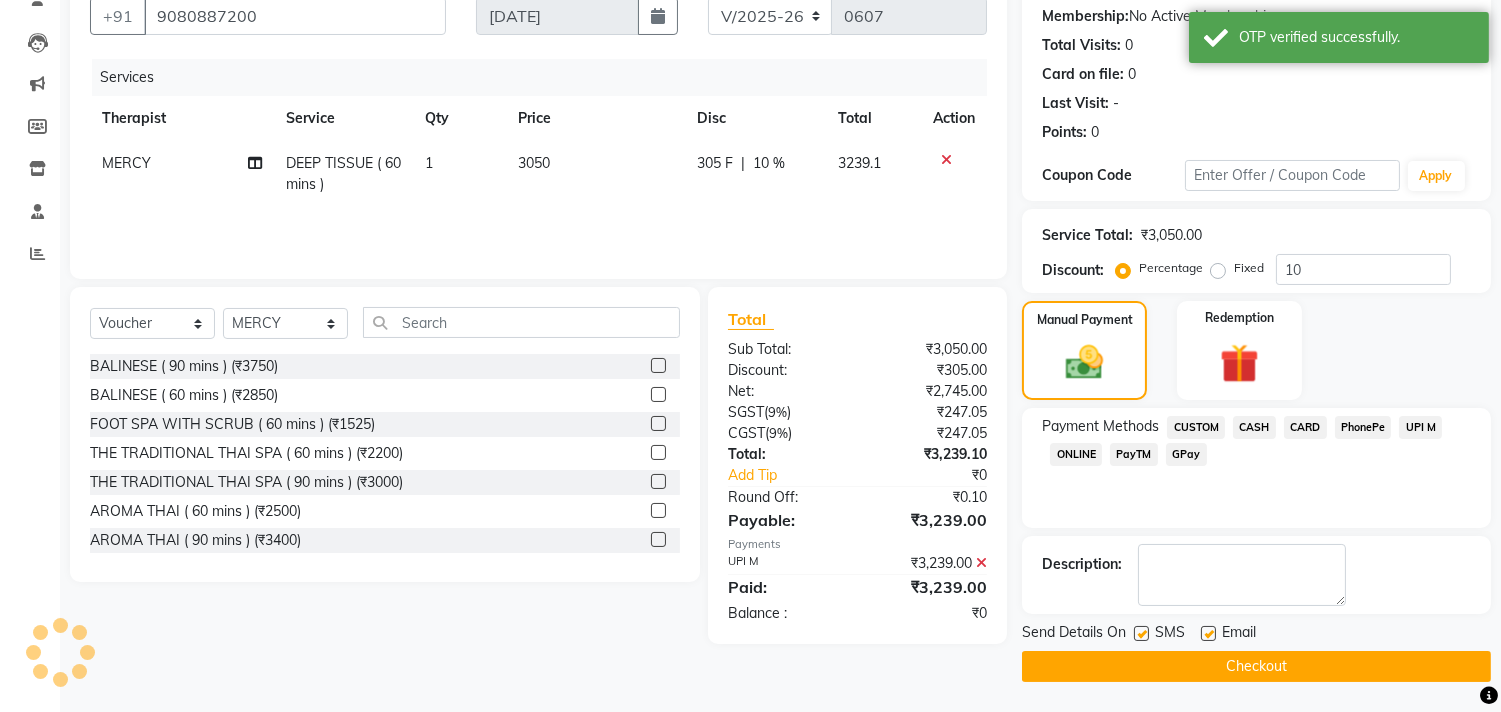 scroll, scrollTop: 187, scrollLeft: 0, axis: vertical 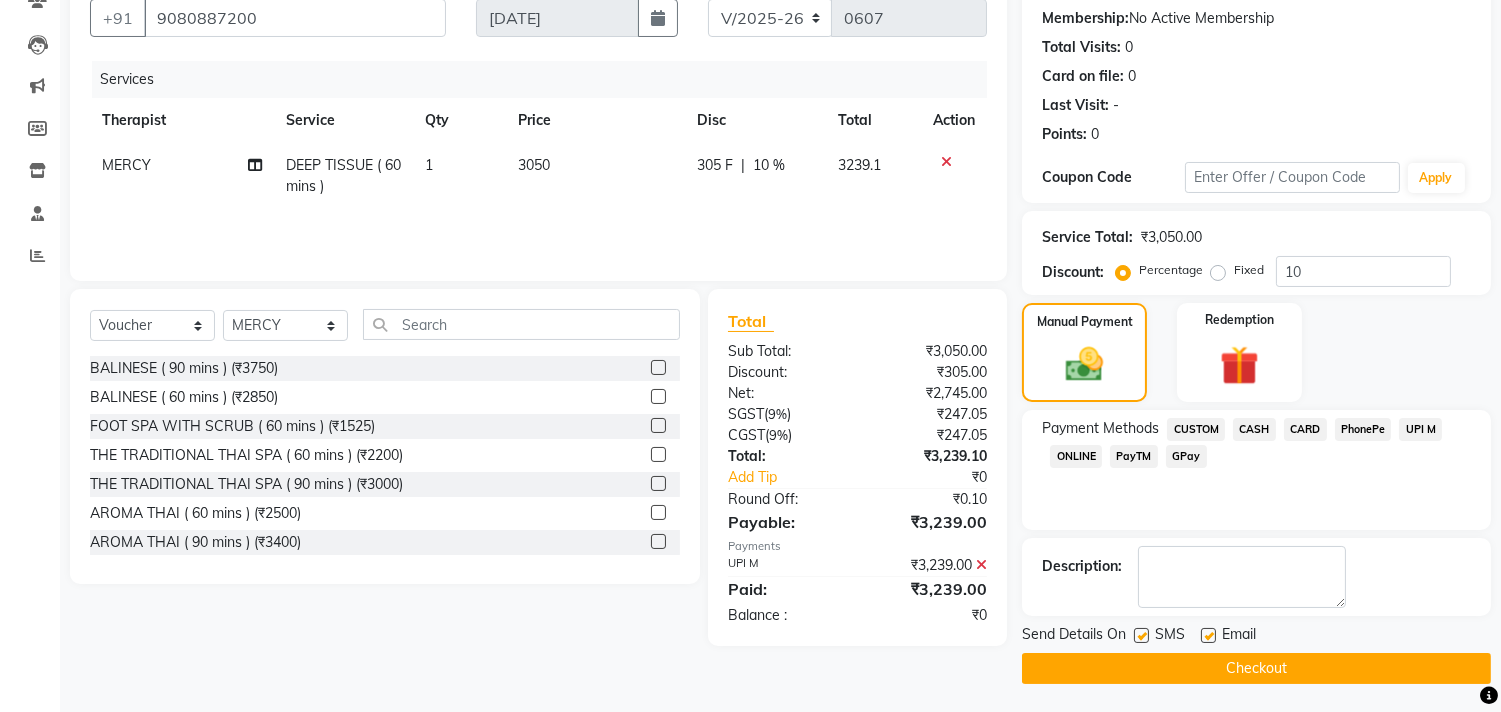 click on "Email" 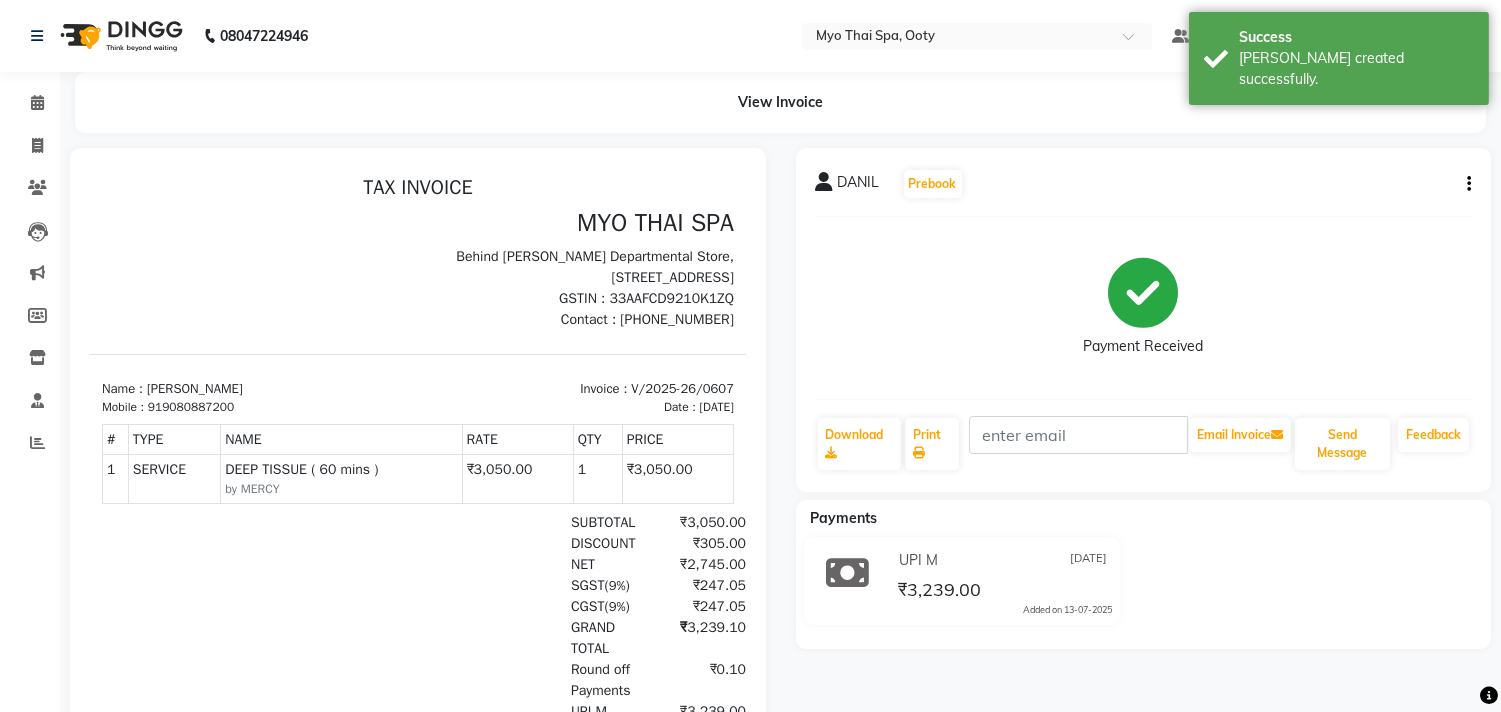 scroll, scrollTop: 0, scrollLeft: 0, axis: both 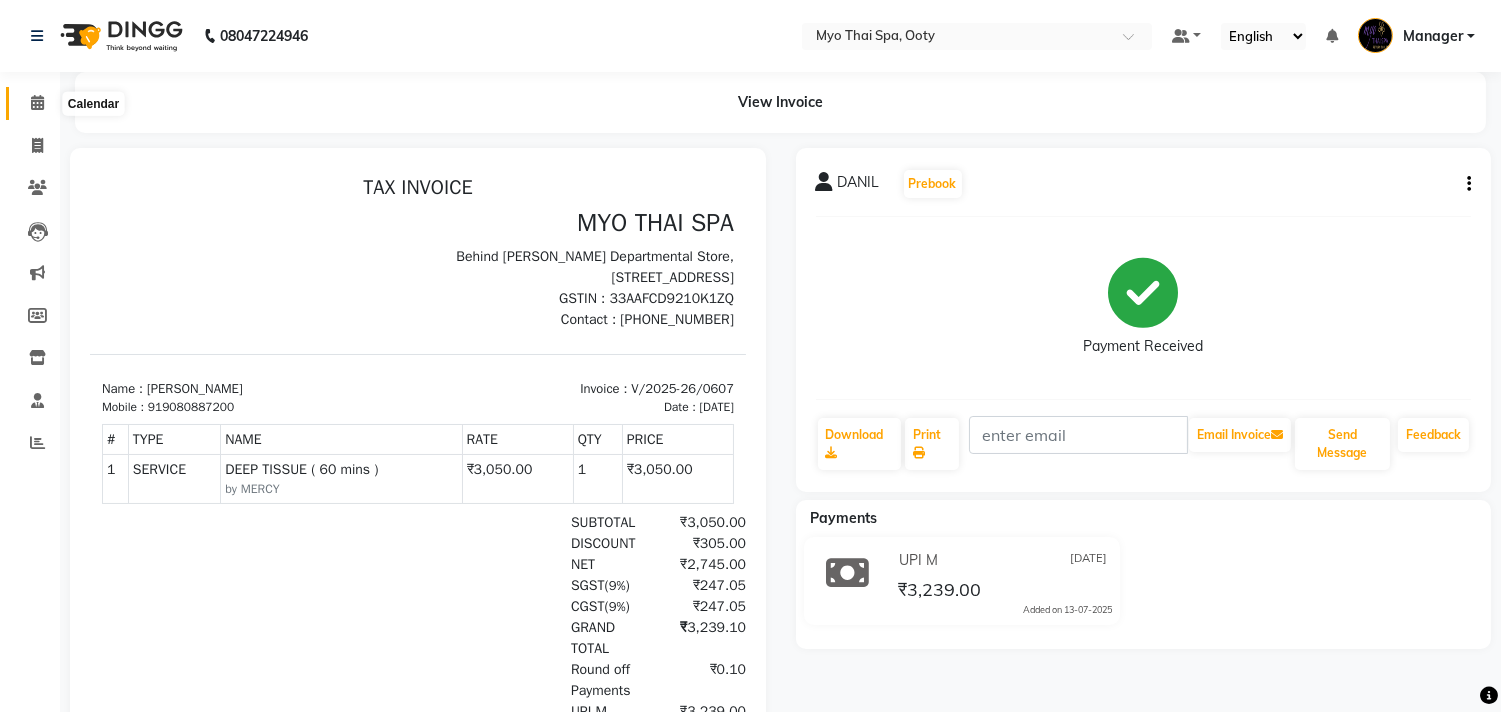 click 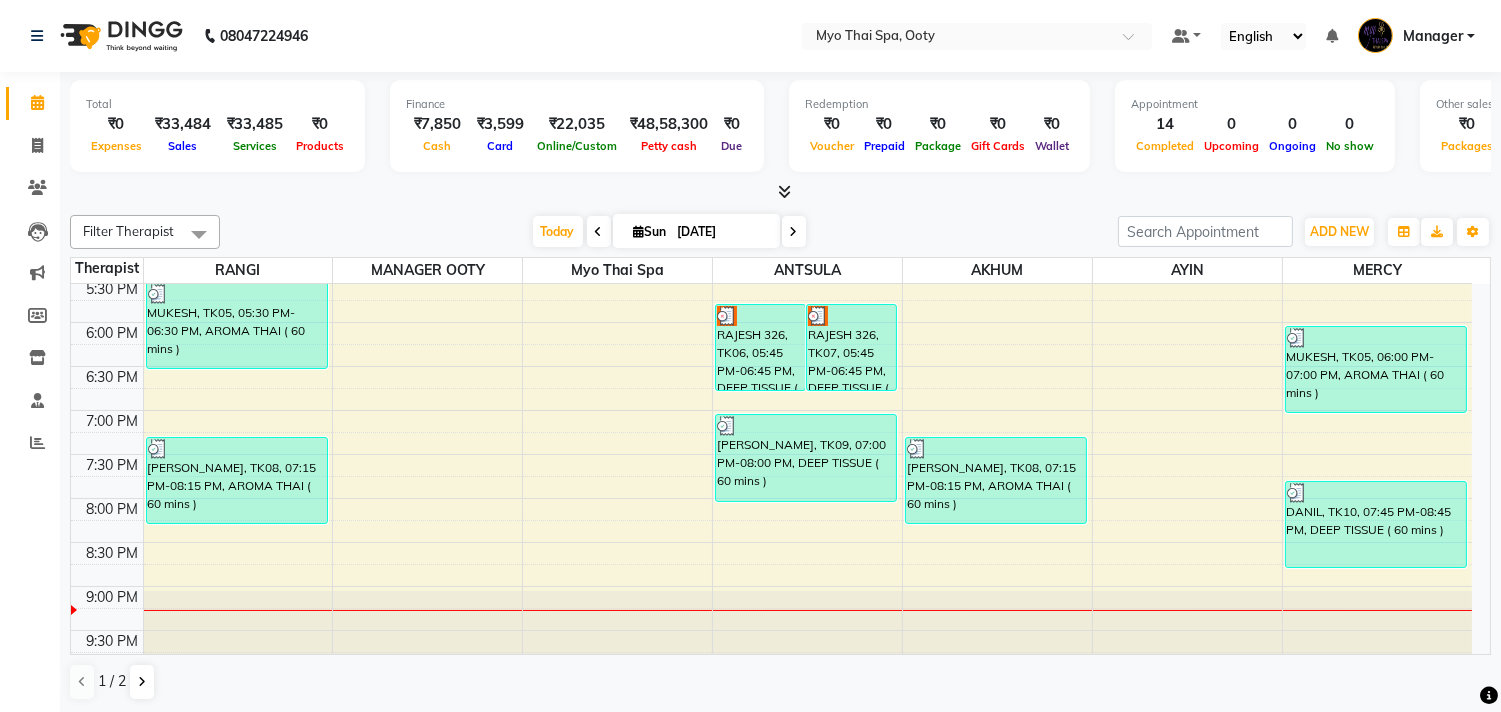 scroll, scrollTop: 777, scrollLeft: 0, axis: vertical 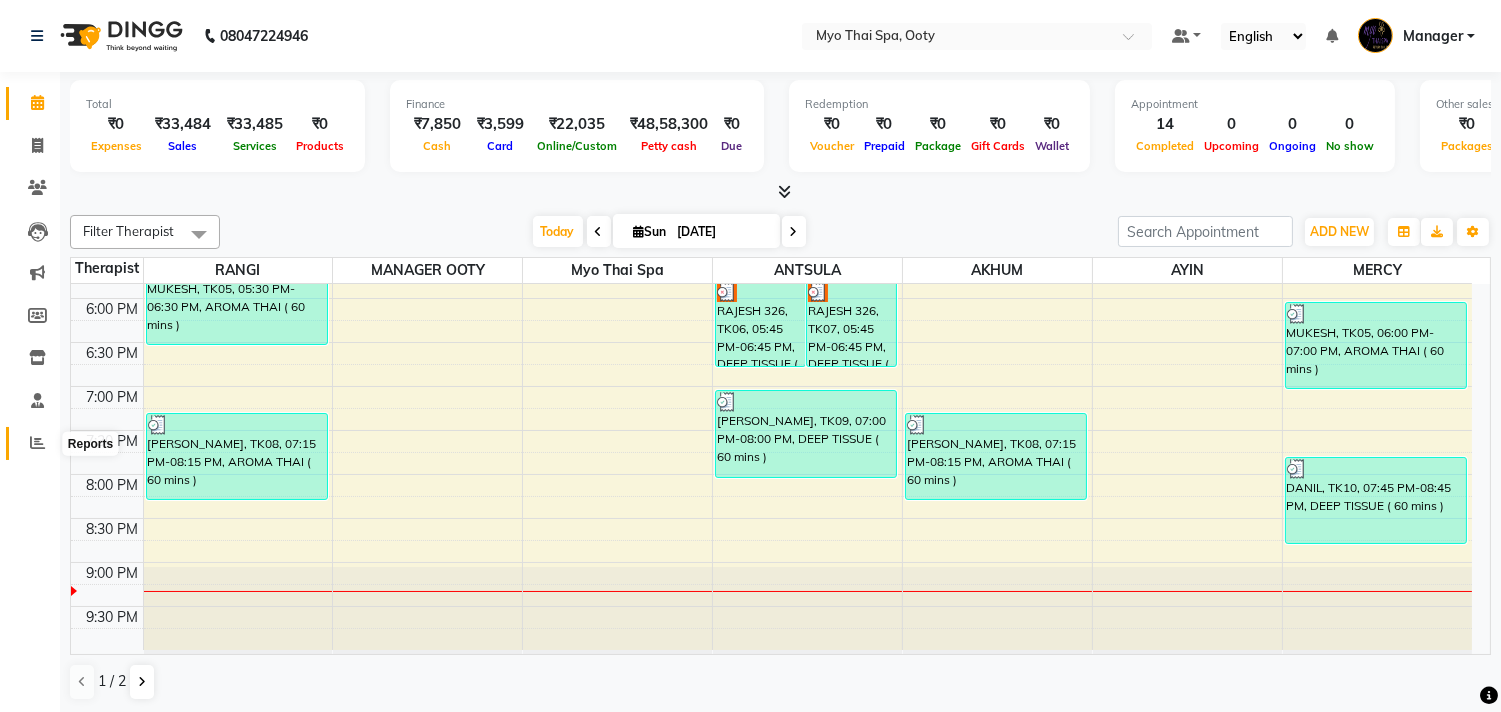 click 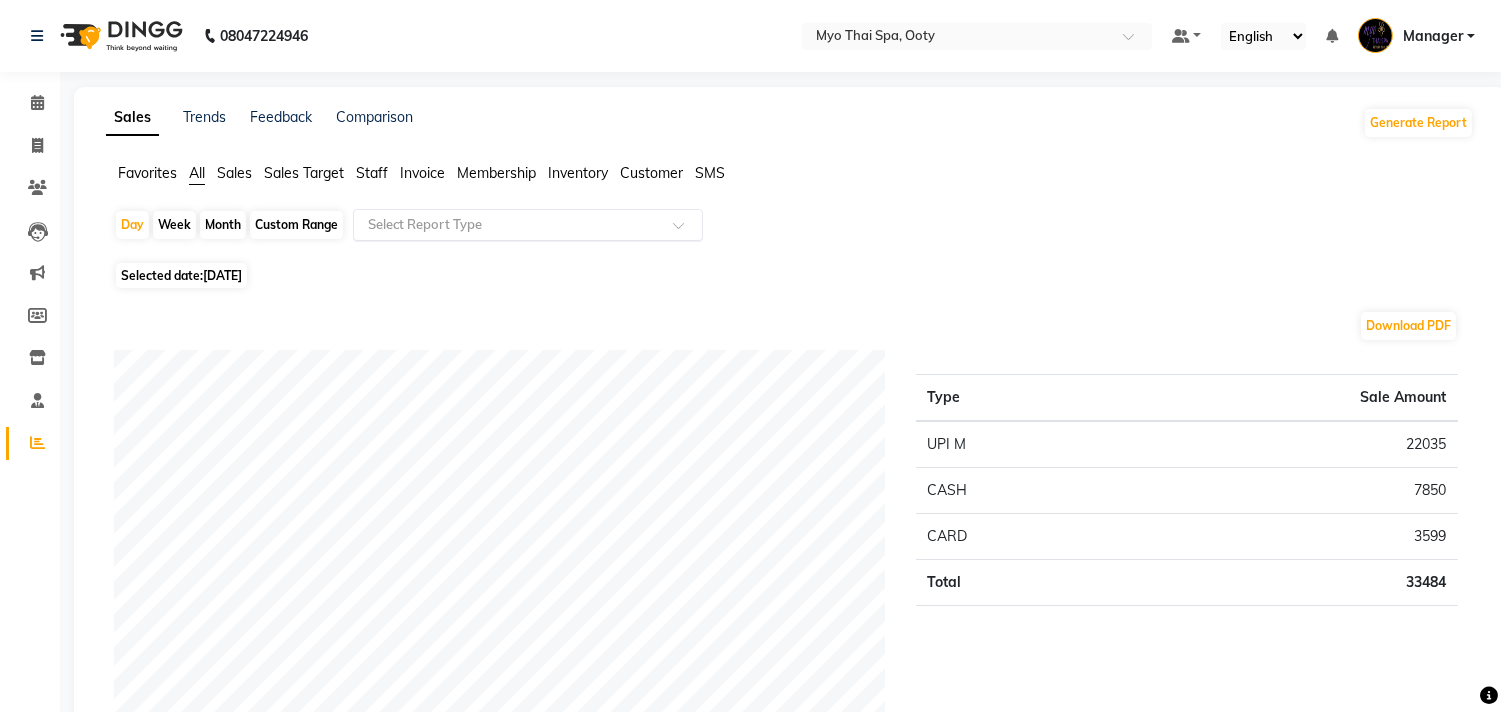 click 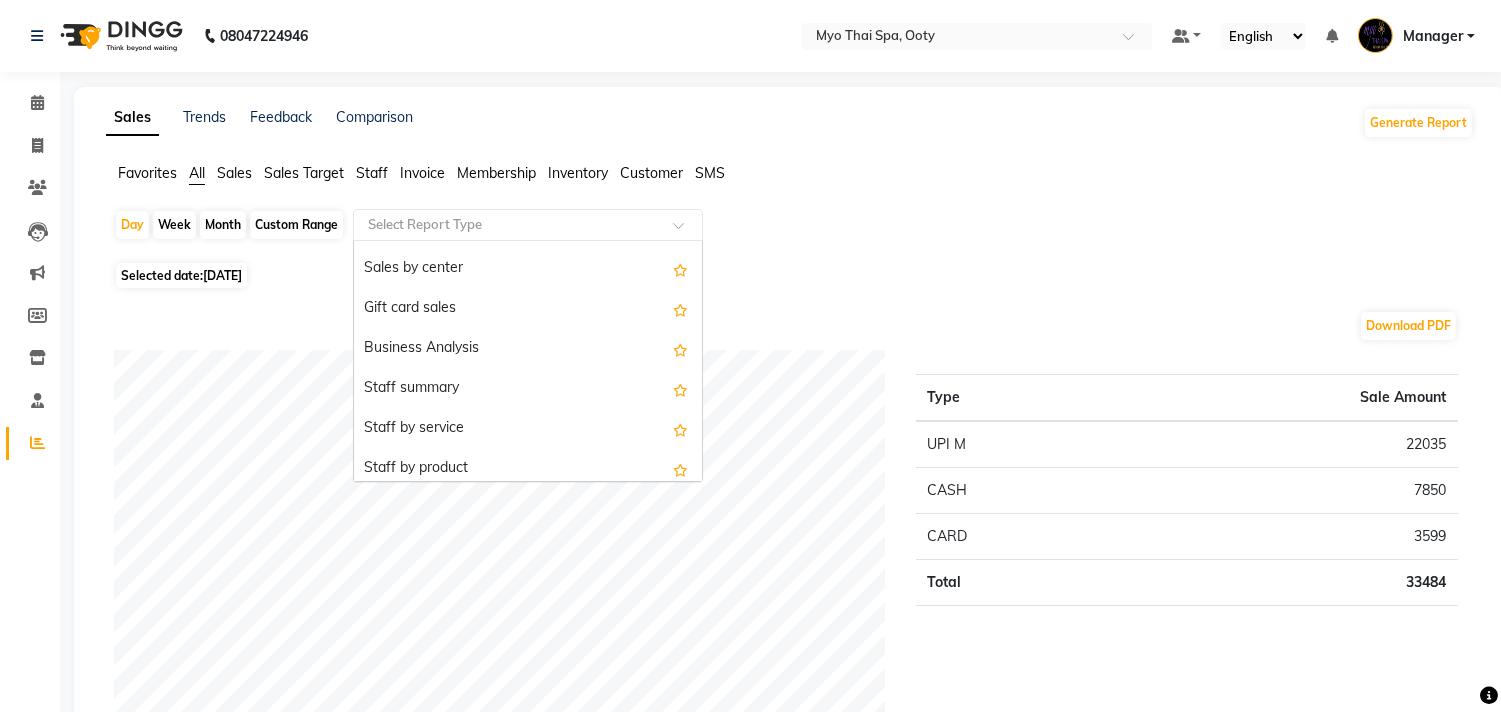 scroll, scrollTop: 444, scrollLeft: 0, axis: vertical 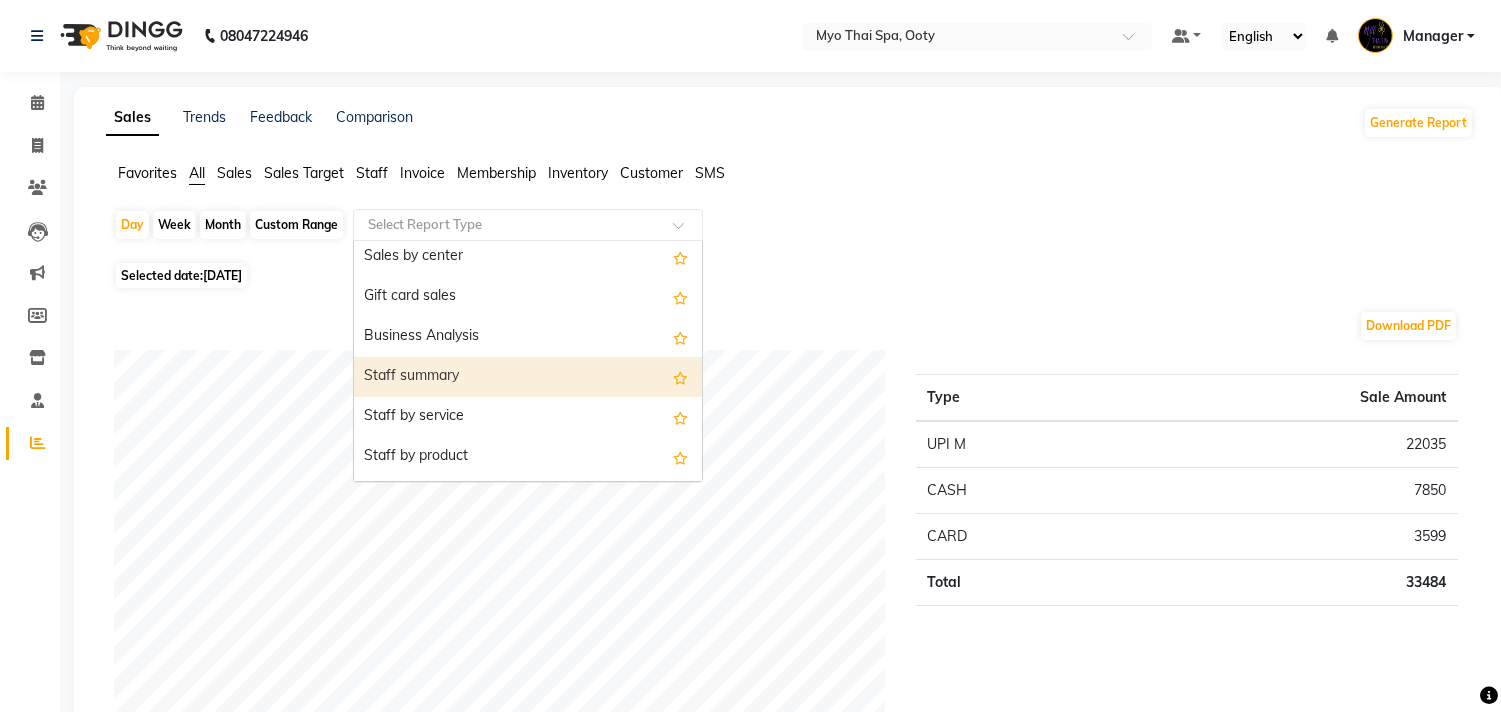 click on "Staff summary" at bounding box center (528, 377) 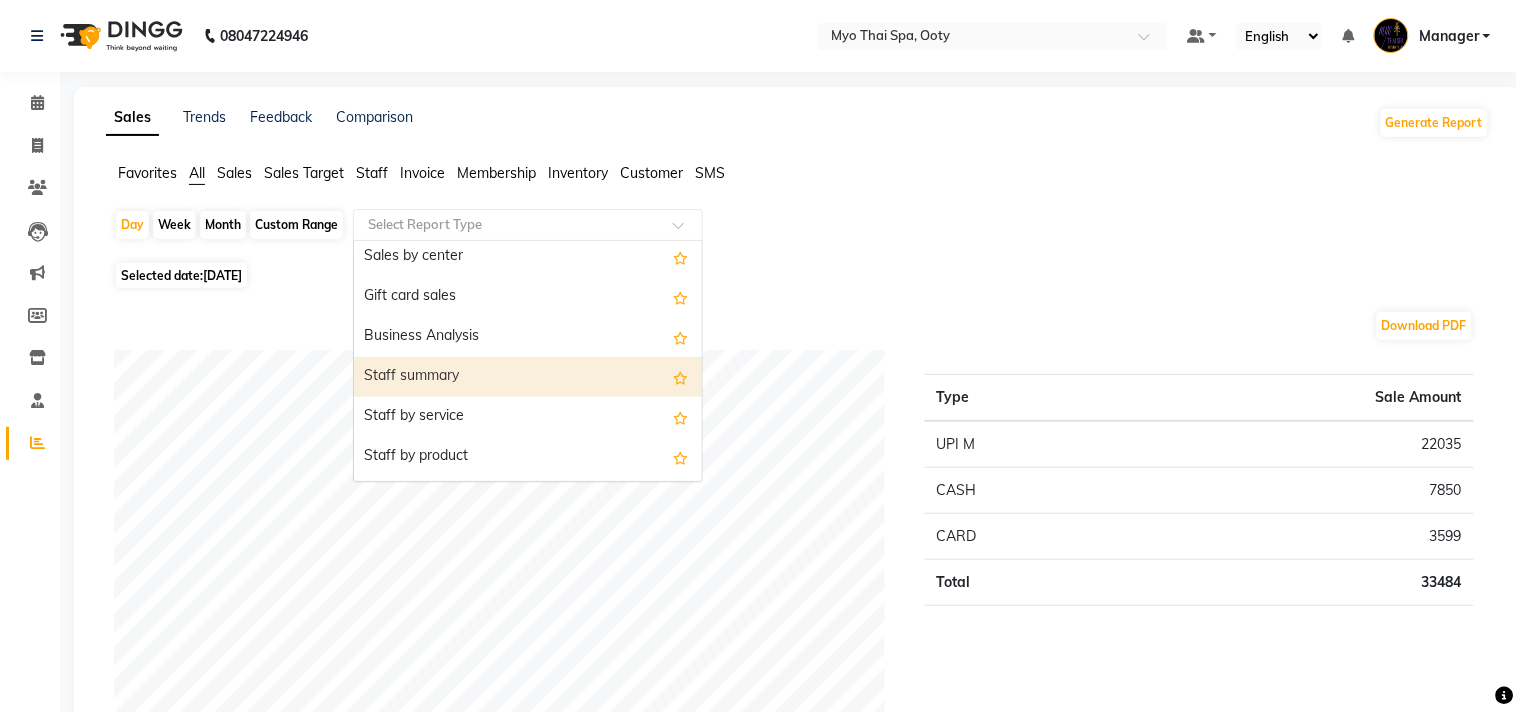 select on "filtered_report" 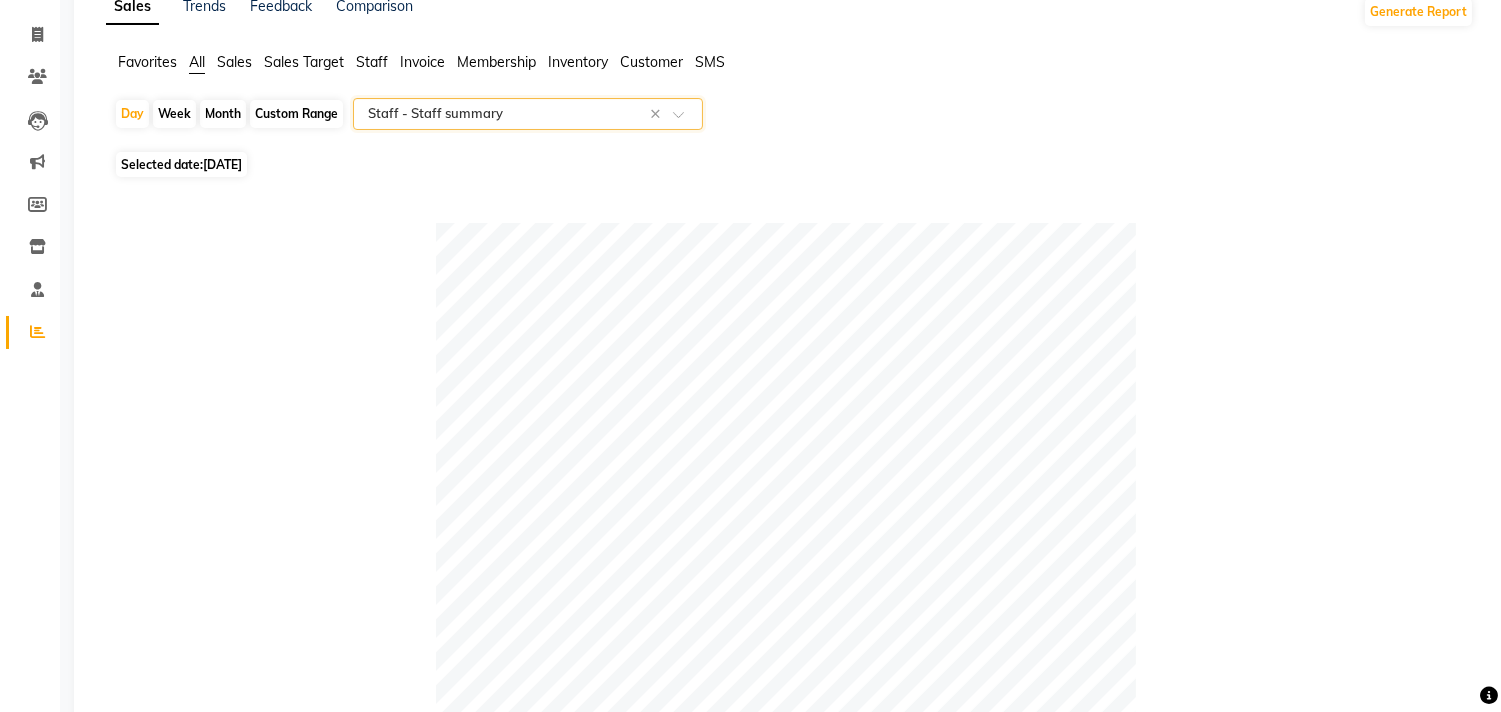 scroll, scrollTop: 0, scrollLeft: 0, axis: both 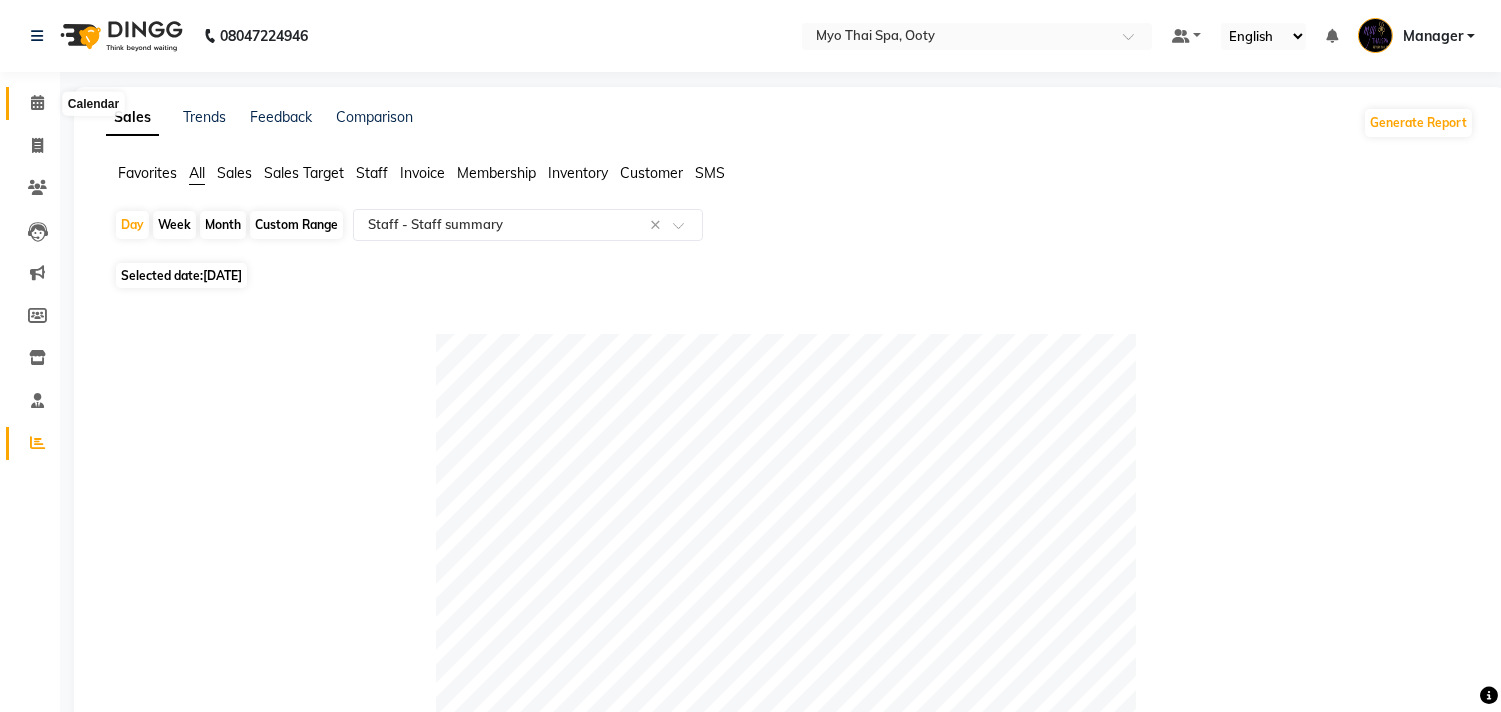 click 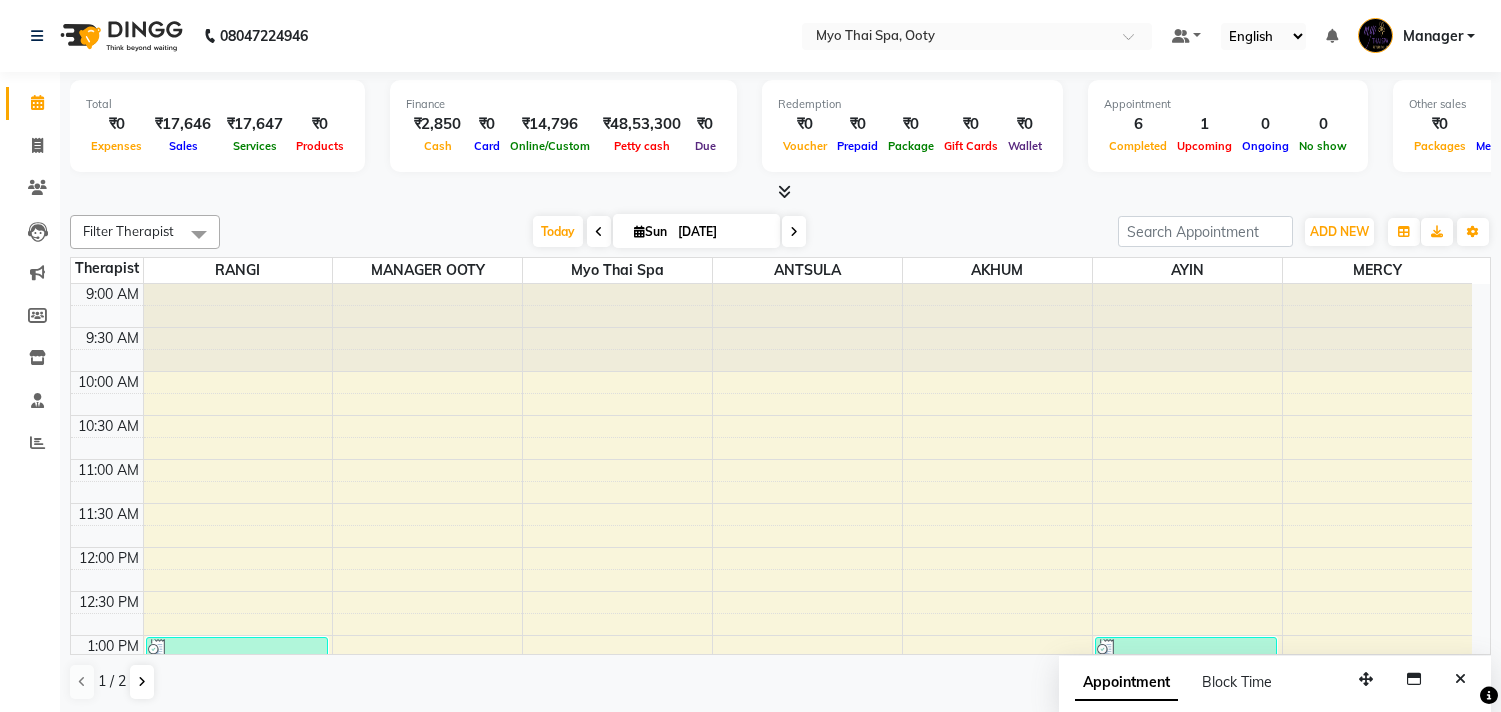 scroll, scrollTop: 0, scrollLeft: 0, axis: both 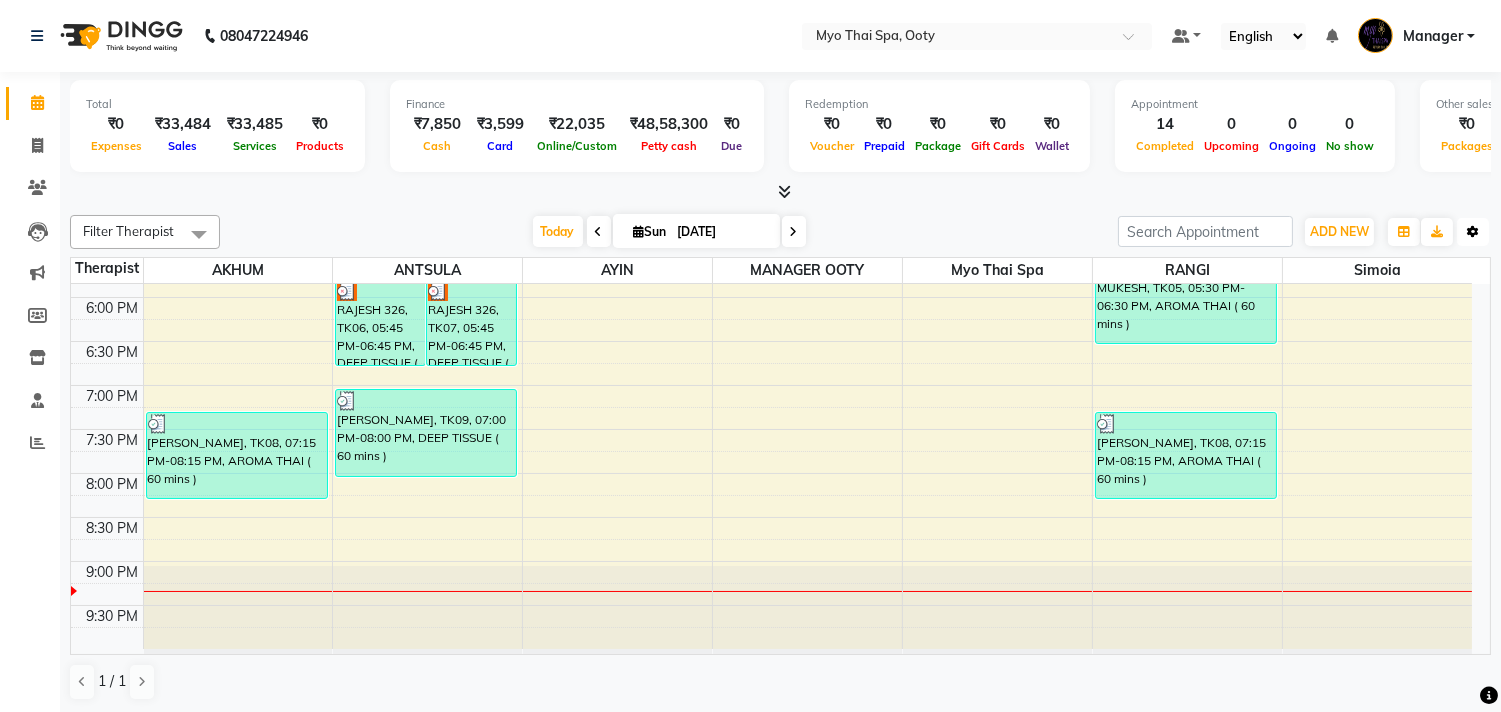 click at bounding box center [1473, 232] 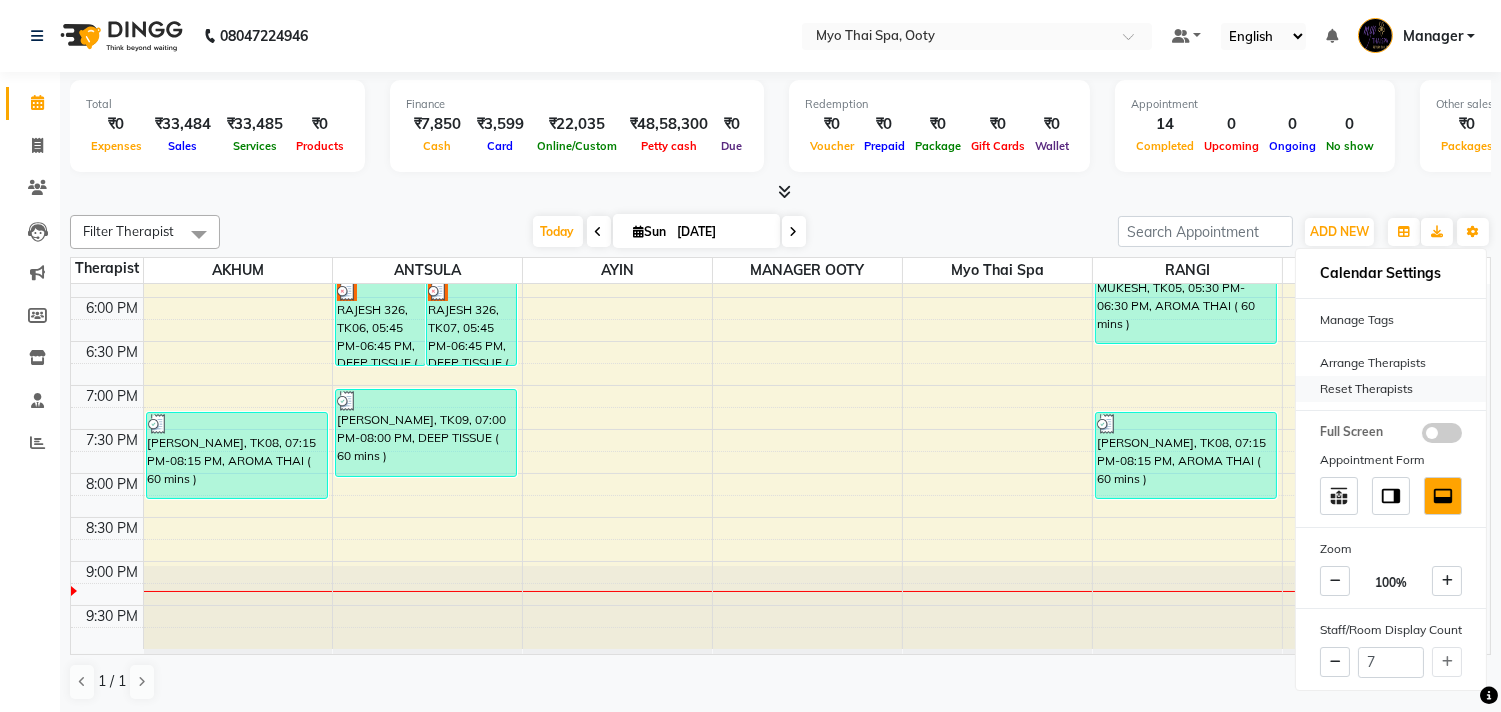 click on "Reset Therapists" at bounding box center [1391, 389] 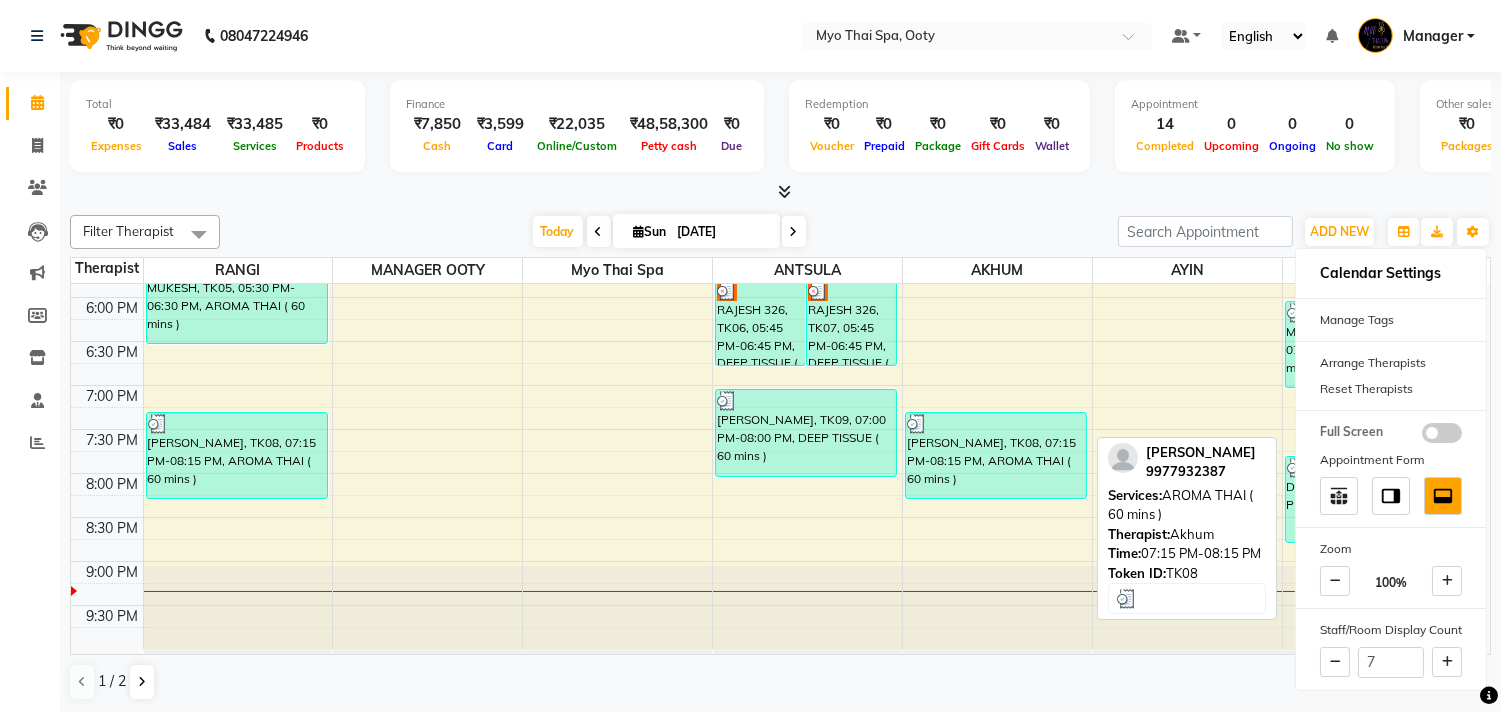 scroll, scrollTop: 1, scrollLeft: 0, axis: vertical 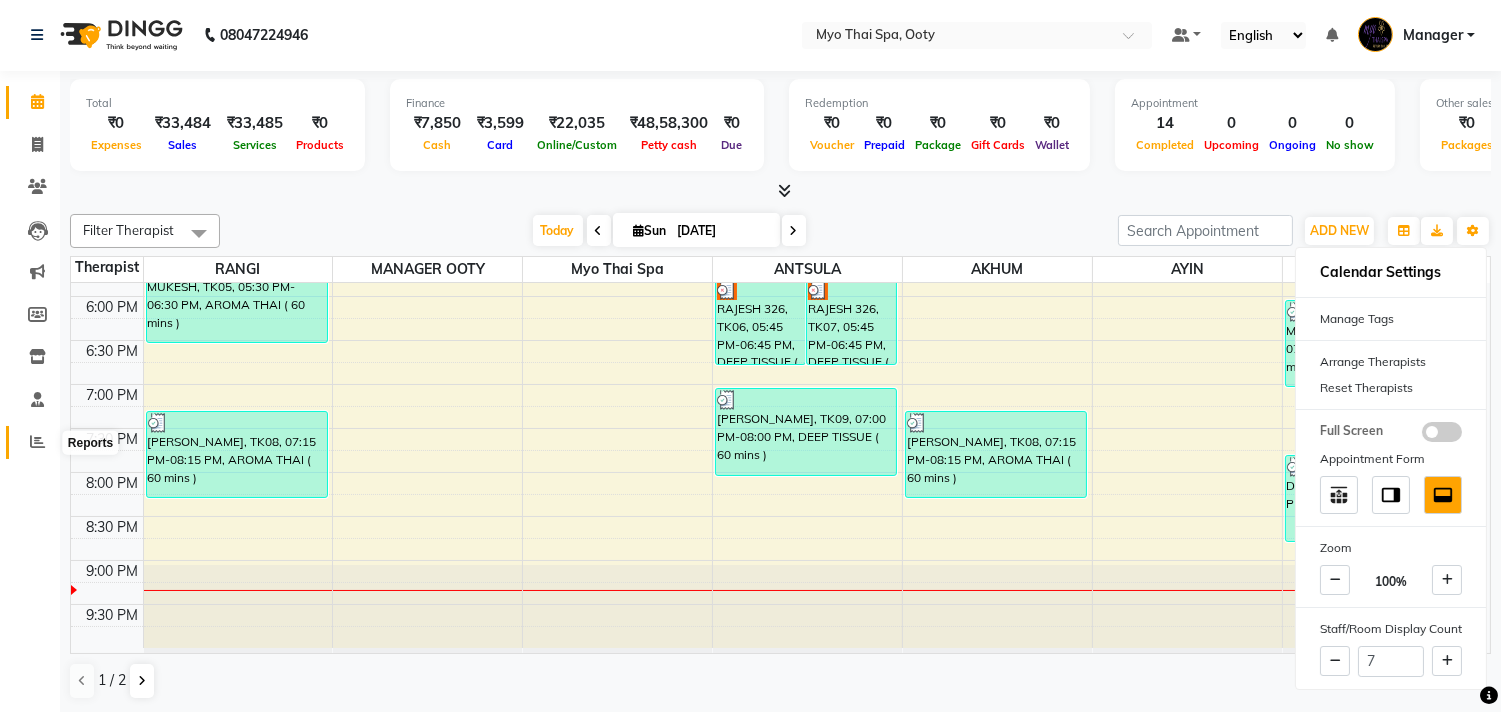 click 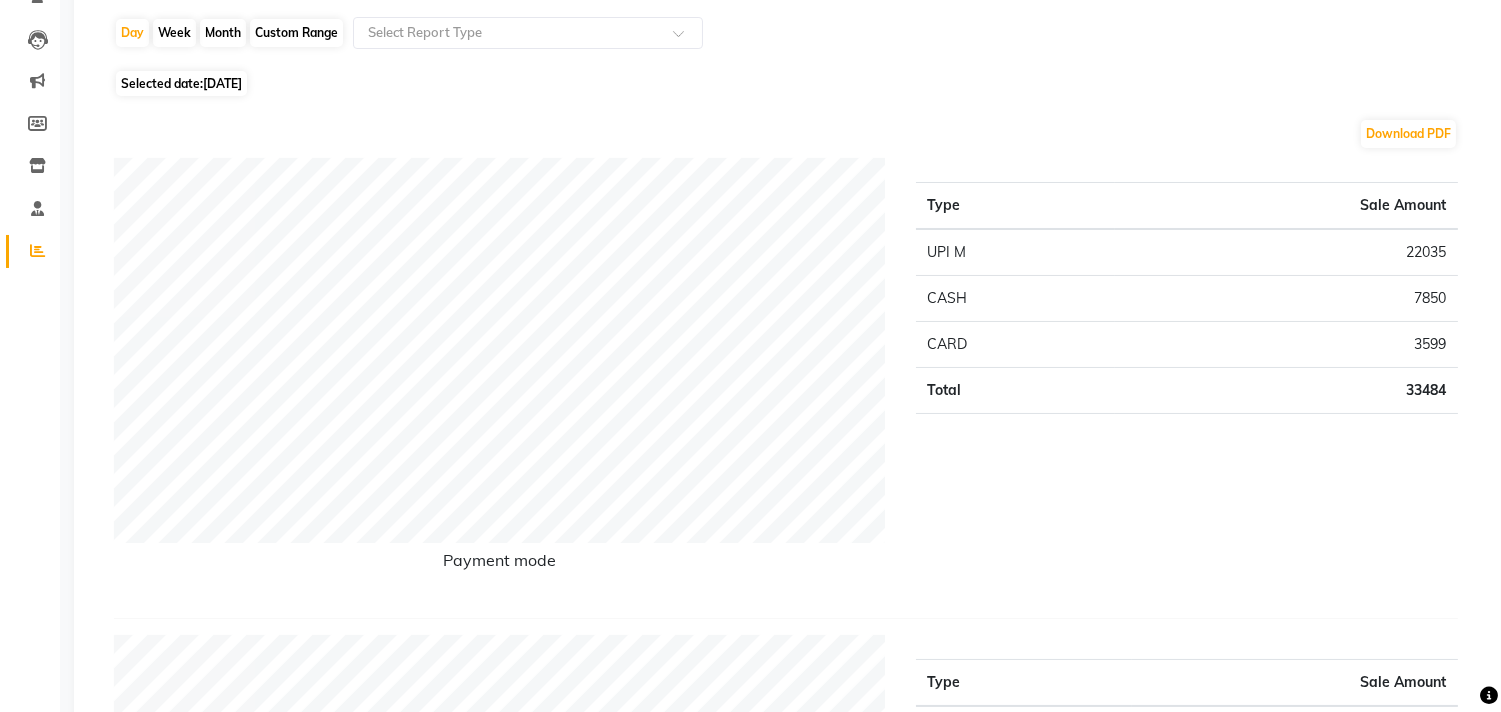 scroll, scrollTop: 0, scrollLeft: 0, axis: both 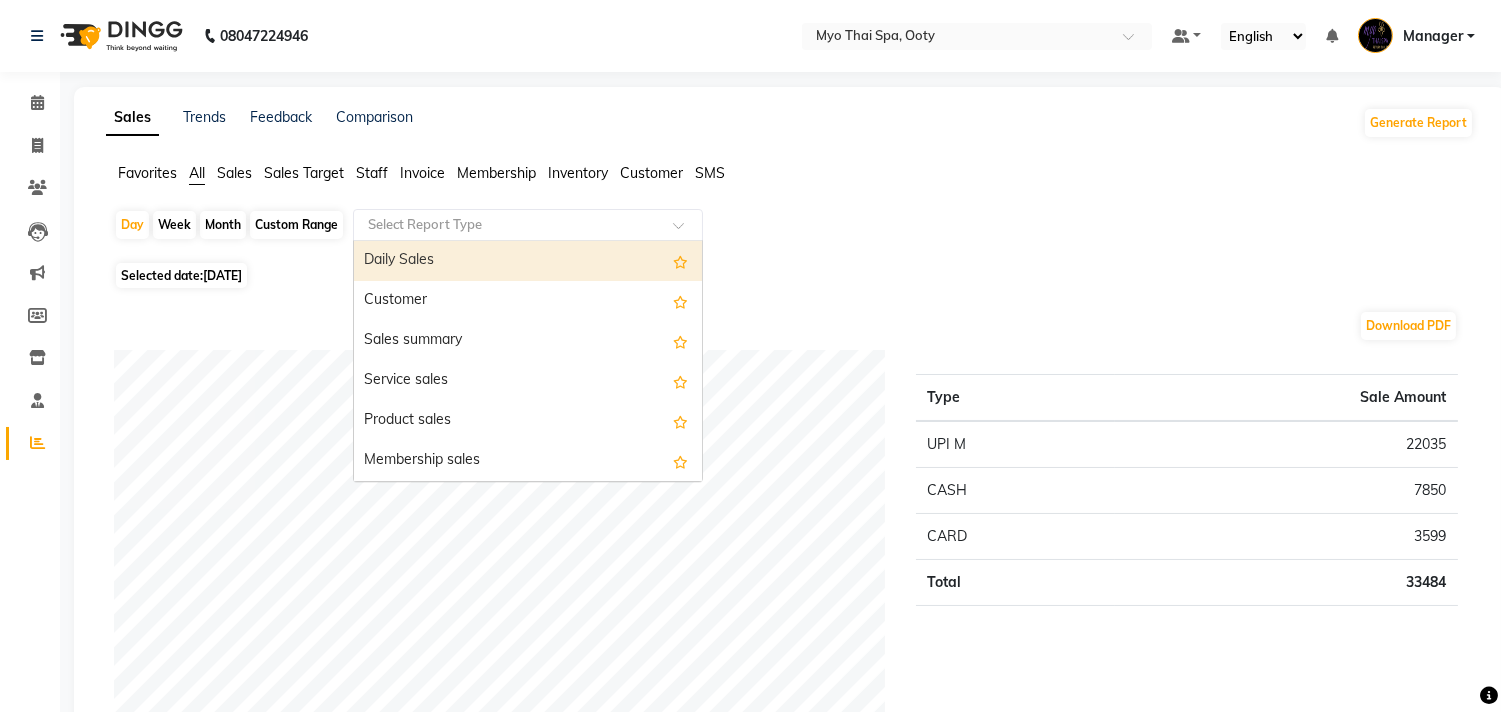 click 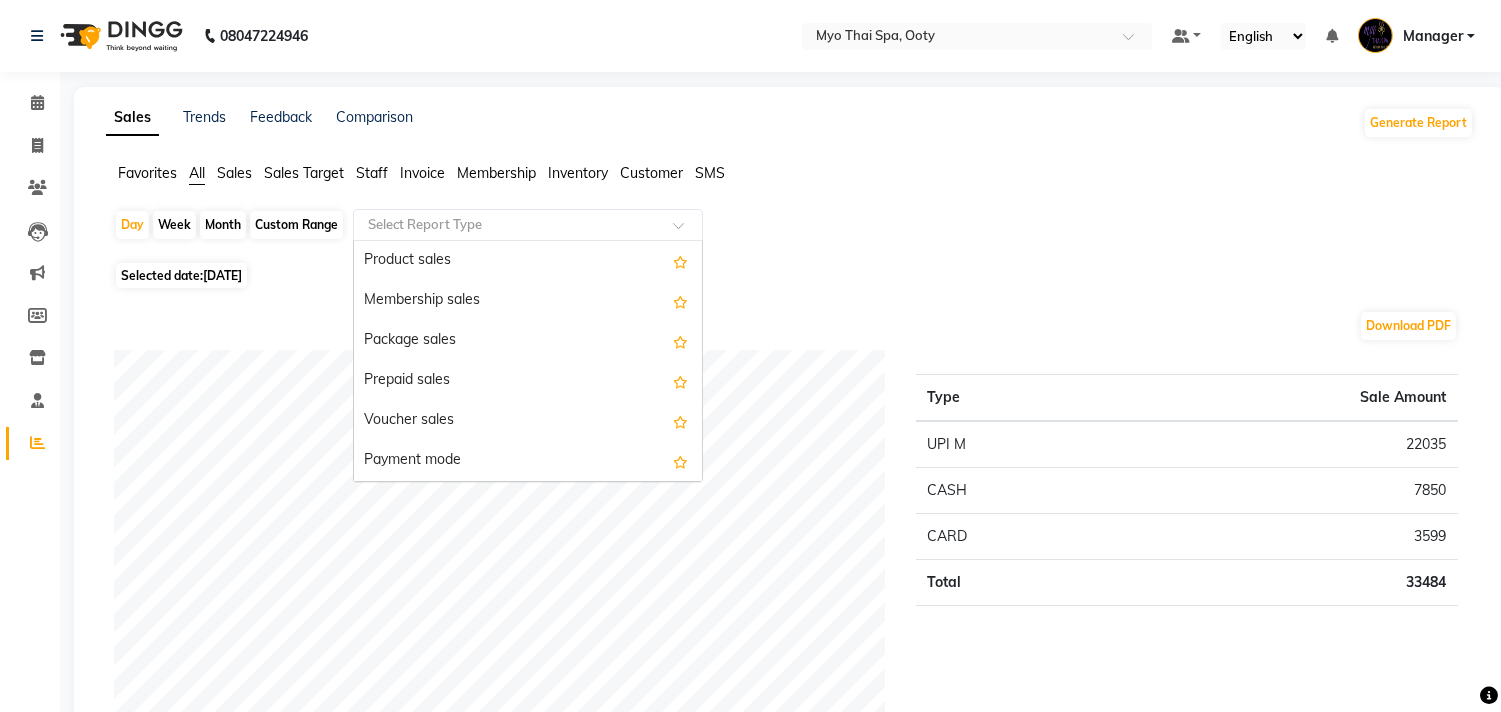 scroll, scrollTop: 555, scrollLeft: 0, axis: vertical 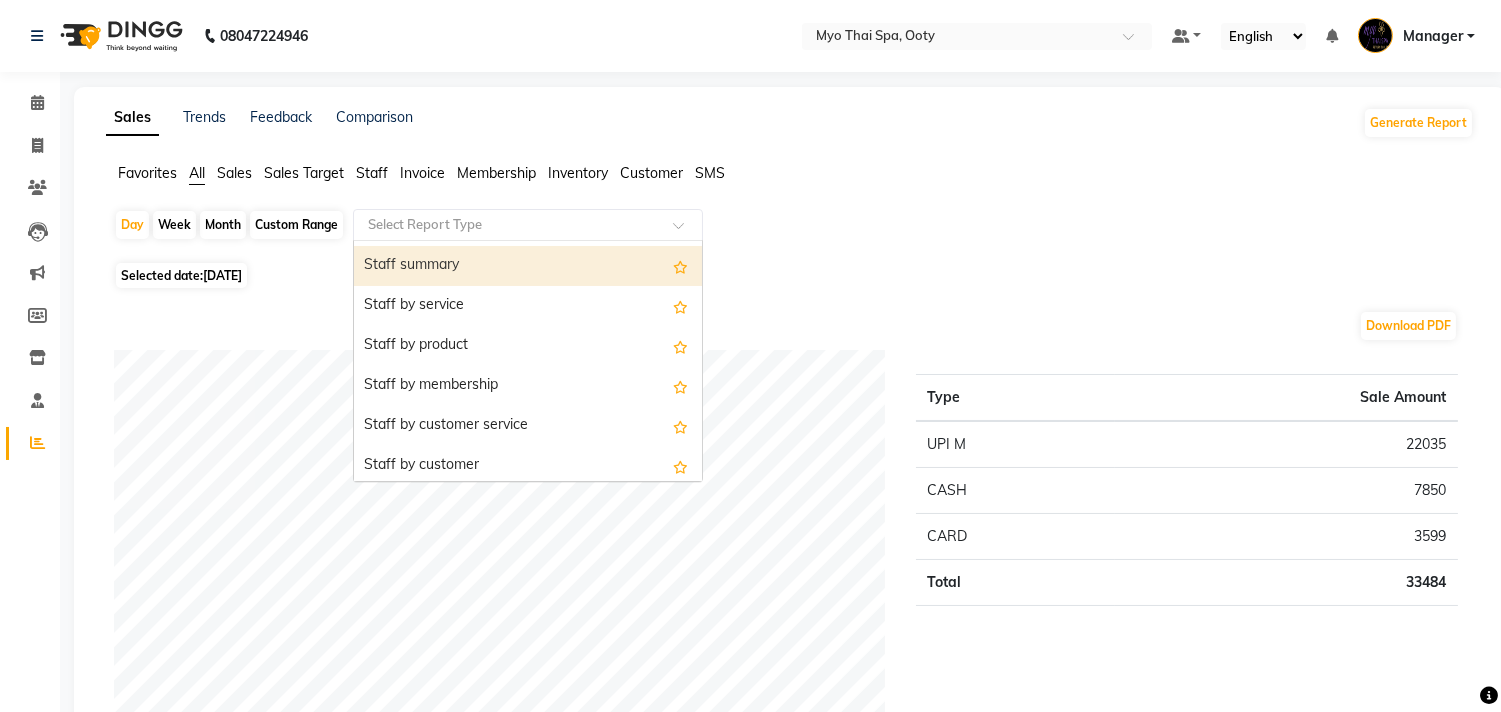 click on "Staff summary" at bounding box center (528, 266) 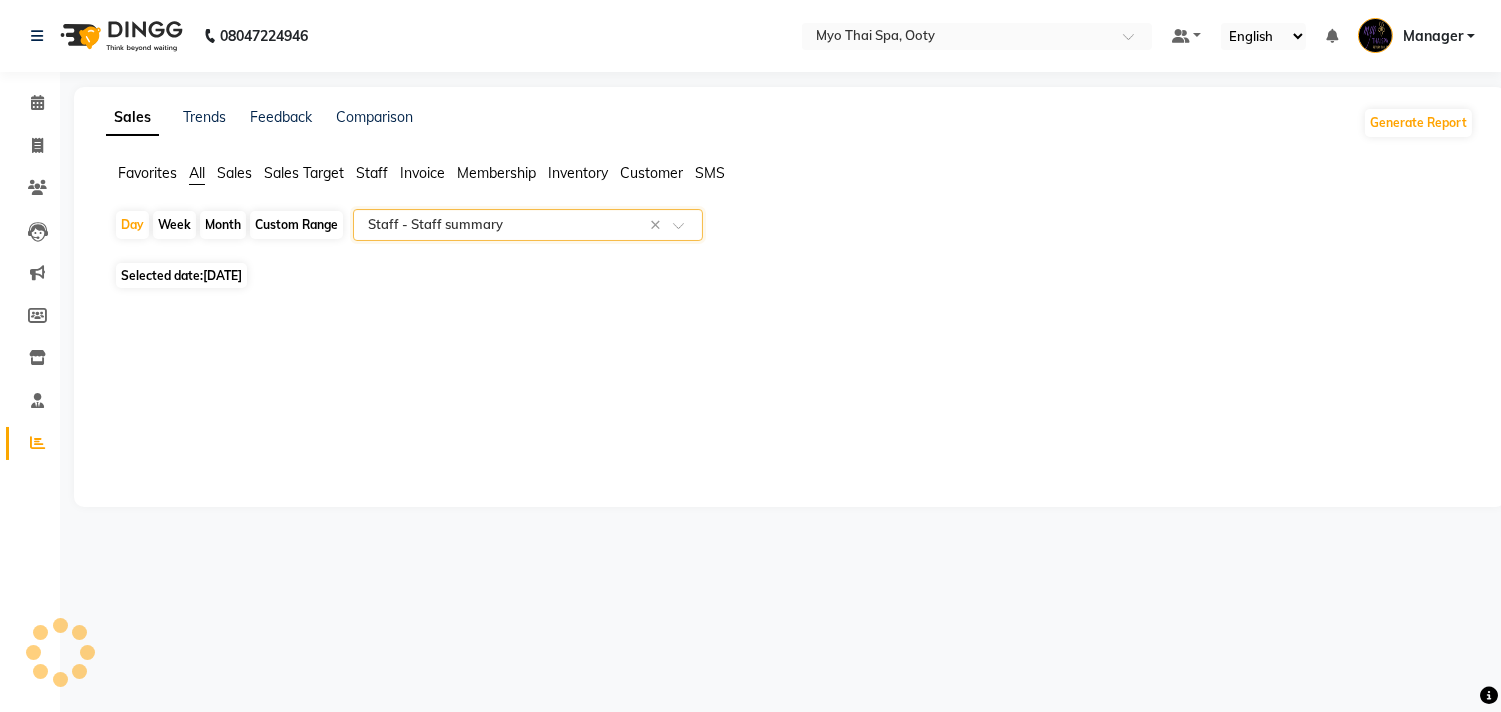 select on "filtered_report" 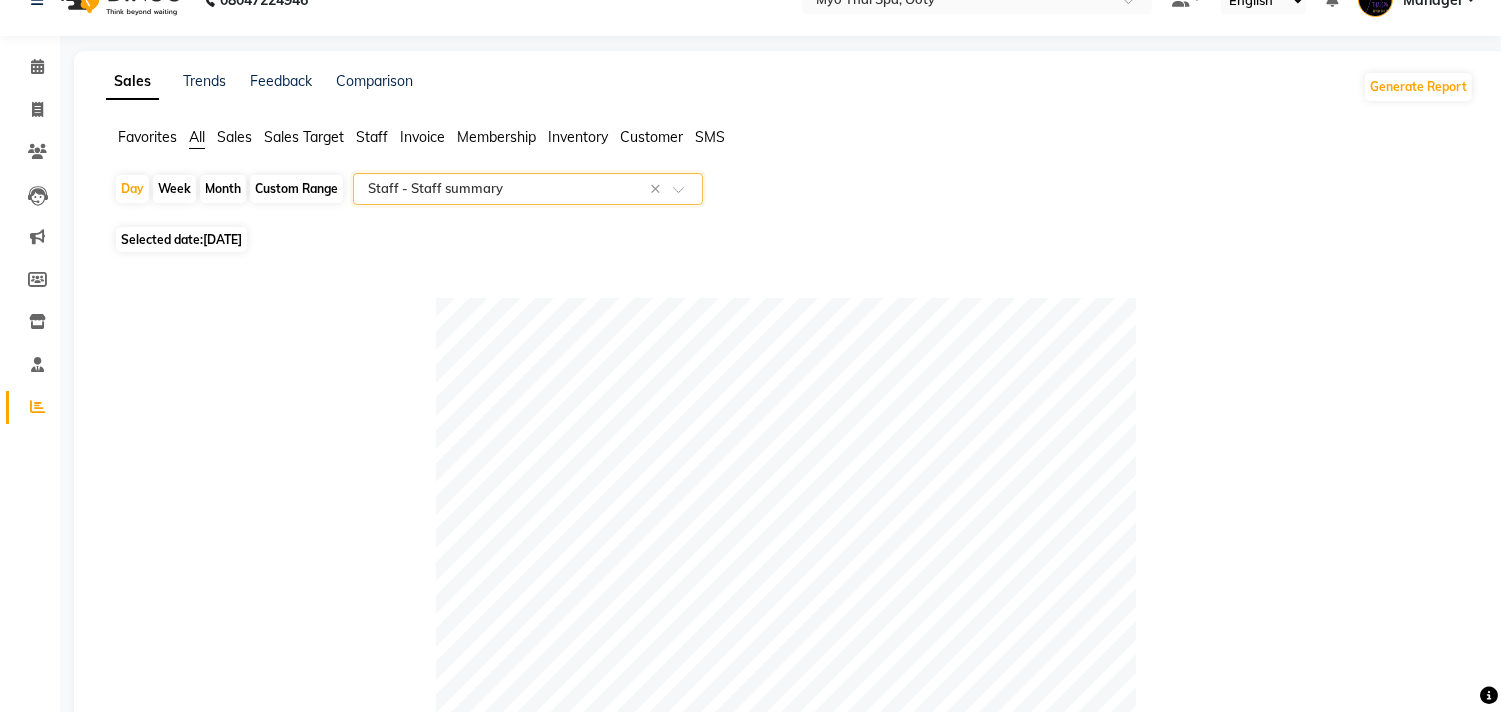 scroll, scrollTop: 0, scrollLeft: 0, axis: both 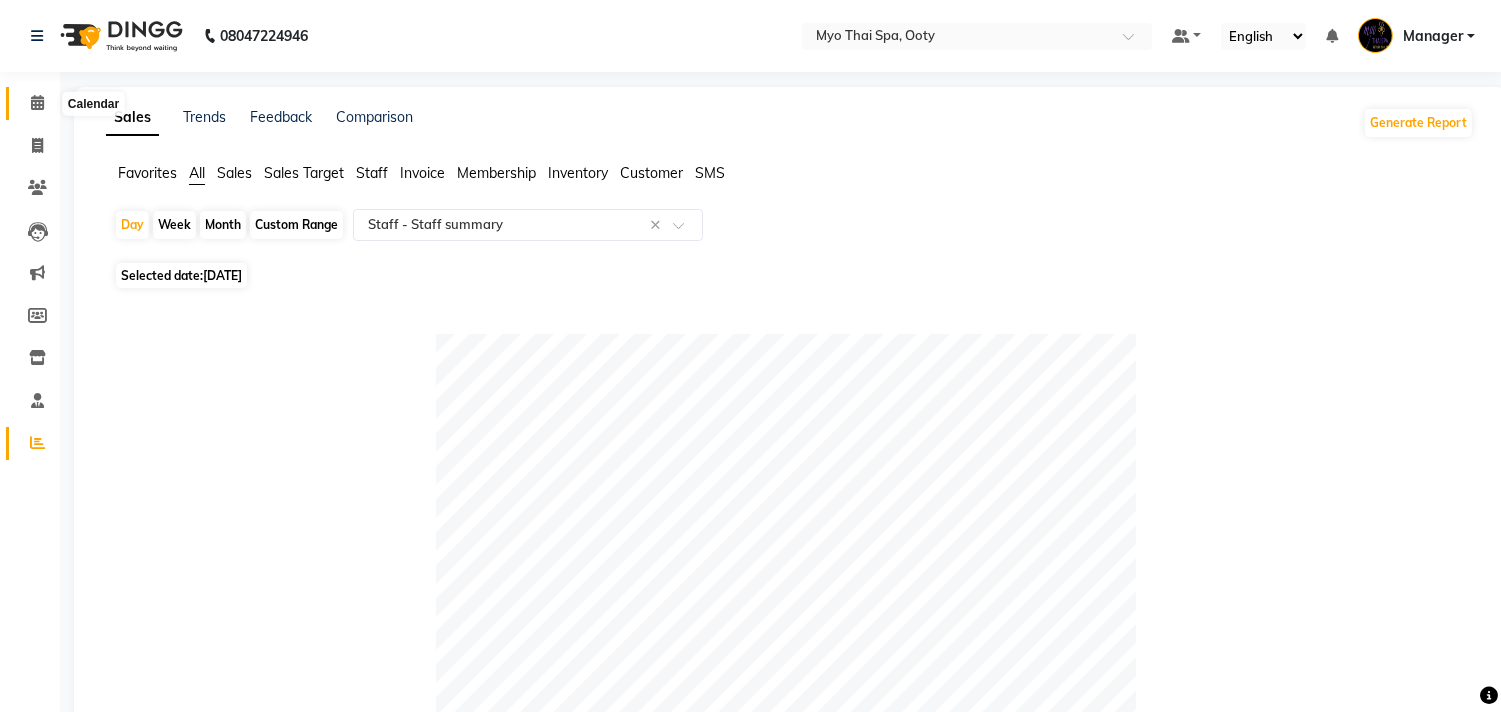 click 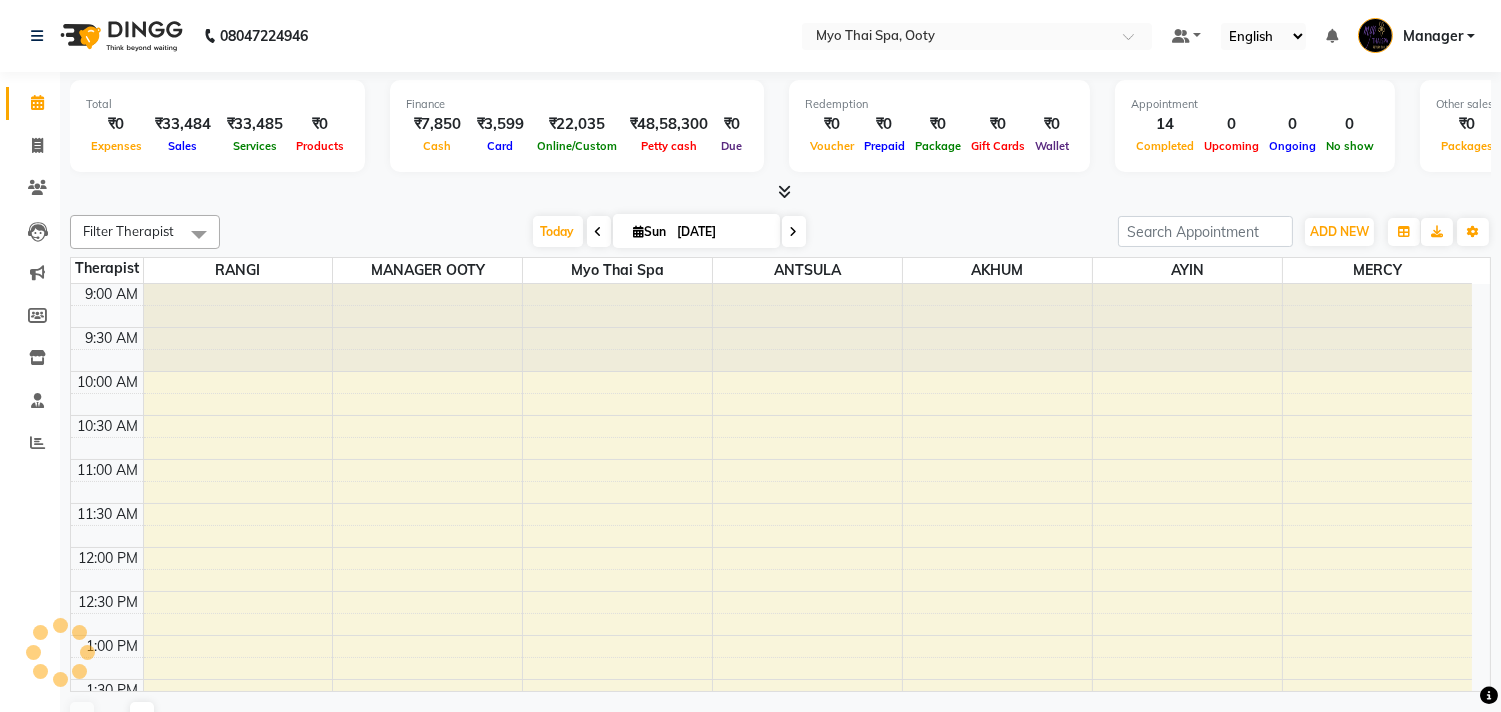 scroll, scrollTop: 0, scrollLeft: 0, axis: both 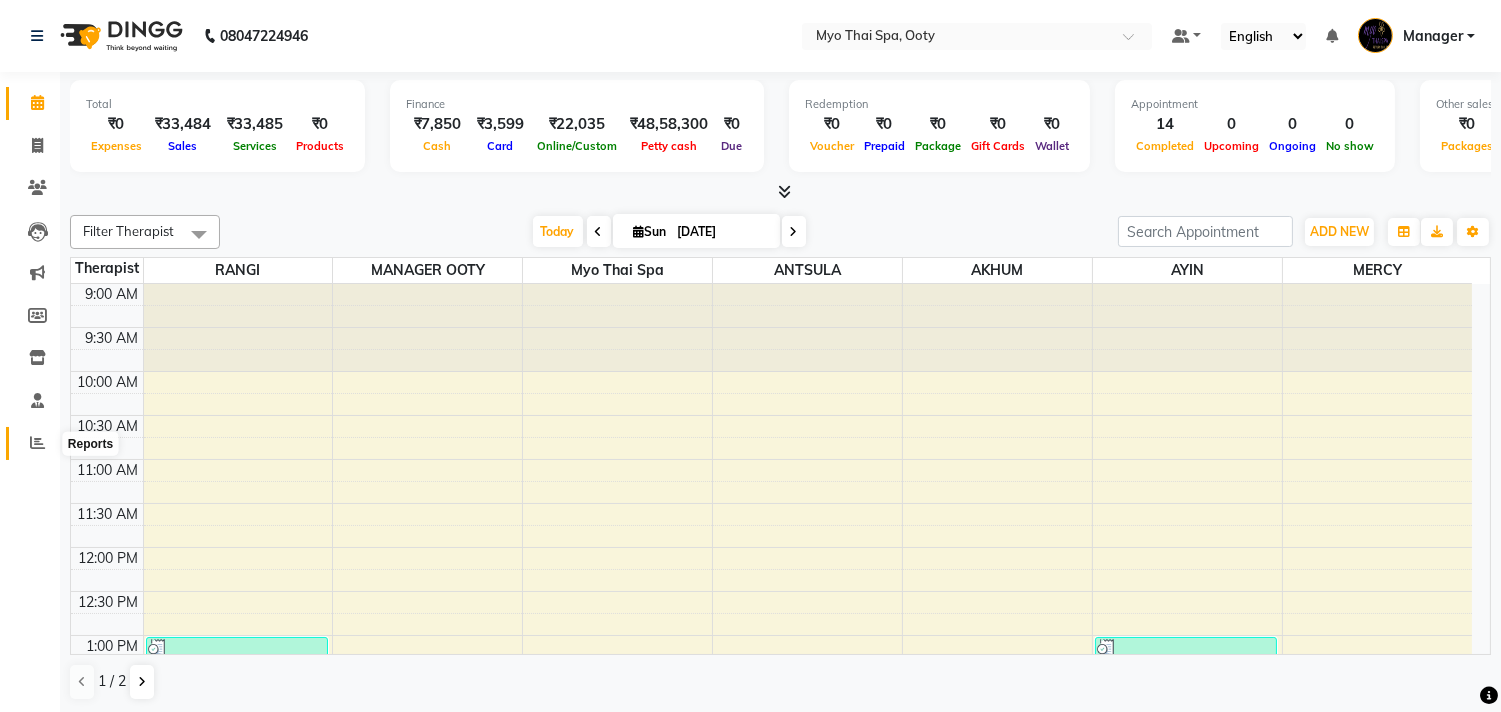 click 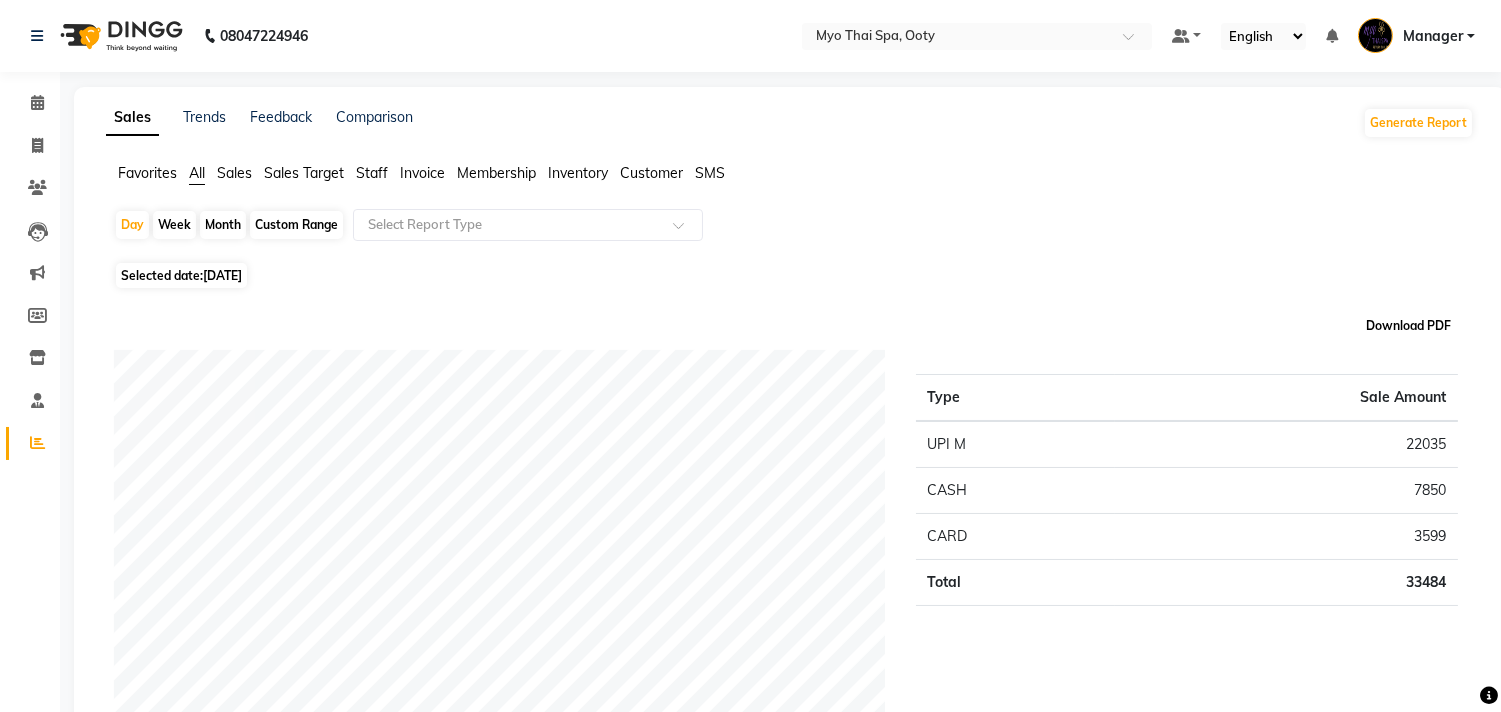 click on "Download PDF" 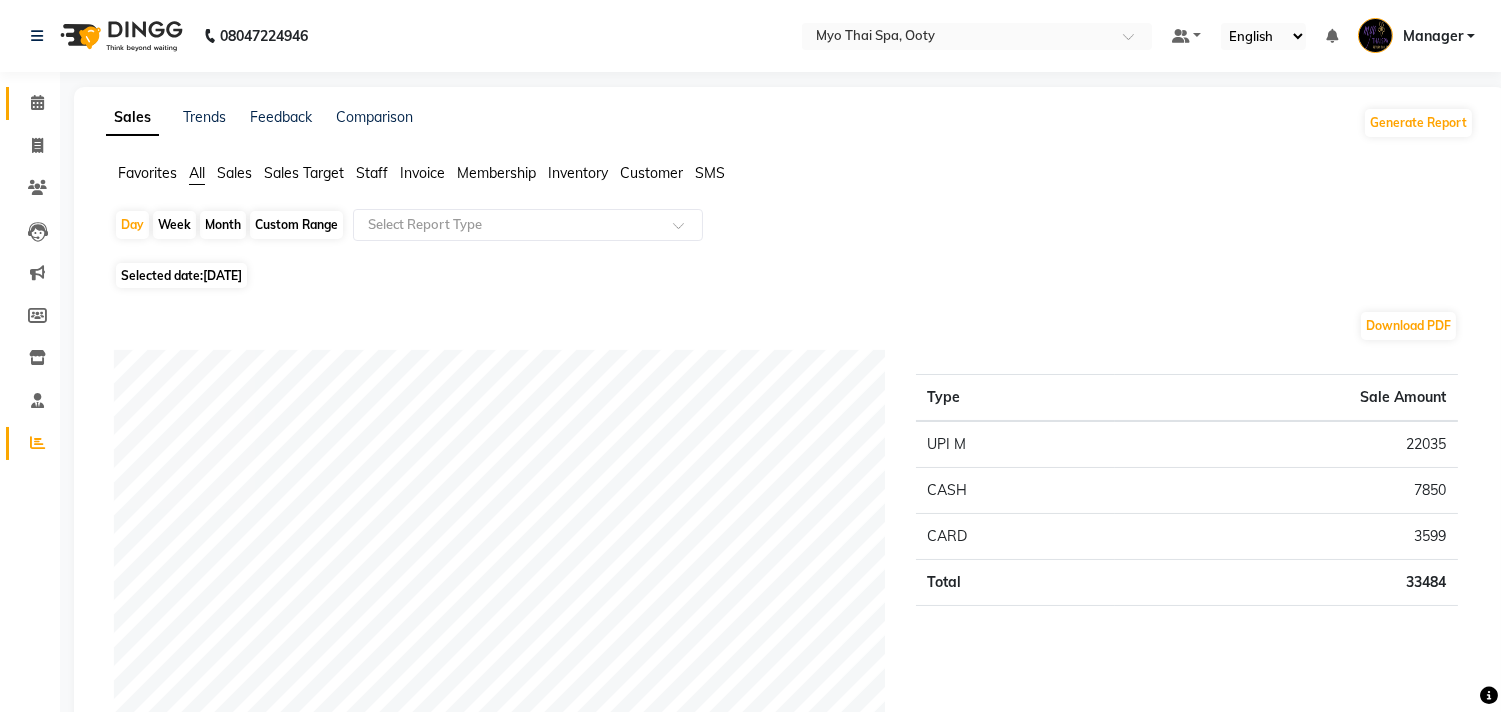 click 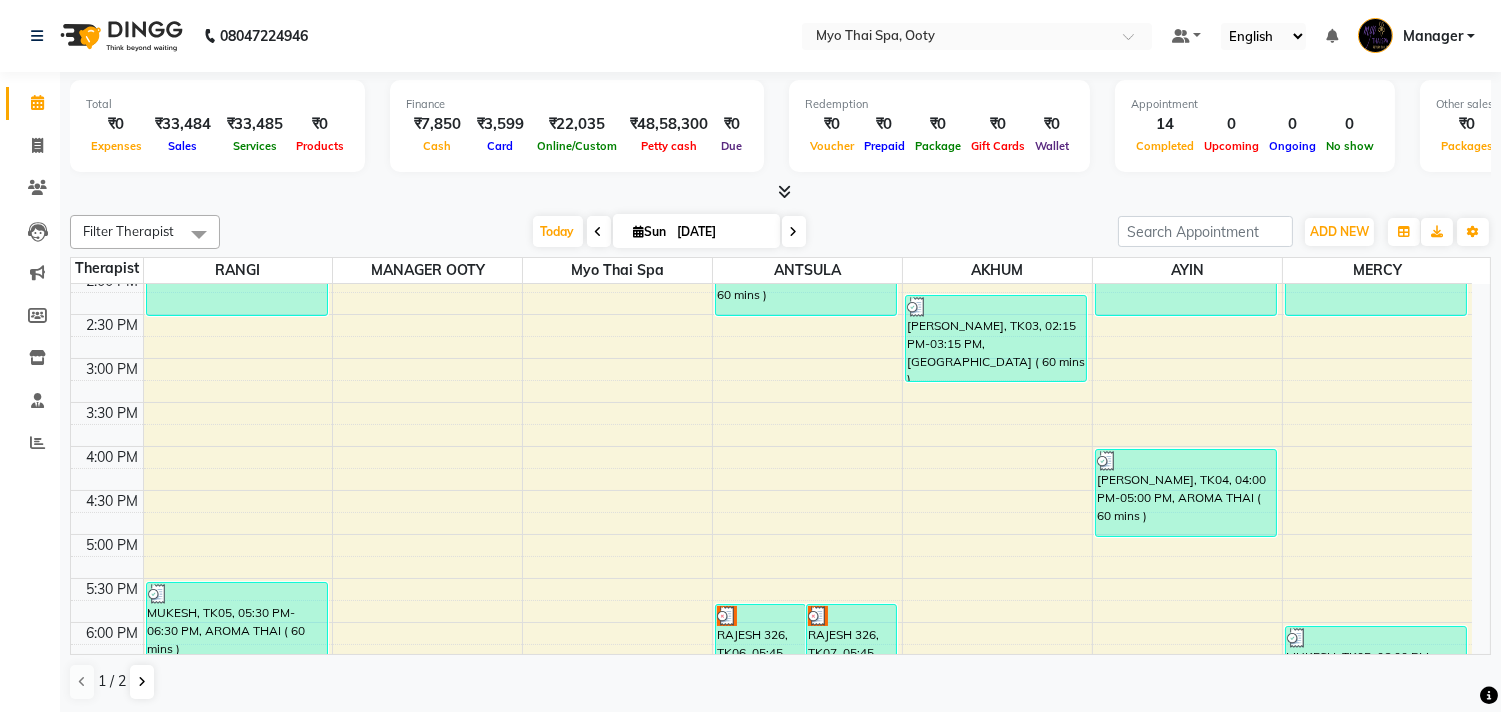 scroll, scrollTop: 445, scrollLeft: 0, axis: vertical 